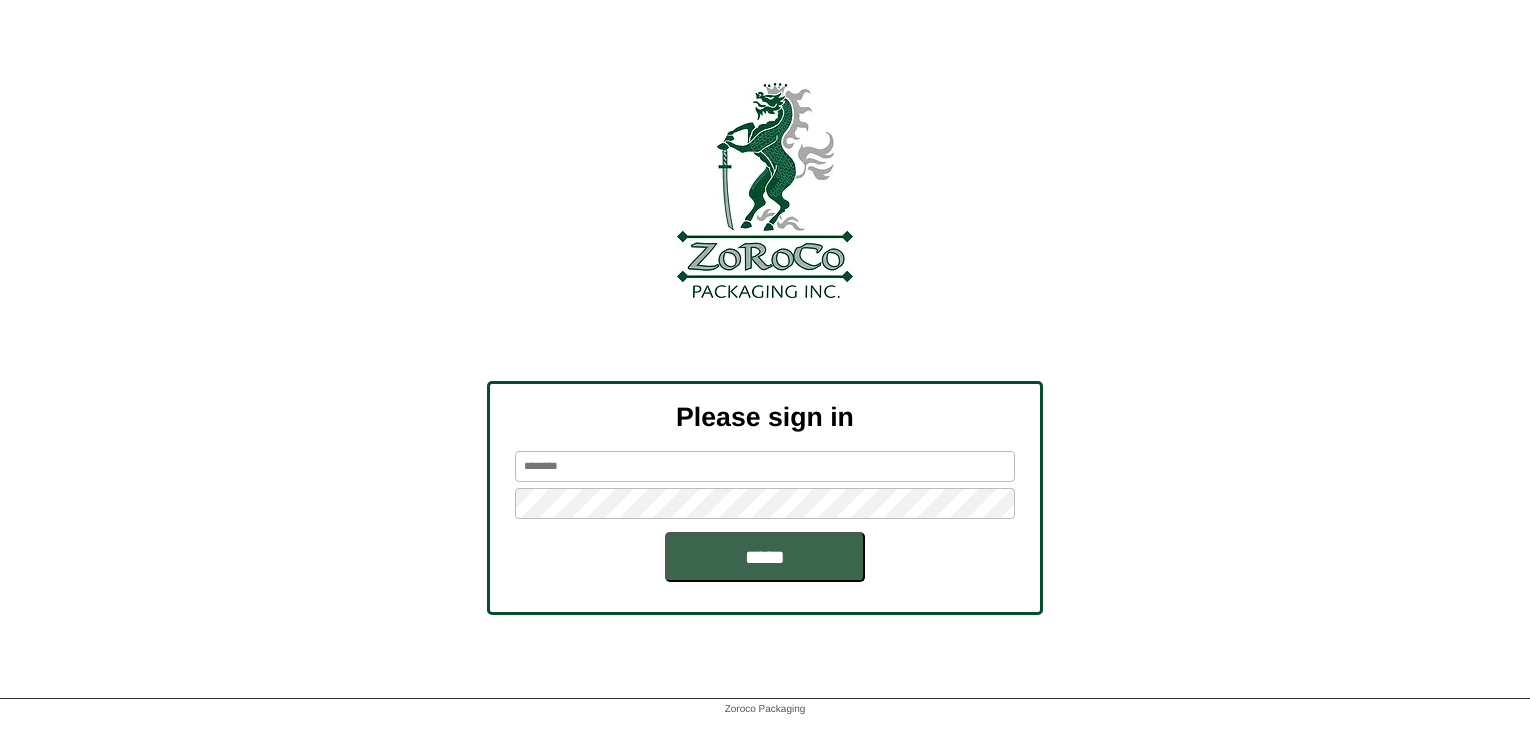 scroll, scrollTop: 0, scrollLeft: 0, axis: both 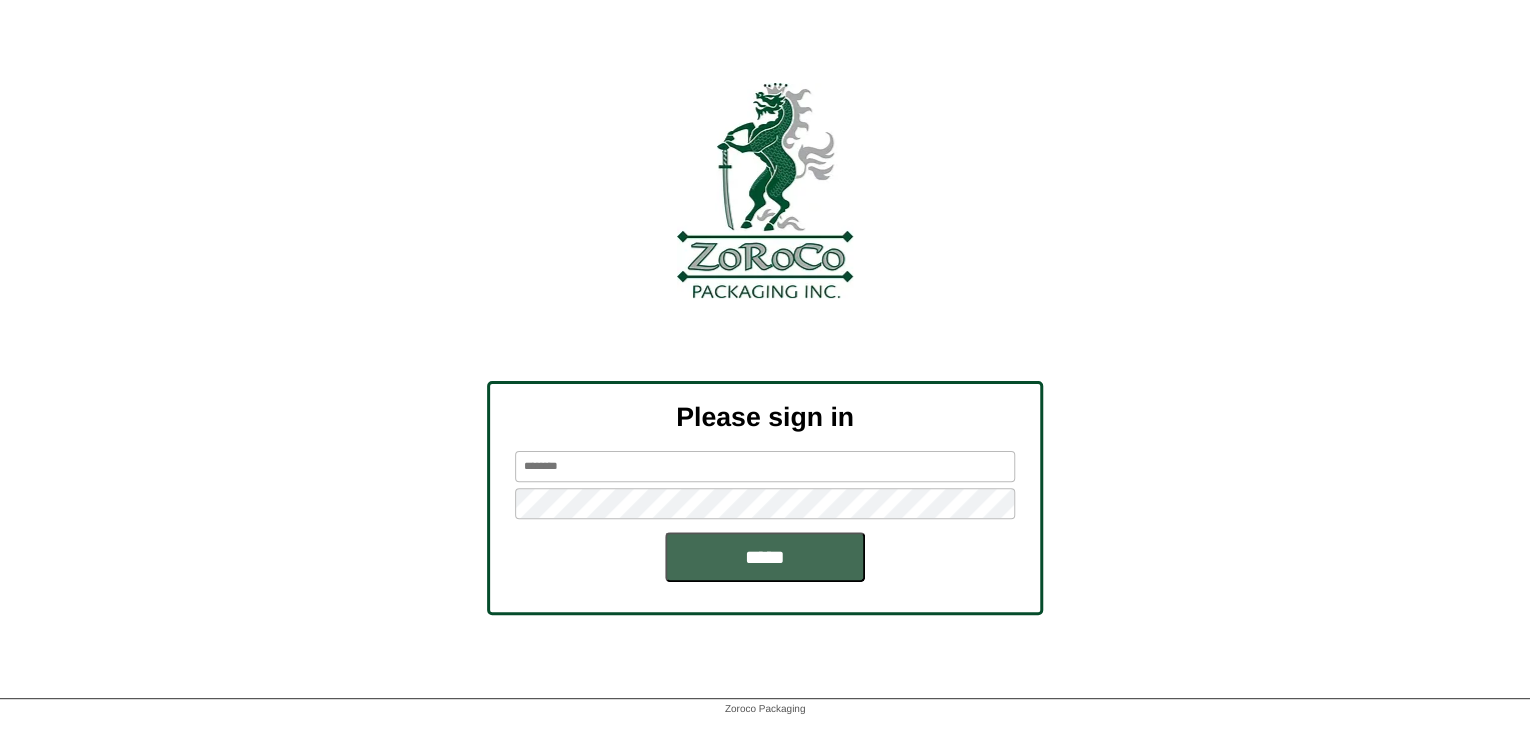 type on "*******" 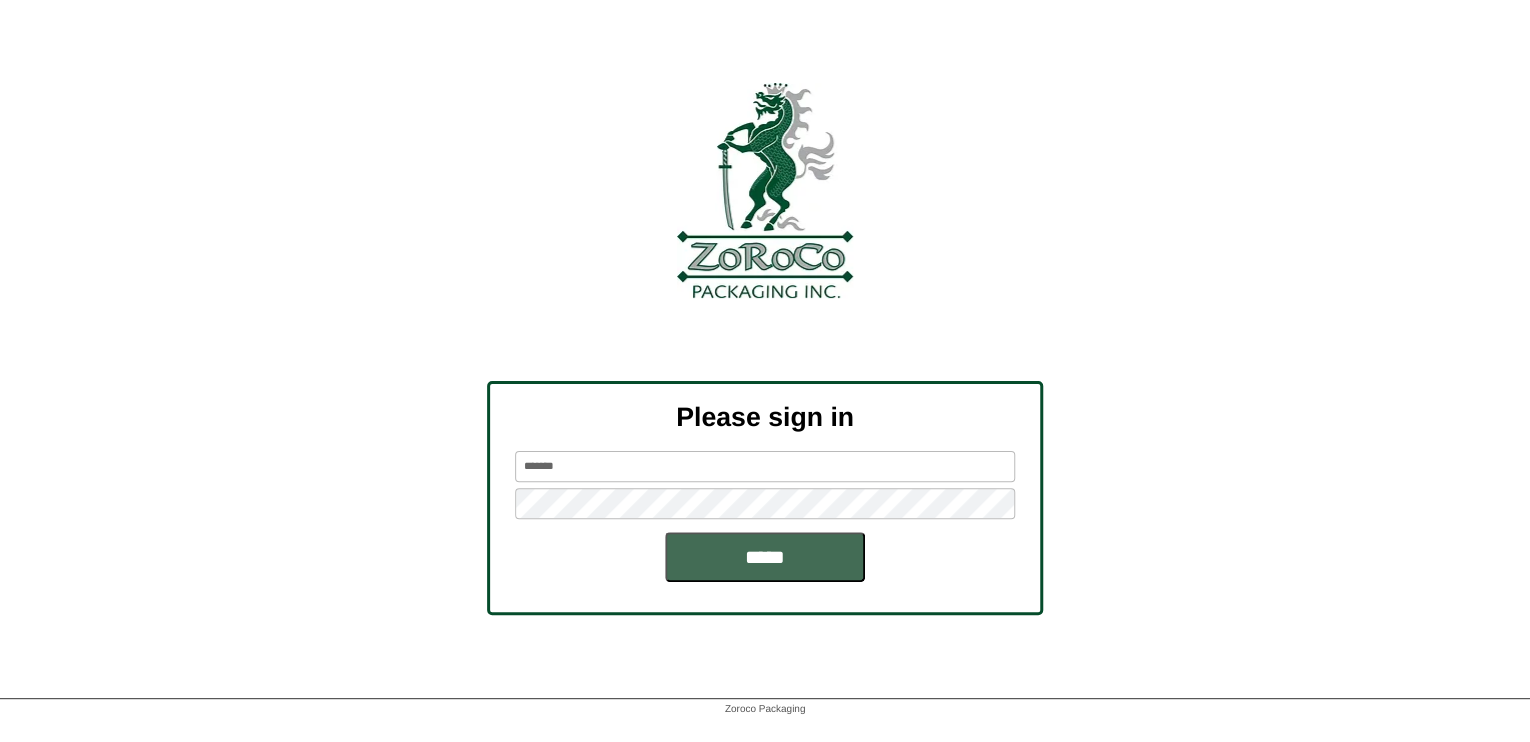 click on "*****" at bounding box center [765, 557] 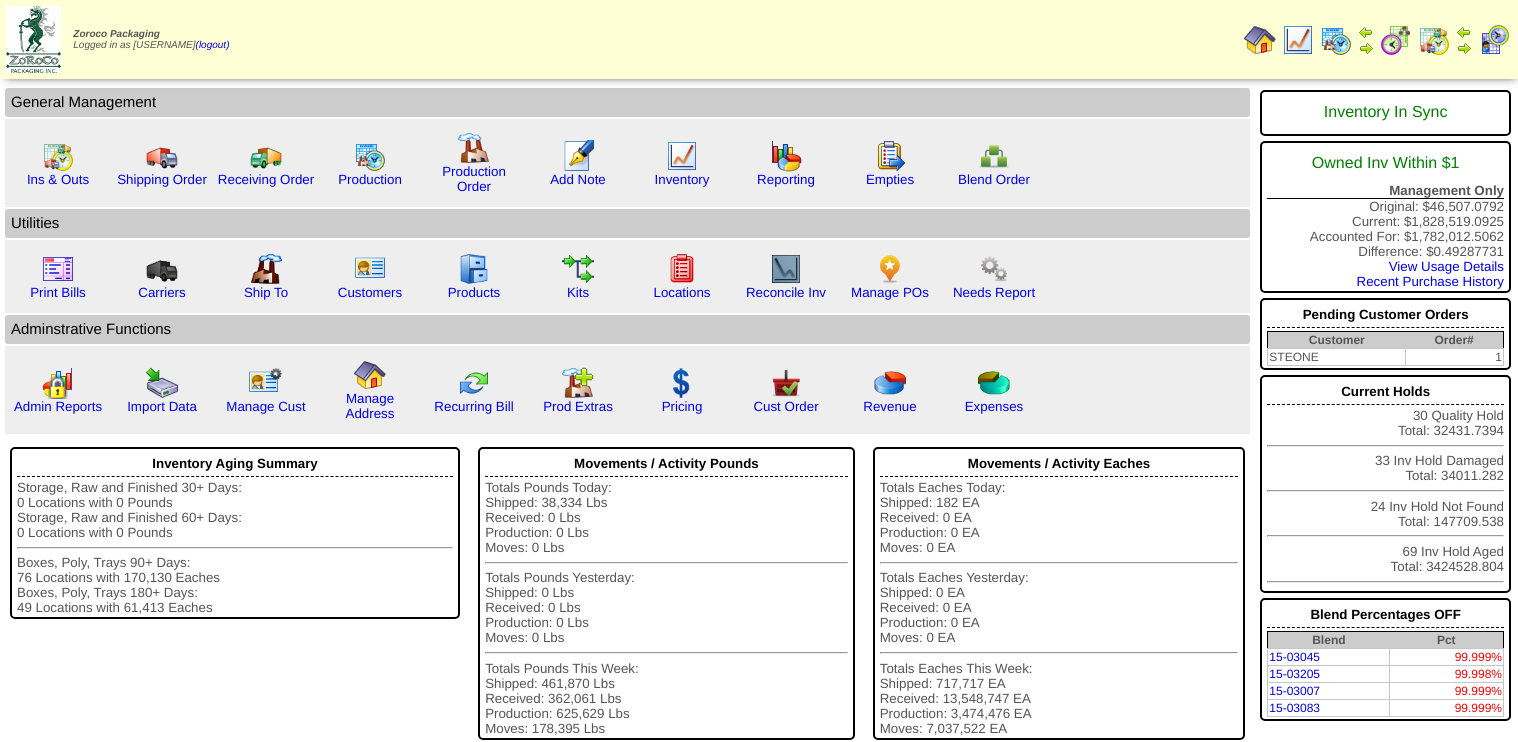 scroll, scrollTop: 0, scrollLeft: 0, axis: both 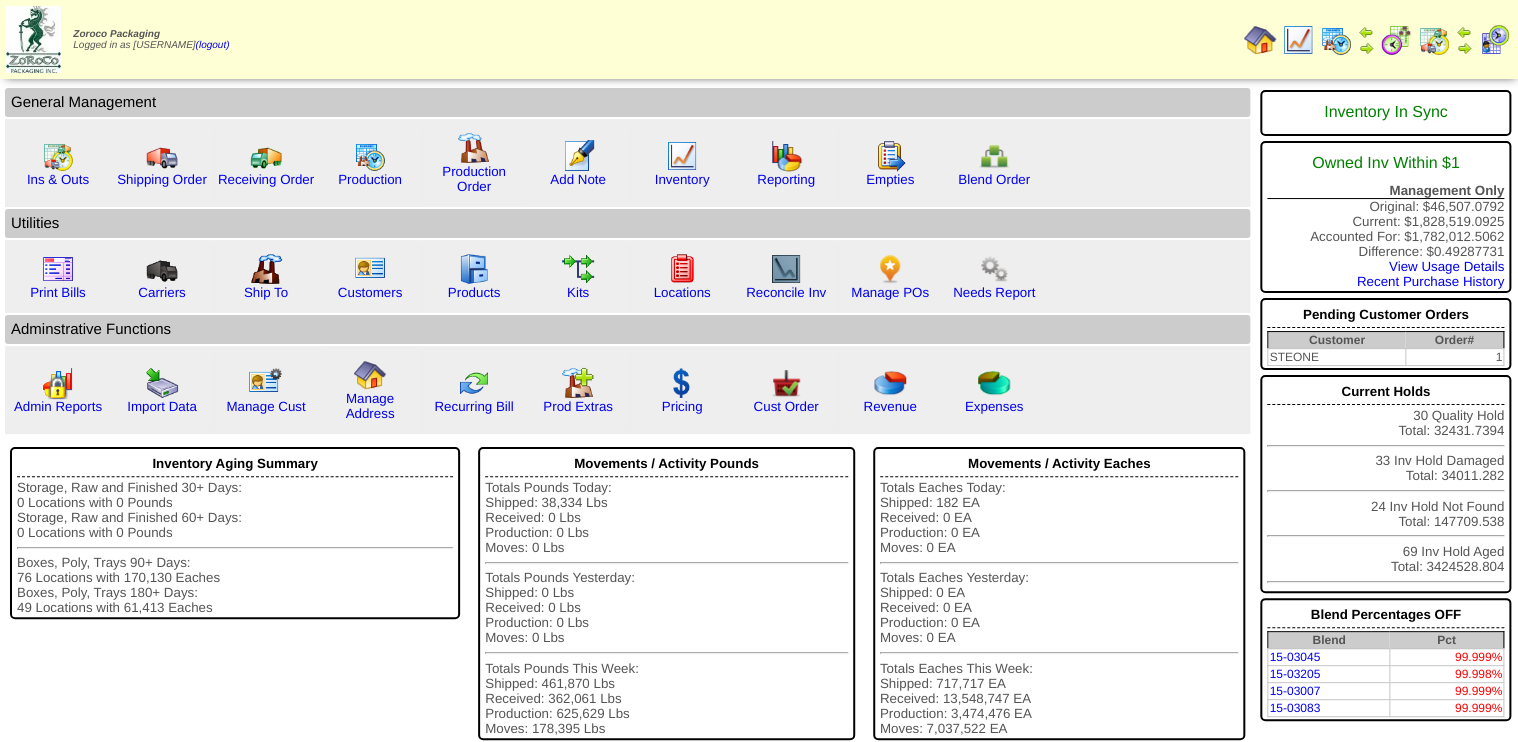 click at bounding box center (1396, 40) 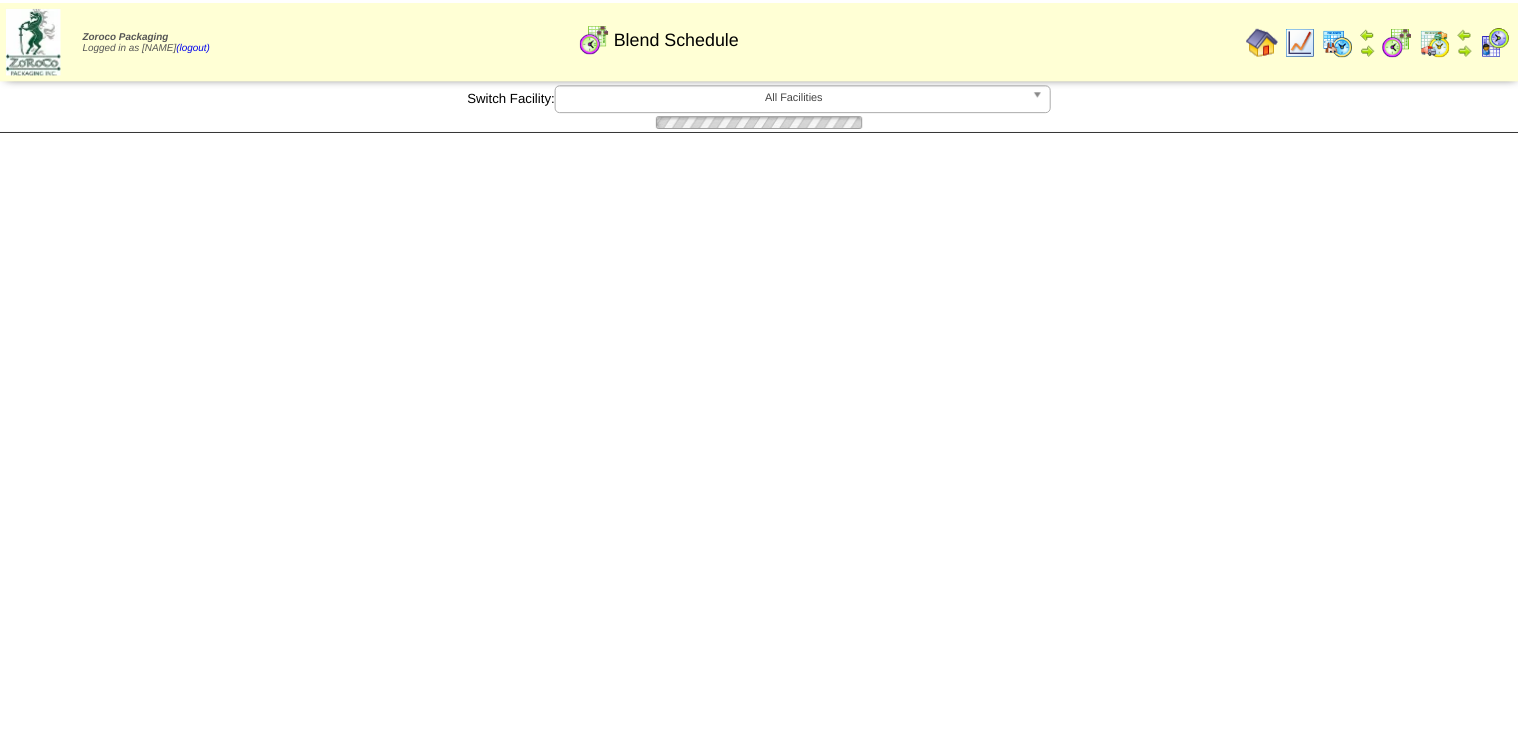 scroll, scrollTop: 0, scrollLeft: 0, axis: both 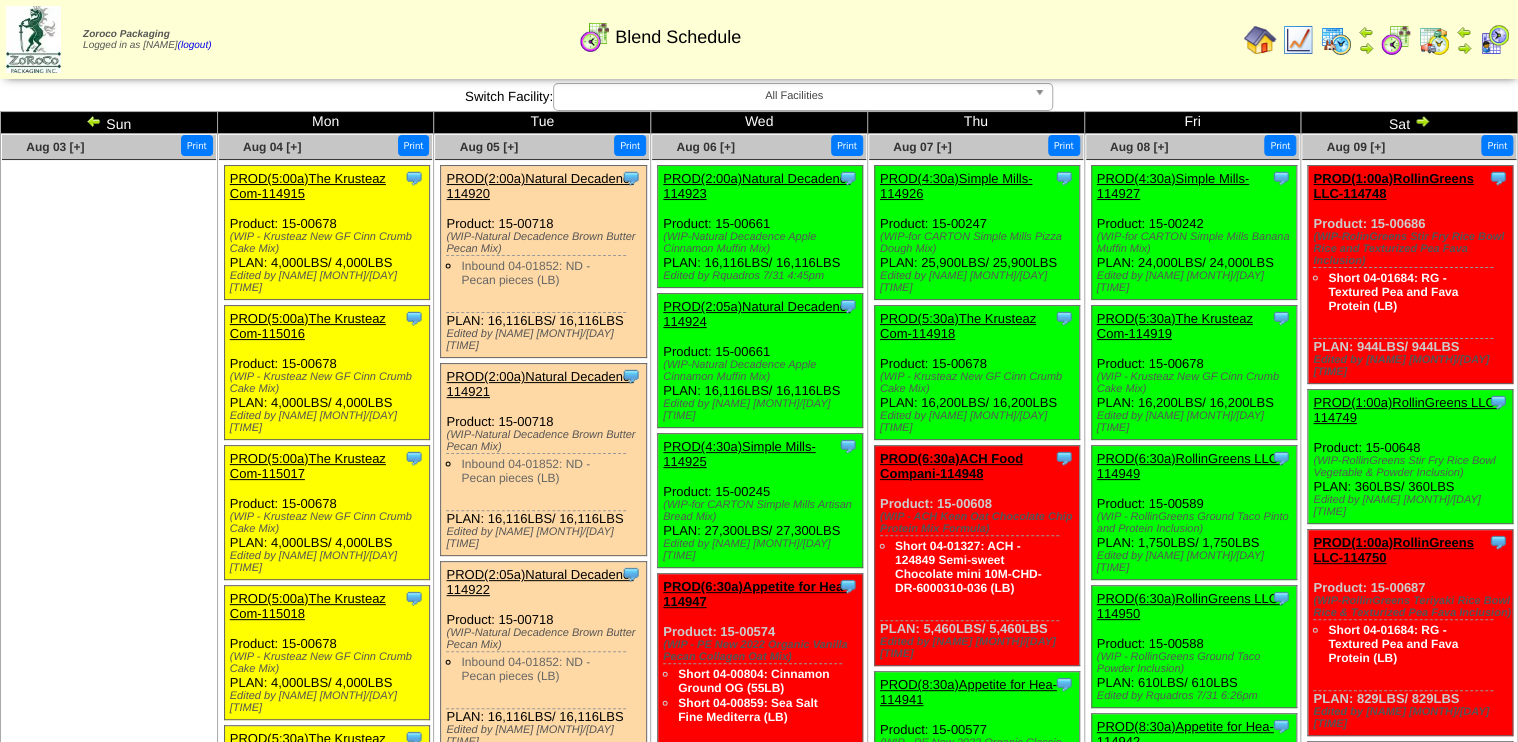 click at bounding box center (94, 121) 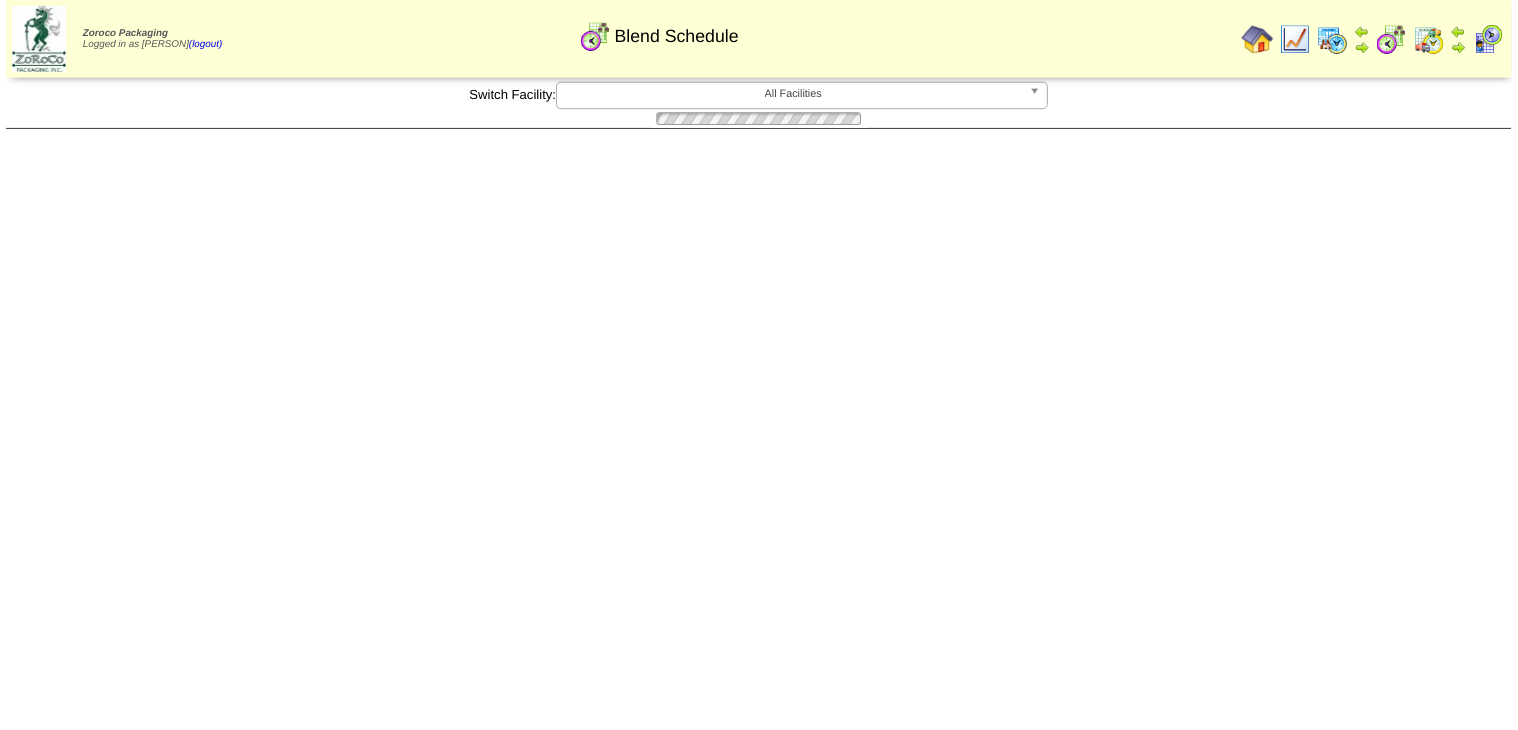 scroll, scrollTop: 0, scrollLeft: 0, axis: both 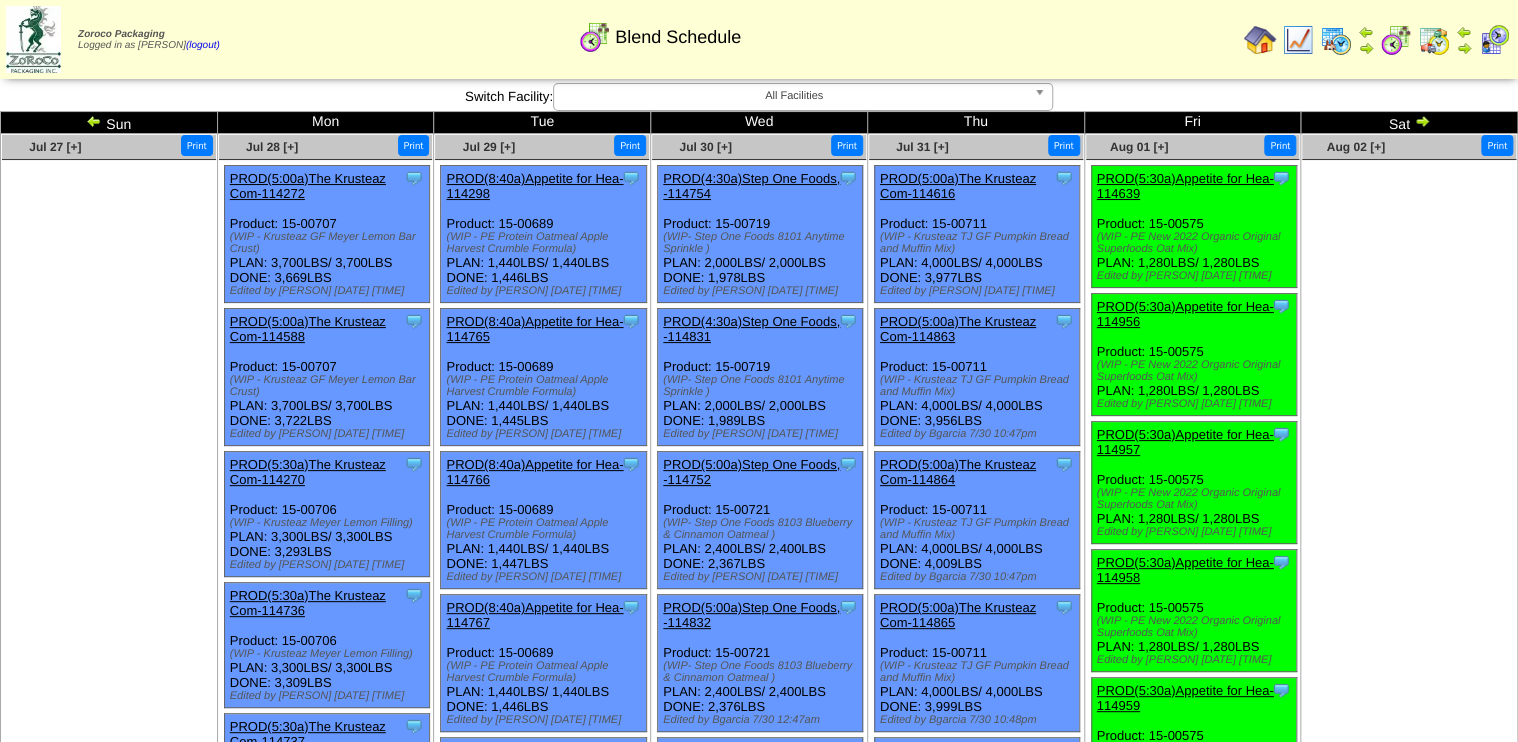 click on "PROD(5:30a)Appetite for Hea-114639" at bounding box center [1185, 186] 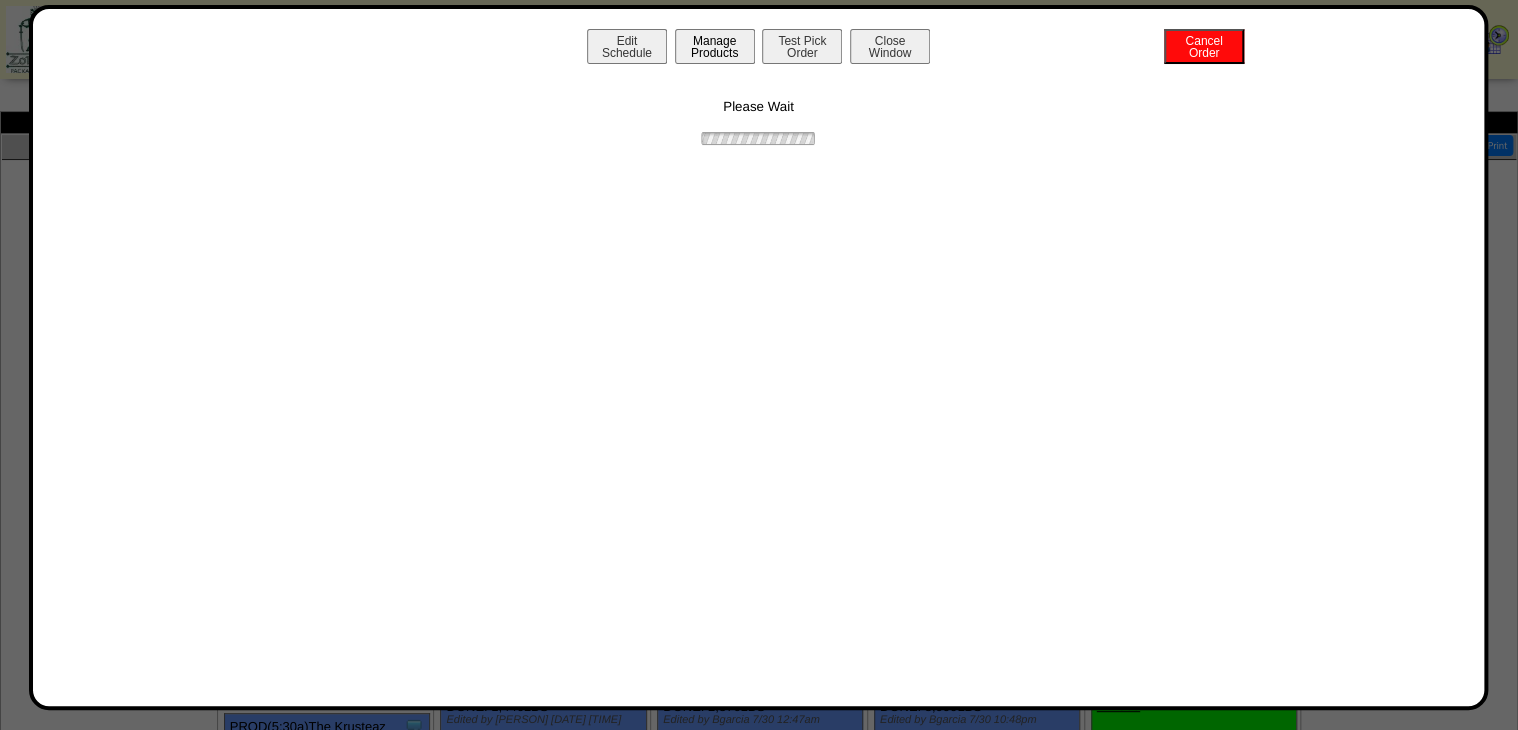 click on "Manage Products" at bounding box center (715, 46) 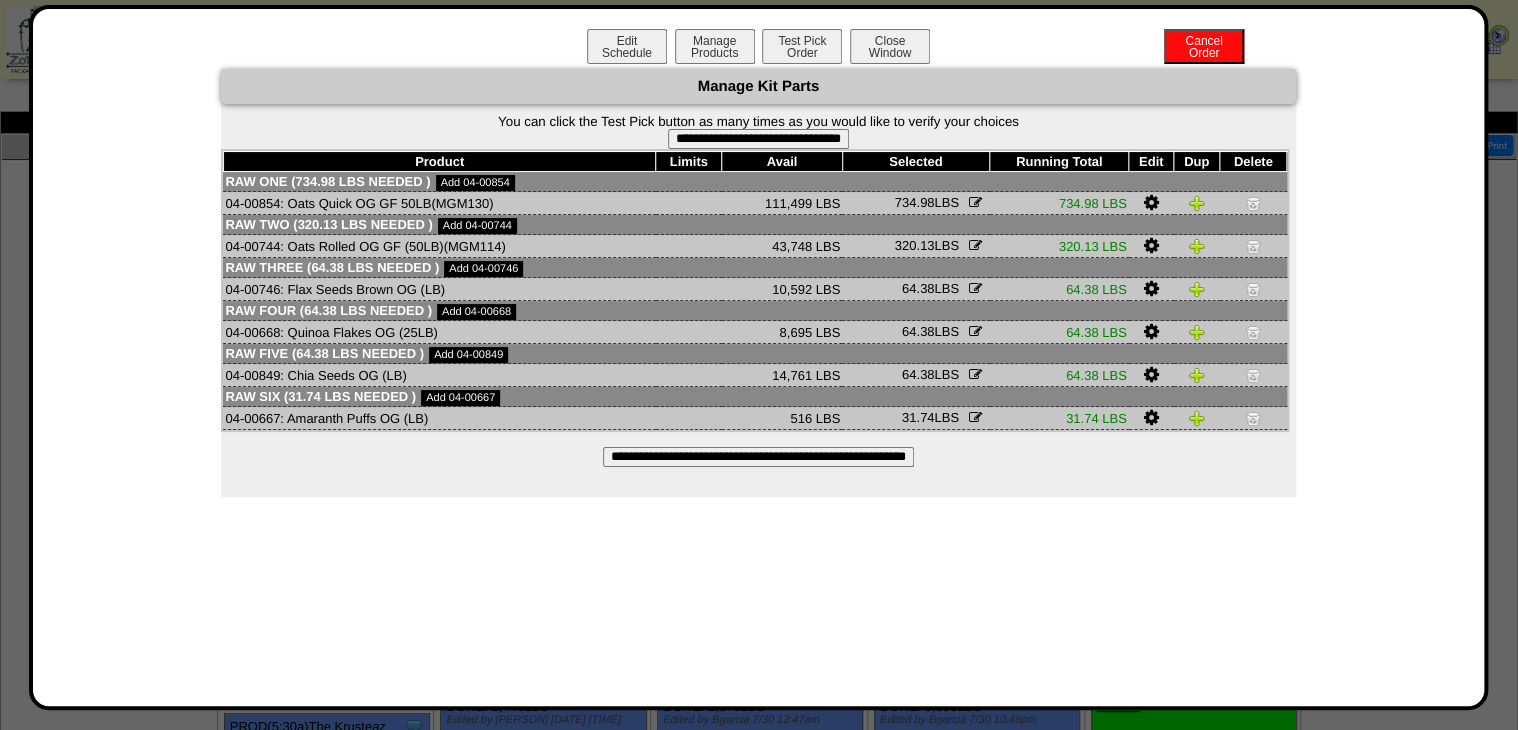 click on "**********" at bounding box center [758, 139] 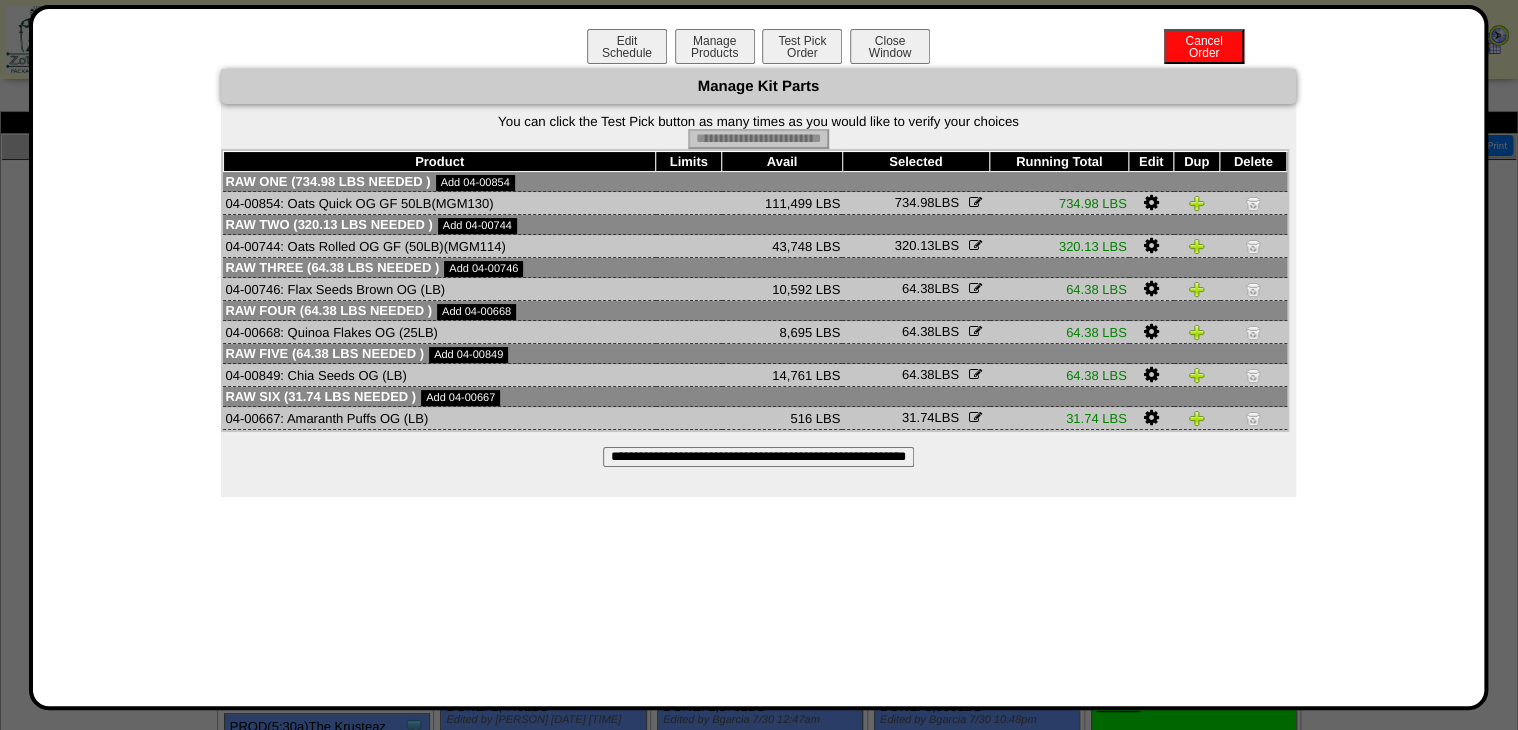 type on "**********" 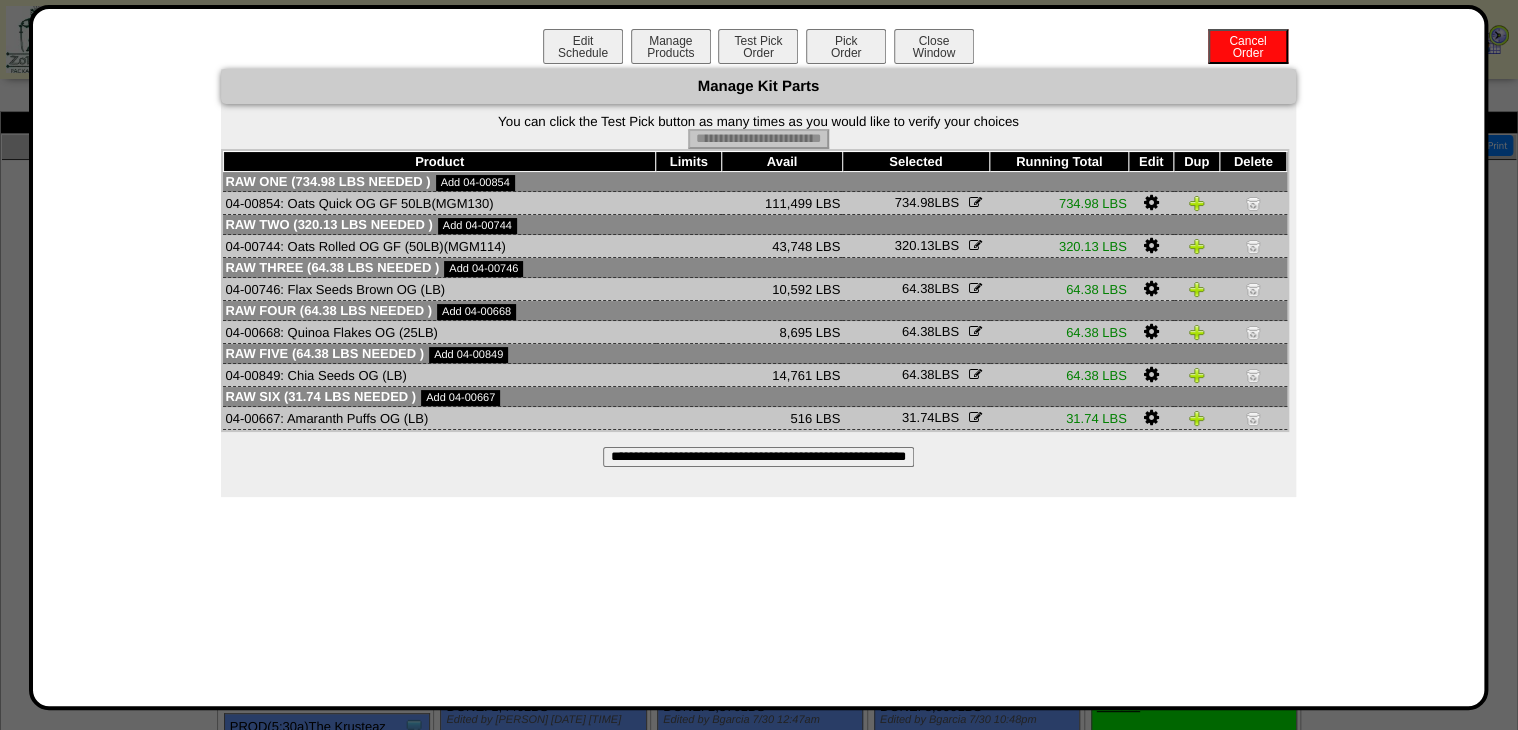 click on "Pick Order" at bounding box center (846, 46) 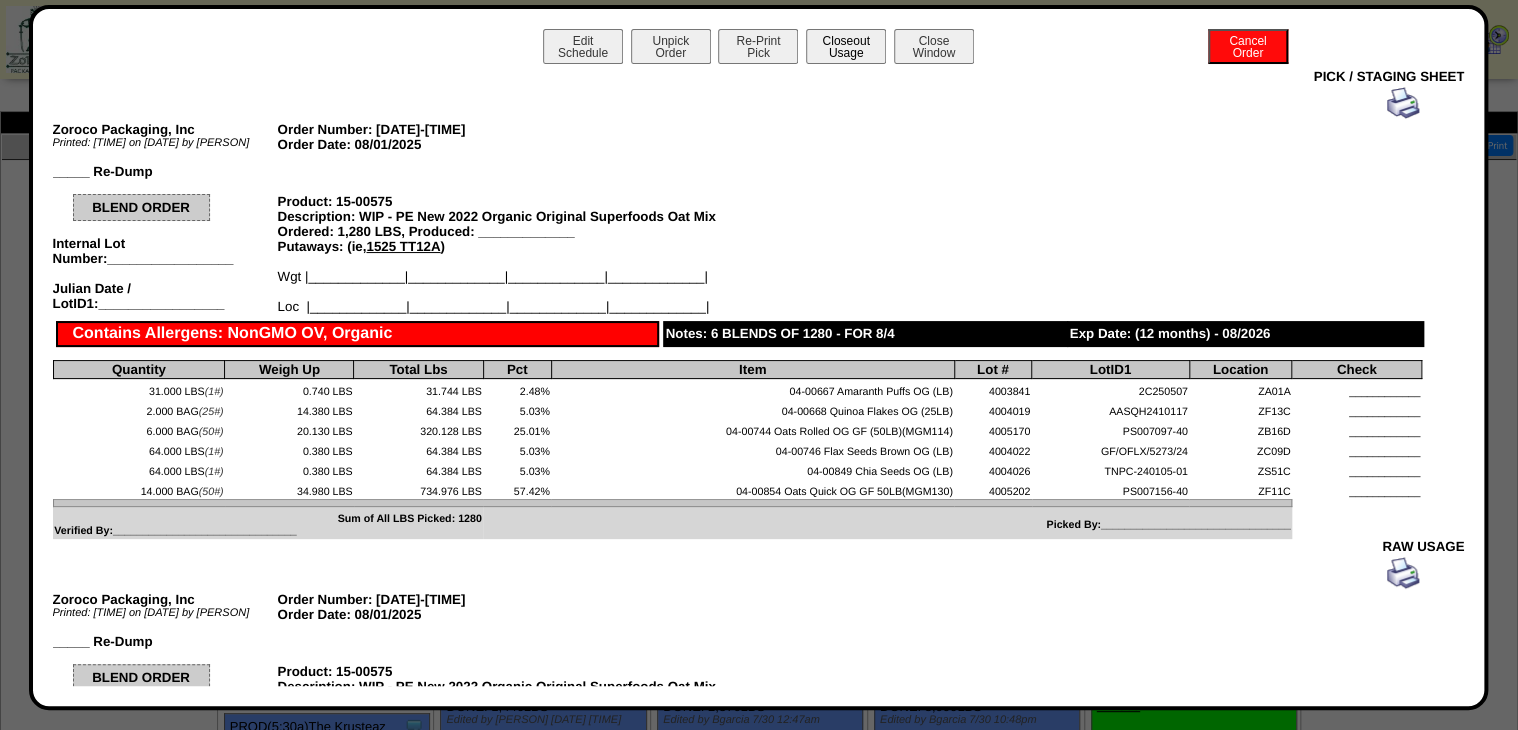 click on "Closeout Usage" at bounding box center [846, 46] 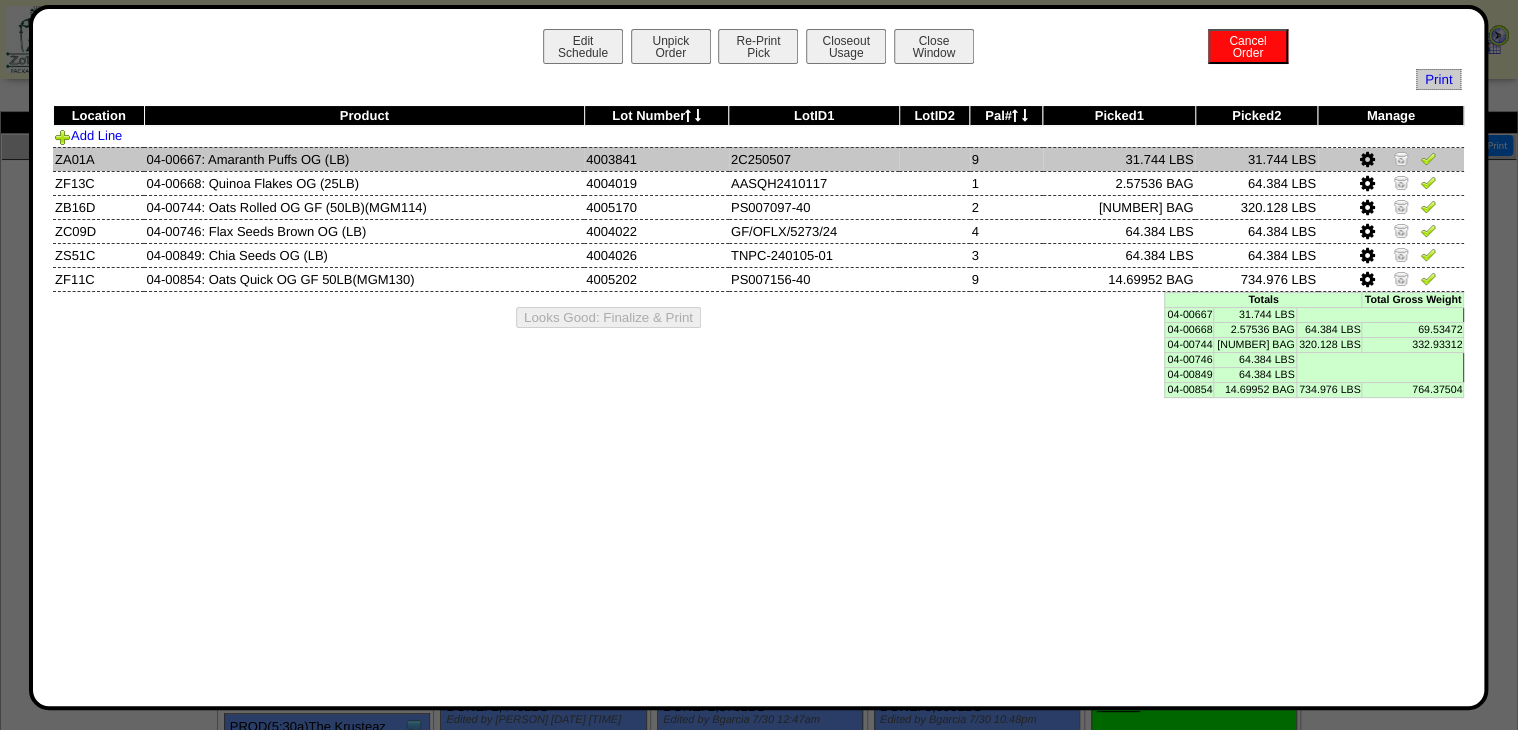 click at bounding box center [1391, 159] 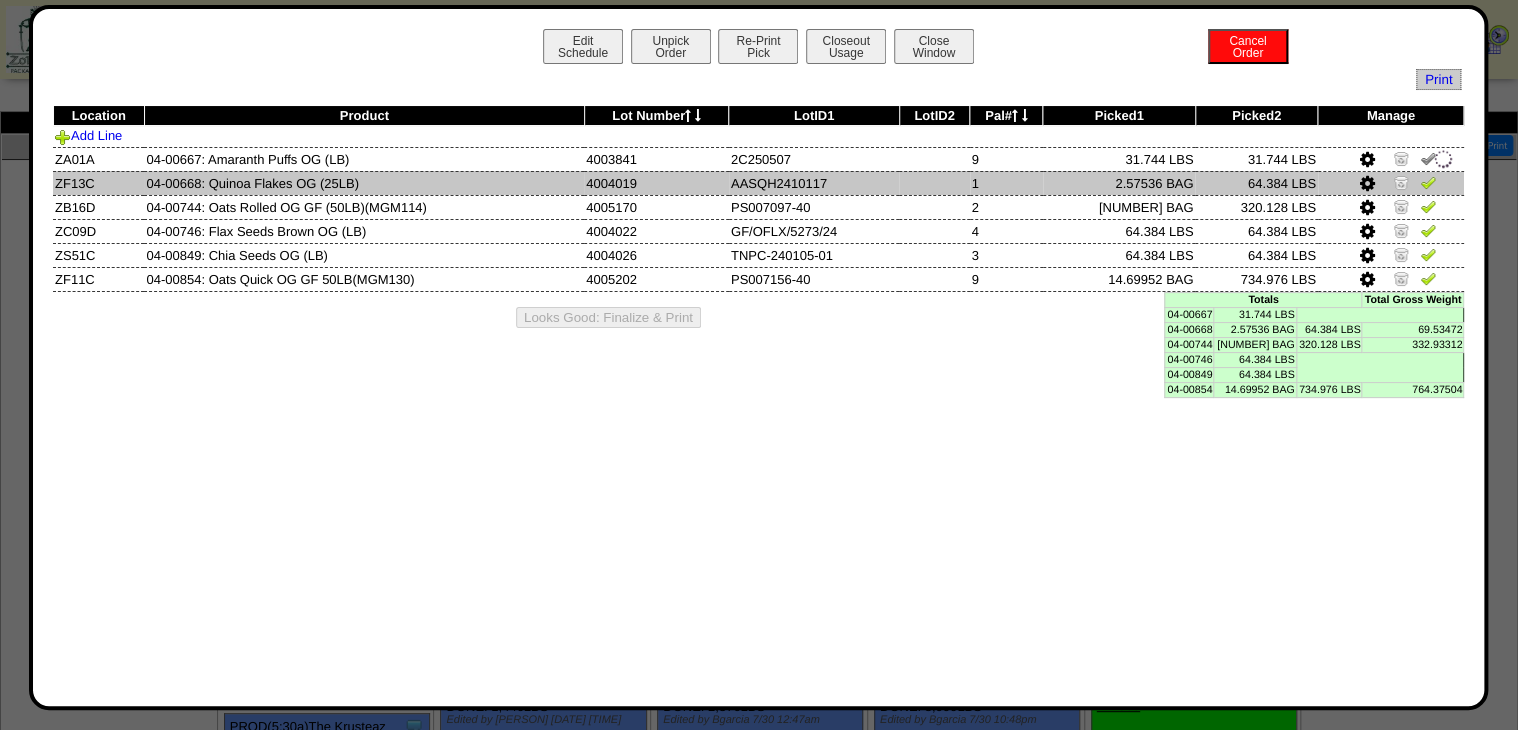 click at bounding box center [1391, 183] 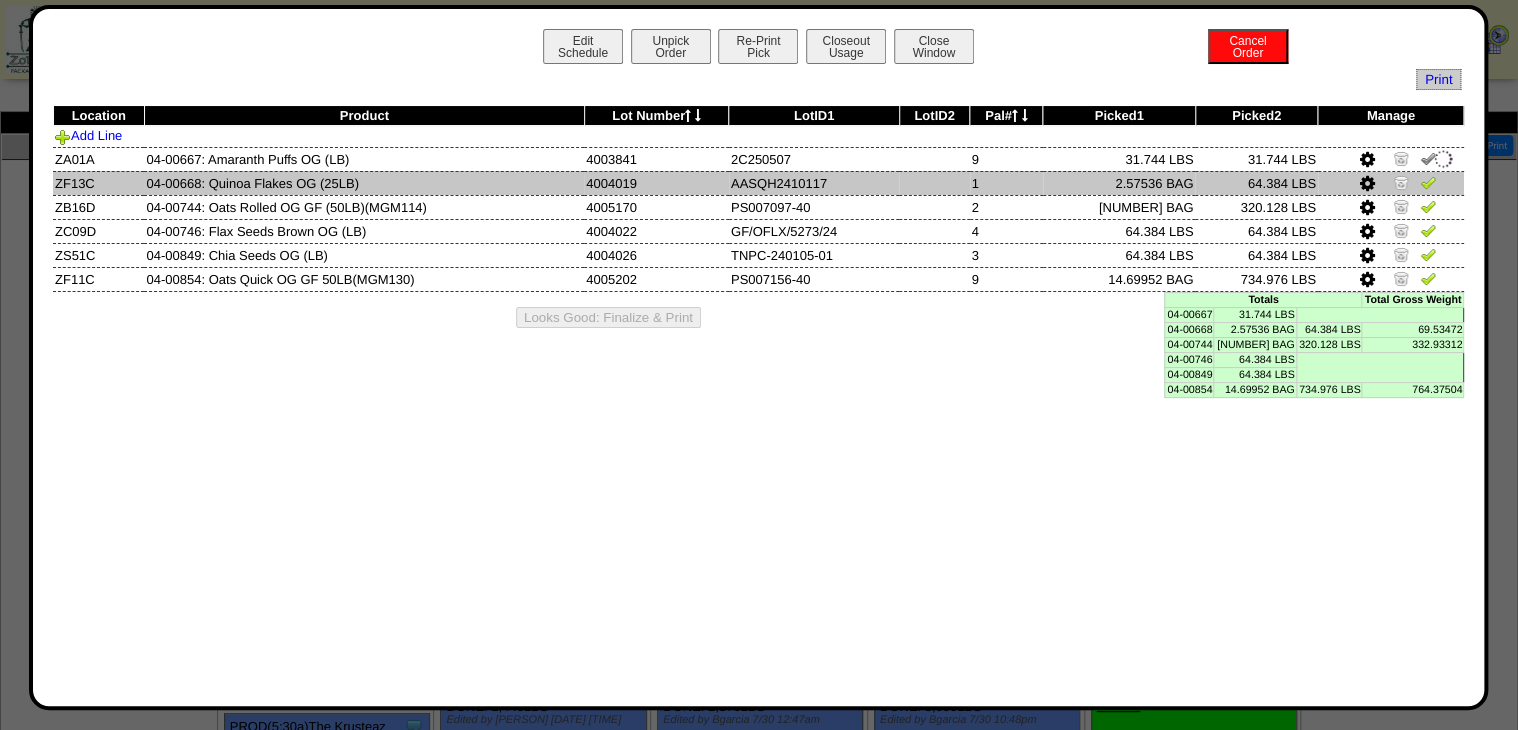 click at bounding box center (1428, 182) 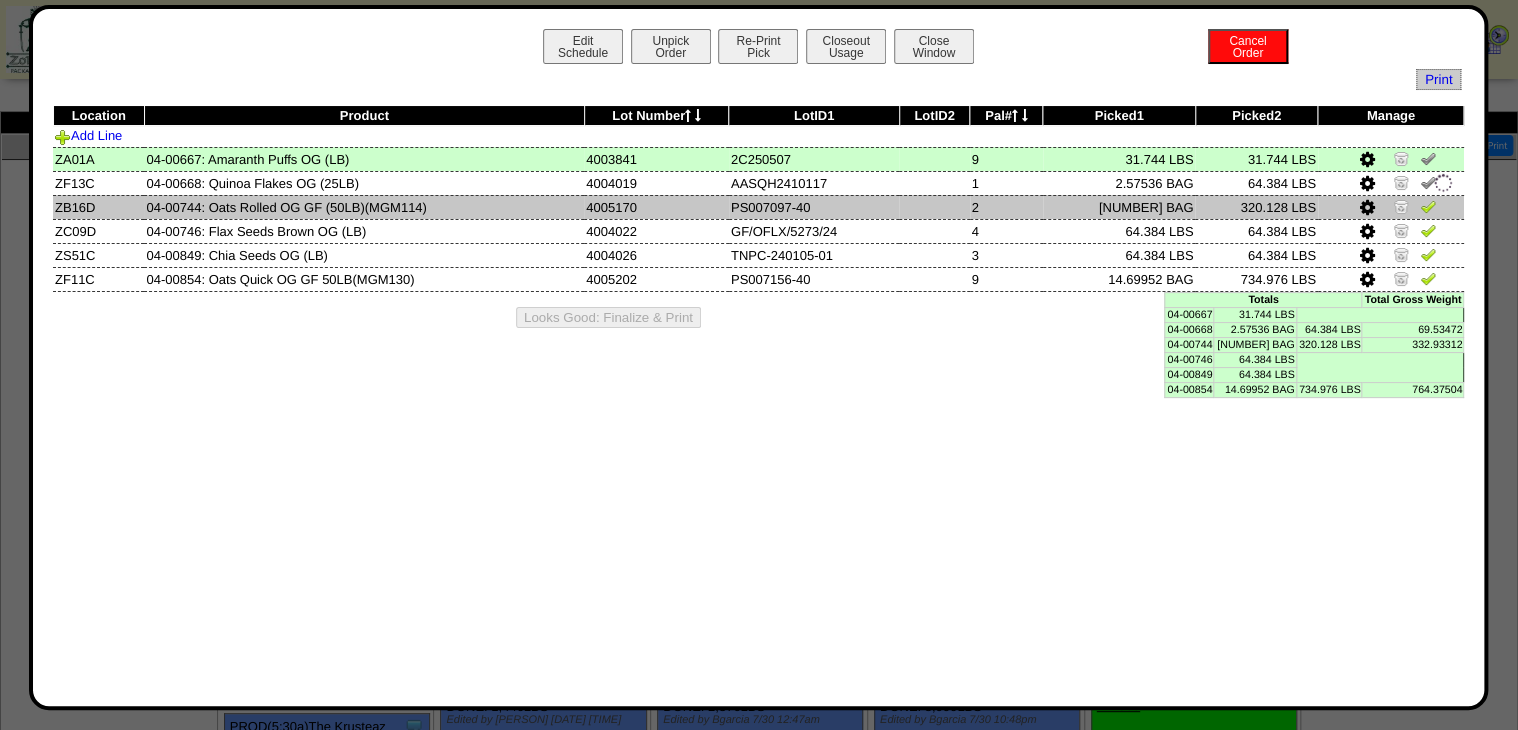 click at bounding box center [1428, 206] 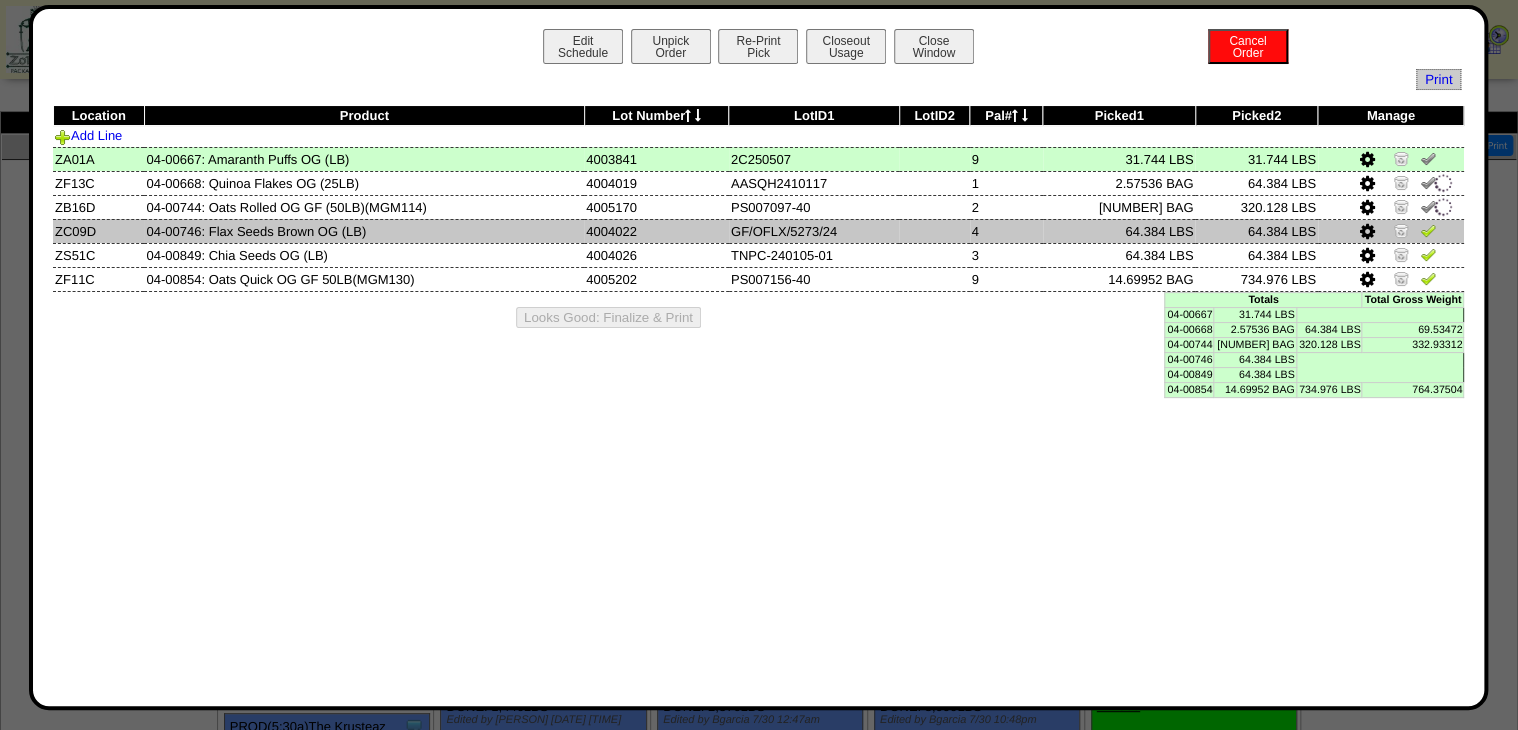 click at bounding box center [1428, 230] 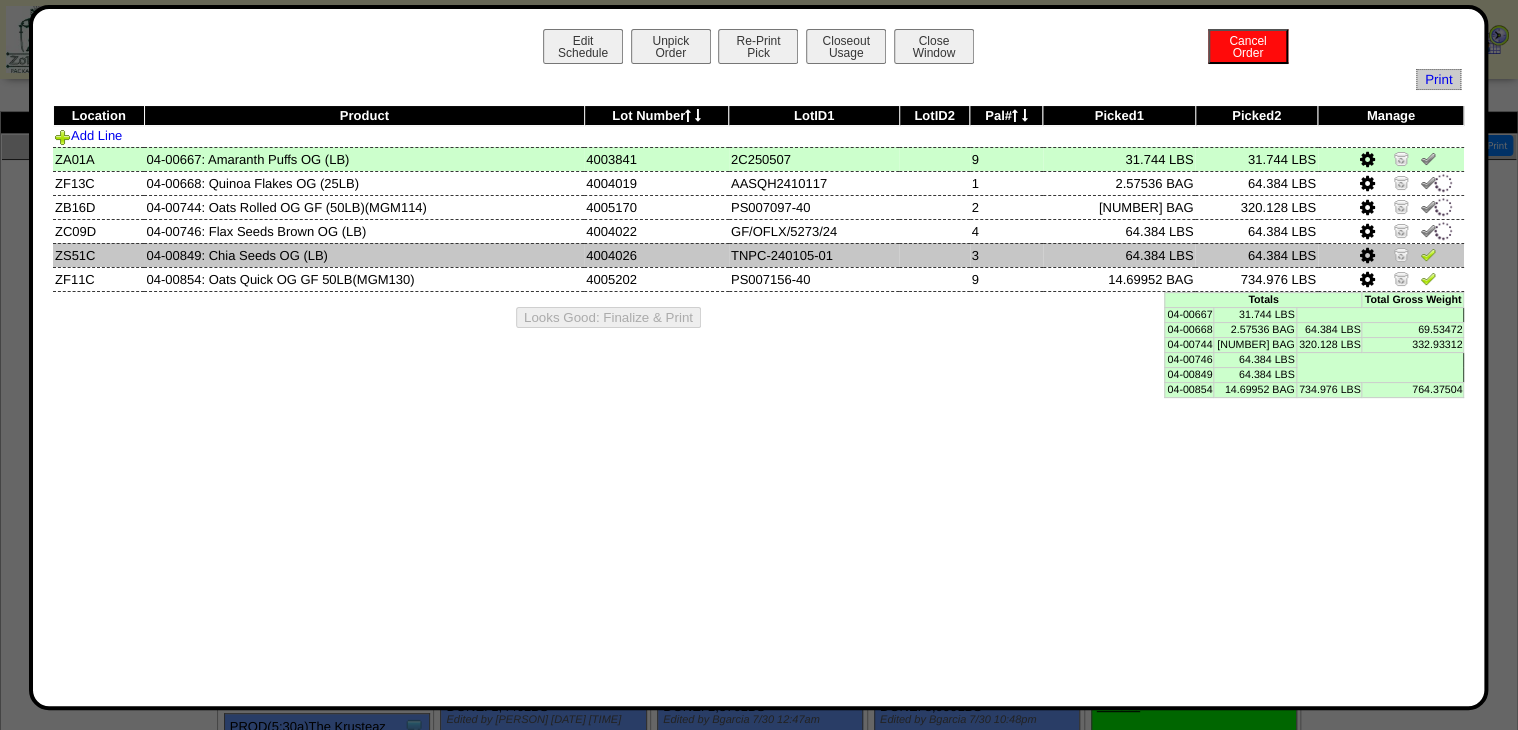 click at bounding box center [1428, 254] 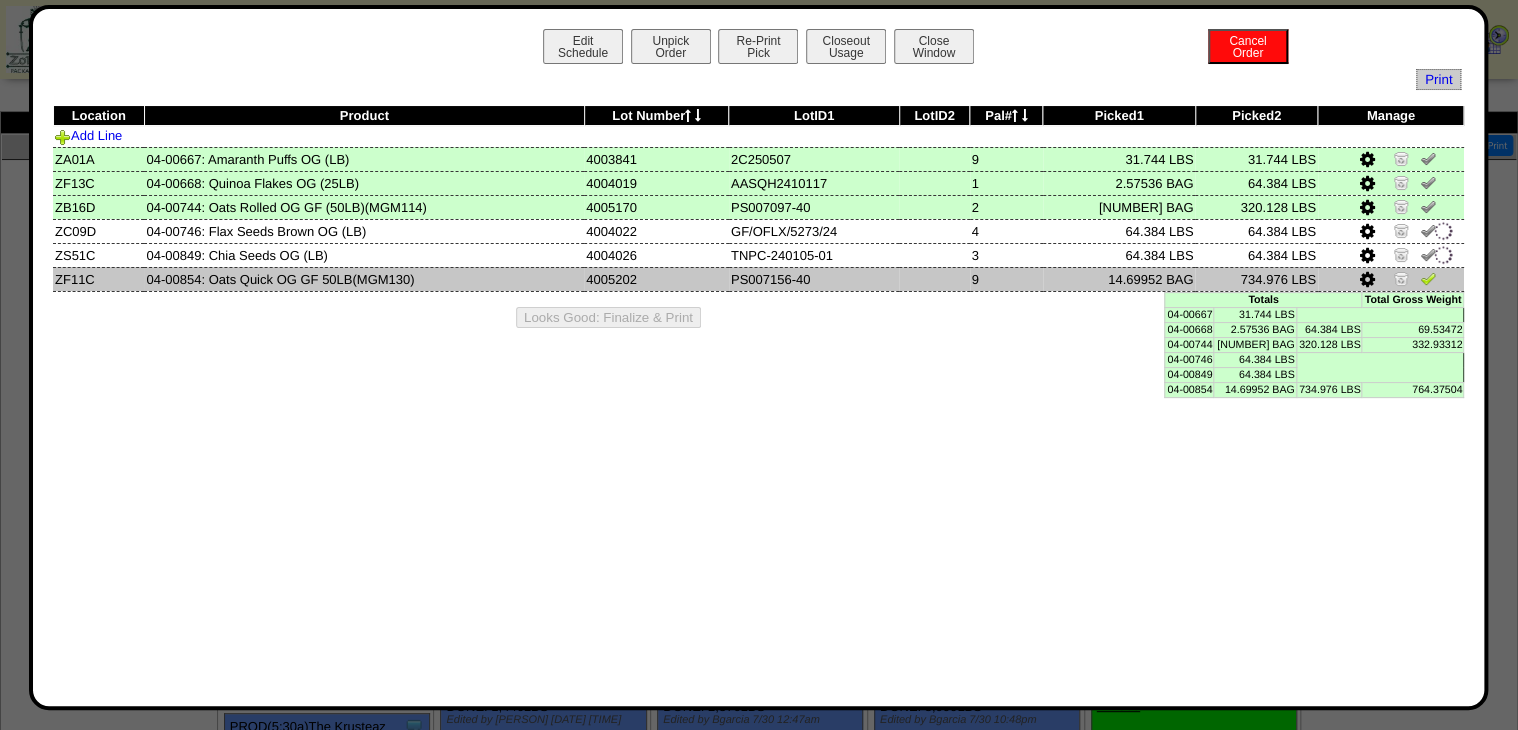 click at bounding box center (1428, 278) 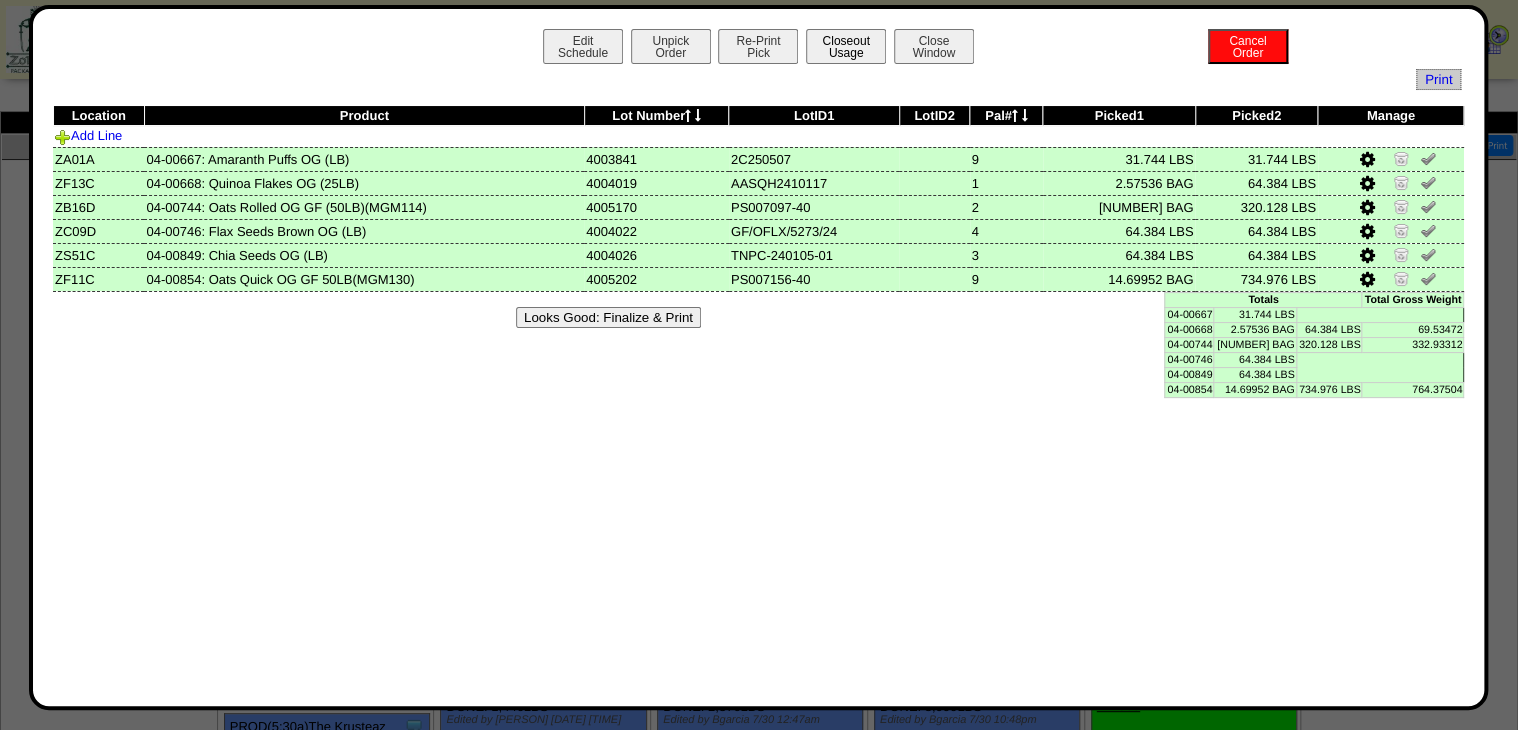 click on "Closeout Usage" at bounding box center (846, 46) 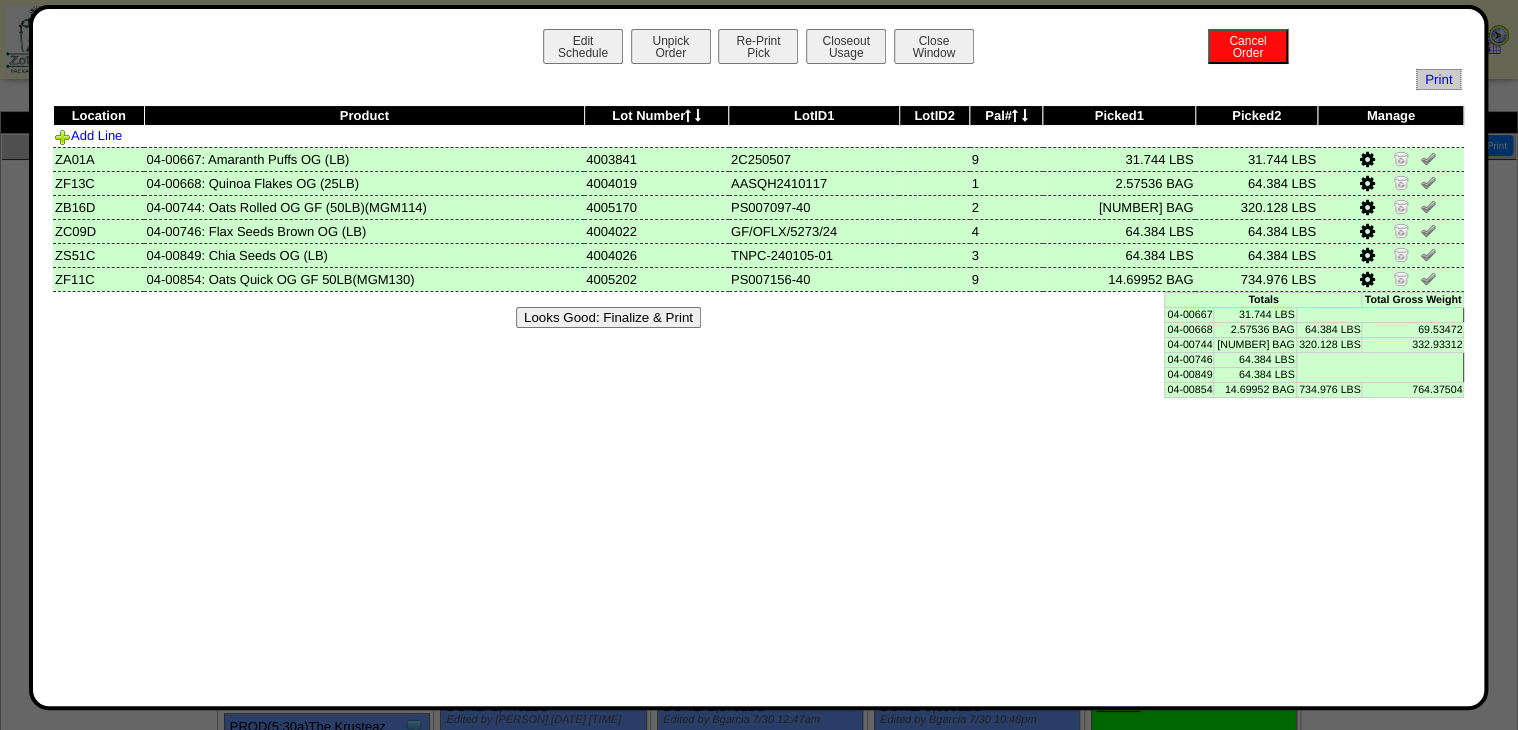 click on "Looks Good: Finalize & Print" at bounding box center (759, 317) 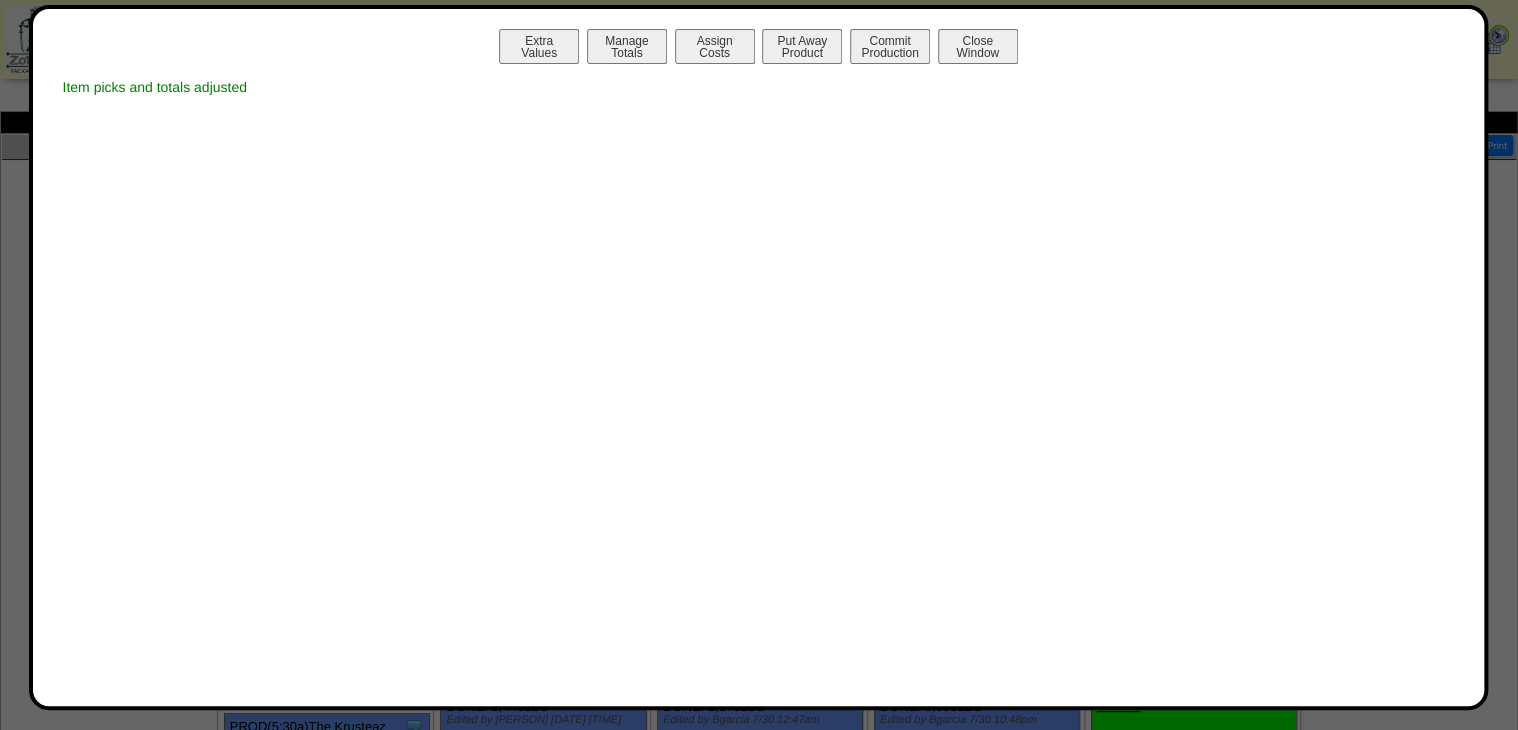 click on "Manage Totals" at bounding box center [627, 46] 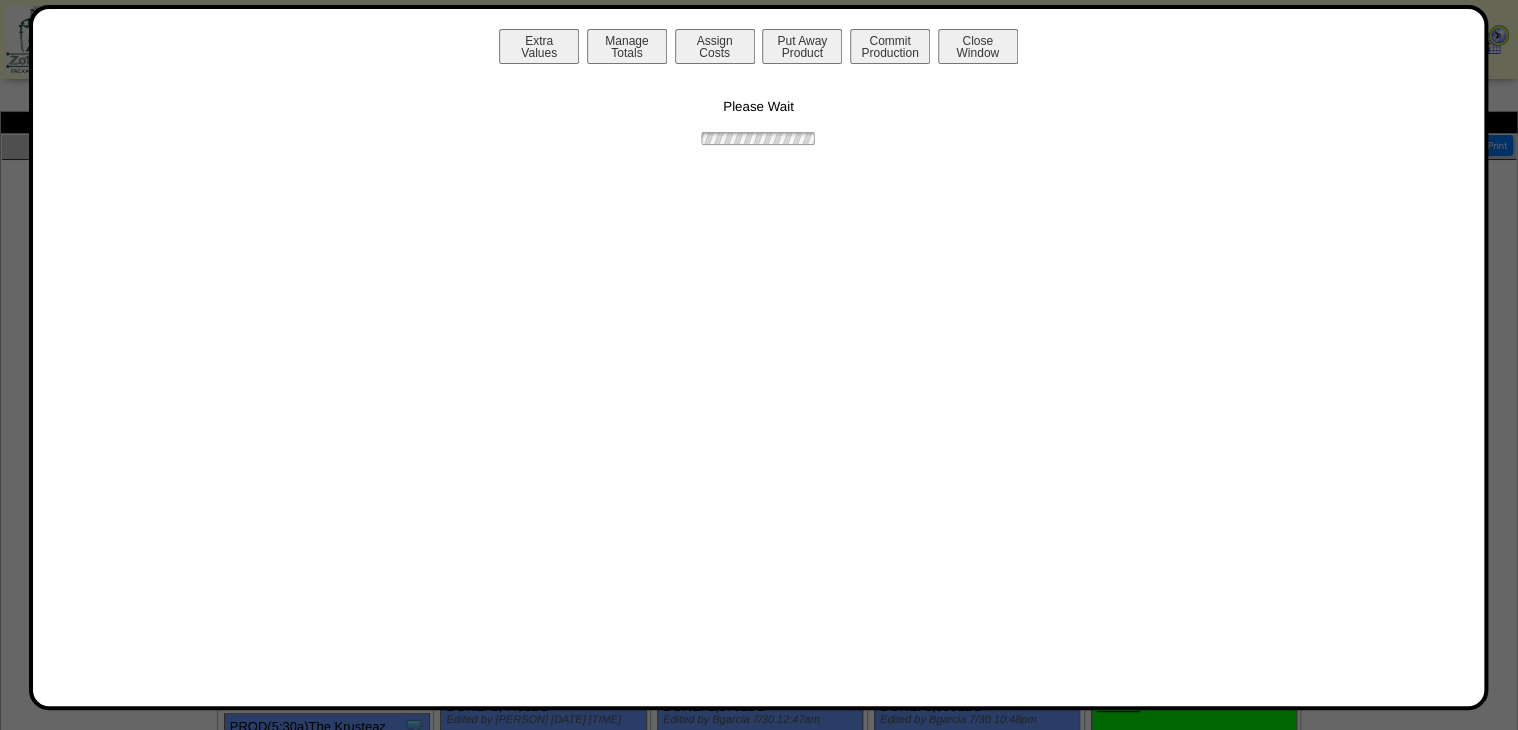 click on "Please Wait" at bounding box center [759, 108] 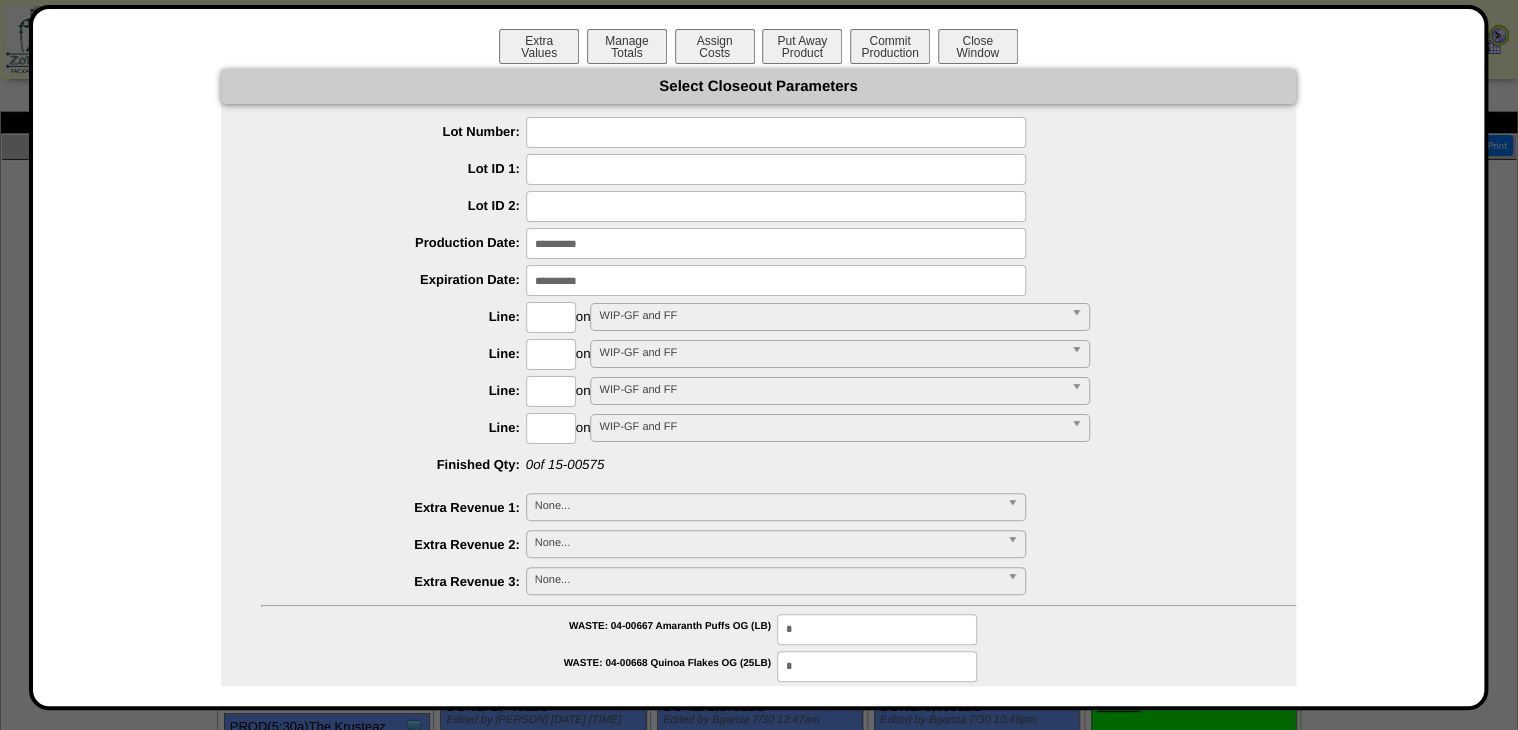 click at bounding box center [776, 132] 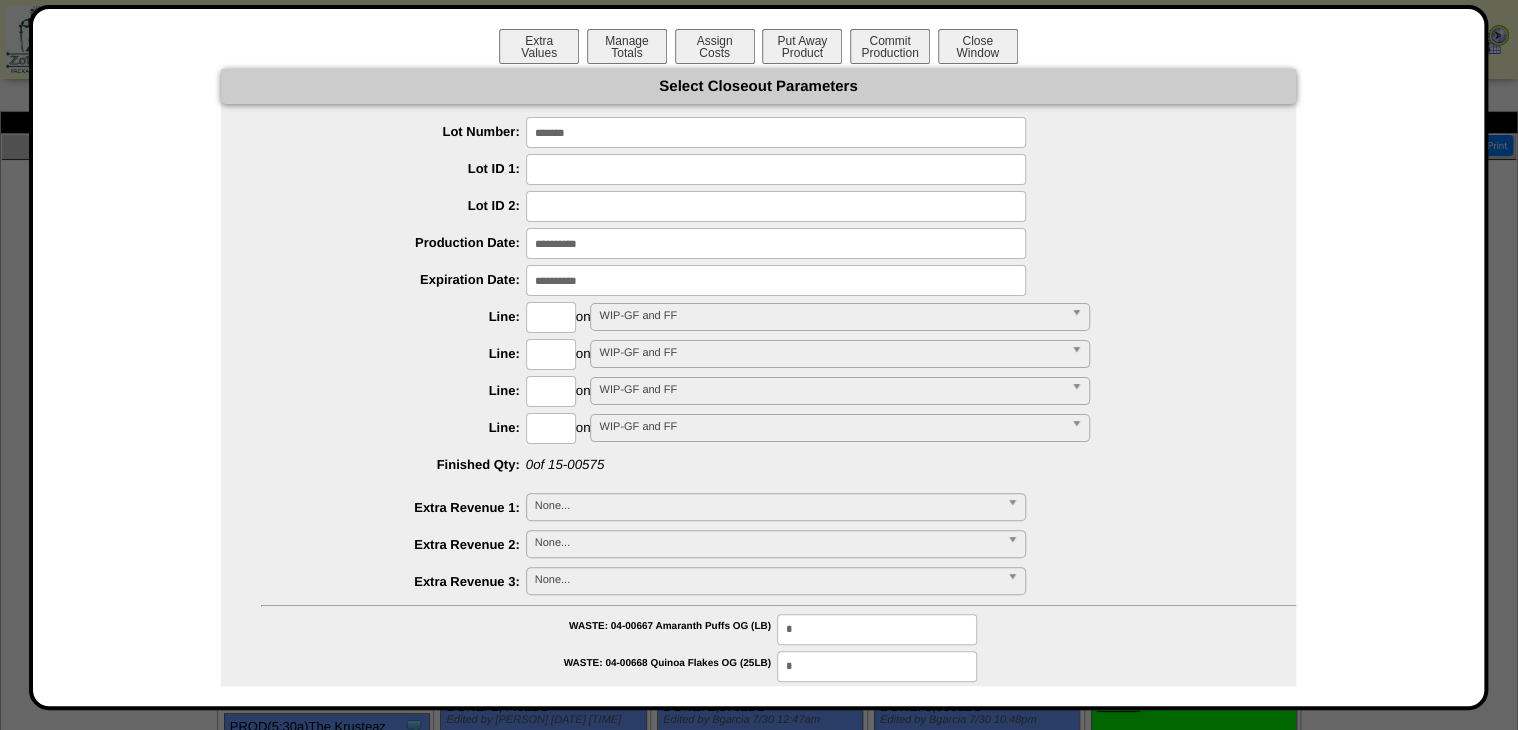 type on "*******" 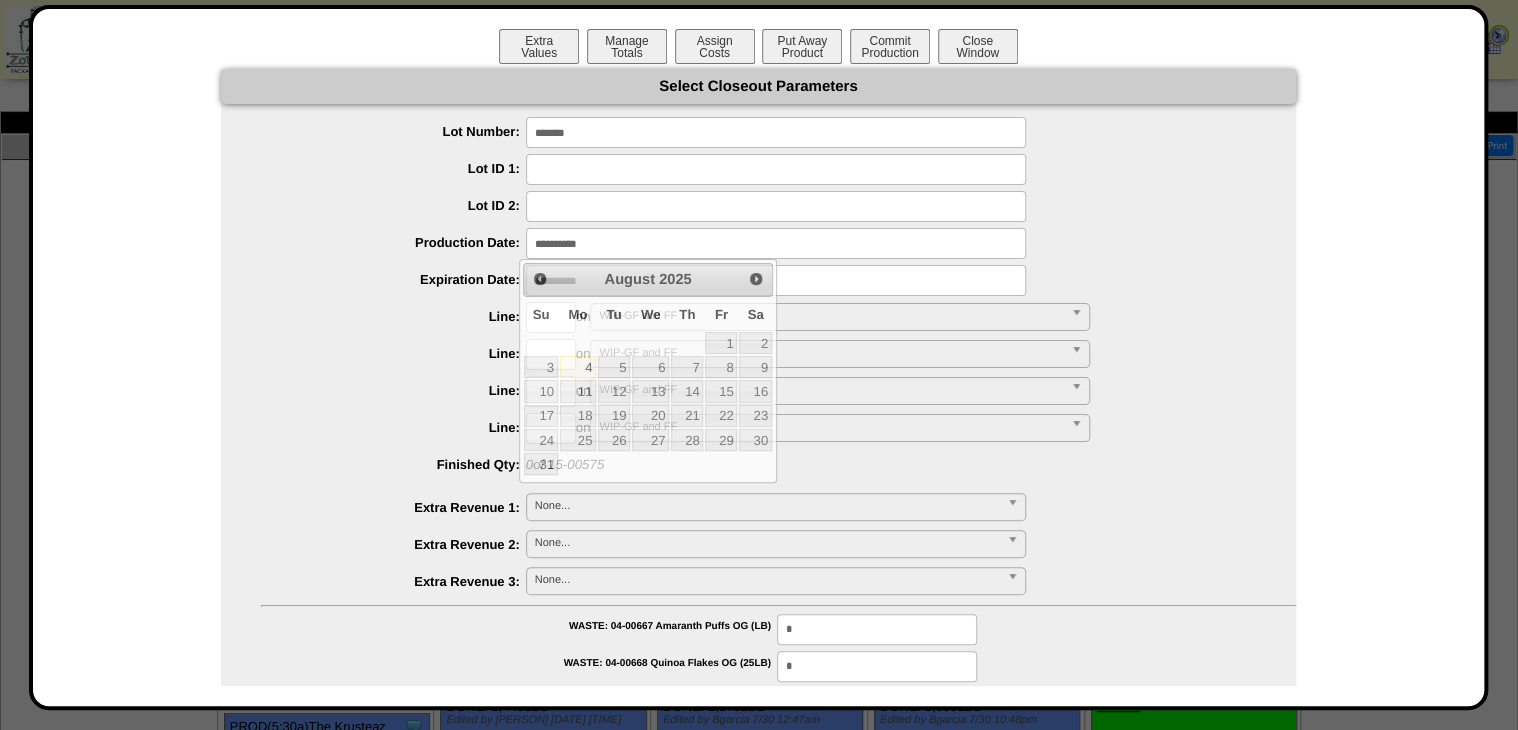 drag, startPoint x: 646, startPoint y: 236, endPoint x: 646, endPoint y: 251, distance: 15 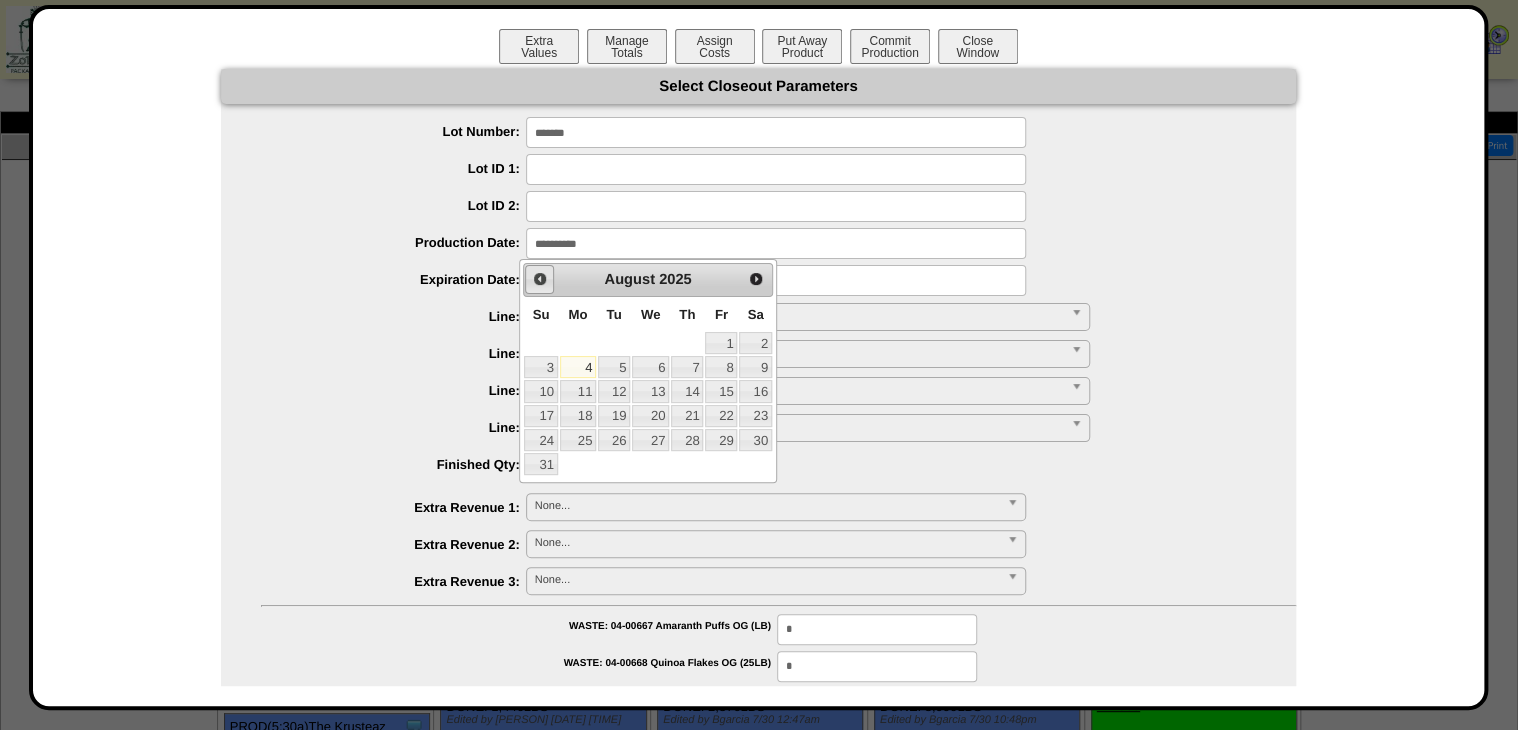 click on "Prev" at bounding box center [540, 279] 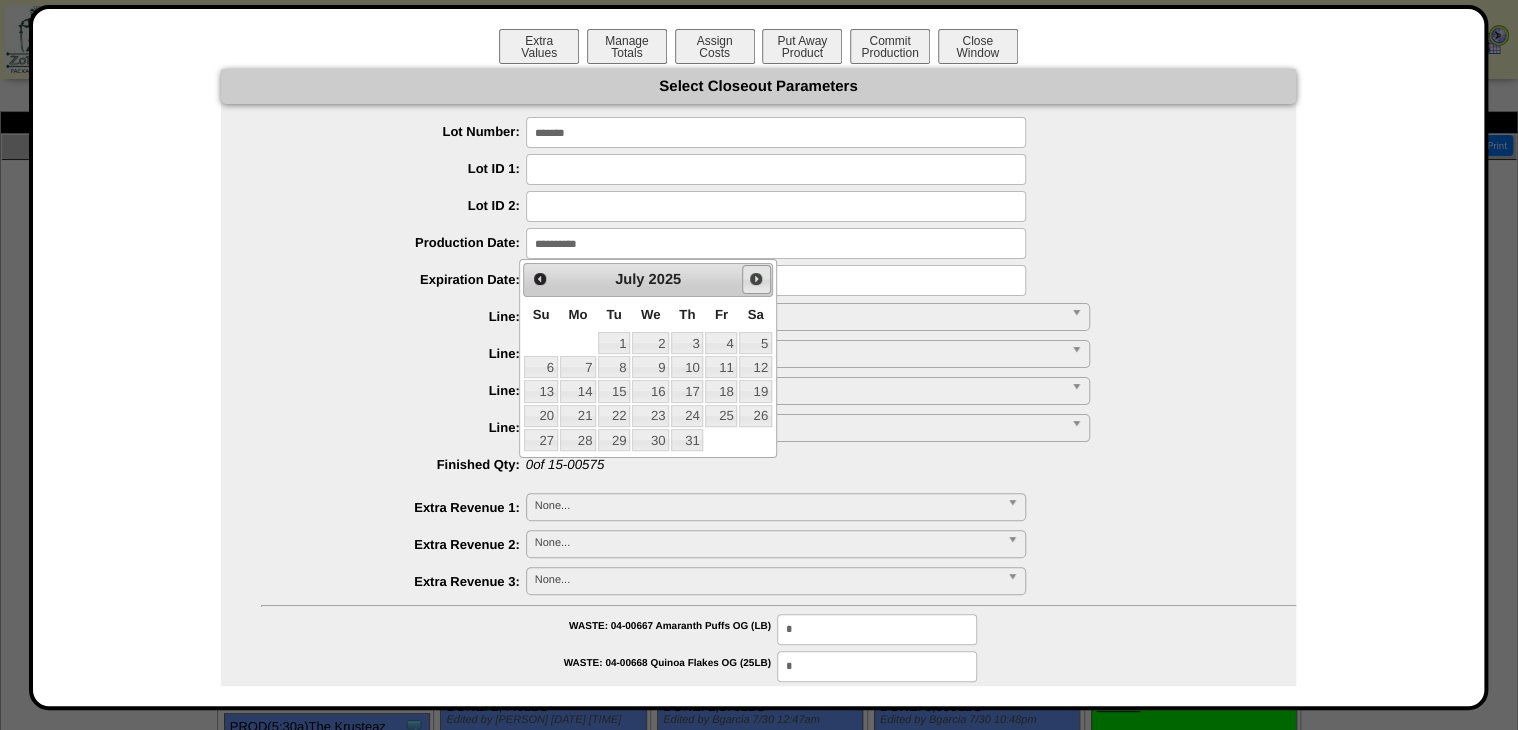 click on "Next" at bounding box center (756, 279) 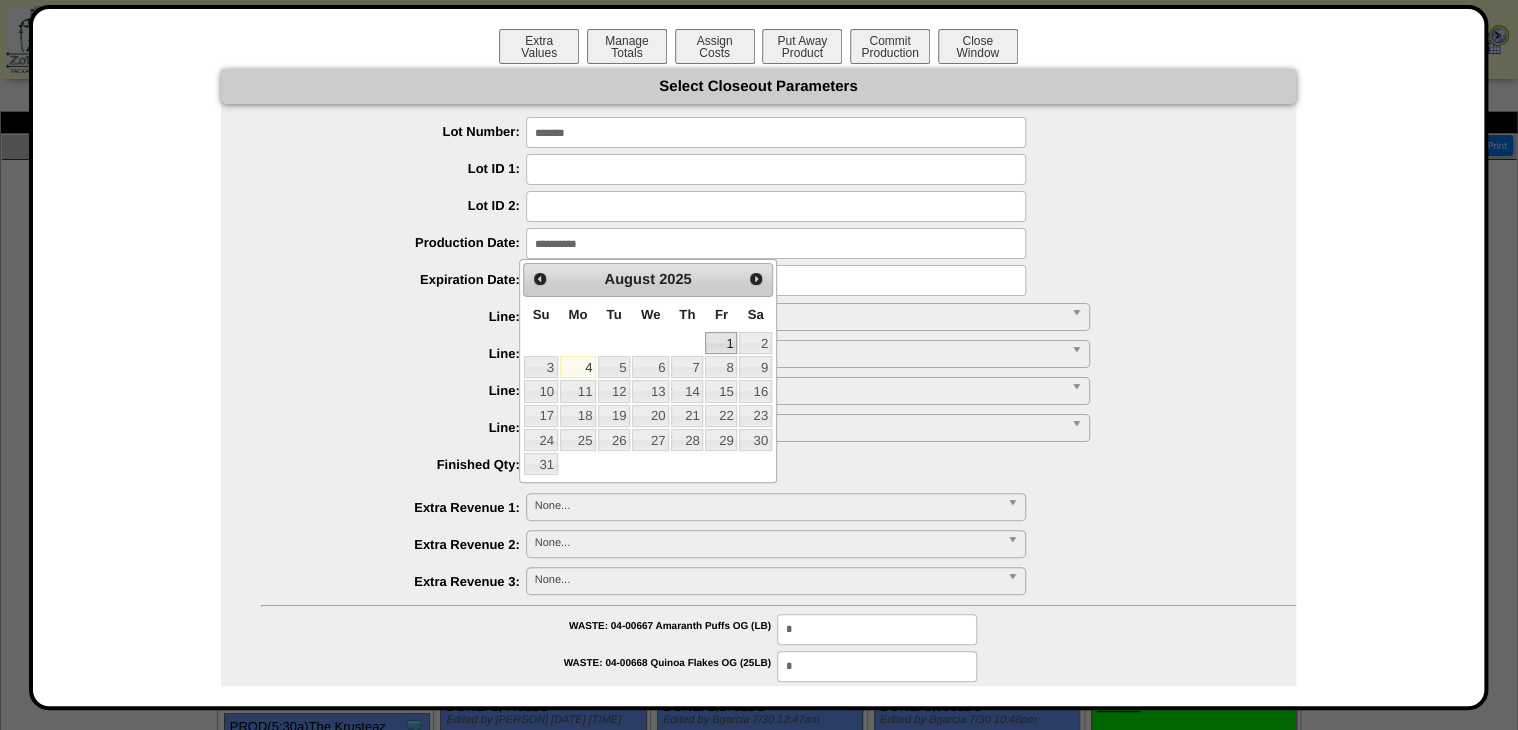 click on "1" at bounding box center [721, 343] 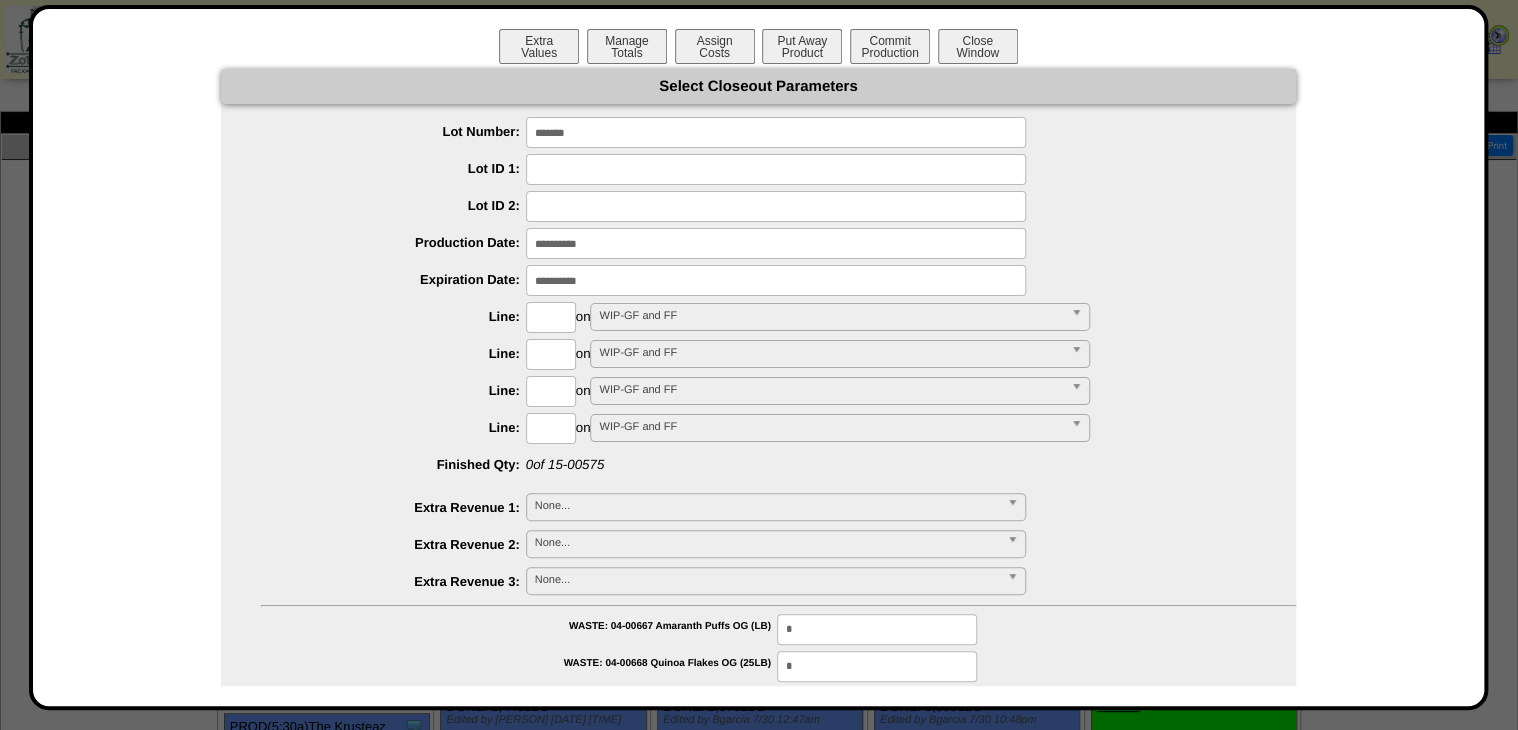 click at bounding box center (776, 280) 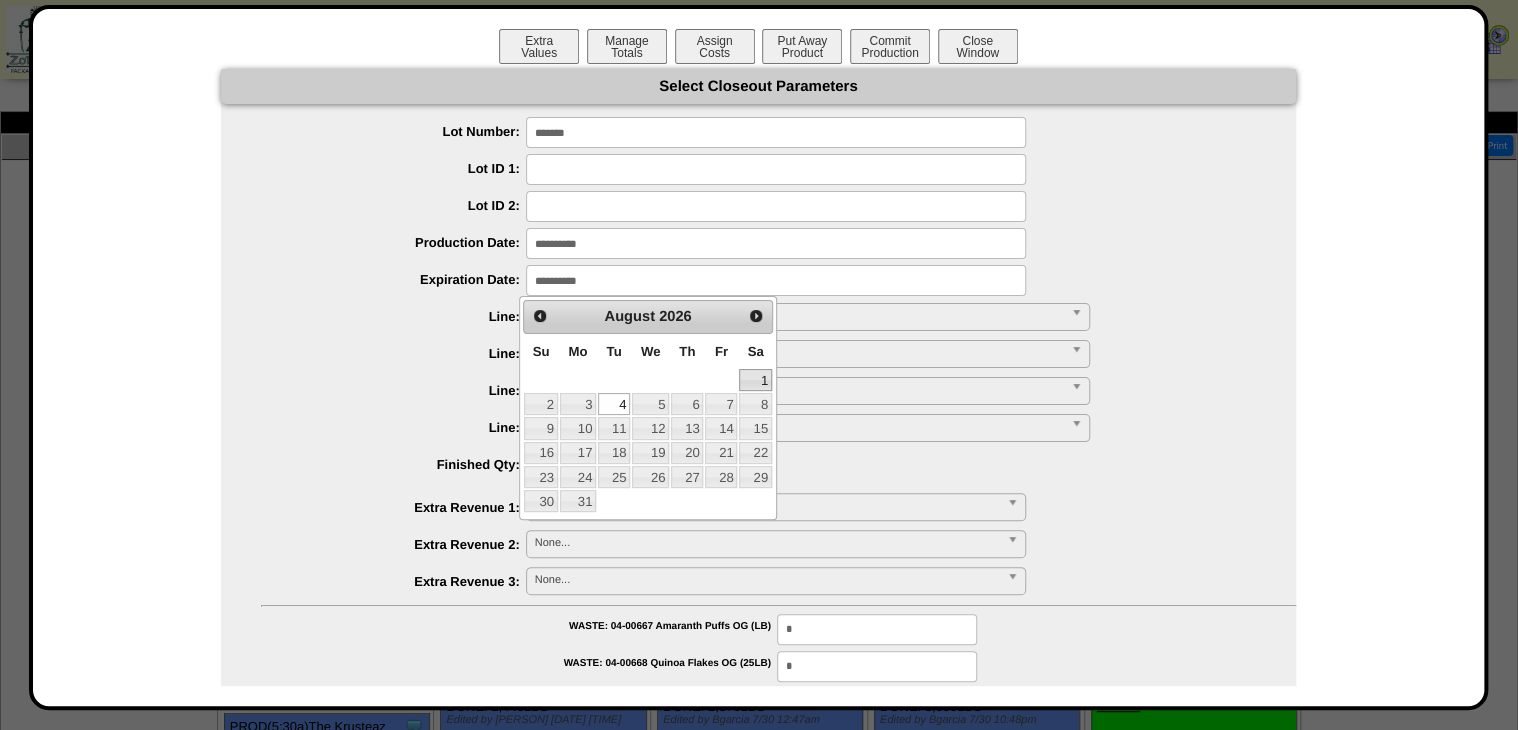 click on "1" at bounding box center [755, 380] 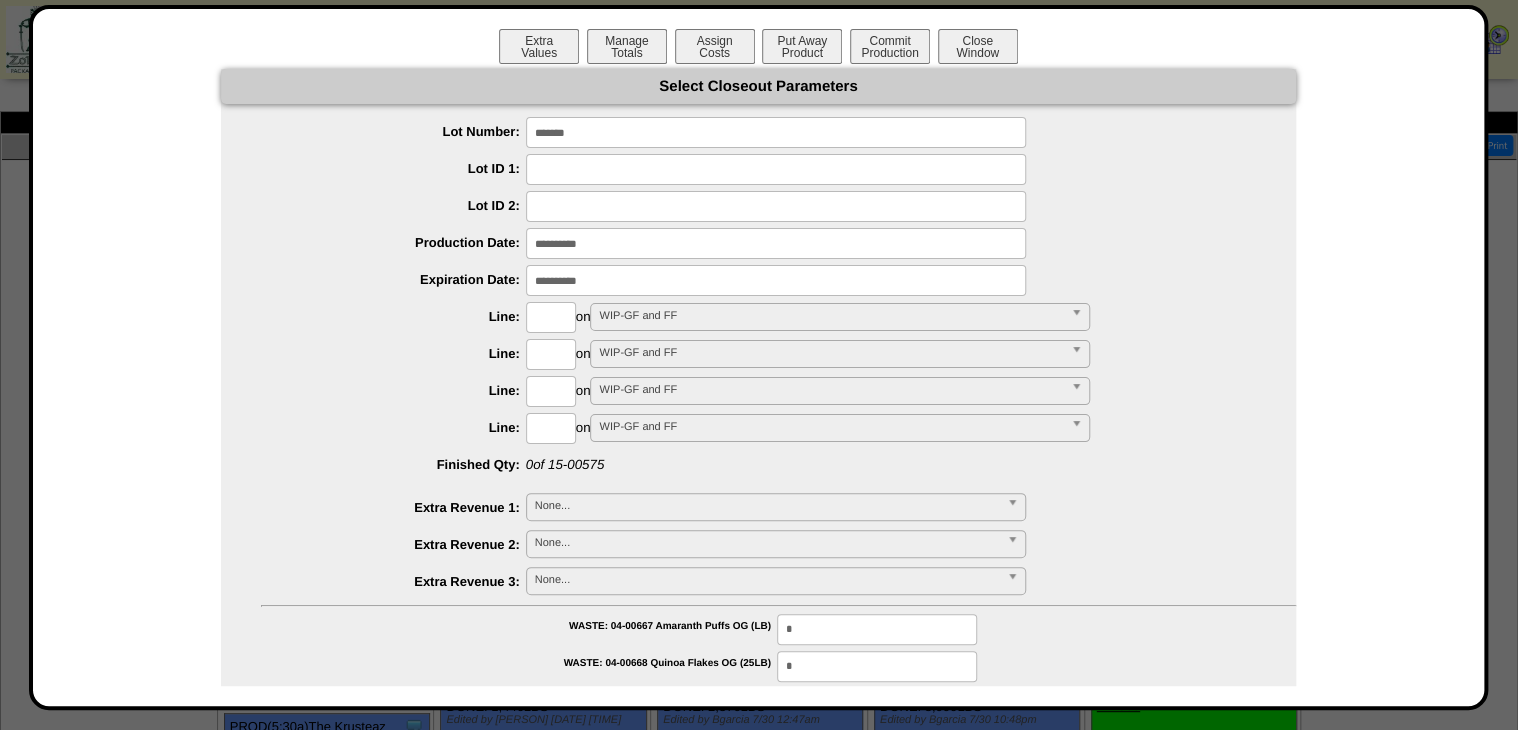 click at bounding box center [551, 317] 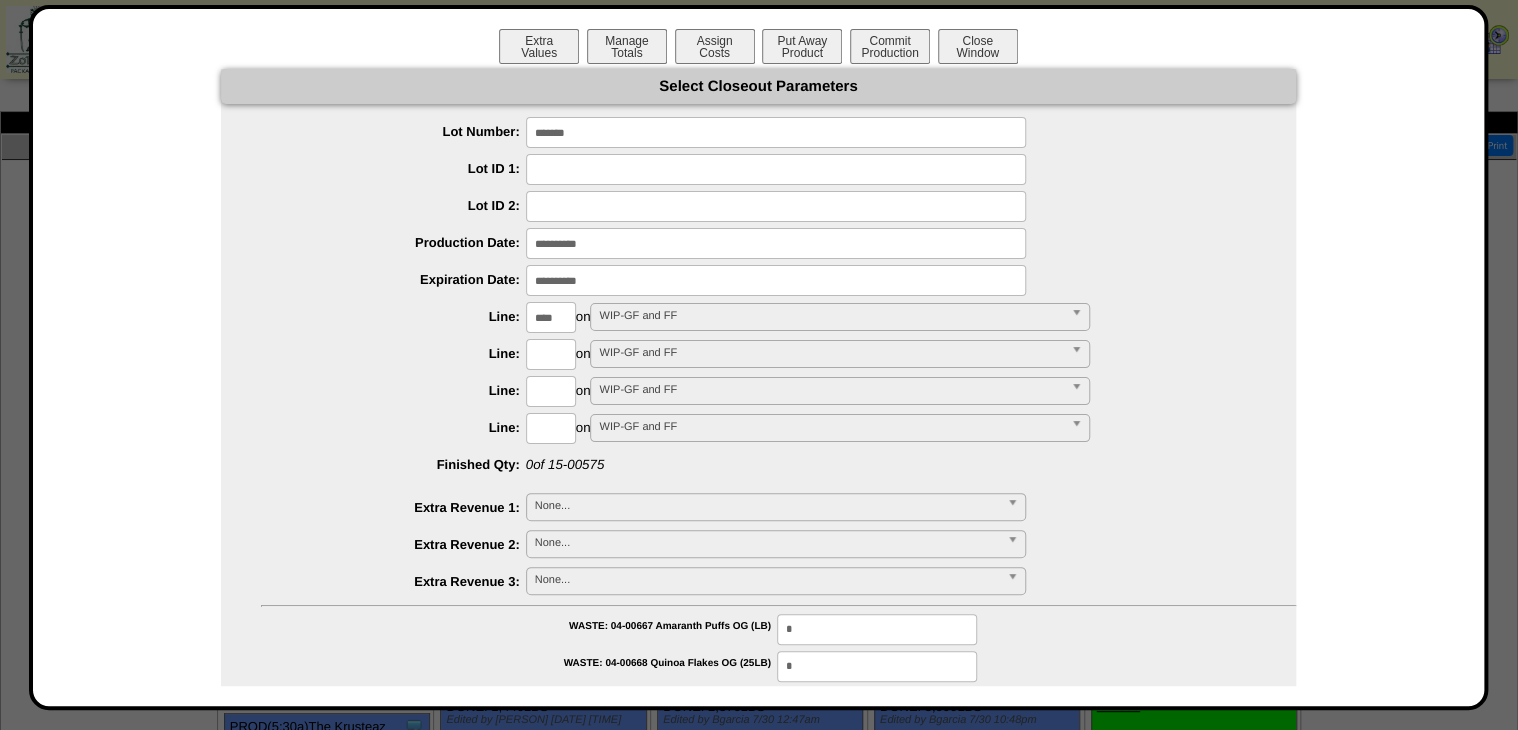 type on "****" 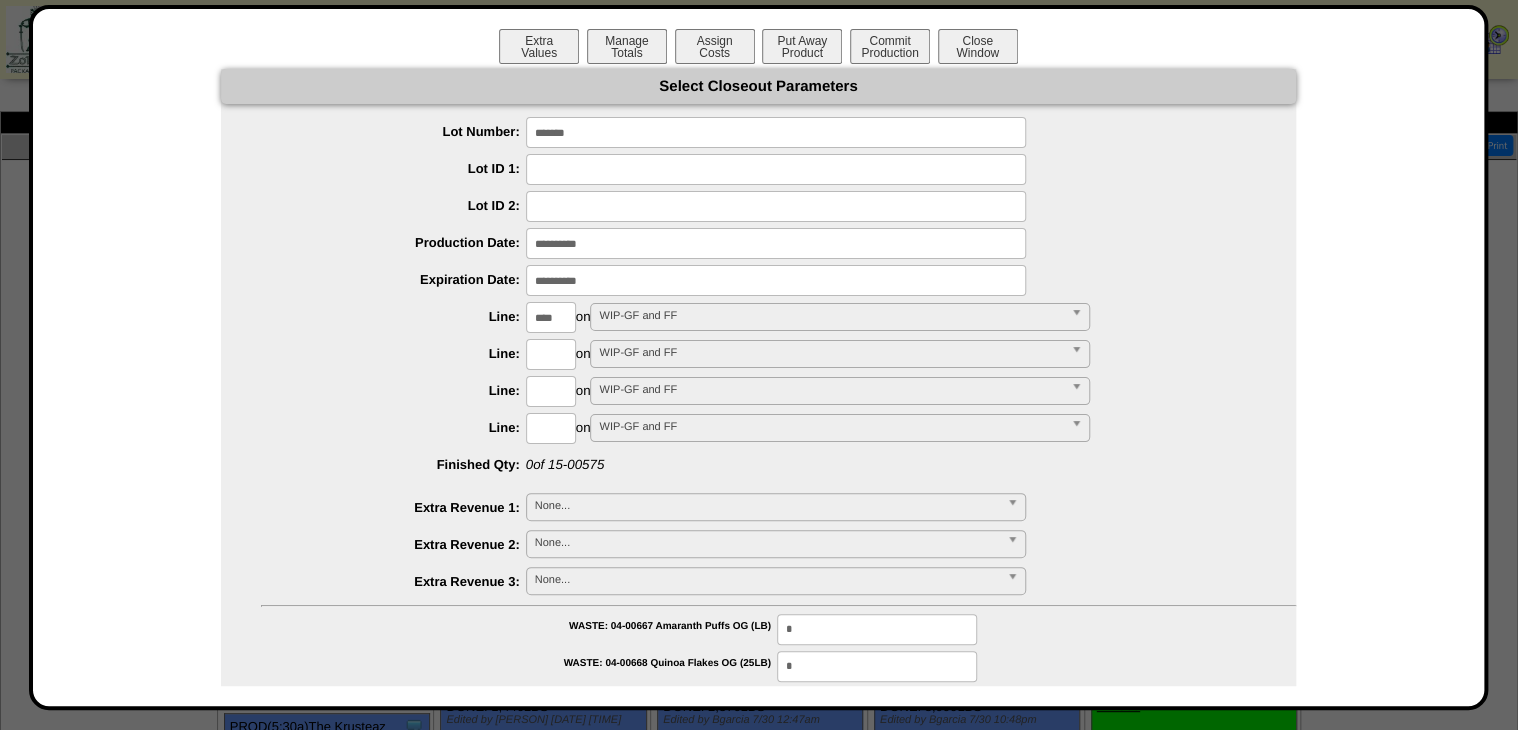 click on "**********" at bounding box center [758, 862] 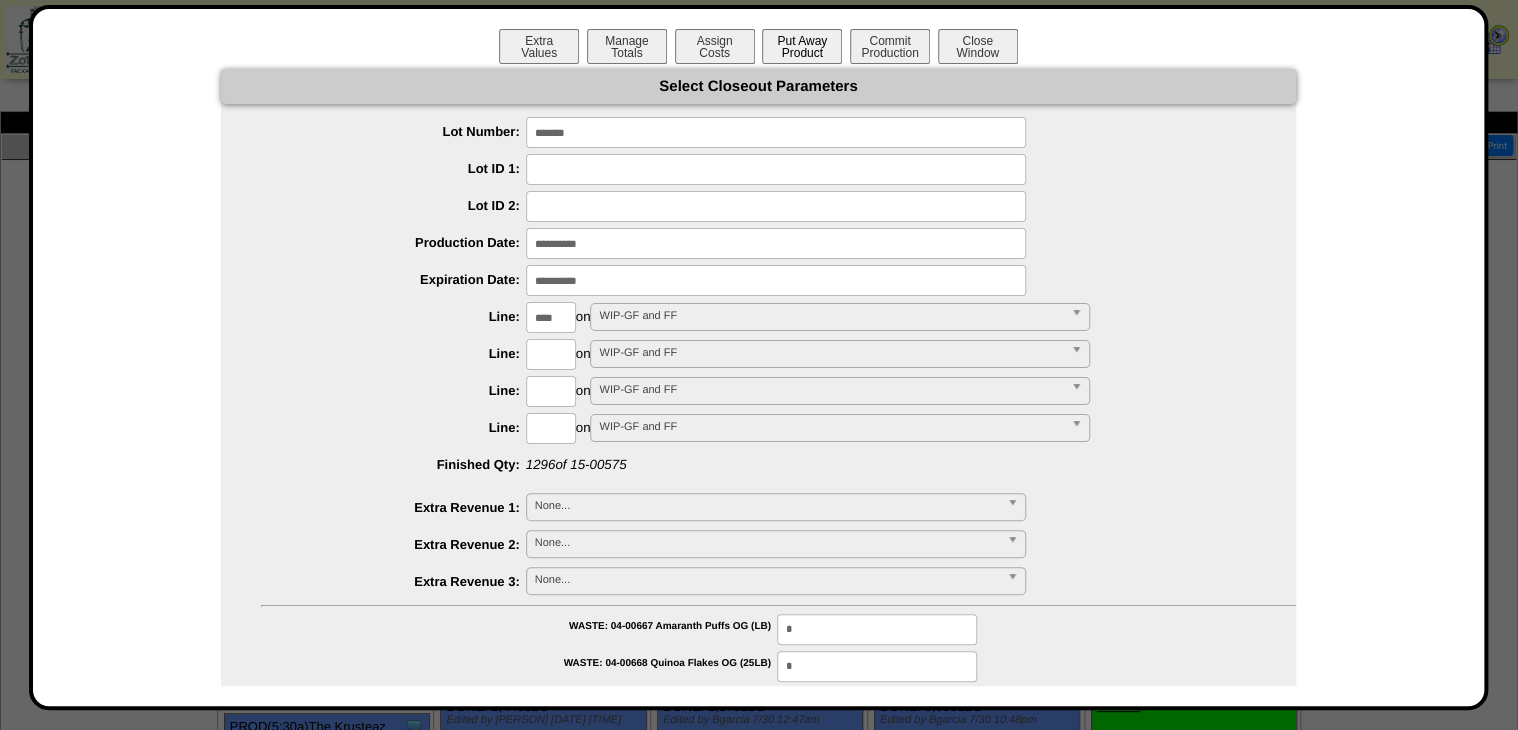 click on "Put Away Product" at bounding box center [802, 46] 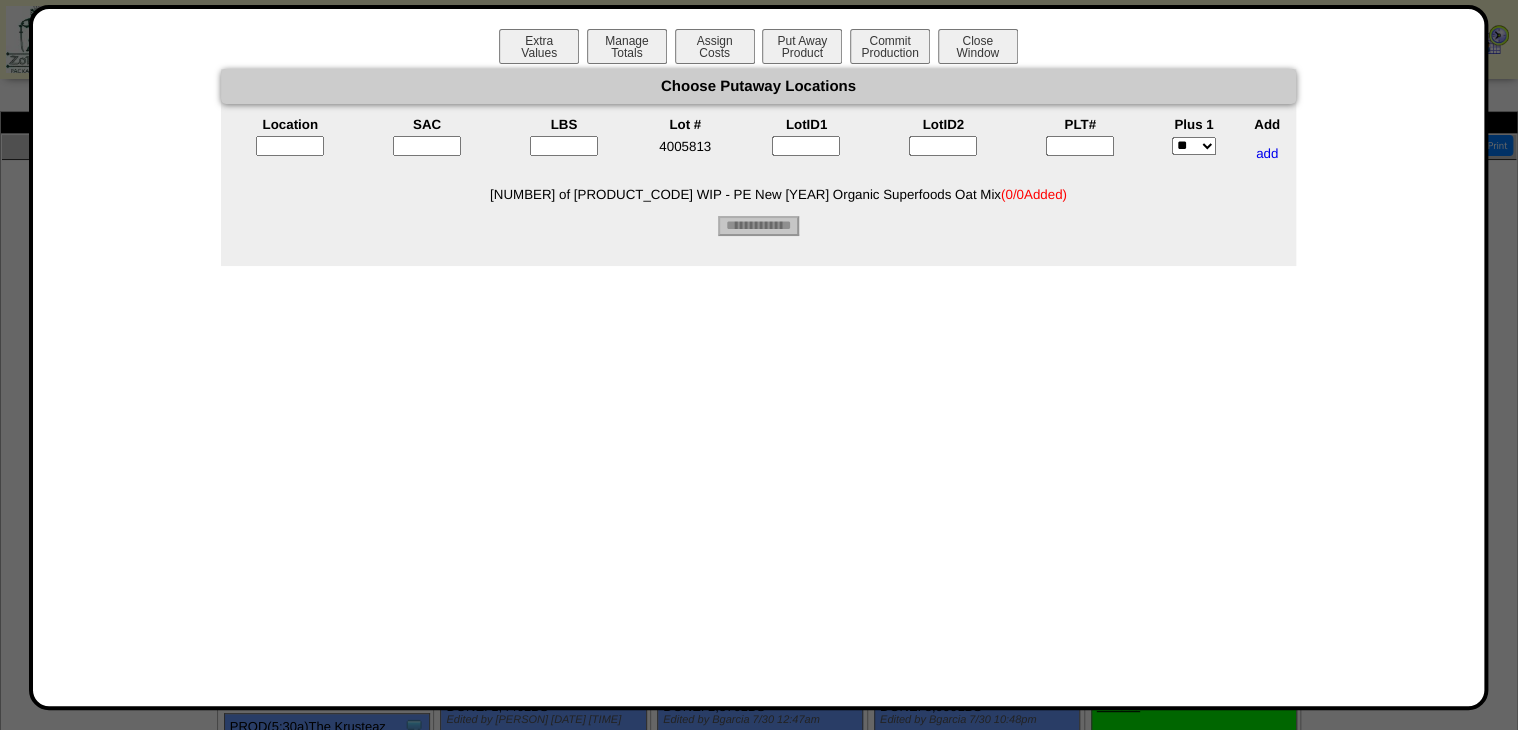 click at bounding box center [1080, 146] 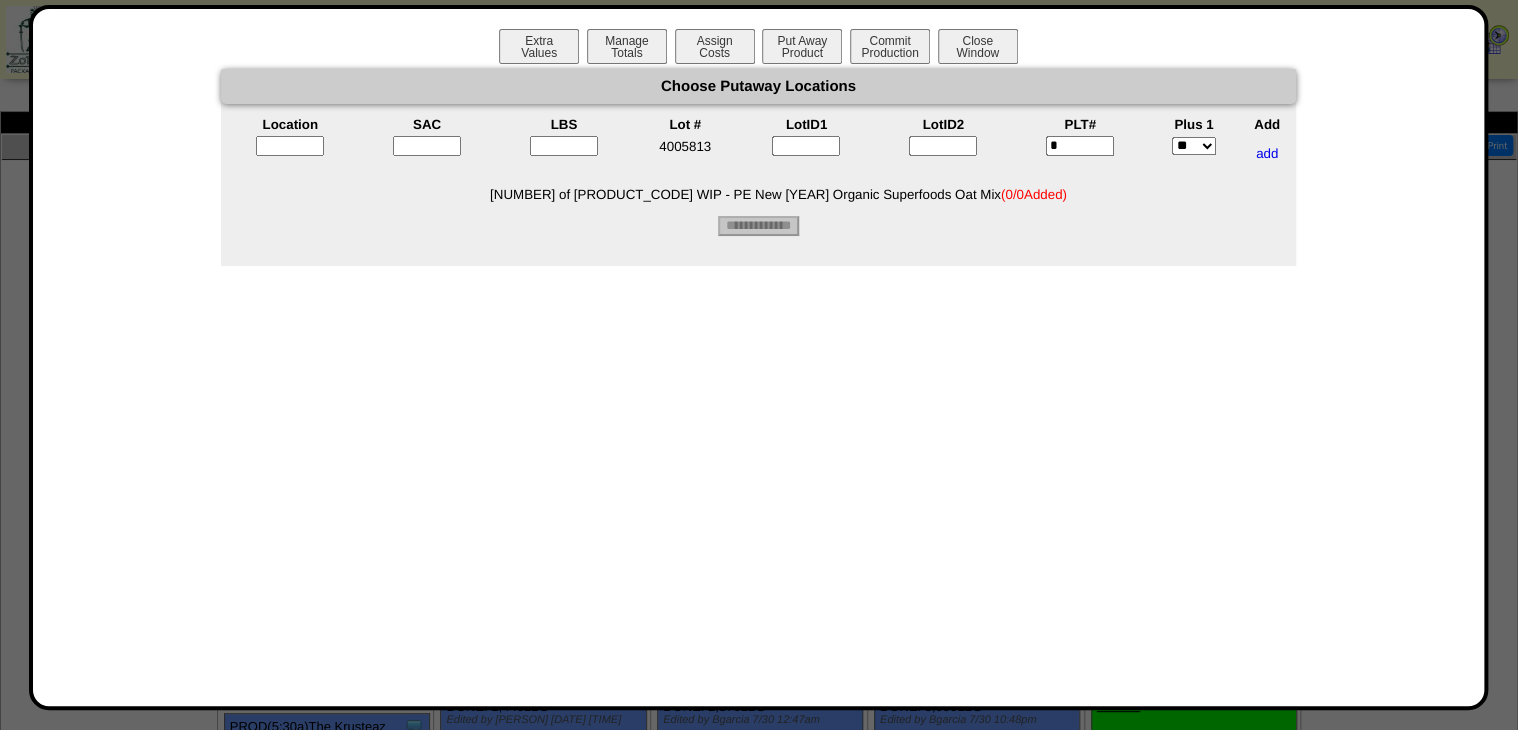 type on "*" 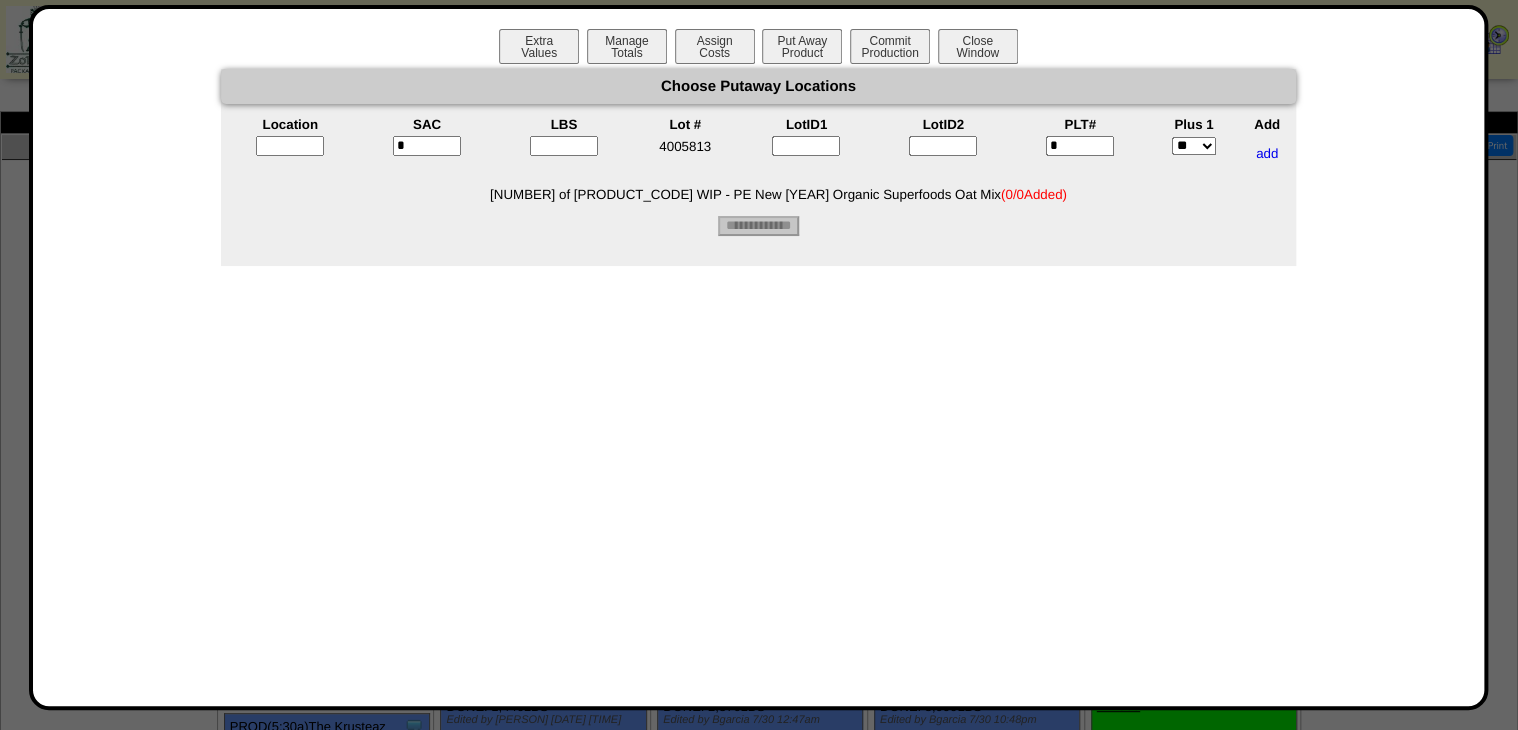 type on "*" 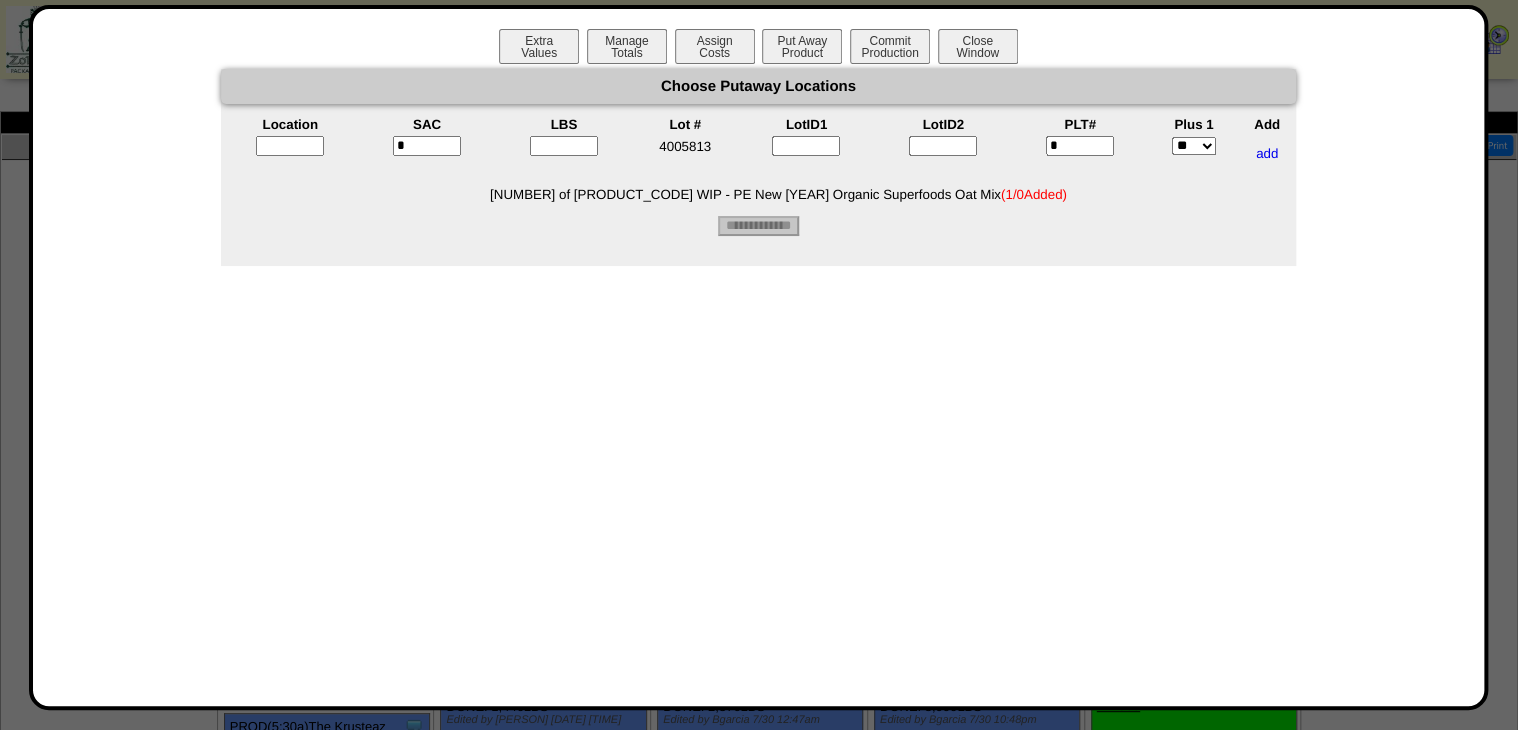 drag, startPoint x: 586, startPoint y: 134, endPoint x: 581, endPoint y: 144, distance: 11.18034 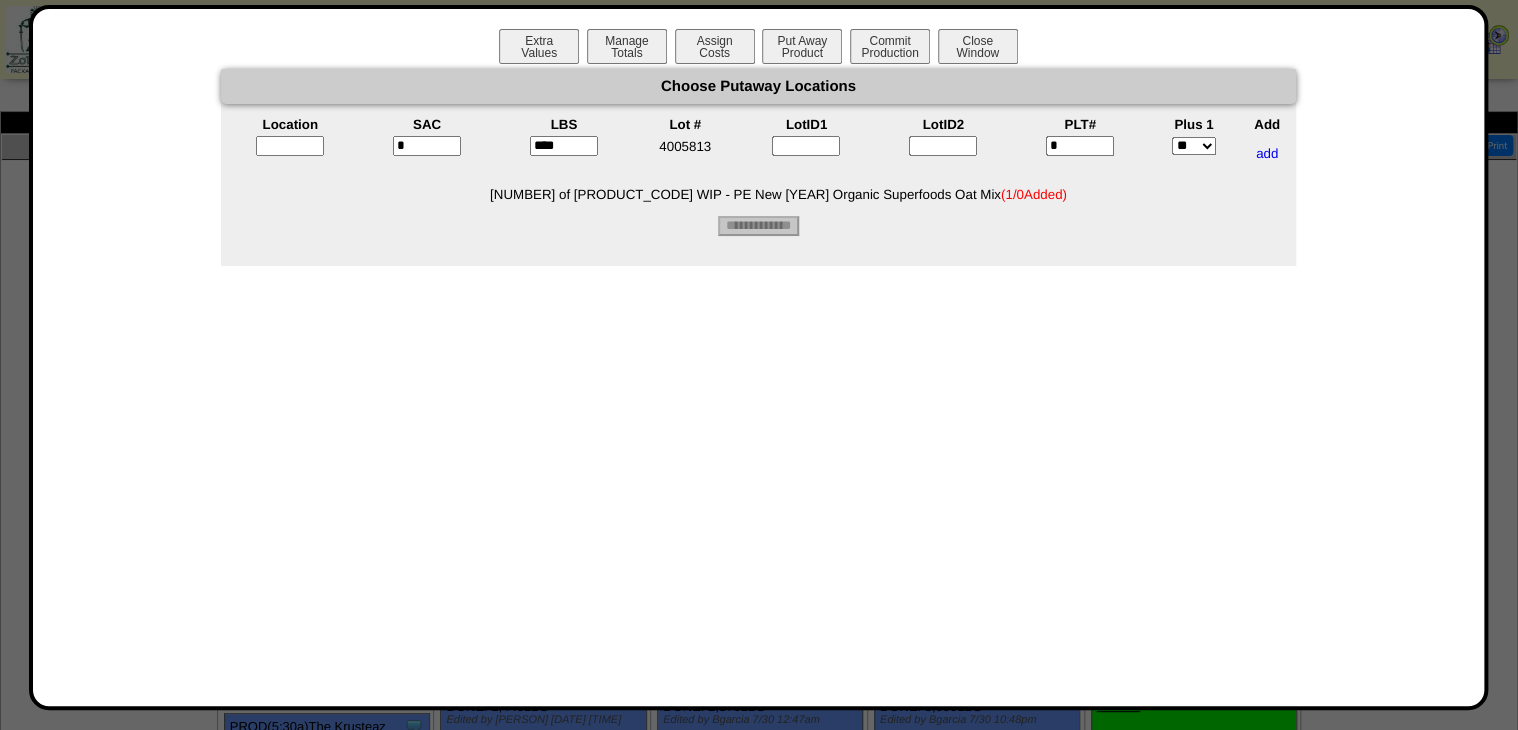 type on "****" 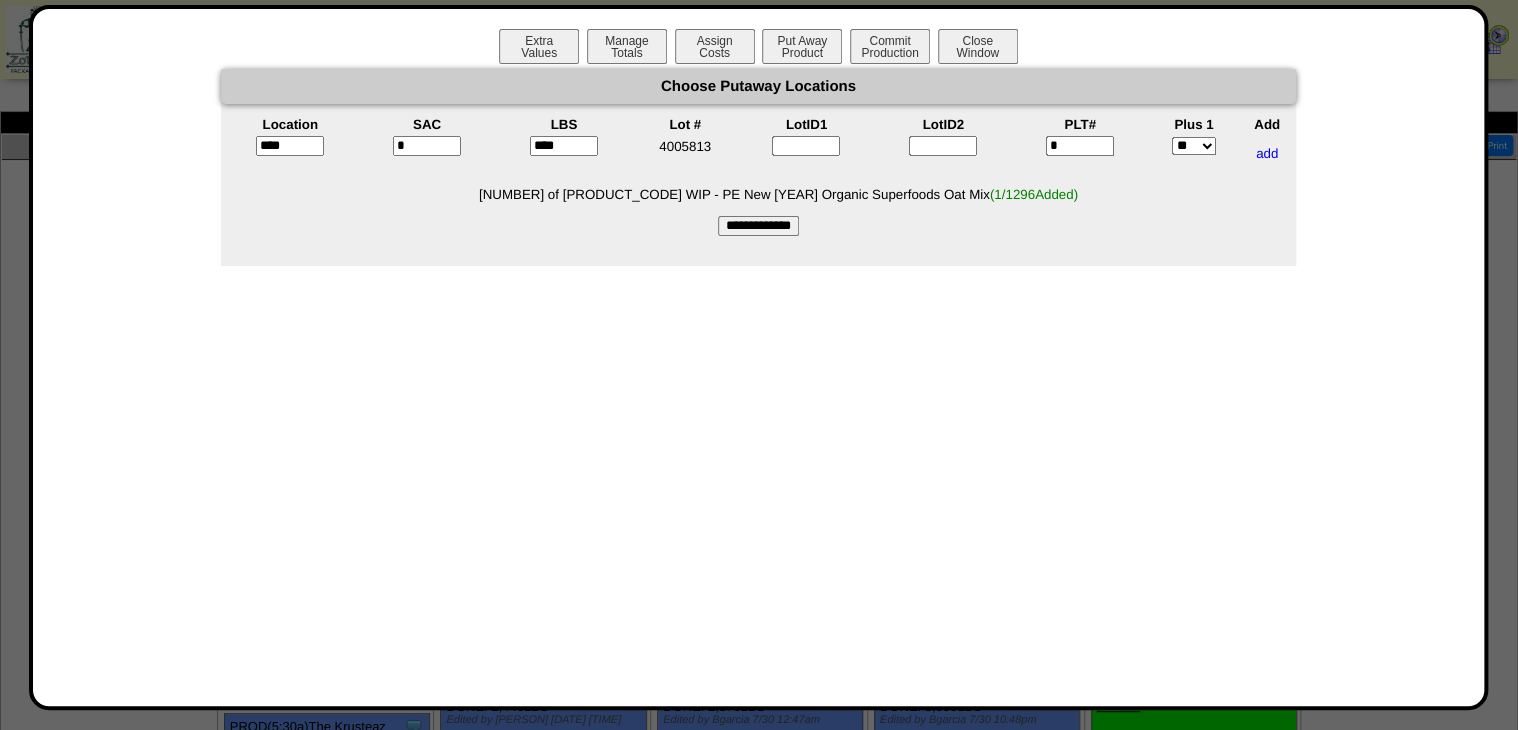 type on "*****" 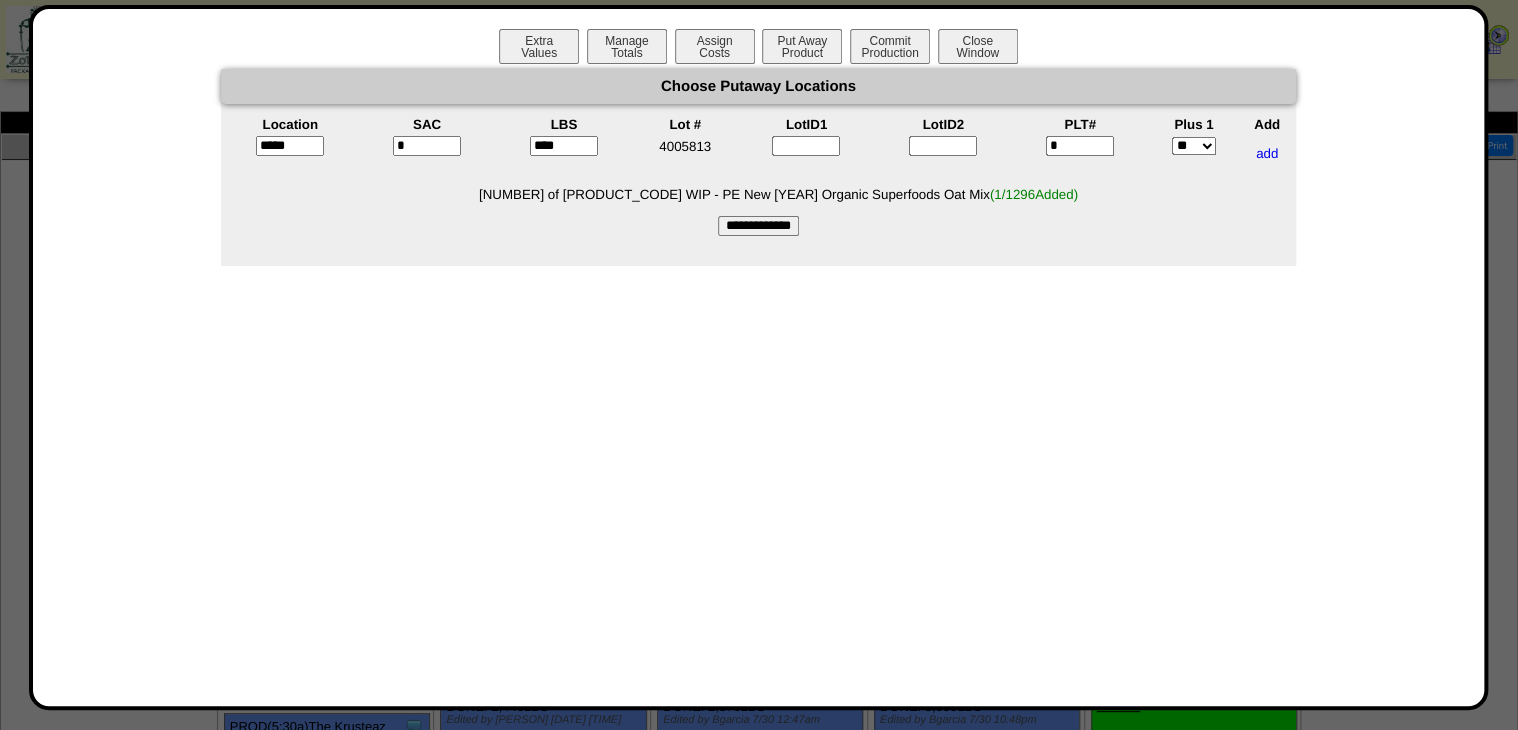 click on "**********" at bounding box center (758, 226) 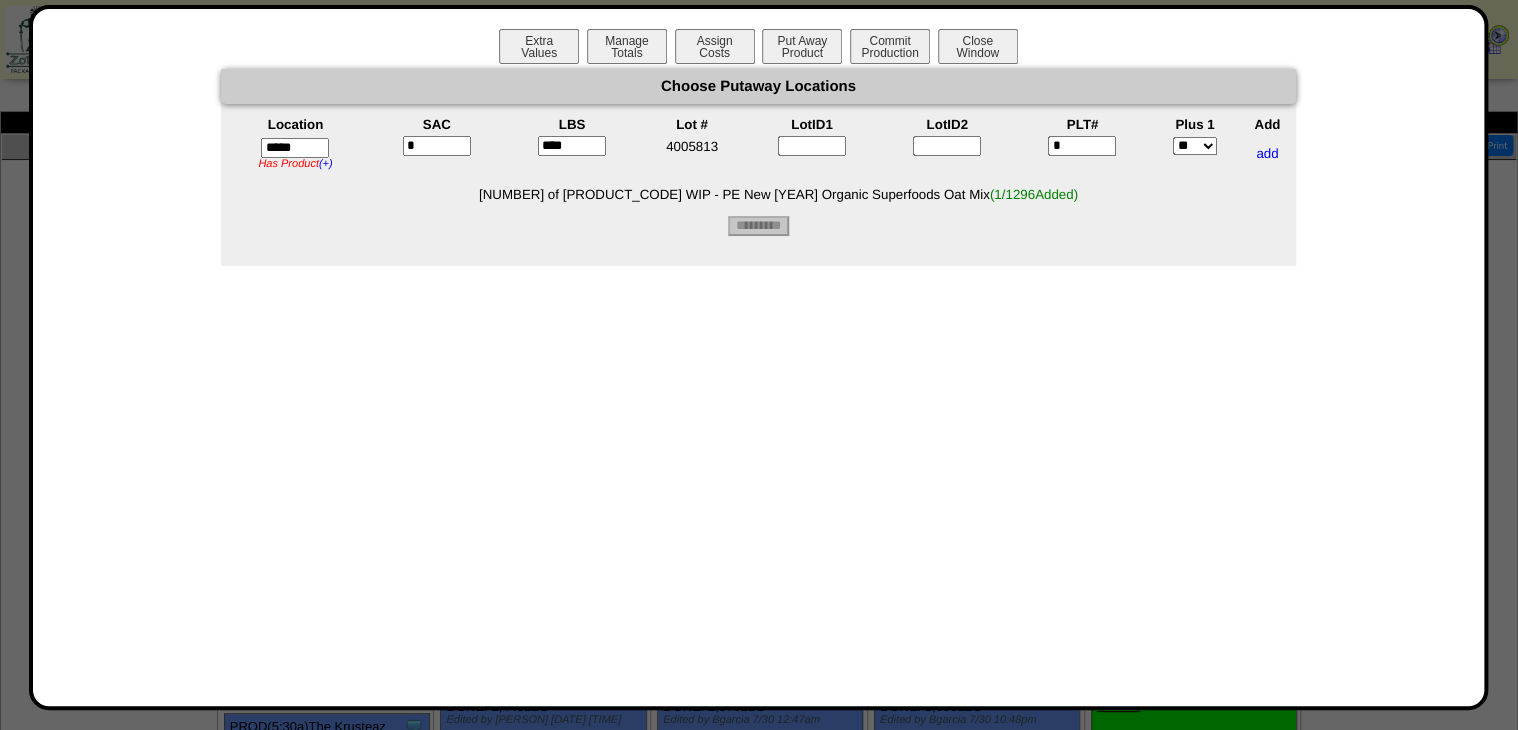 type on "*********" 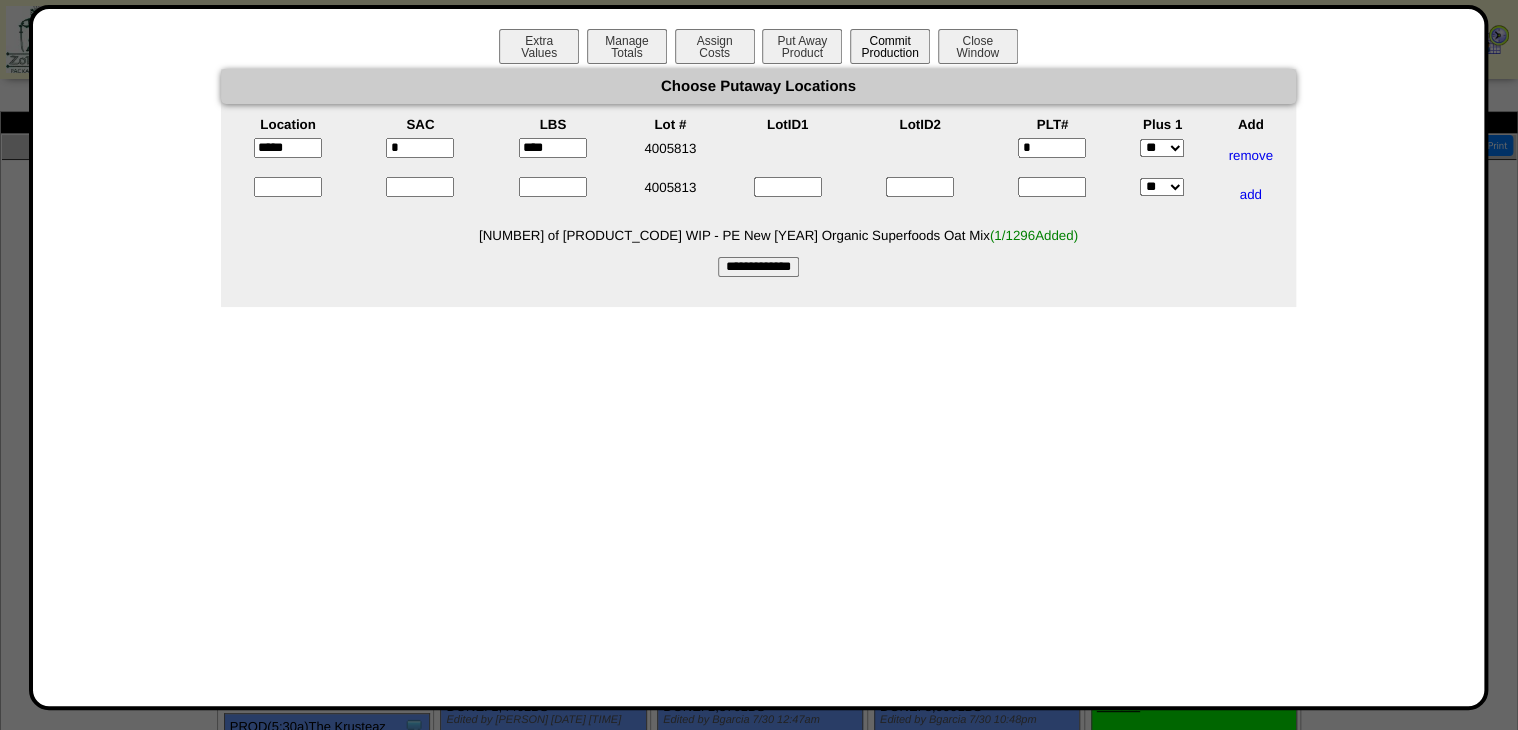 click on "Commit Production" at bounding box center [890, 46] 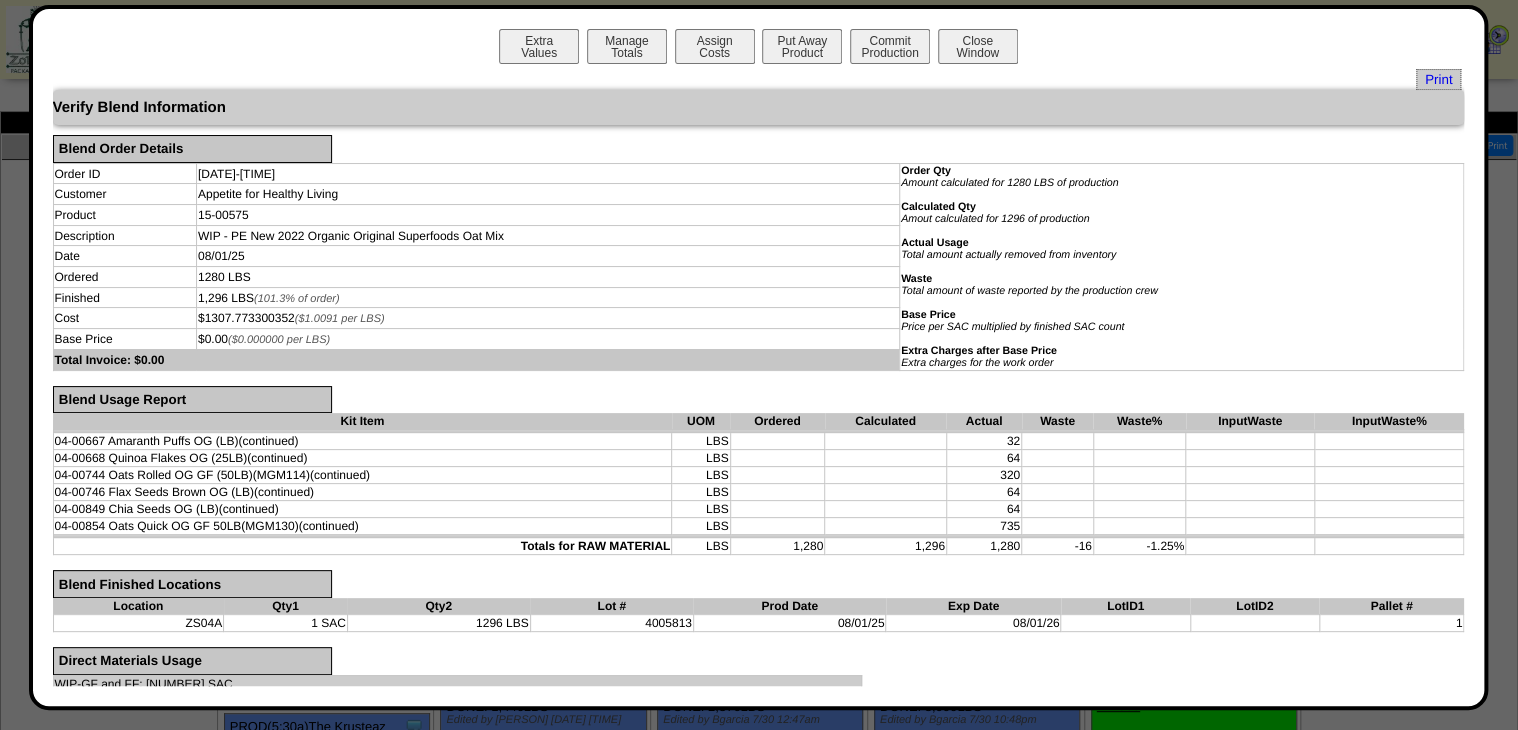 scroll, scrollTop: 297, scrollLeft: 0, axis: vertical 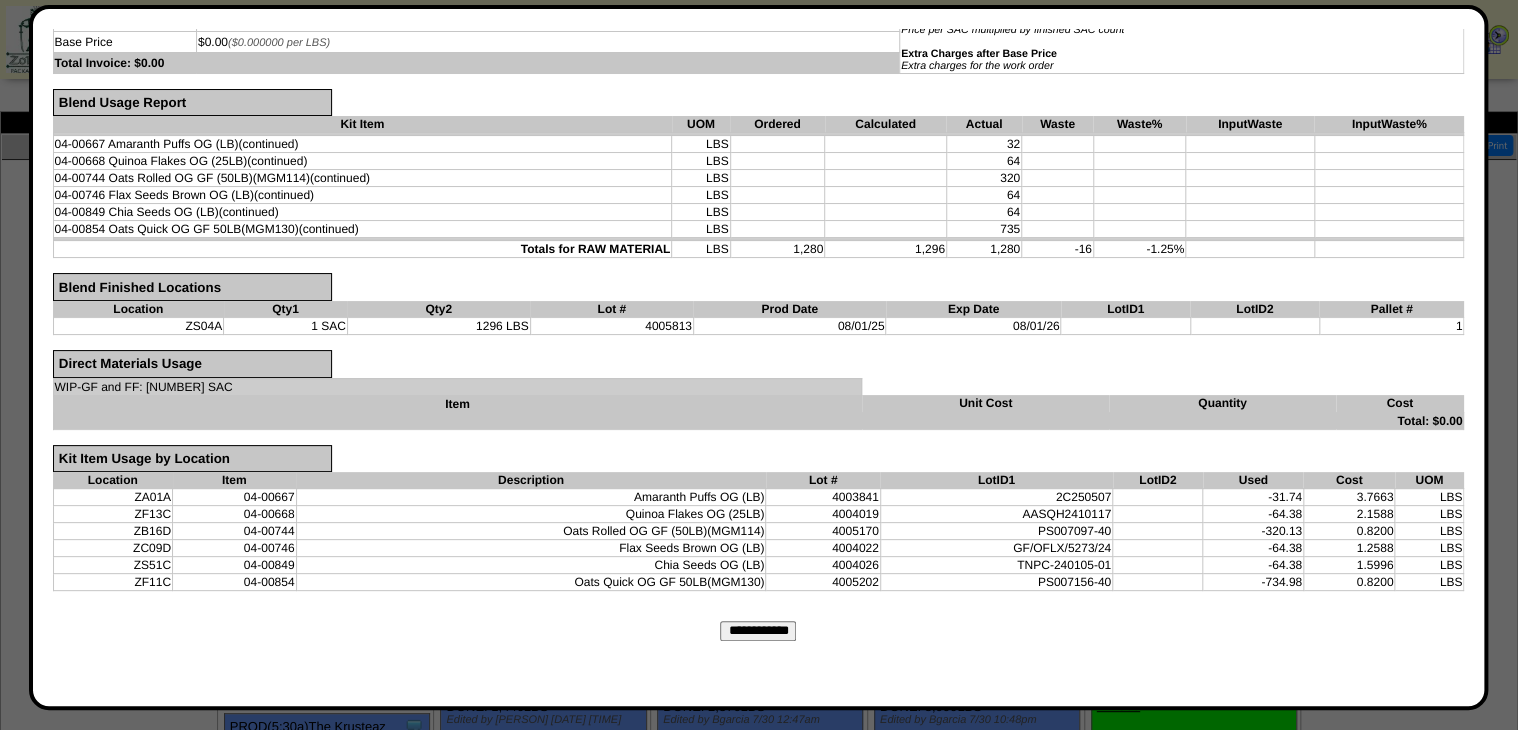 click on "**********" at bounding box center [758, 631] 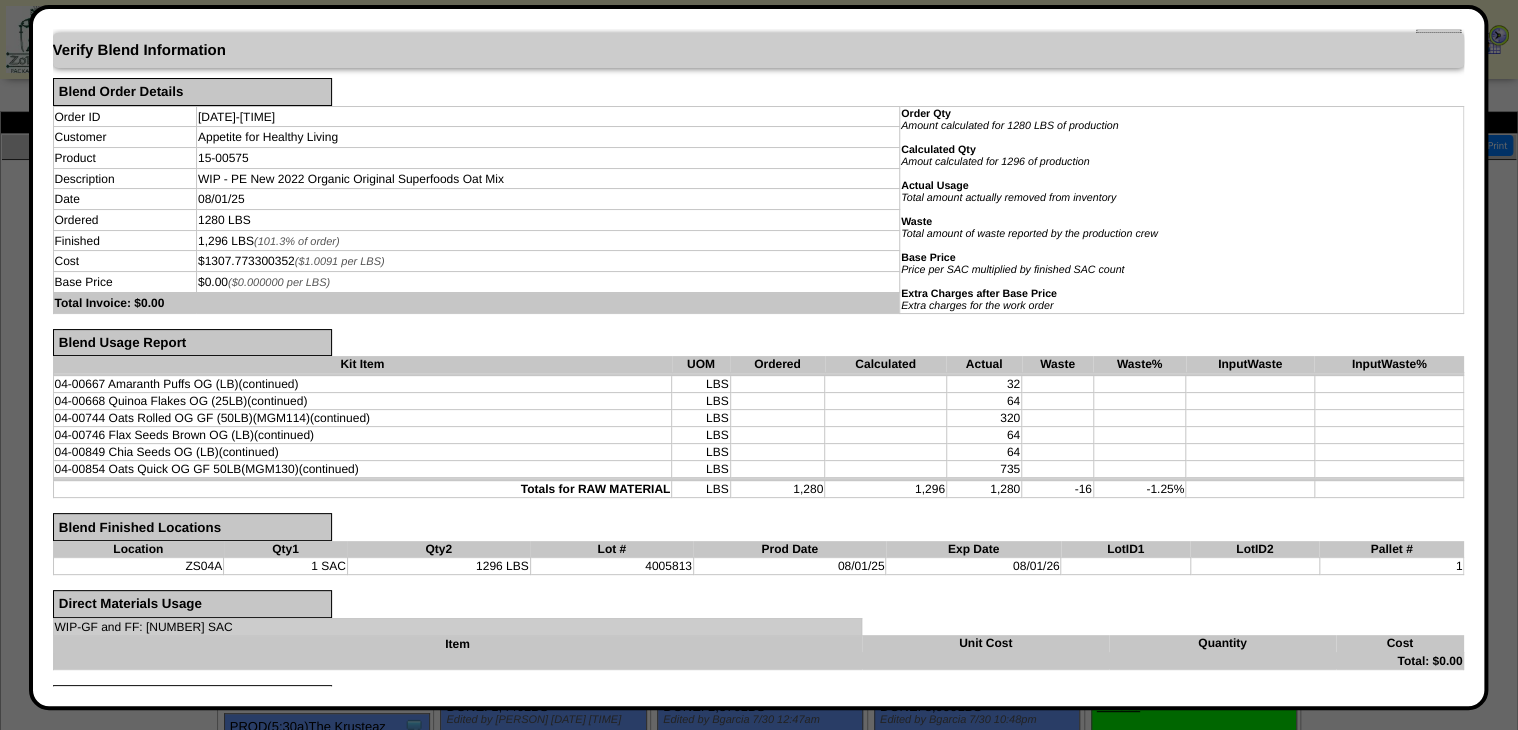 scroll, scrollTop: 0, scrollLeft: 0, axis: both 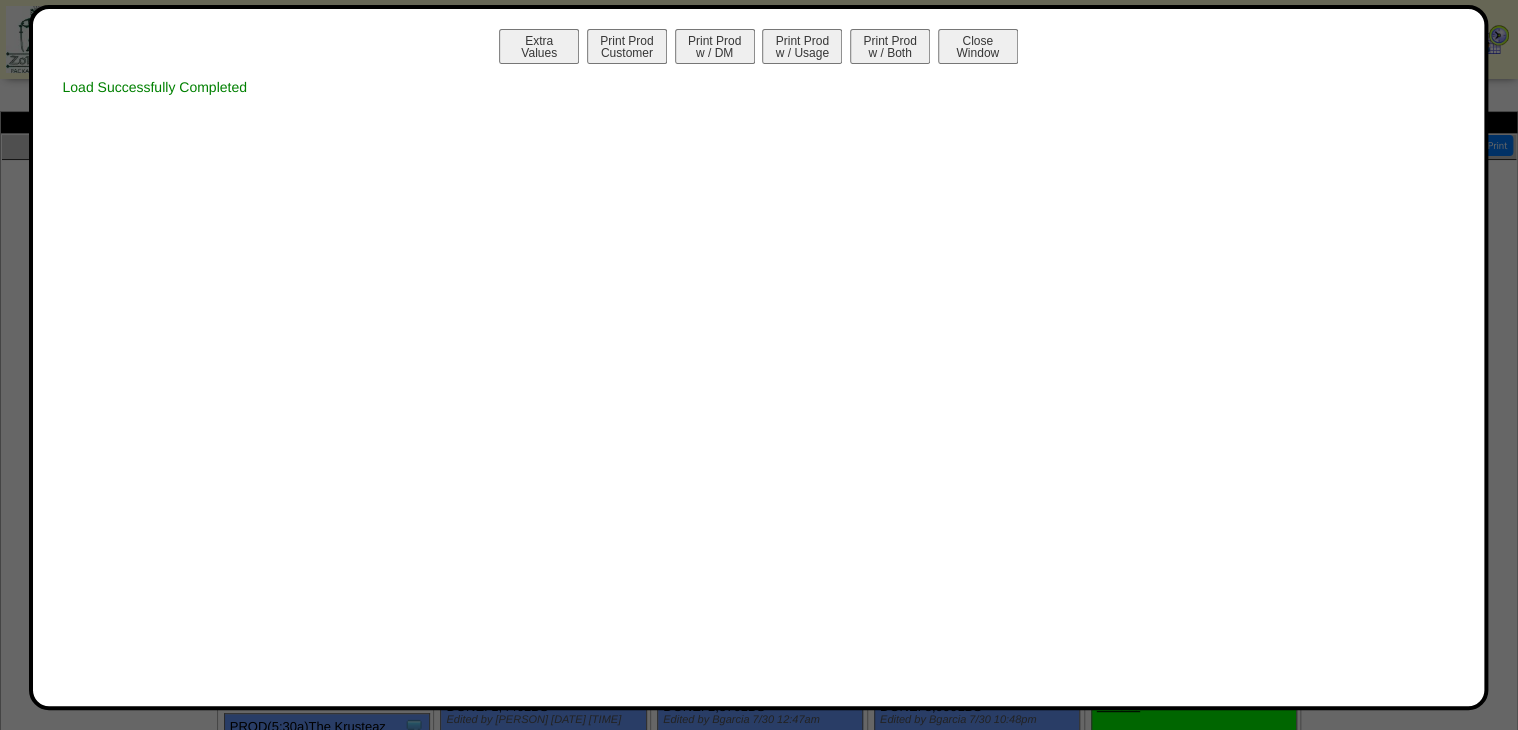 click on "Print Prod w / Both" at bounding box center [890, 46] 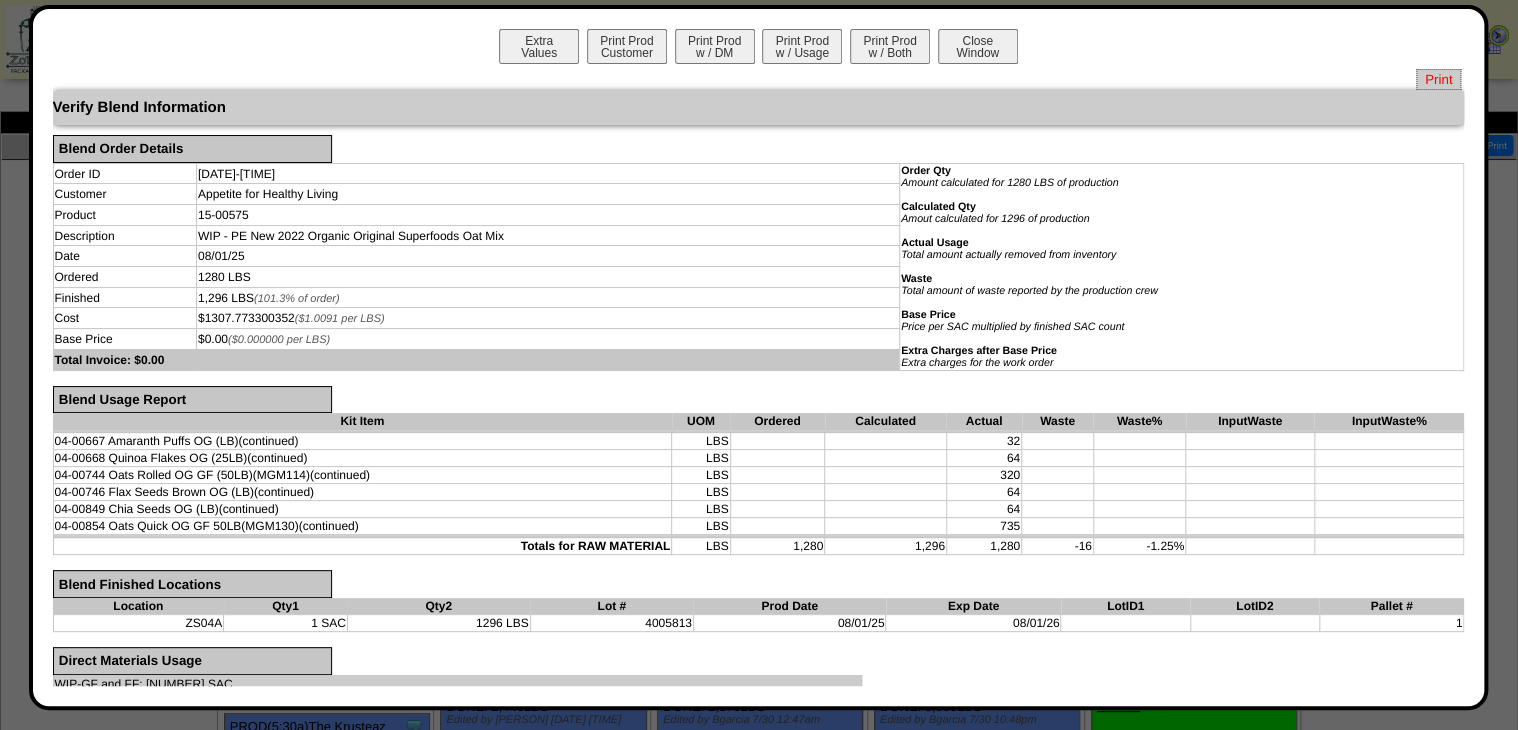 click on "Print" at bounding box center [1438, 79] 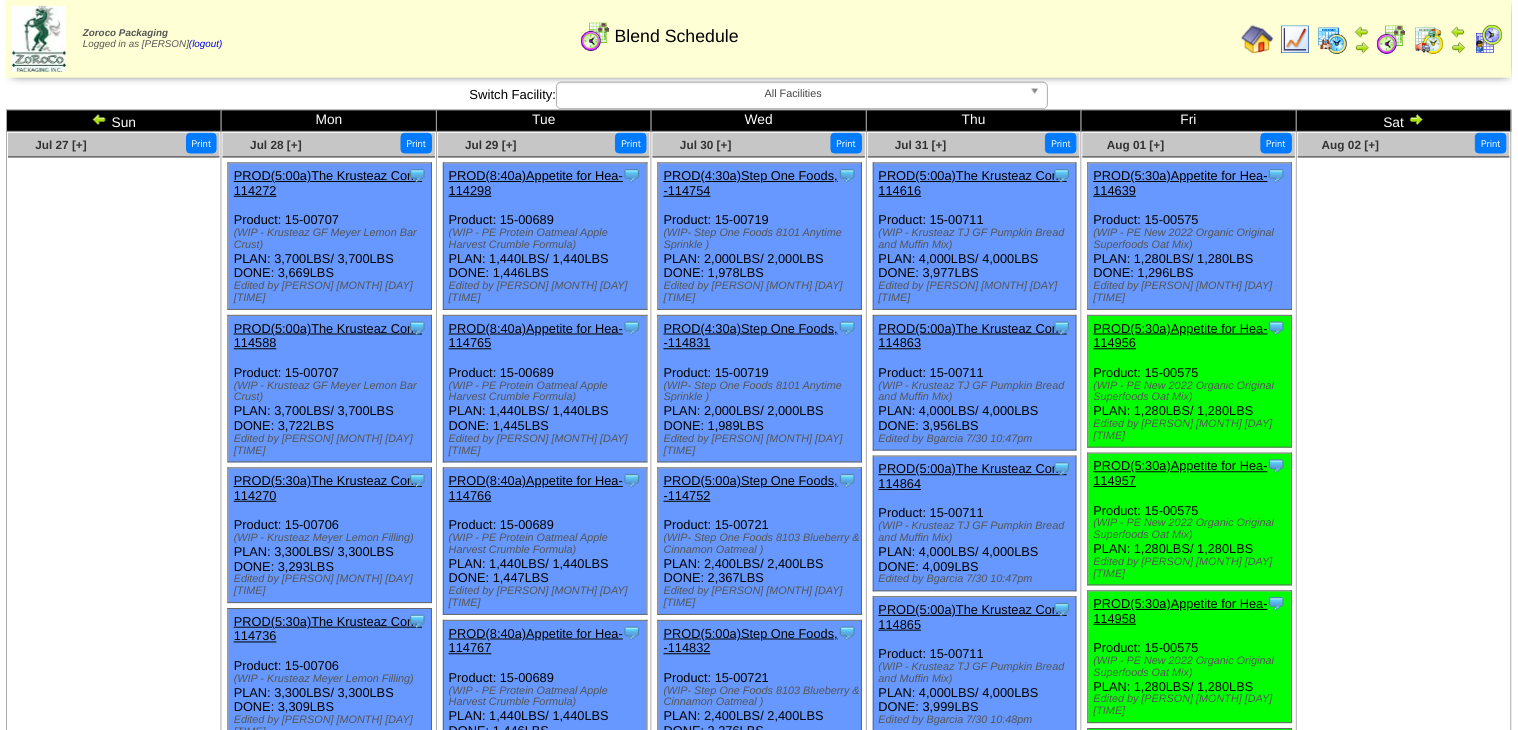 scroll, scrollTop: 0, scrollLeft: 0, axis: both 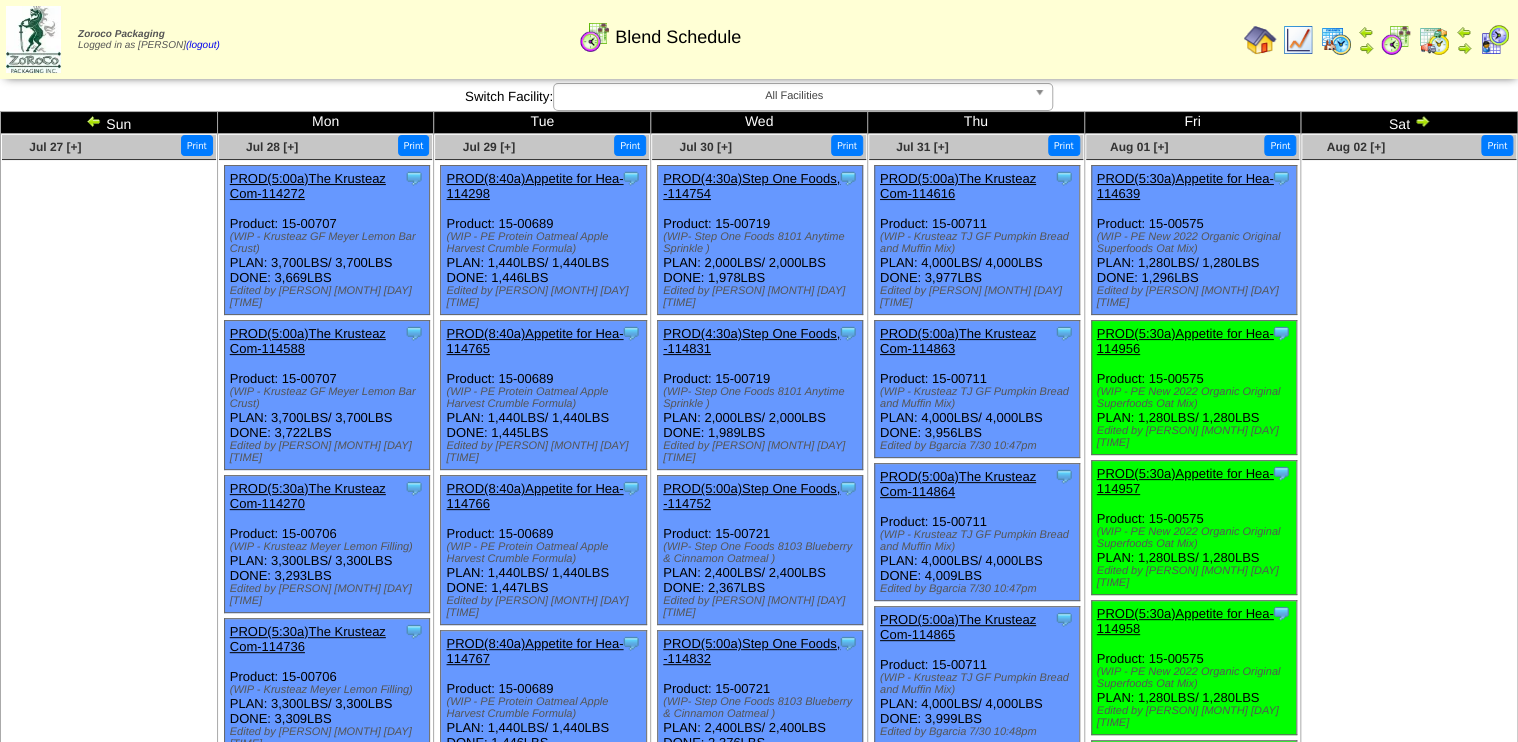click on "PROD(5:30a)Appetite for Hea-114956" at bounding box center (1185, 341) 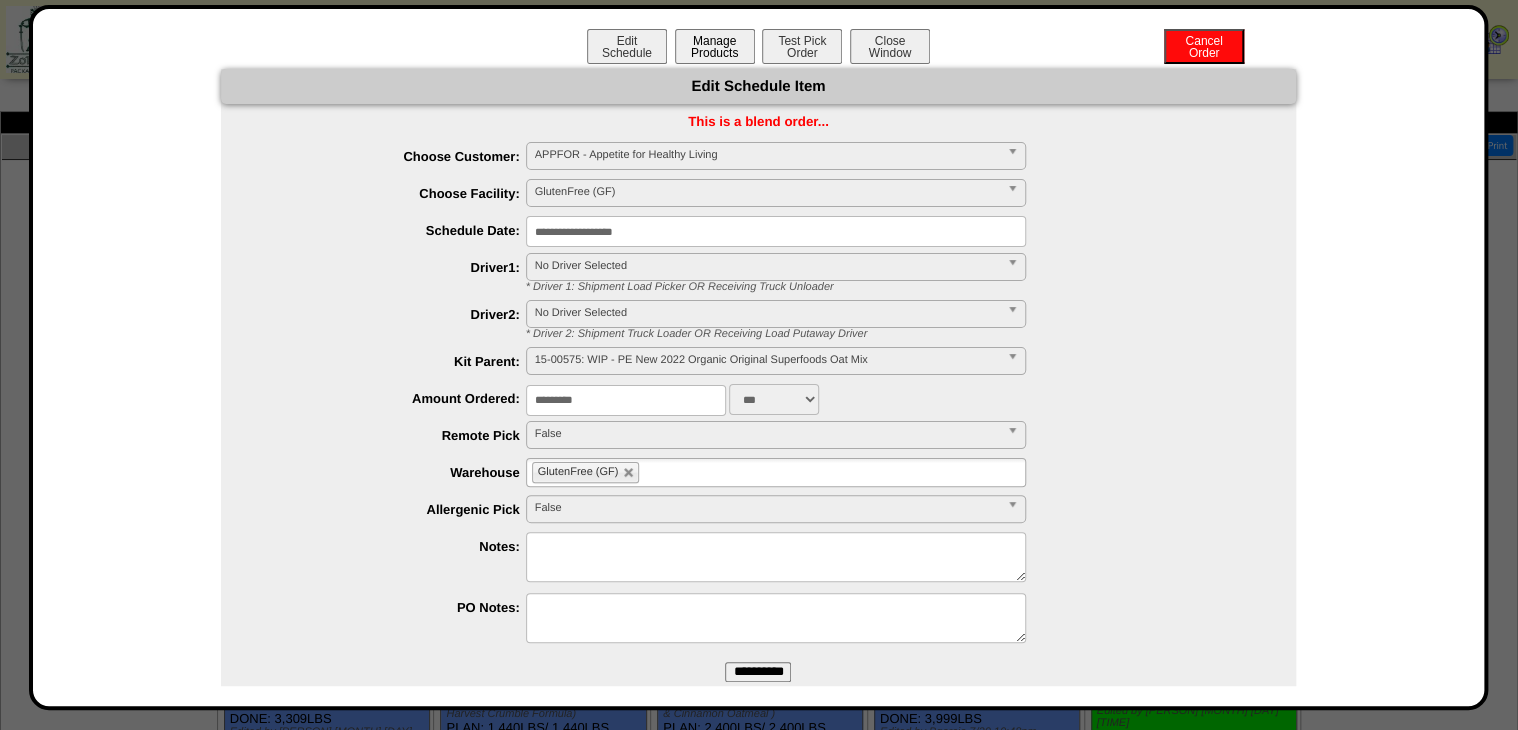 click on "Manage Products" at bounding box center (715, 46) 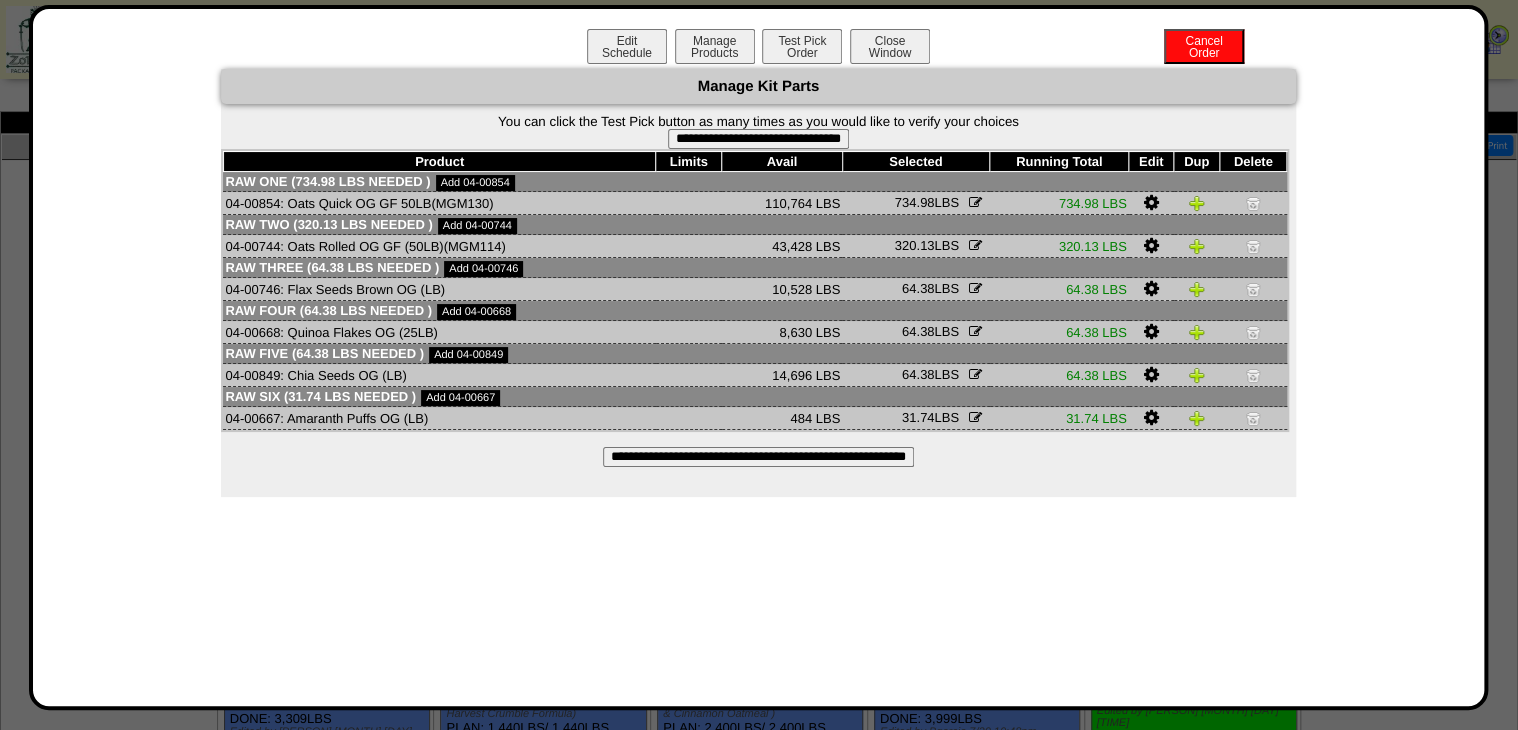 click on "**********" at bounding box center (758, 131) 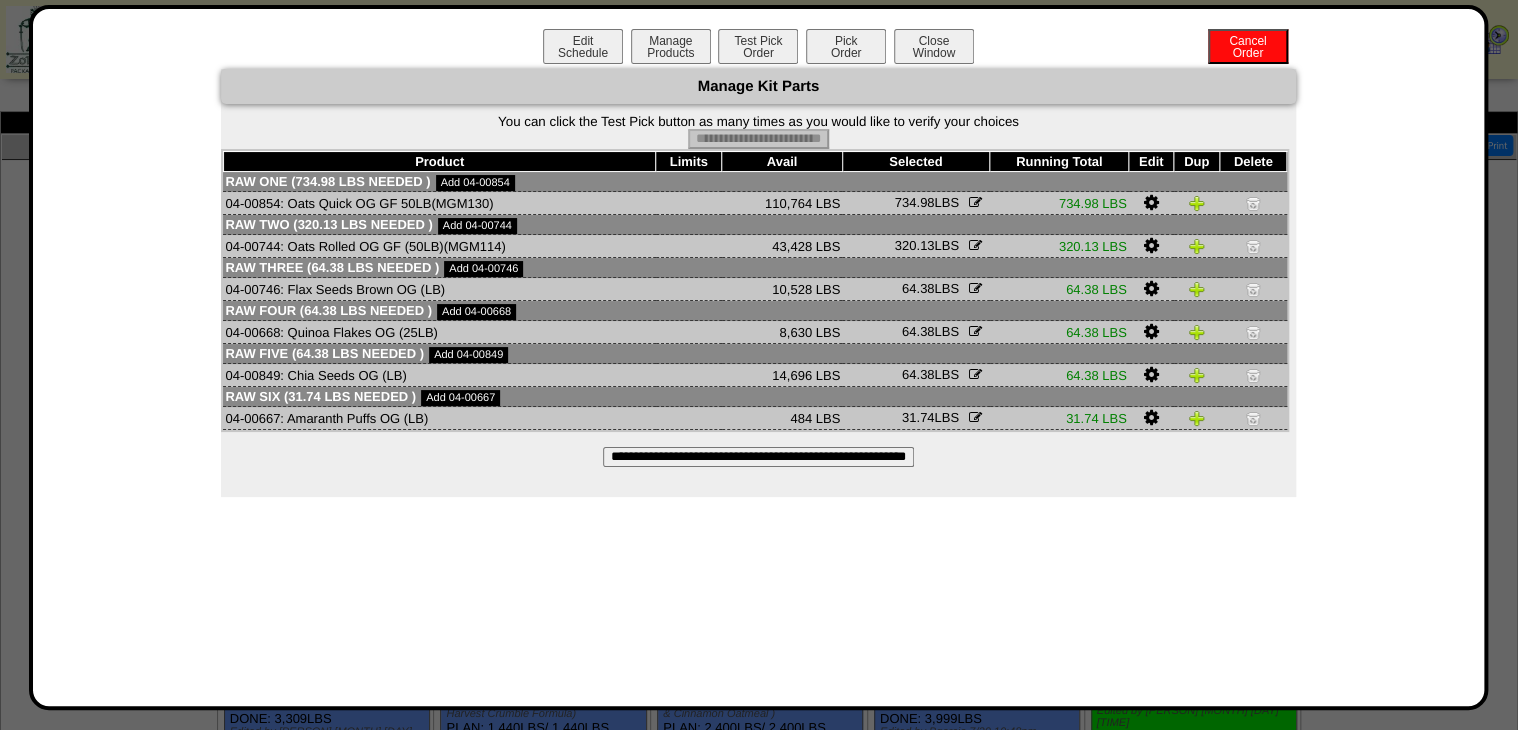 click on "Pick Order" at bounding box center (846, 46) 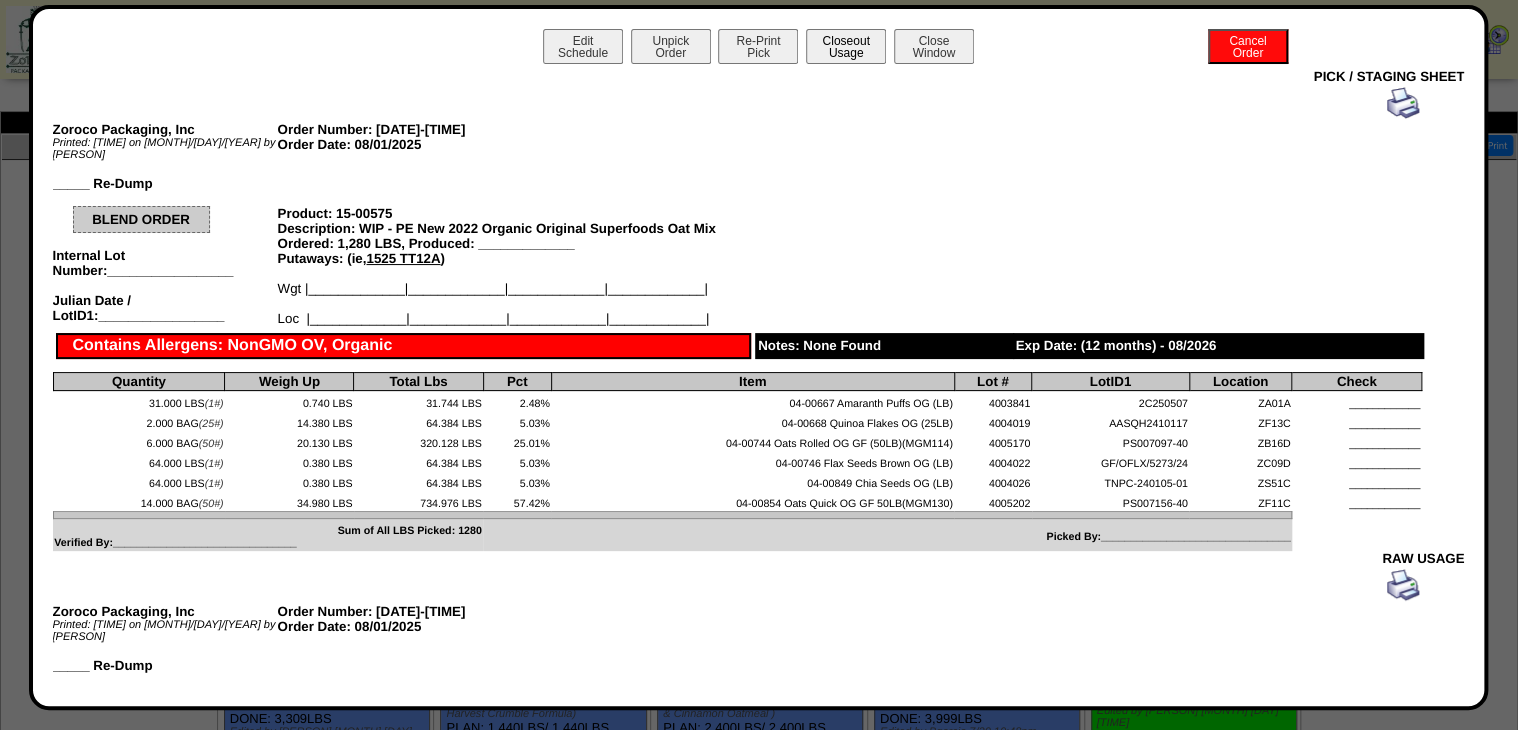 click on "Closeout Usage" at bounding box center [846, 46] 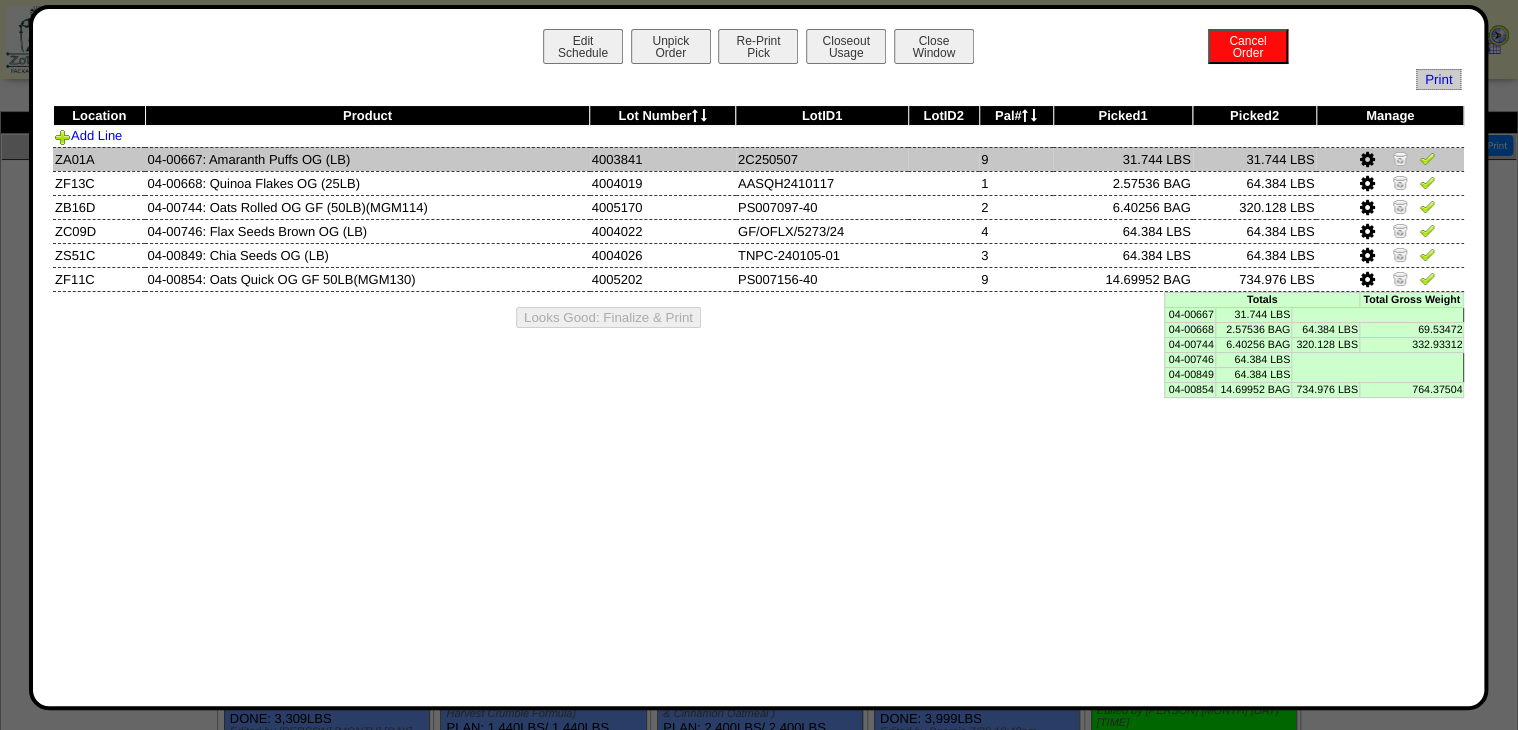 click at bounding box center [1427, 158] 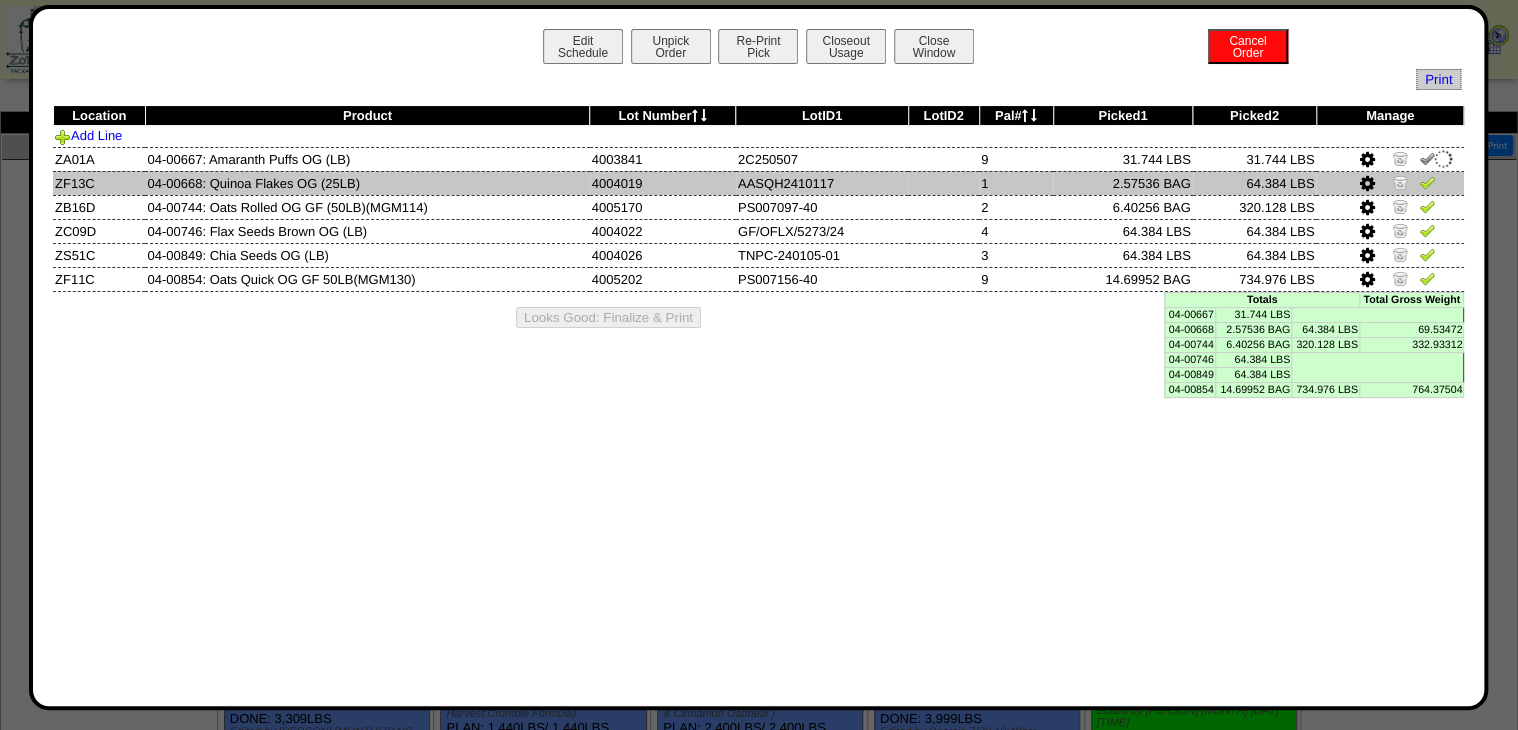 click at bounding box center (1427, 182) 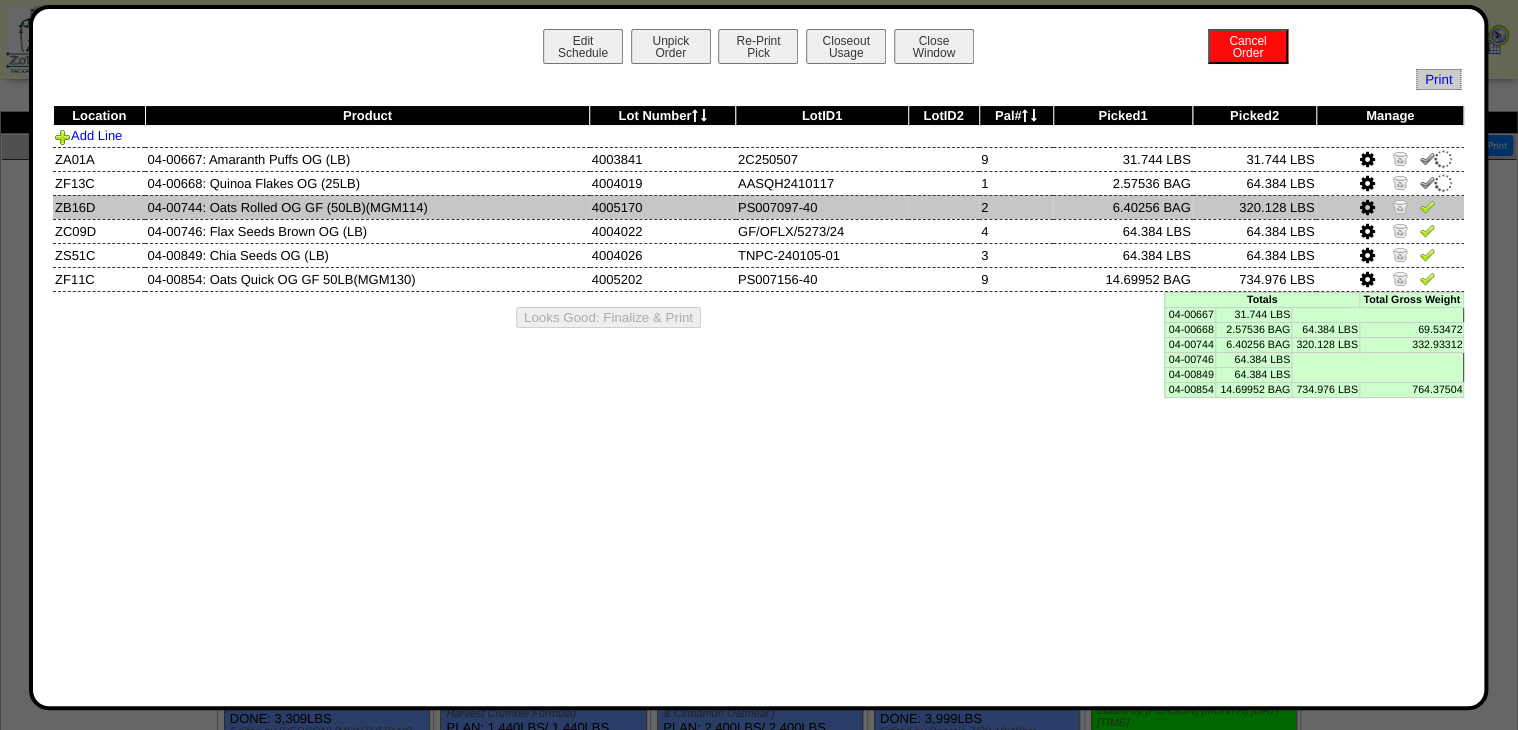 click at bounding box center (1427, 206) 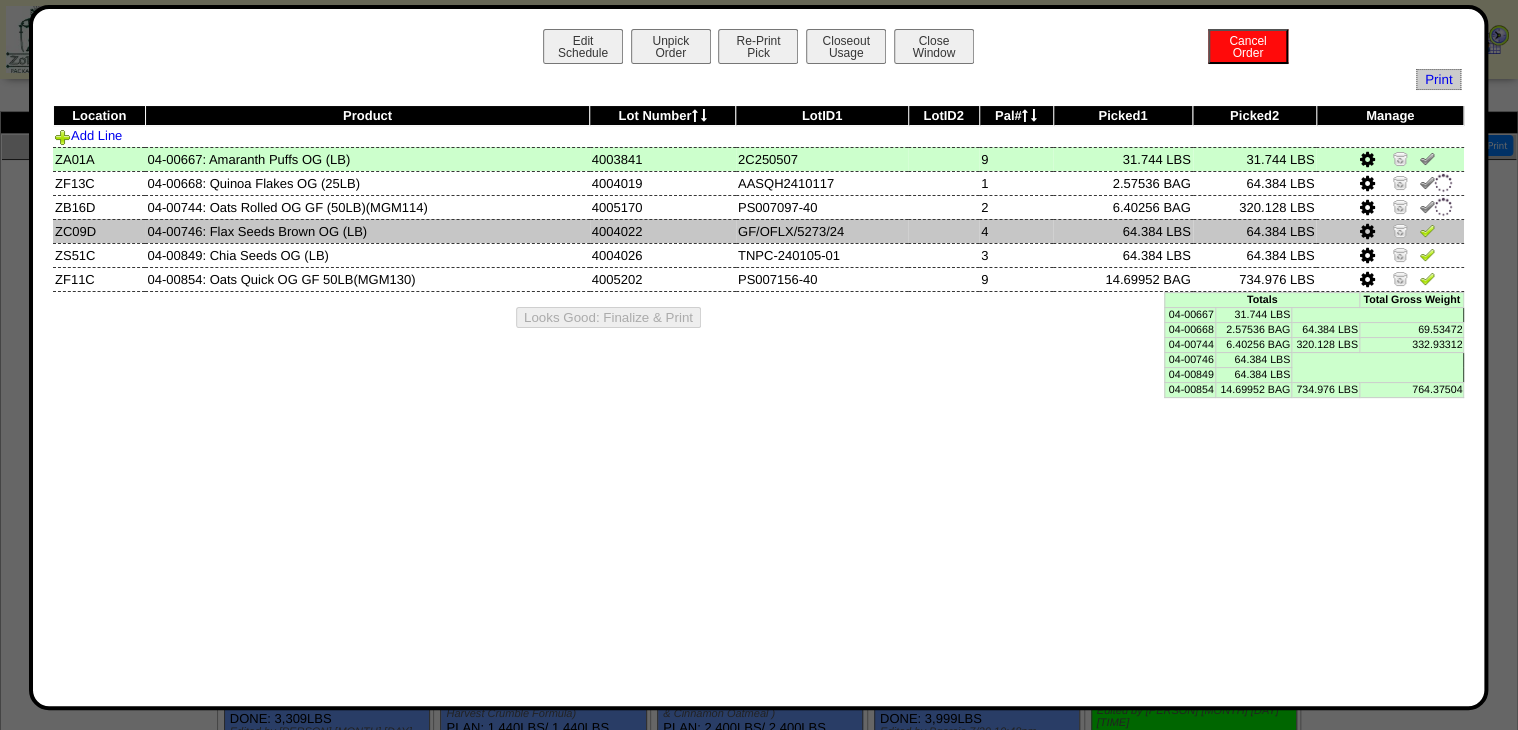 click at bounding box center [1390, 231] 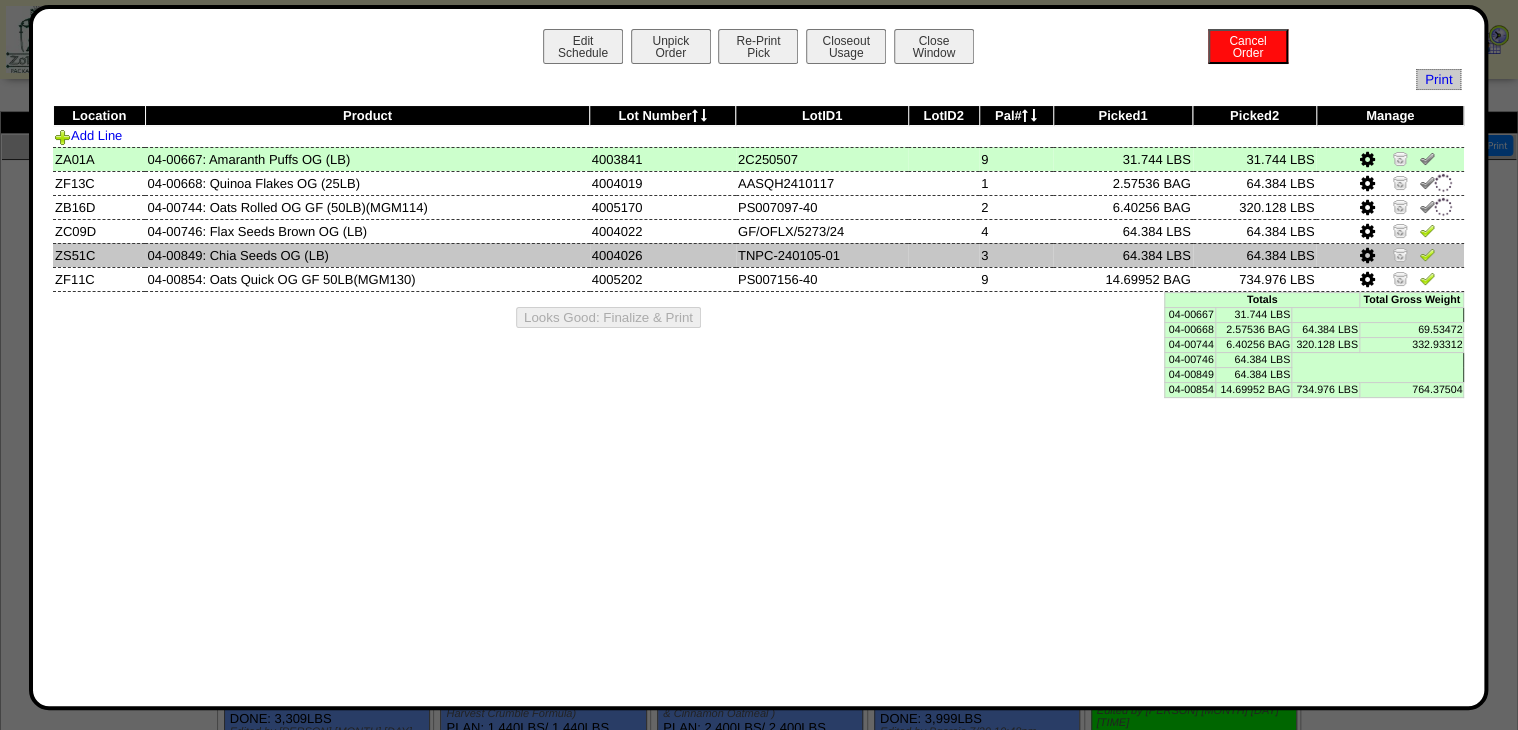 click at bounding box center [1427, 257] 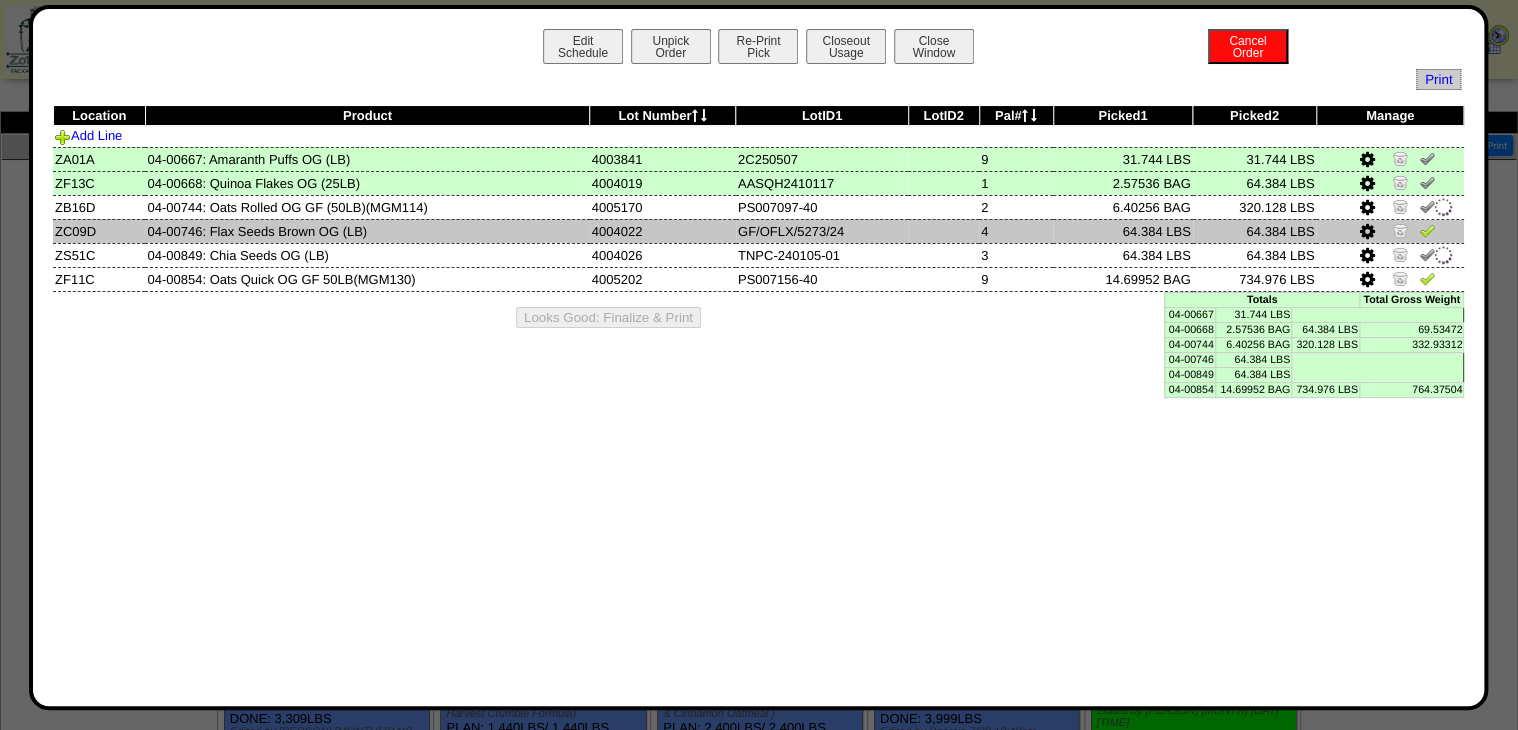 click at bounding box center [1427, 230] 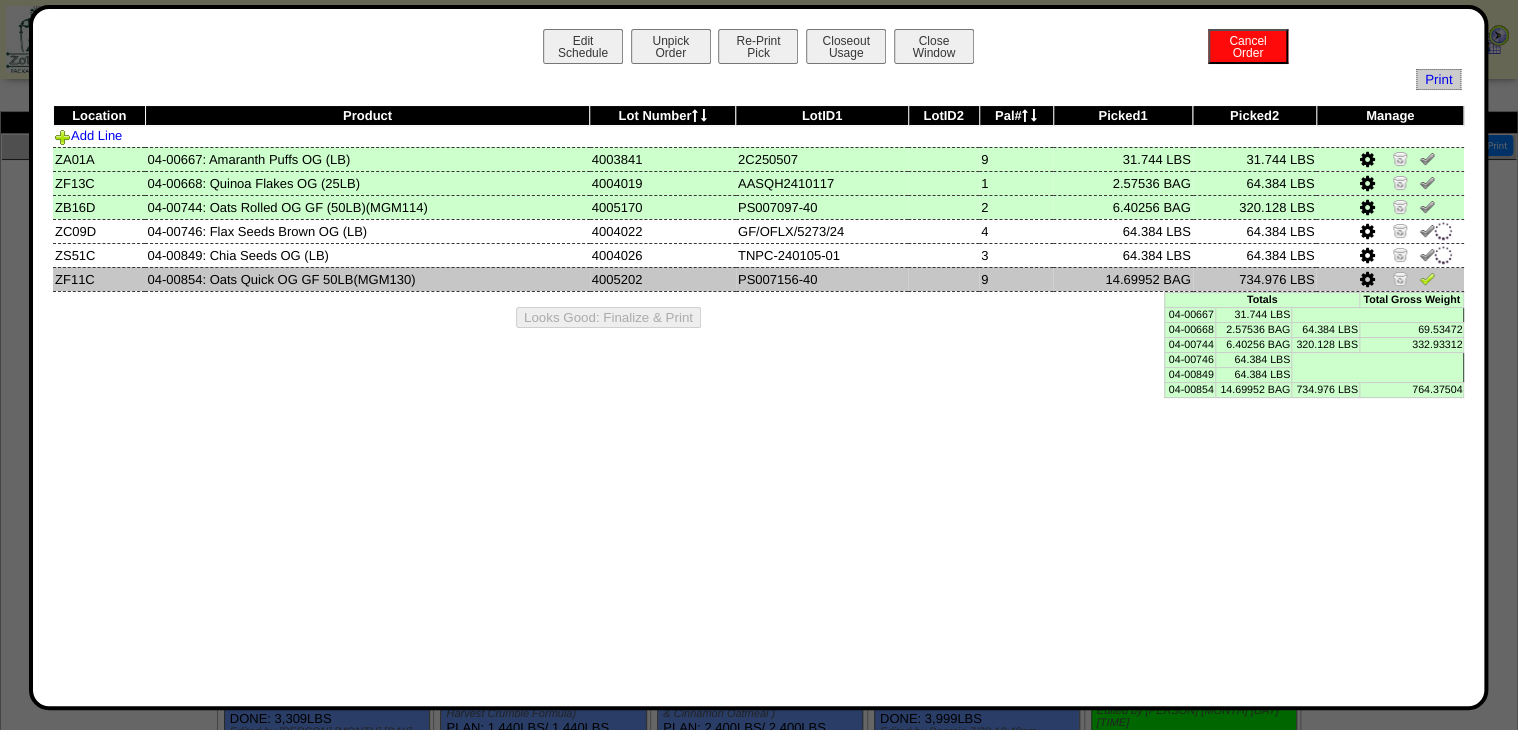click at bounding box center [1427, 278] 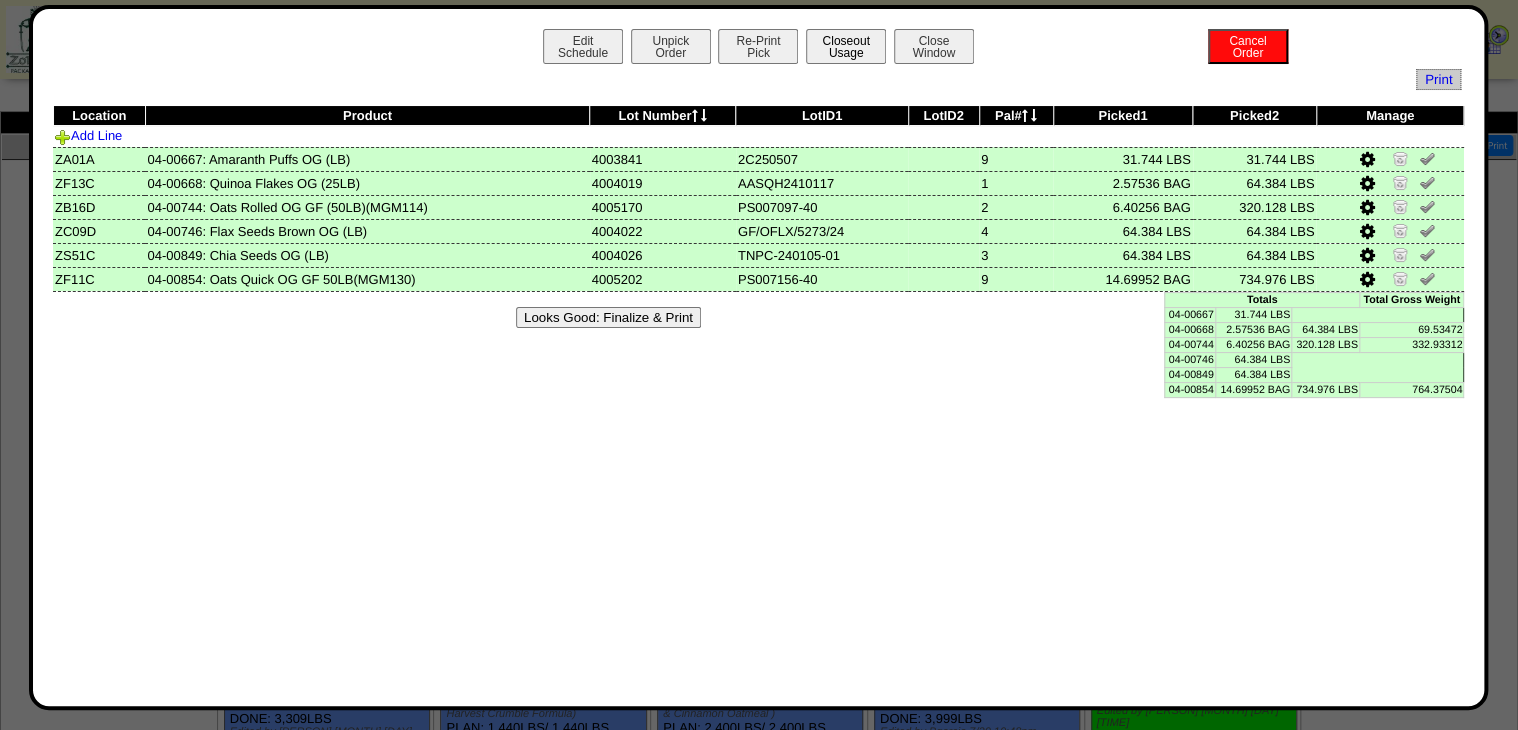 click on "Closeout Usage" at bounding box center [846, 46] 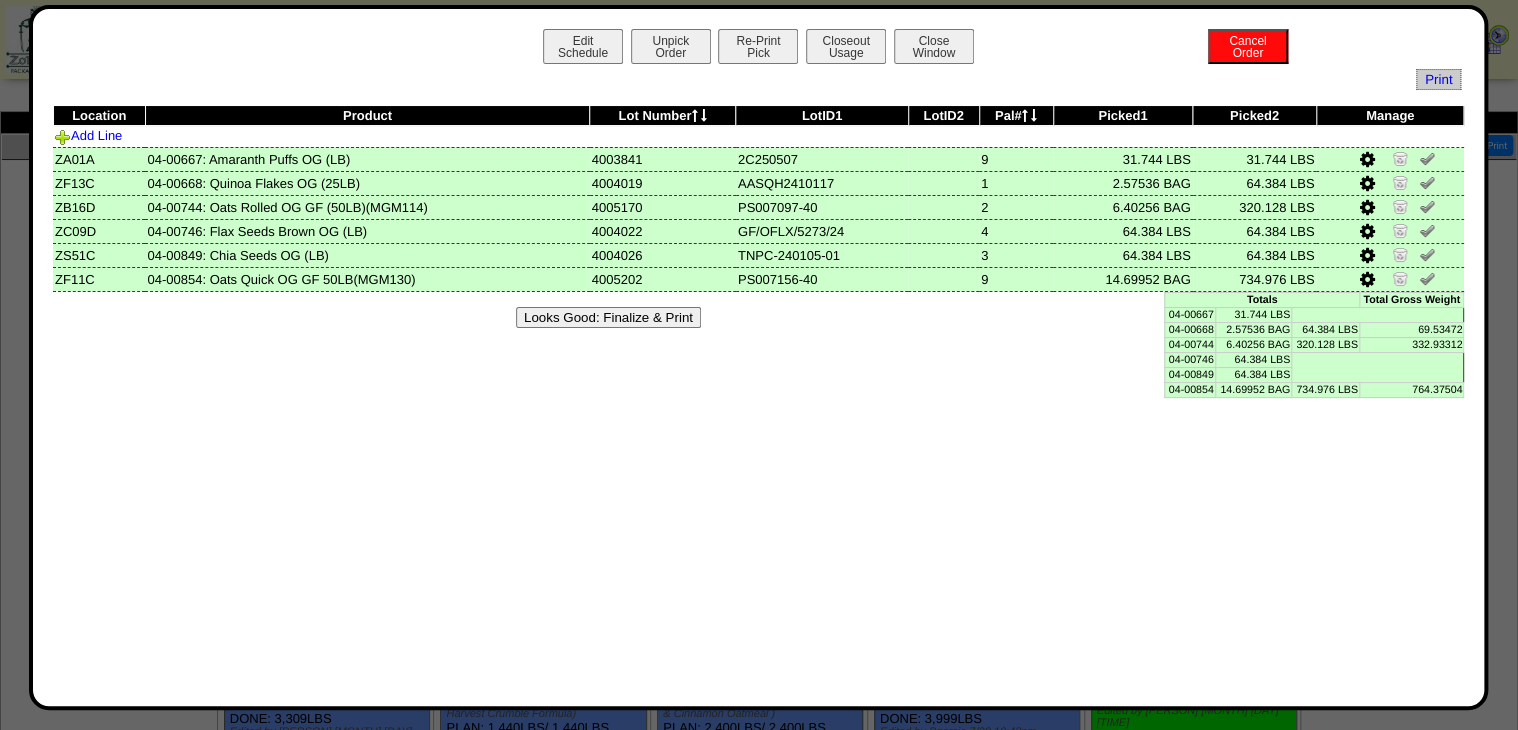 click on "Looks Good: Finalize & Print" at bounding box center (608, 317) 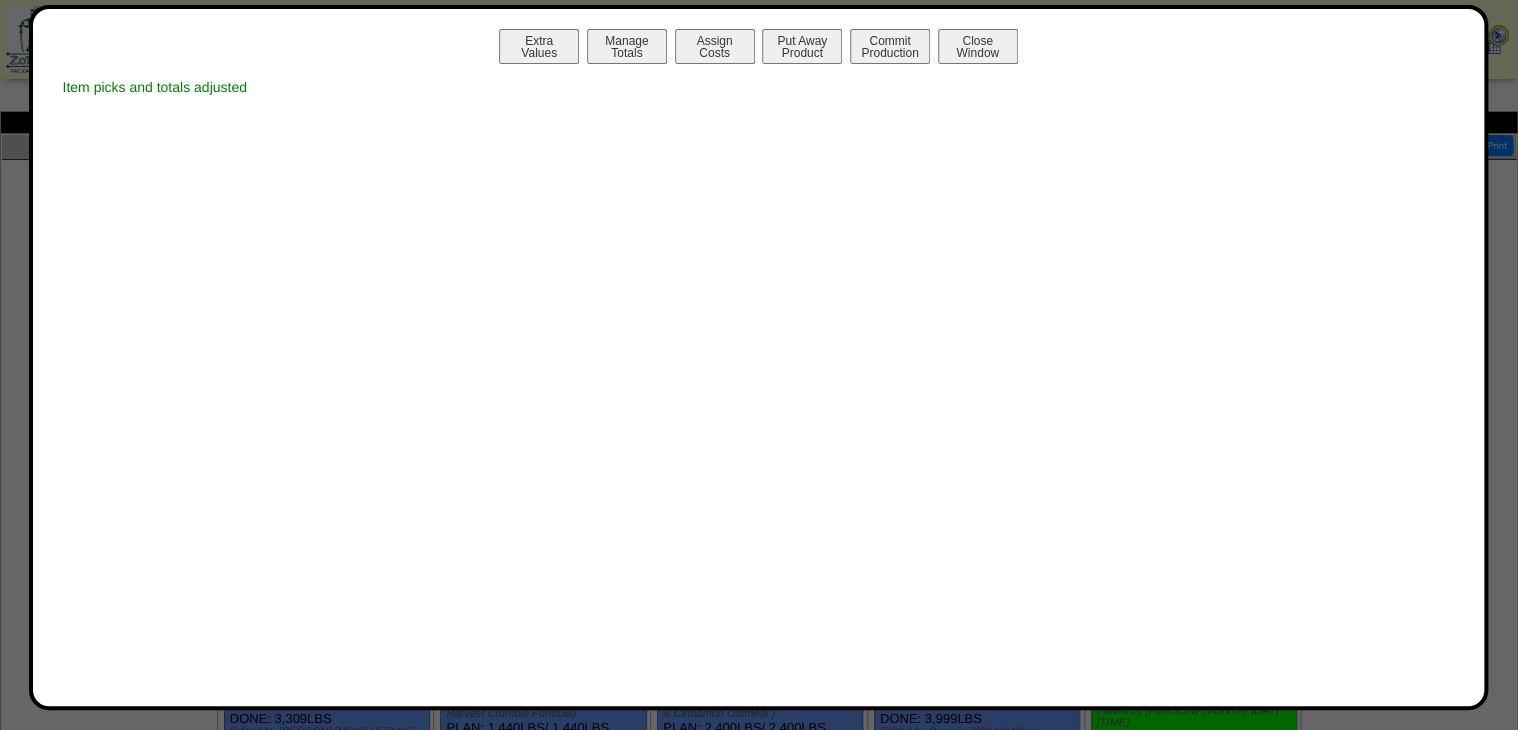 click on "Manage Totals" at bounding box center (627, 46) 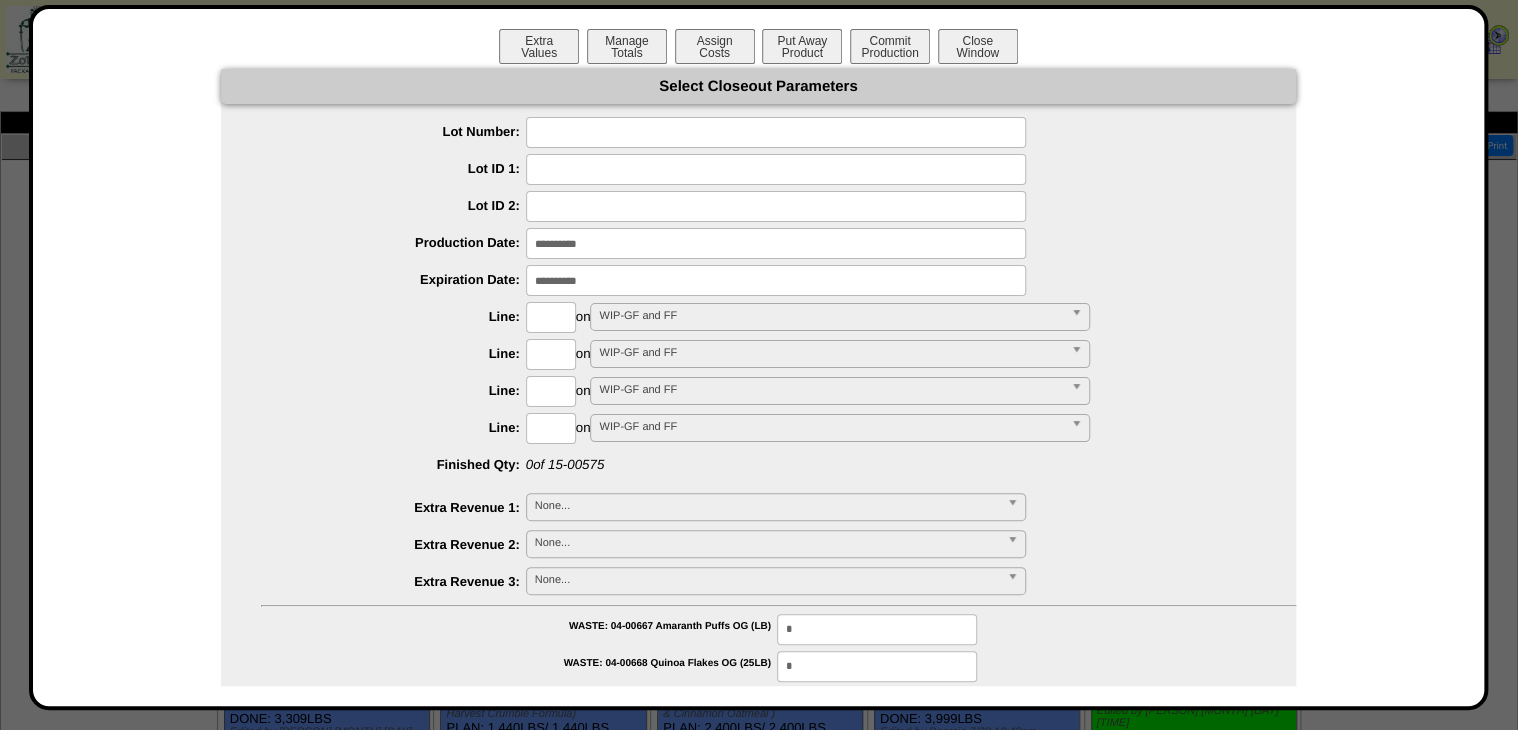 click at bounding box center (776, 132) 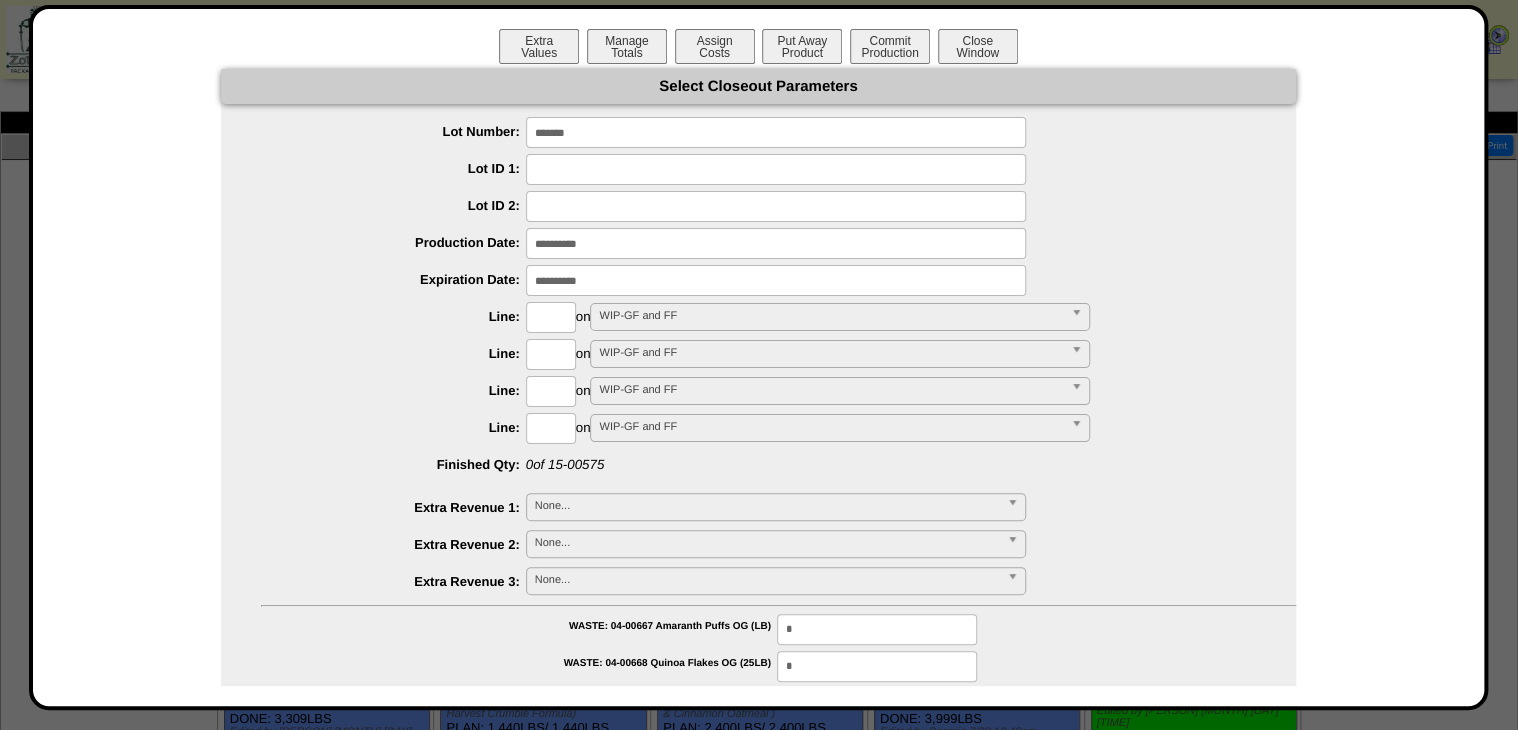 type on "*******" 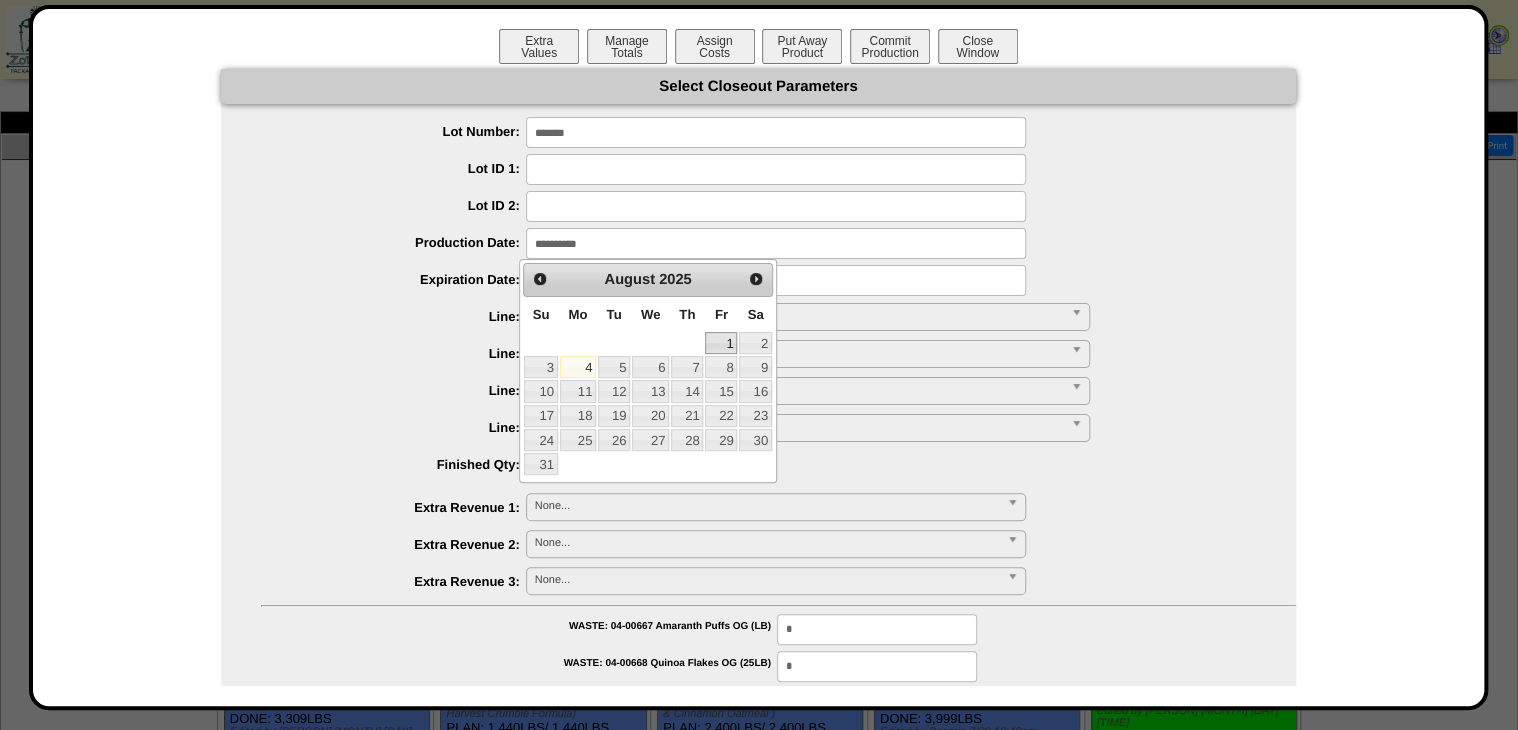 click on "1" at bounding box center (721, 343) 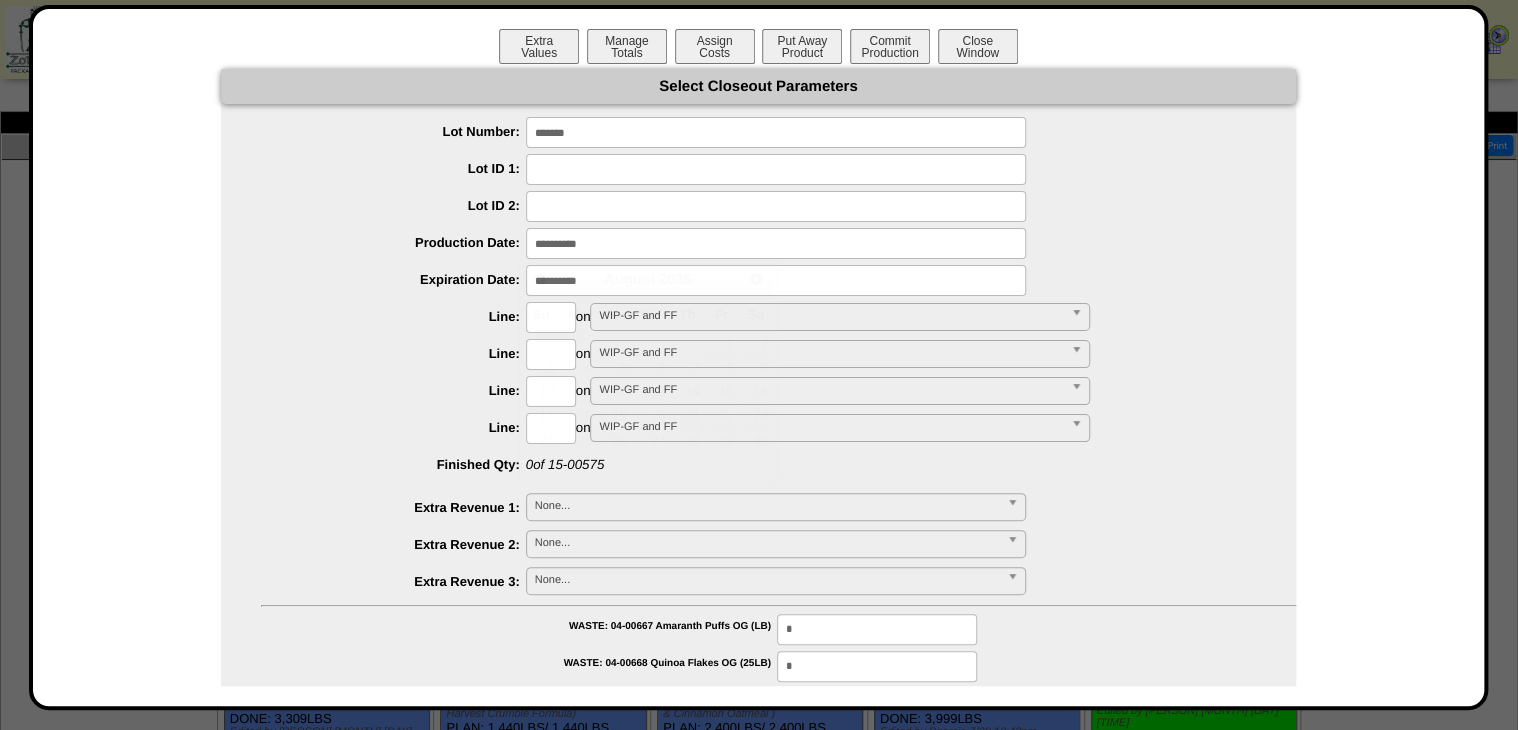 click at bounding box center [776, 280] 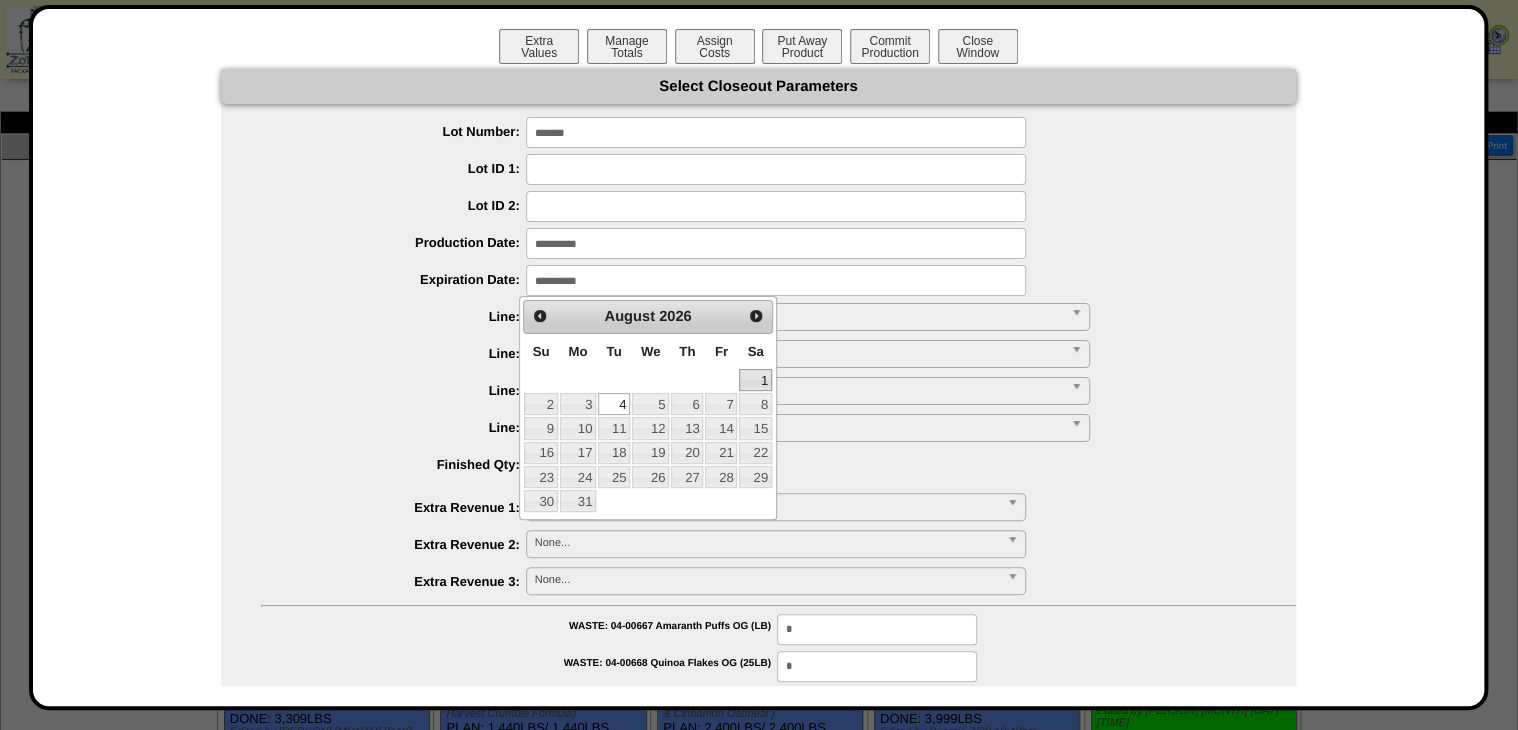 click on "1" at bounding box center [755, 380] 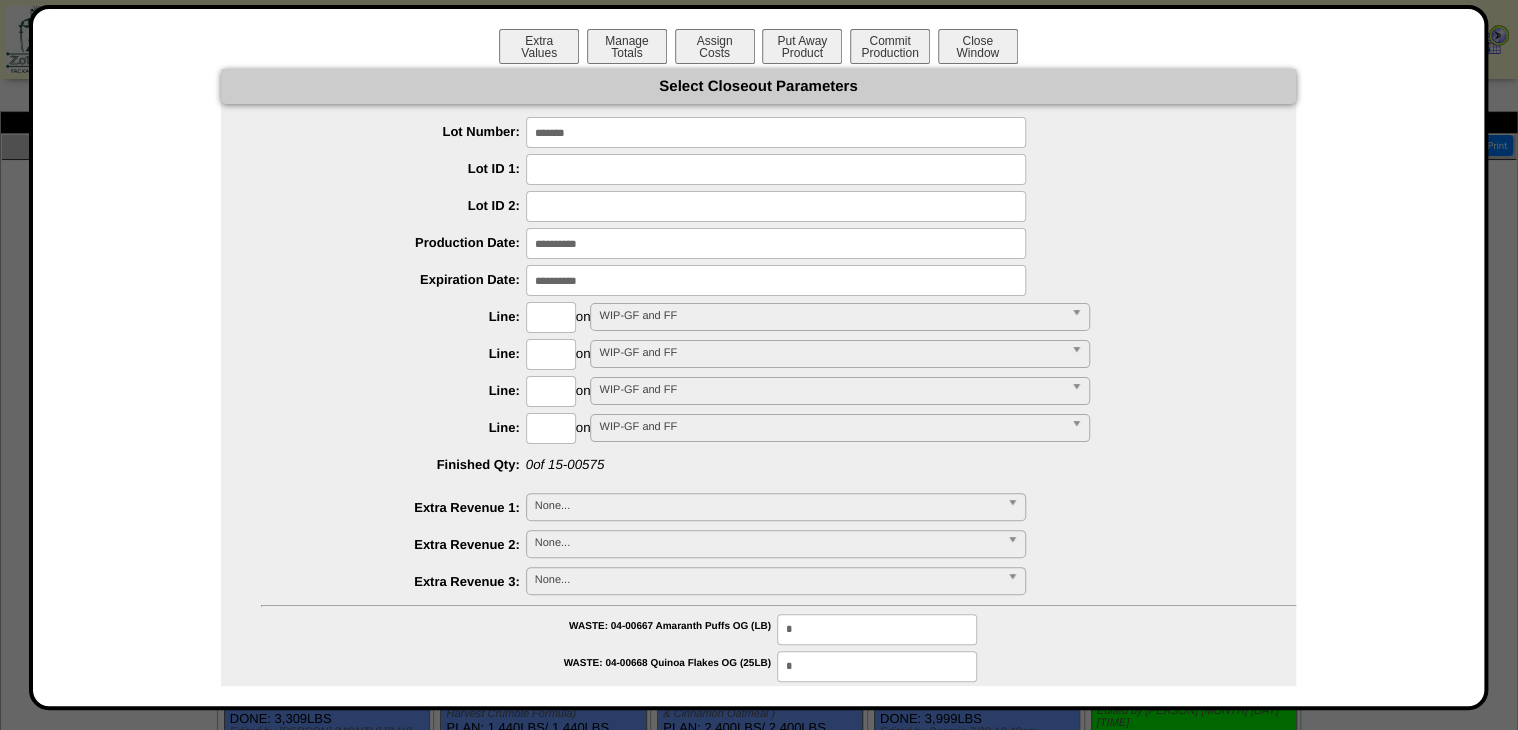 click at bounding box center (551, 317) 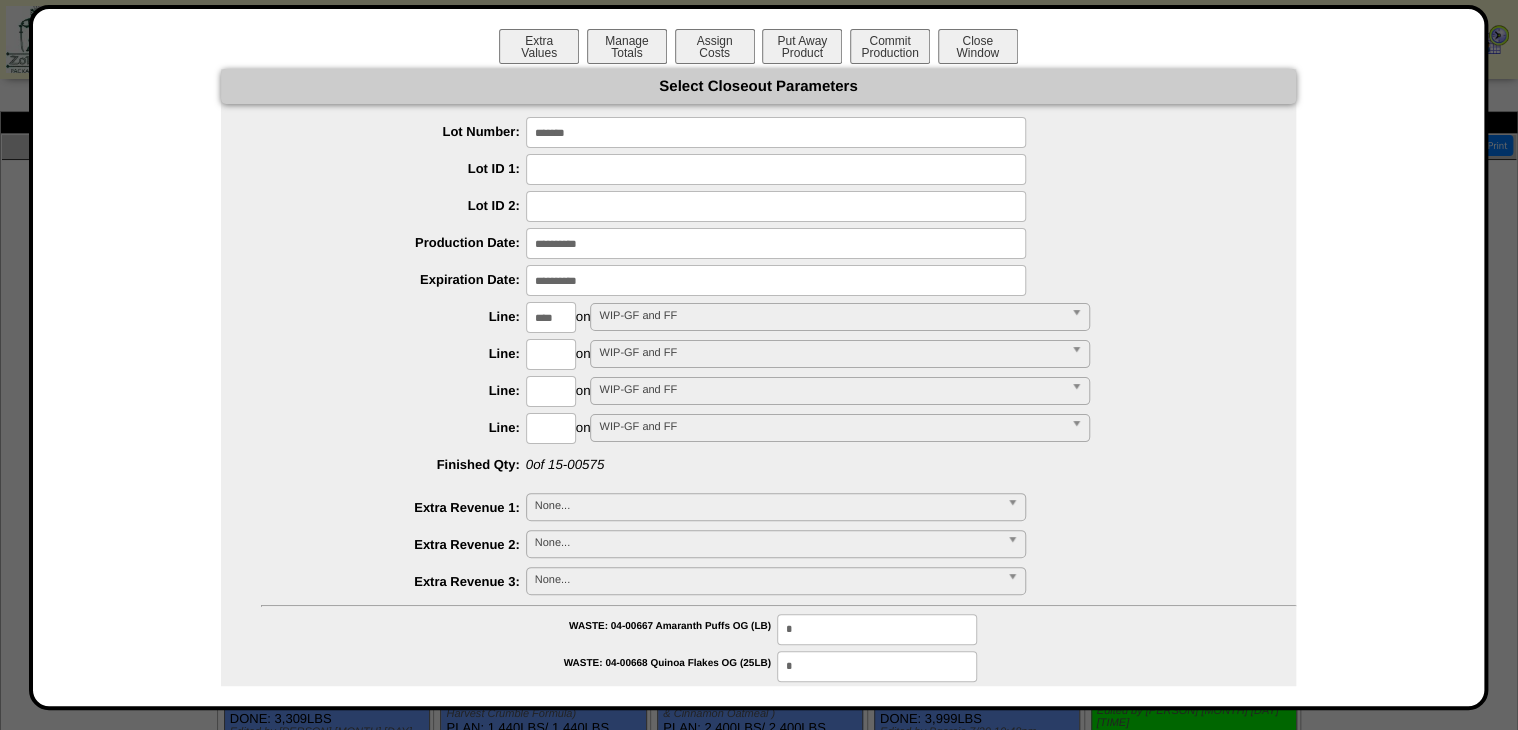 type on "****" 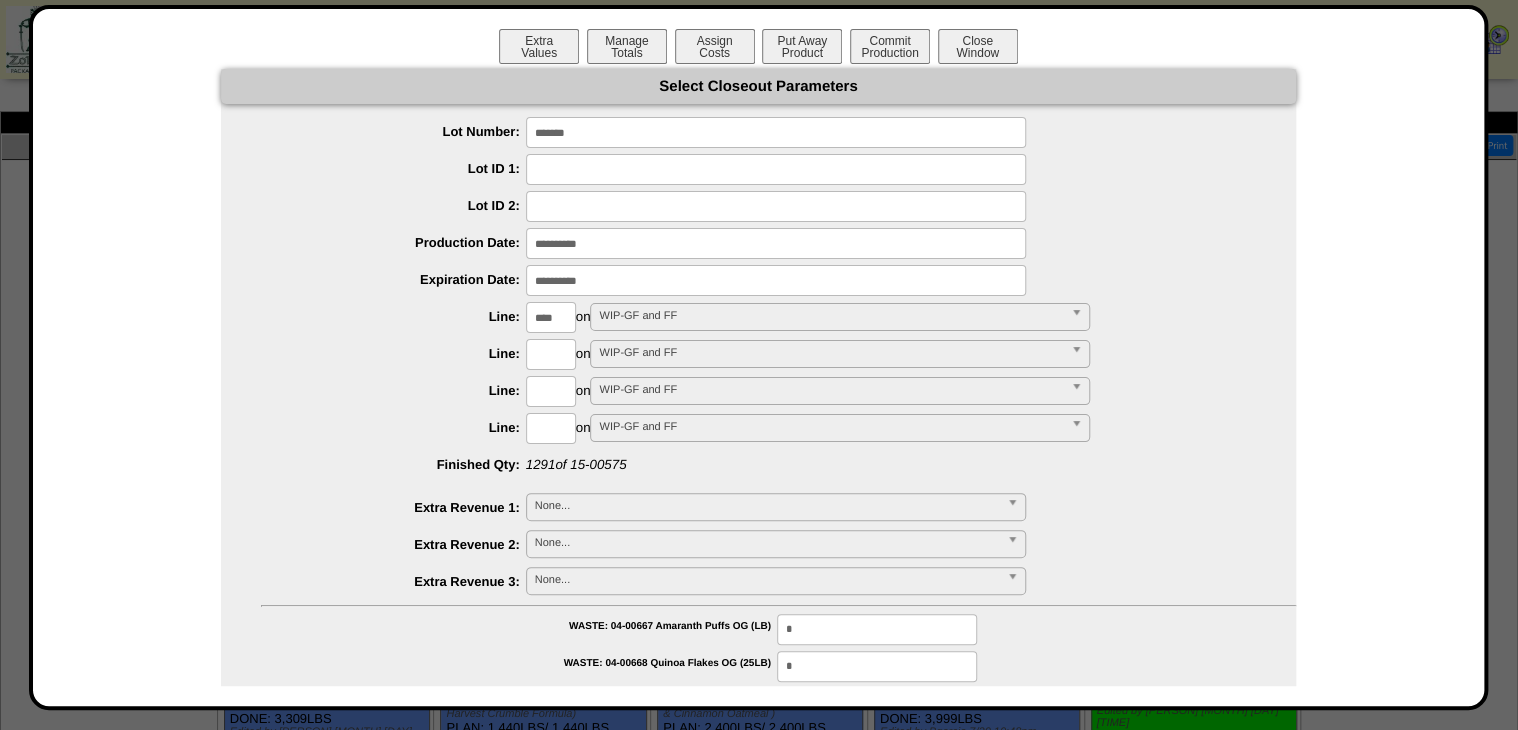 click on "Select Closeout Parameters" at bounding box center (758, 86) 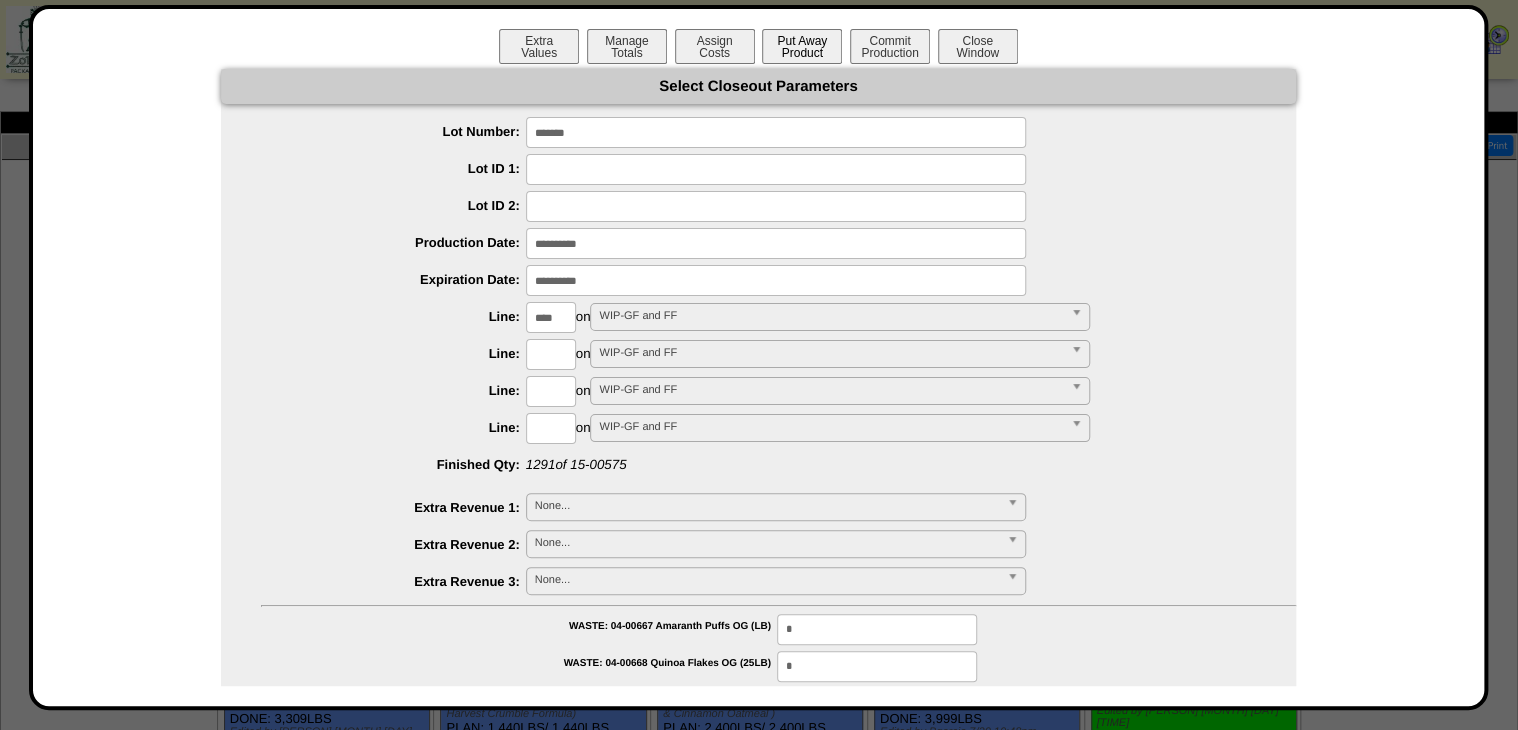 click on "Put Away Product" at bounding box center [802, 46] 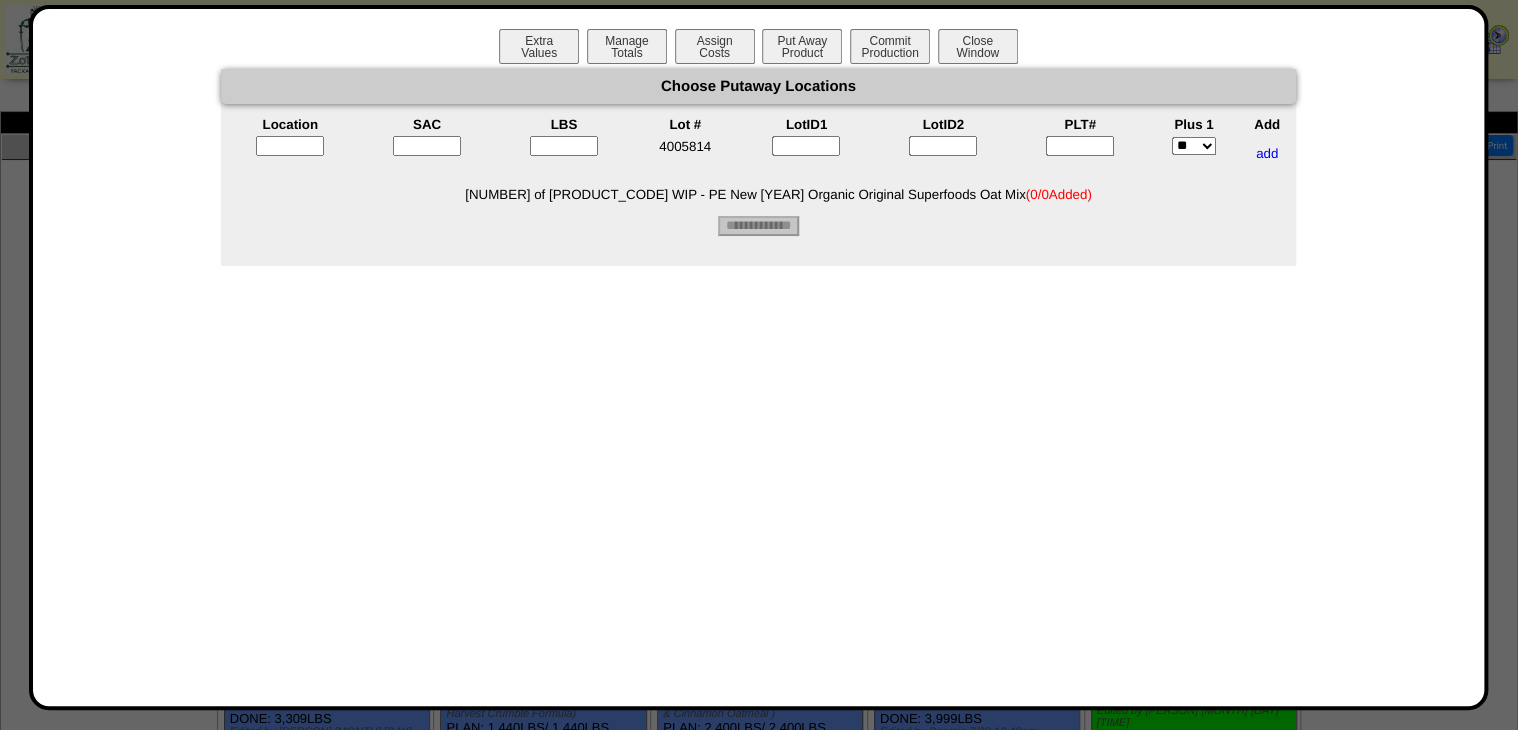 click at bounding box center (1080, 146) 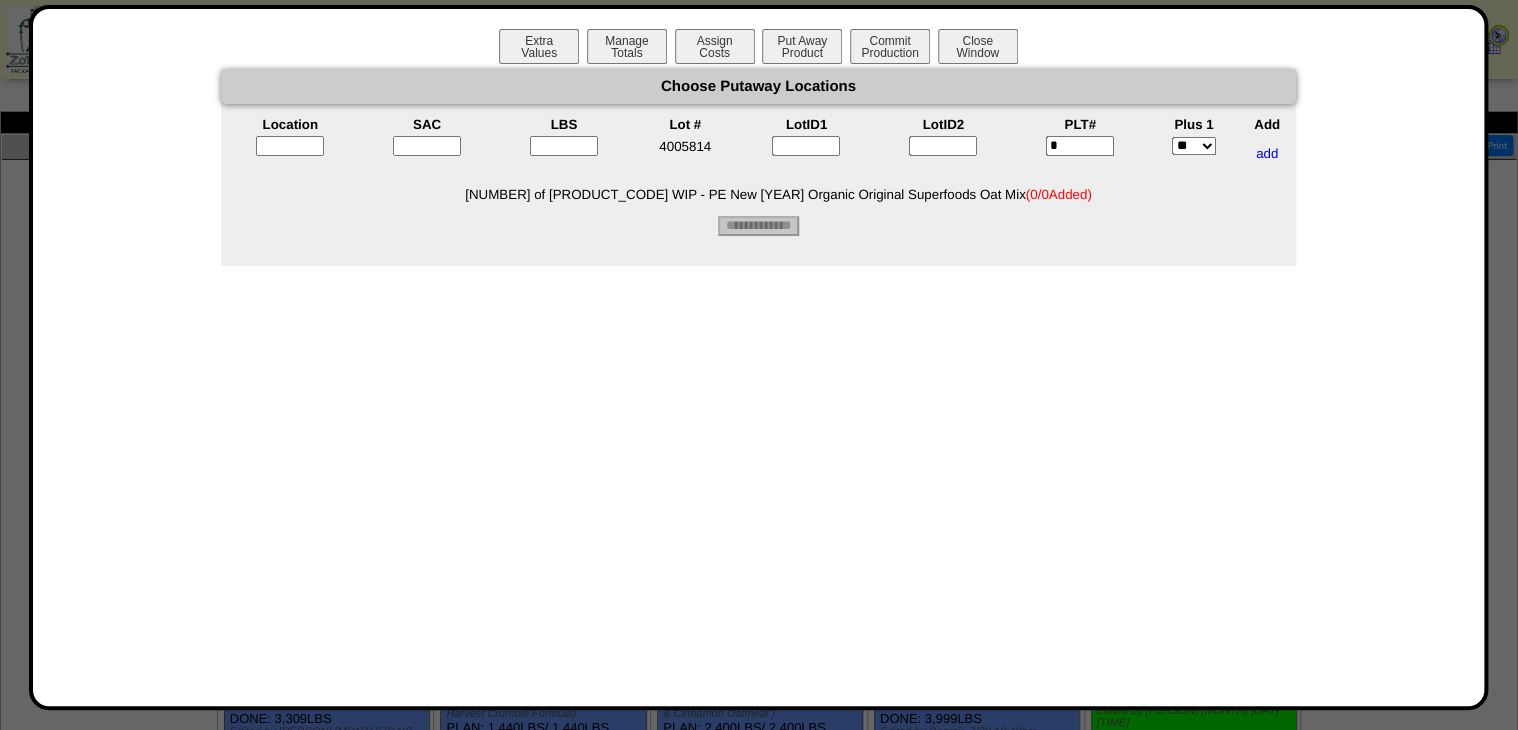 type on "*" 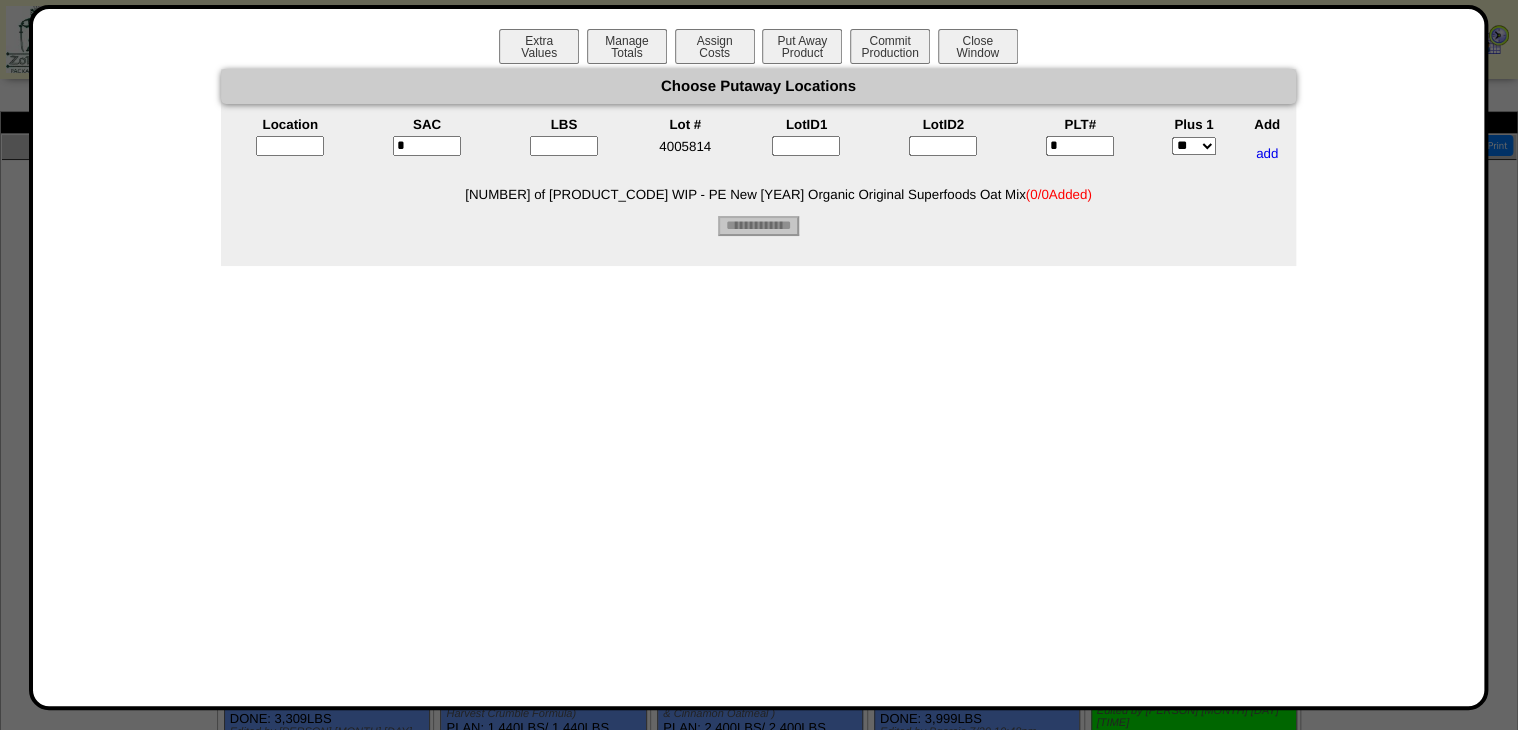 type on "*" 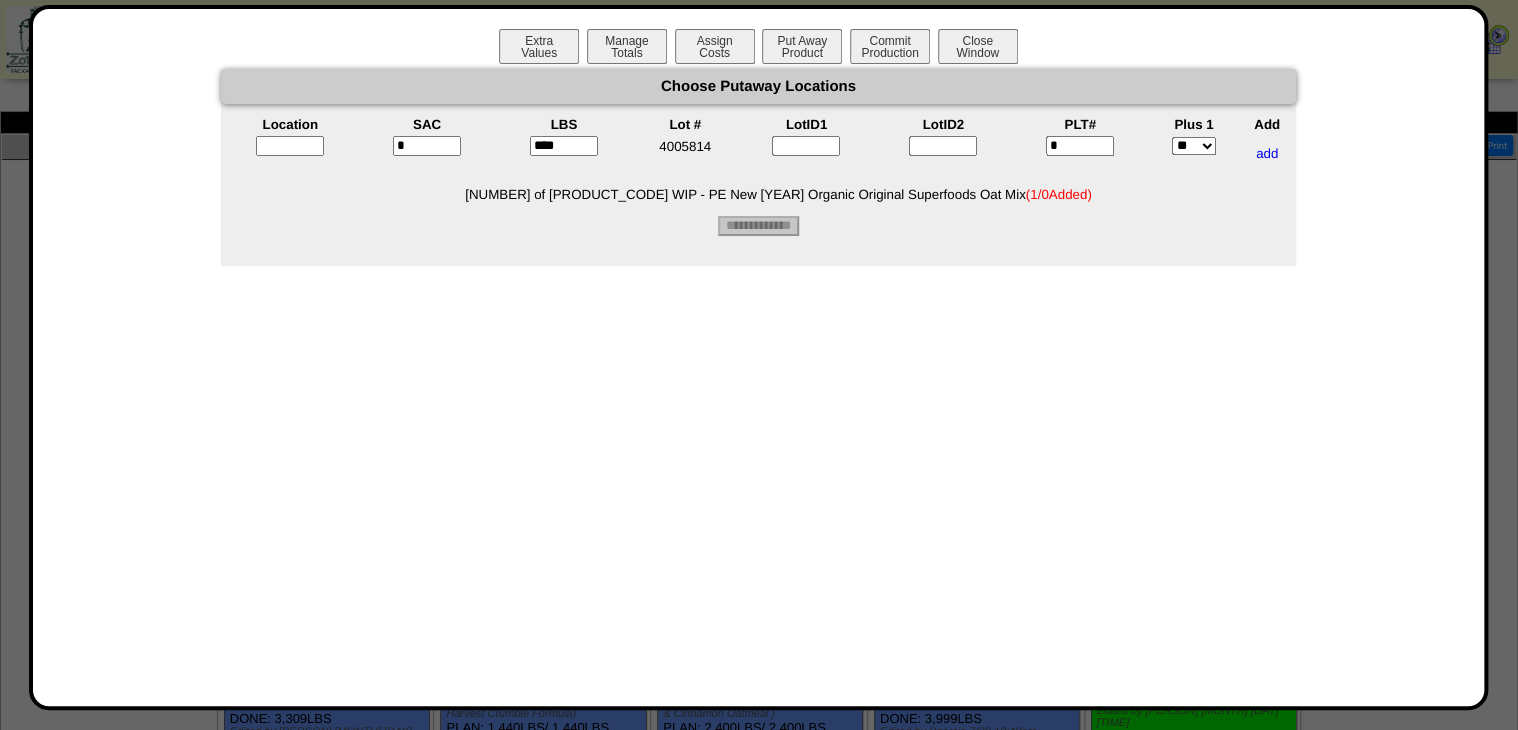 type on "****" 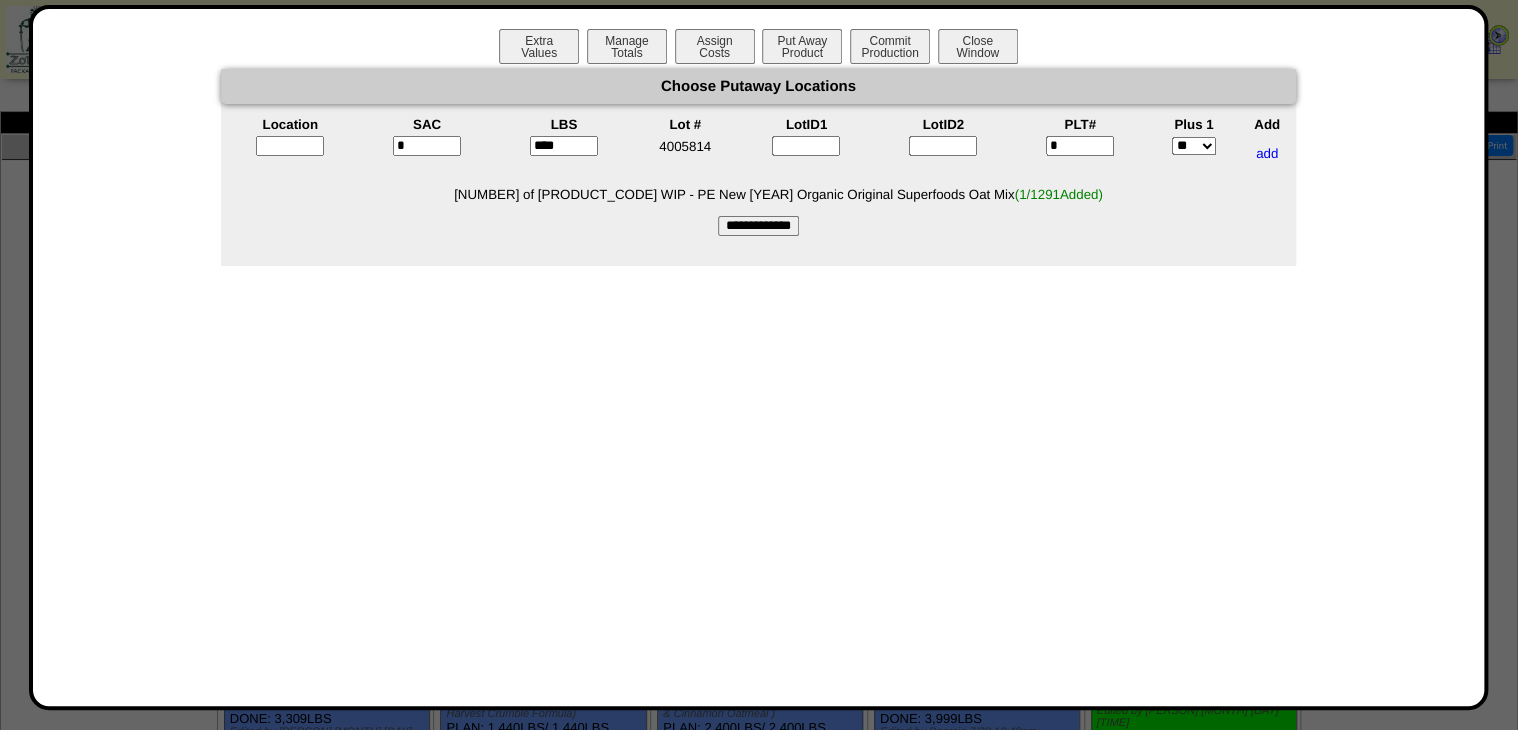 click on "Choose Putaway Locations
Location
SAC
LBS
Lot #
LotID1
LotID2
PLT#
Plus 1
Add
*
****
4005814 * ** *** add" at bounding box center (759, 167) 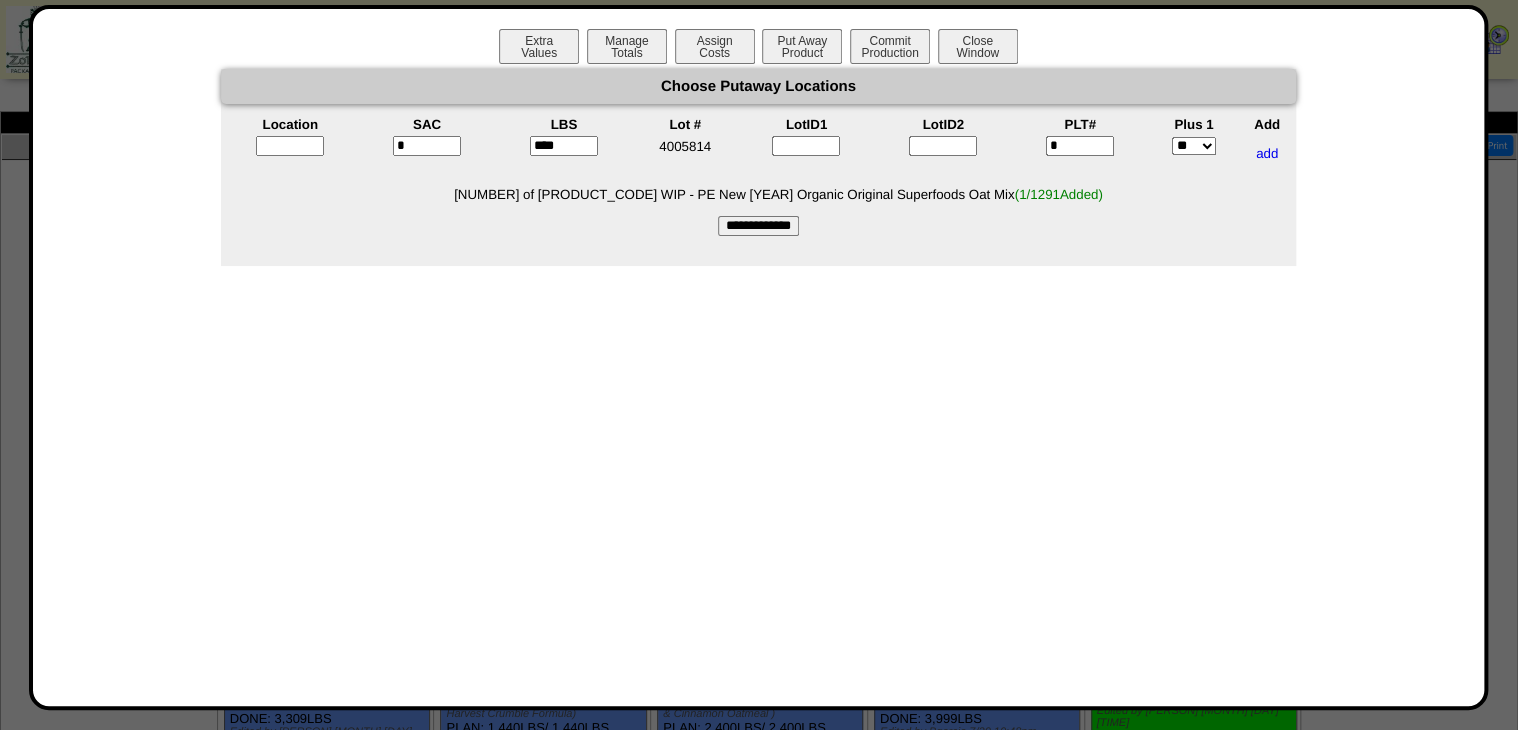 click at bounding box center [290, 146] 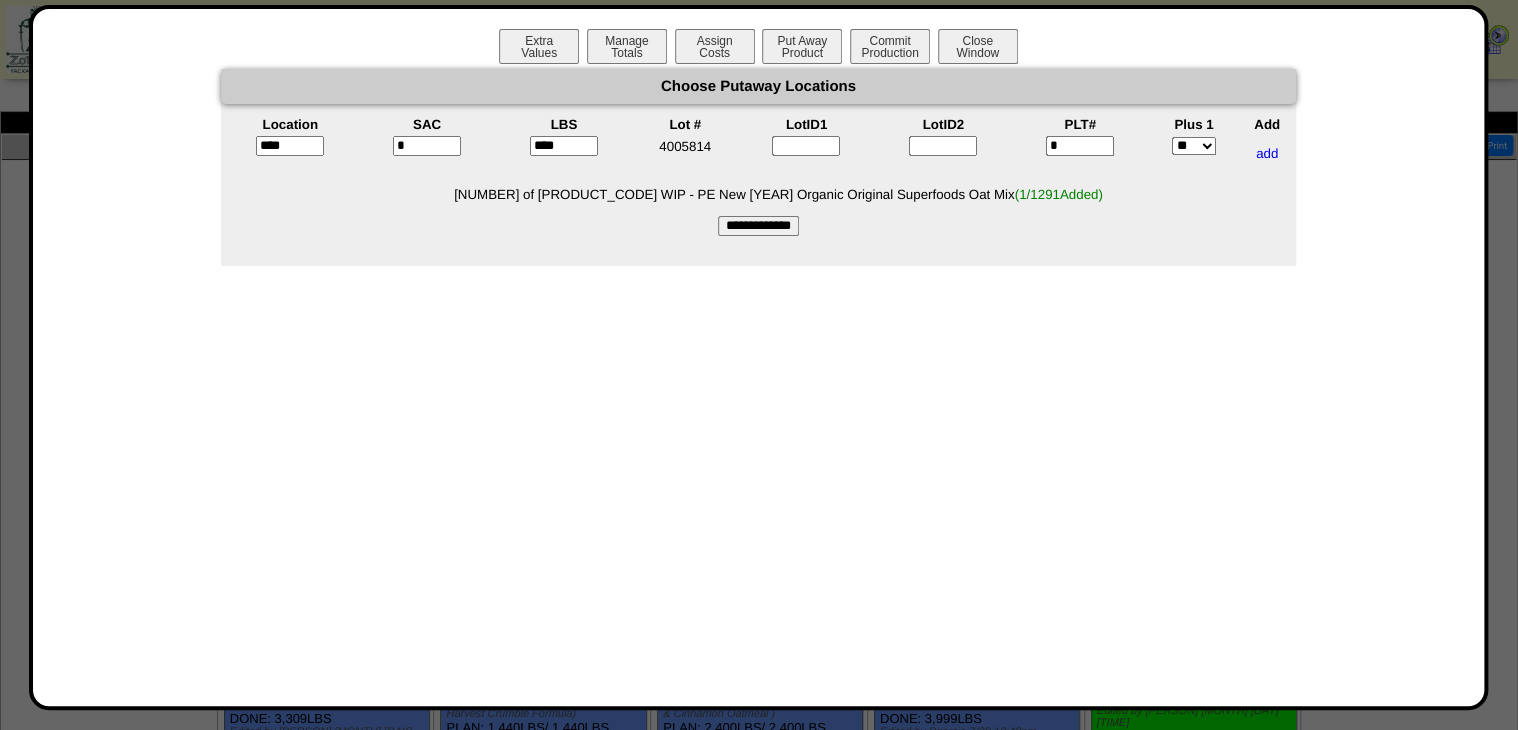 type on "*****" 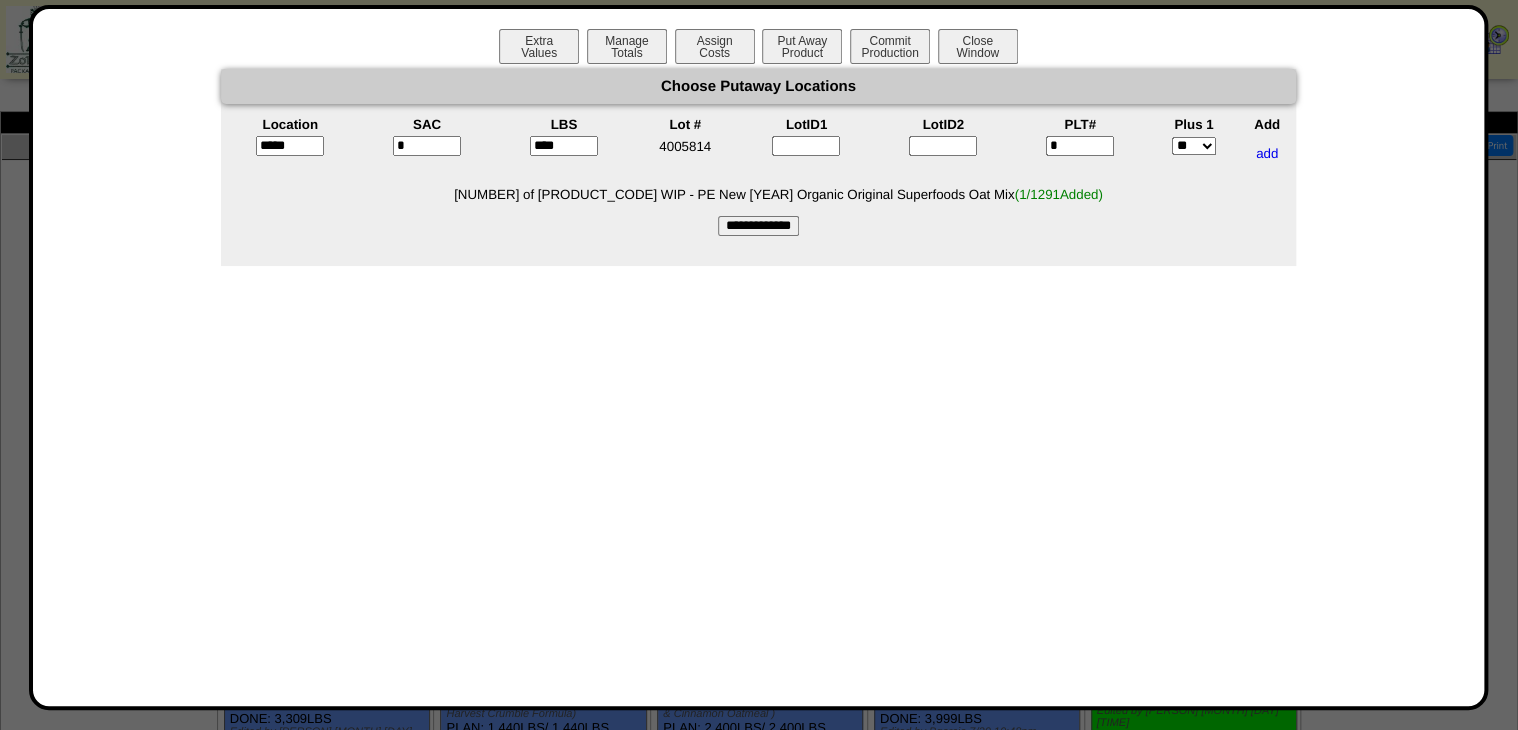 drag, startPoint x: 779, startPoint y: 233, endPoint x: 884, endPoint y: 52, distance: 209.25105 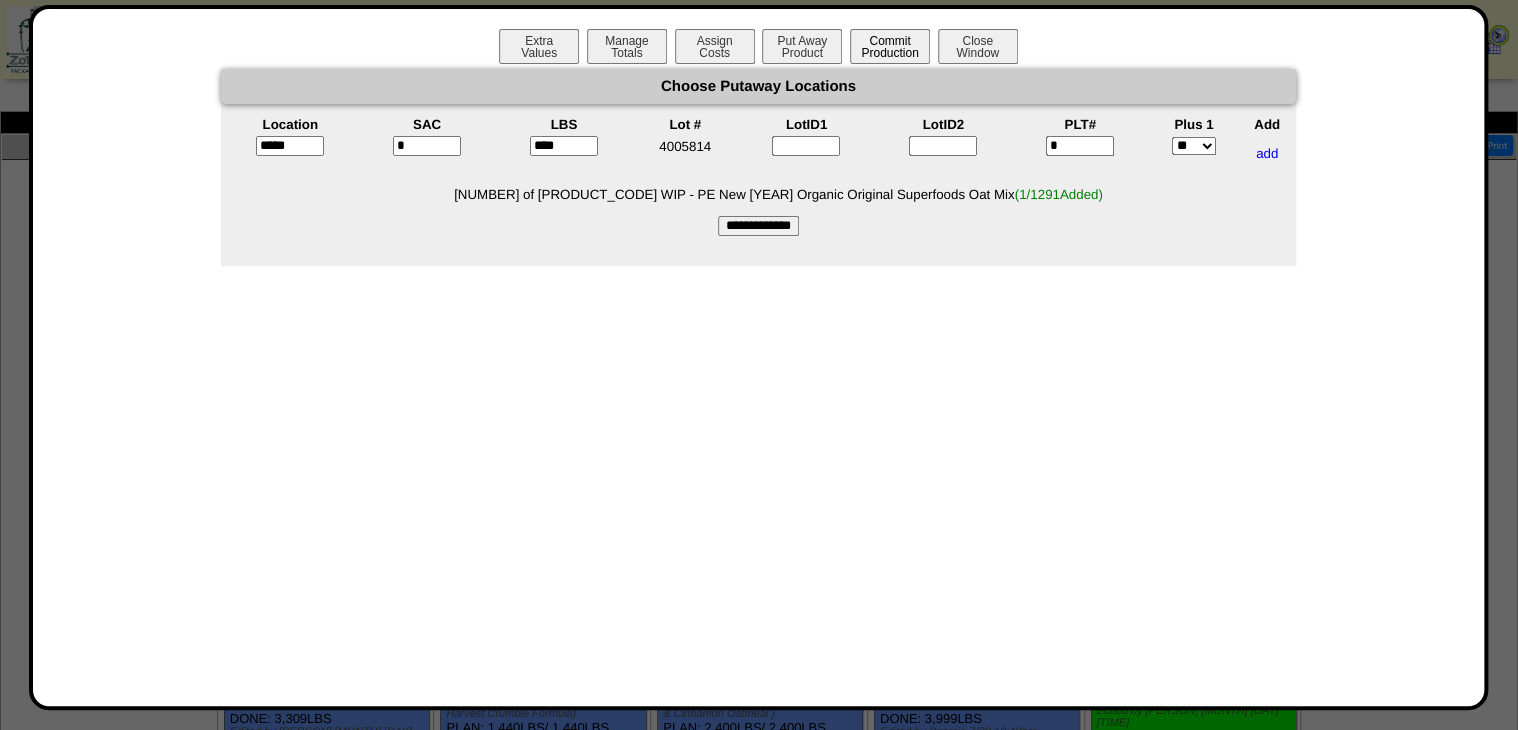 click on "**********" at bounding box center [758, 226] 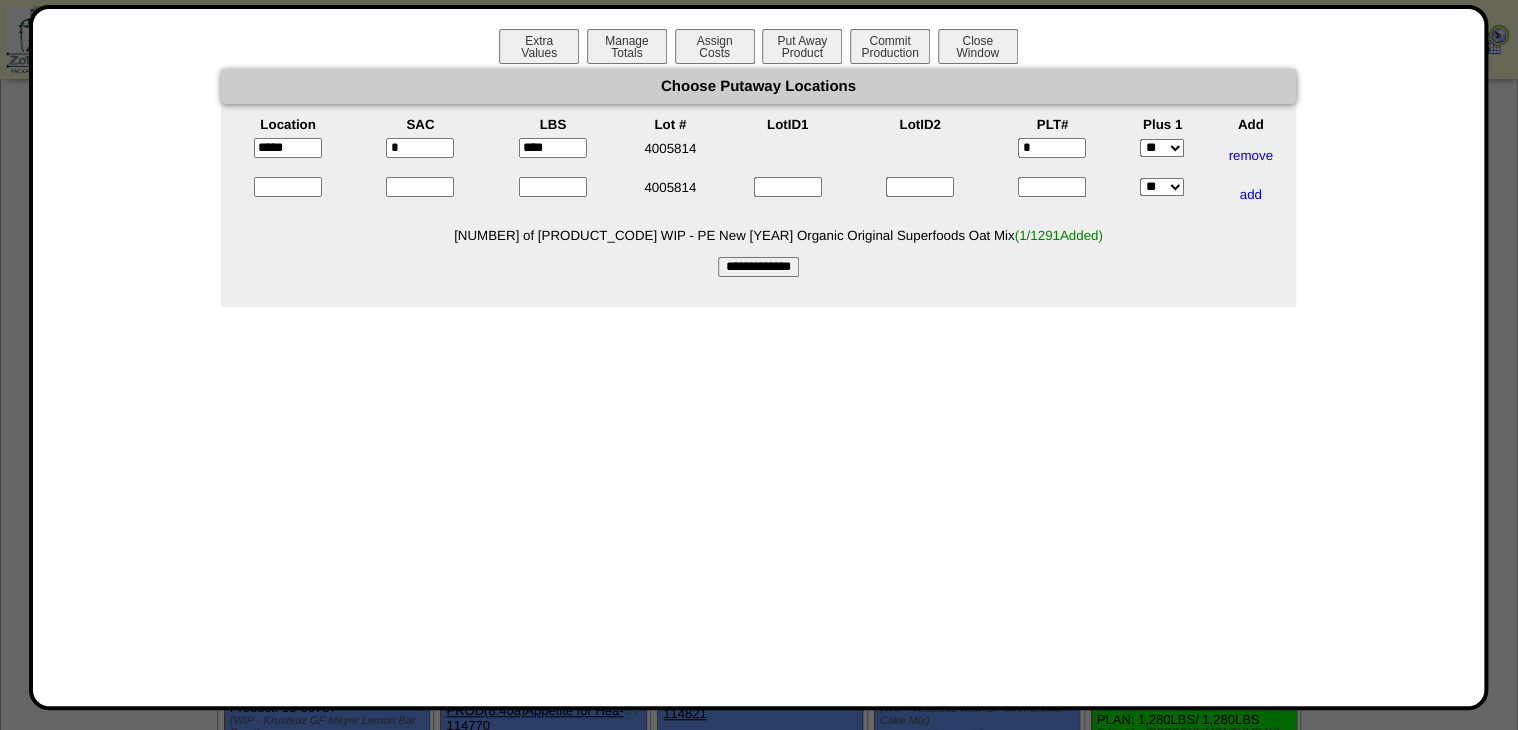 scroll, scrollTop: 400, scrollLeft: 0, axis: vertical 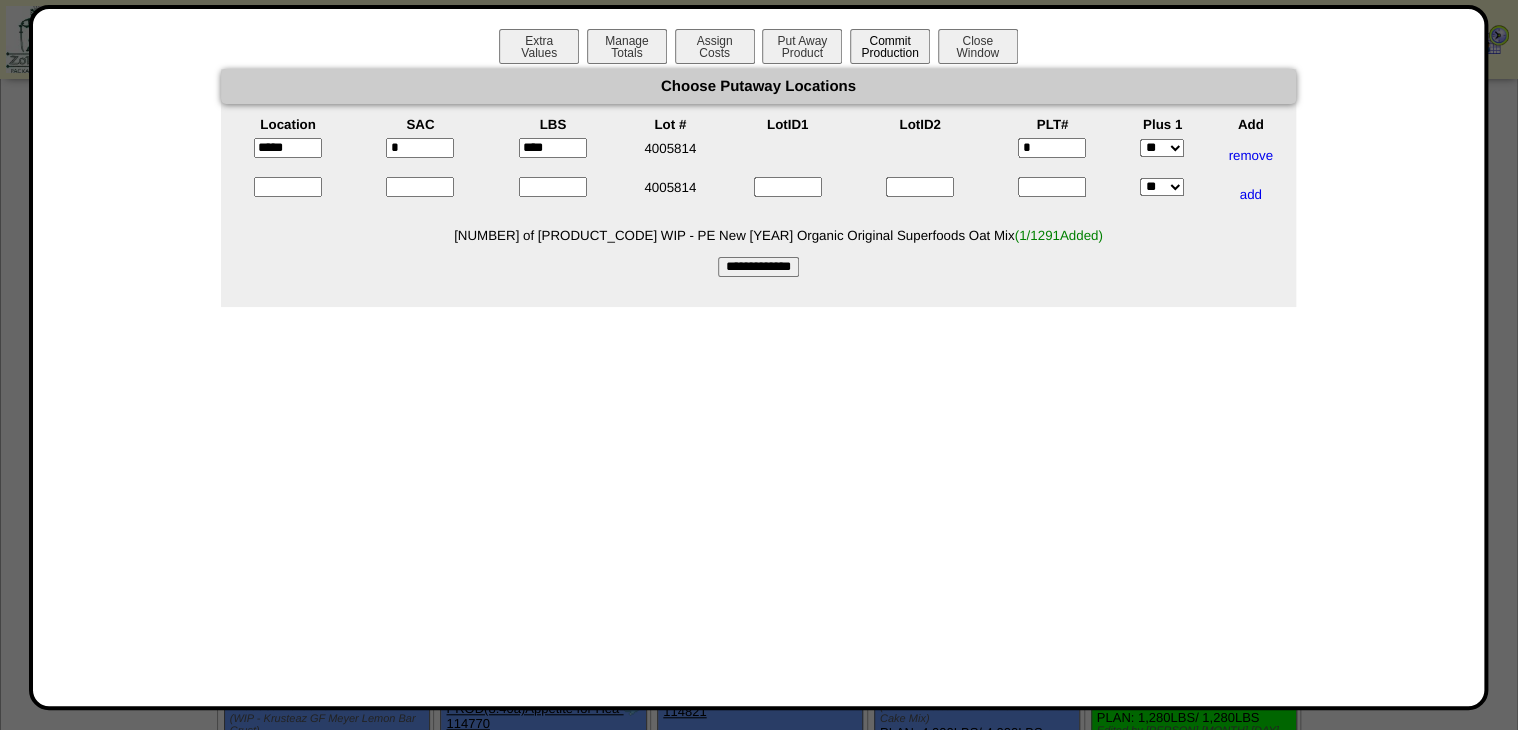 click on "Commit Production" at bounding box center [890, 46] 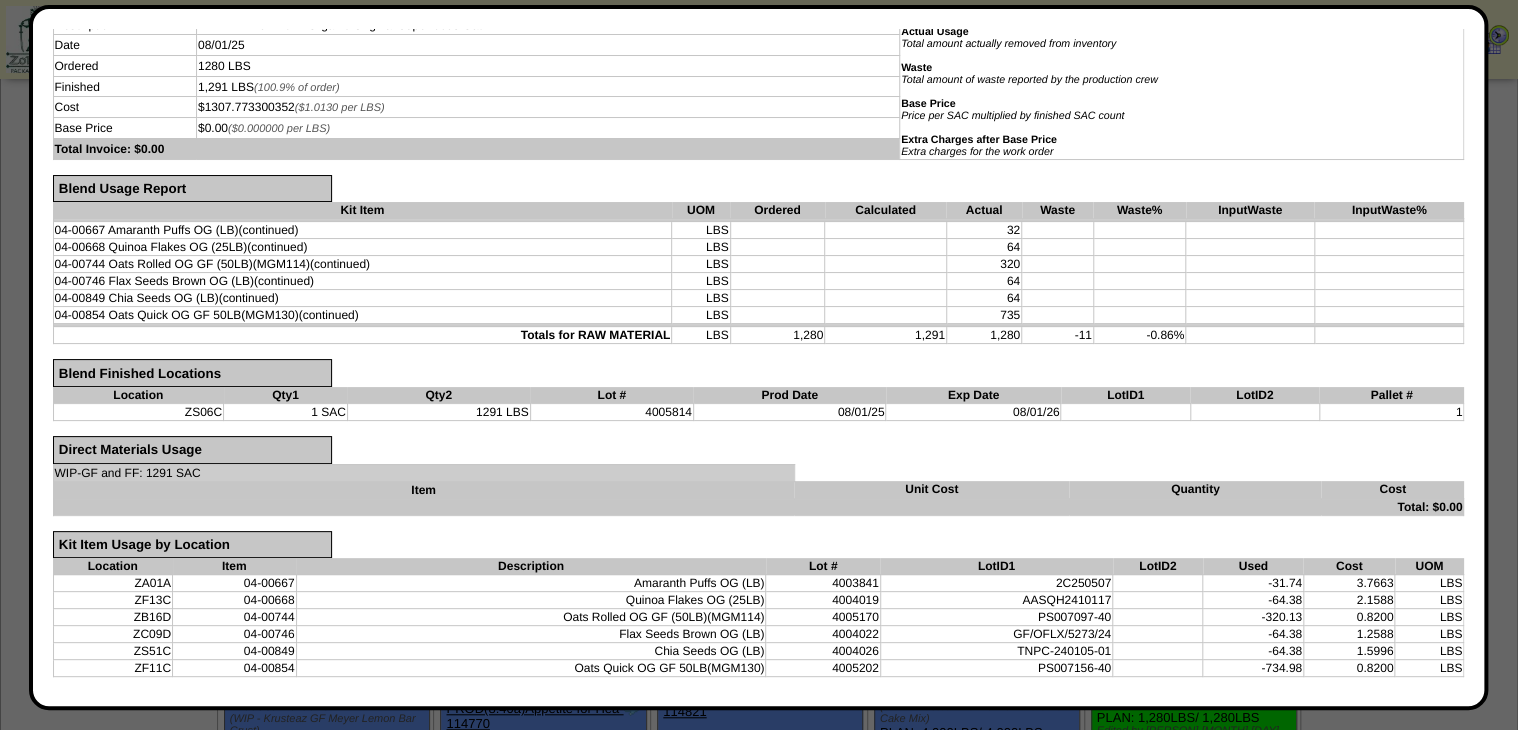 scroll, scrollTop: 297, scrollLeft: 0, axis: vertical 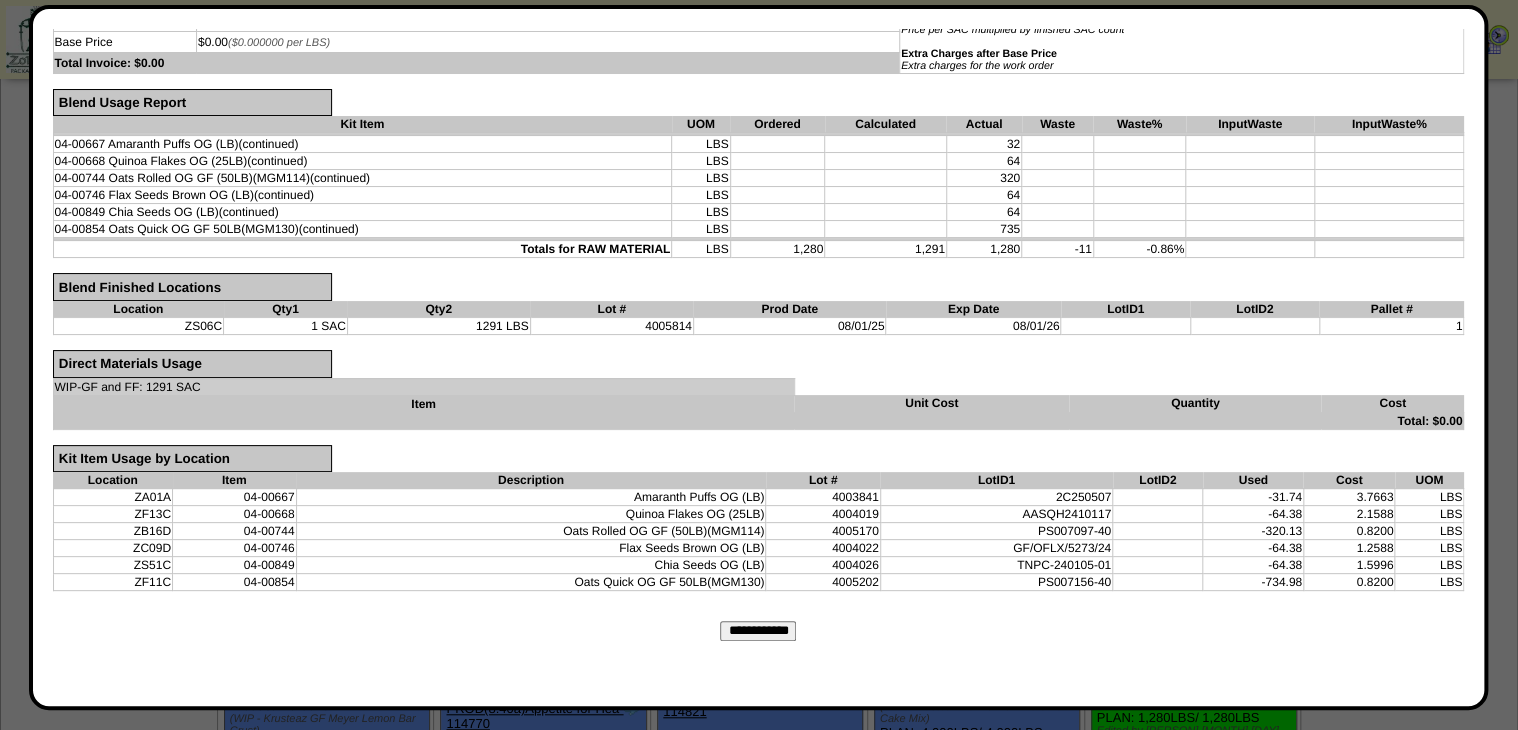 click on "**********" at bounding box center (759, 653) 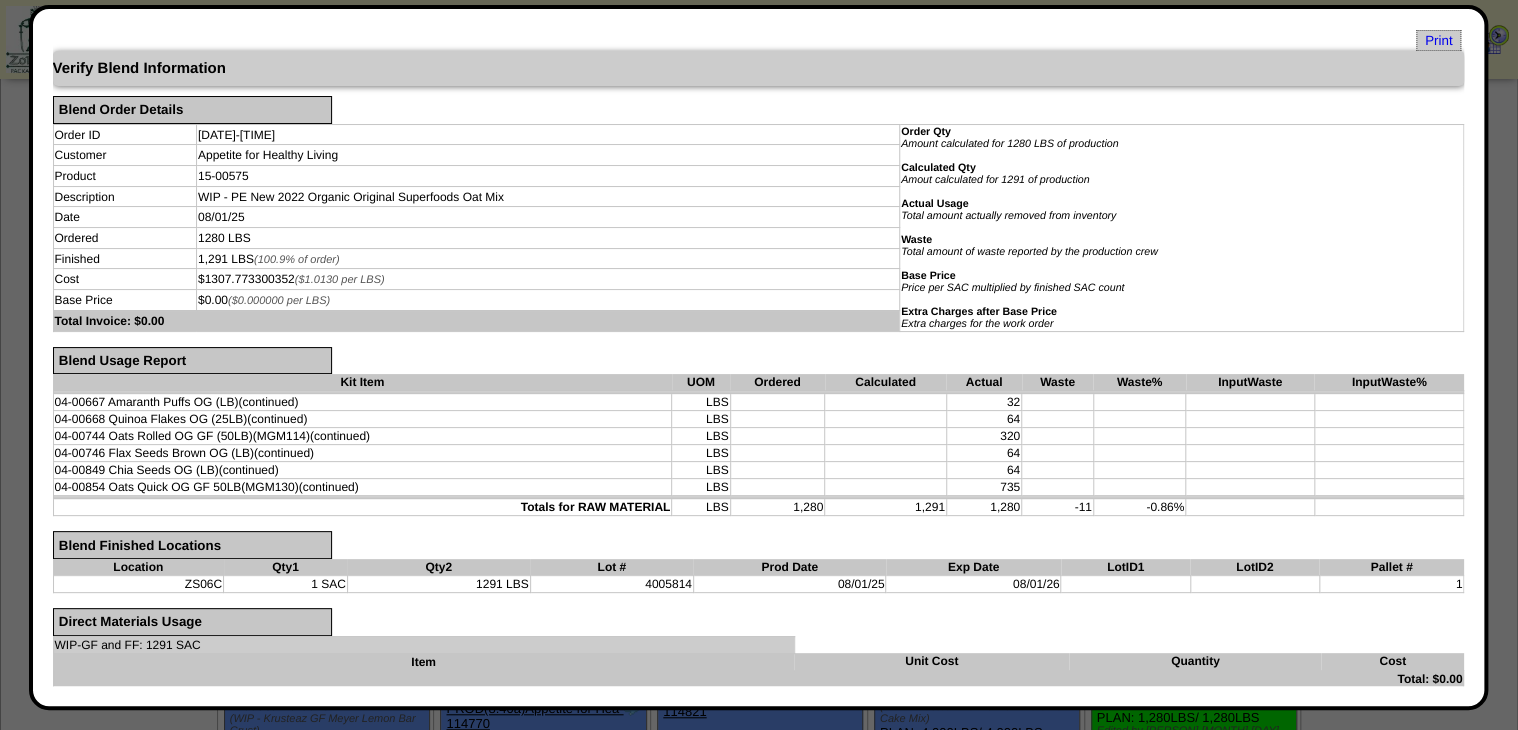 scroll, scrollTop: 0, scrollLeft: 0, axis: both 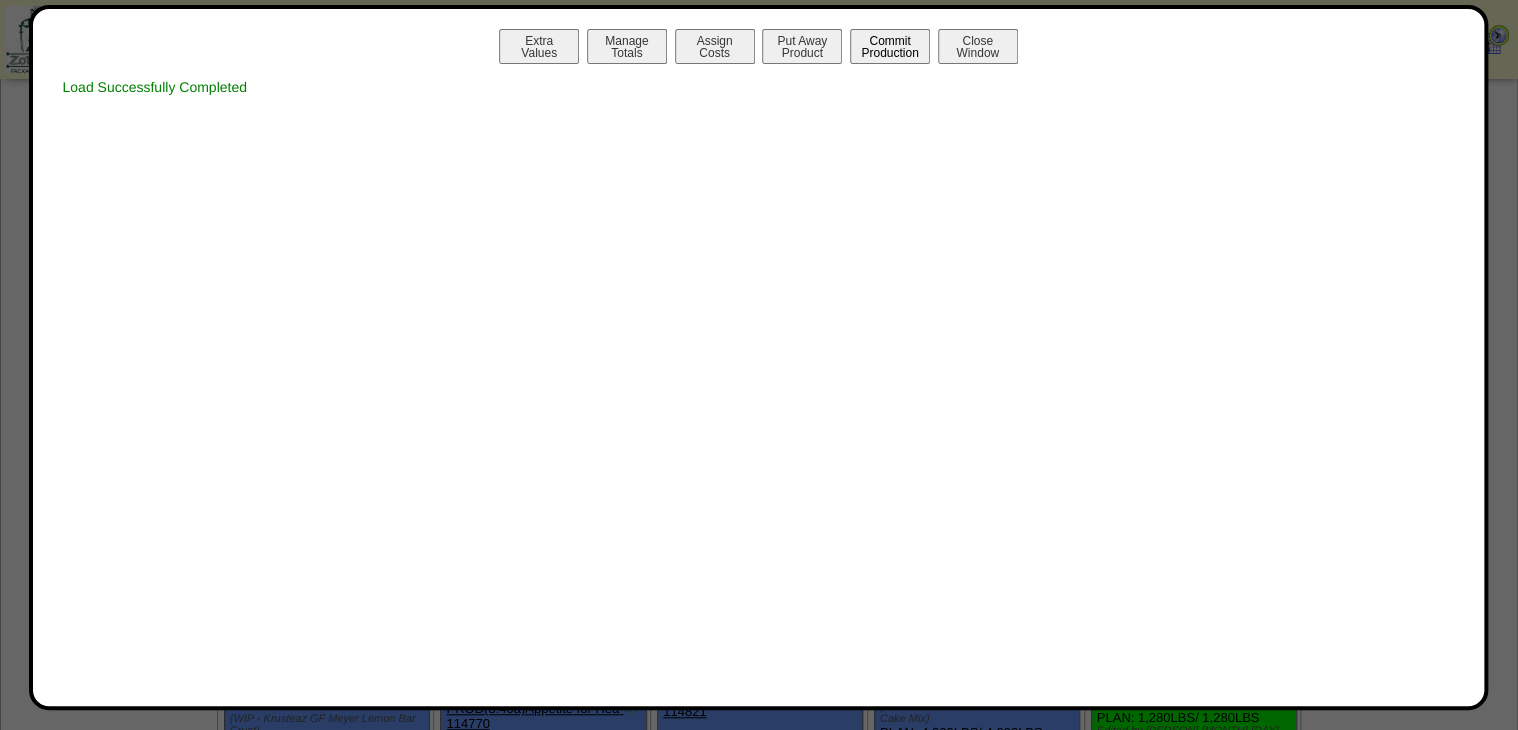 click on "Commit Production" at bounding box center (890, 46) 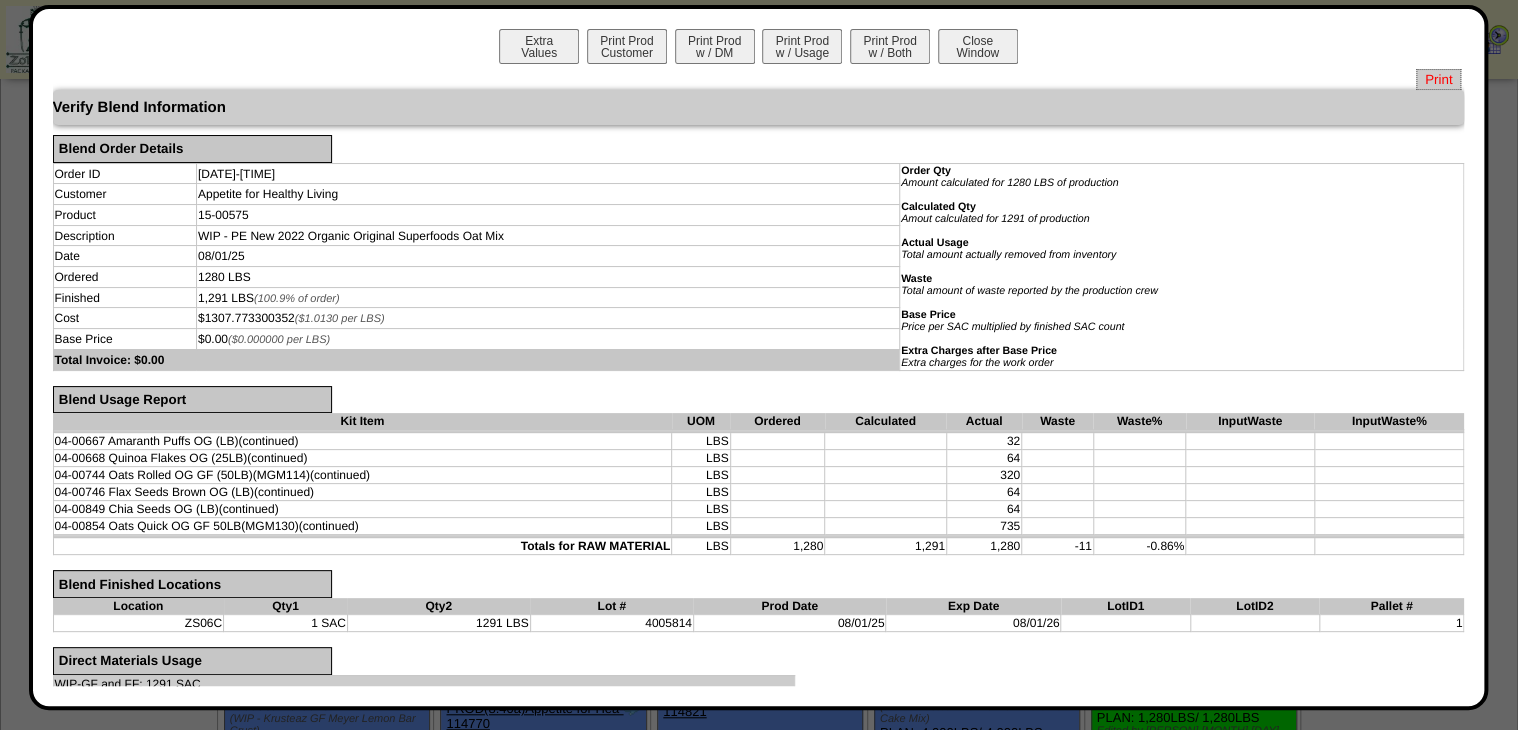 click on "Print" at bounding box center [1438, 79] 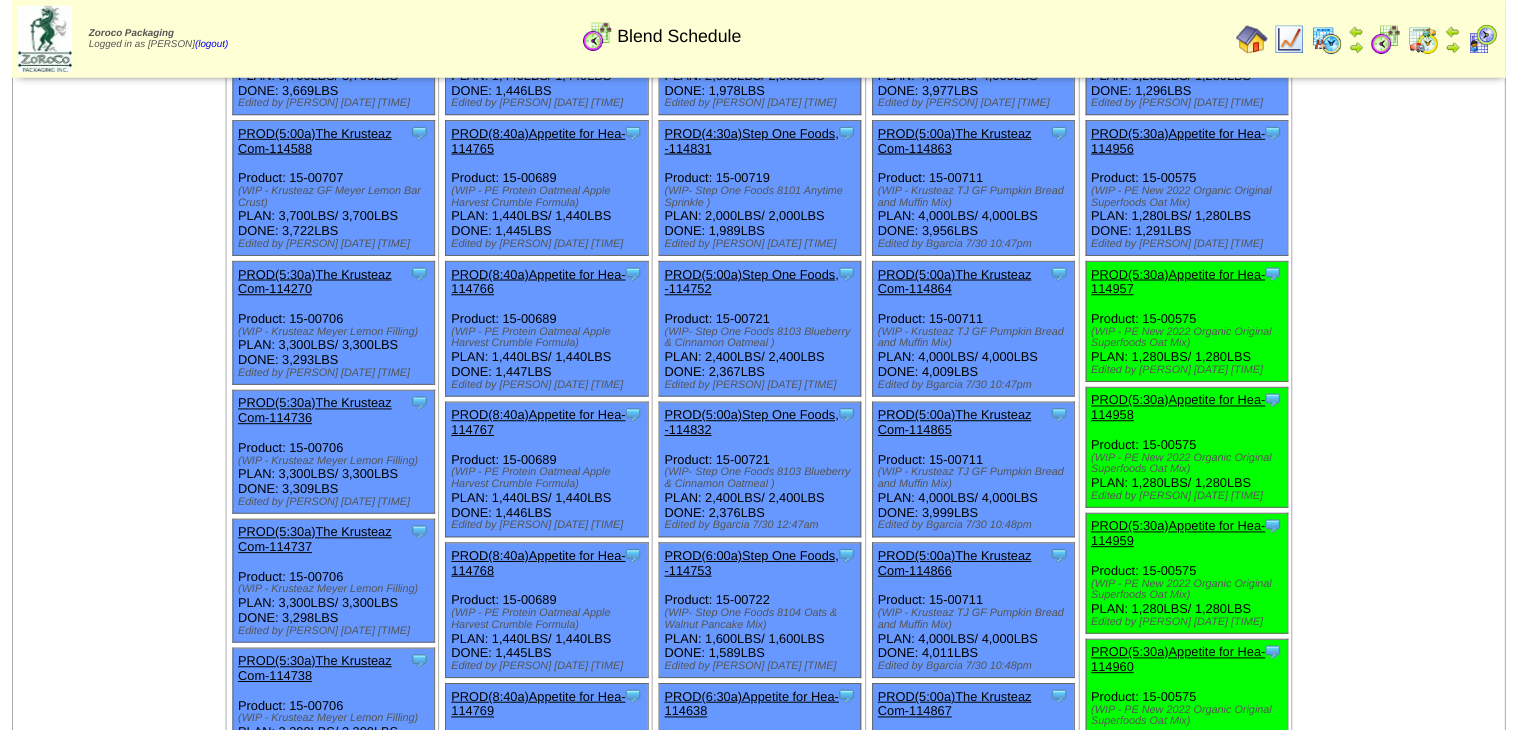 scroll, scrollTop: 0, scrollLeft: 0, axis: both 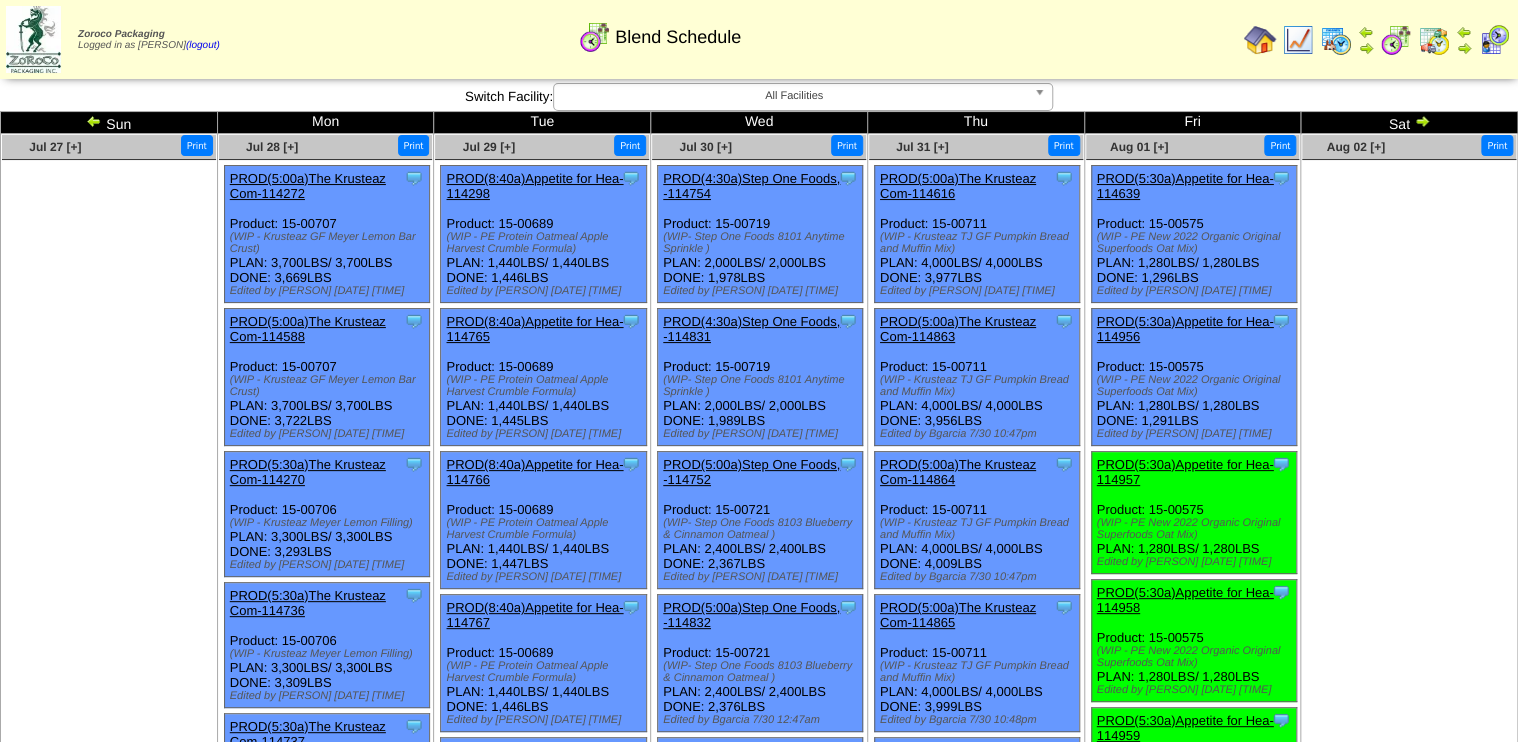 click on "PROD(5:30a)Appetite for Hea-114957" at bounding box center [1185, 472] 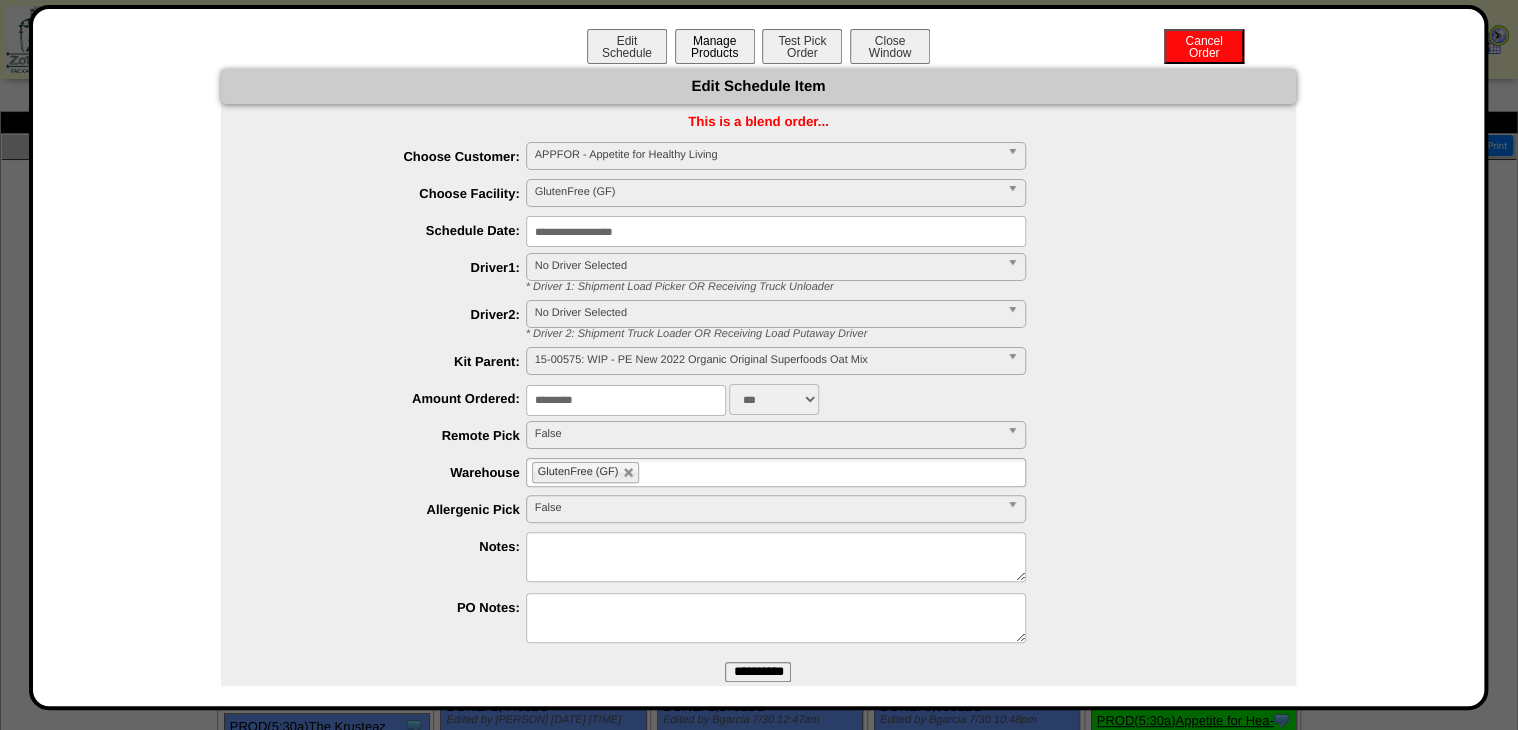 click on "Manage Products" at bounding box center (715, 46) 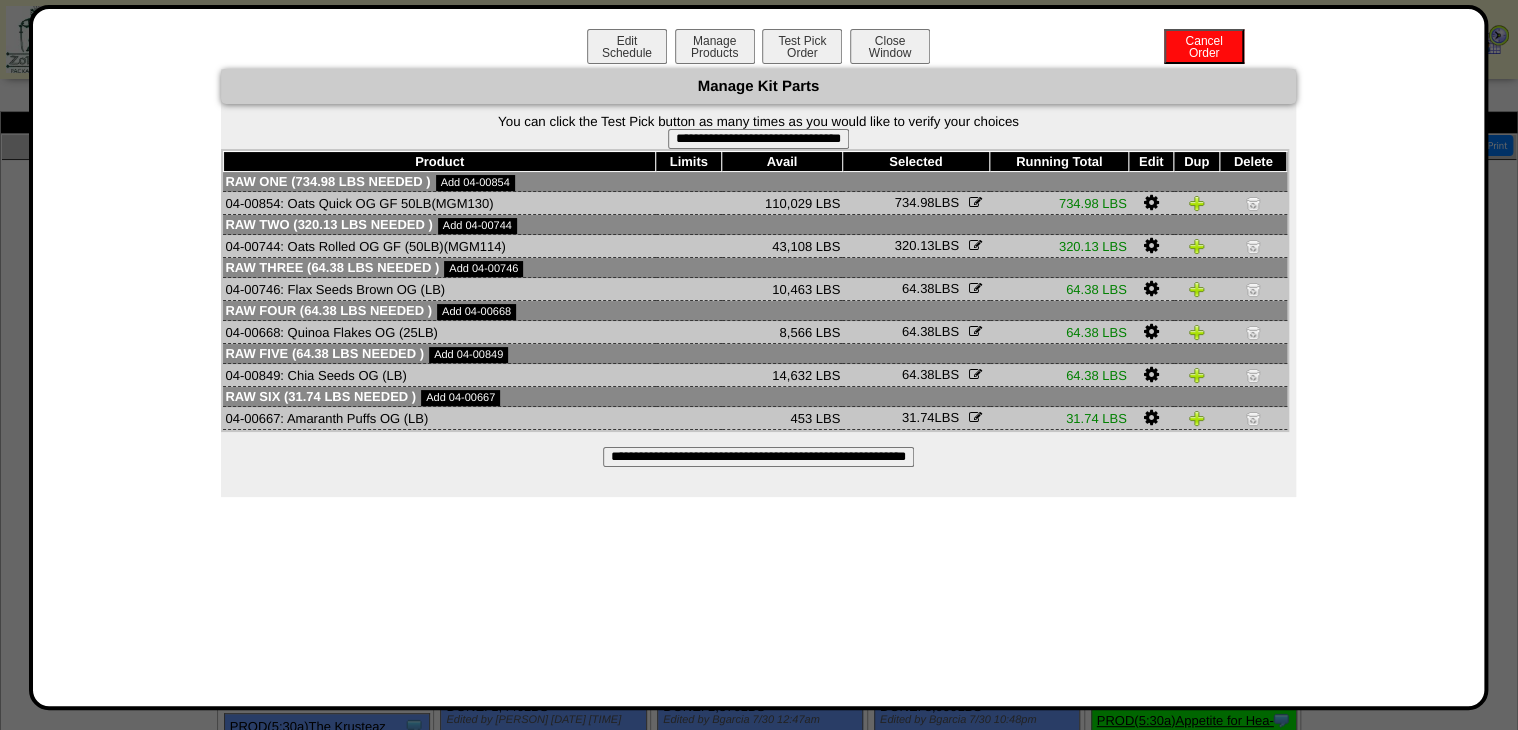 click on "**********" at bounding box center (758, 139) 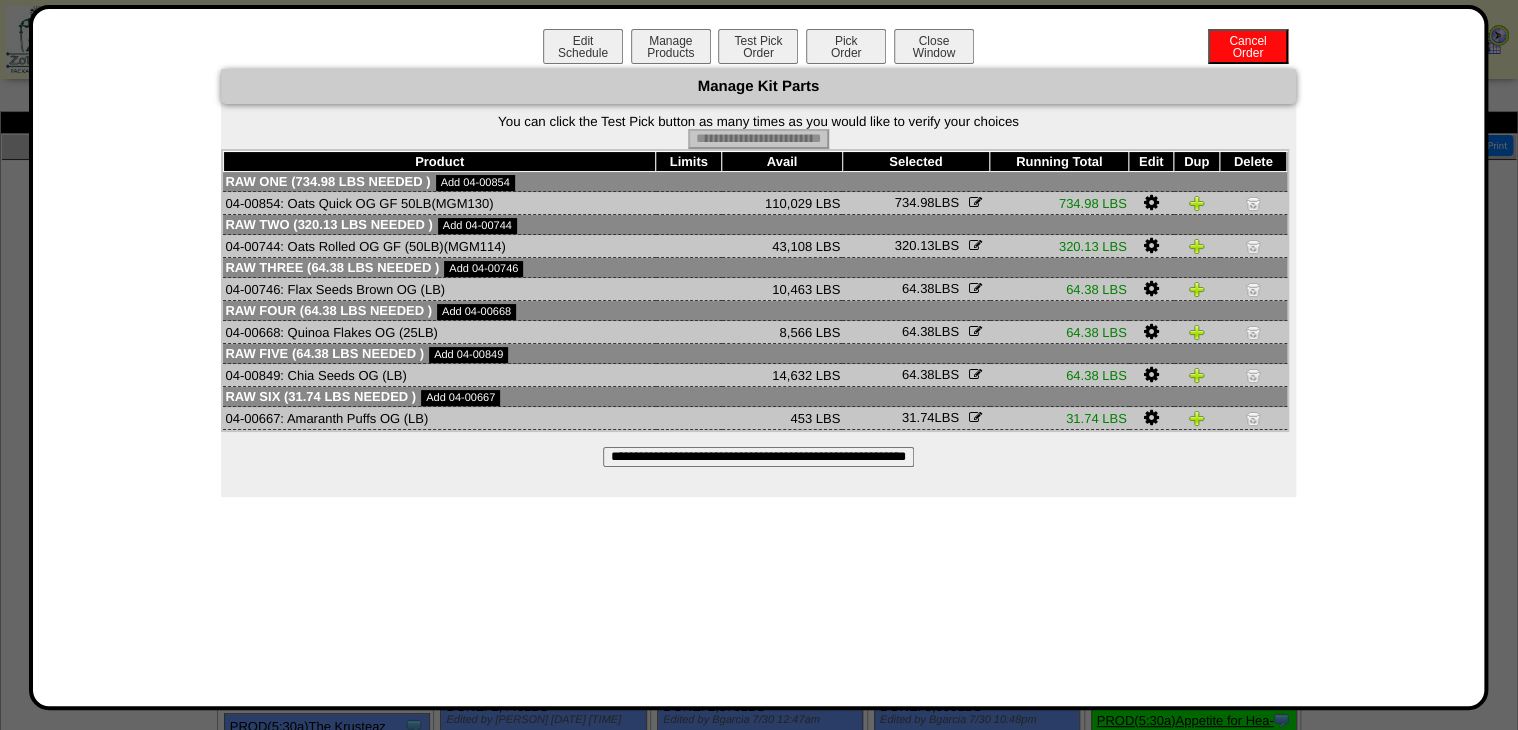 click on "Pick Order" at bounding box center [846, 46] 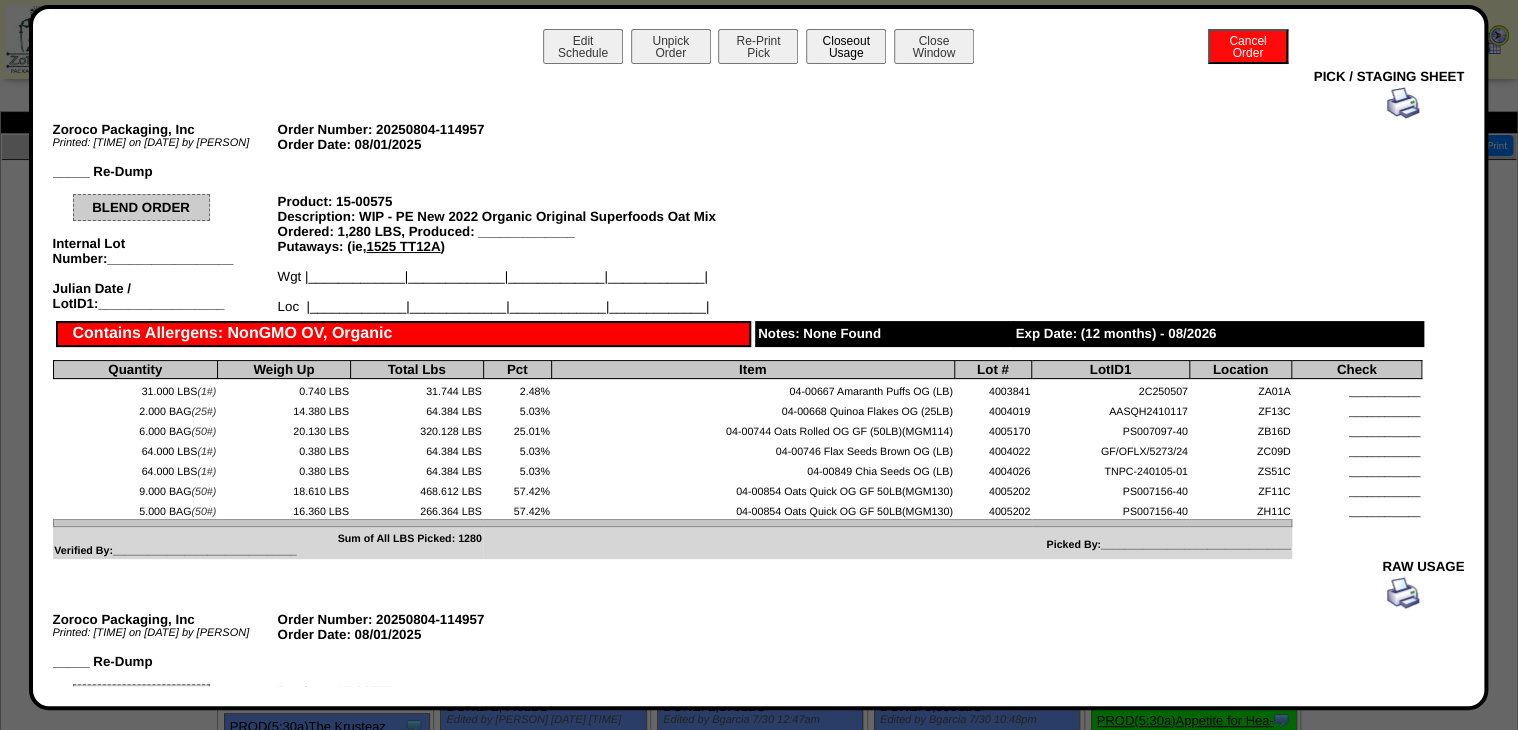 click on "Closeout Usage" at bounding box center (846, 46) 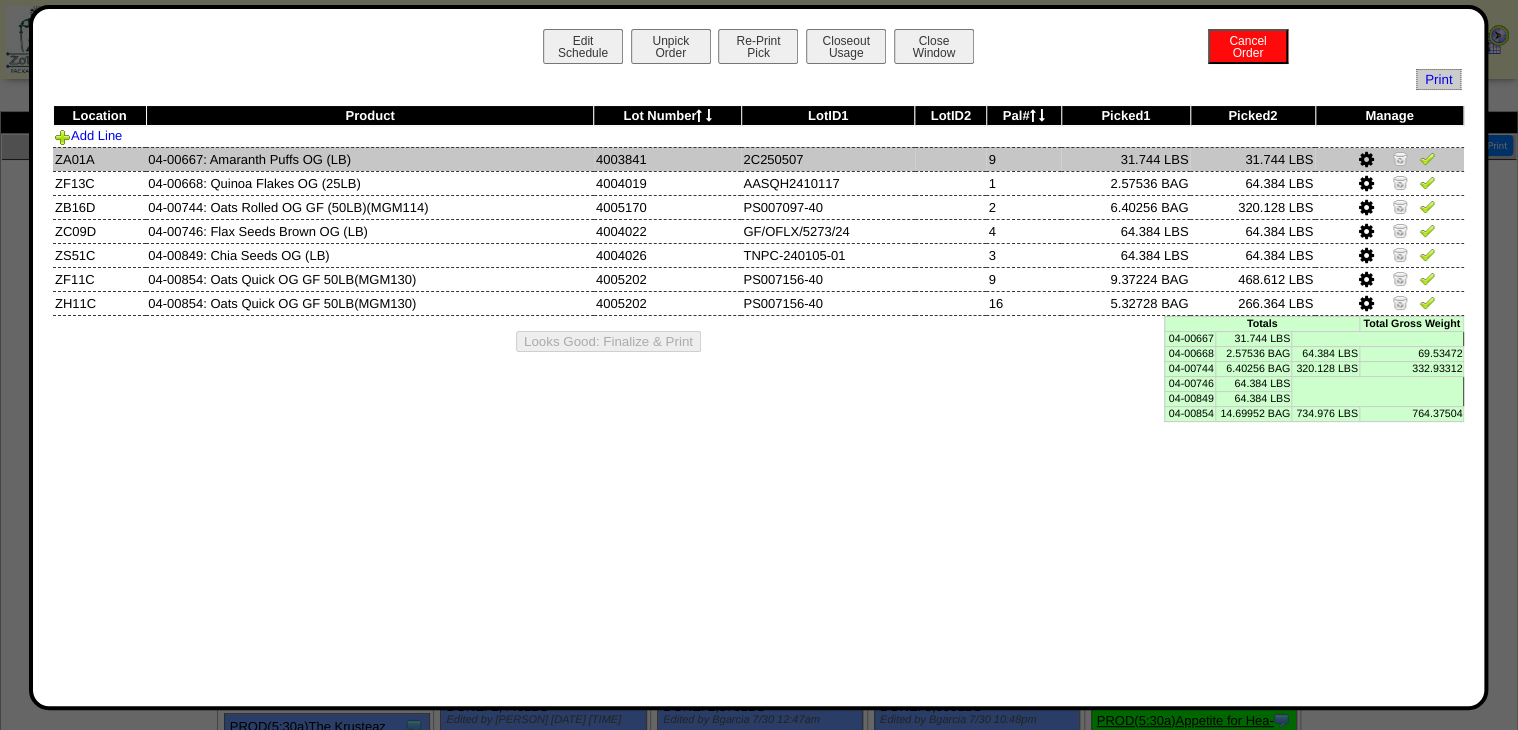 click at bounding box center (1427, 158) 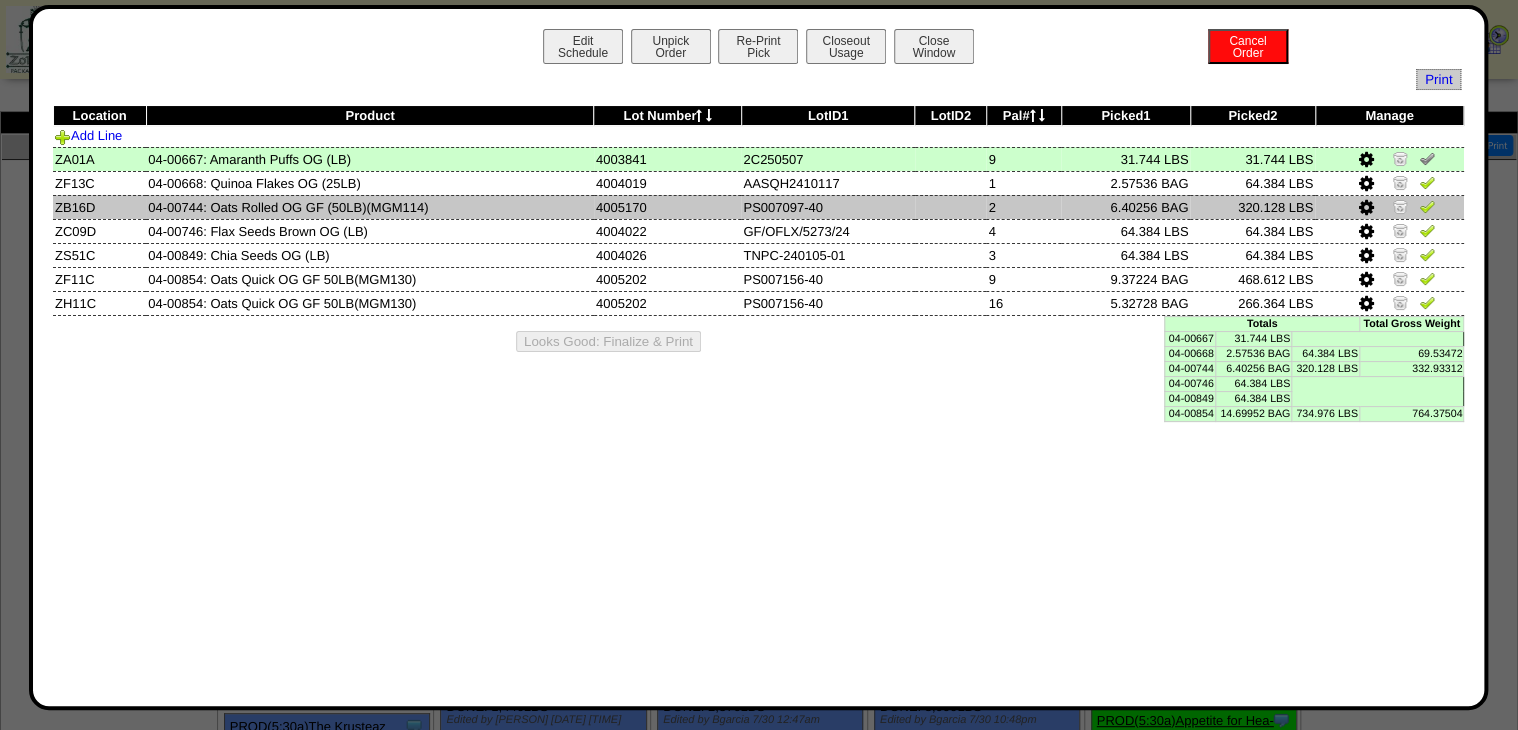 click at bounding box center [1427, 206] 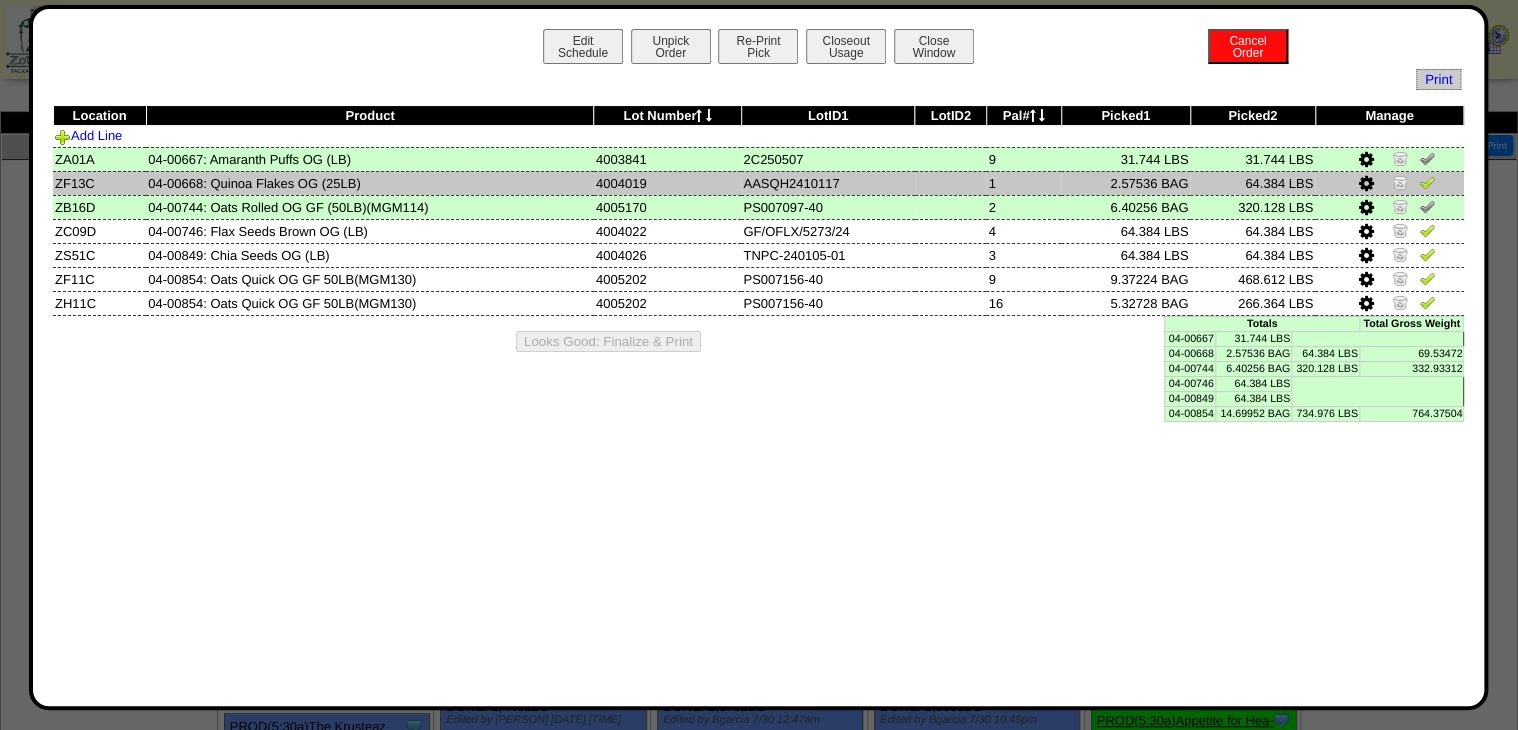 click at bounding box center (1427, 182) 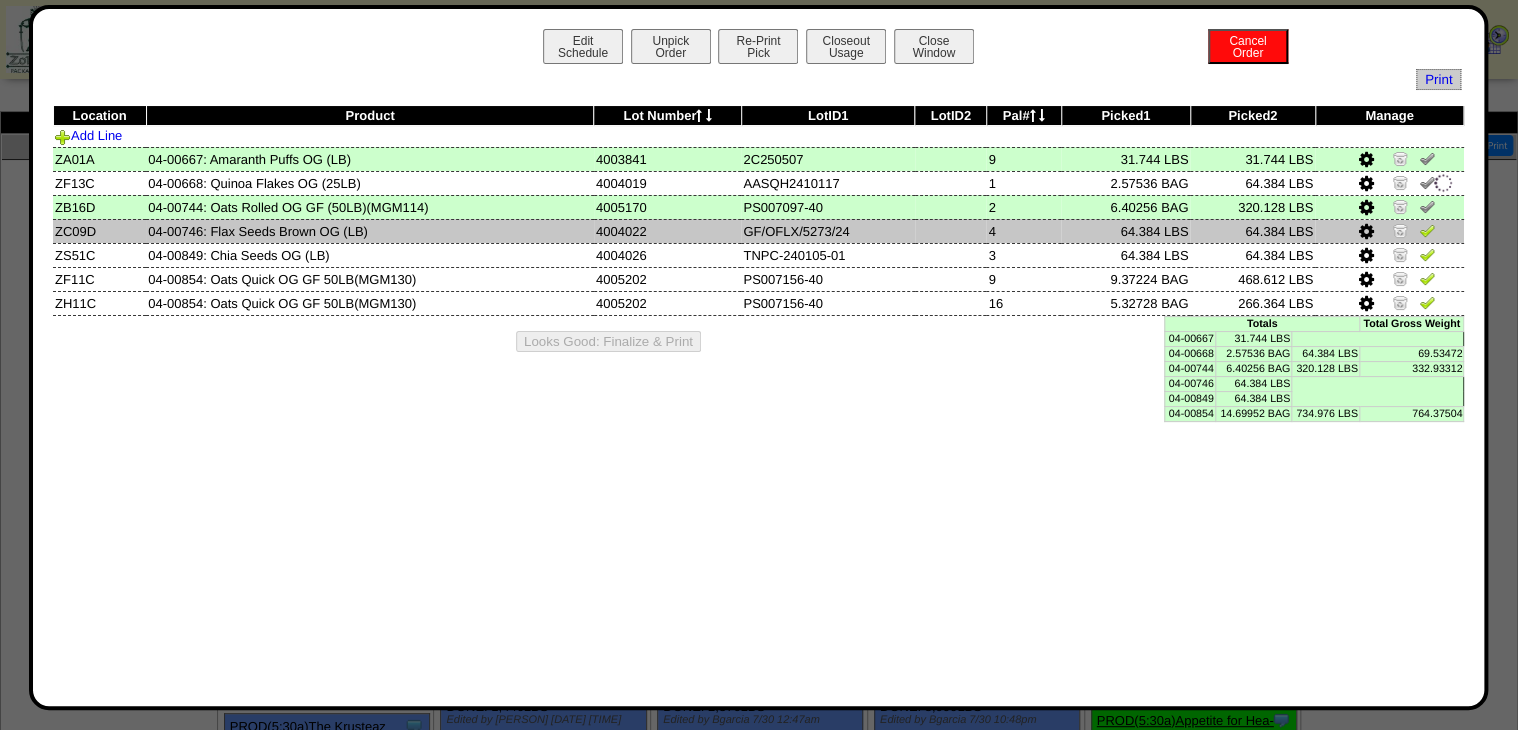 click at bounding box center [1427, 230] 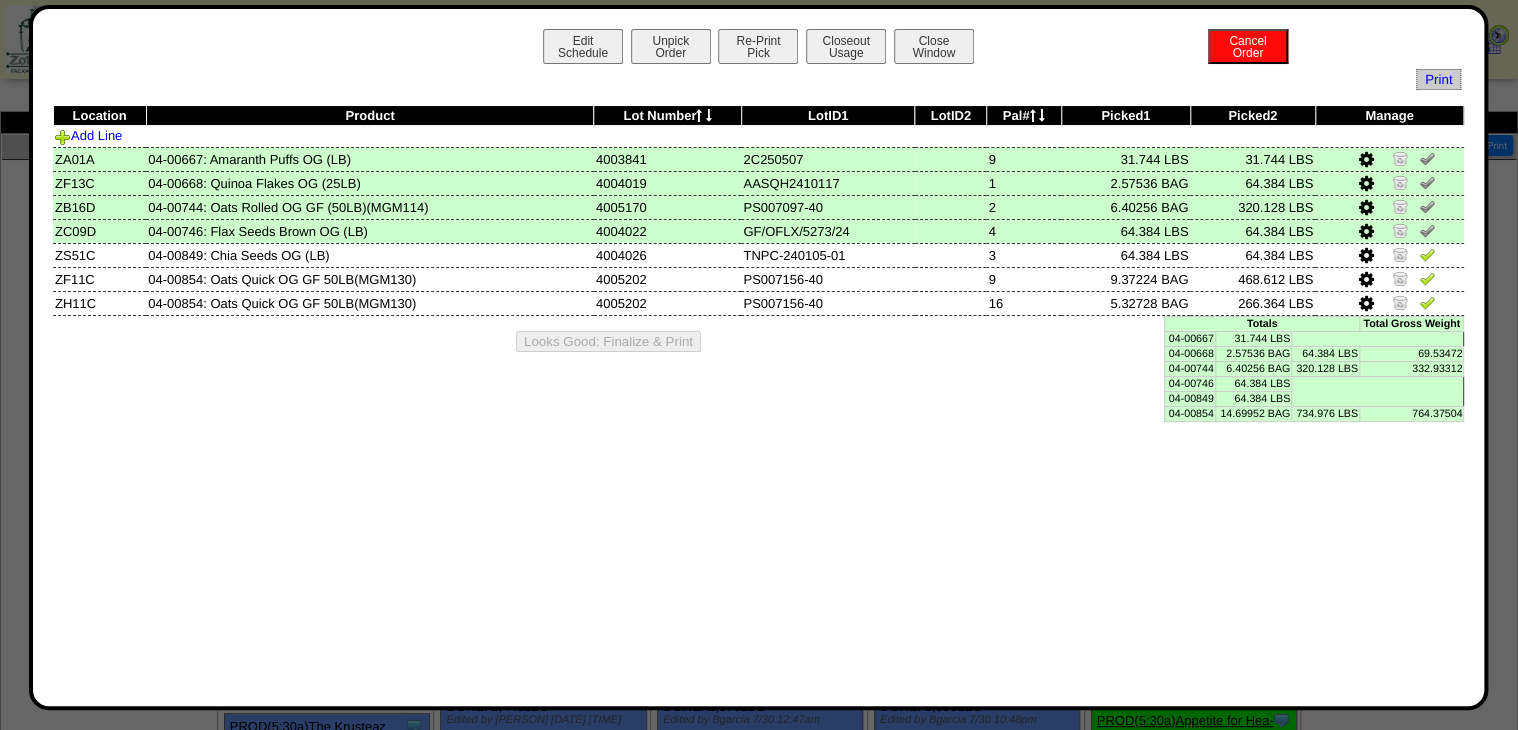 drag, startPoint x: 1424, startPoint y: 258, endPoint x: 1100, endPoint y: 351, distance: 337.08307 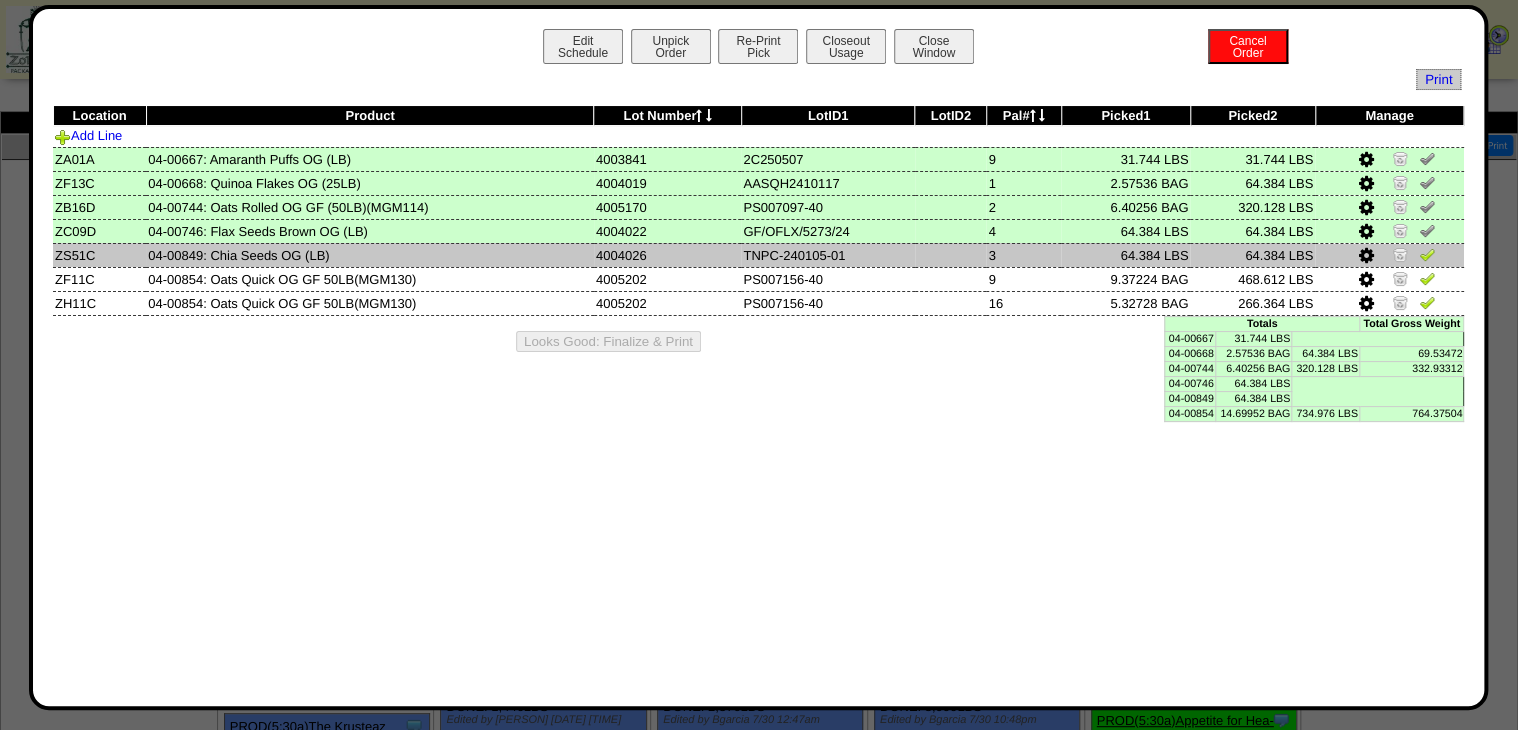 click at bounding box center [1427, 254] 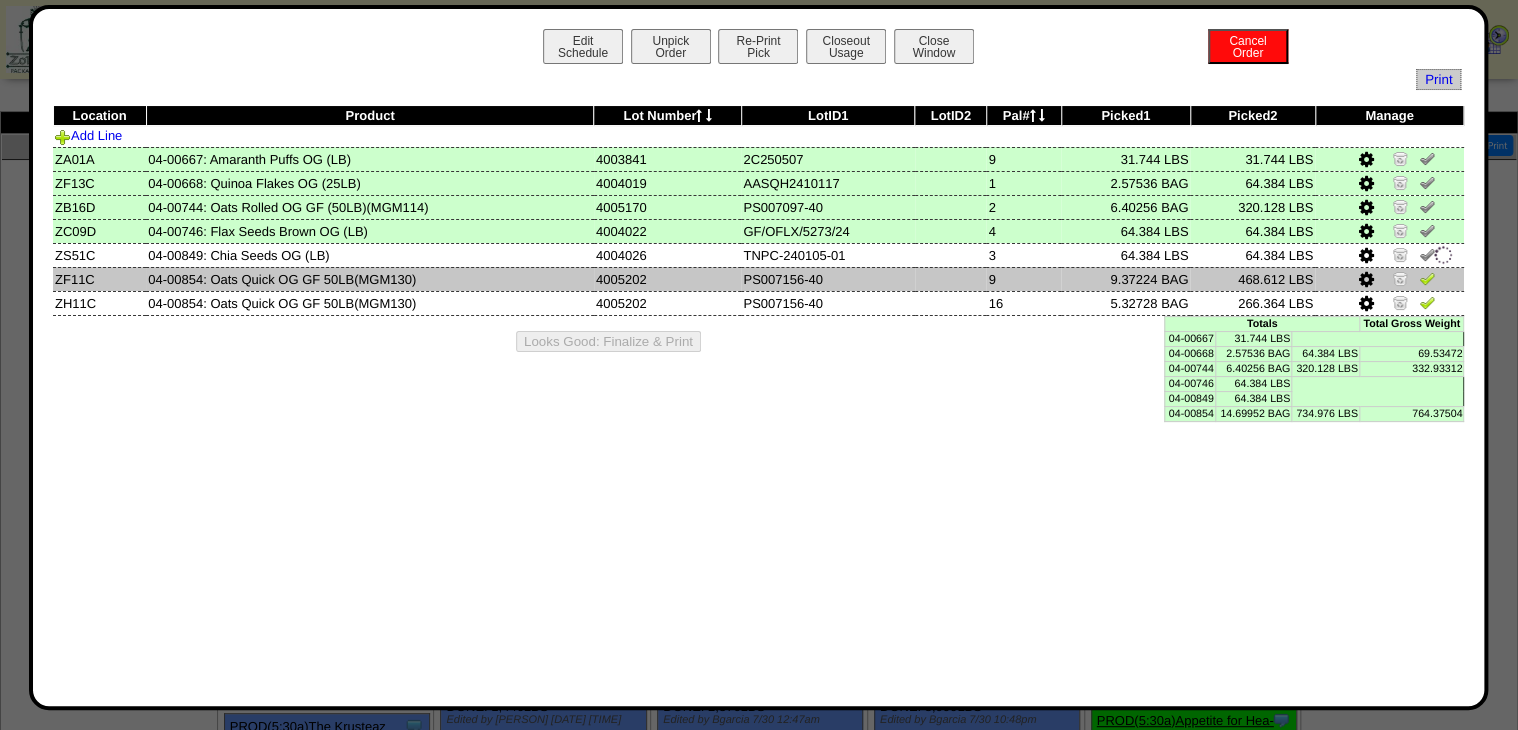 click at bounding box center [1427, 278] 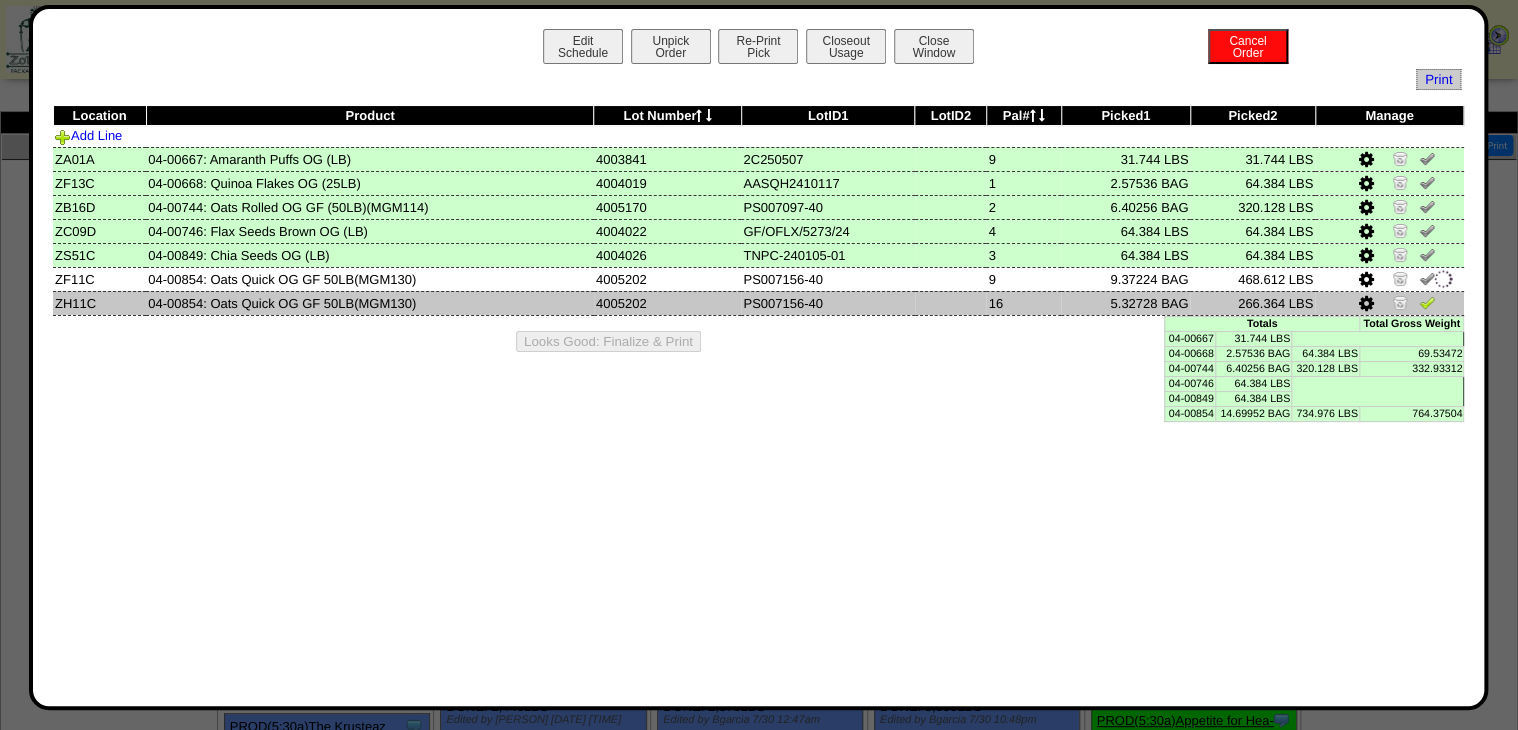 click at bounding box center [1427, 302] 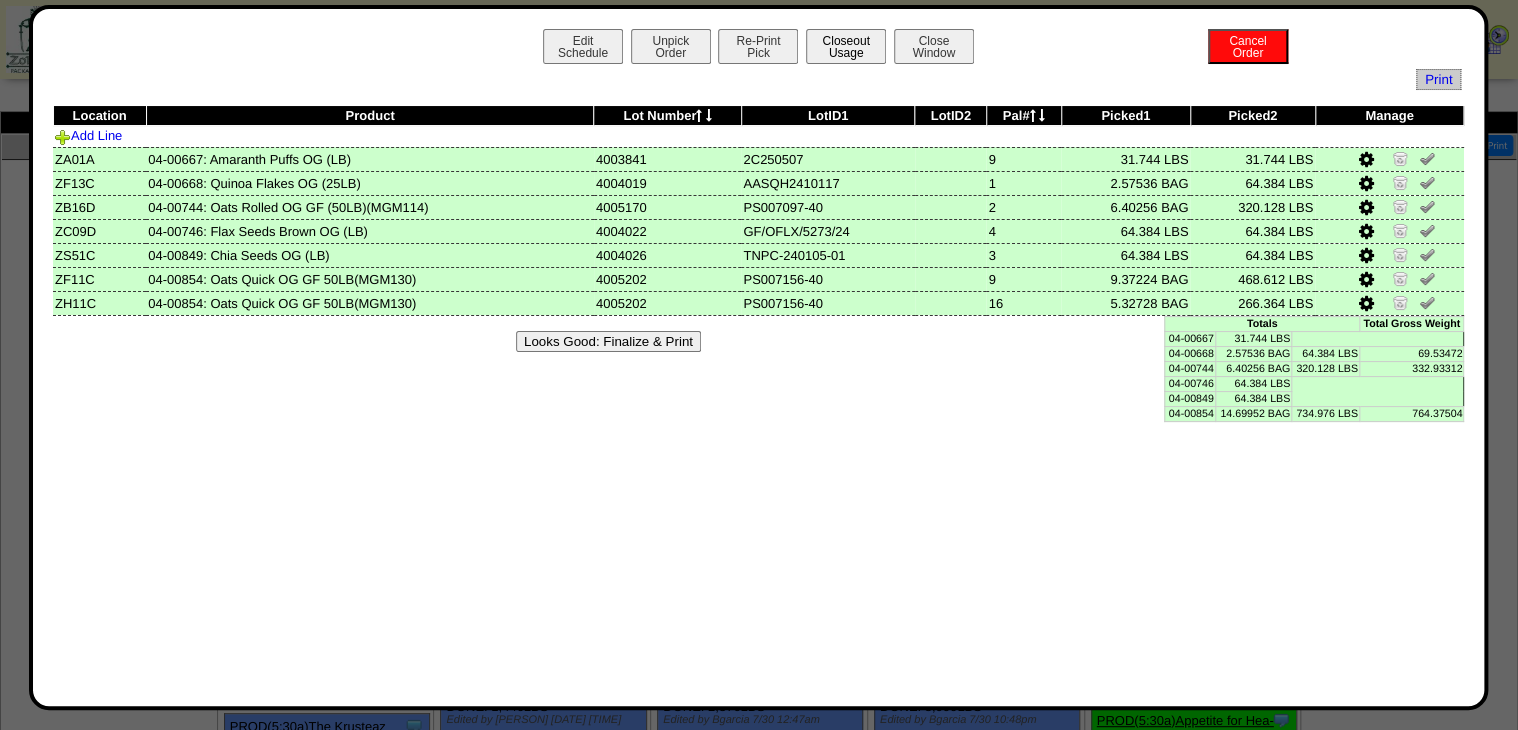 click on "Closeout Usage" at bounding box center [846, 46] 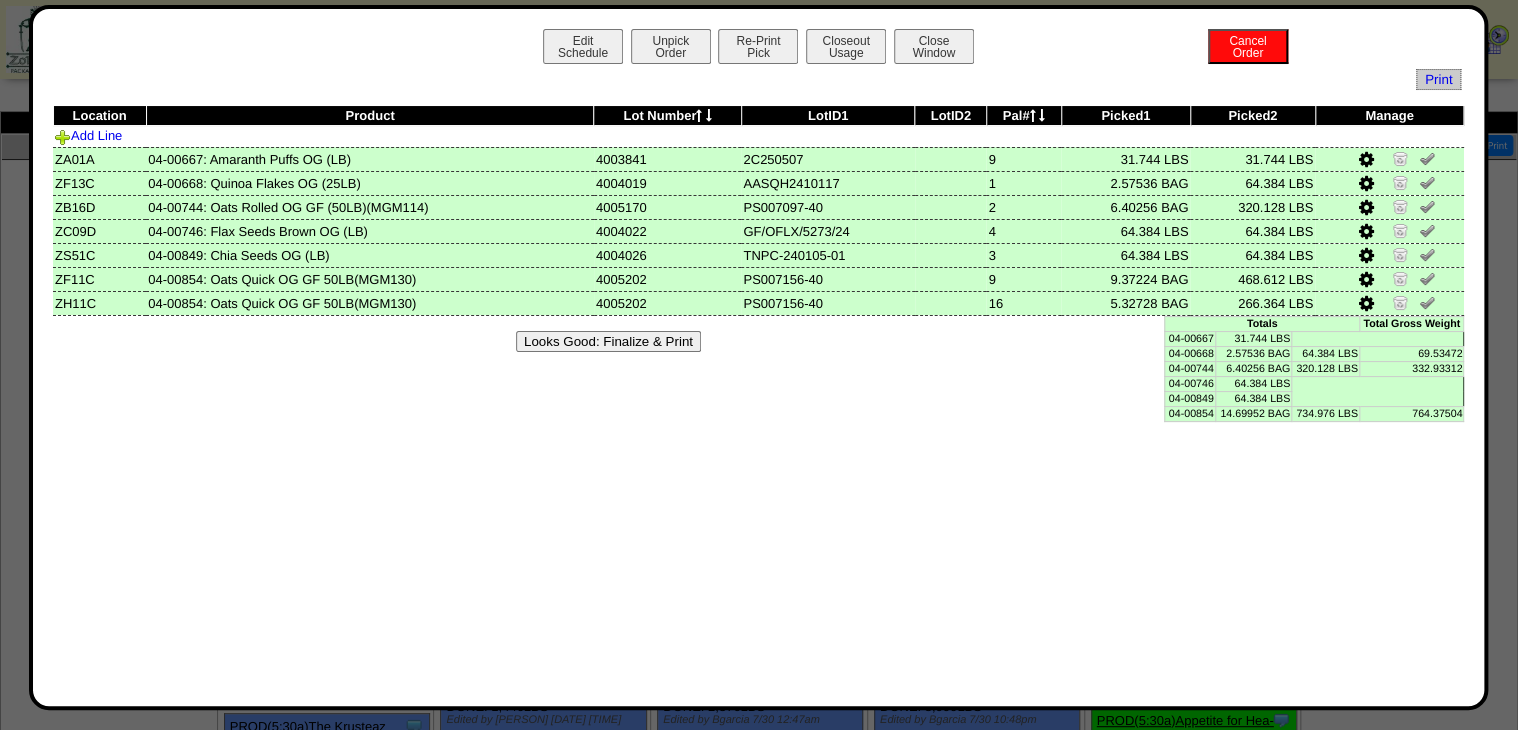 click on "Looks Good: Finalize & Print" at bounding box center [608, 341] 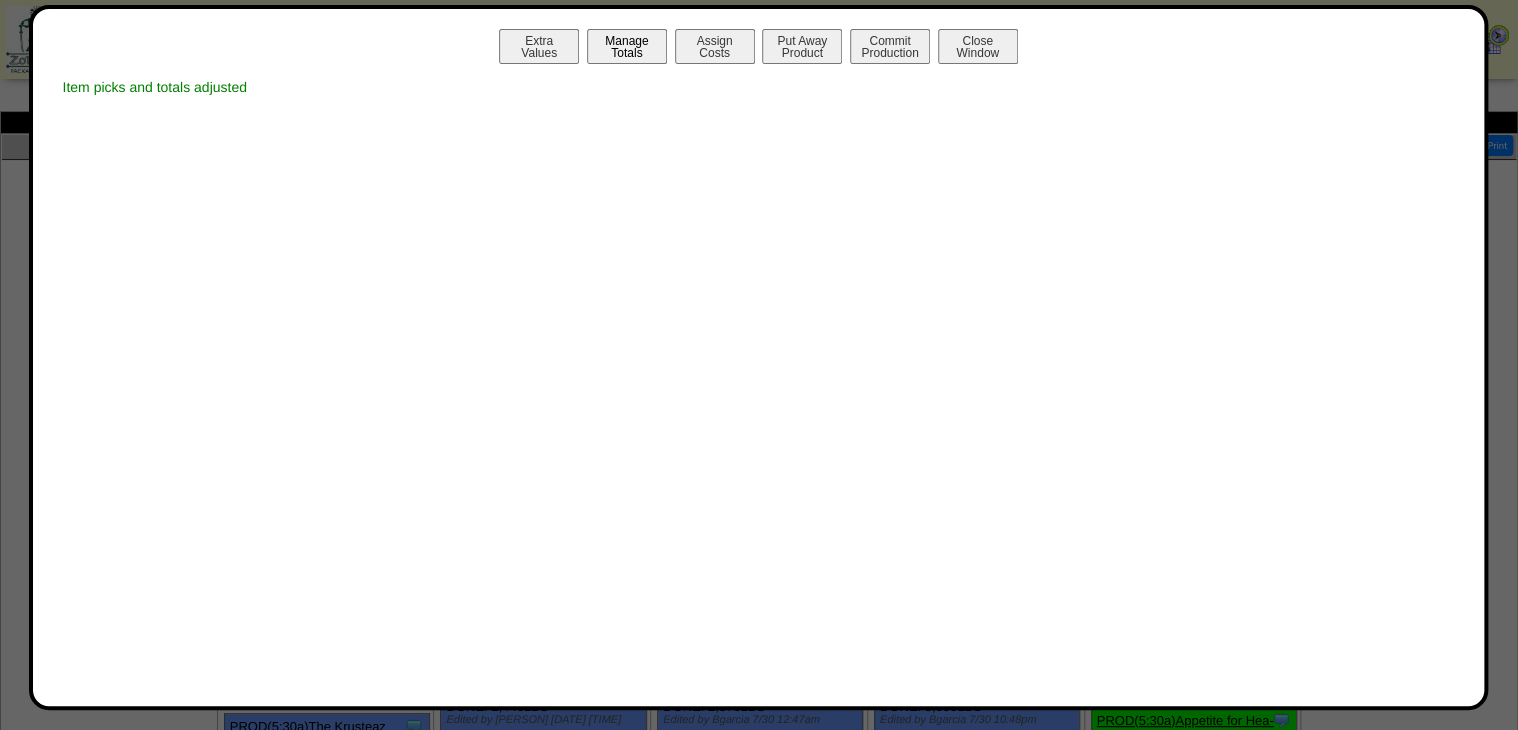 click on "Manage Totals" at bounding box center (627, 46) 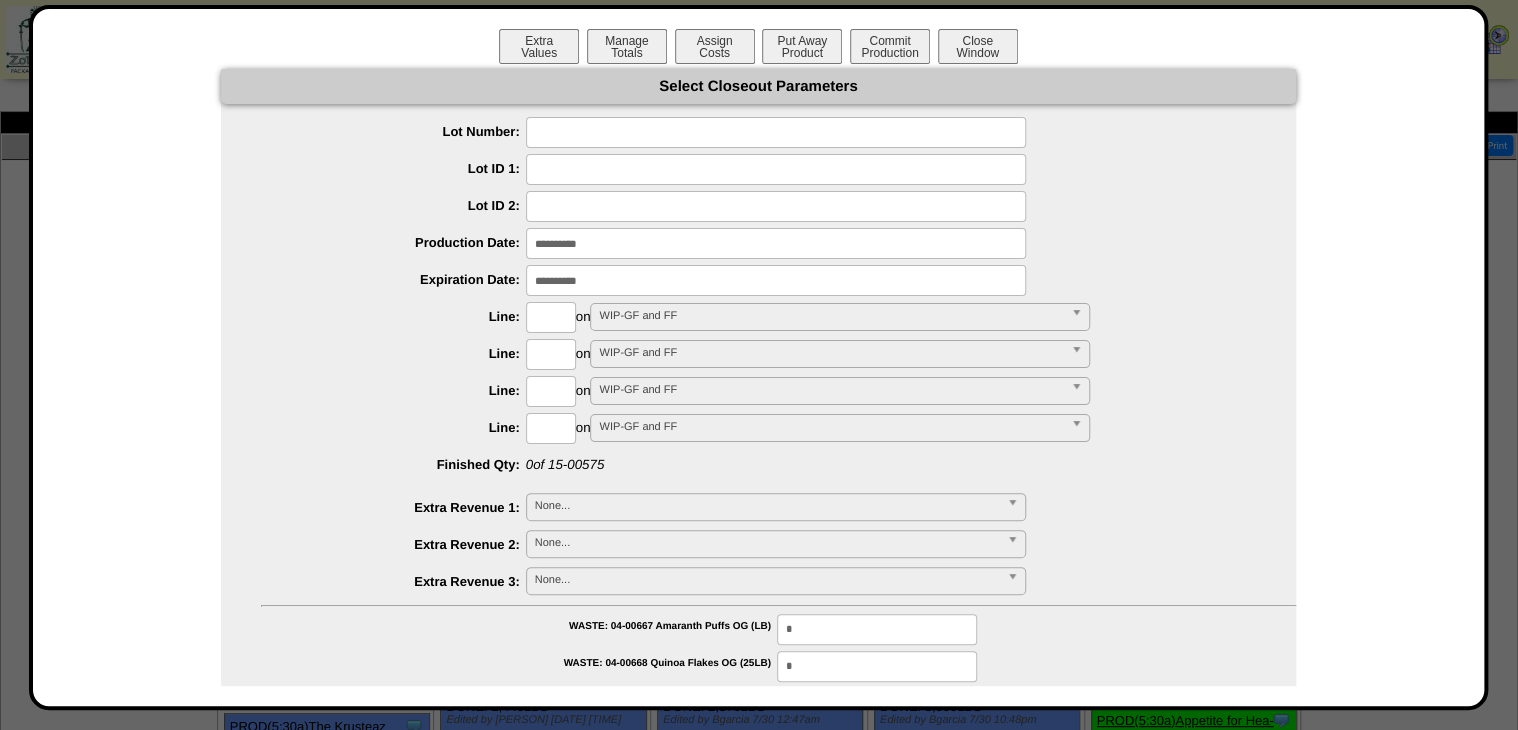 click at bounding box center (776, 132) 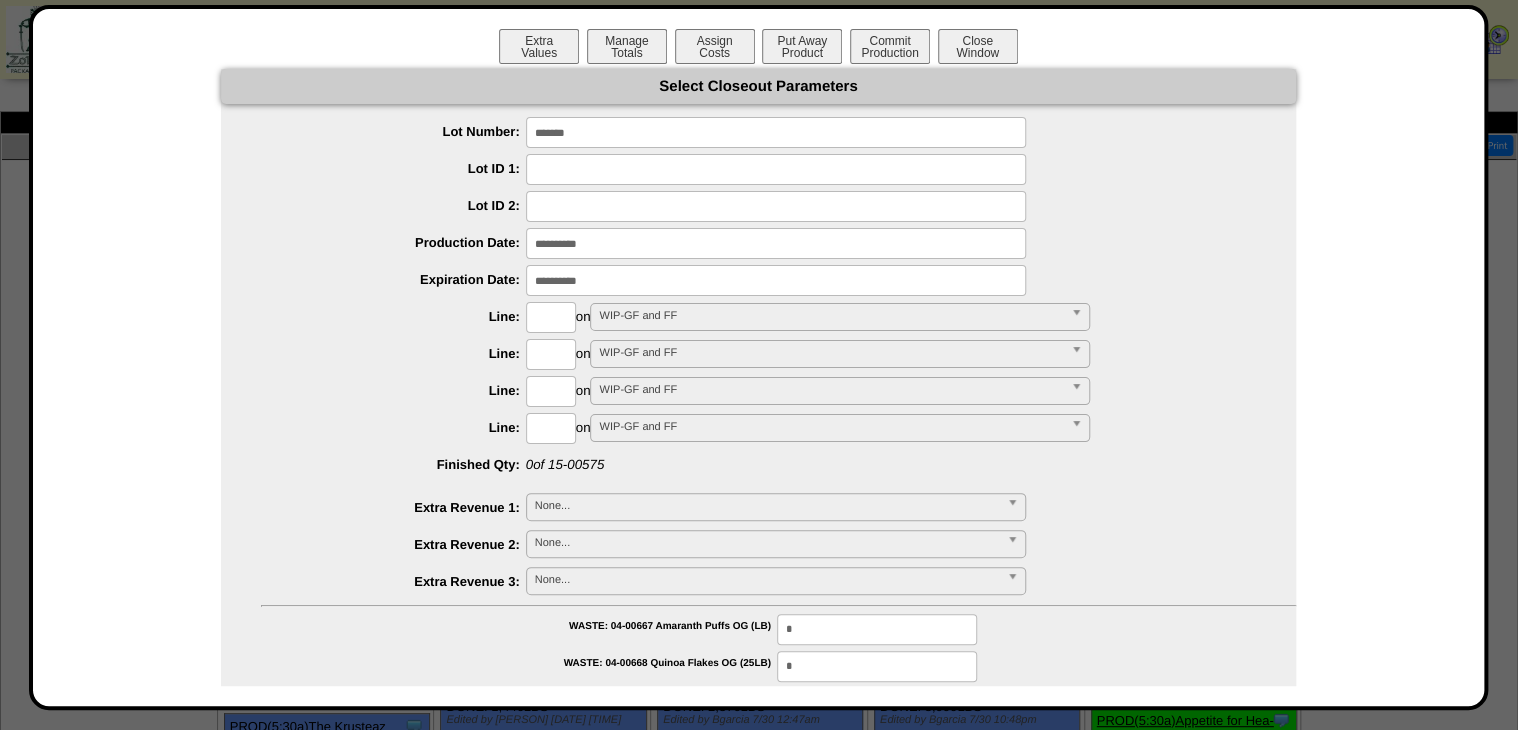 type on "*******" 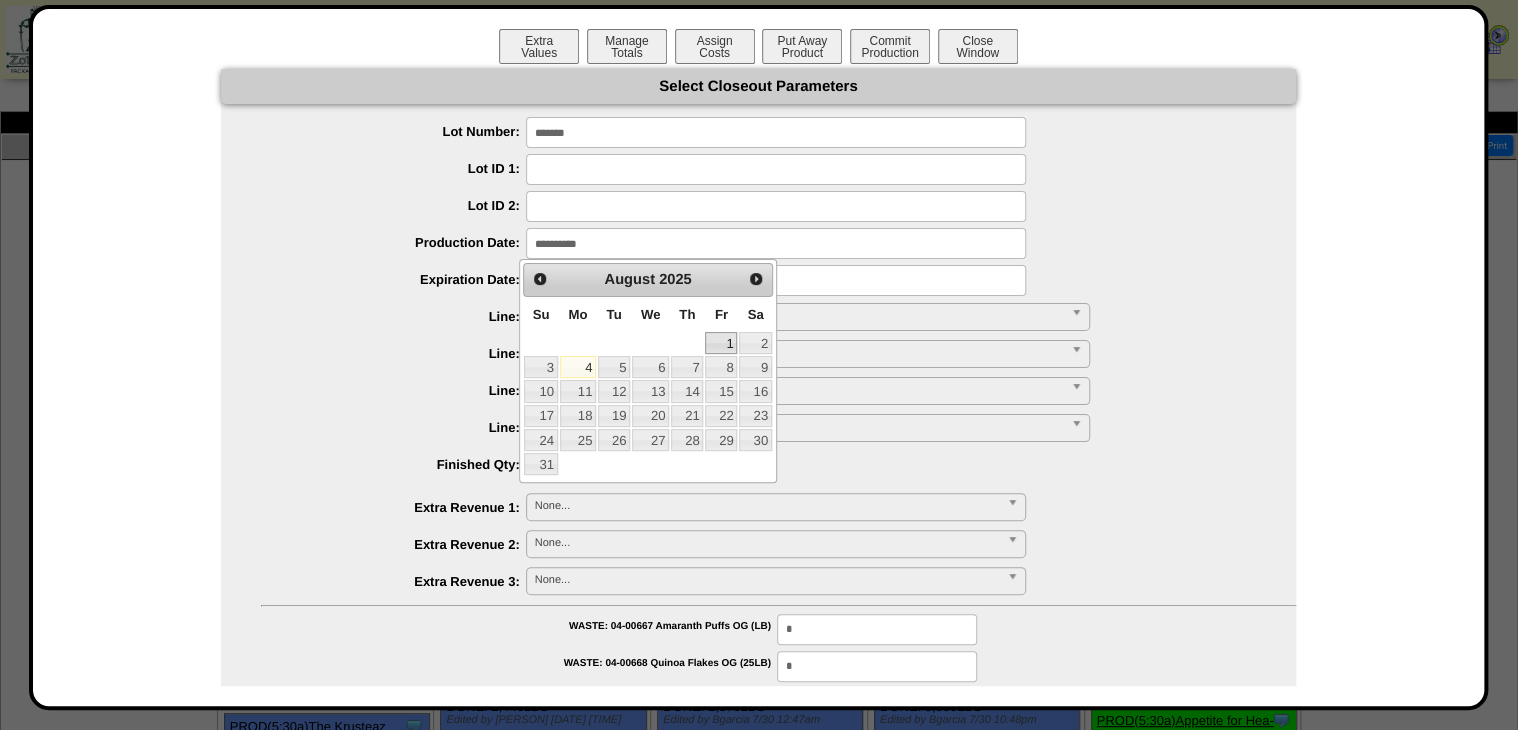 click on "1" at bounding box center (721, 343) 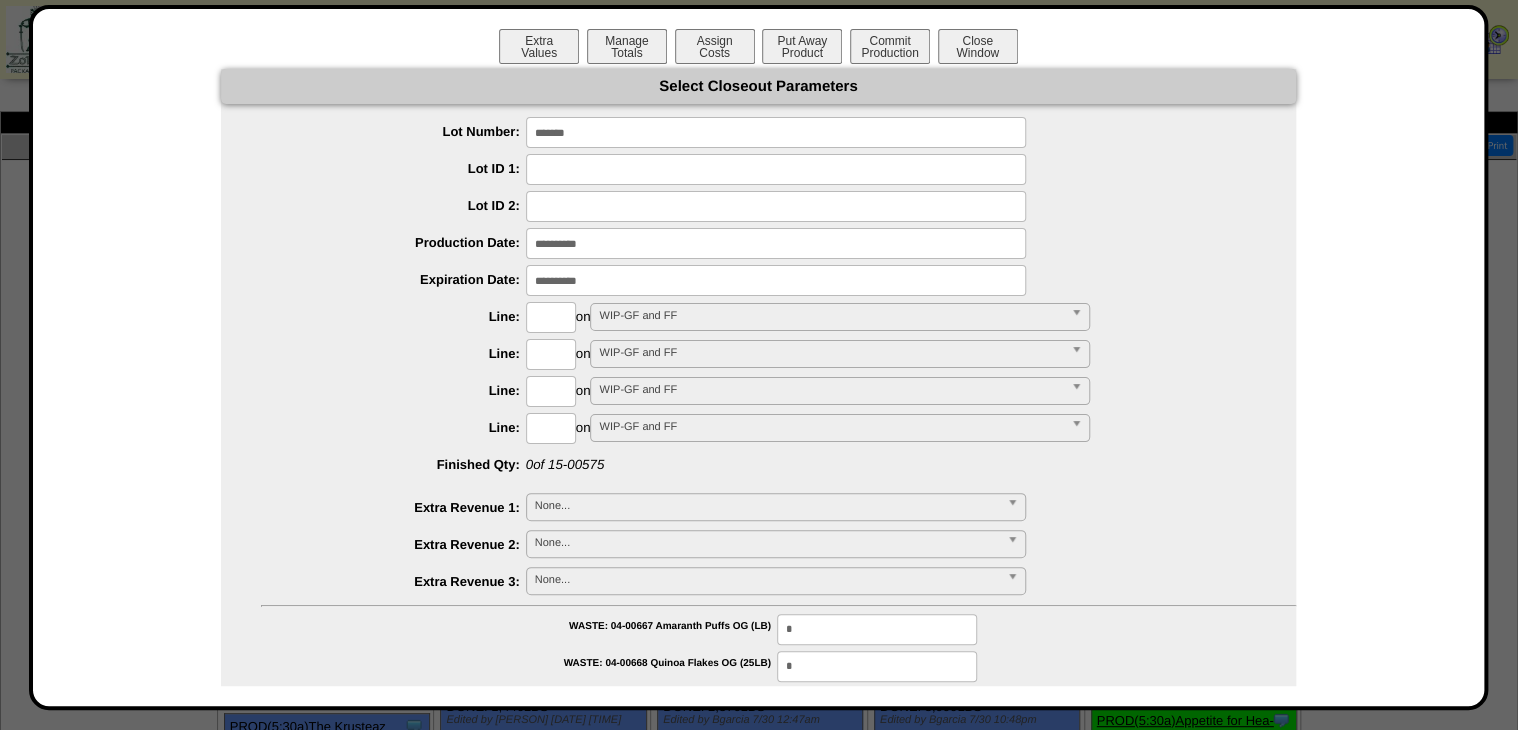 drag, startPoint x: 719, startPoint y: 336, endPoint x: 684, endPoint y: 292, distance: 56.22277 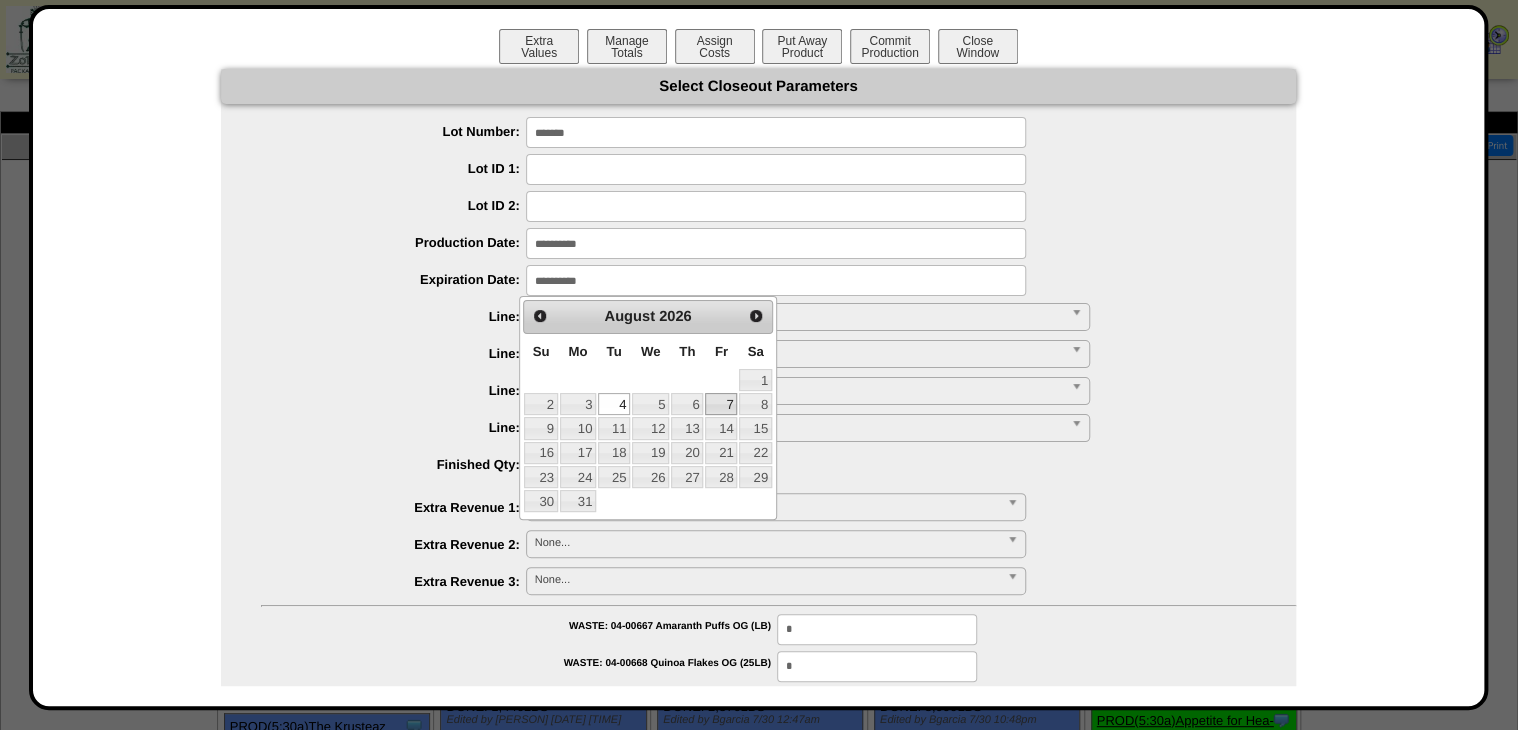 click on "1" at bounding box center (755, 380) 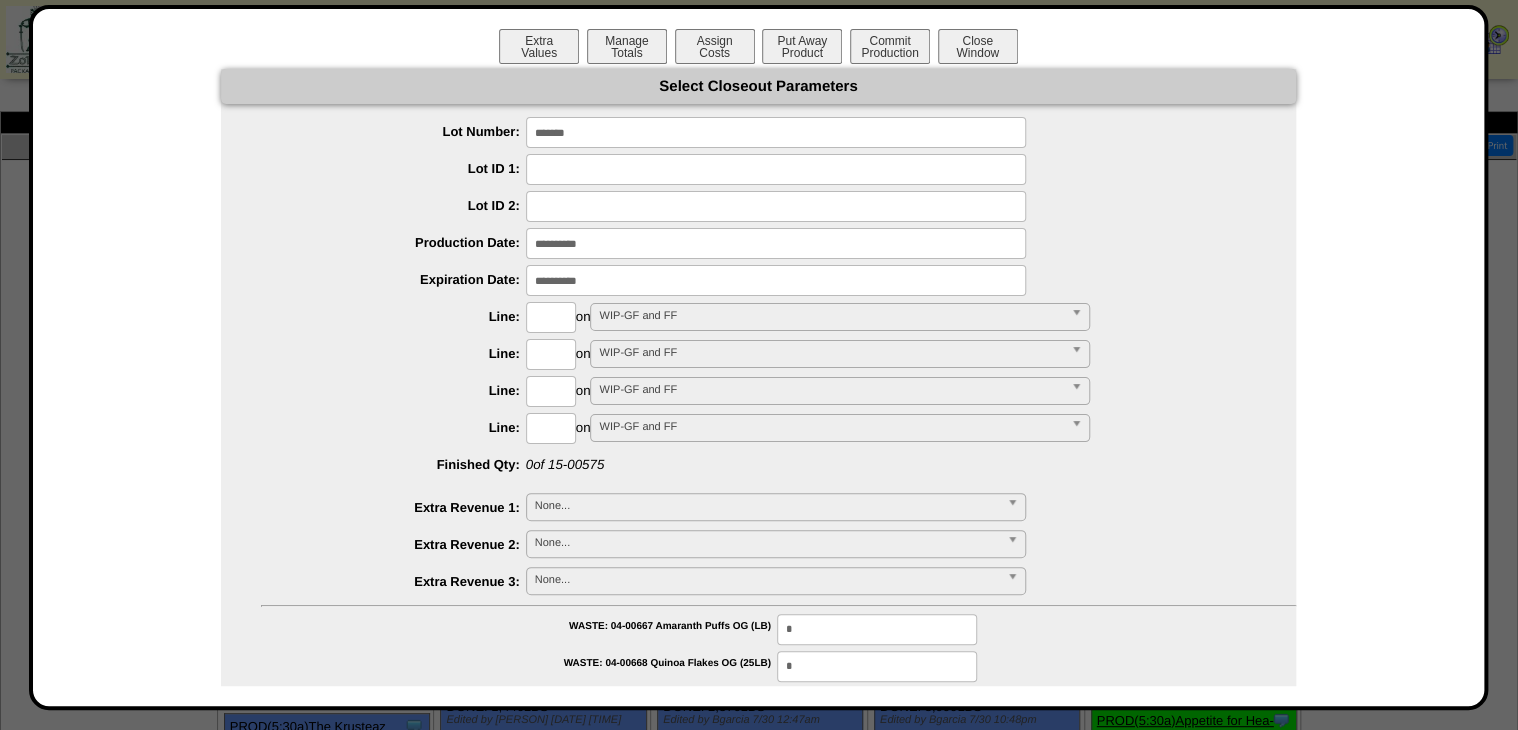 click at bounding box center (551, 317) 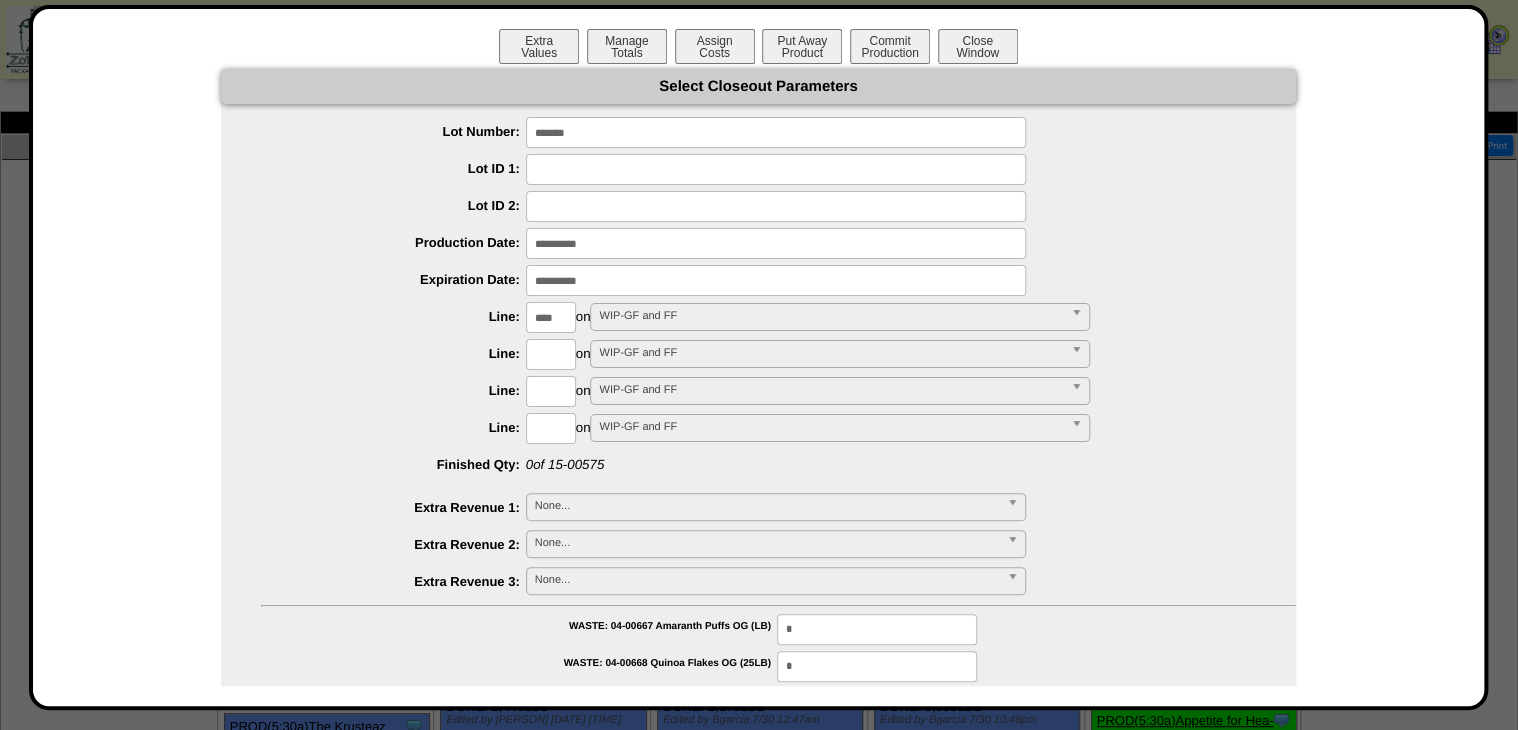 type on "****" 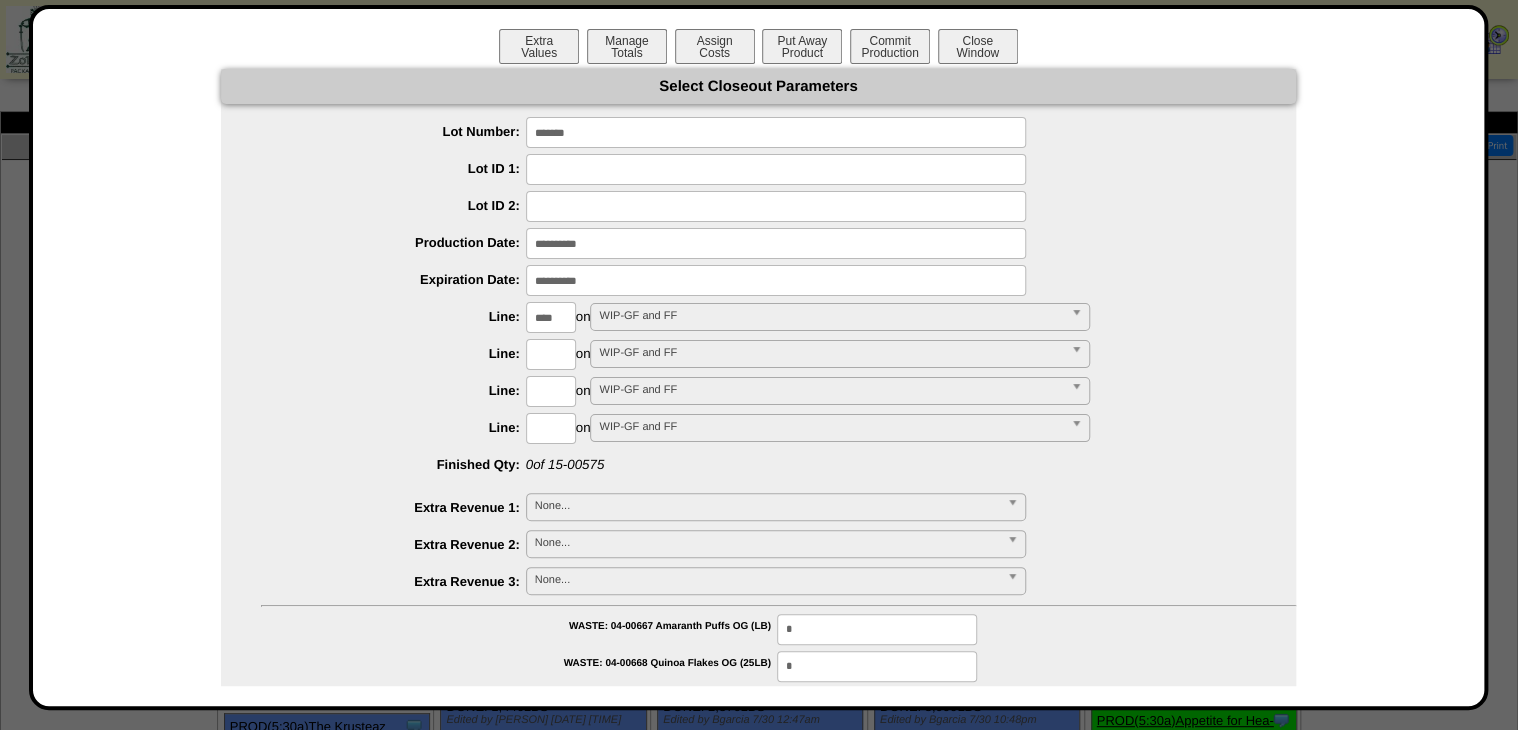 click on "**********" at bounding box center (758, 862) 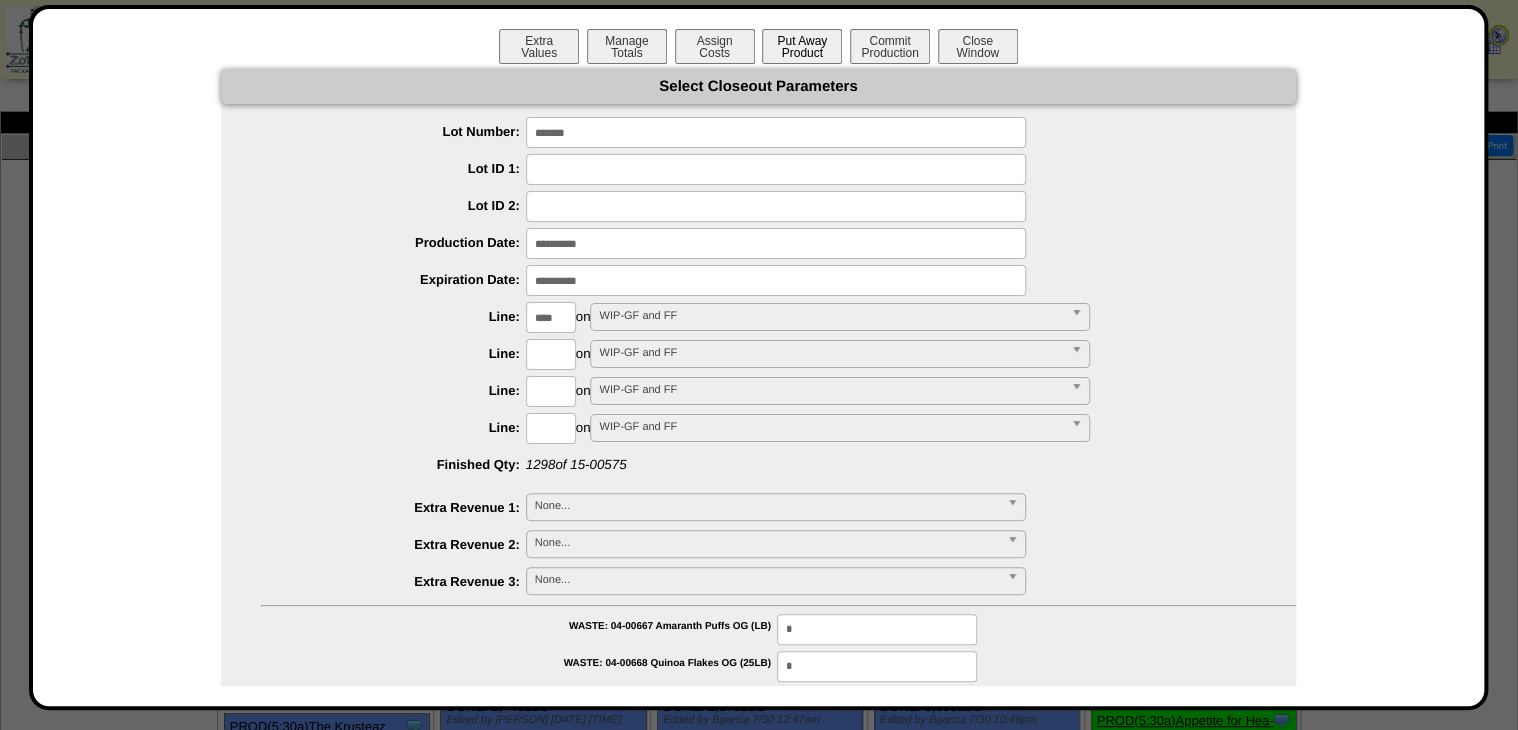 click on "Put Away Product" at bounding box center [802, 46] 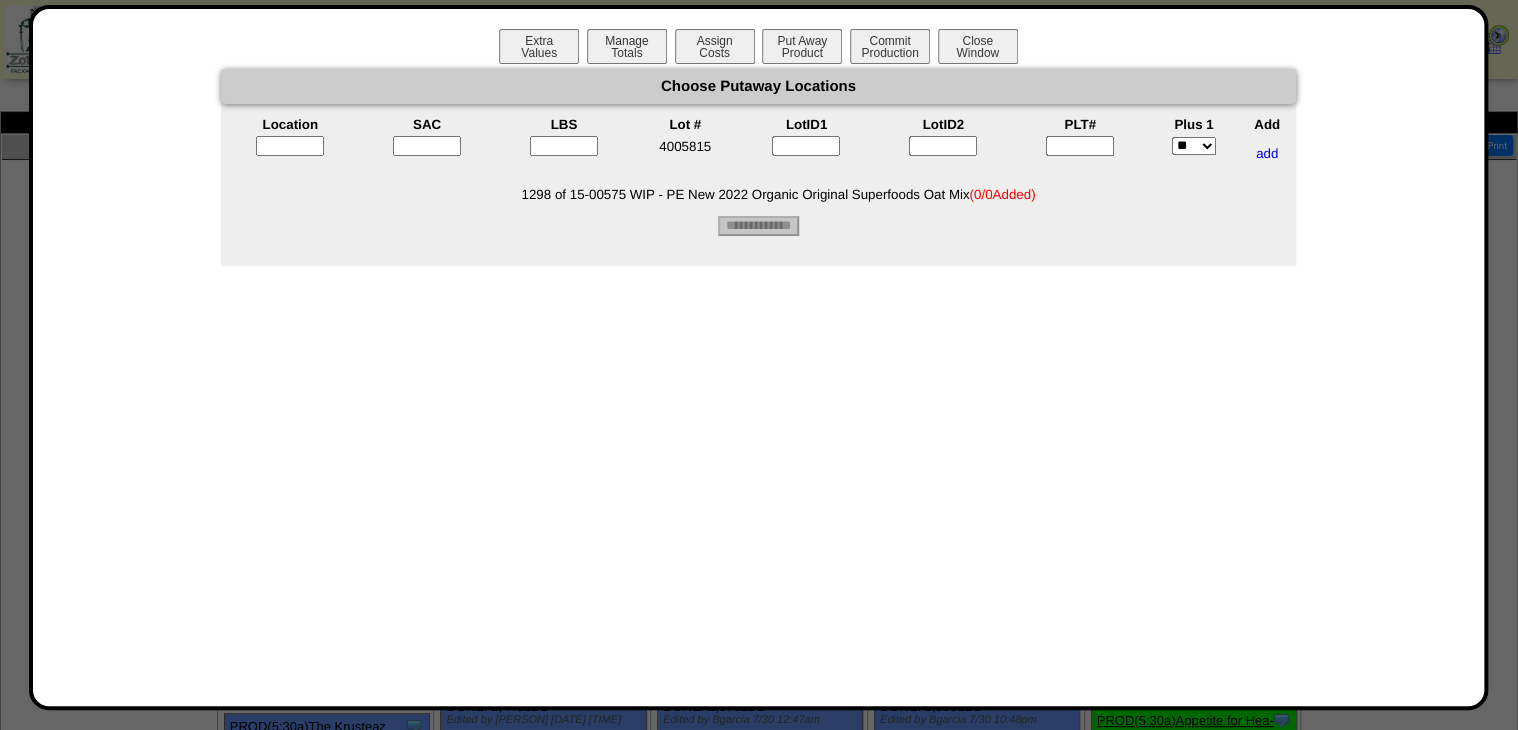 click at bounding box center [1080, 146] 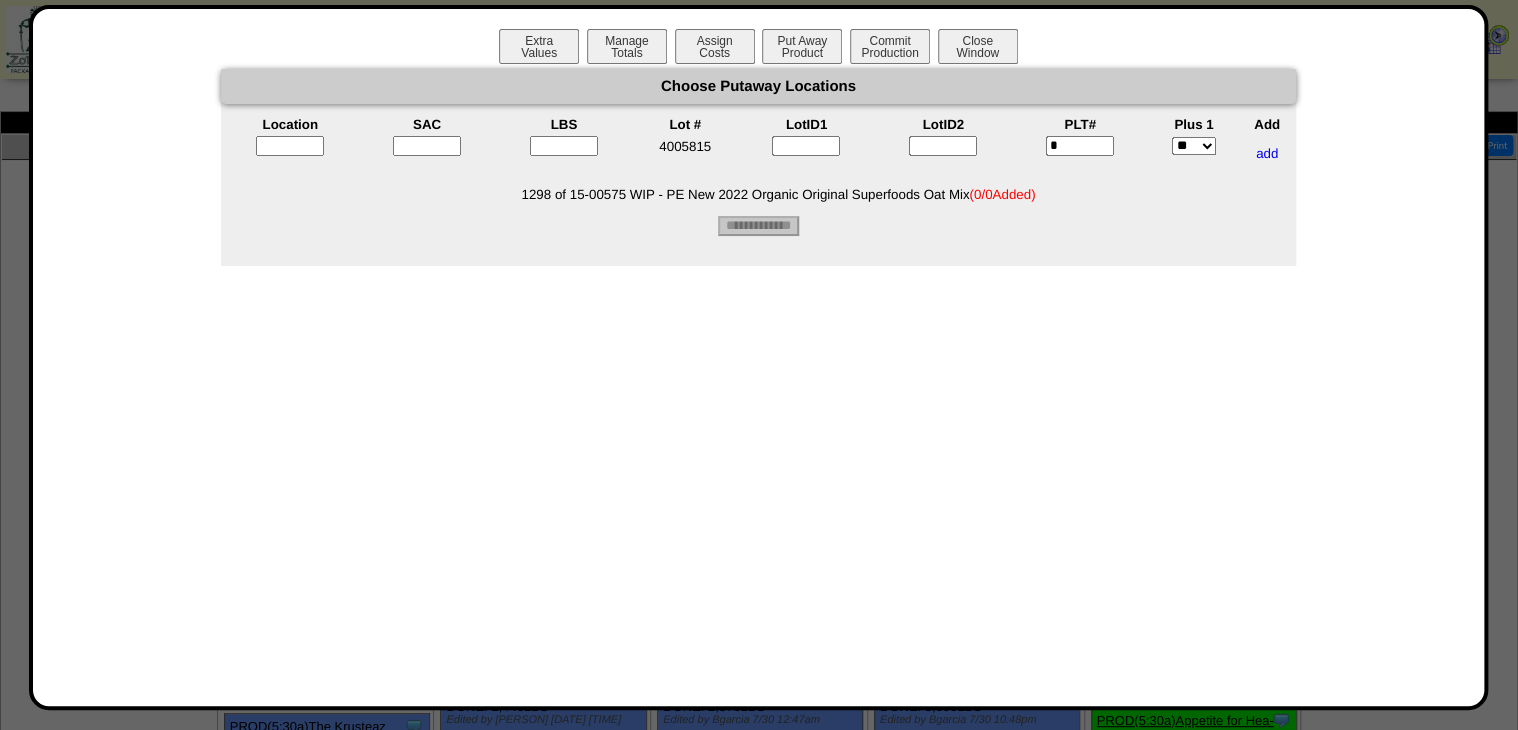 type on "*" 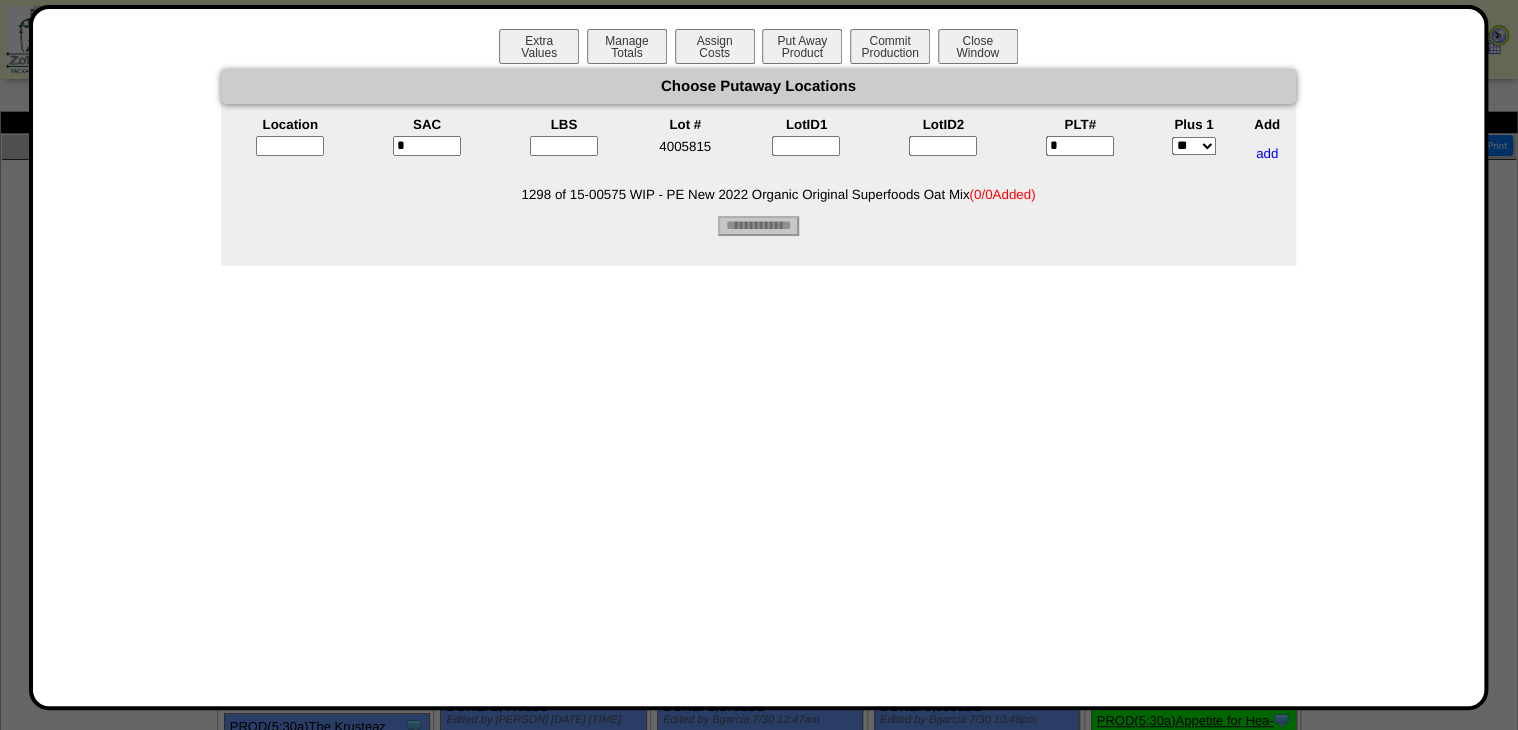 type on "*" 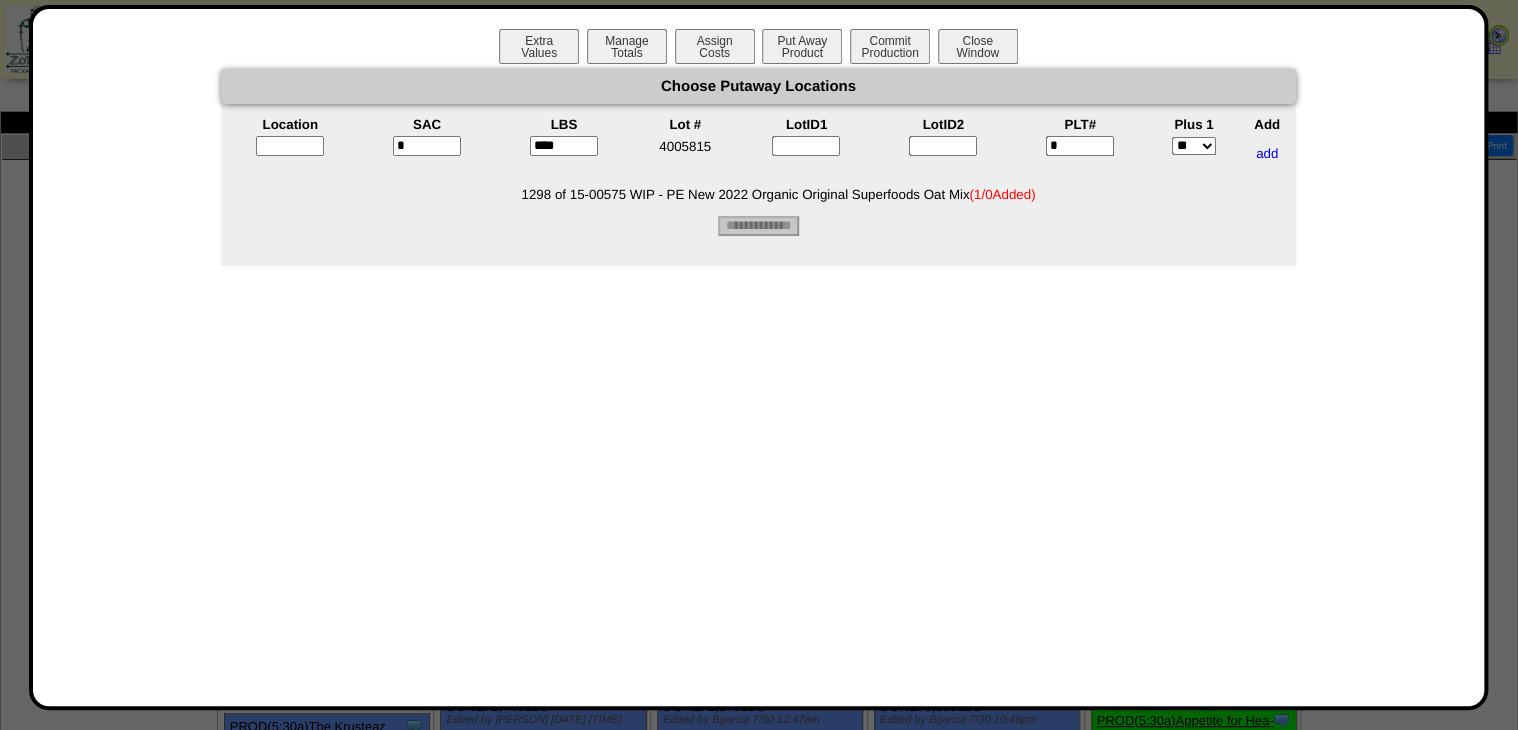 type on "****" 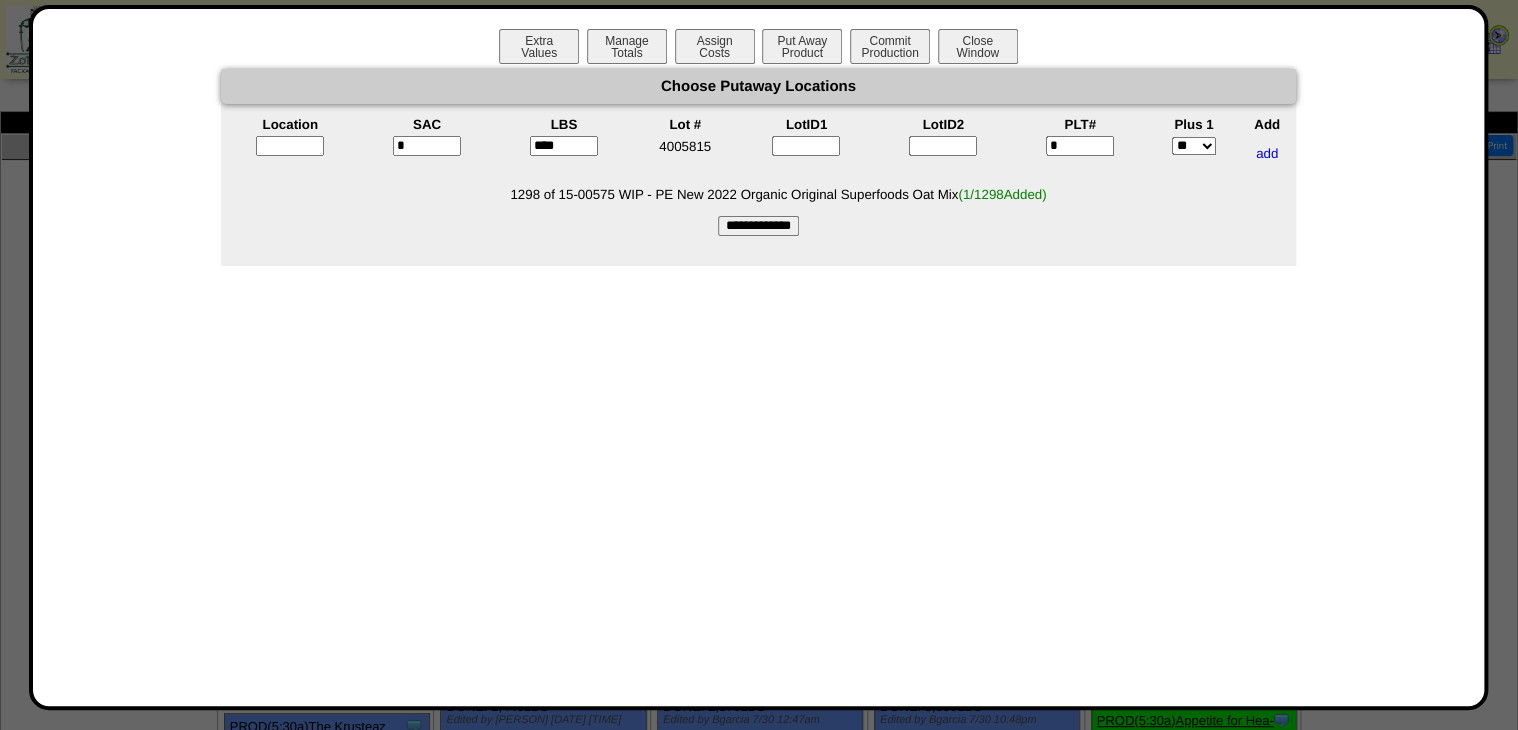 click at bounding box center (290, 146) 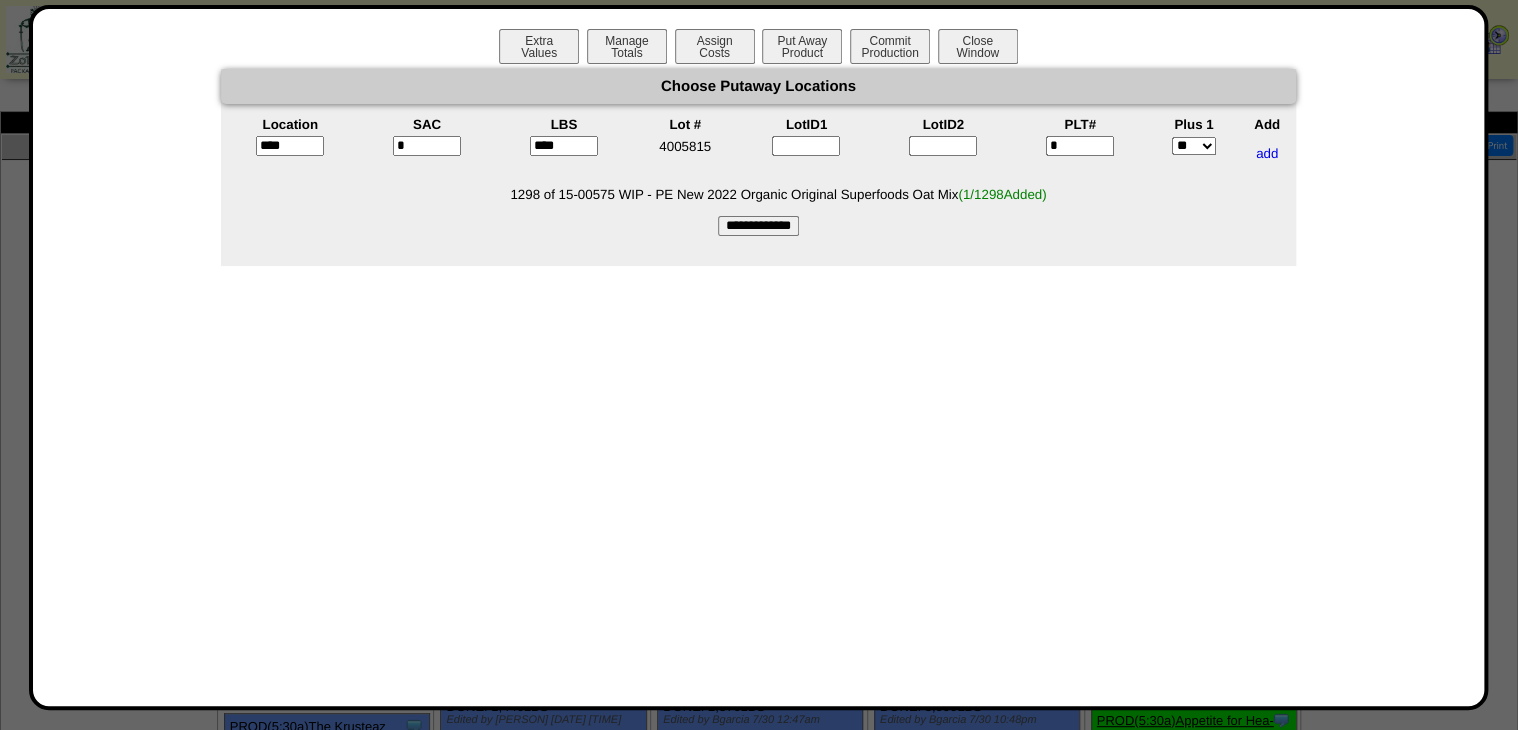 type on "*****" 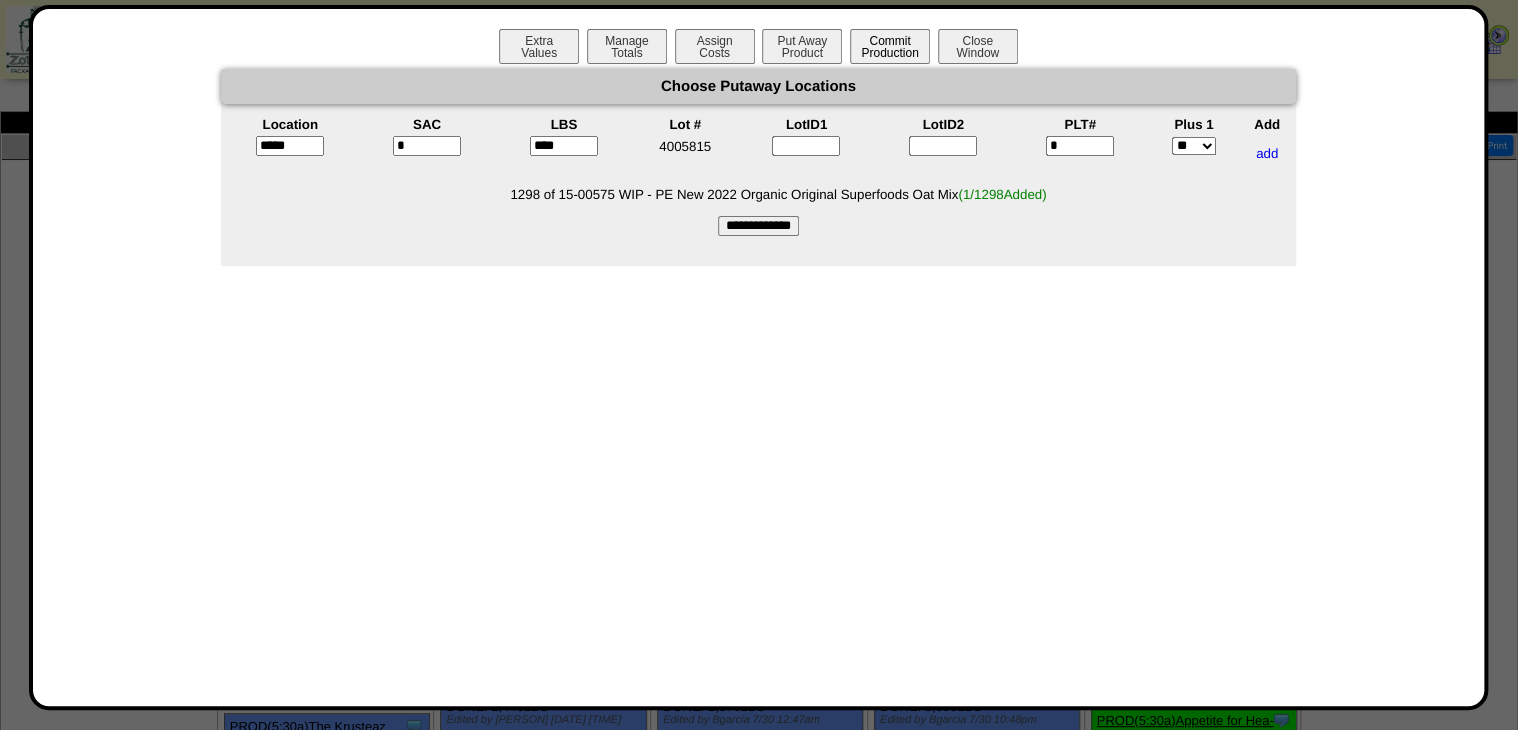 click on "**********" at bounding box center (758, 226) 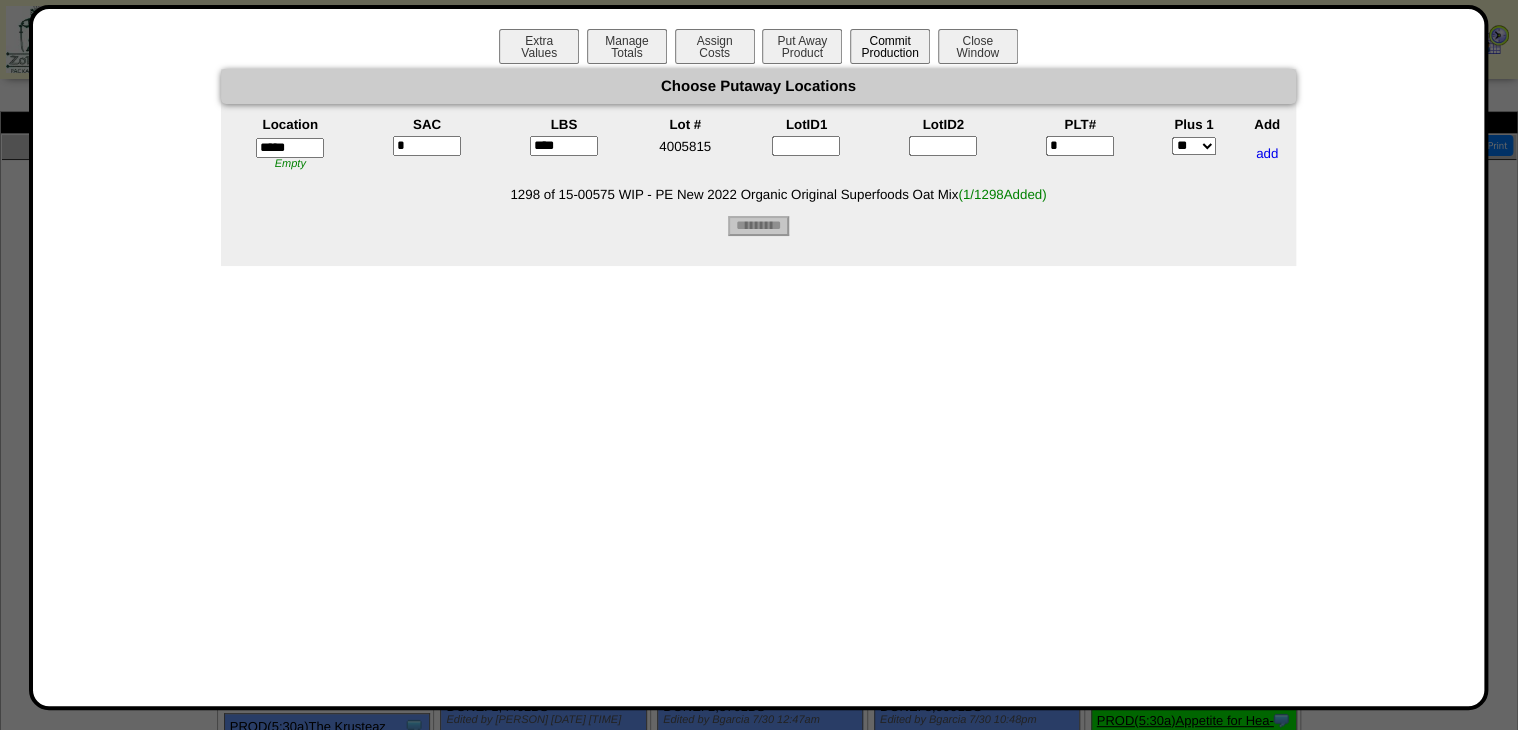 type on "*********" 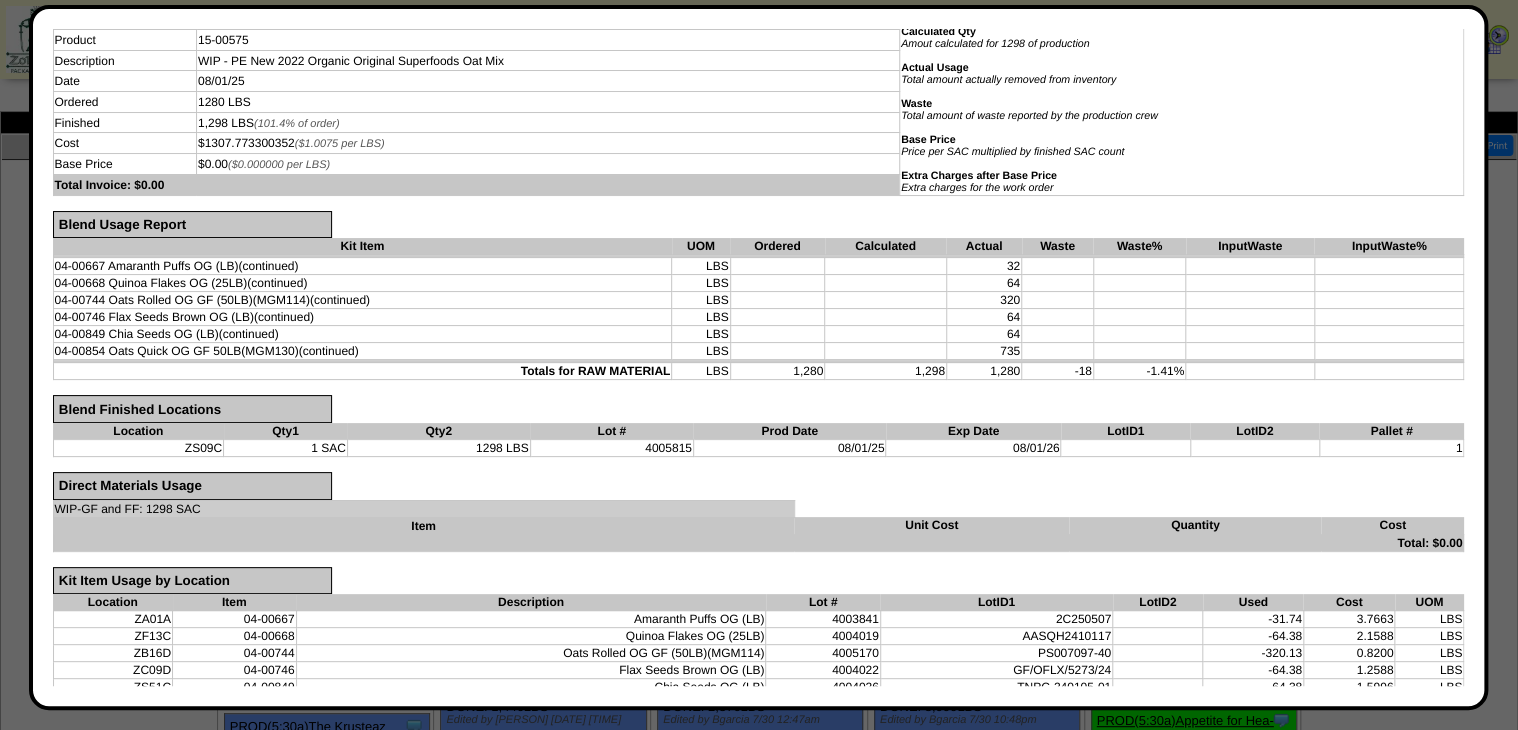 scroll, scrollTop: 314, scrollLeft: 0, axis: vertical 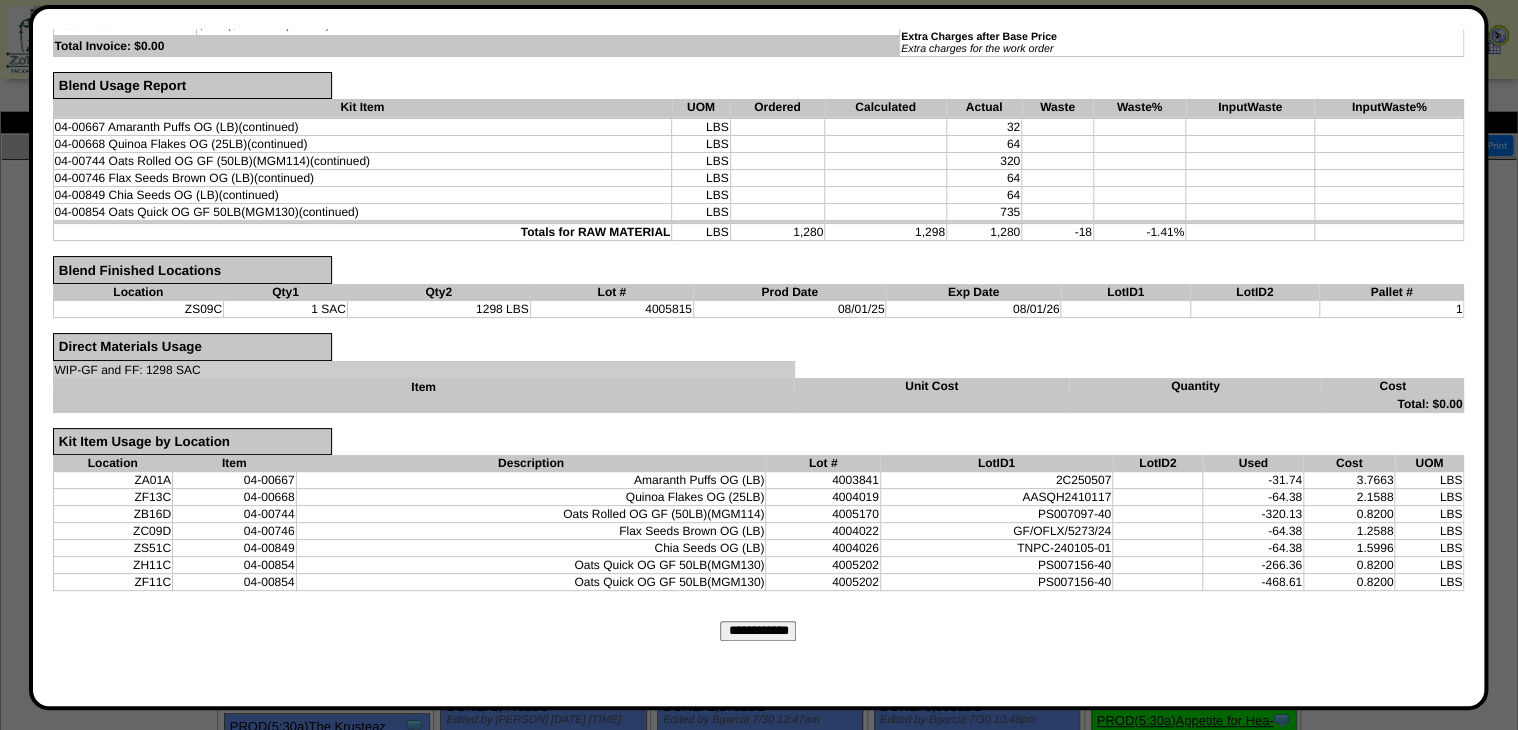 click on "**********" at bounding box center [759, 653] 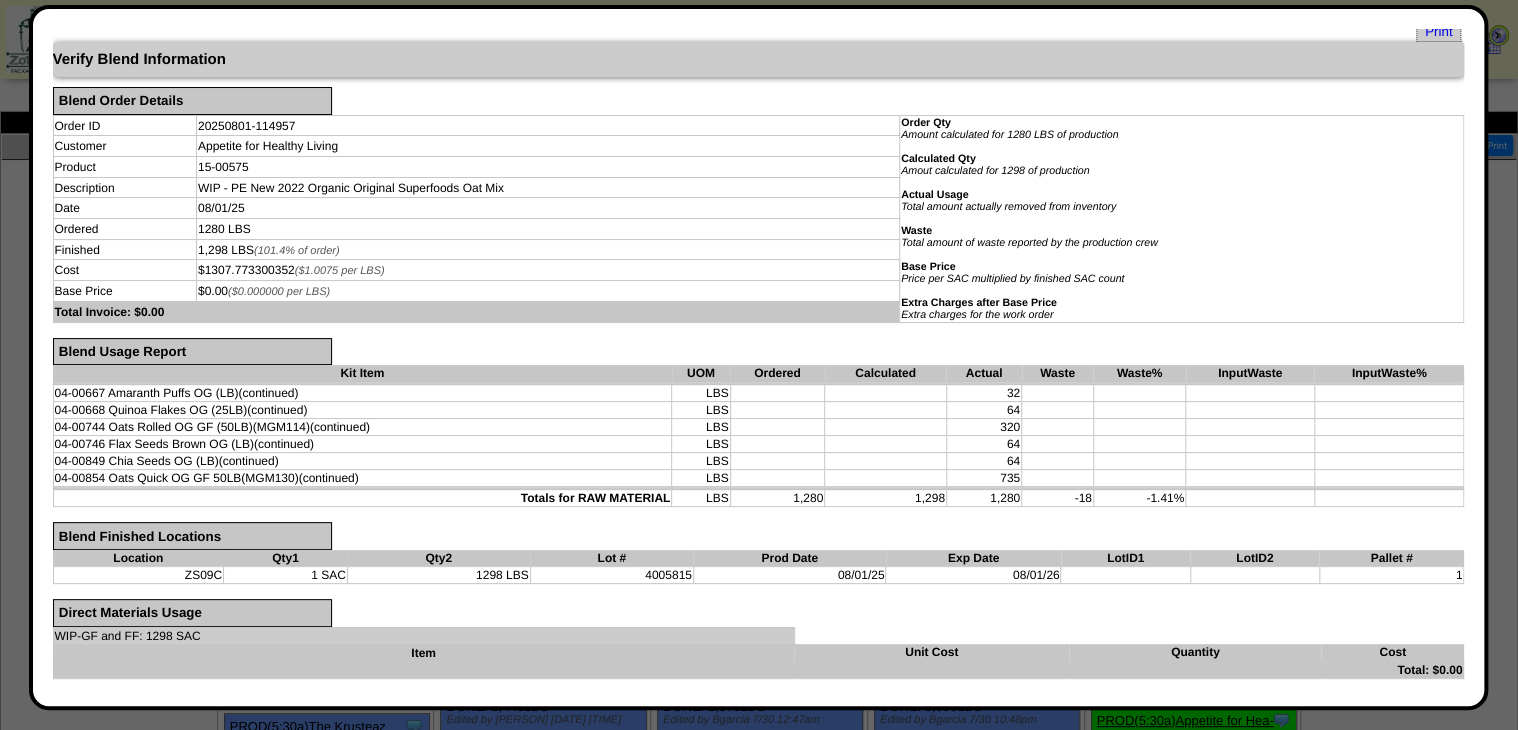 scroll, scrollTop: 0, scrollLeft: 0, axis: both 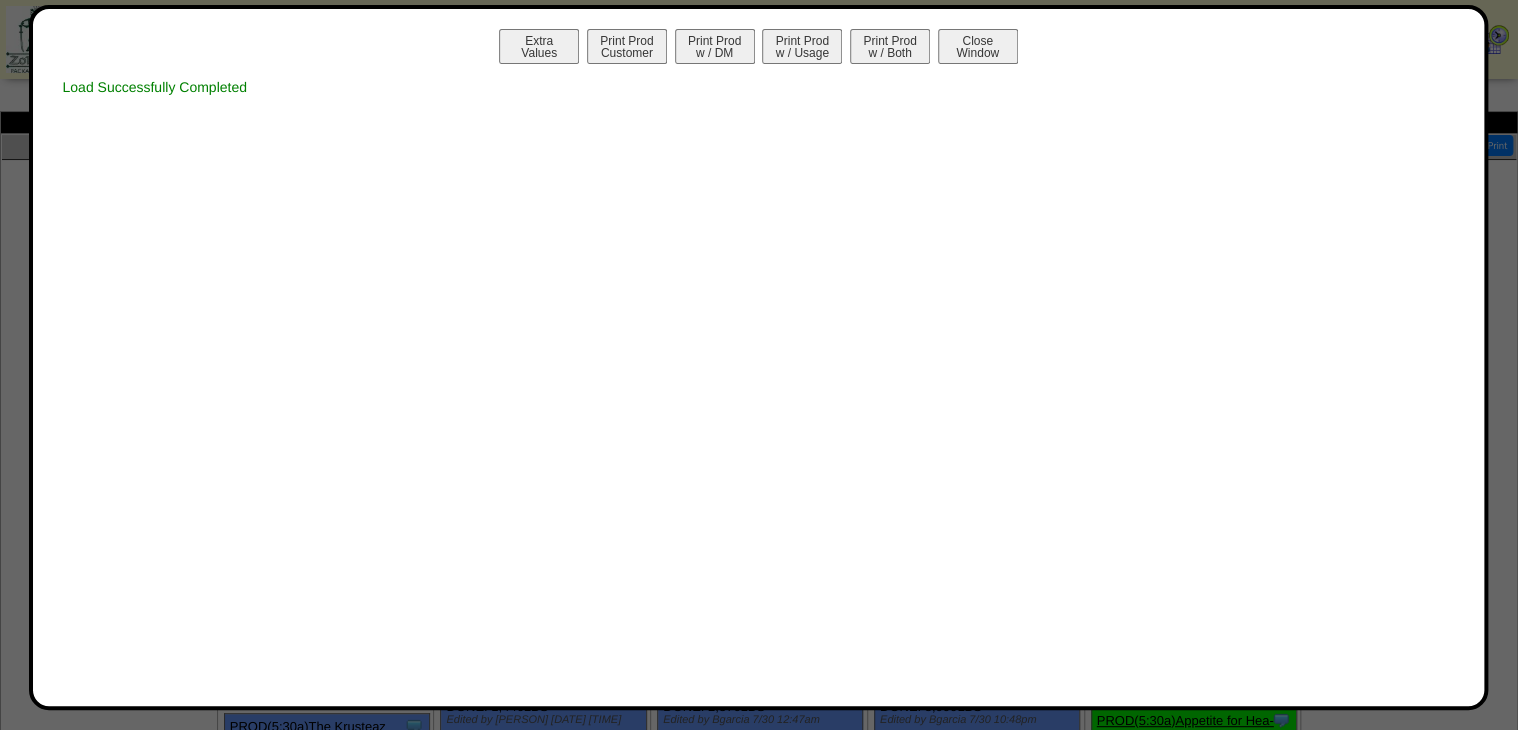 click on "Print Prod w / Both" at bounding box center [890, 46] 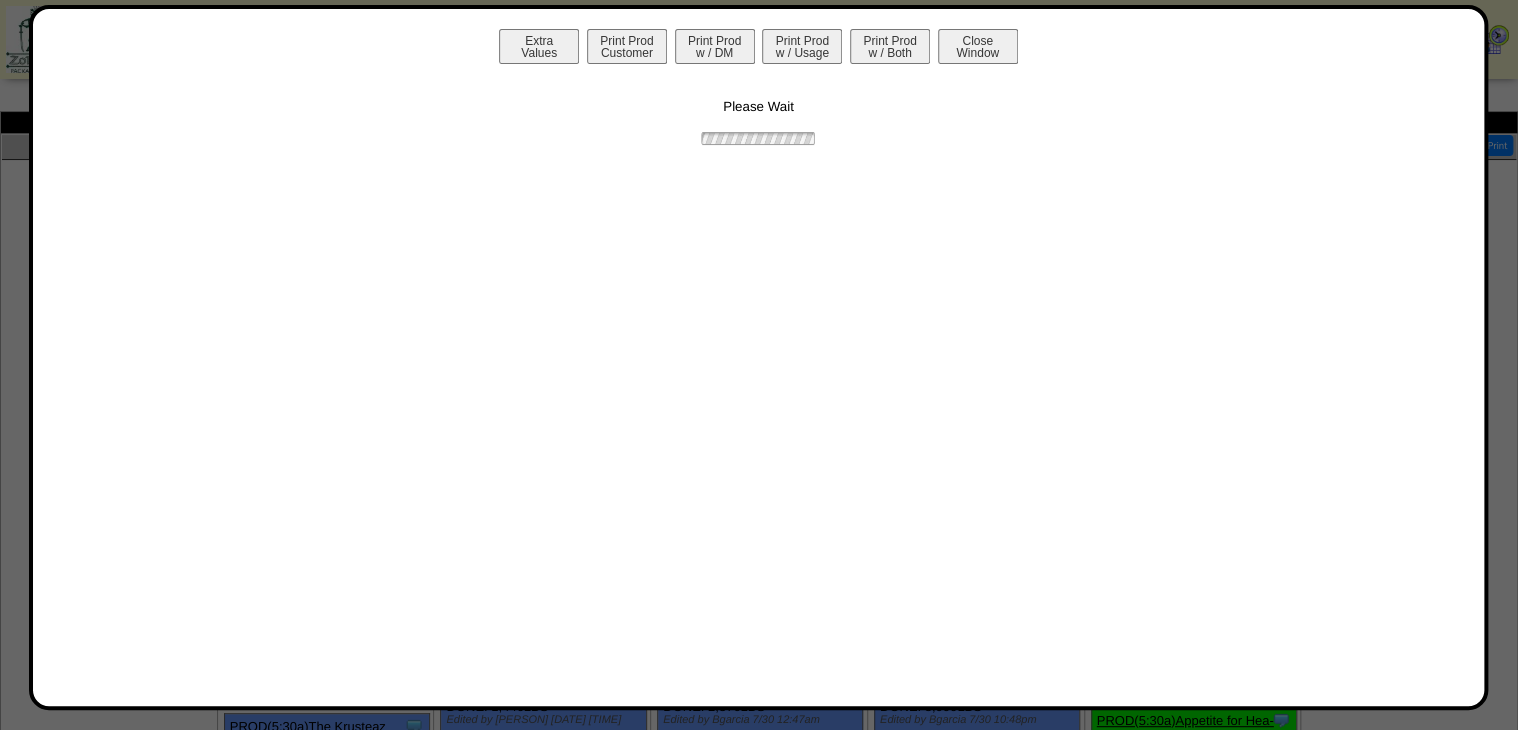 click on "Please Wait" at bounding box center [759, 108] 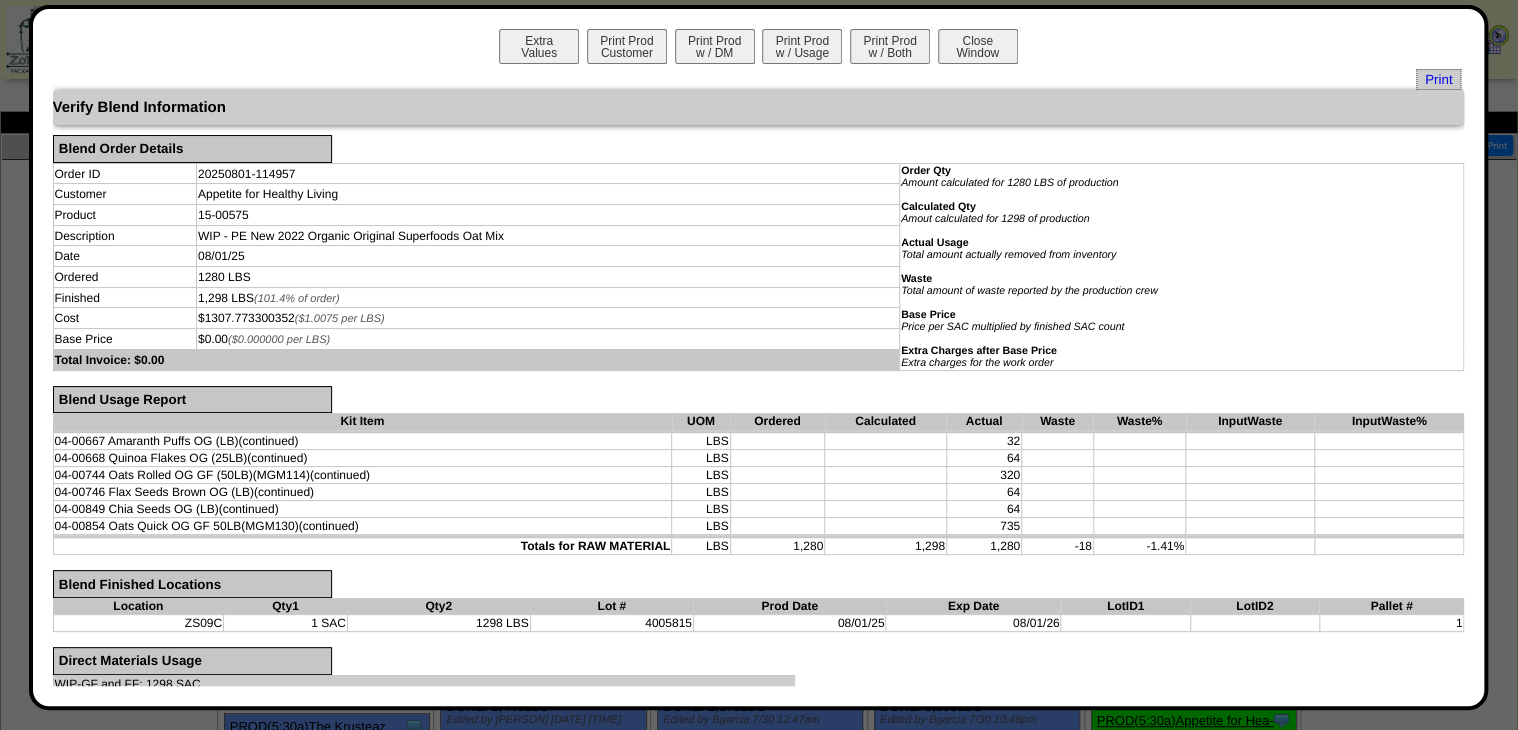 click on "Print" at bounding box center [1438, 79] 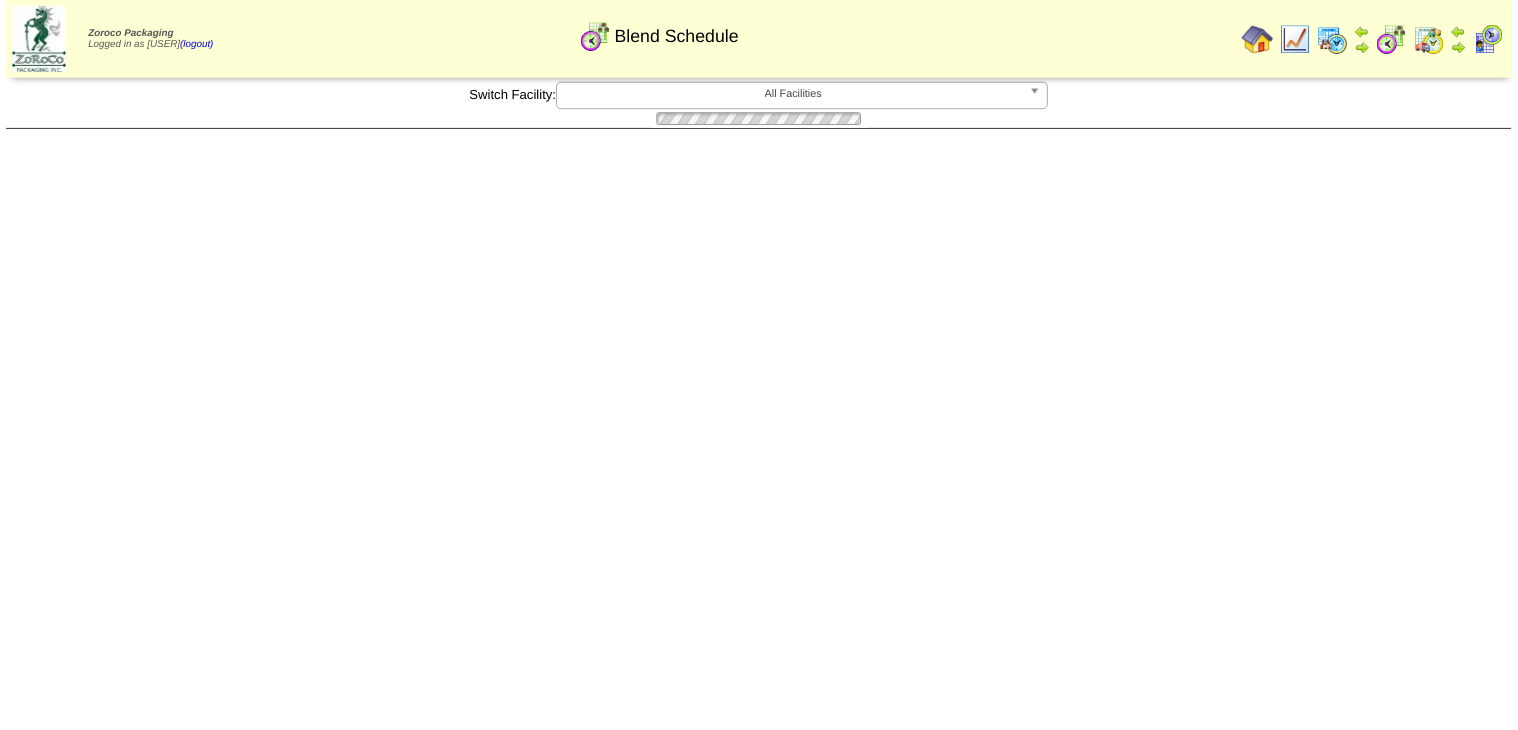 scroll, scrollTop: 0, scrollLeft: 0, axis: both 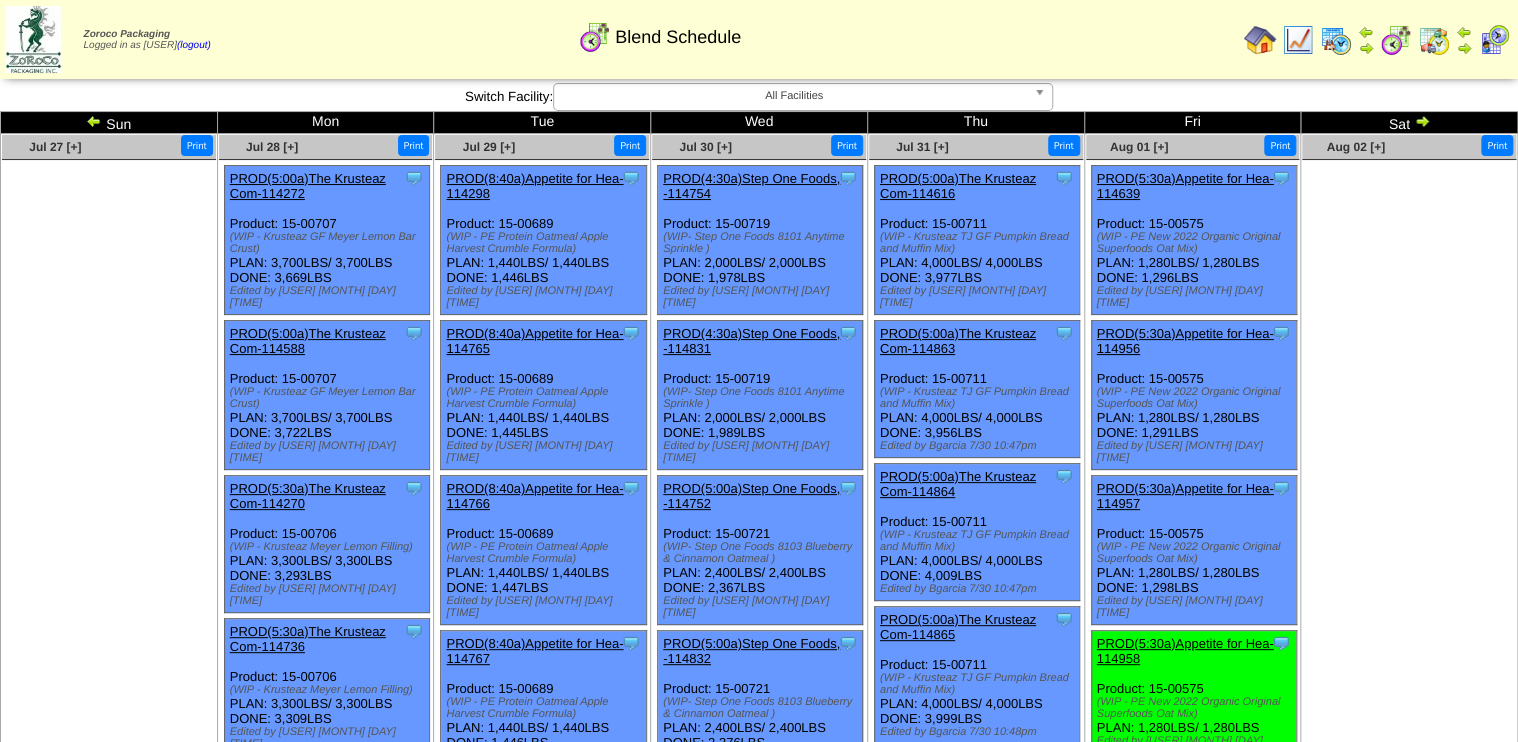 click on "PROD(5:30a)Appetite for Hea-114958" at bounding box center (1185, 651) 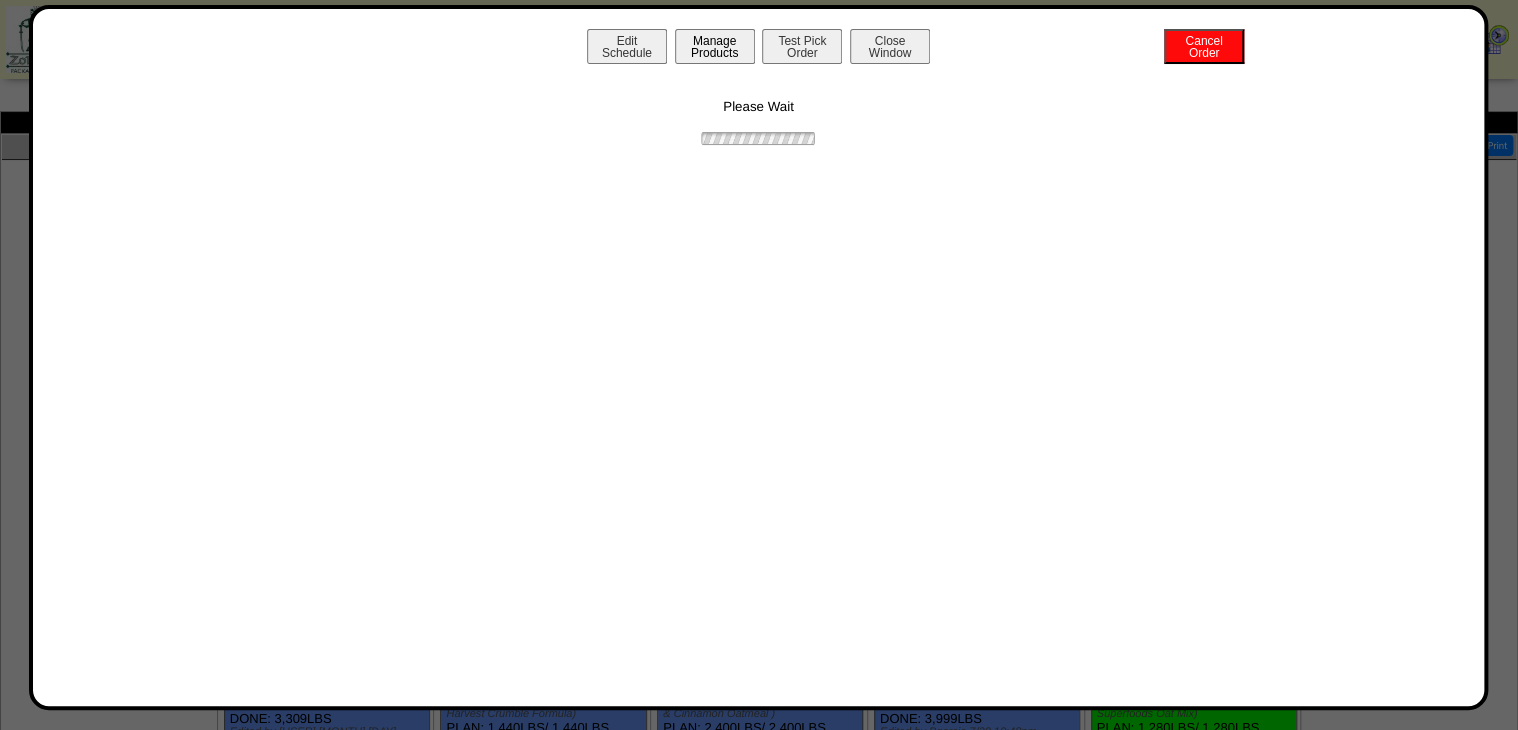 click on "Manage Products" at bounding box center [715, 46] 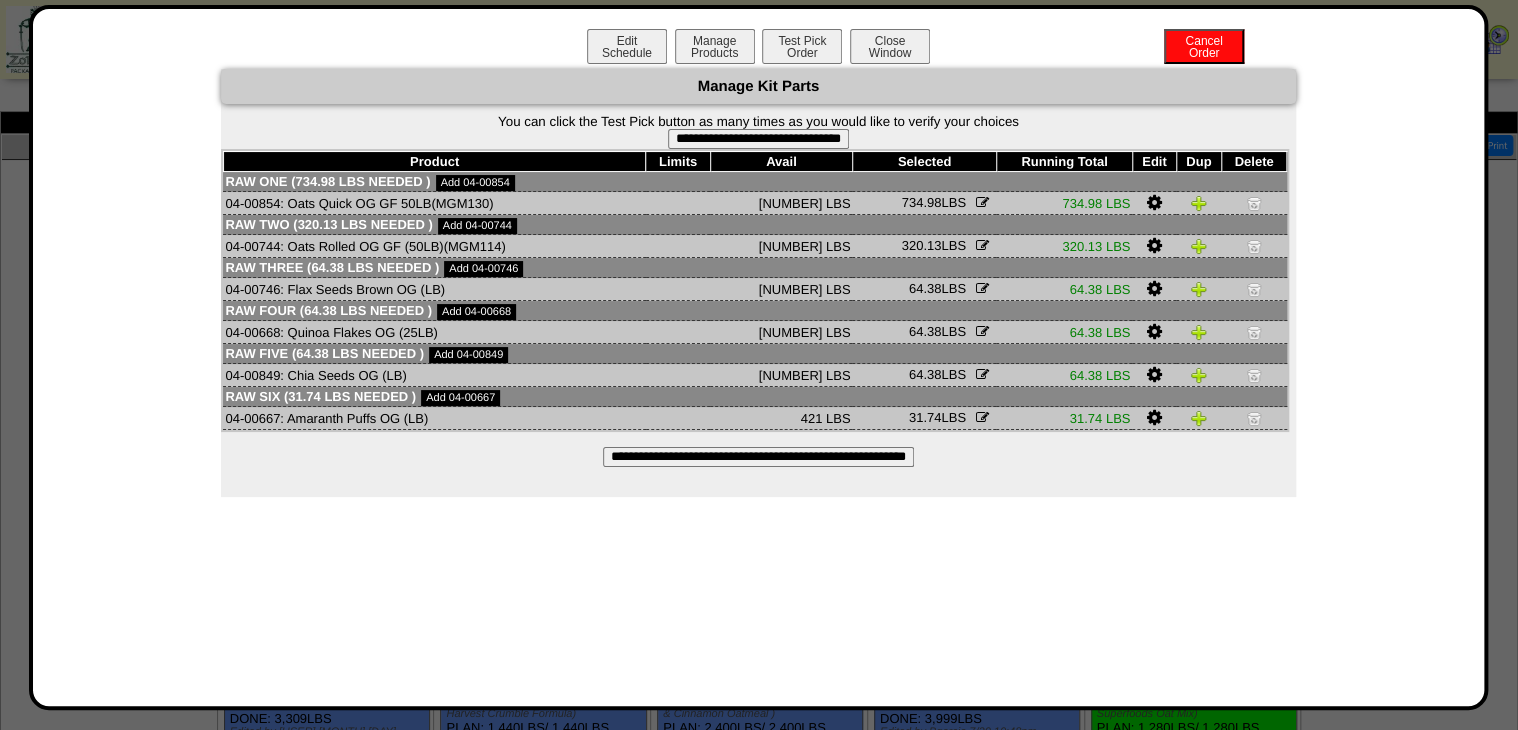 click on "**********" at bounding box center (758, 139) 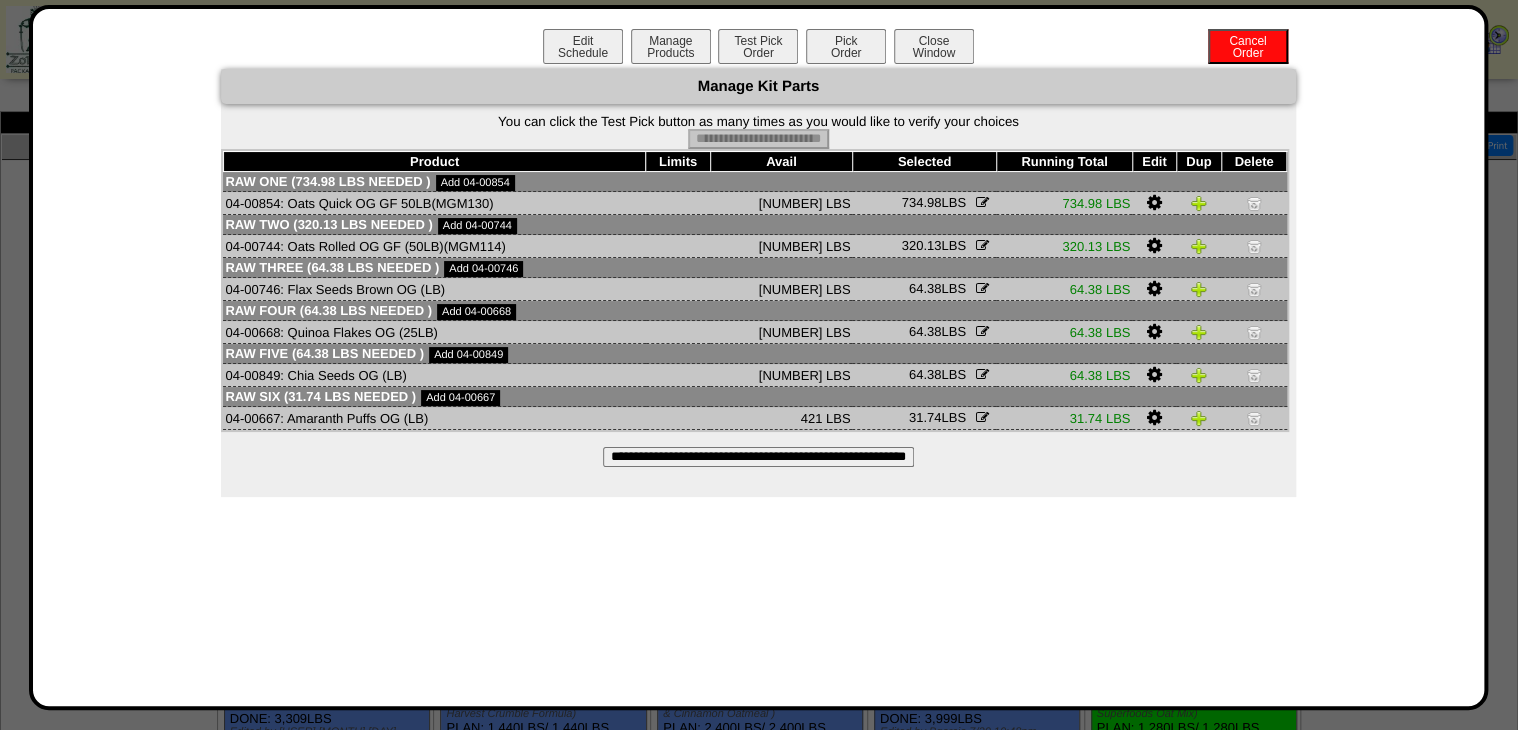 click on "Pick Order" at bounding box center (846, 46) 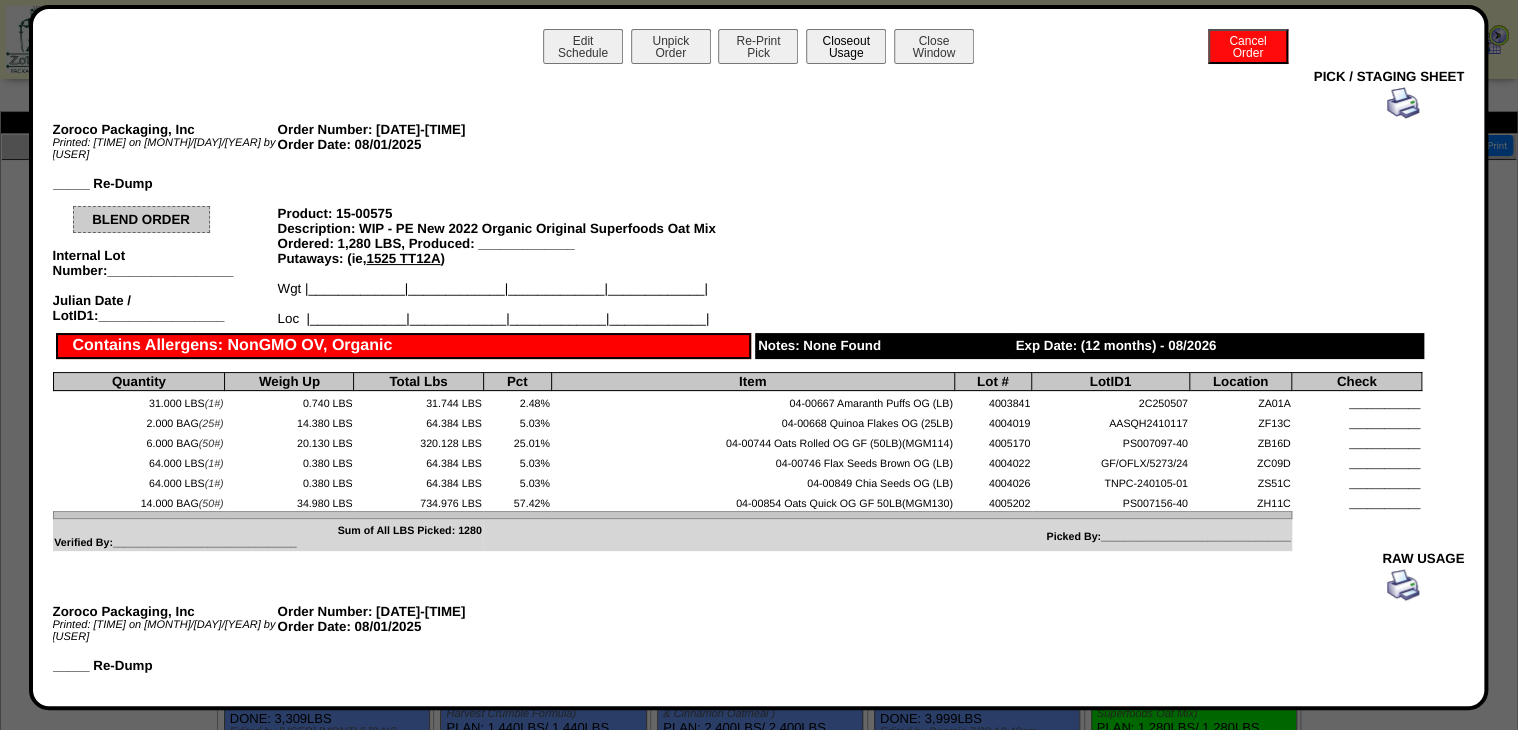 click on "Closeout Usage" at bounding box center [846, 46] 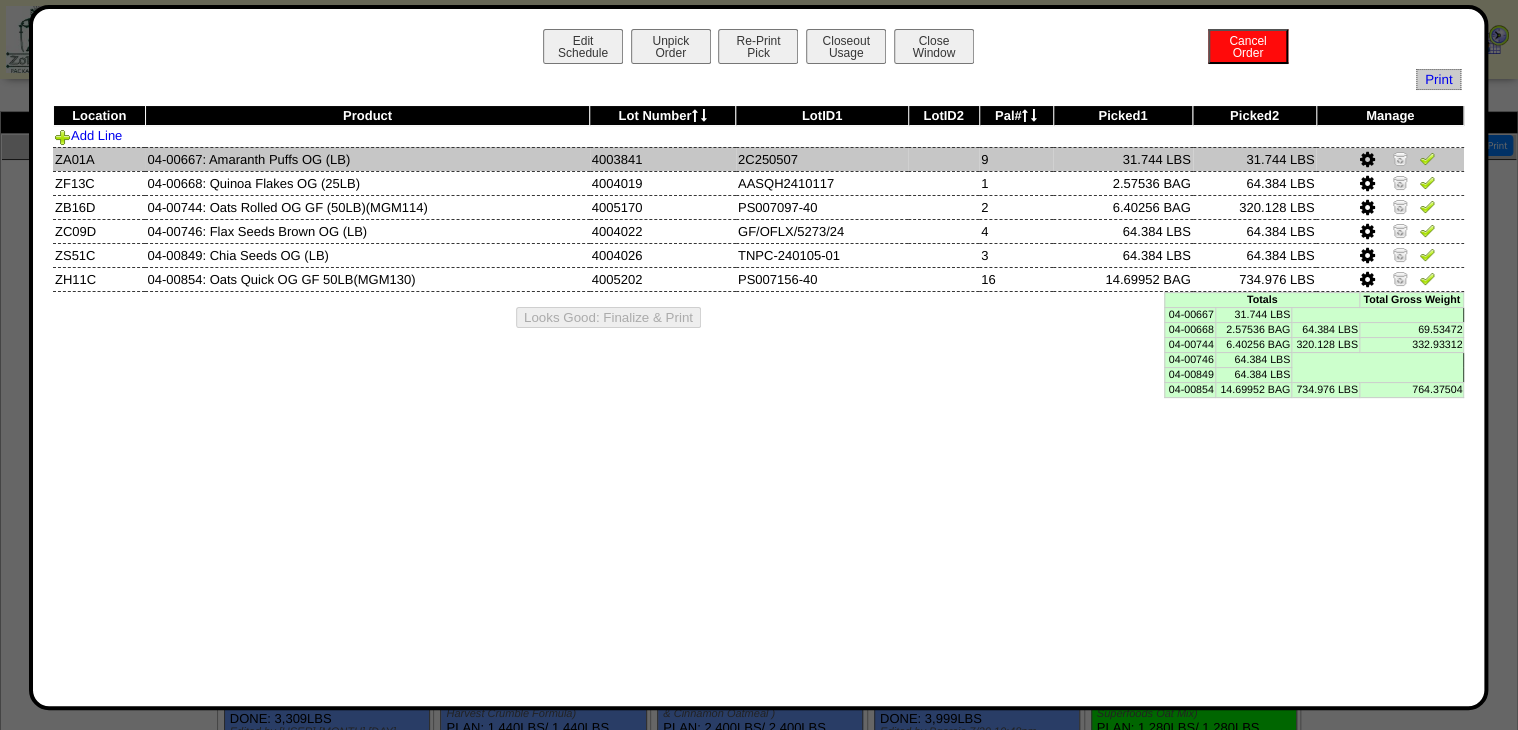 click at bounding box center (1427, 158) 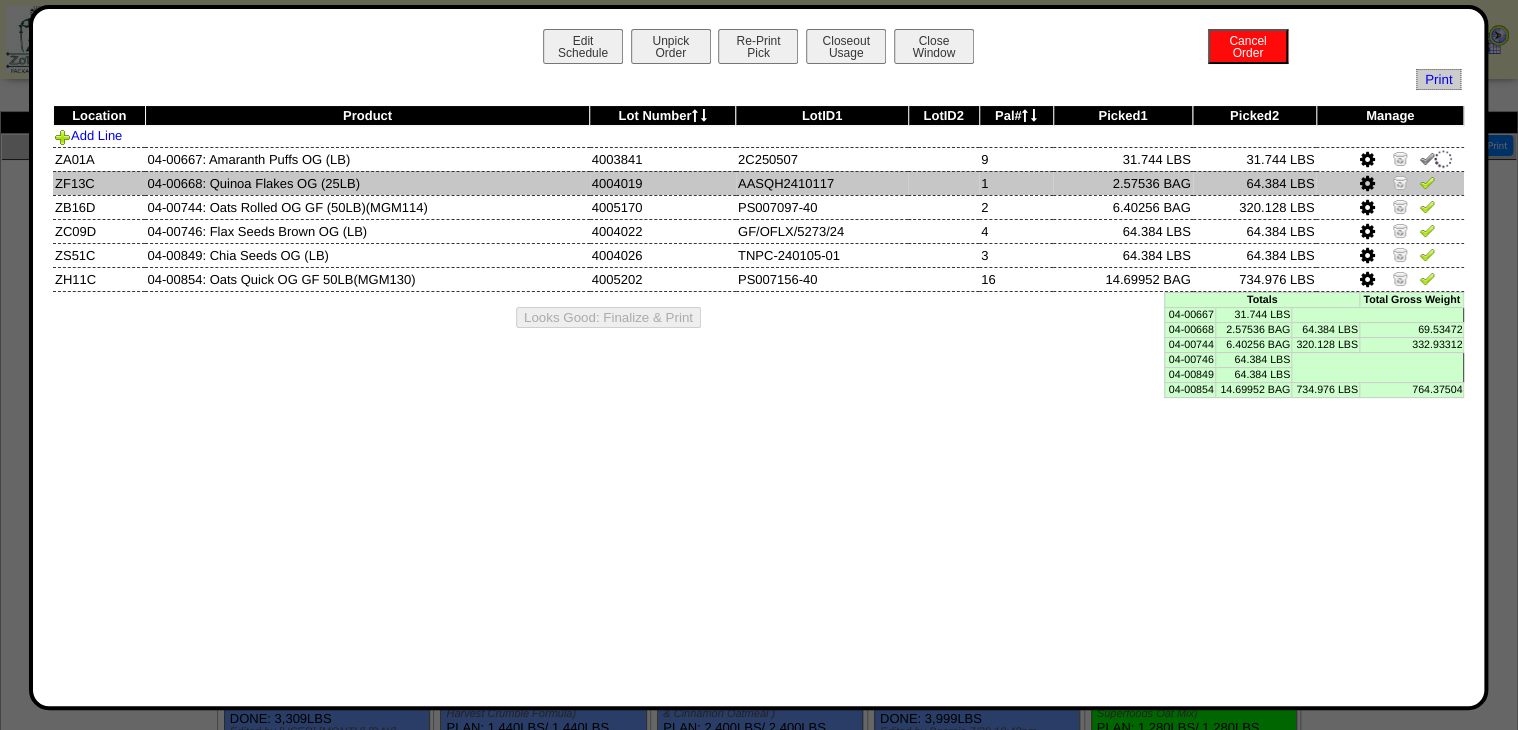 click at bounding box center (1427, 182) 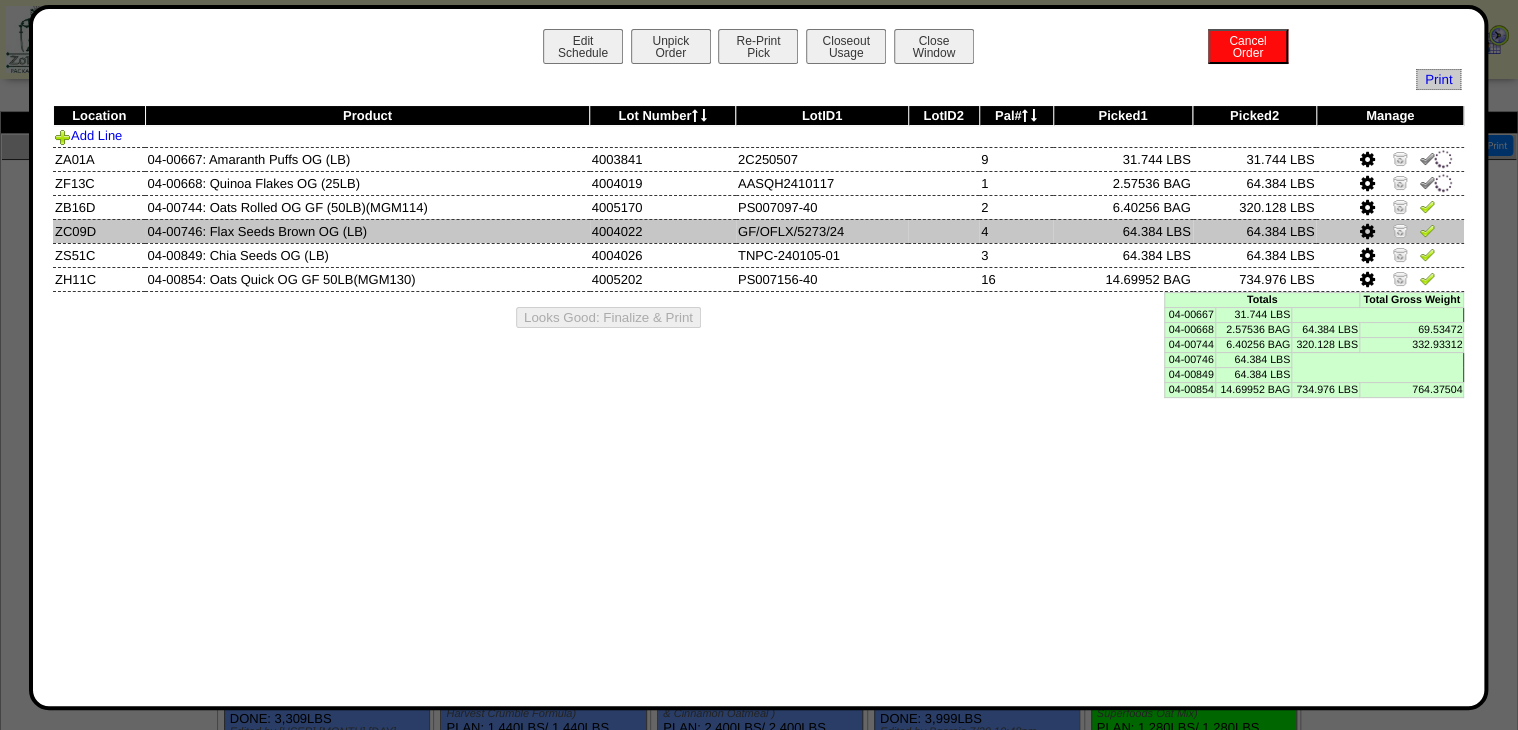 click at bounding box center (1390, 231) 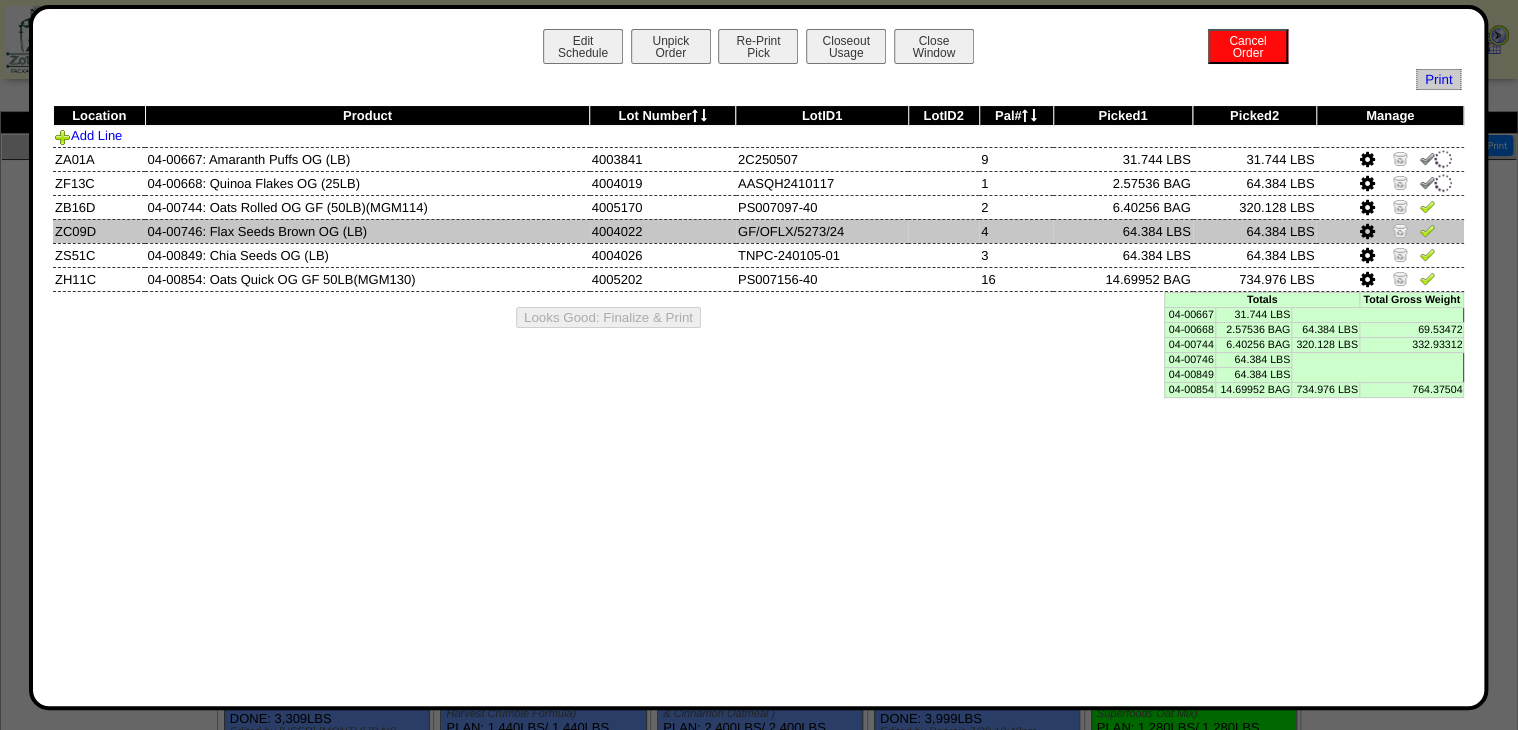 click at bounding box center (1390, 231) 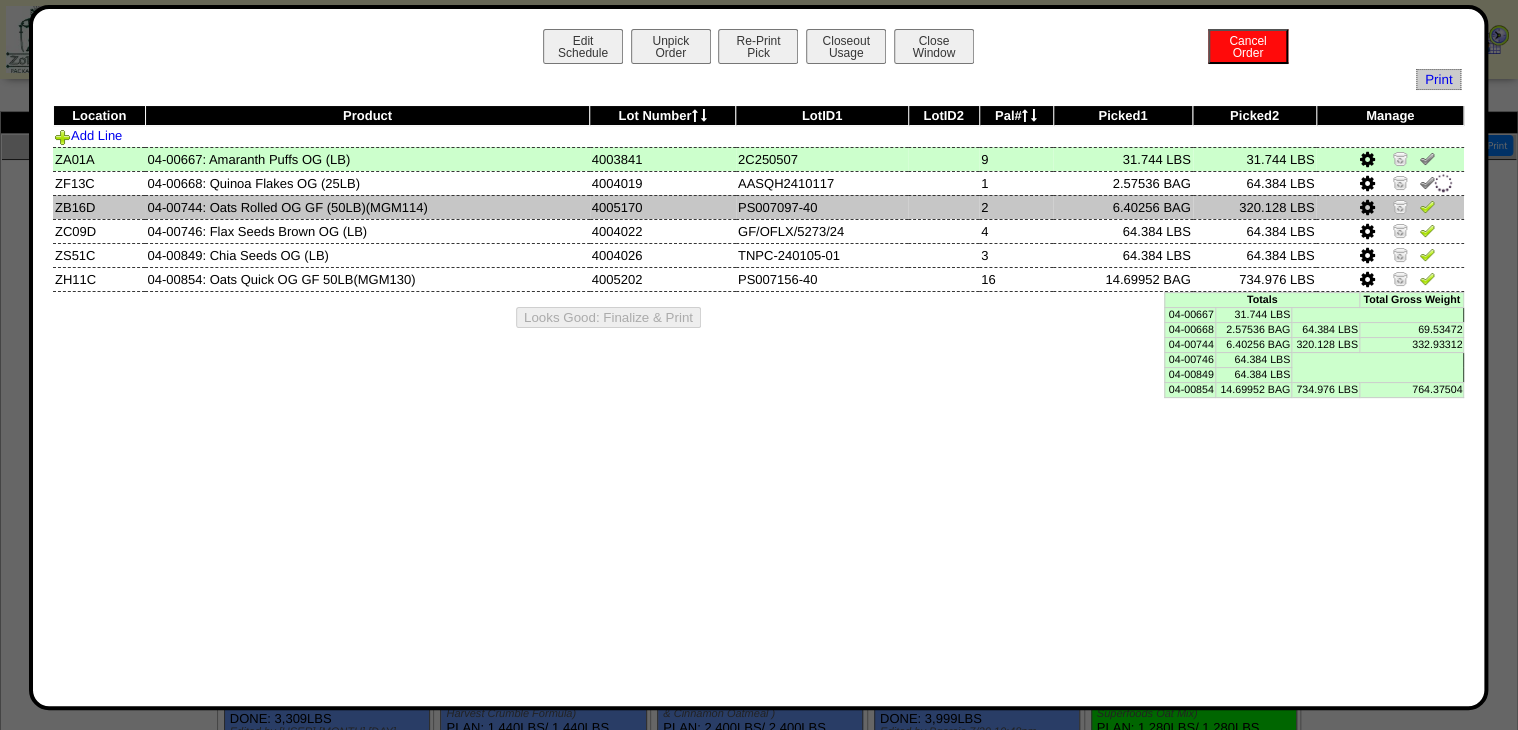drag, startPoint x: 1426, startPoint y: 202, endPoint x: 1428, endPoint y: 212, distance: 10.198039 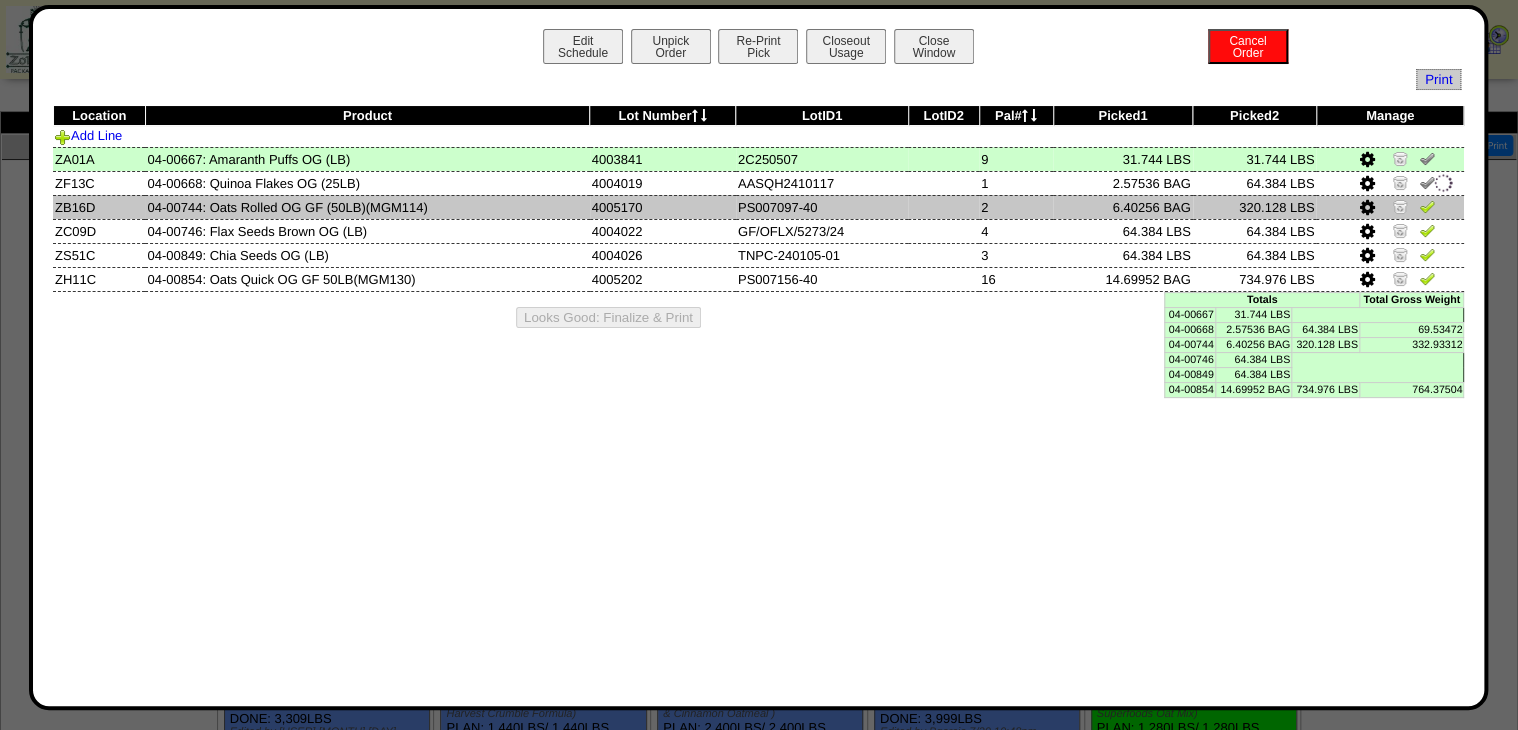 click at bounding box center [1427, 206] 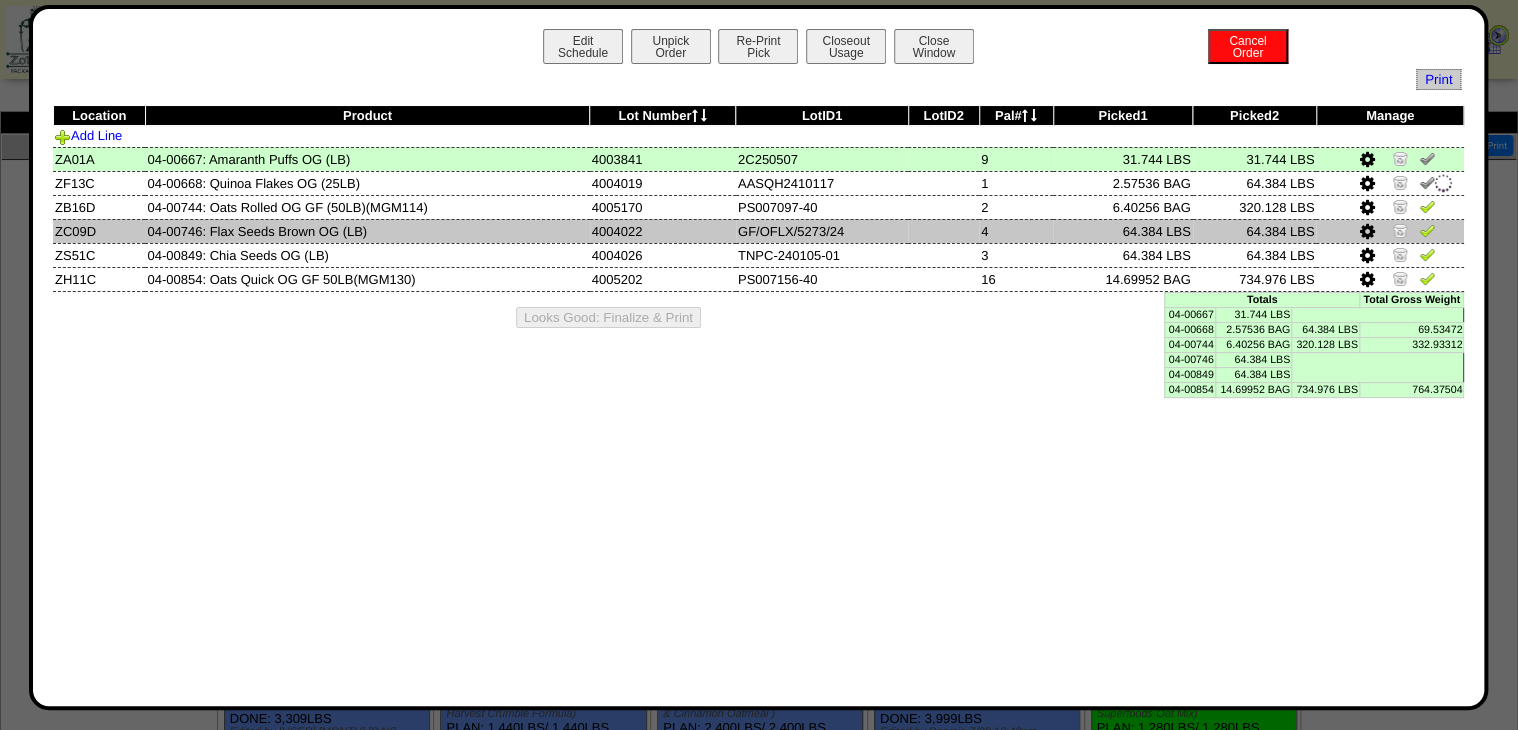 click at bounding box center [1427, 230] 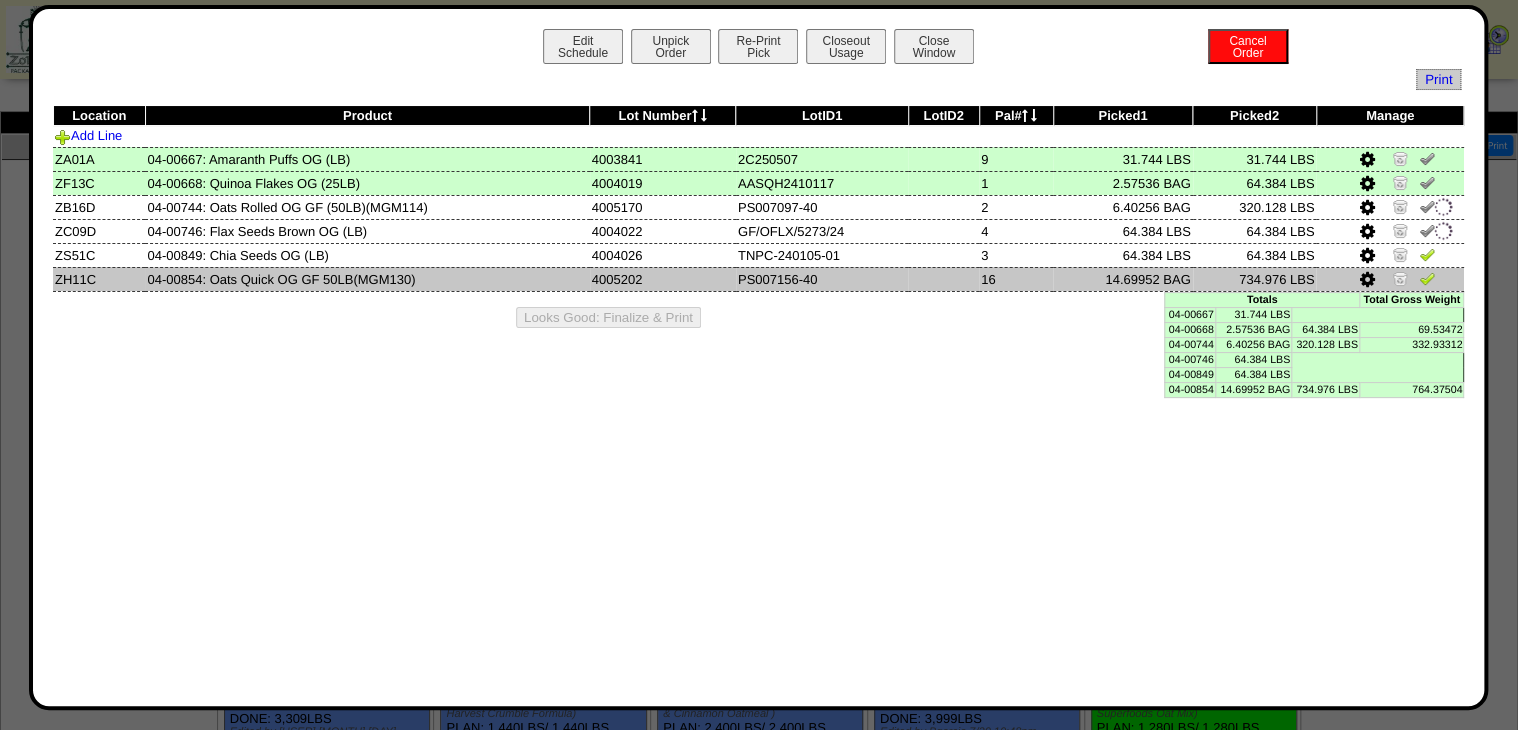 click at bounding box center (1390, 279) 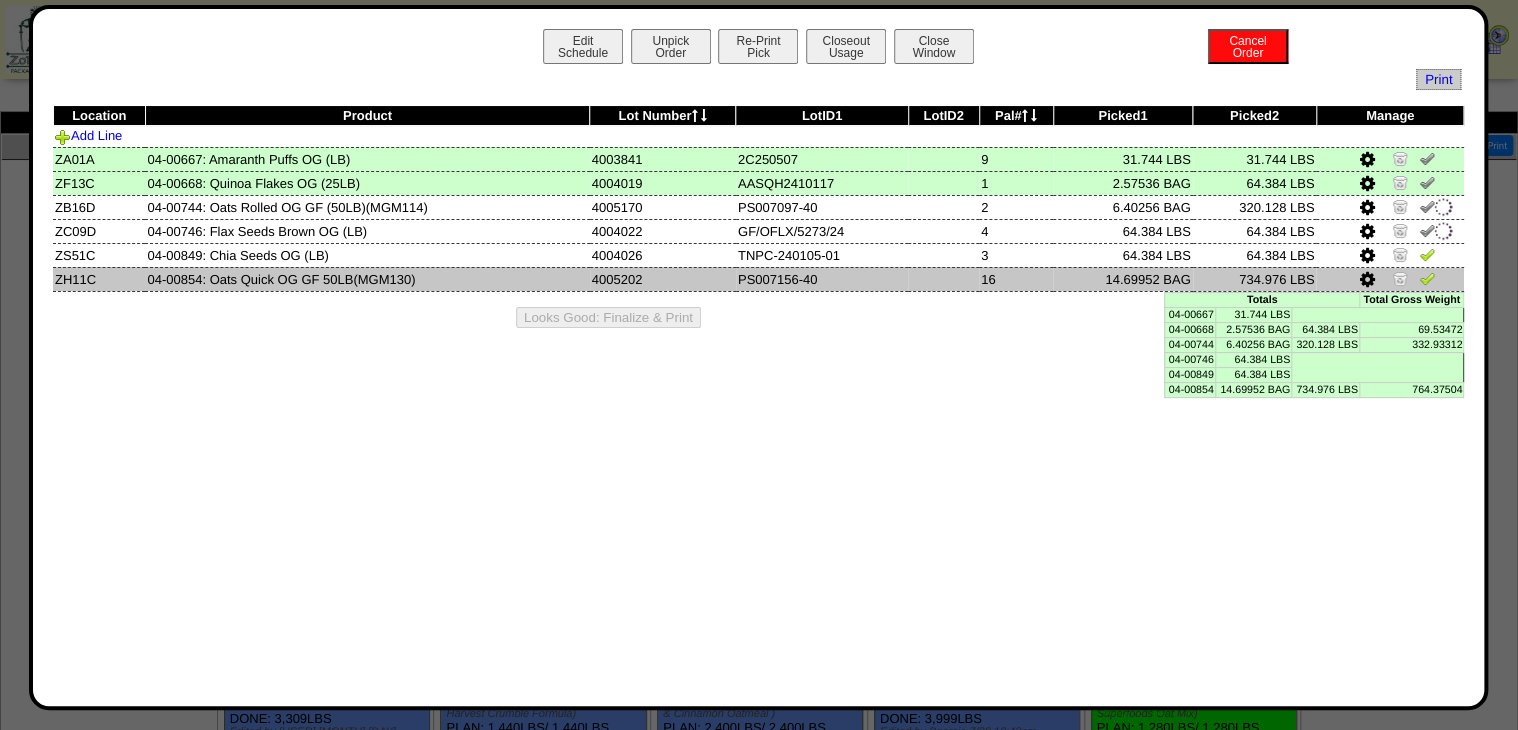click at bounding box center (1427, 278) 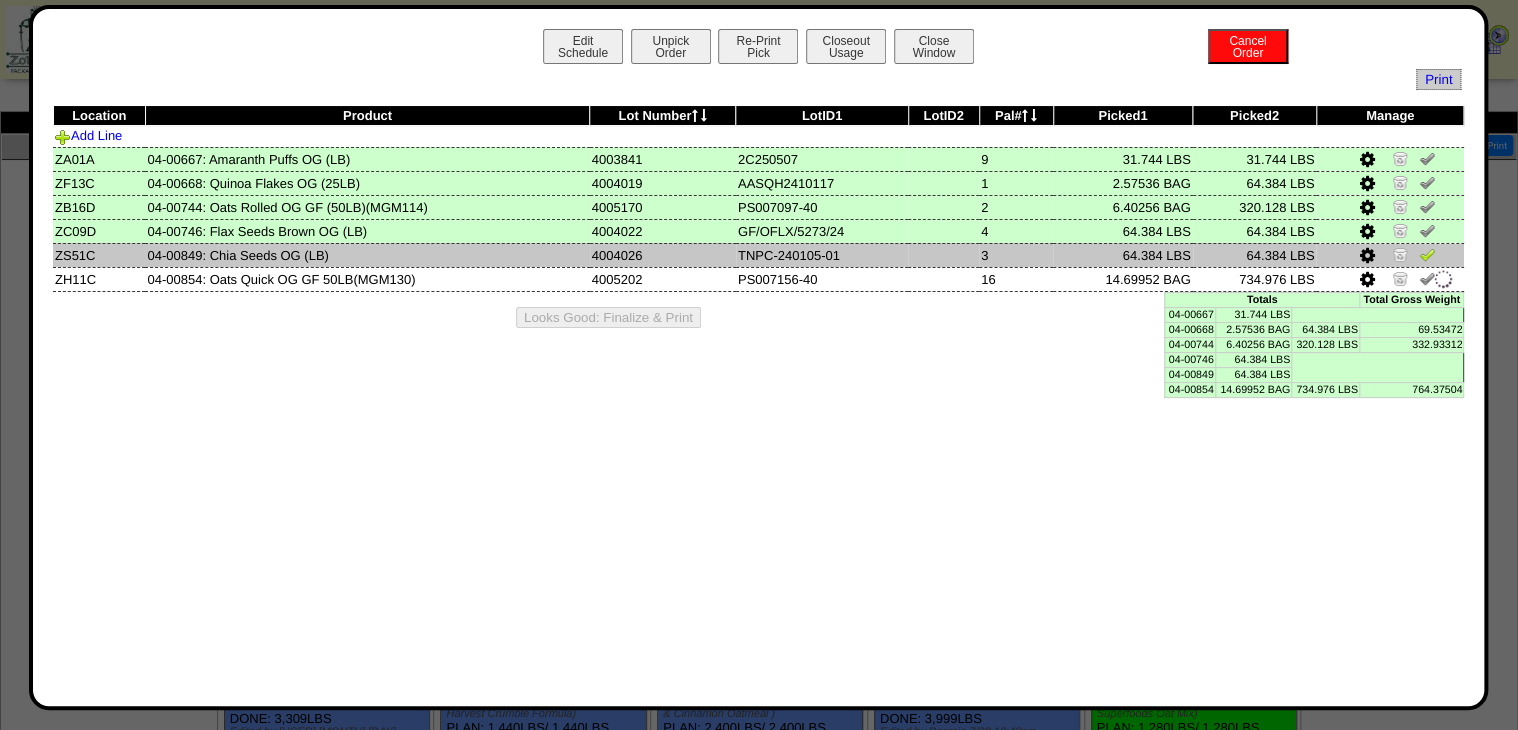 click at bounding box center [1427, 254] 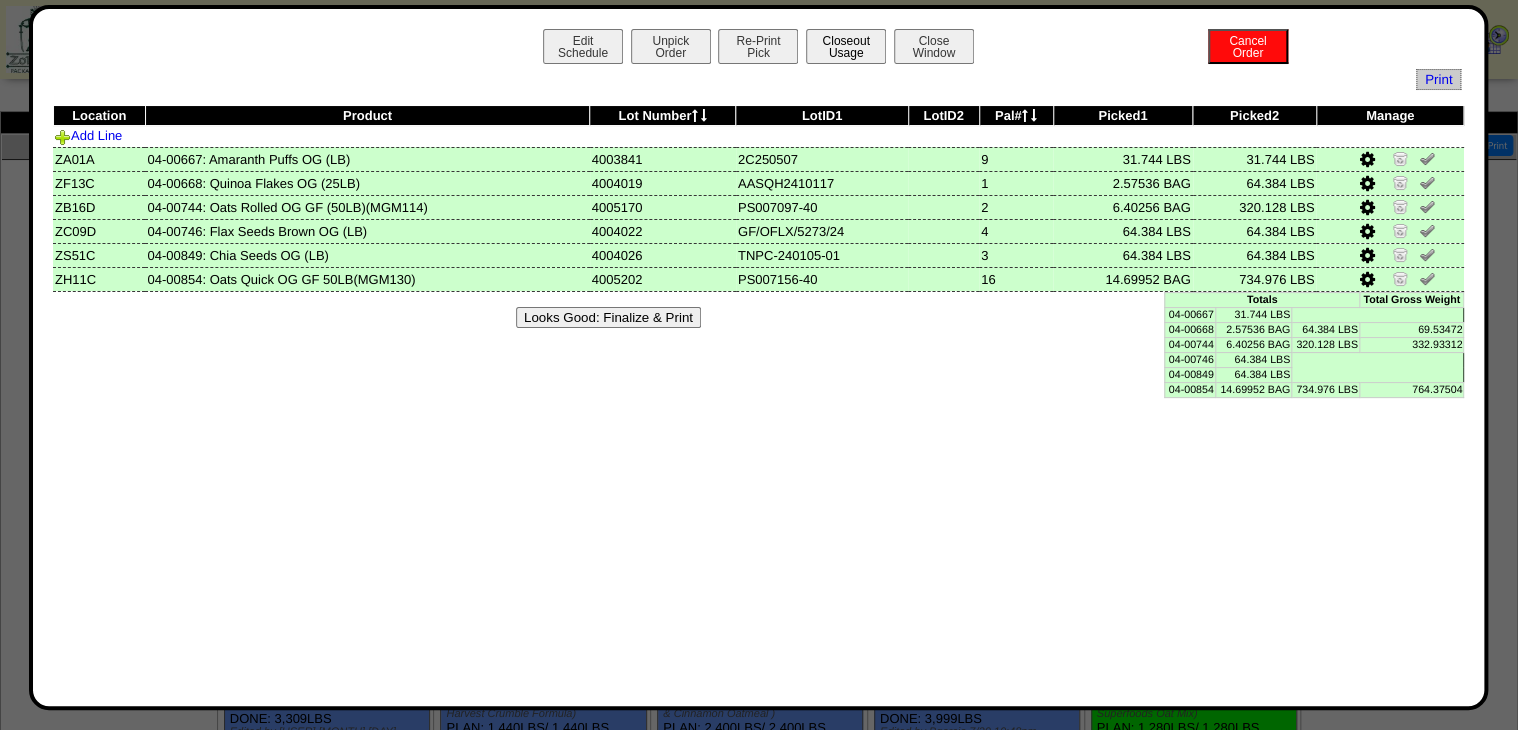 click on "Closeout Usage" at bounding box center [846, 46] 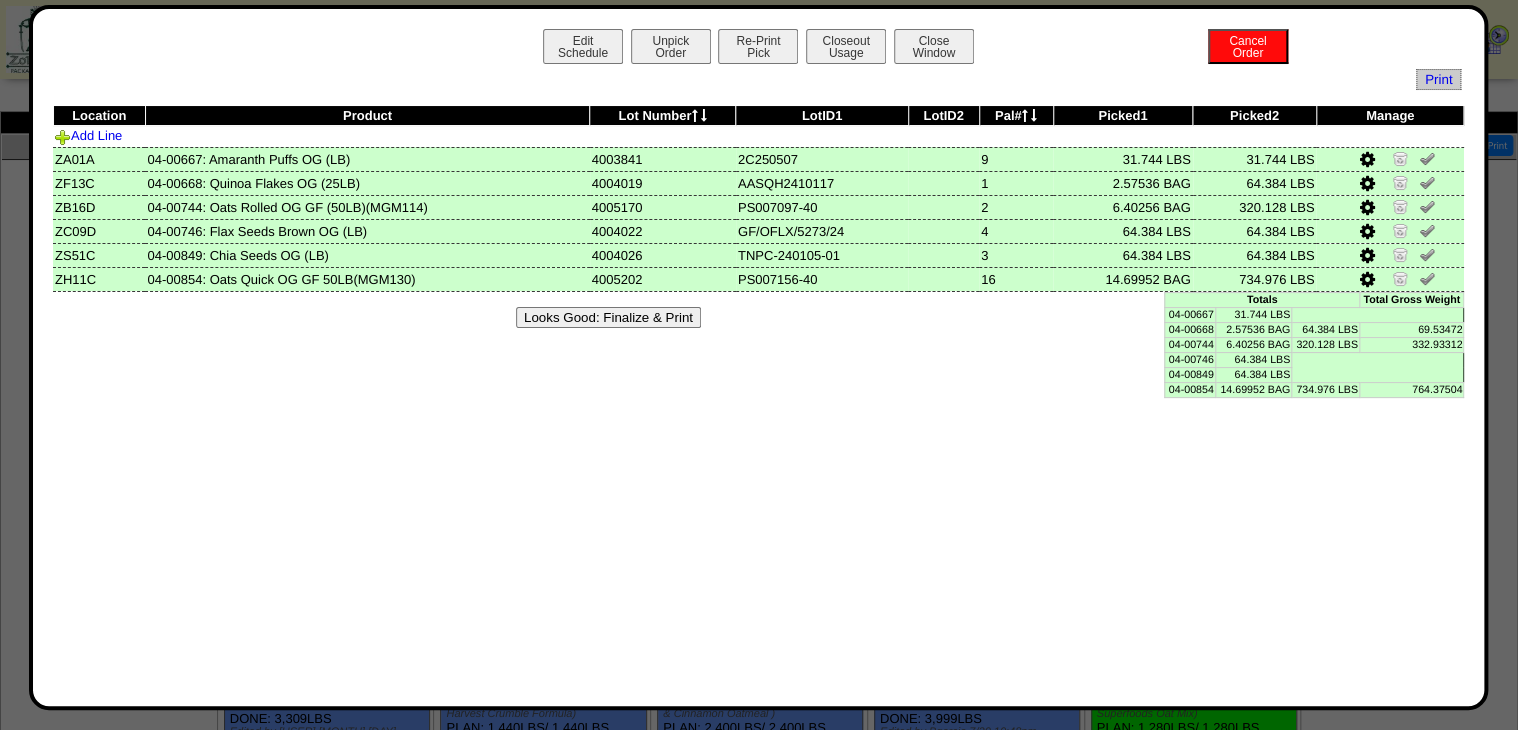 click on "Looks Good: Finalize & Print" at bounding box center [608, 317] 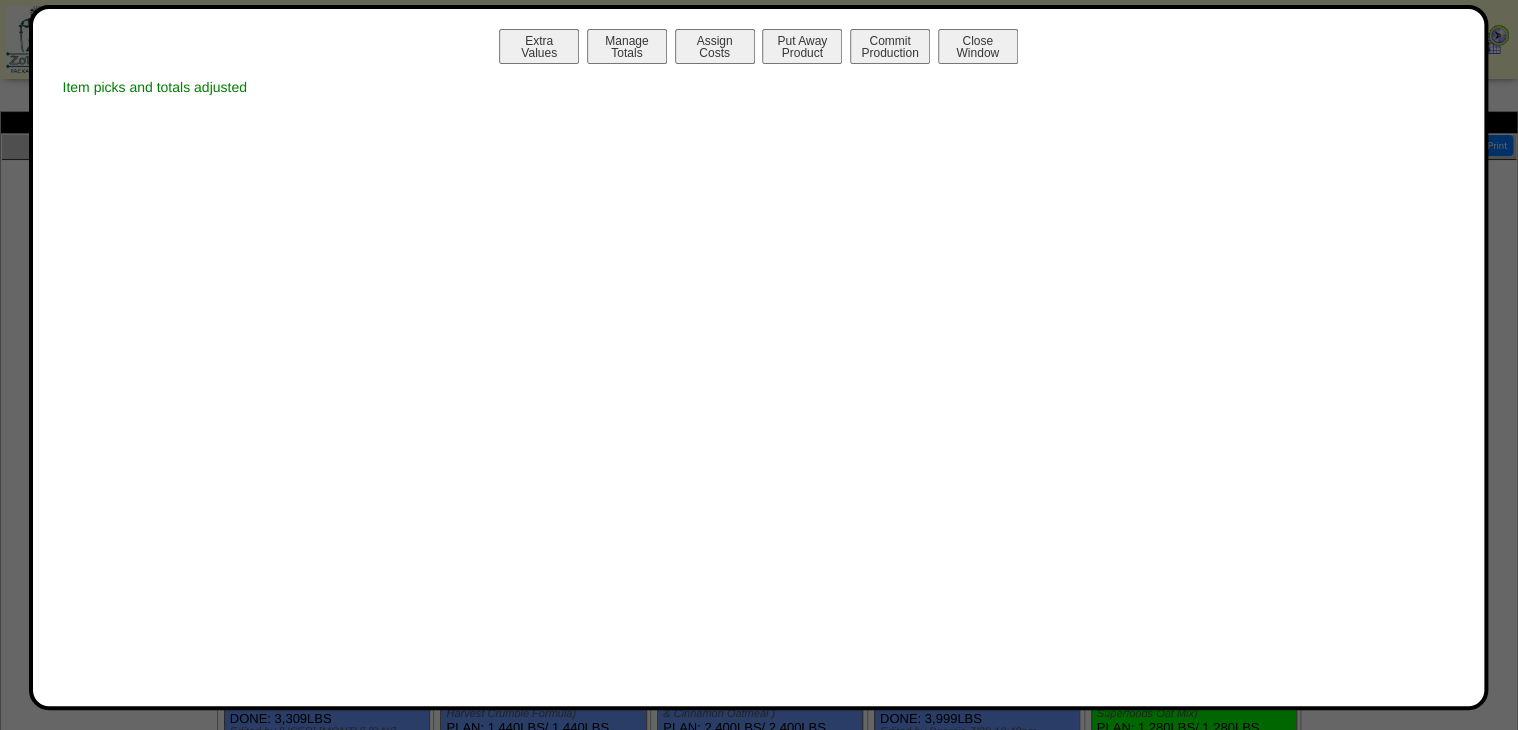 click on "Manage Totals" at bounding box center (627, 46) 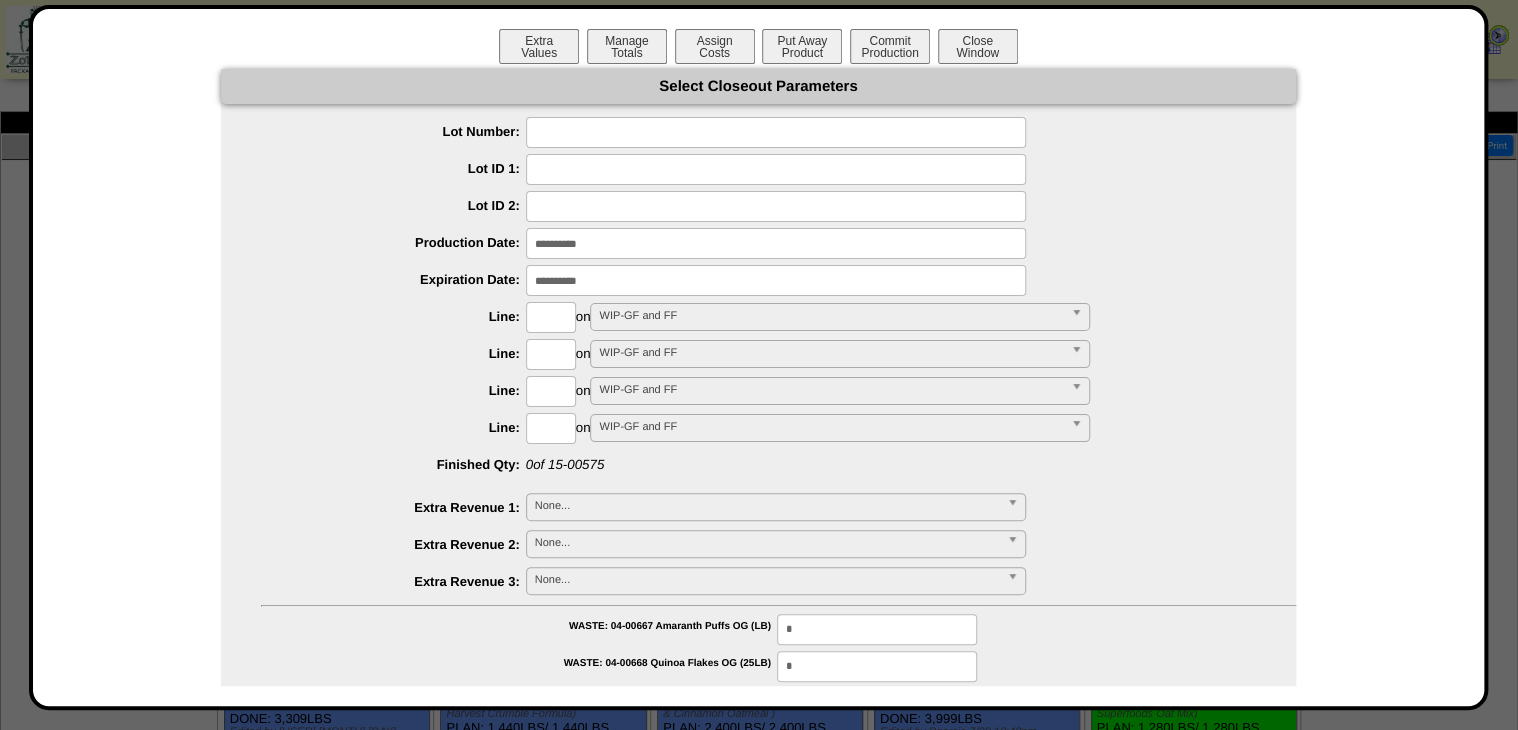 click at bounding box center (776, 132) 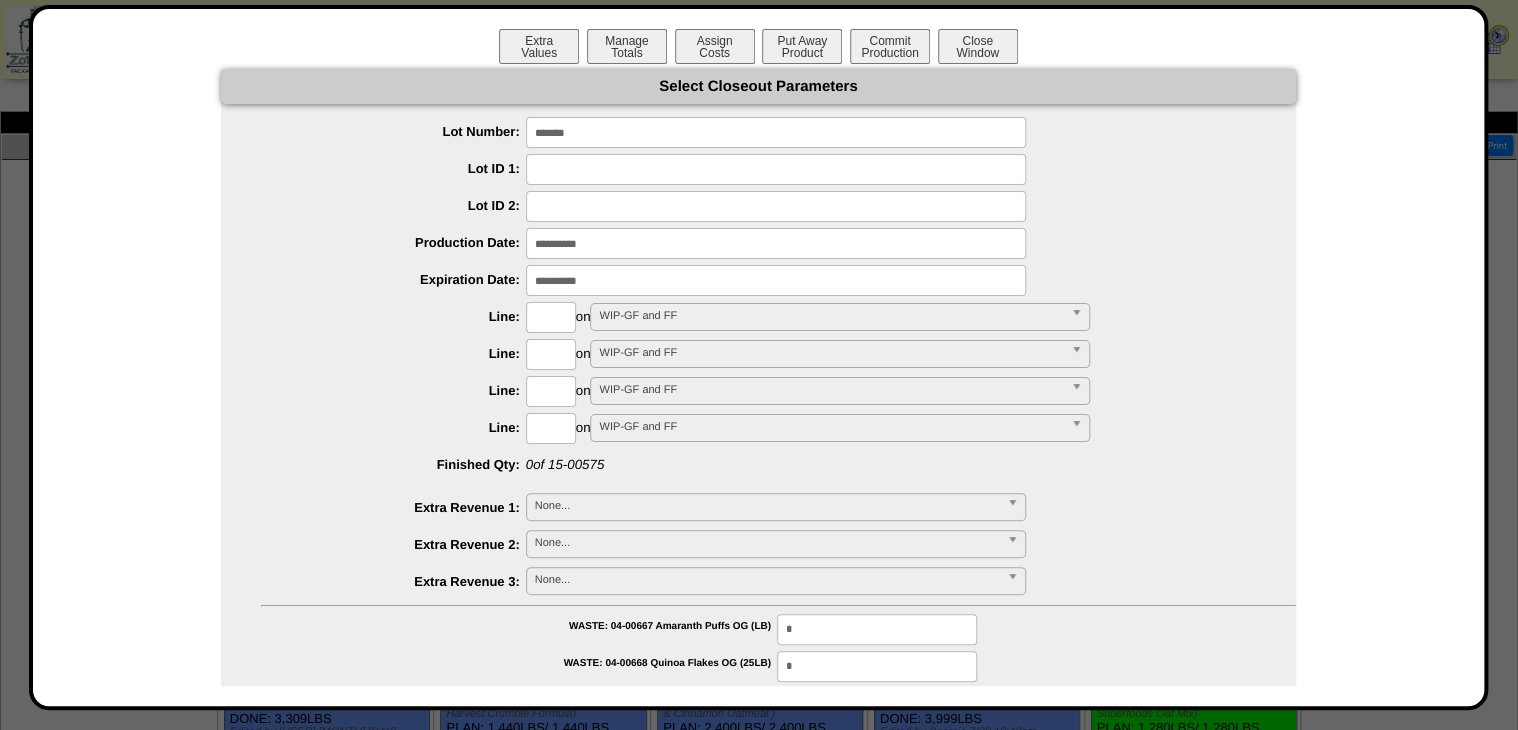type on "*******" 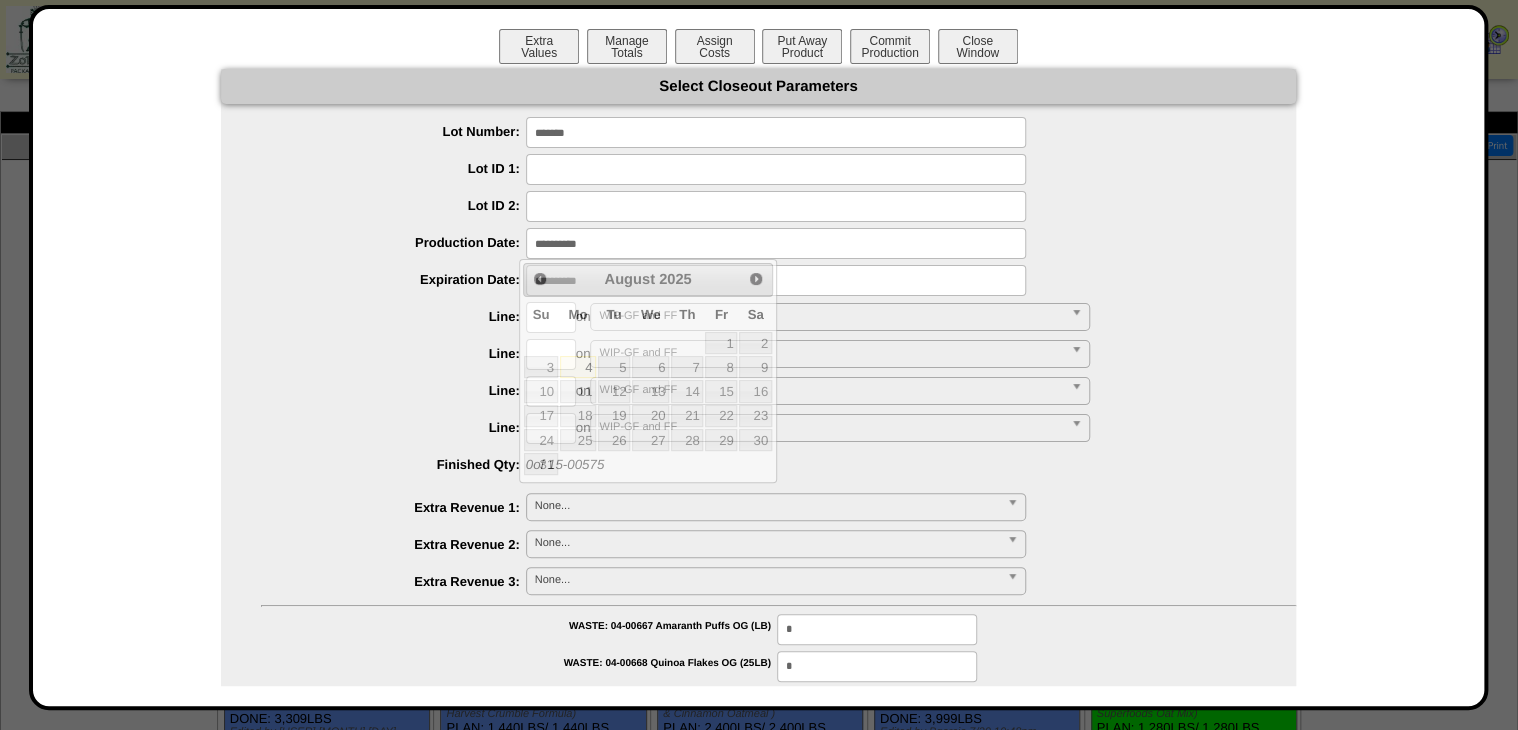 click at bounding box center (776, 243) 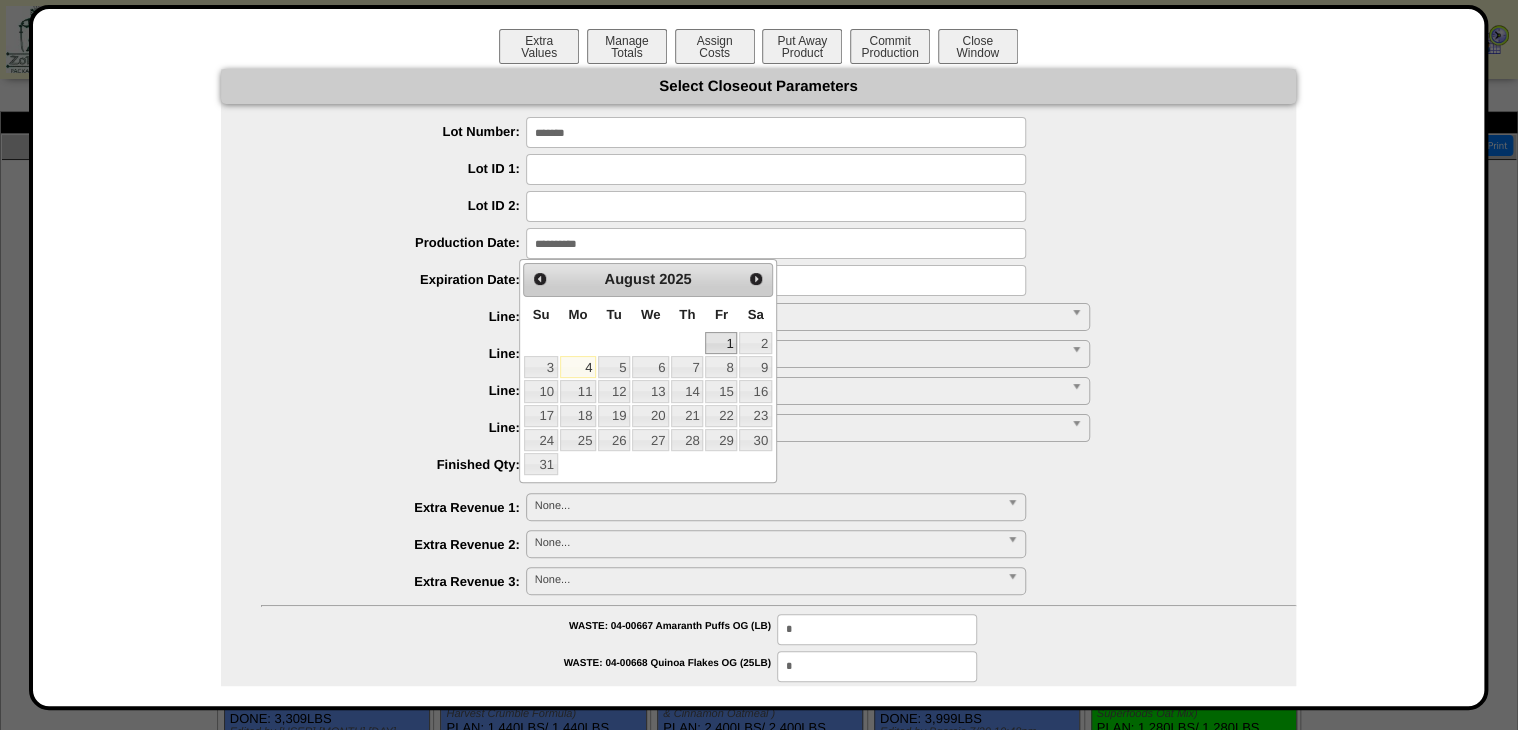 click on "1" at bounding box center [721, 343] 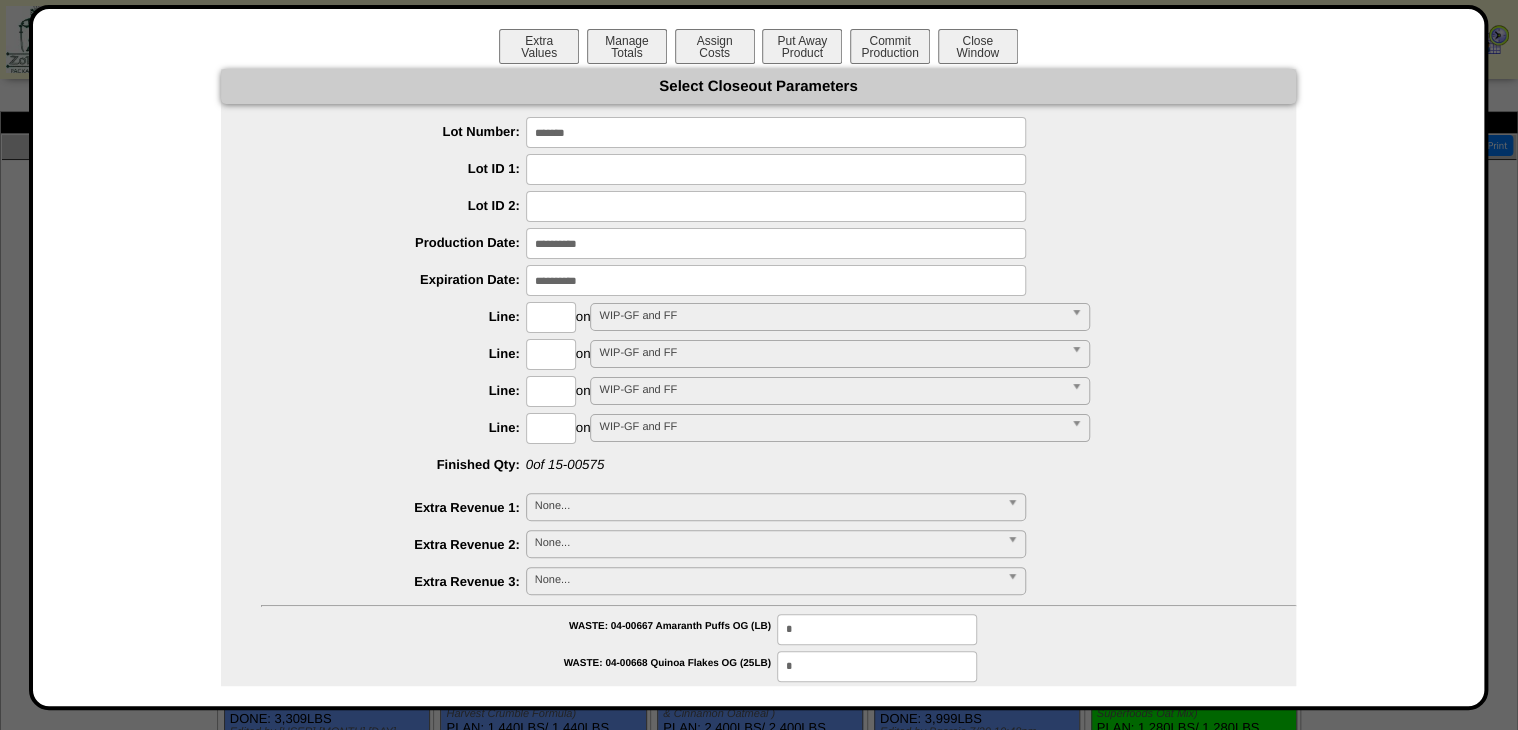 drag, startPoint x: 660, startPoint y: 274, endPoint x: 680, endPoint y: 296, distance: 29.732138 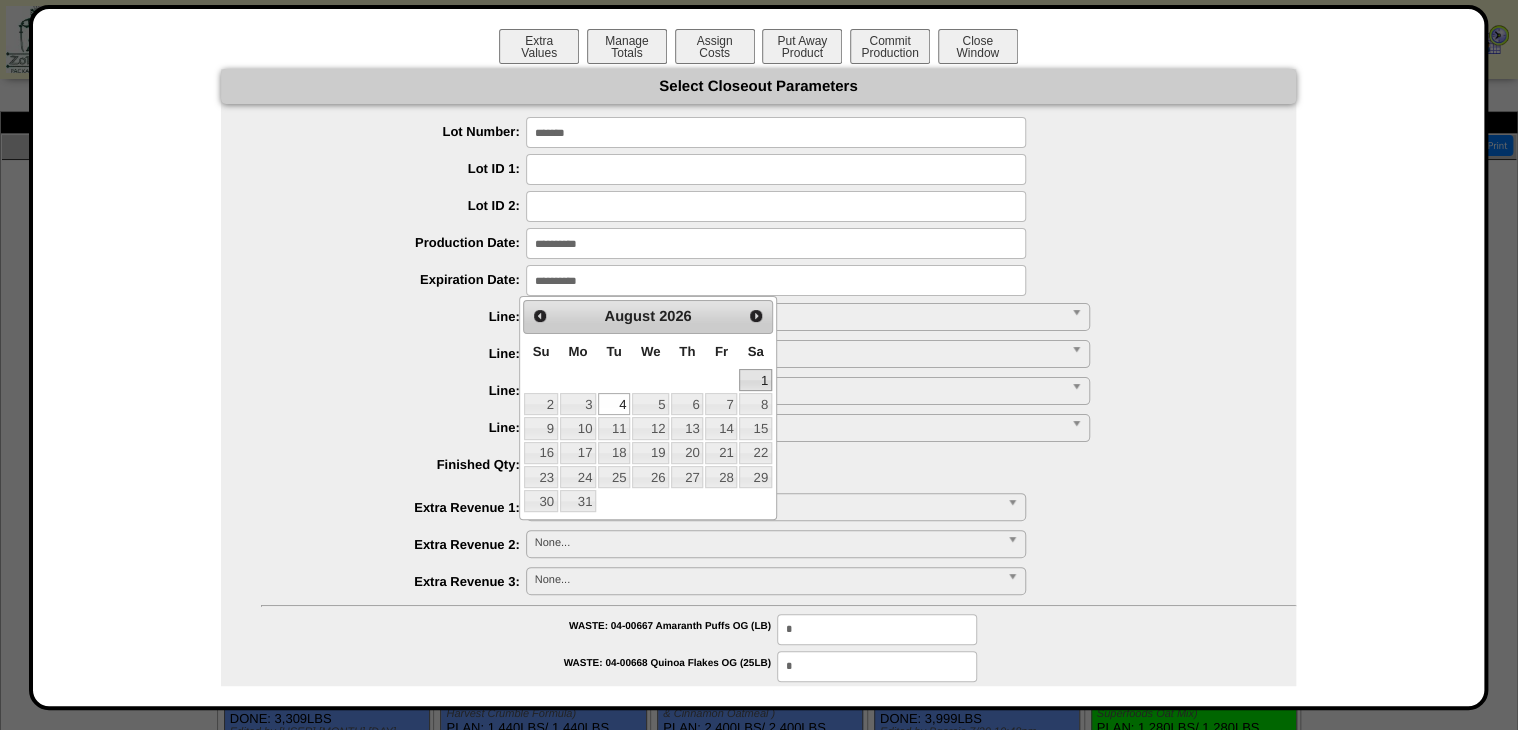click on "1" at bounding box center (755, 380) 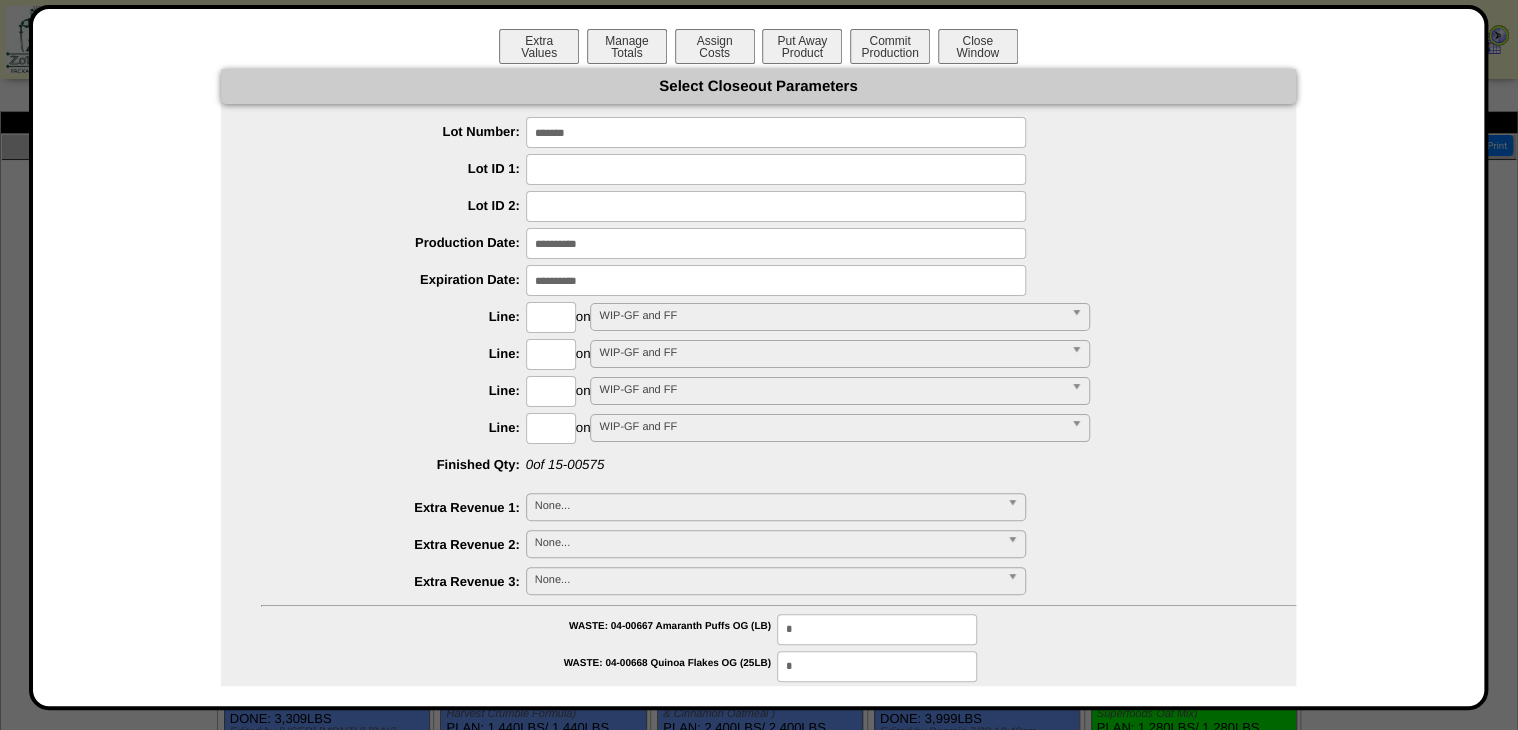 click at bounding box center (551, 317) 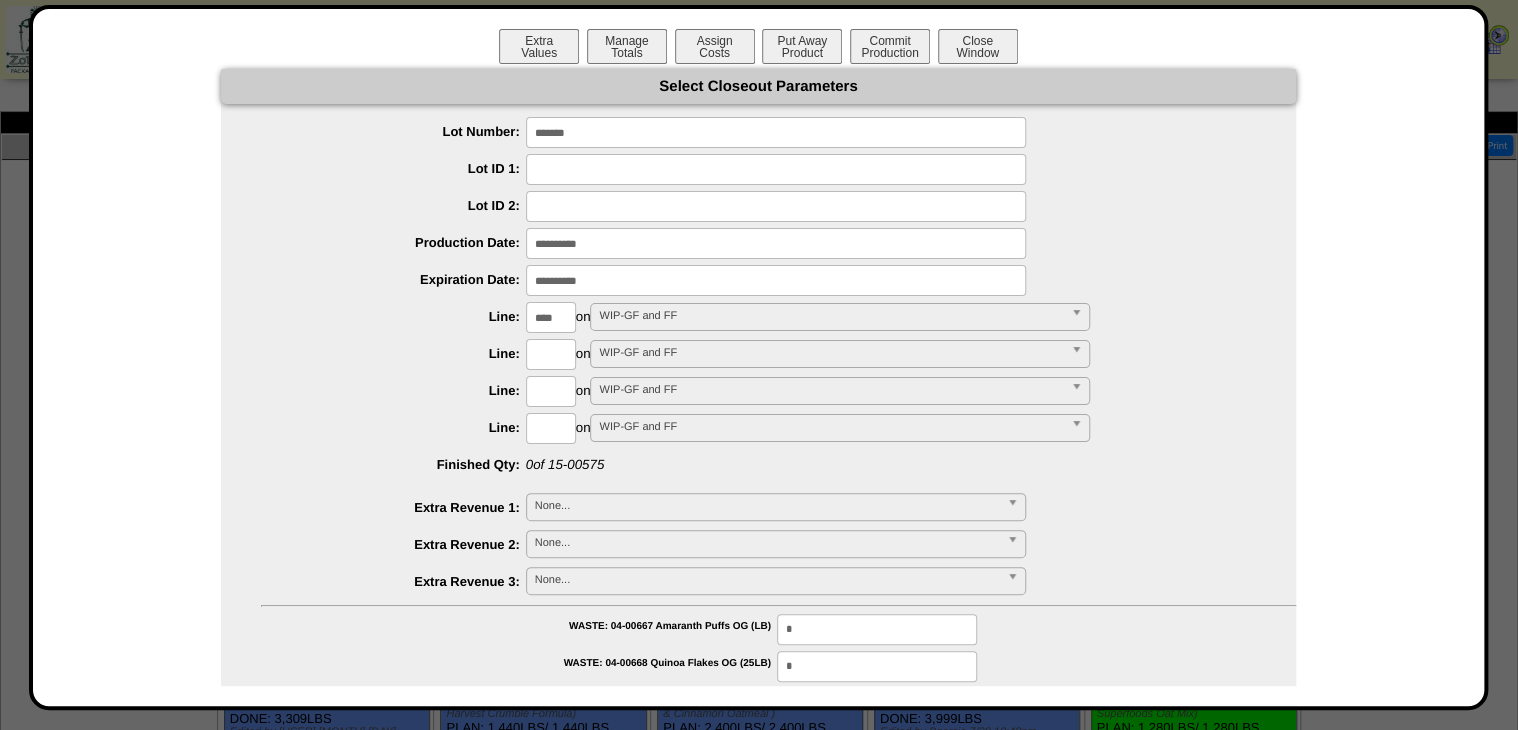 type on "****" 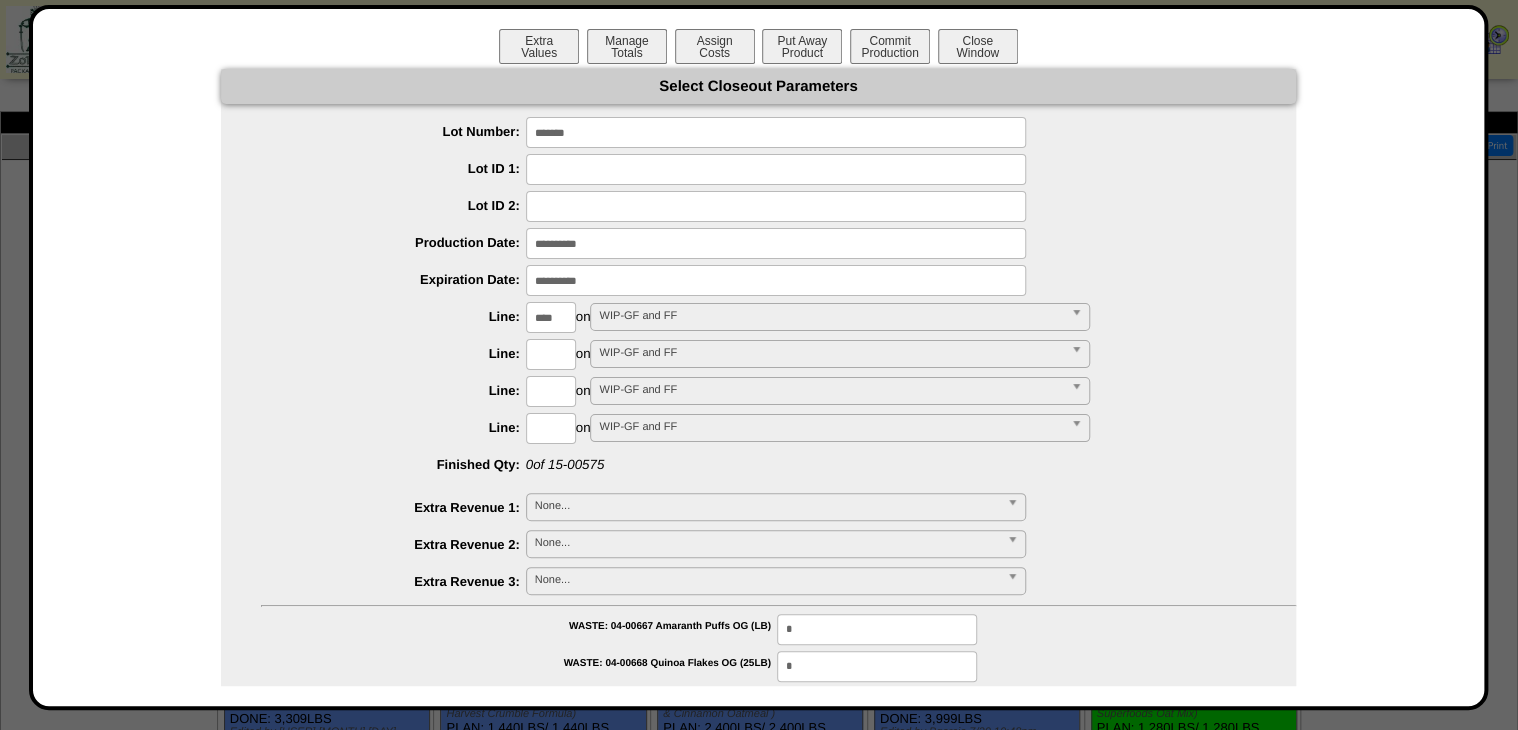 click on "**********" at bounding box center (758, 862) 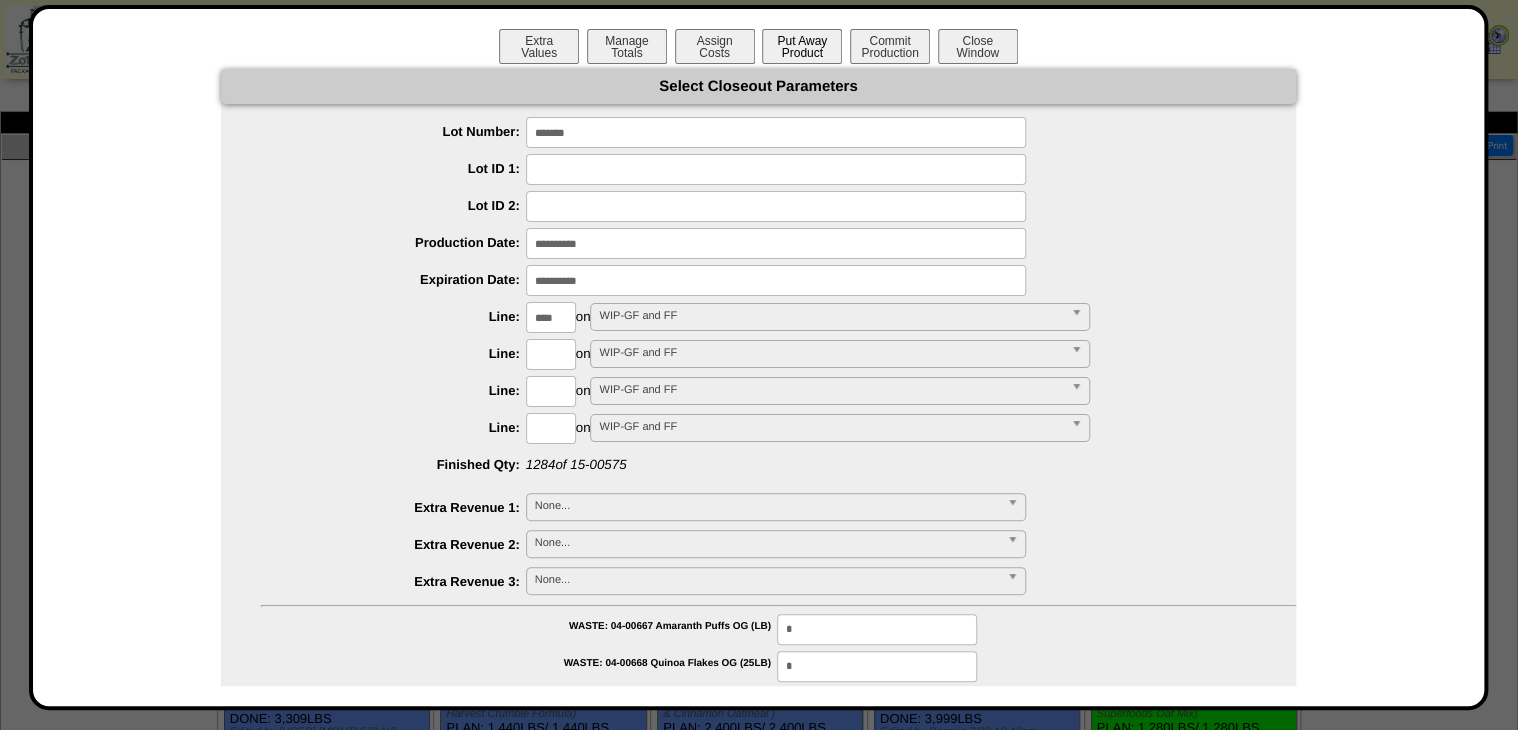 click on "Put Away Product" at bounding box center (802, 46) 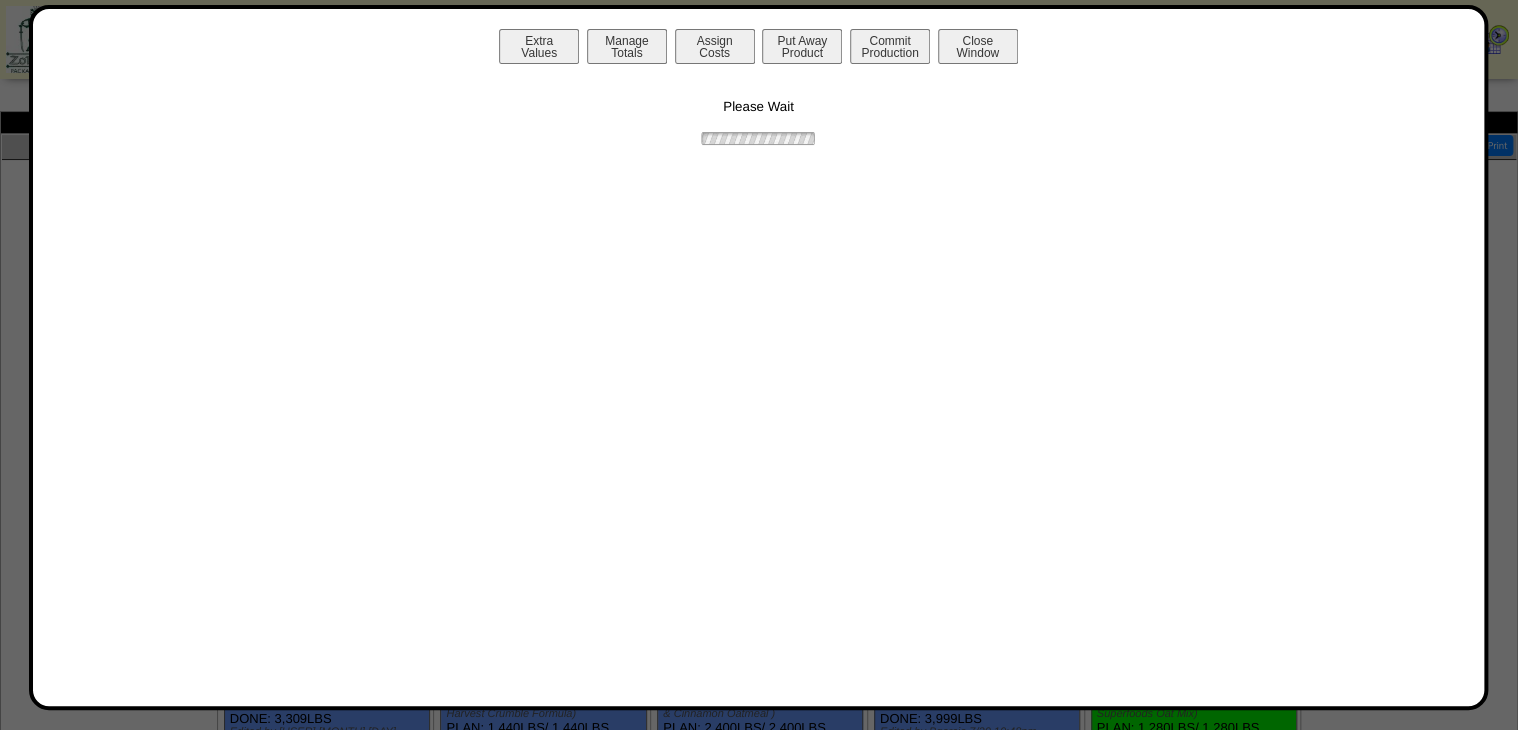 click on "Please Wait" at bounding box center [759, 108] 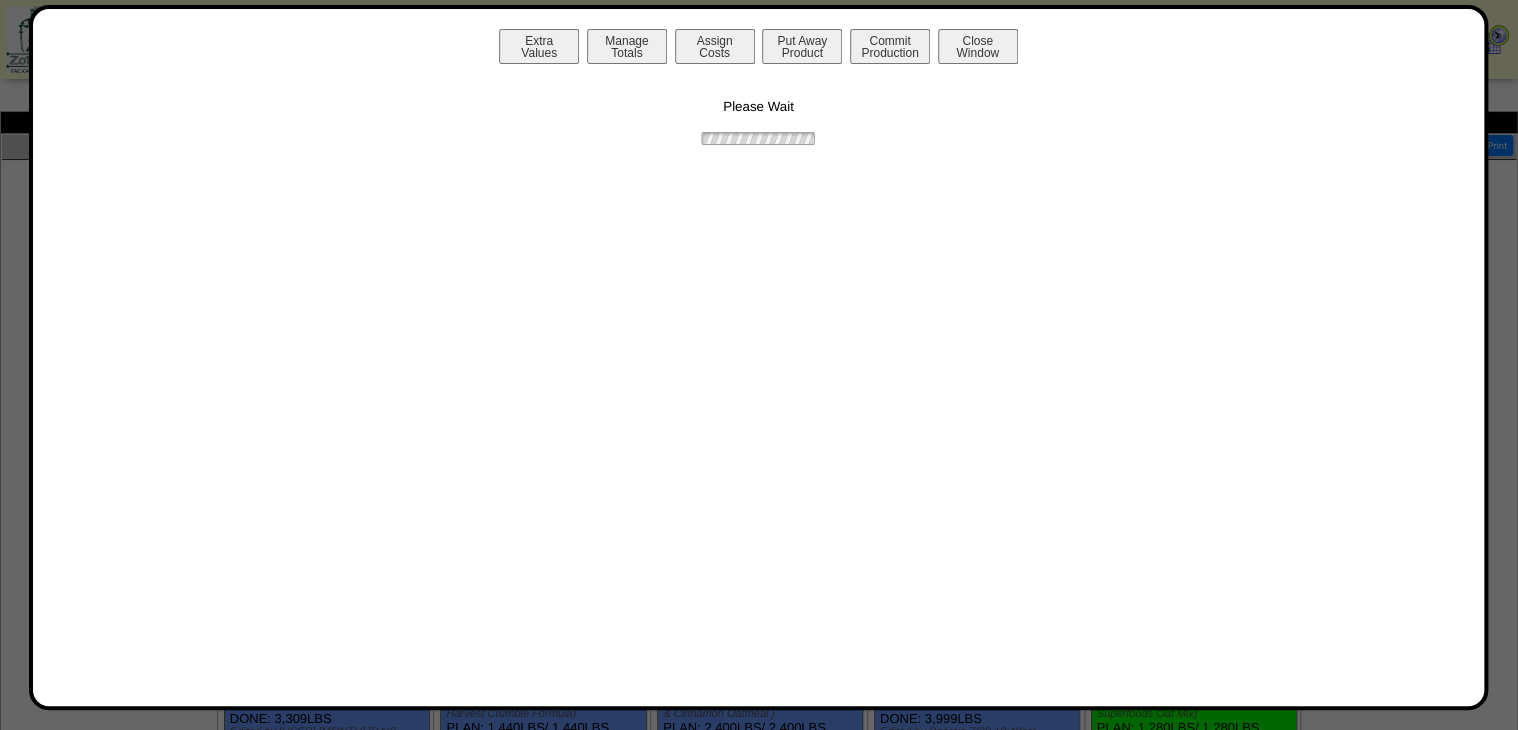 click on "Please Wait" at bounding box center (759, 108) 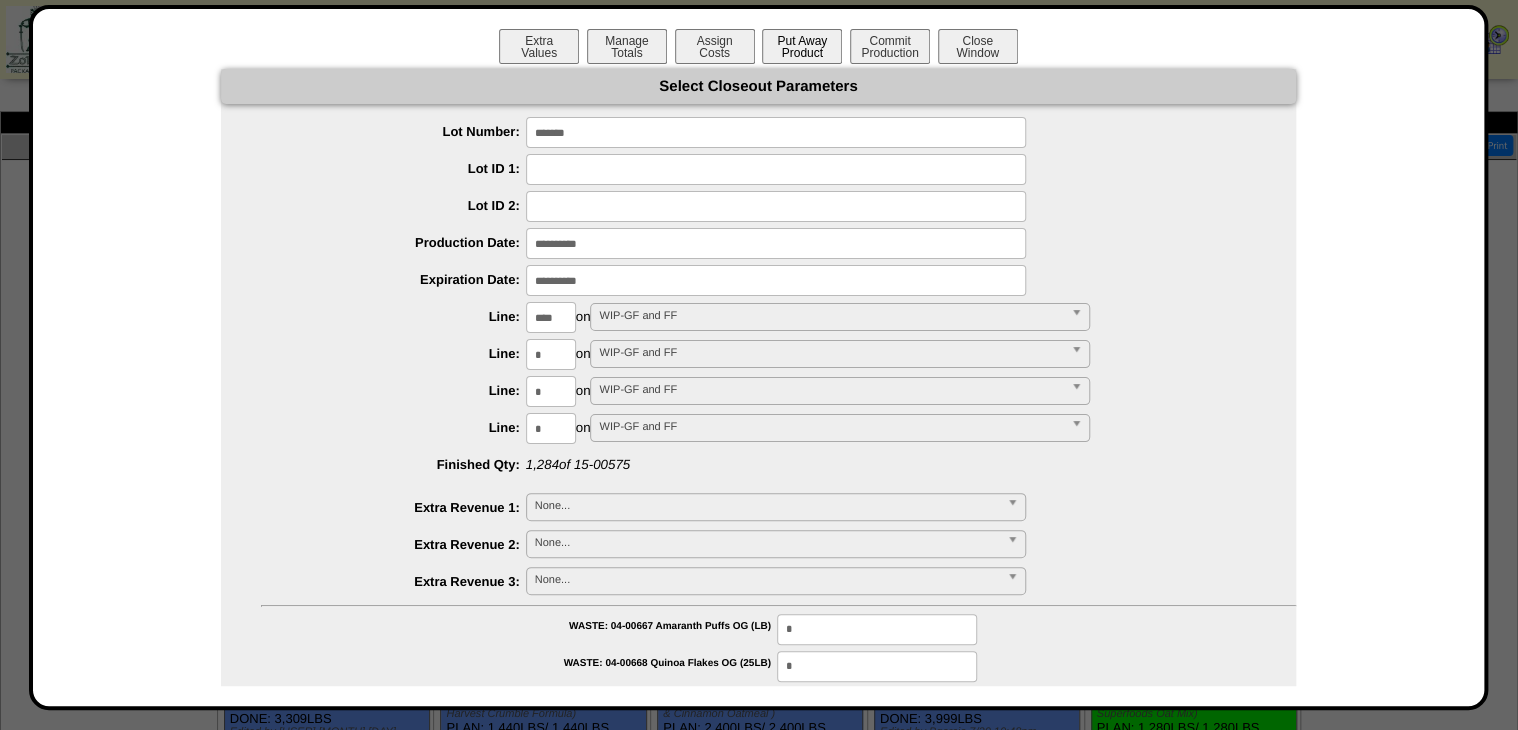 click on "Put Away Product" at bounding box center (802, 46) 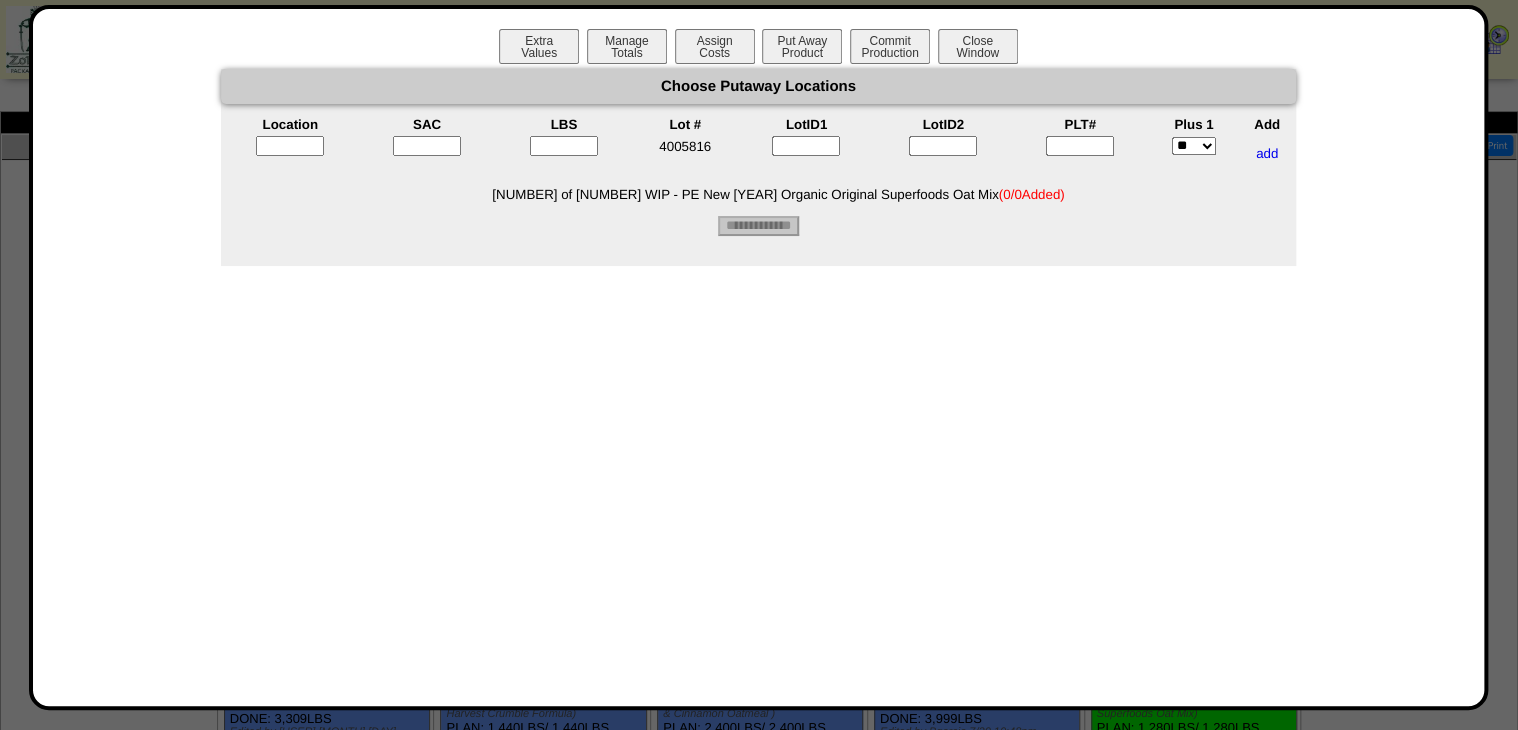 type 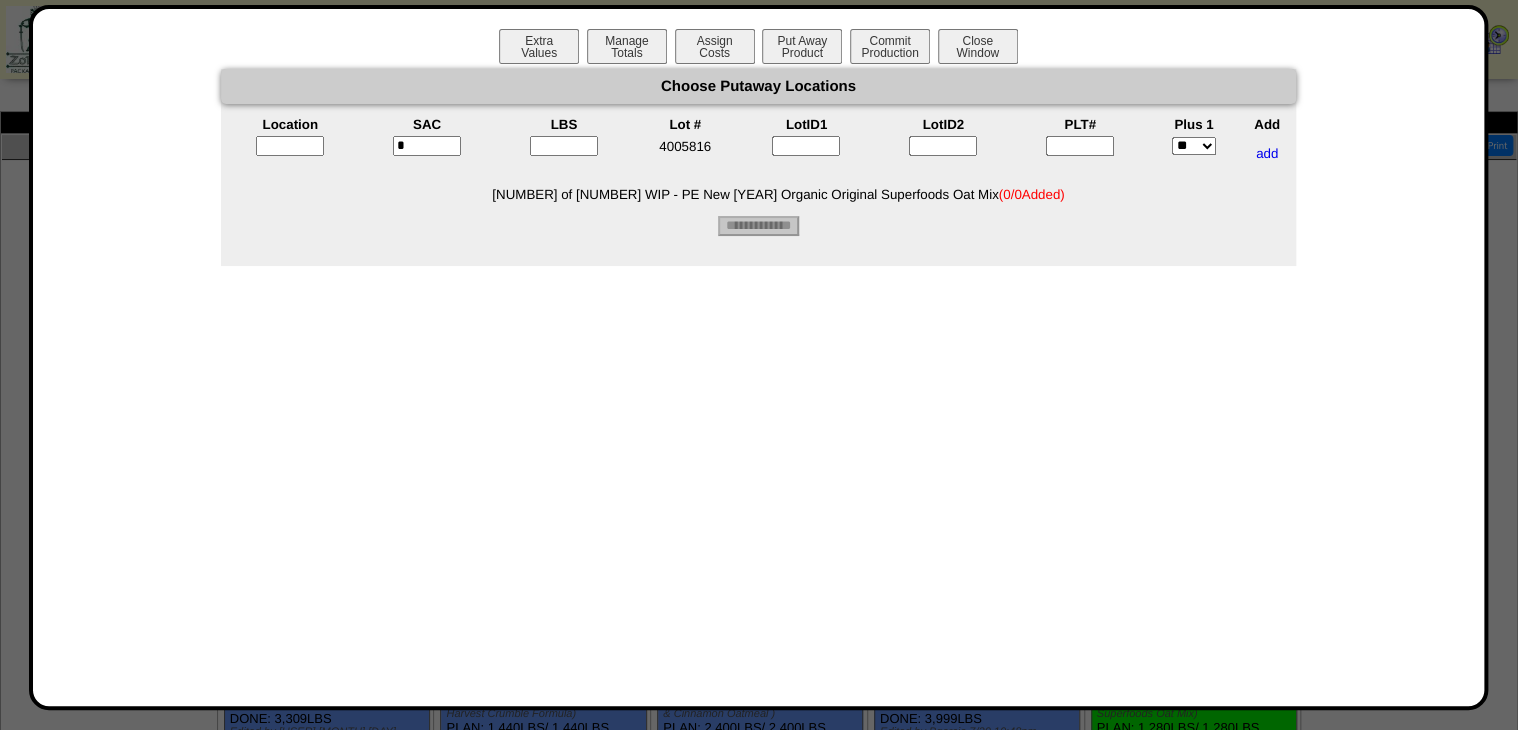 type on "*" 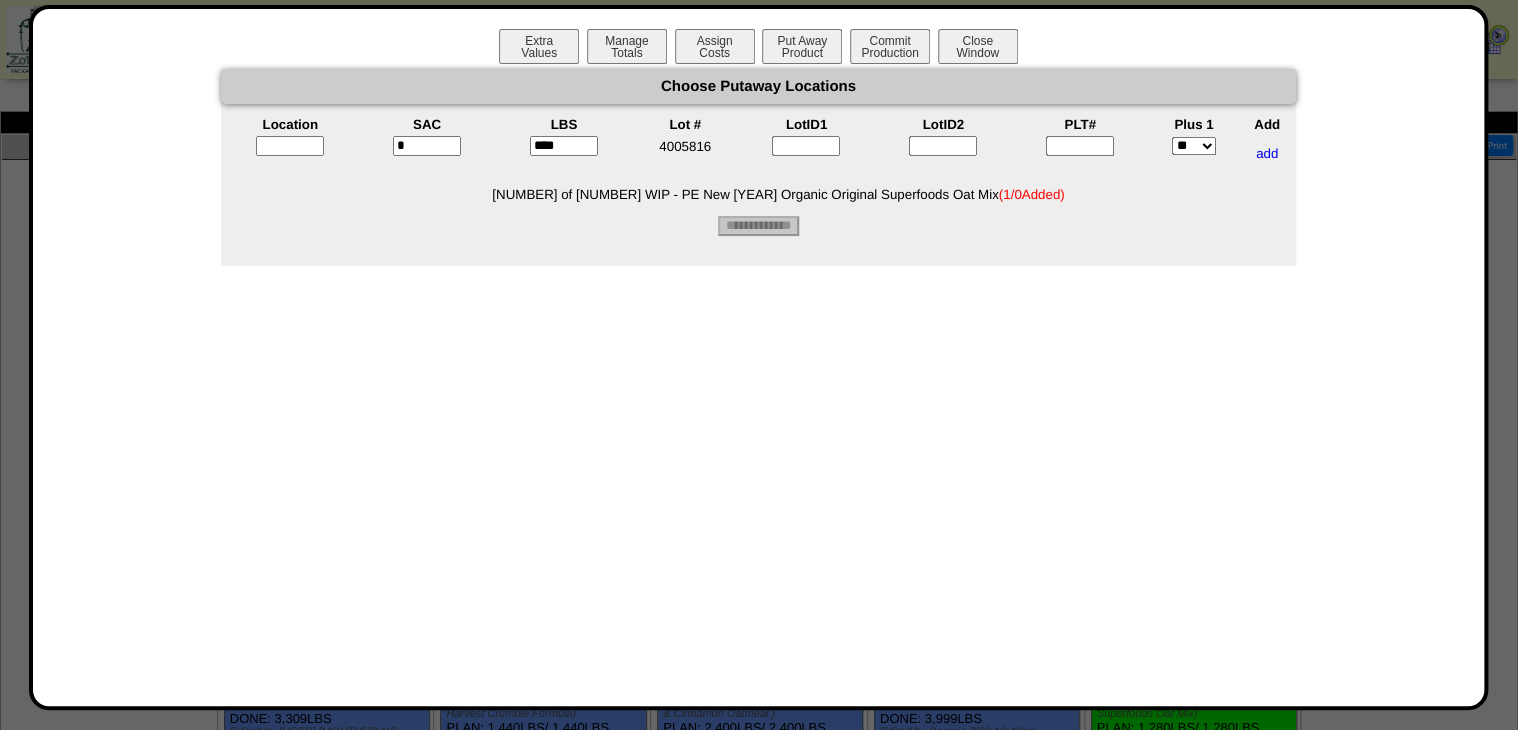 type on "****" 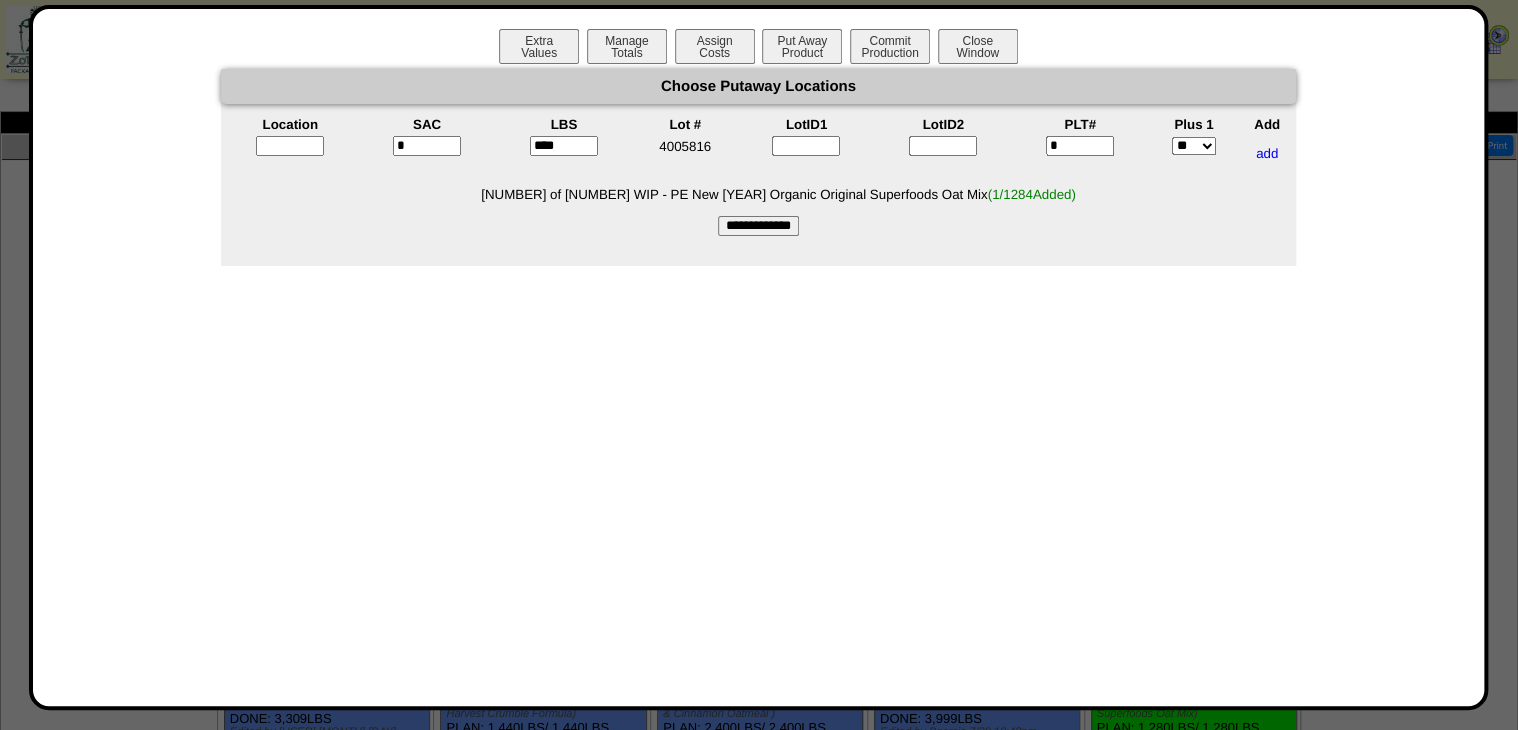 type on "*" 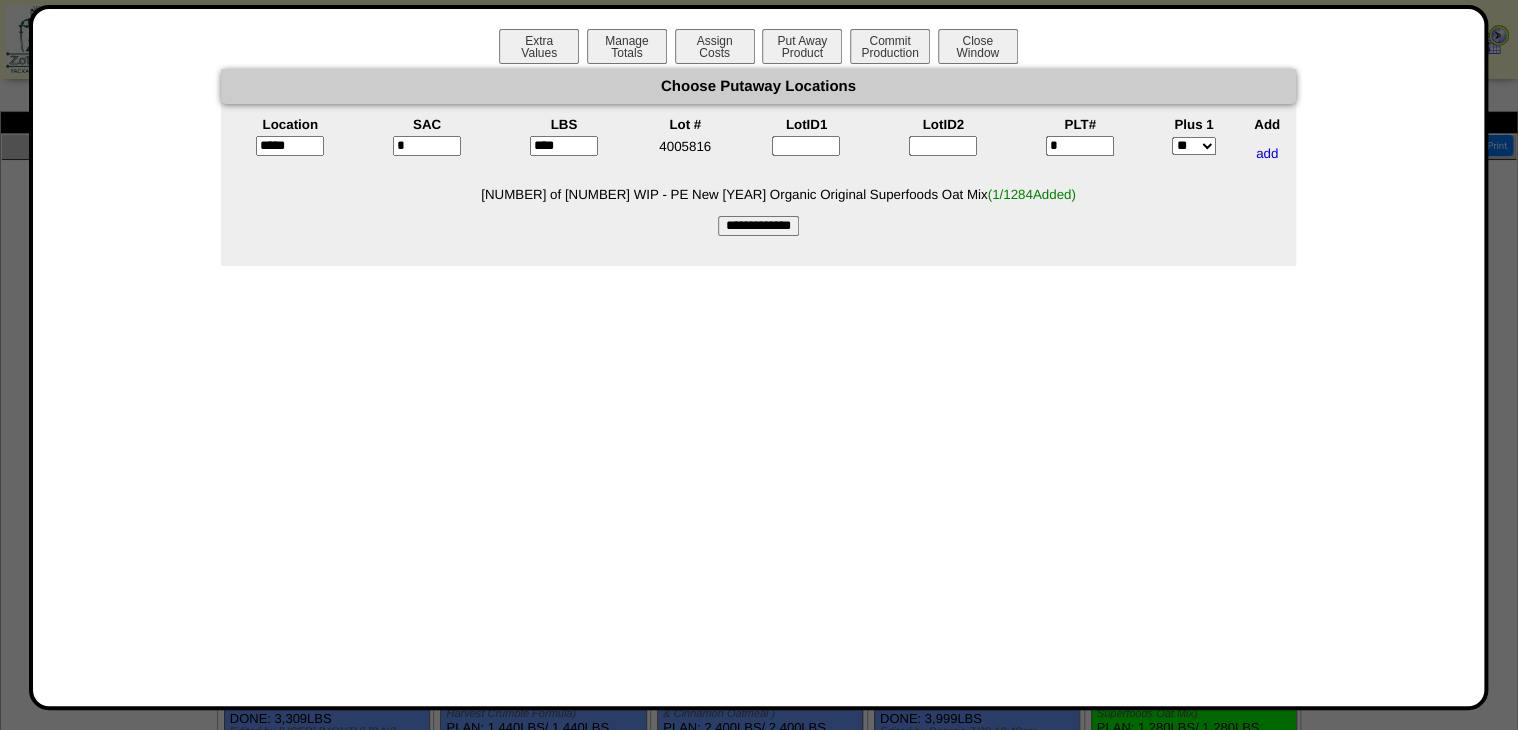 click on "*****" at bounding box center (290, 146) 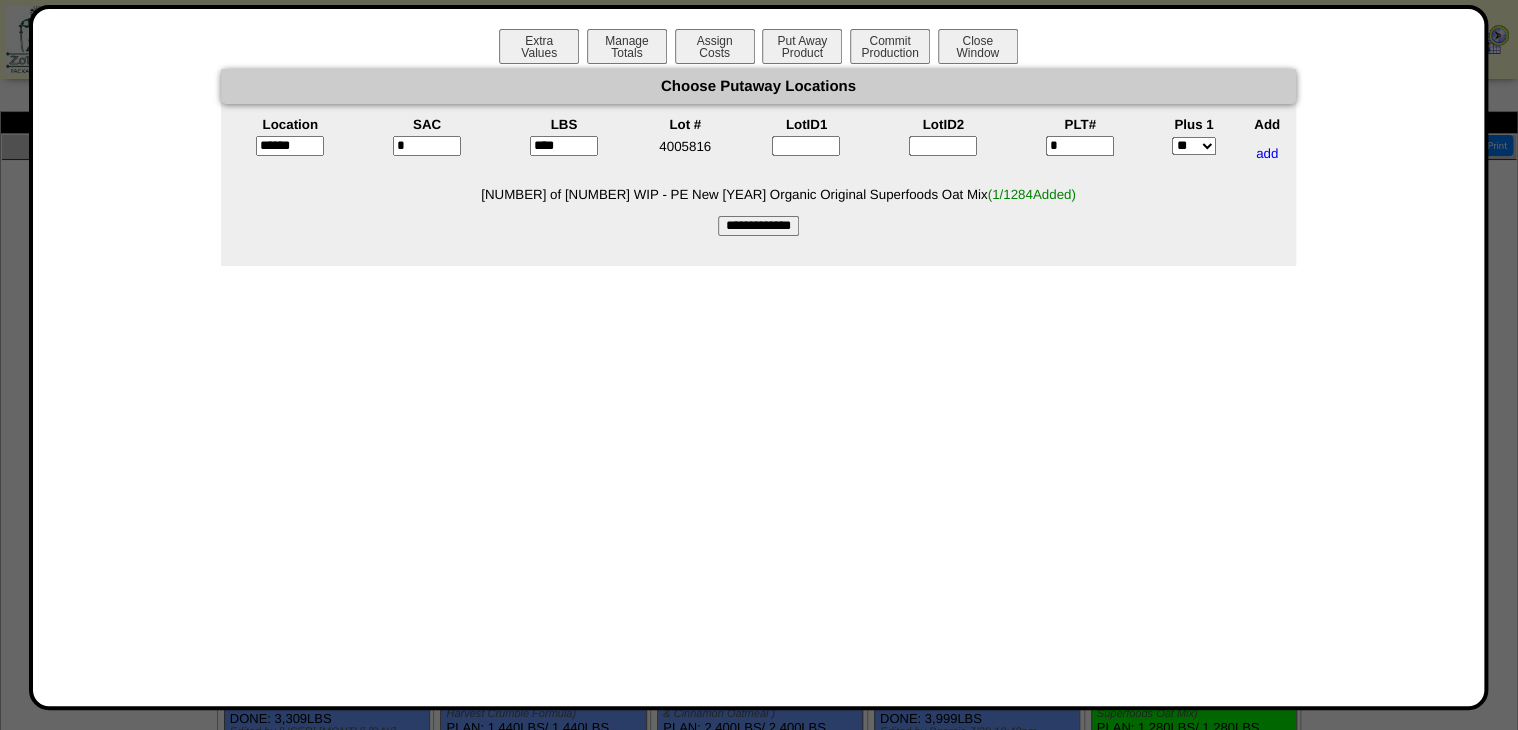 type on "*****" 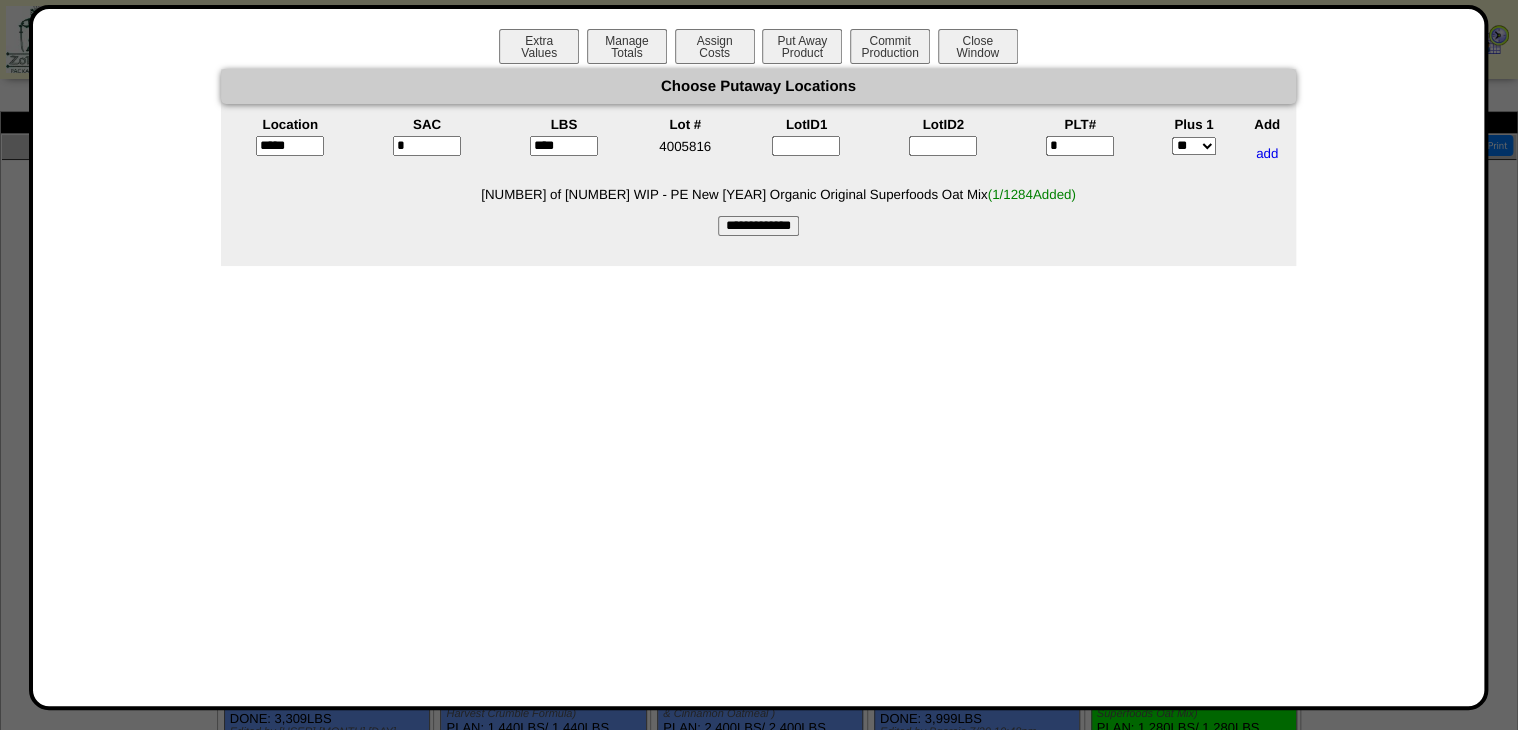 click on "**********" at bounding box center (758, 226) 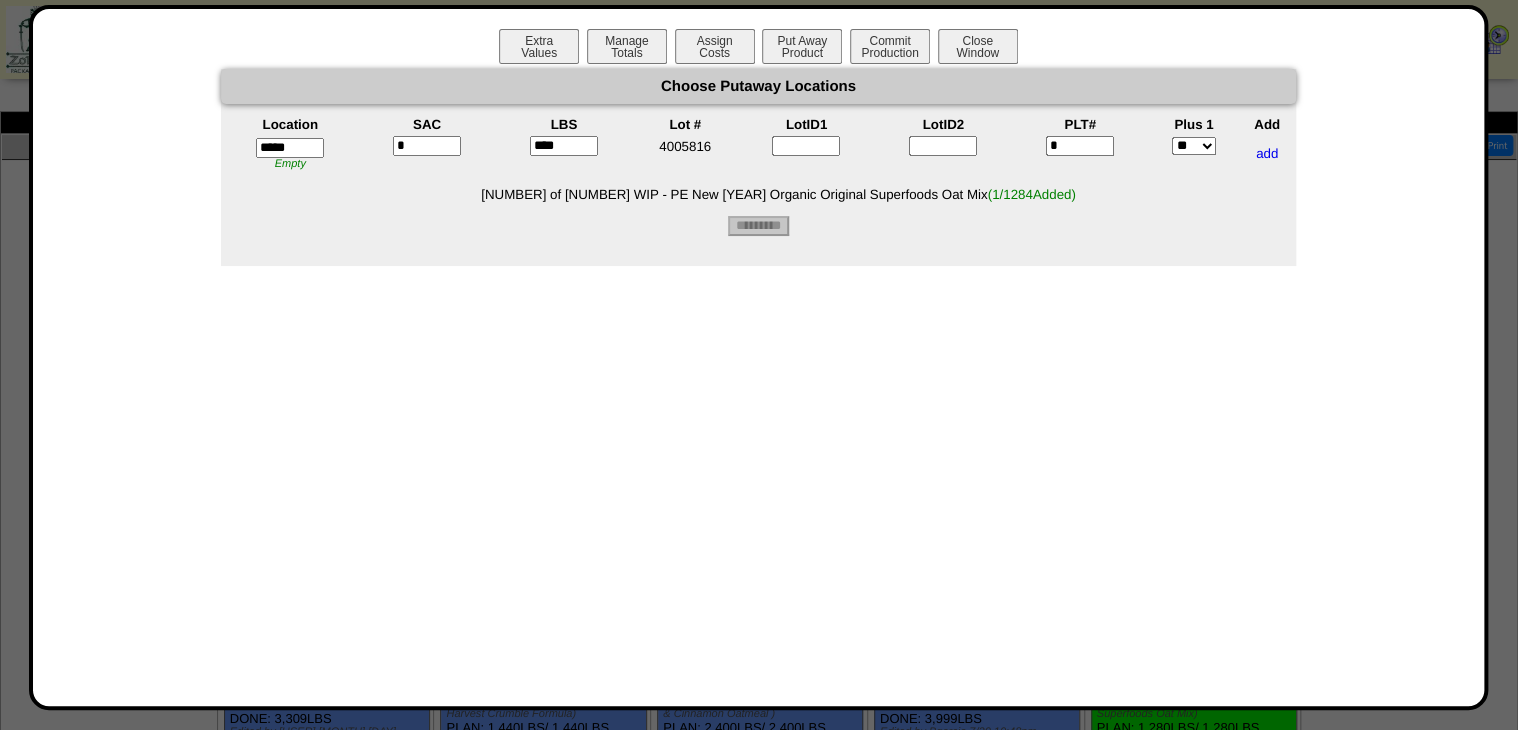 type on "*********" 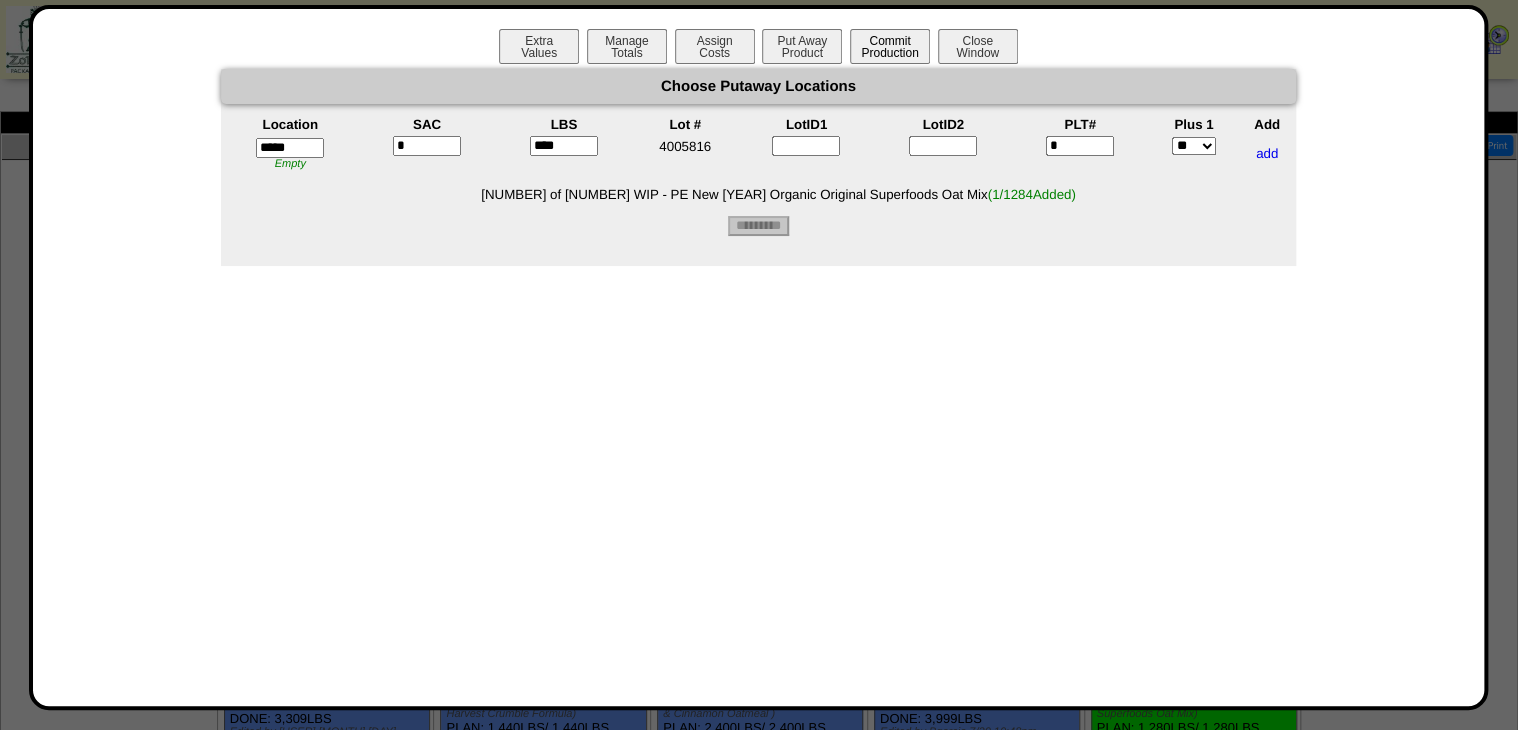 click on "Commit Production" at bounding box center [890, 46] 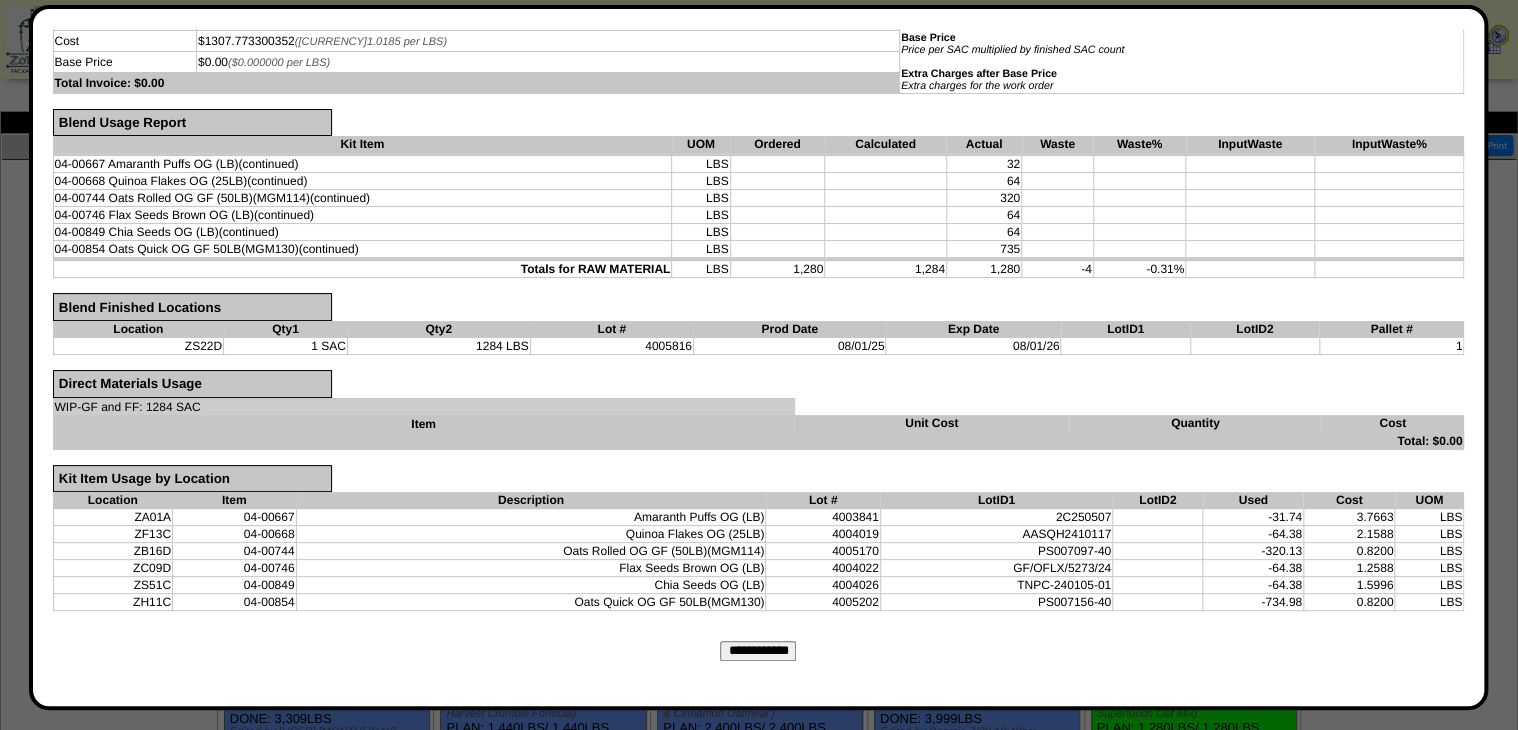 scroll, scrollTop: 297, scrollLeft: 0, axis: vertical 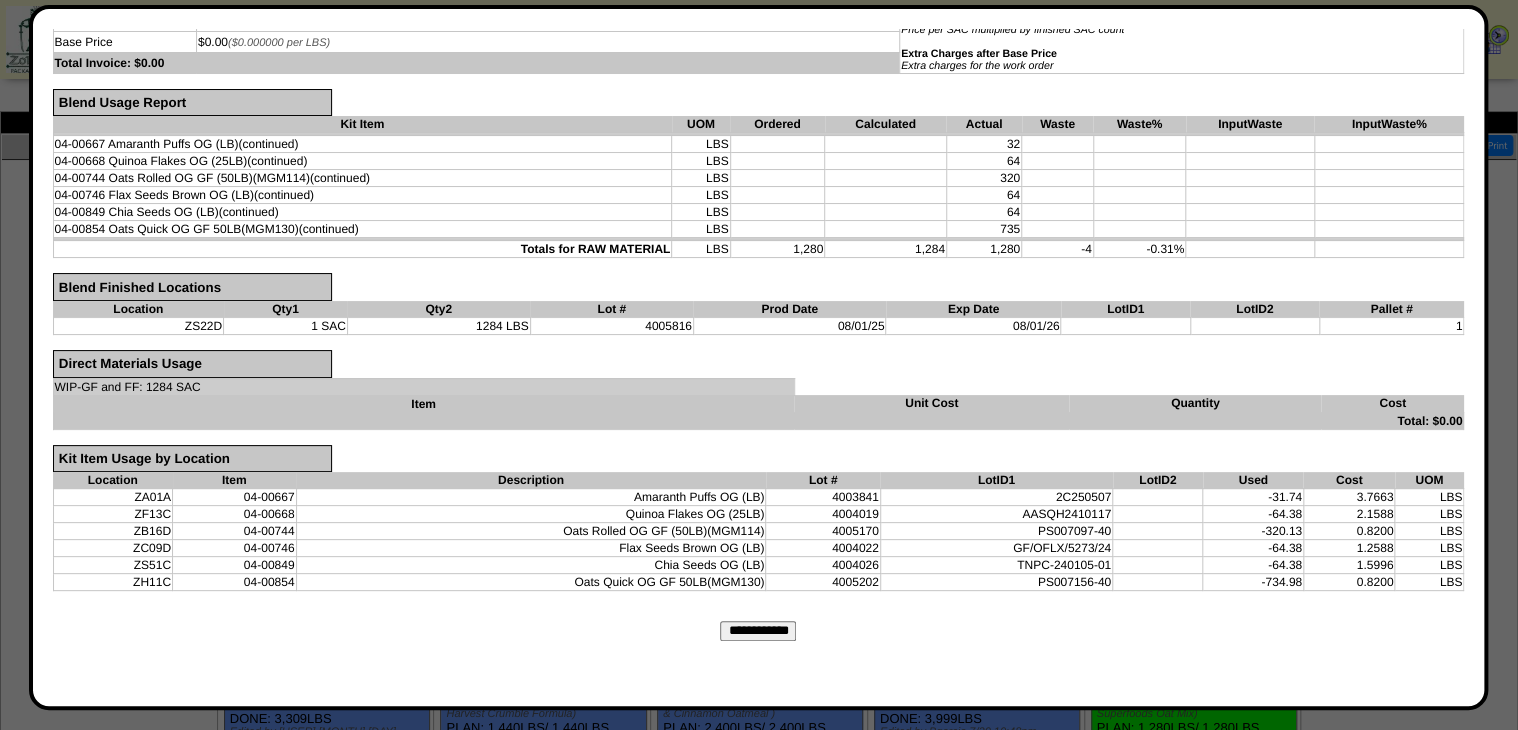 click on "**********" at bounding box center [758, 631] 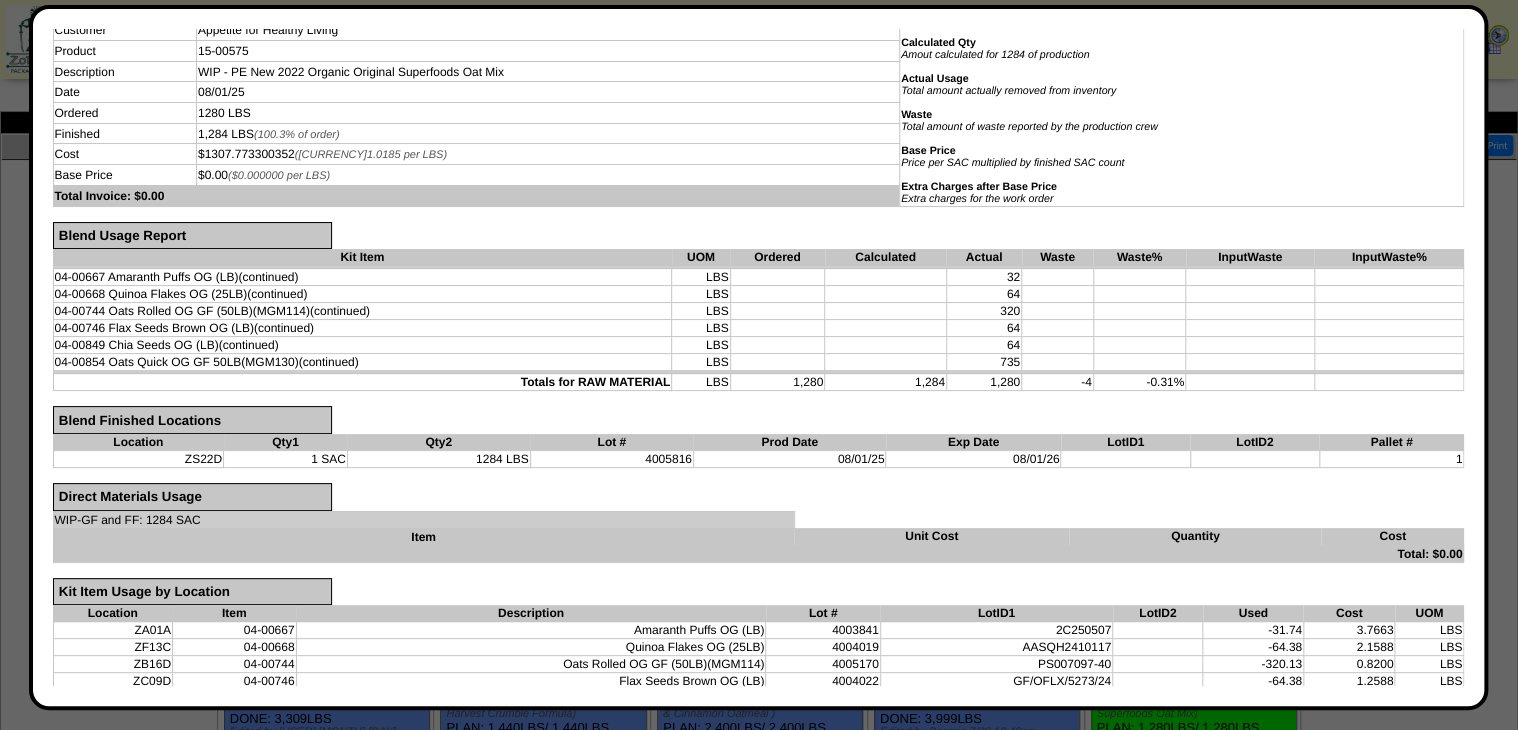 scroll, scrollTop: 0, scrollLeft: 0, axis: both 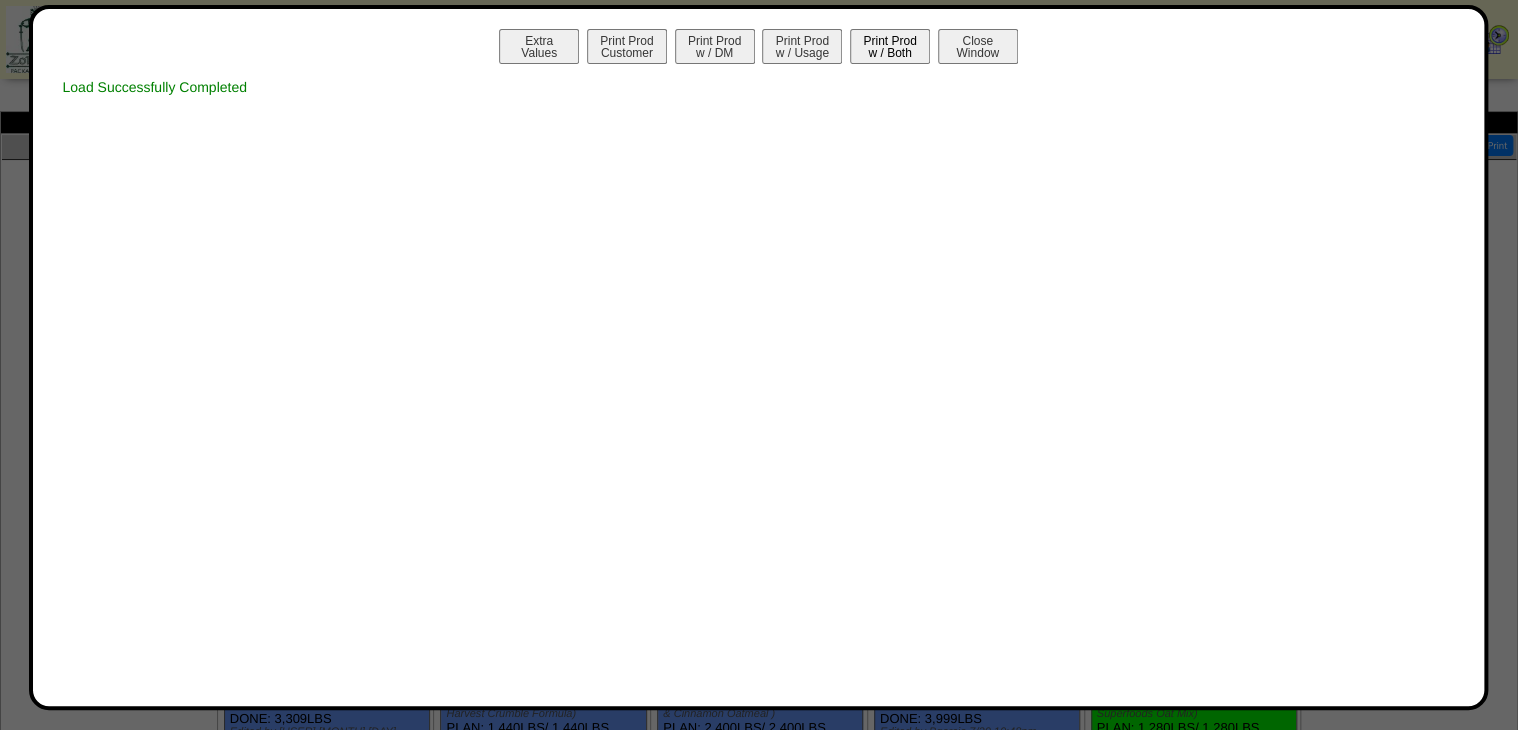 drag, startPoint x: 863, startPoint y: 47, endPoint x: 885, endPoint y: 54, distance: 23.086792 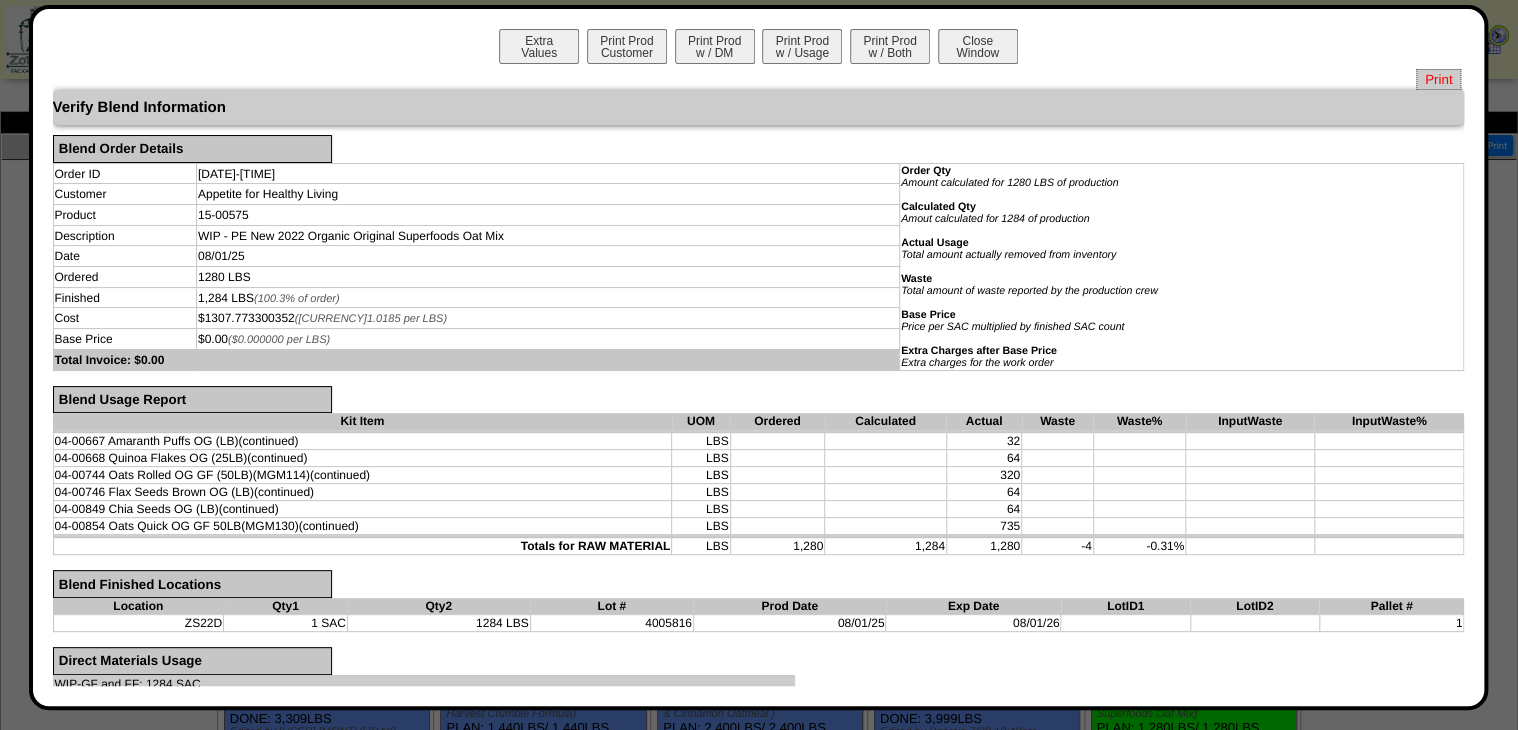 click on "Print" at bounding box center (1438, 79) 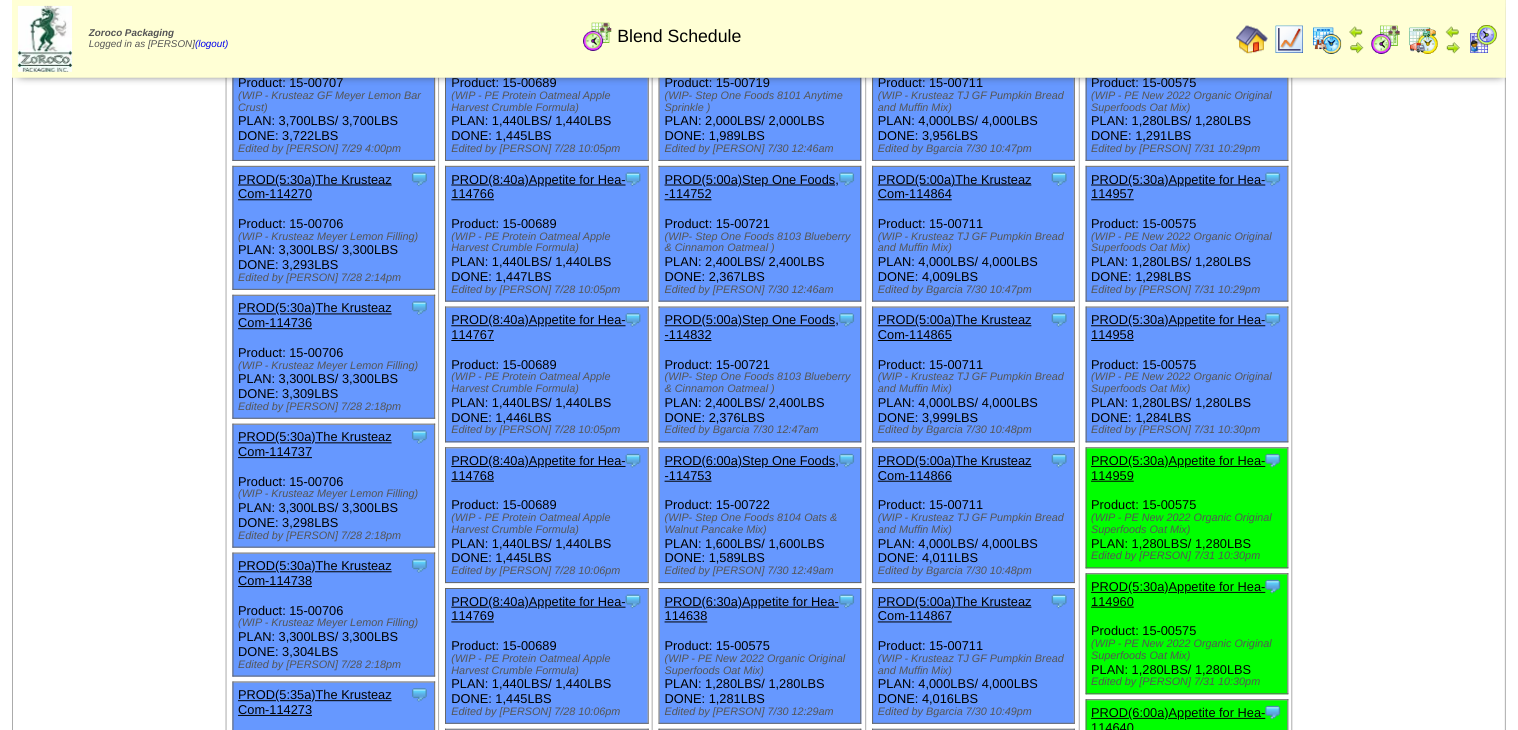 scroll, scrollTop: 320, scrollLeft: 0, axis: vertical 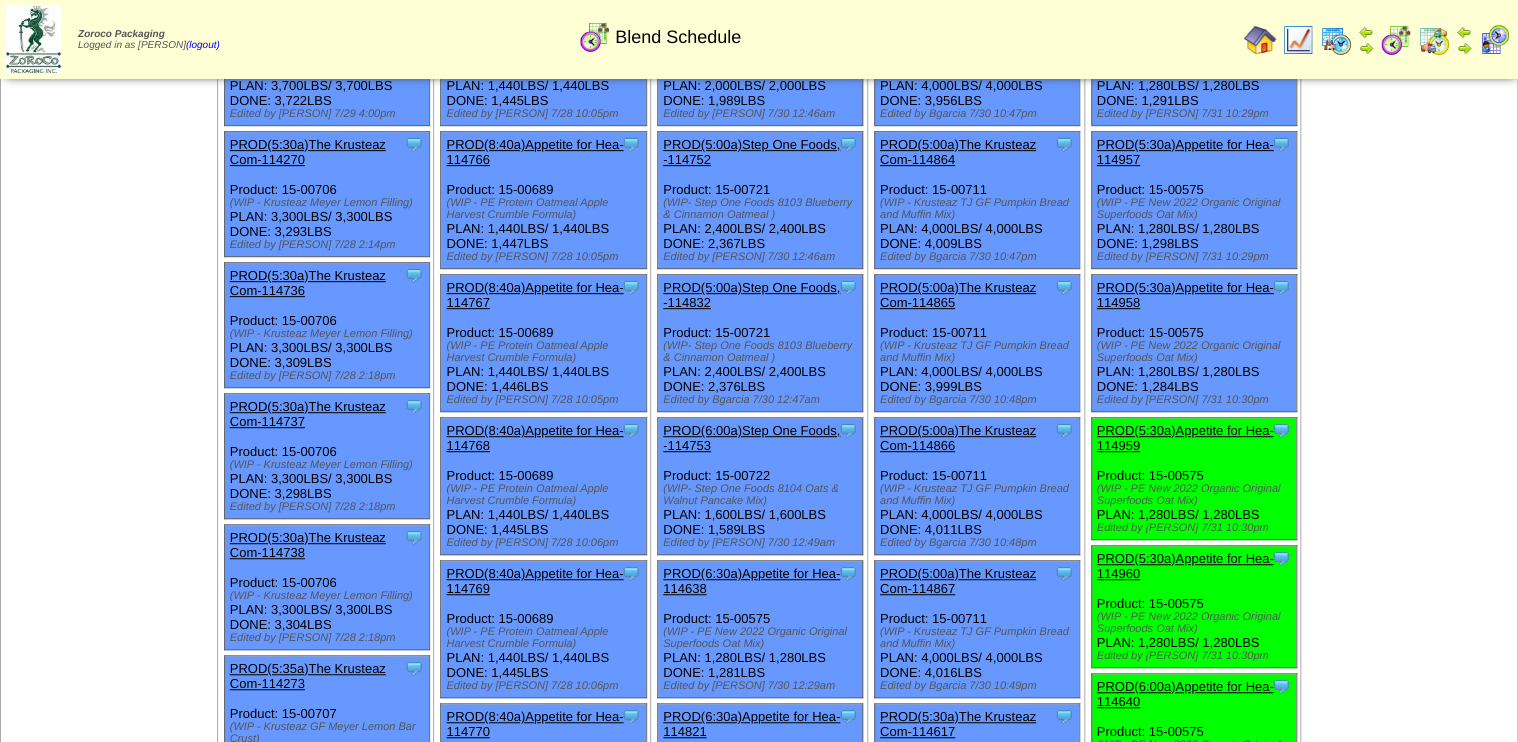 click on "PROD(5:30a)Appetite for Hea-114959" at bounding box center (1185, 438) 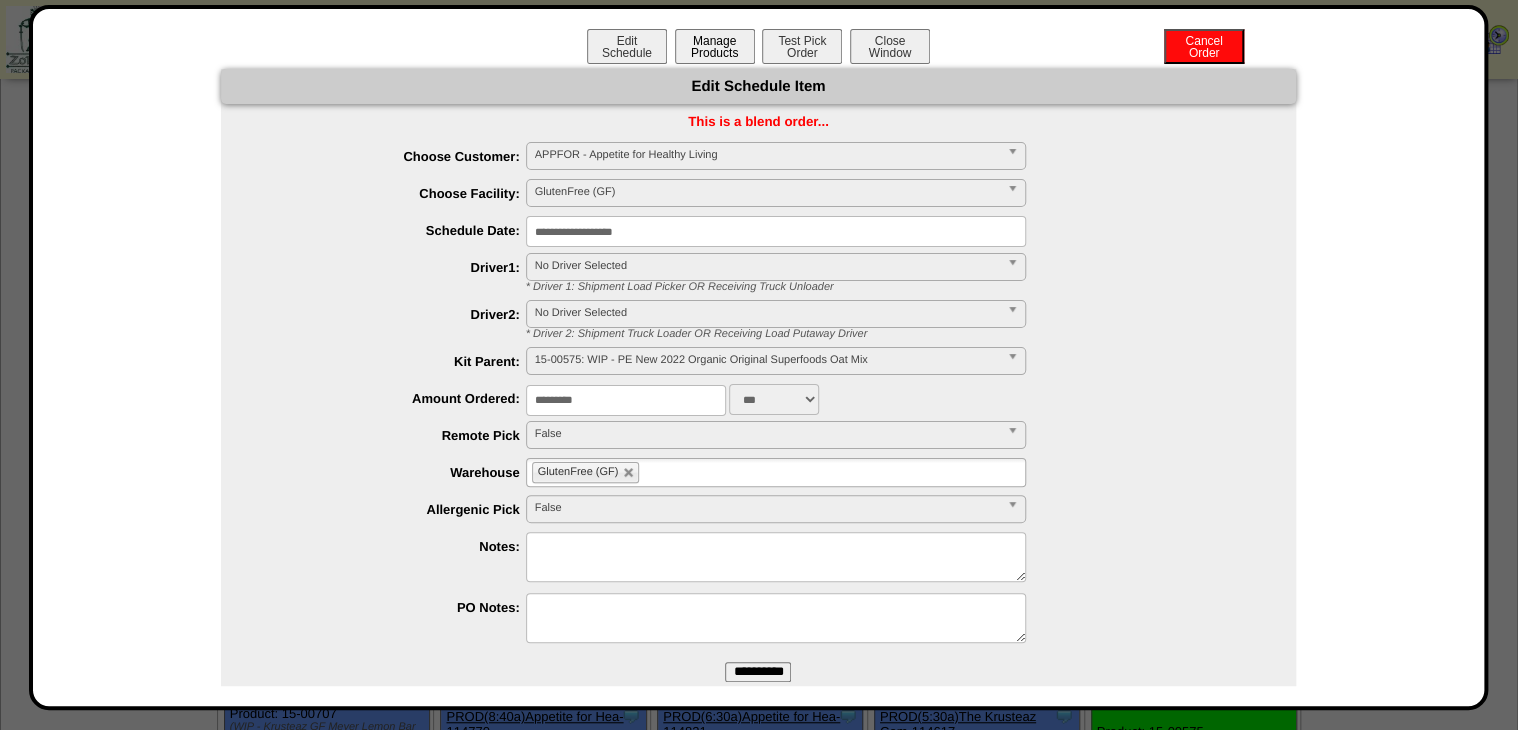 click on "Manage Products" at bounding box center (715, 46) 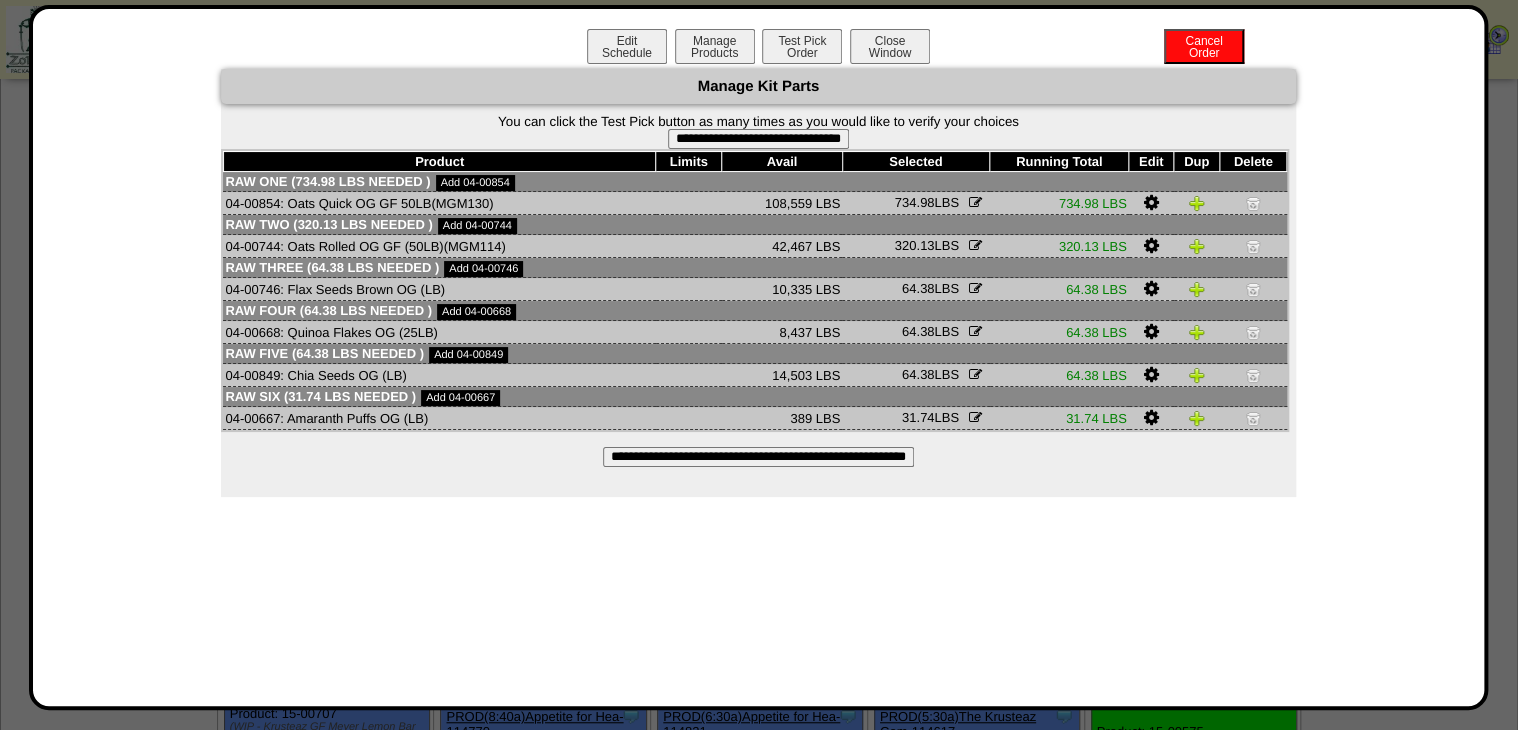 click on "**********" at bounding box center [758, 131] 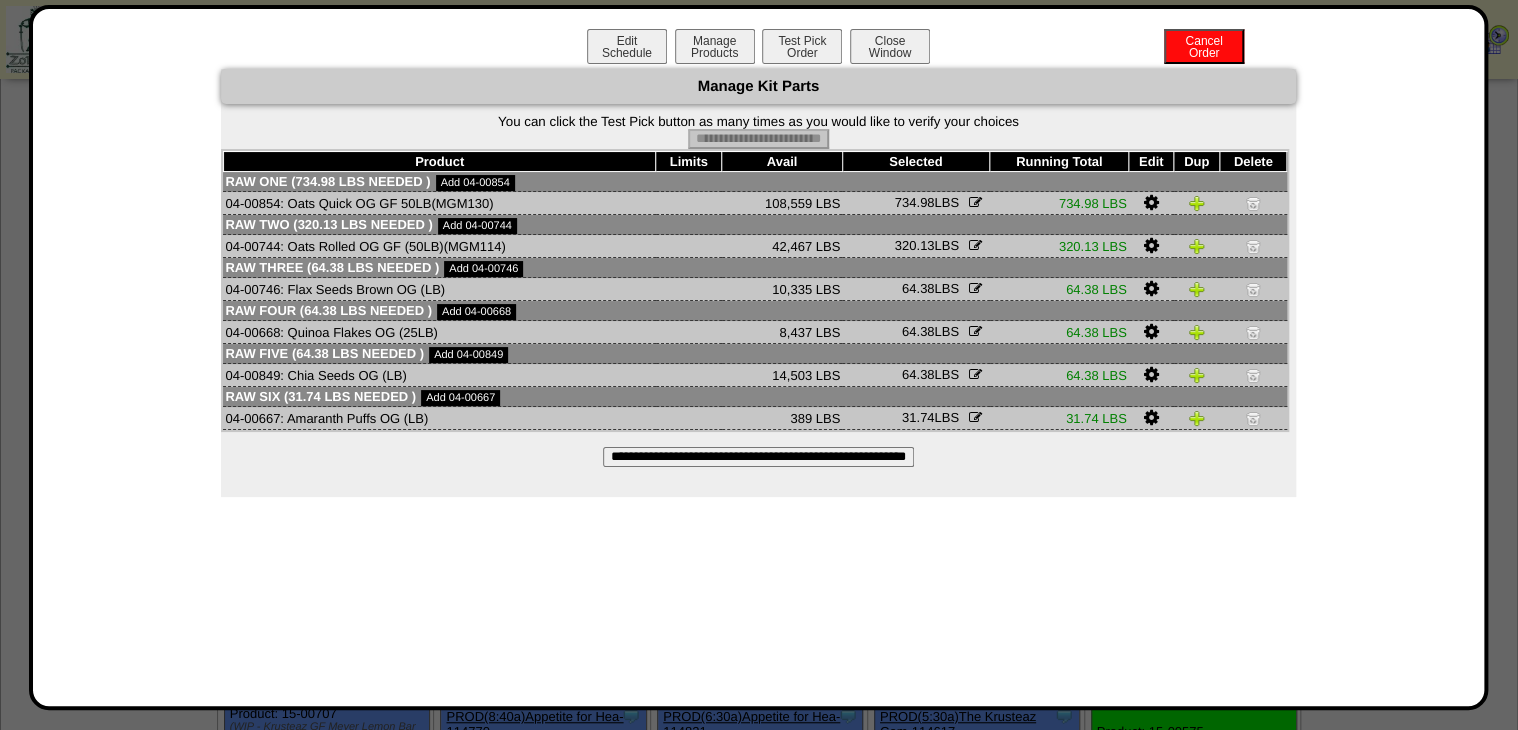 click on "Edit Schedule
Manage Products
Test Pick Order
Cancel Order
Close Window" at bounding box center [759, 49] 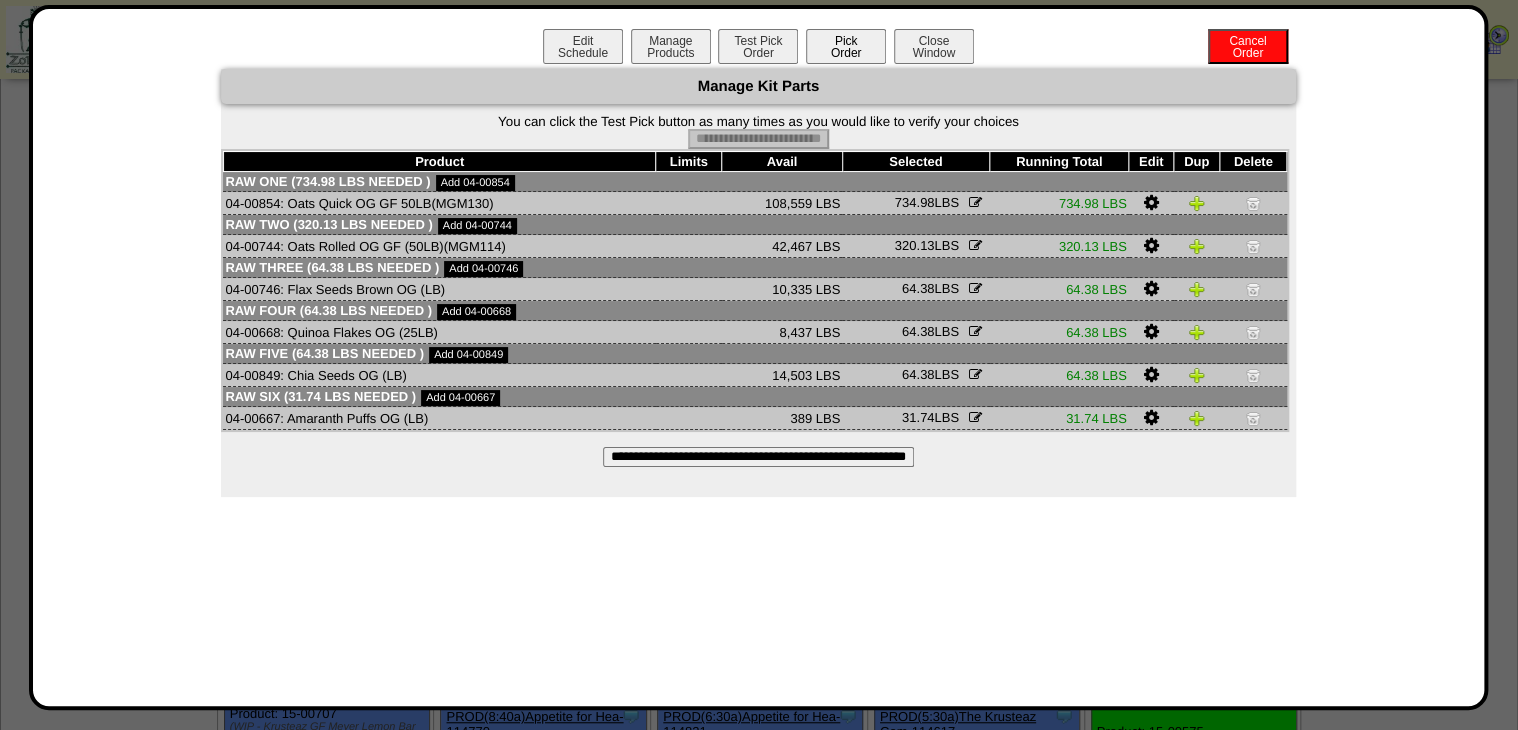 click on "Pick Order" at bounding box center (846, 46) 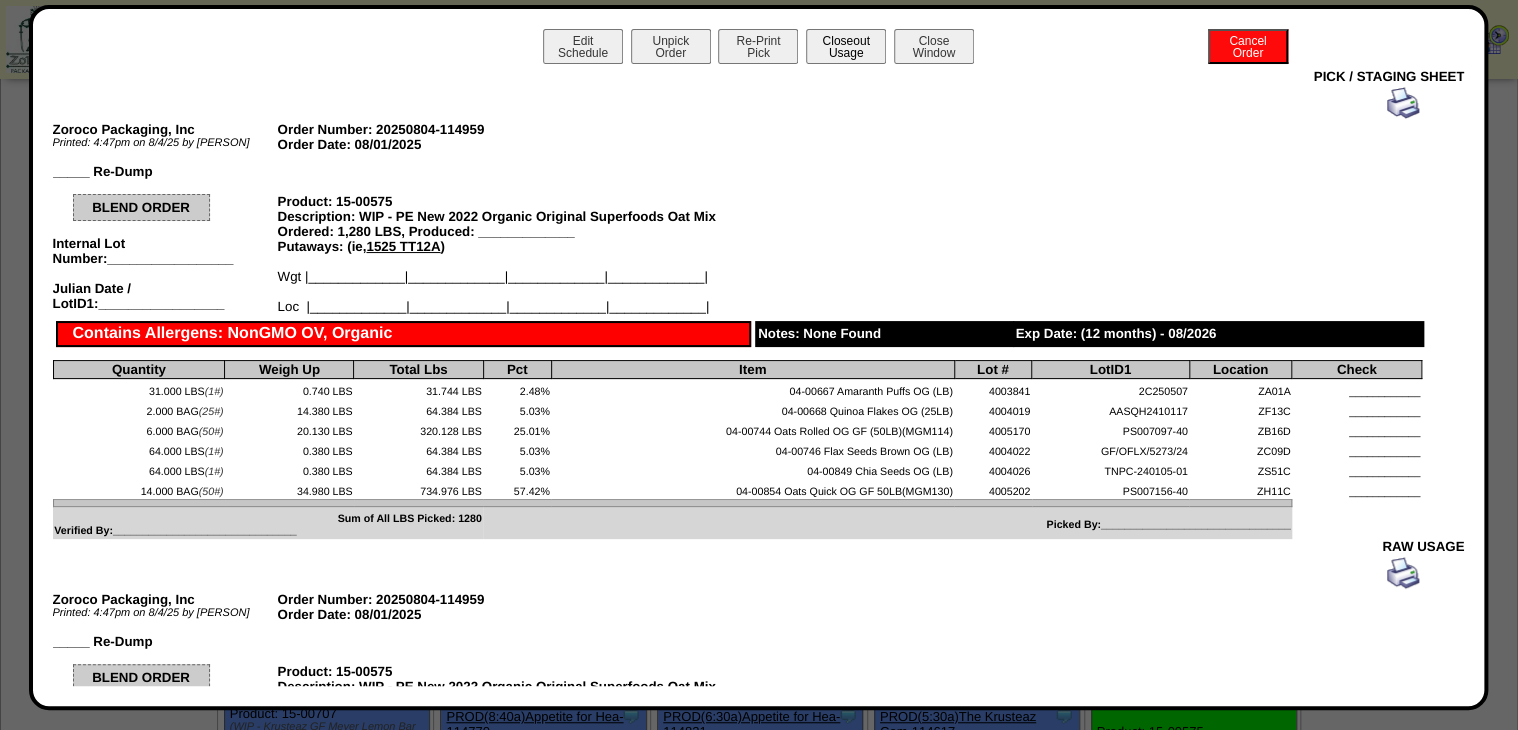click on "Closeout Usage" at bounding box center [846, 46] 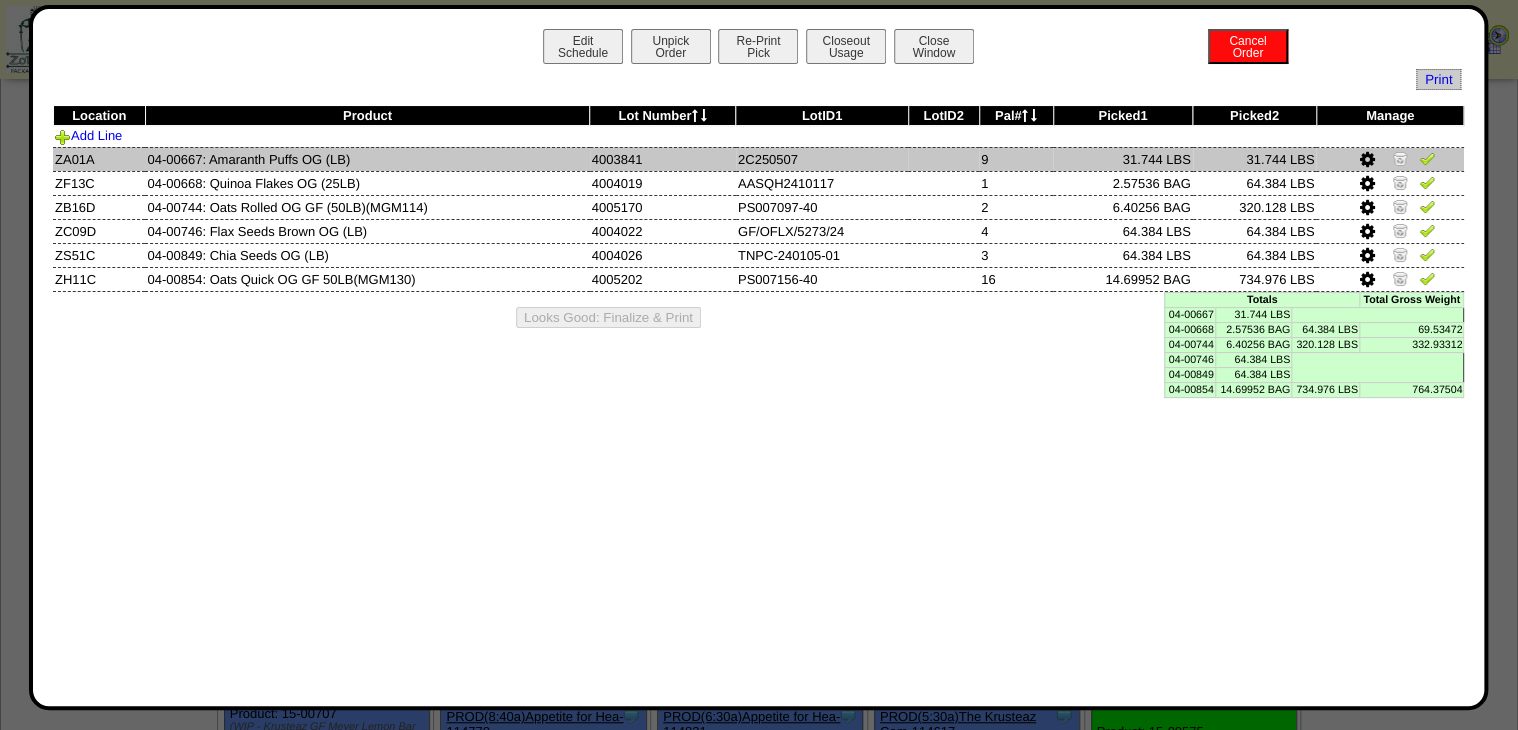 click at bounding box center [1427, 158] 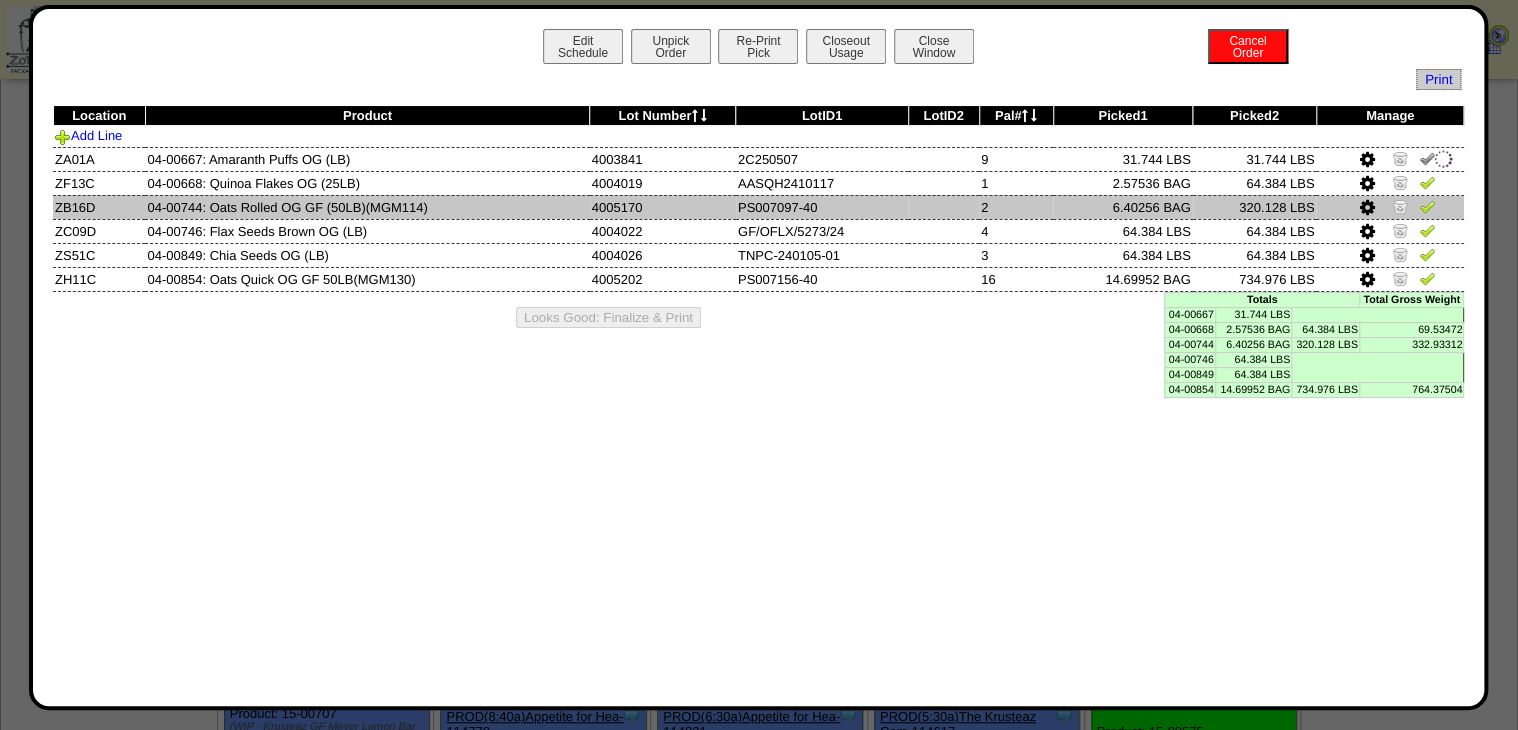 click at bounding box center (1427, 206) 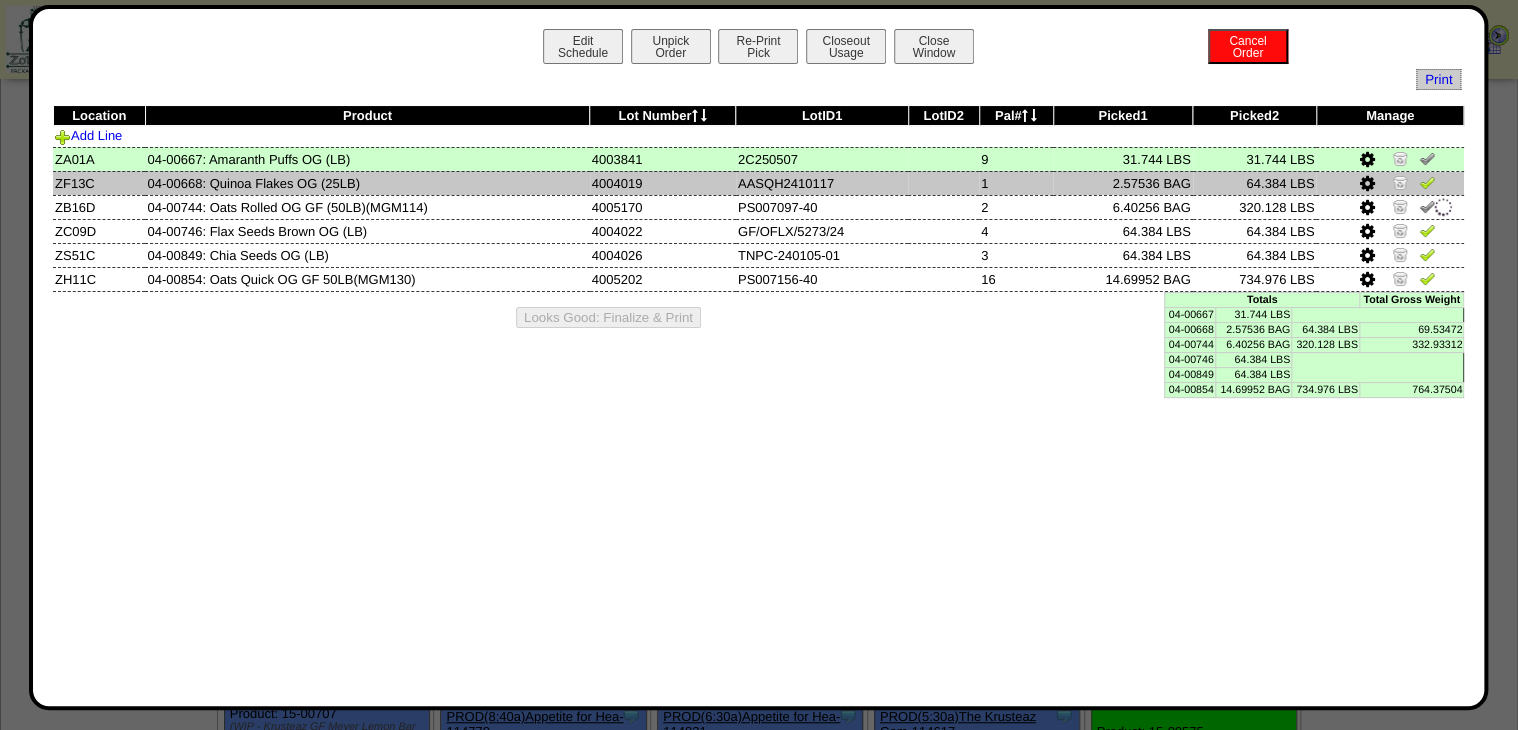 click at bounding box center [1427, 182] 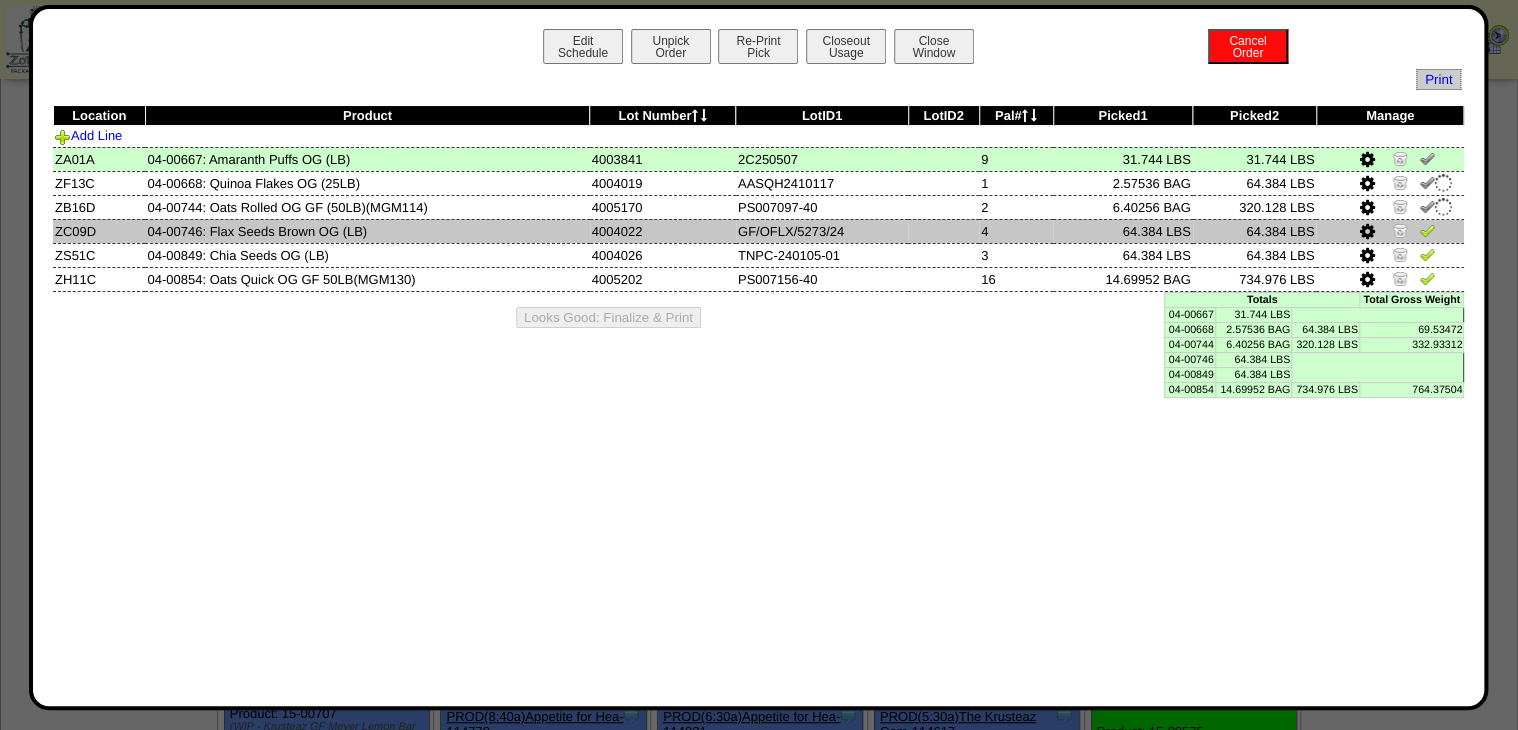 click at bounding box center [1427, 230] 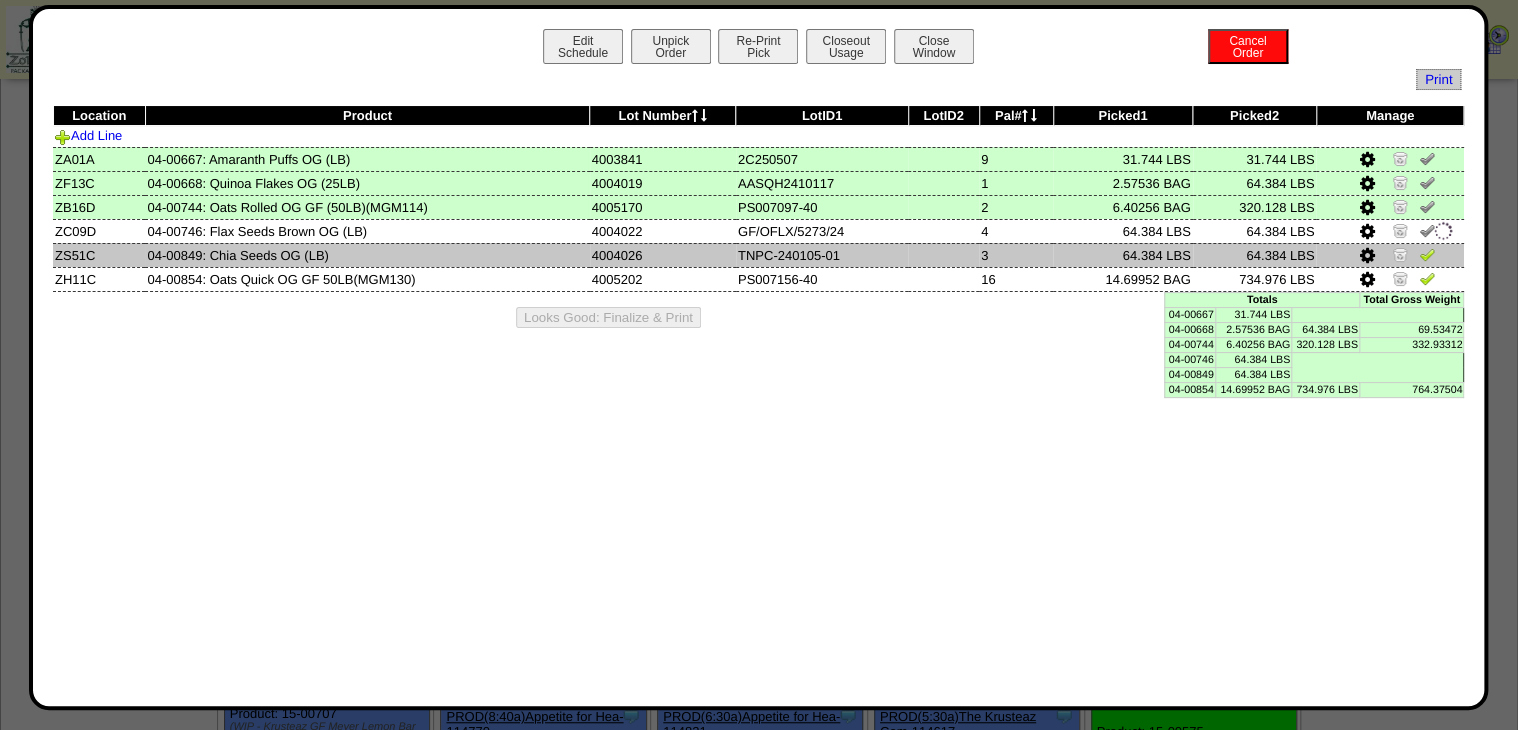 click at bounding box center [1427, 254] 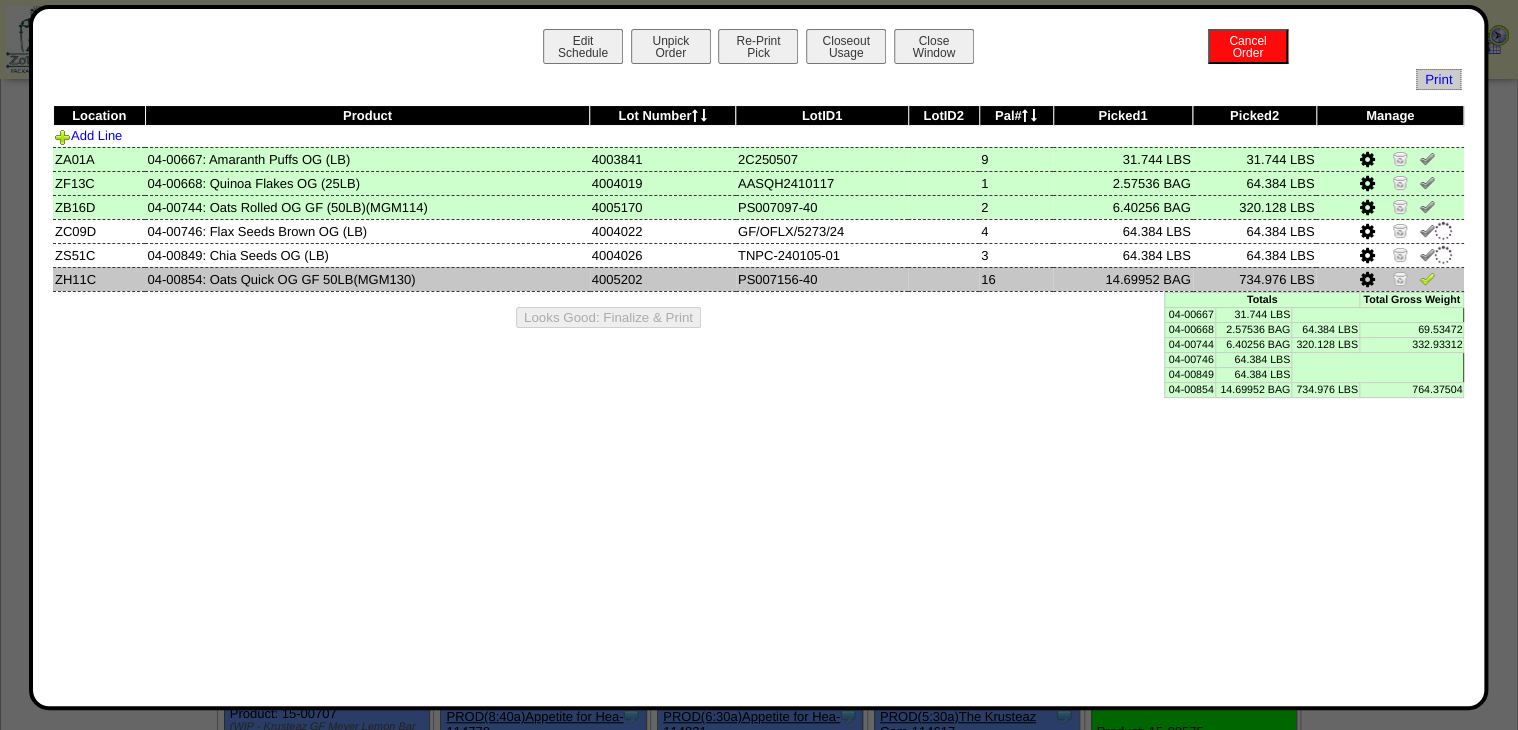 click at bounding box center (1427, 278) 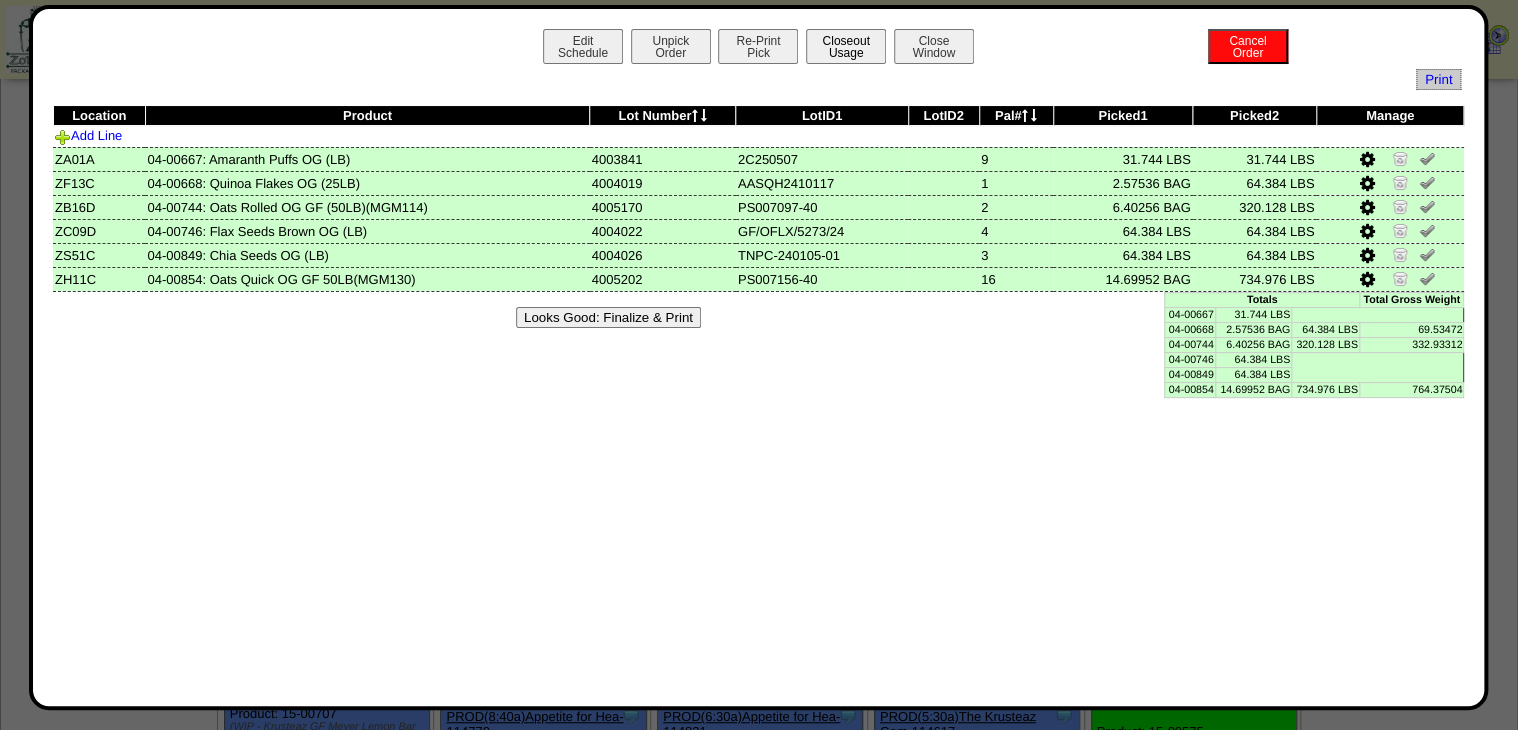 drag, startPoint x: 852, startPoint y: 48, endPoint x: 852, endPoint y: 63, distance: 15 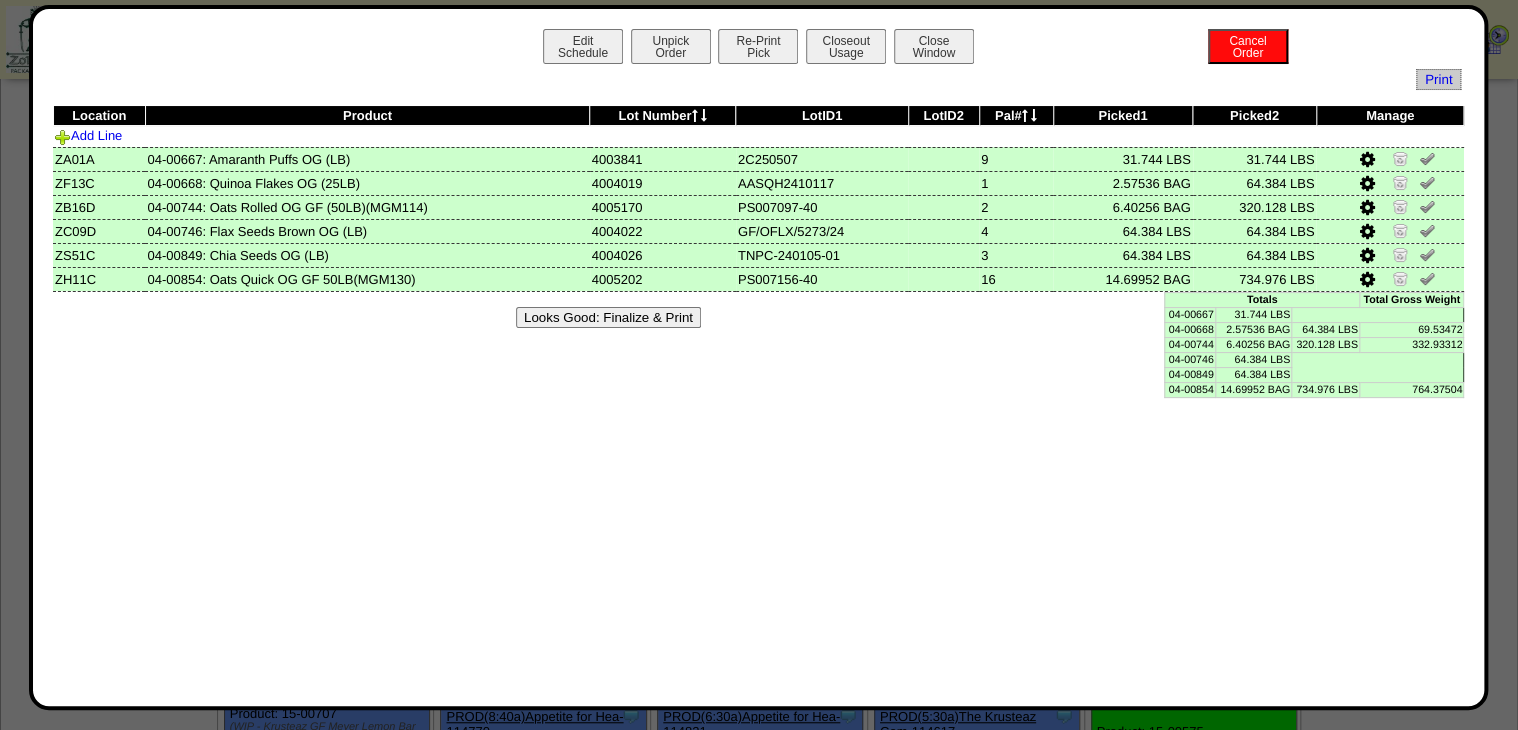click on "Looks Good: Finalize & Print" at bounding box center (608, 317) 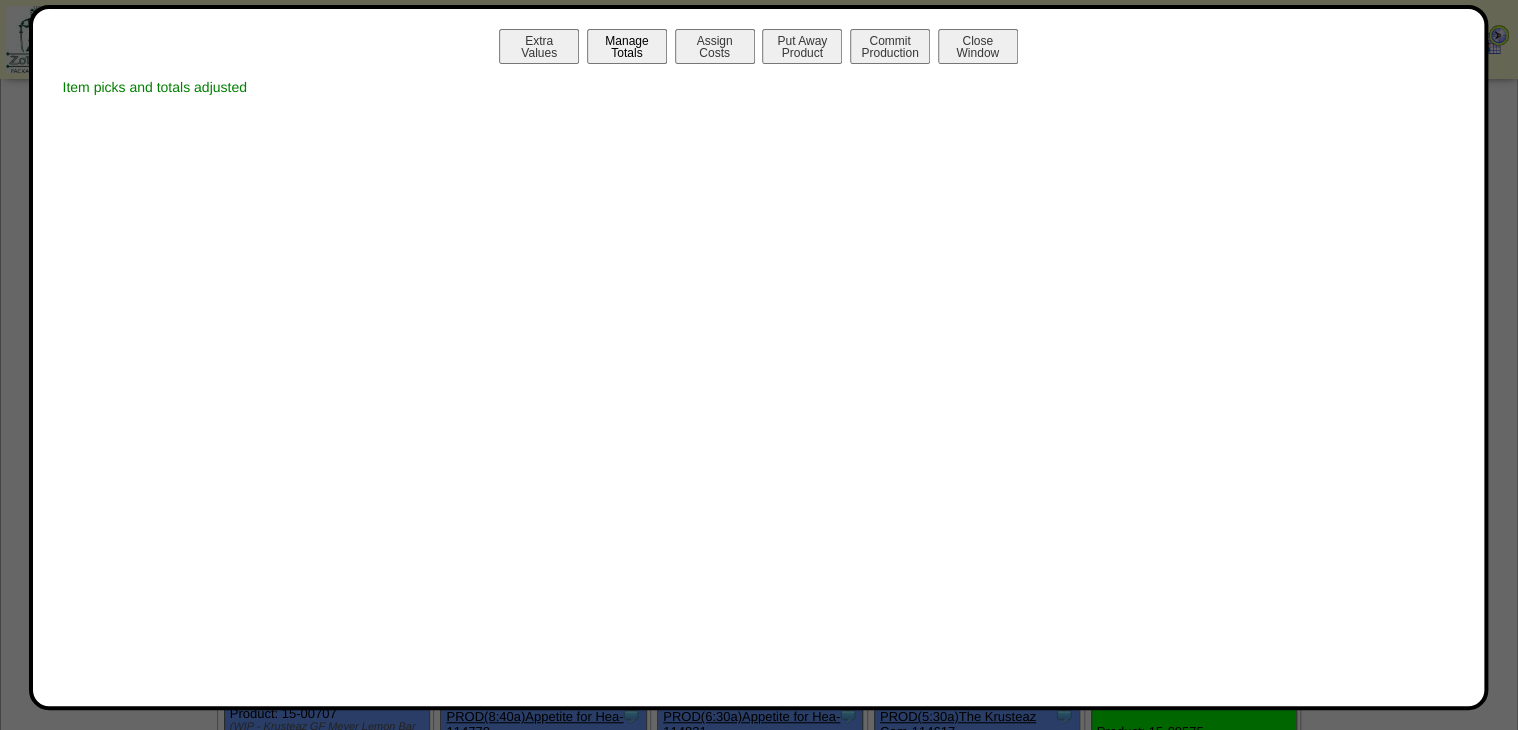 click on "Manage Totals" at bounding box center (627, 46) 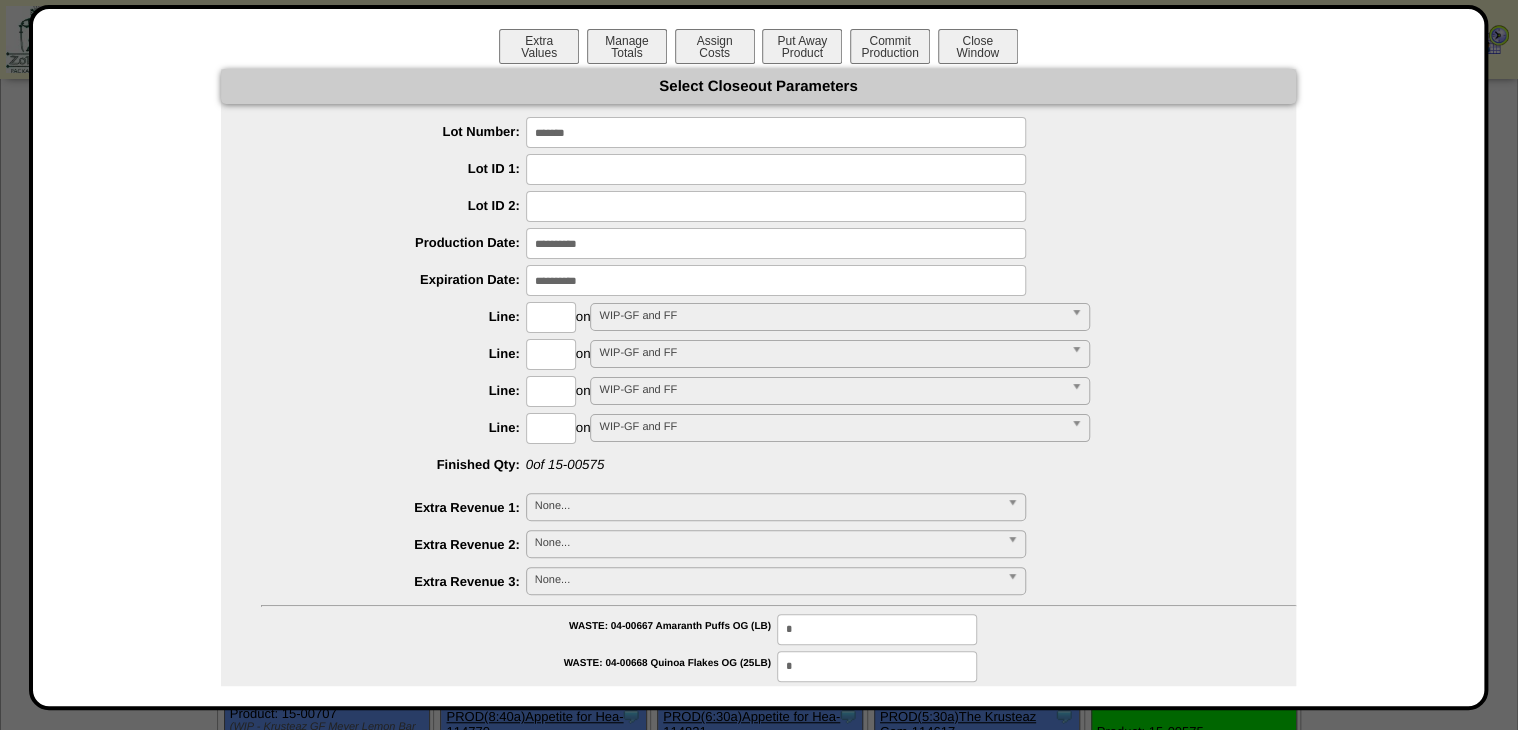 type on "*******" 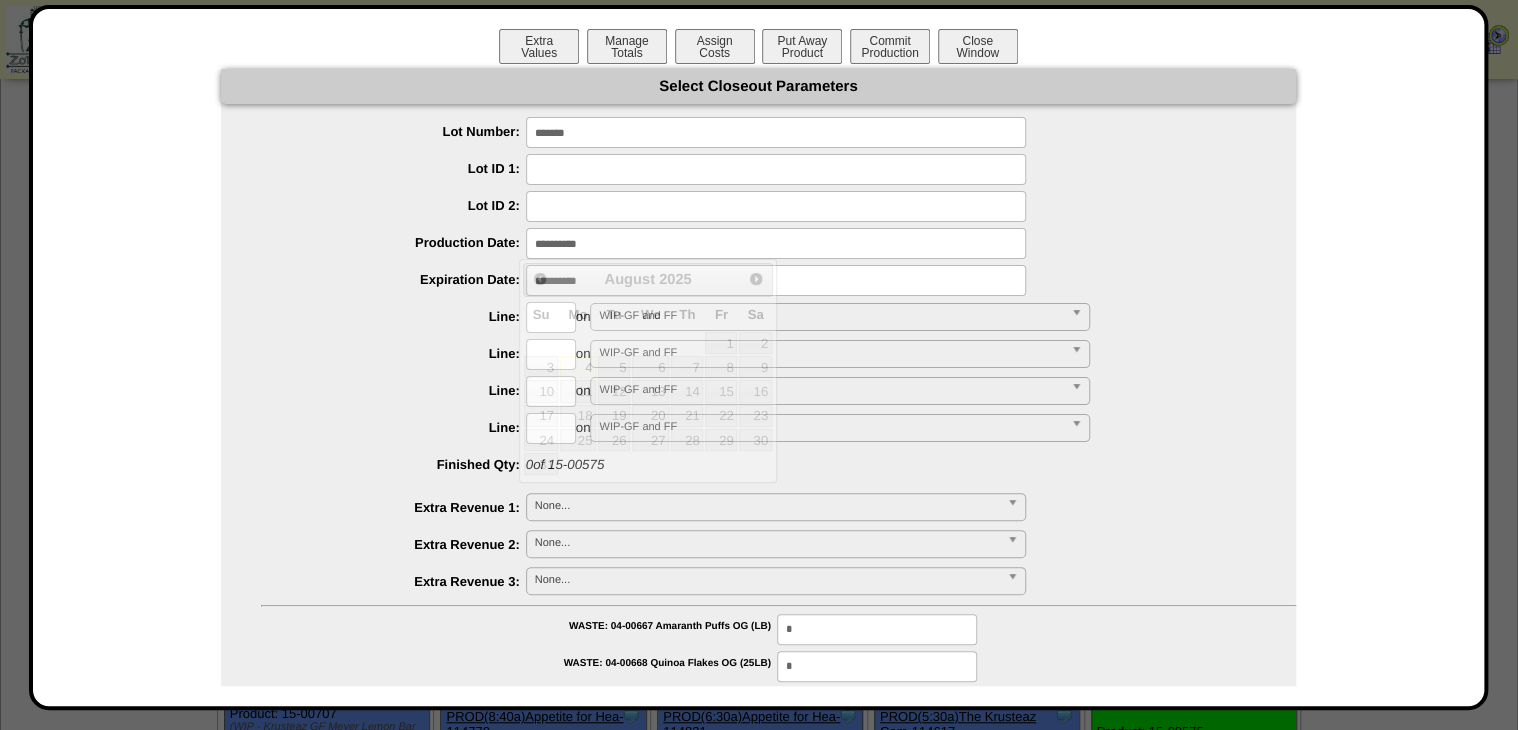 click at bounding box center (776, 243) 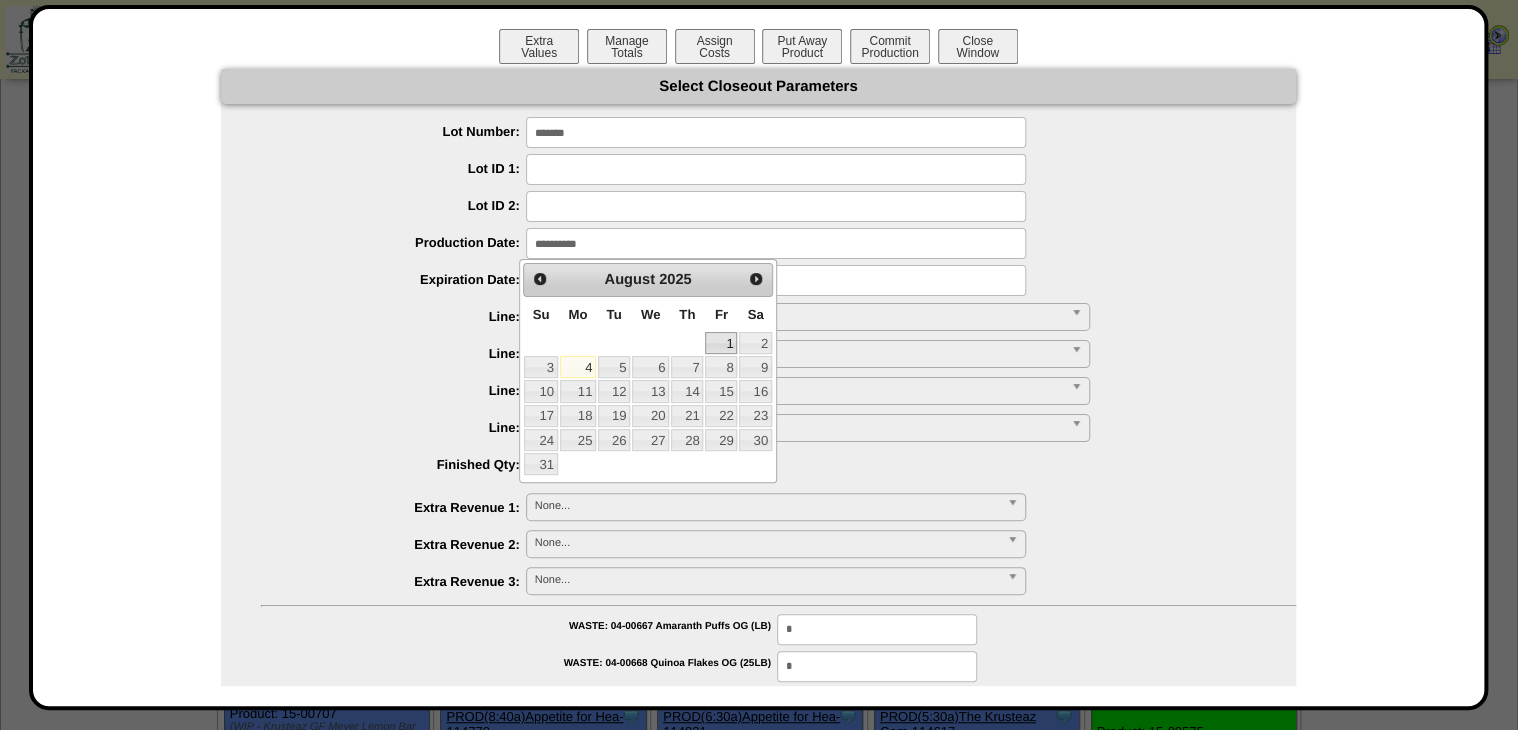 click on "1" at bounding box center (721, 343) 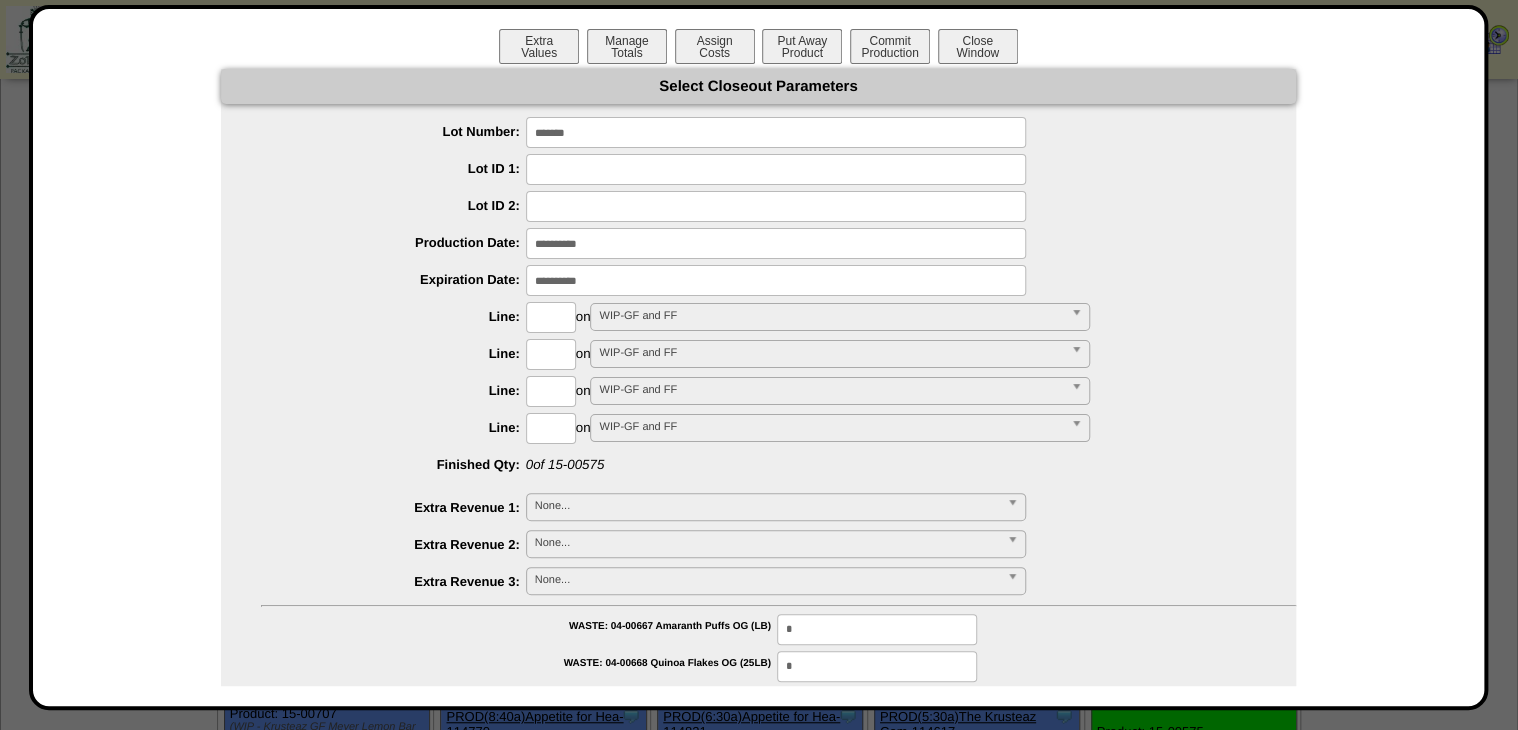 click at bounding box center (776, 280) 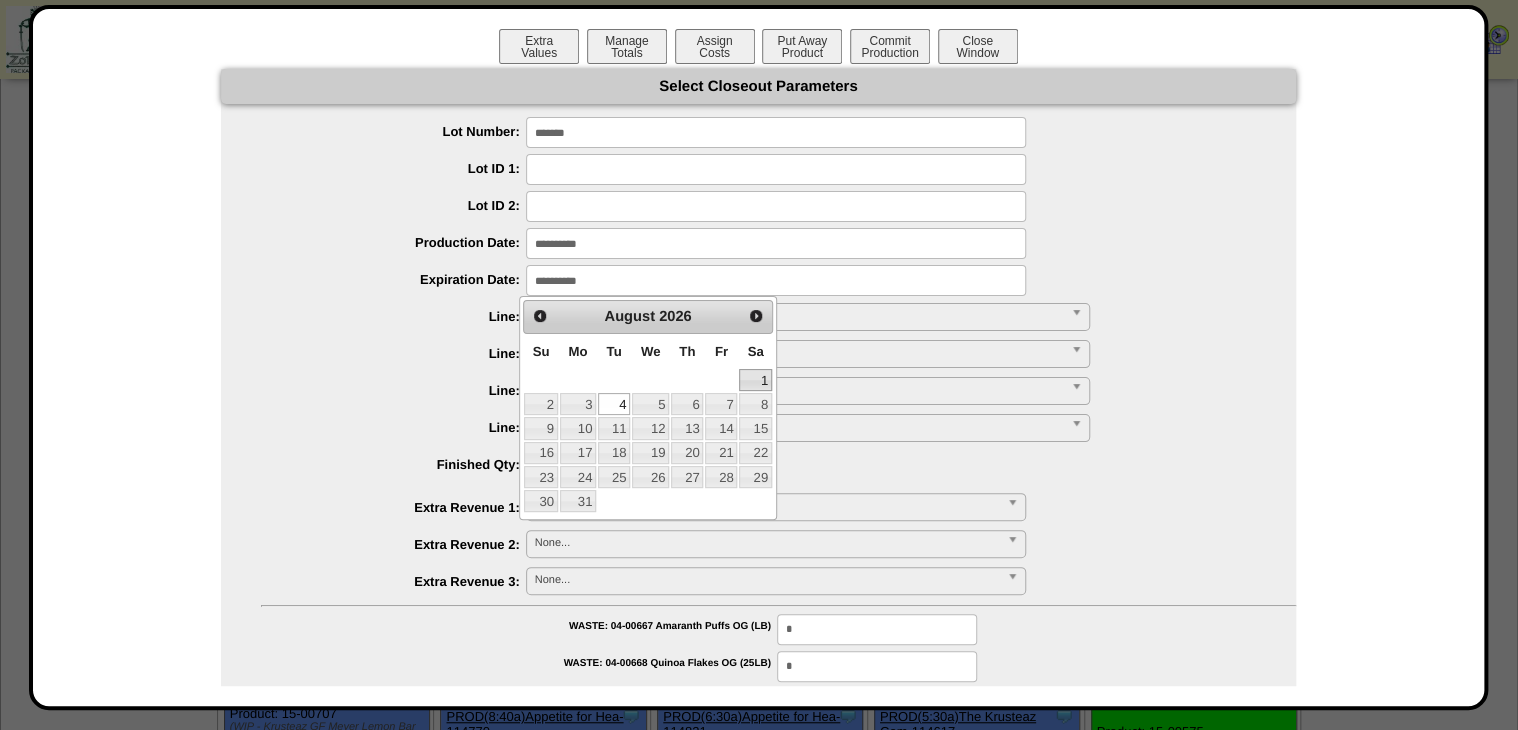 click on "1" at bounding box center [755, 380] 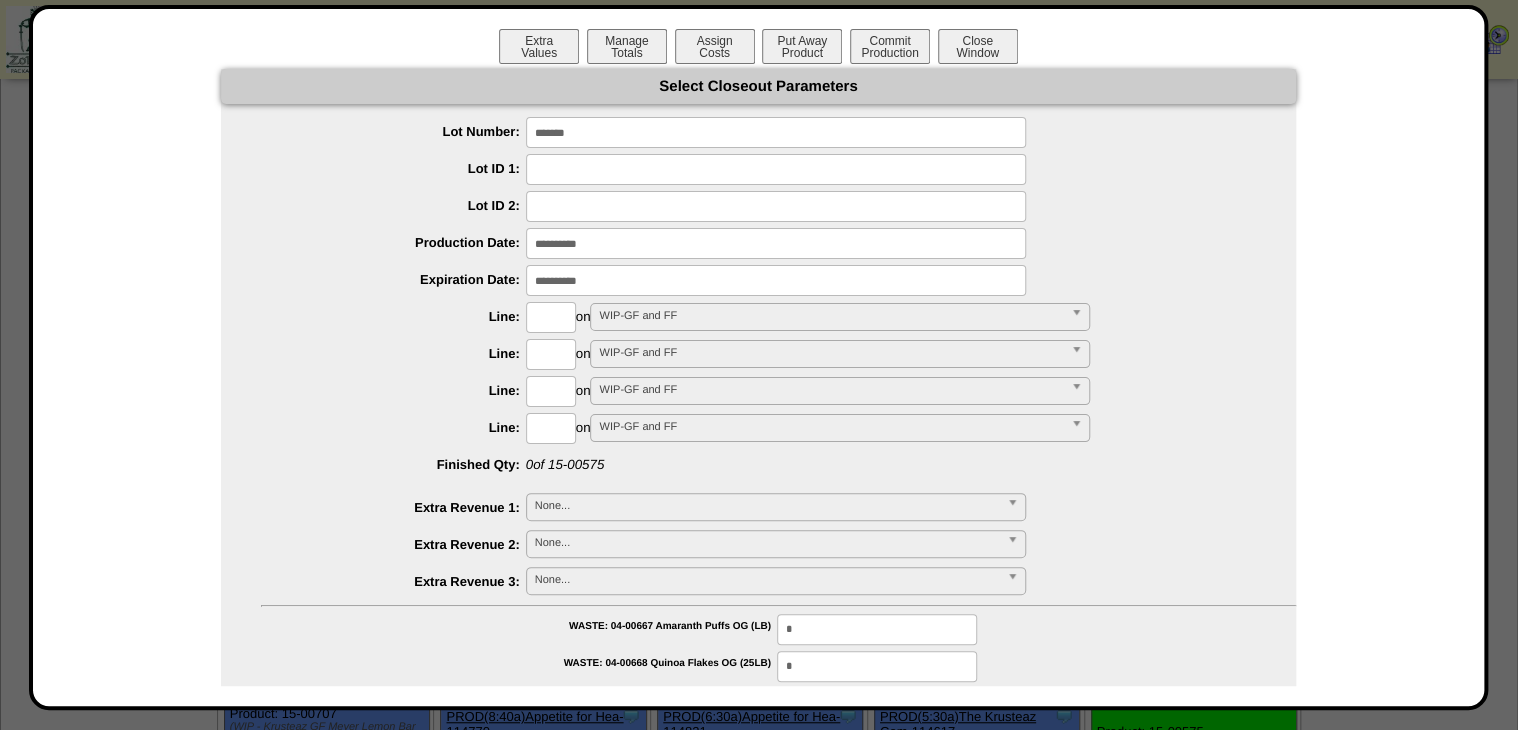 click at bounding box center (551, 317) 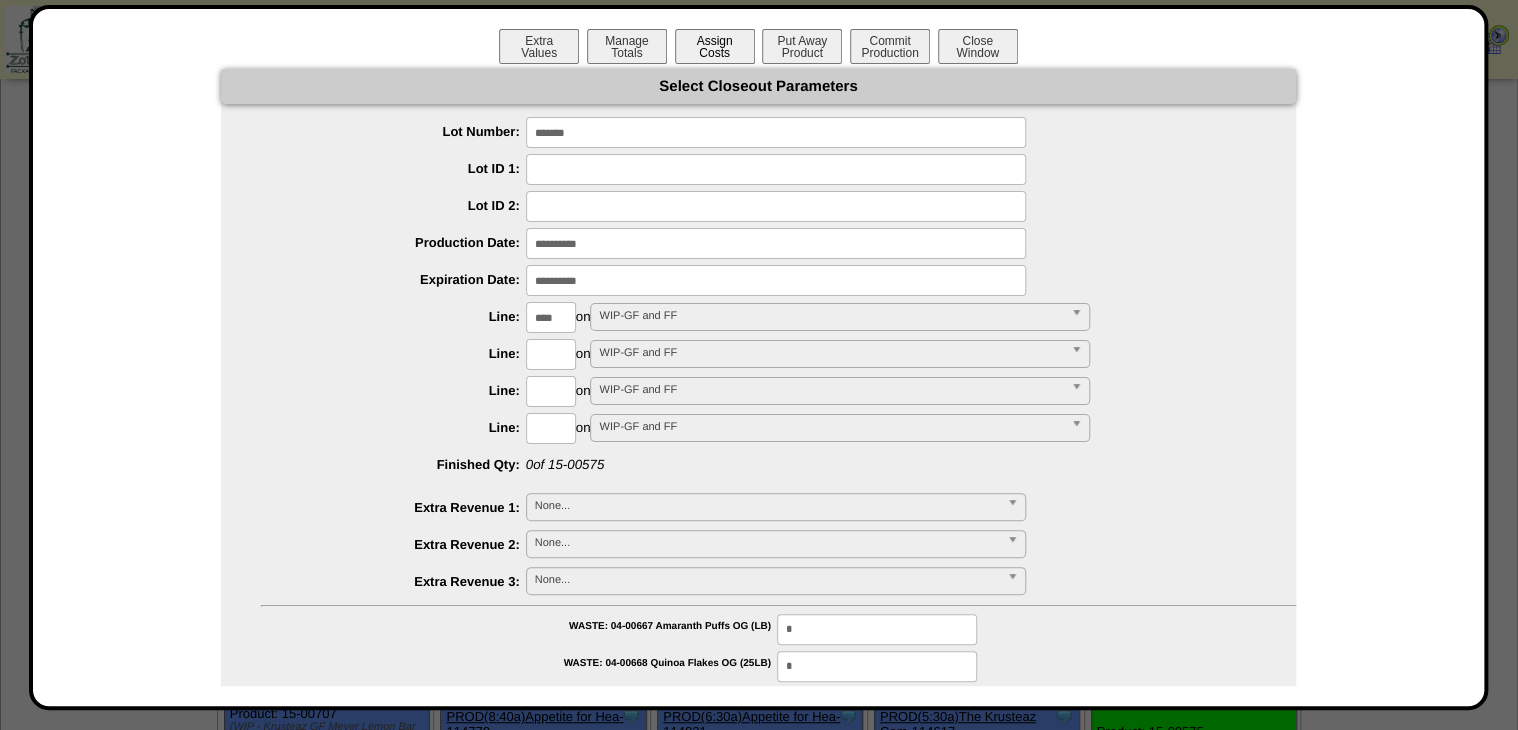 type on "****" 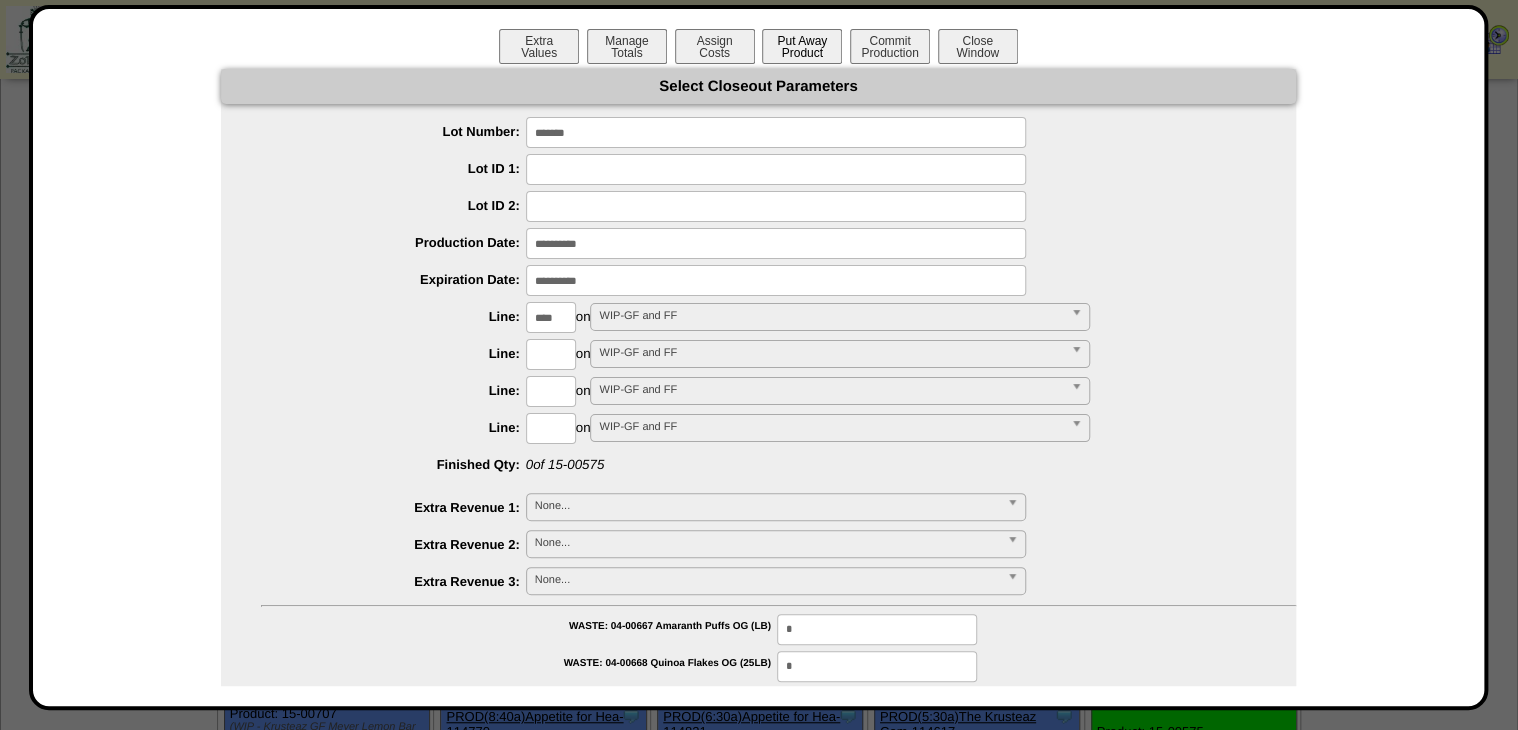 type on "*********" 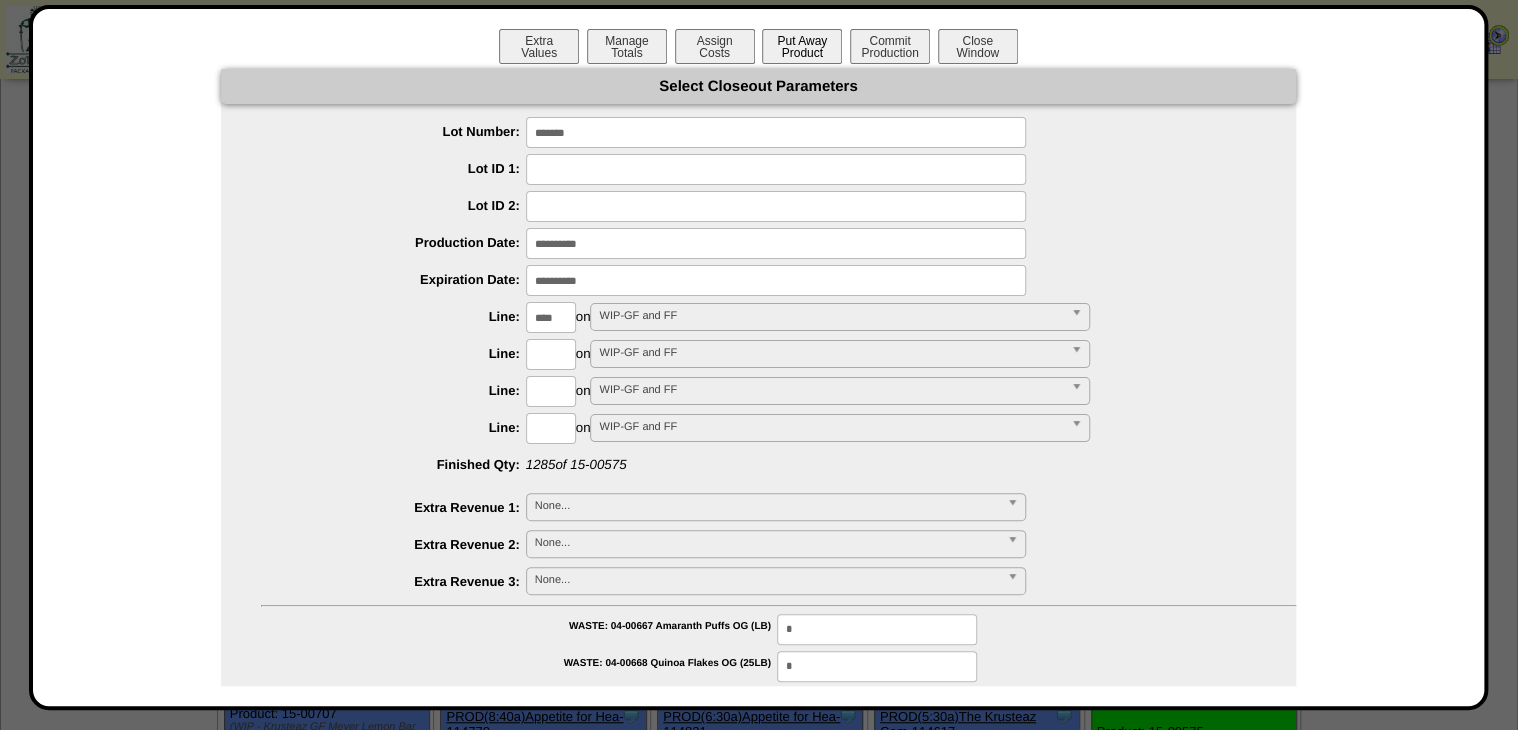 click on "Put Away Product" at bounding box center [802, 46] 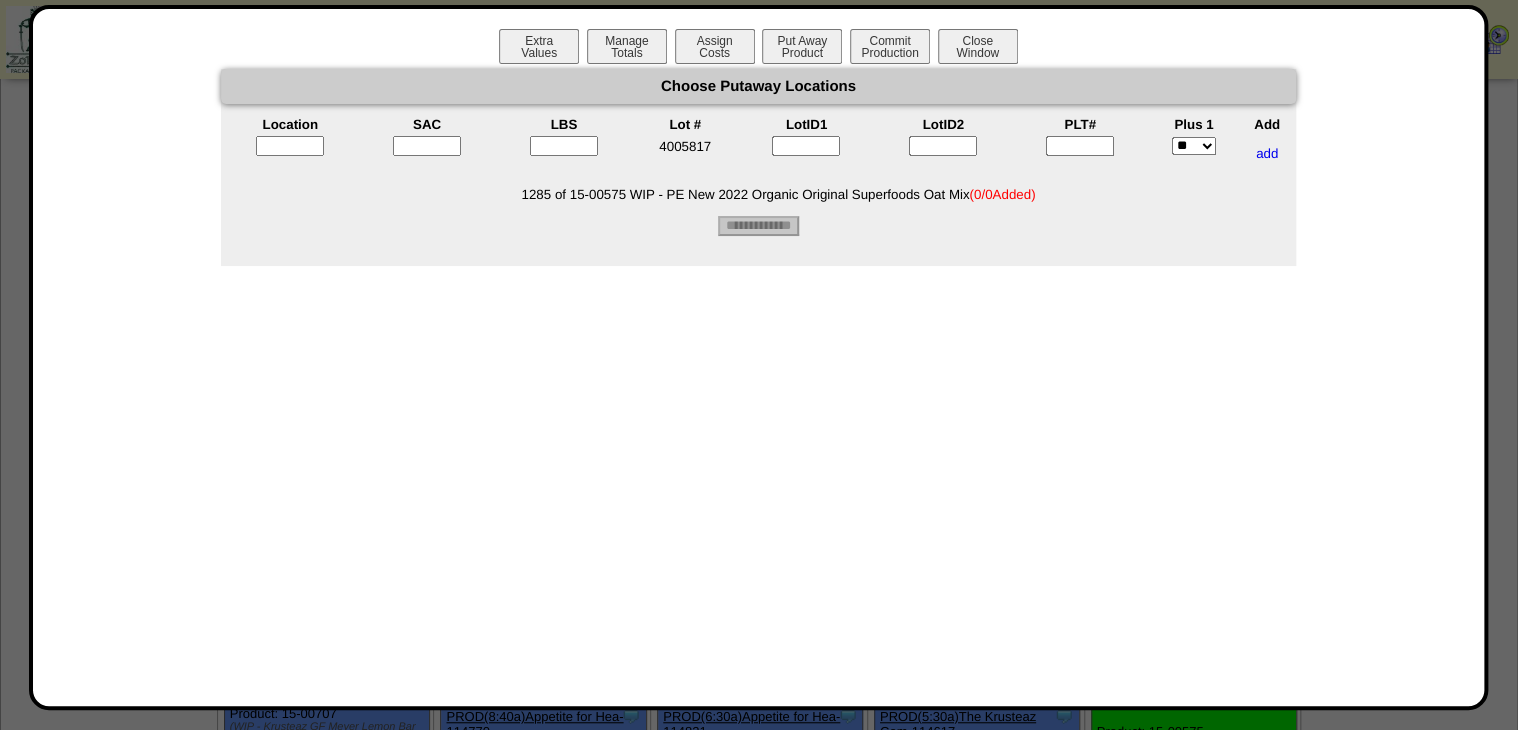 type 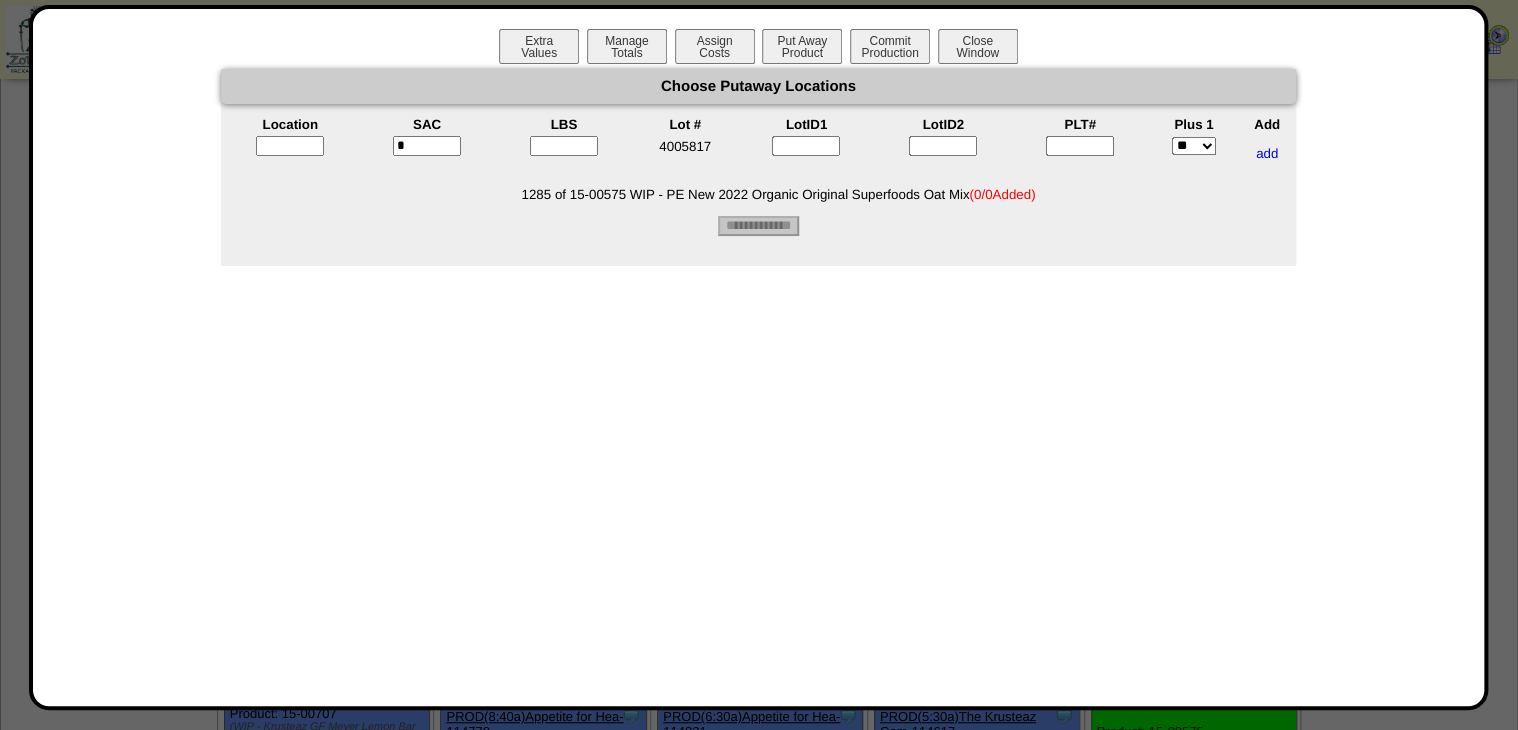 type on "*" 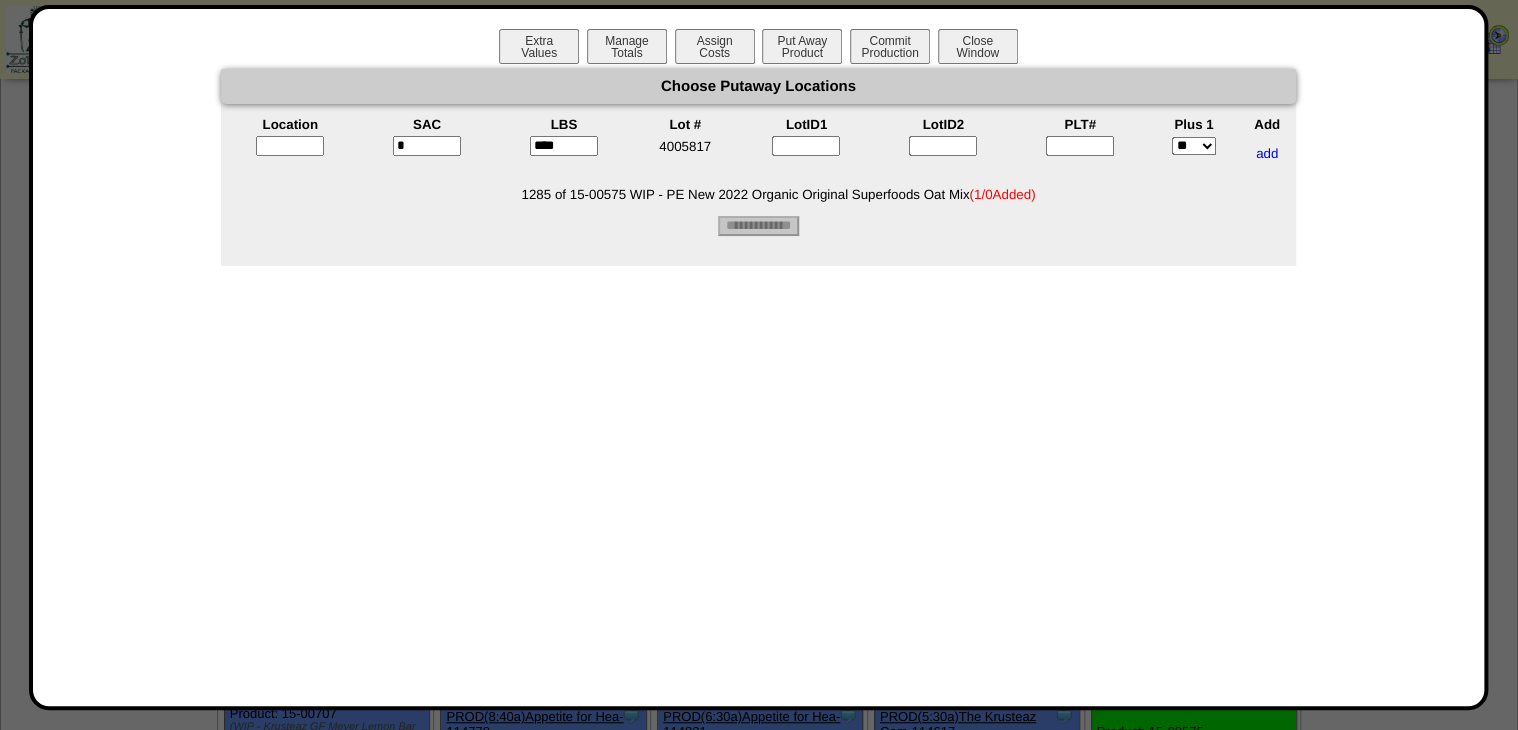 type on "****" 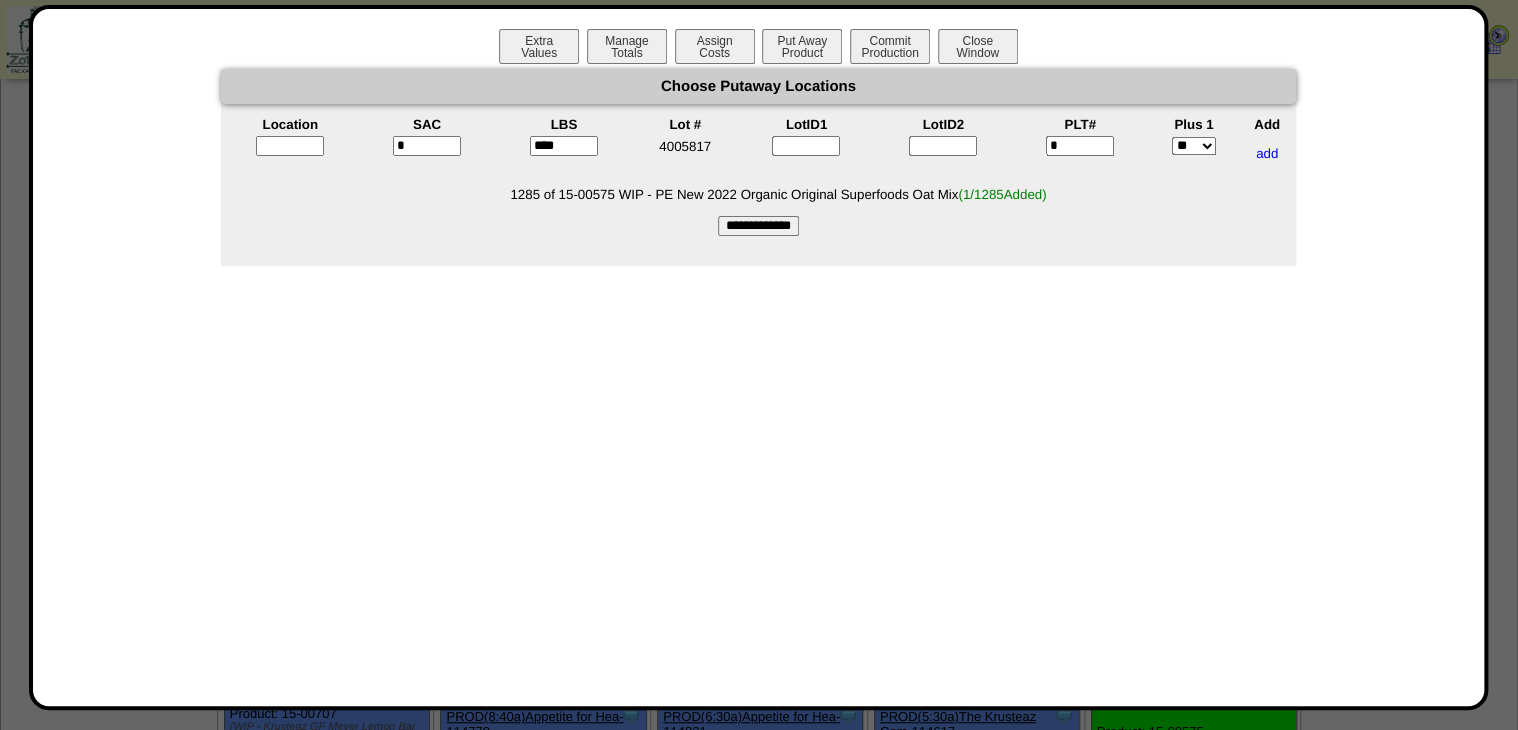 type on "*" 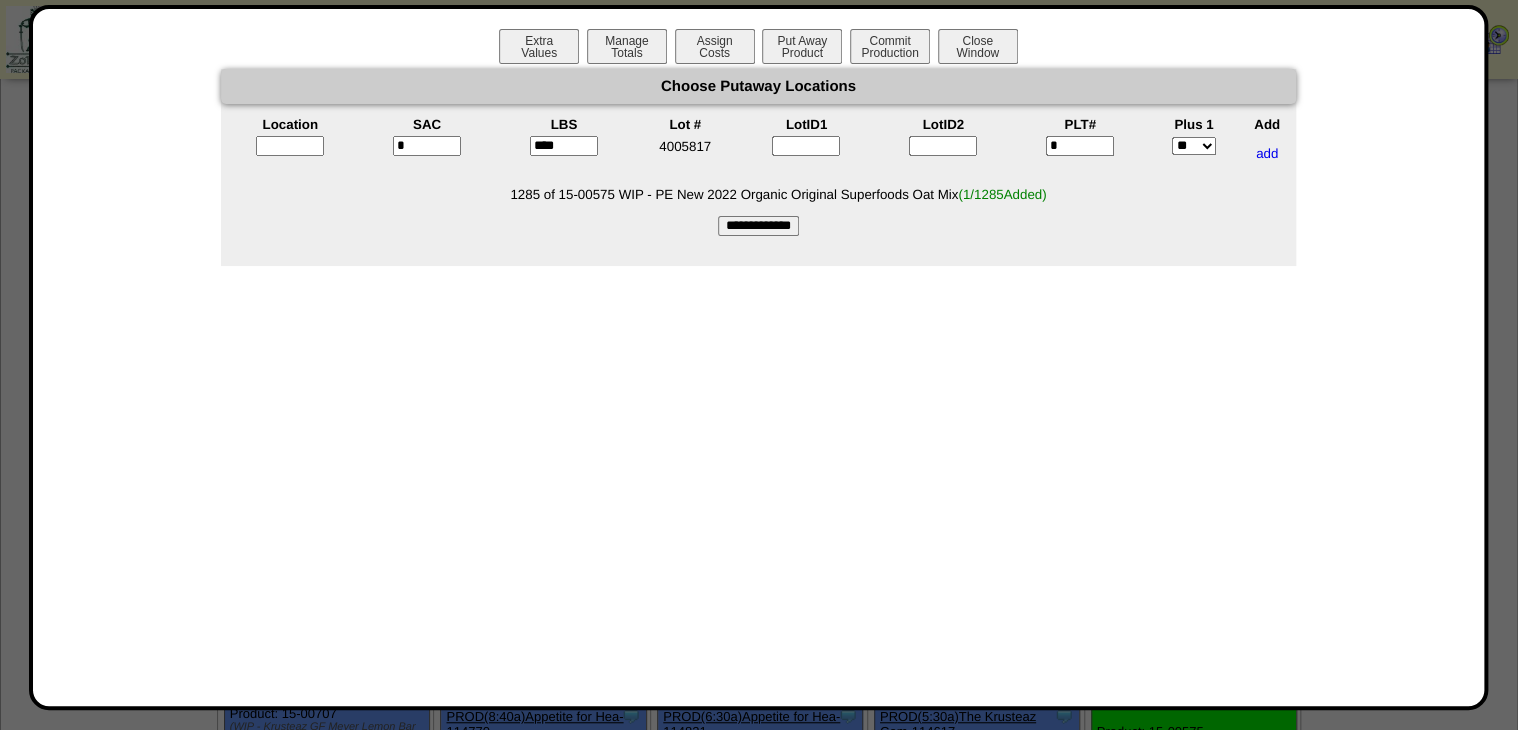 click at bounding box center [290, 146] 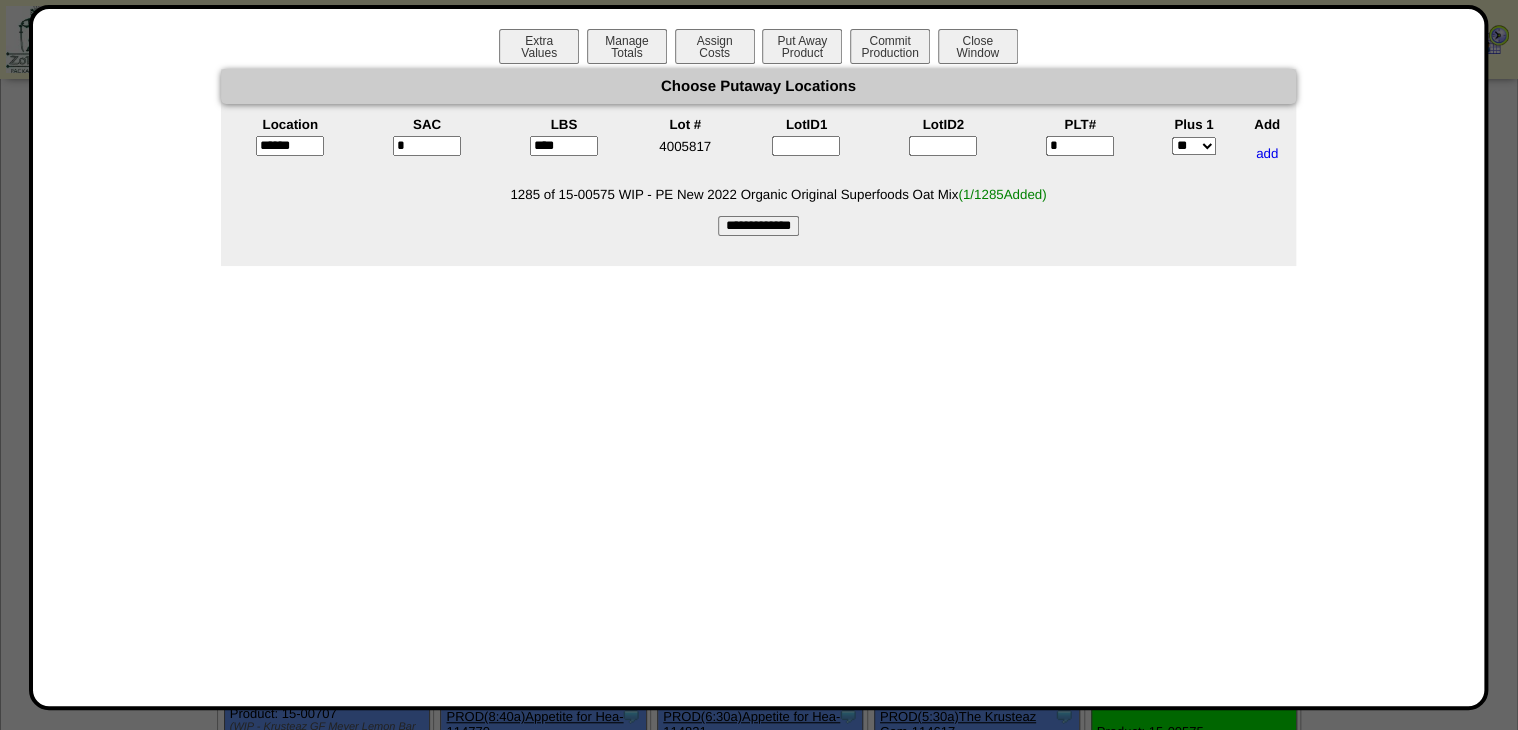 click on "******" at bounding box center (290, 146) 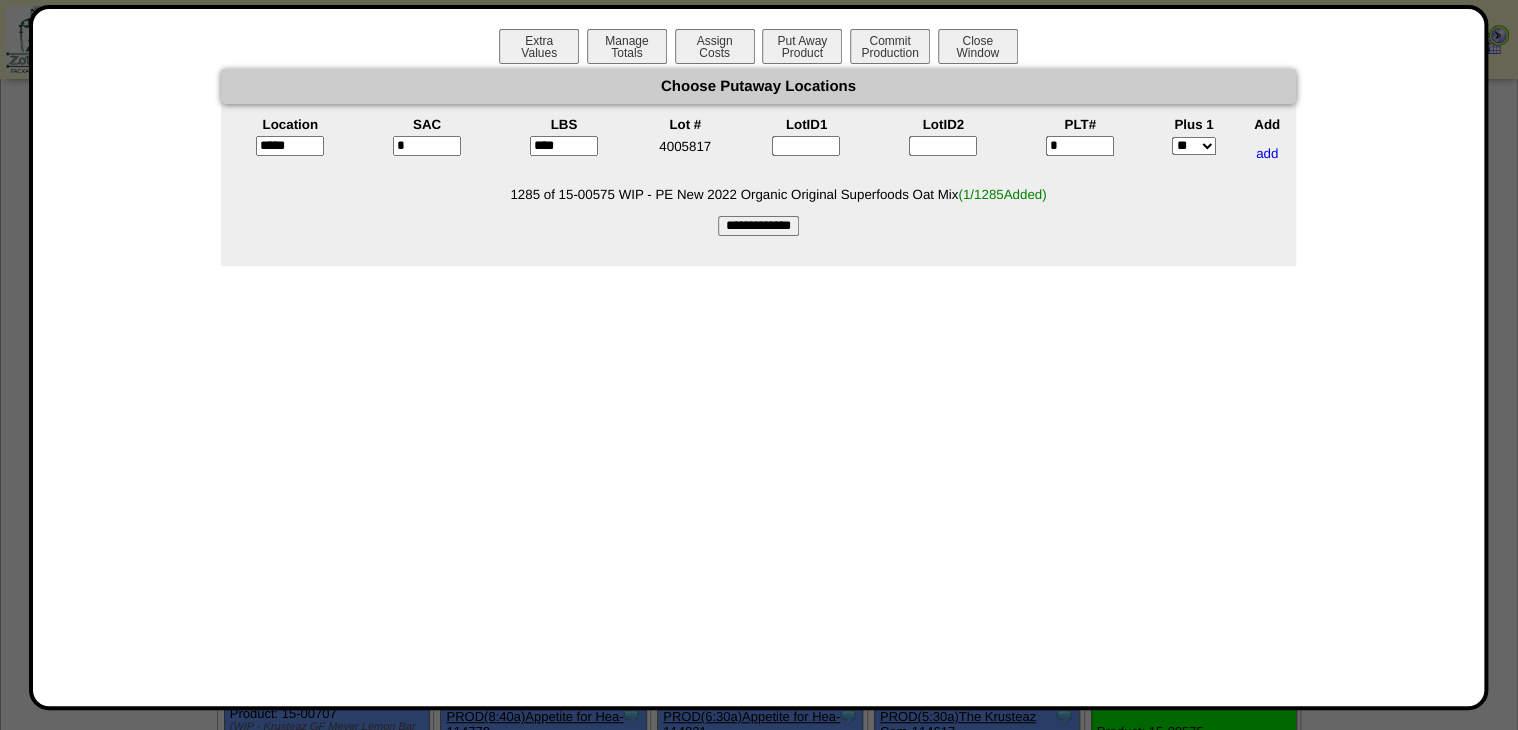 click on "**********" at bounding box center (758, 226) 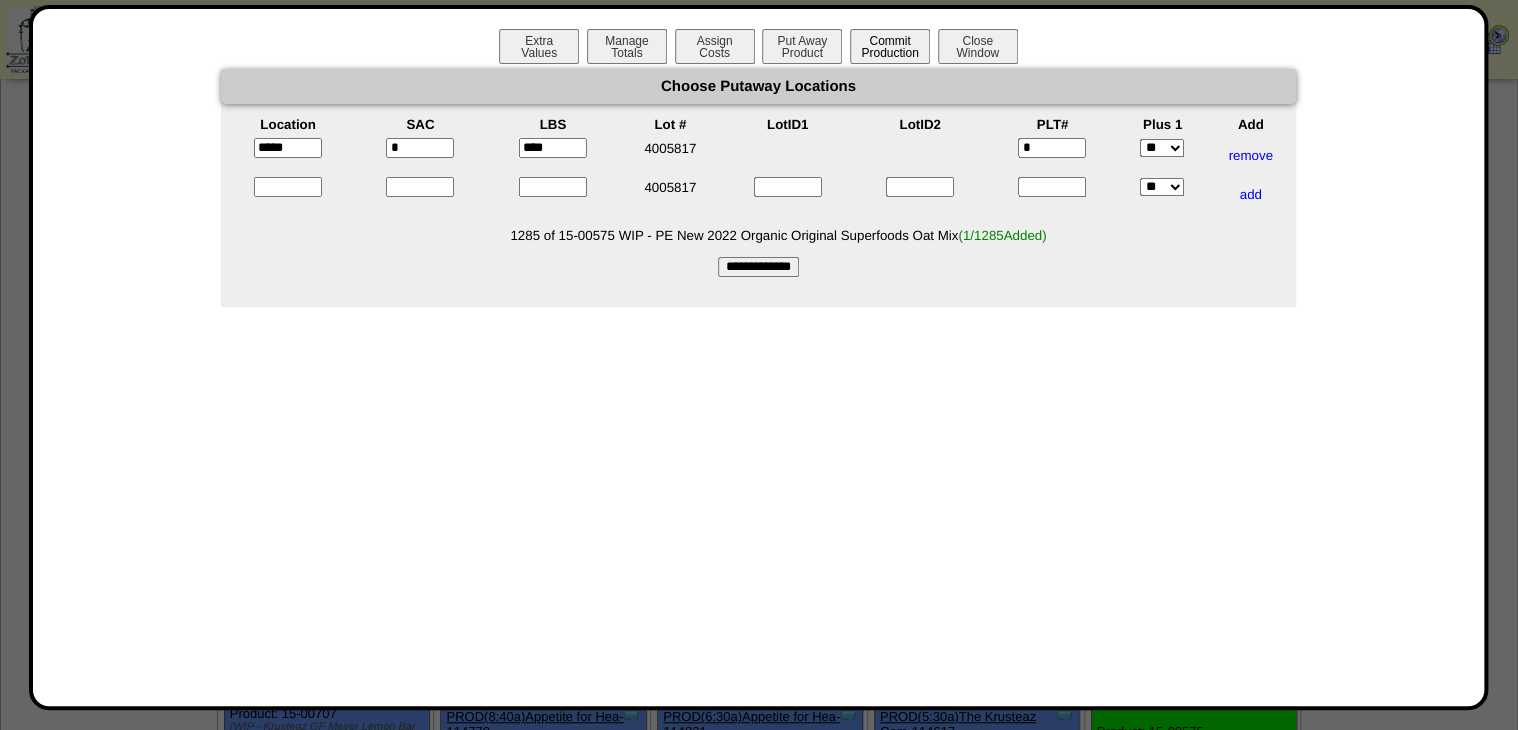 click on "Commit Production" at bounding box center (890, 46) 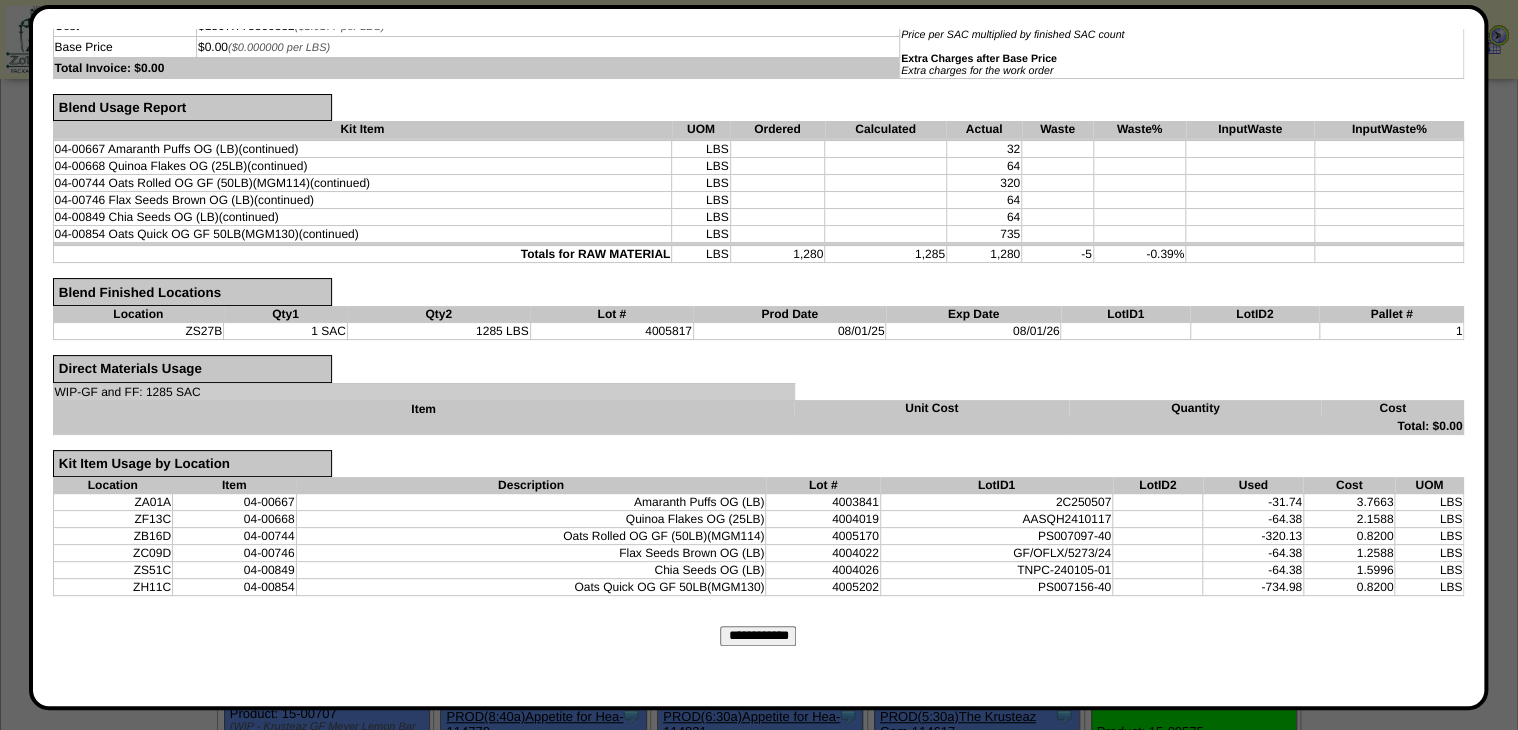 scroll, scrollTop: 297, scrollLeft: 0, axis: vertical 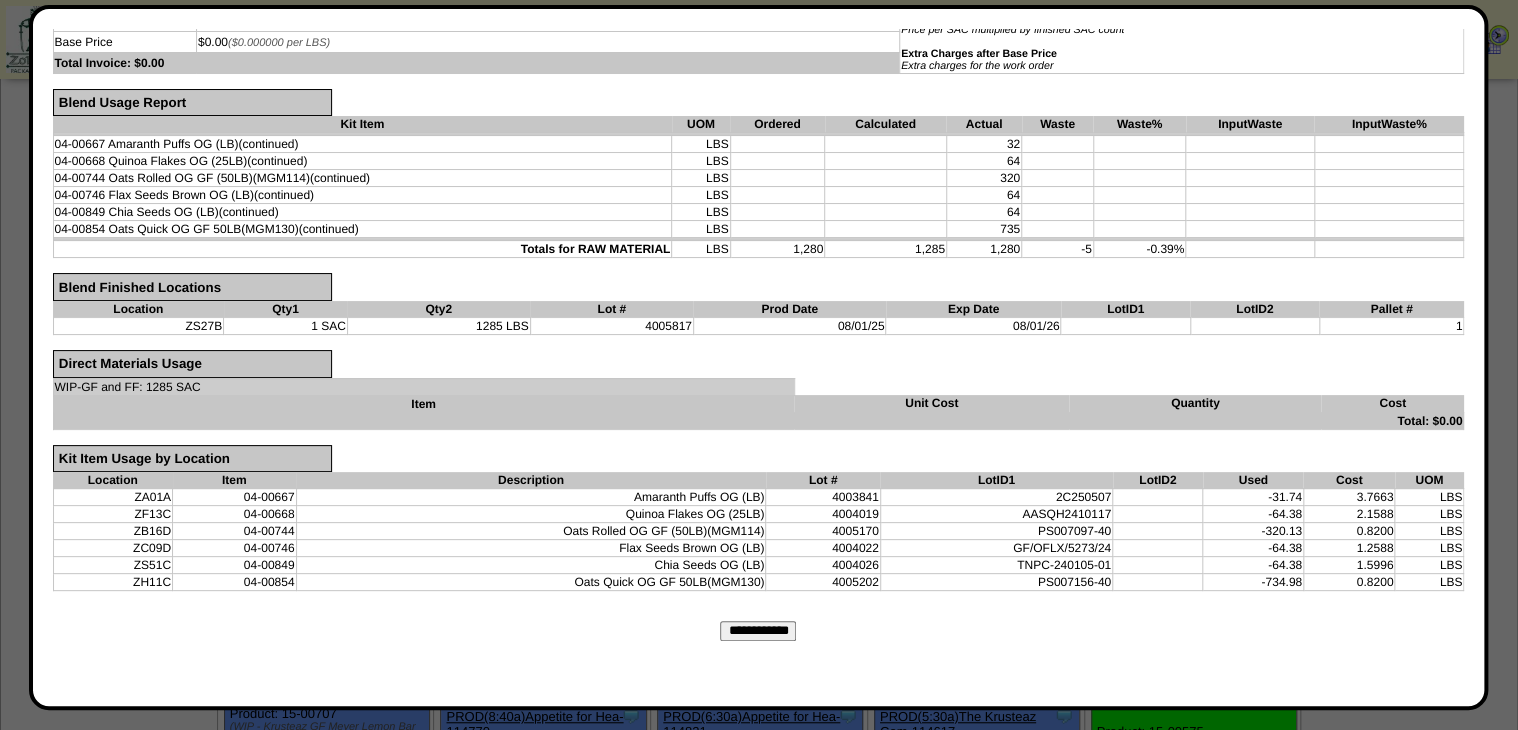 click on "**********" at bounding box center [758, 631] 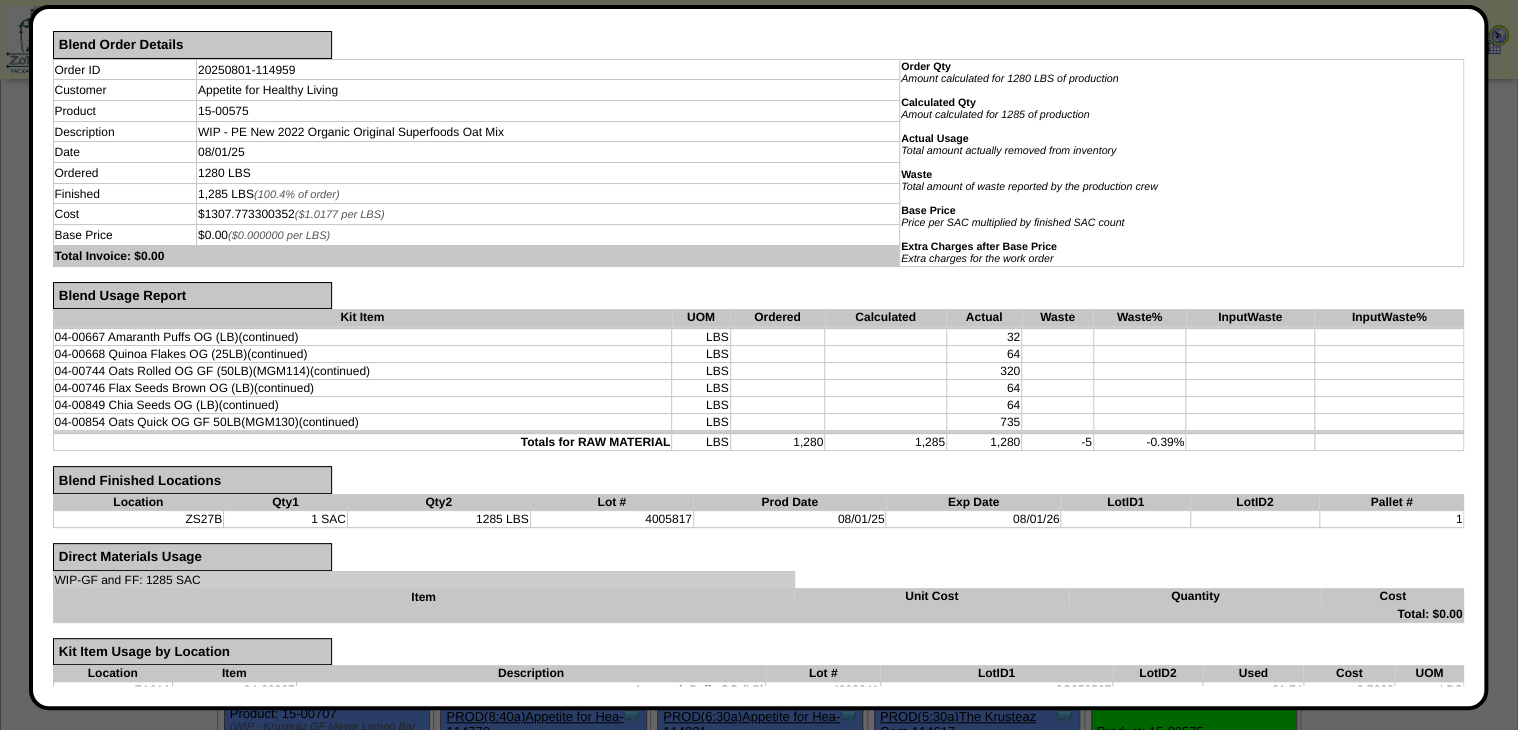 scroll, scrollTop: 0, scrollLeft: 0, axis: both 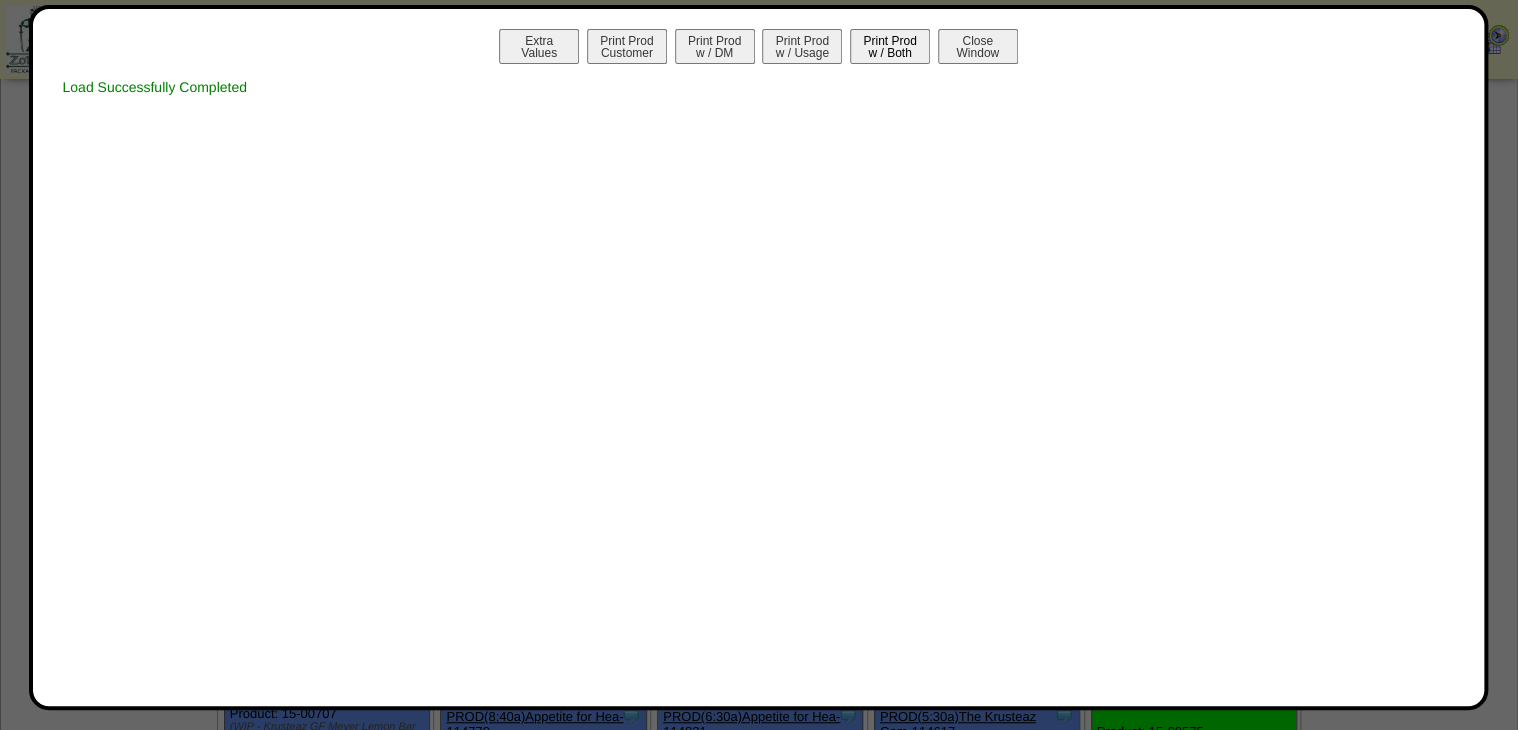 click on "Print Prod w / Both" at bounding box center [890, 46] 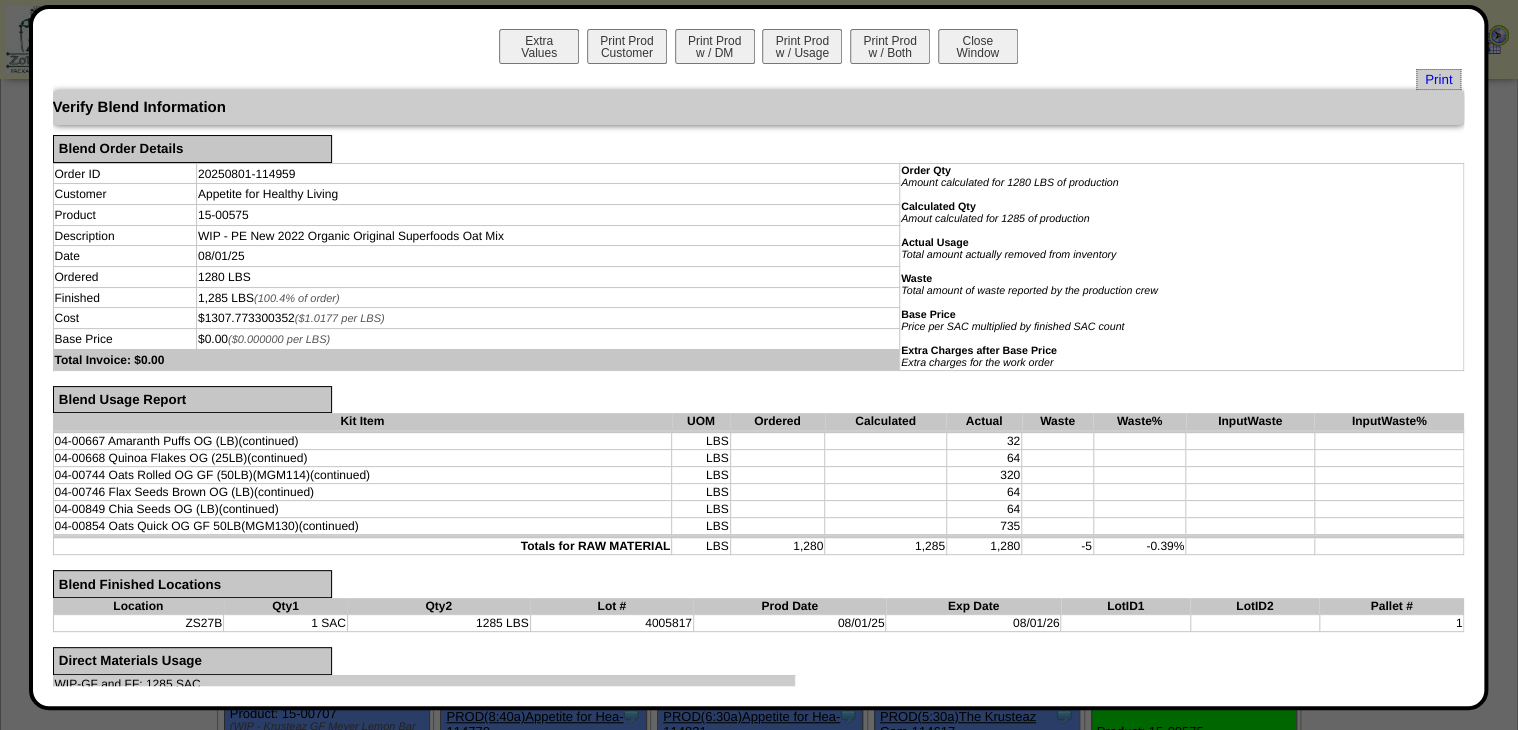 click on "Print" at bounding box center (1438, 79) 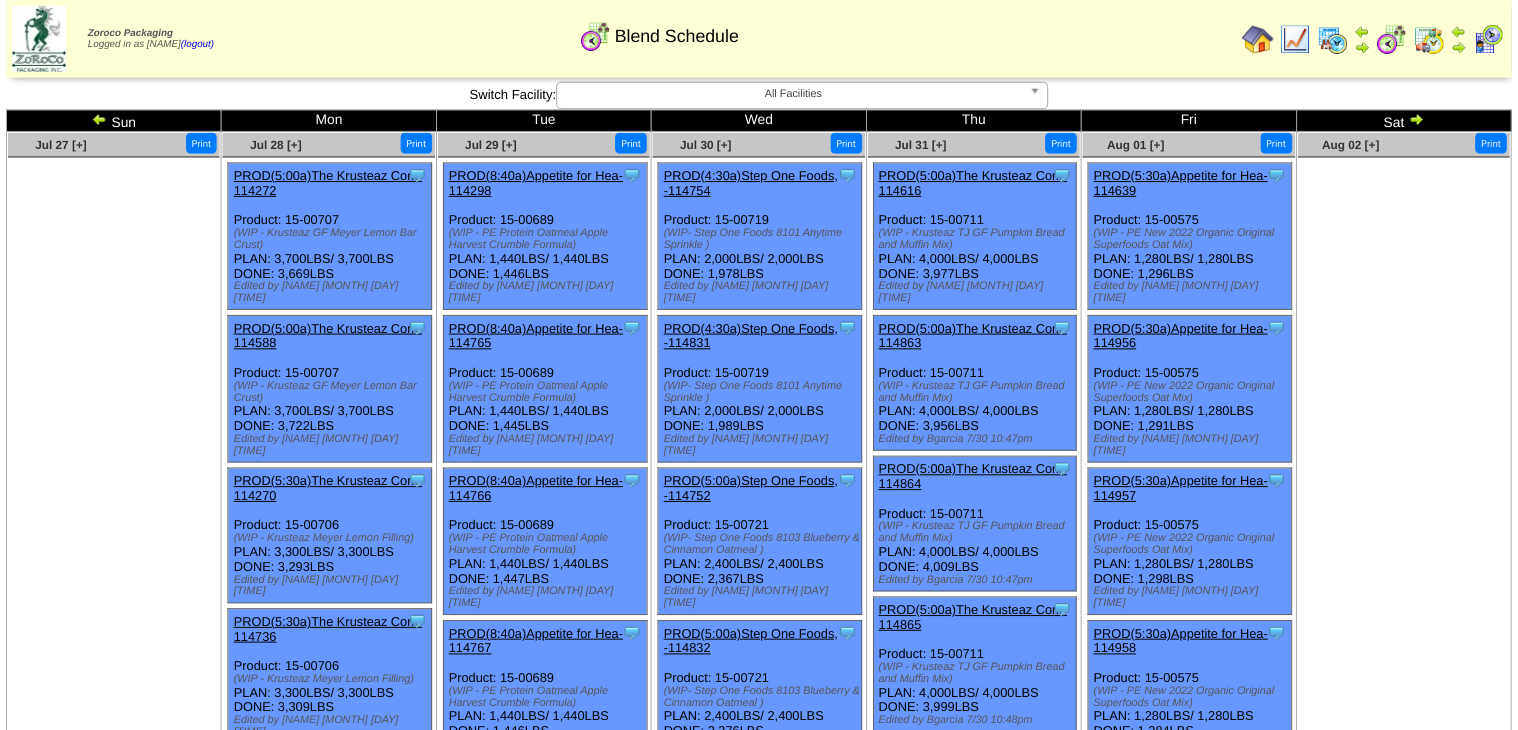 scroll, scrollTop: 320, scrollLeft: 0, axis: vertical 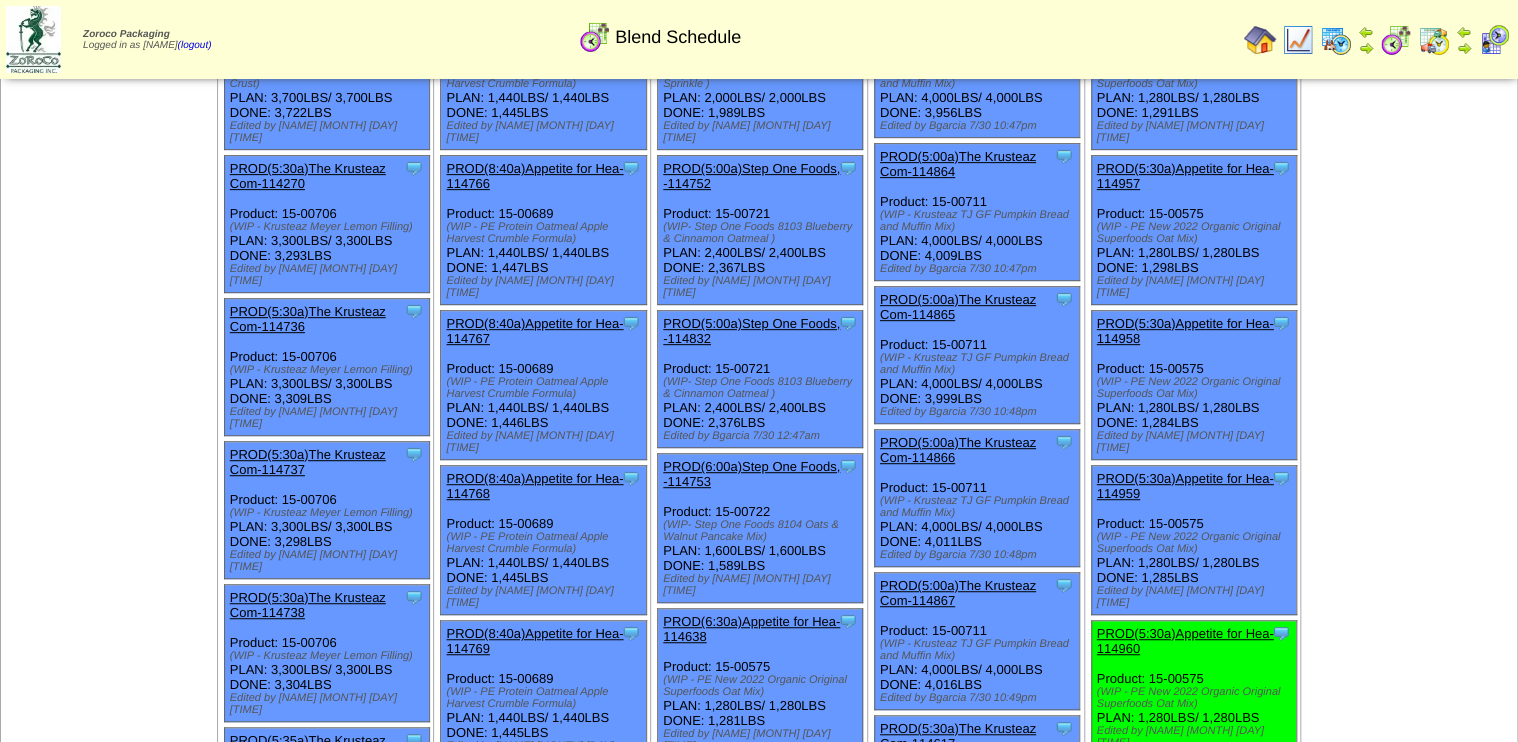 click on "PROD(5:30a)Appetite for Hea-114960" at bounding box center [1185, 641] 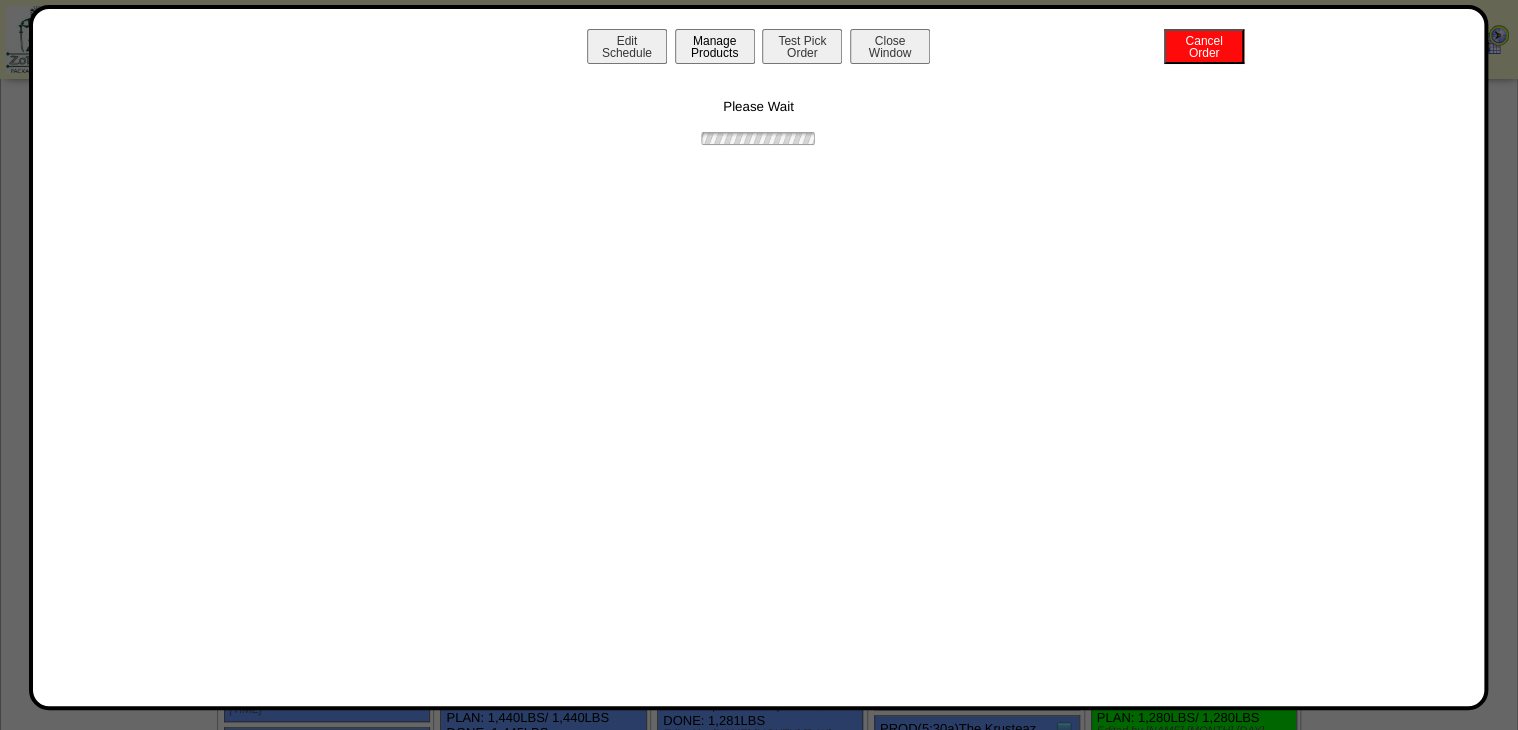drag, startPoint x: 692, startPoint y: 30, endPoint x: 706, endPoint y: 61, distance: 34.0147 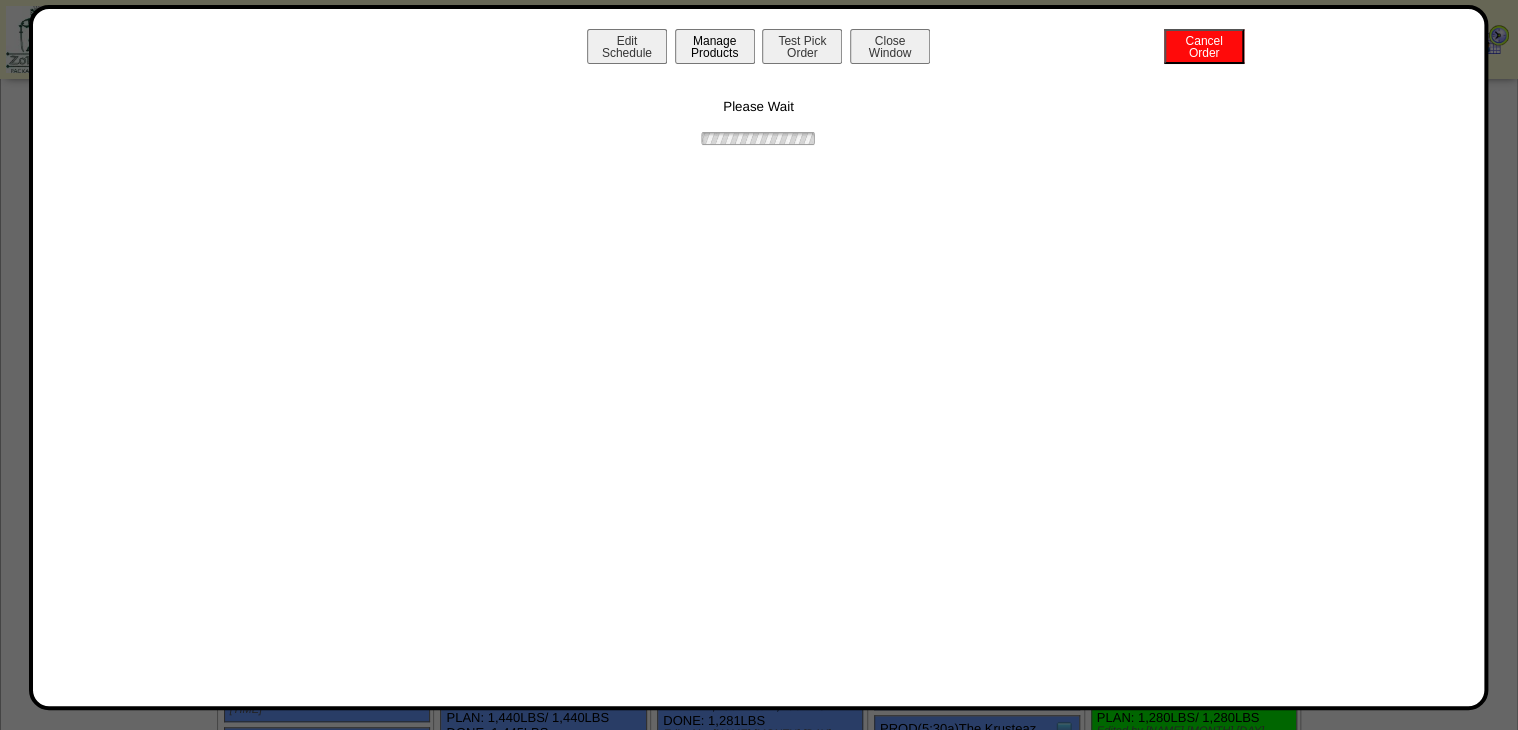 click on "Manage Products" at bounding box center [715, 46] 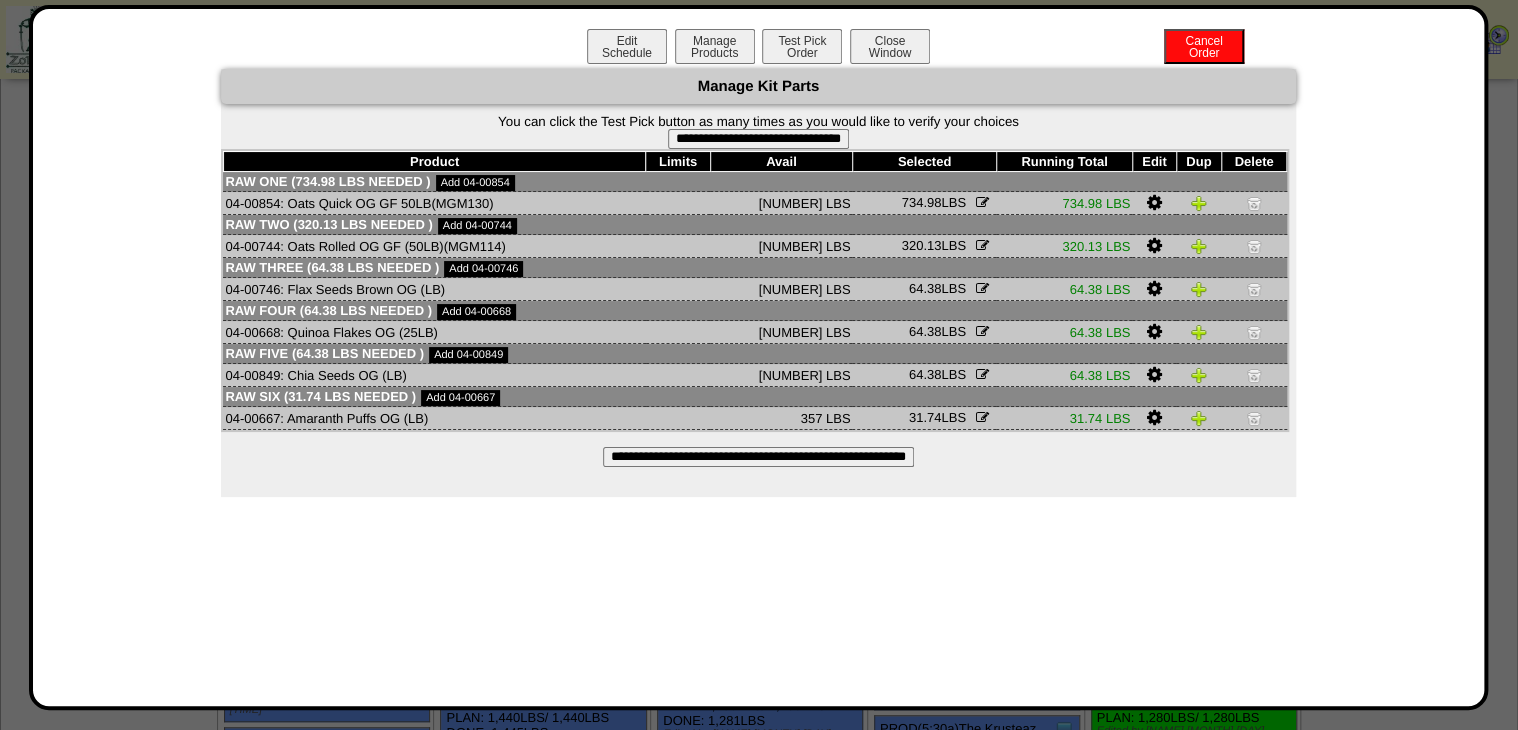 click on "**********" at bounding box center [758, 139] 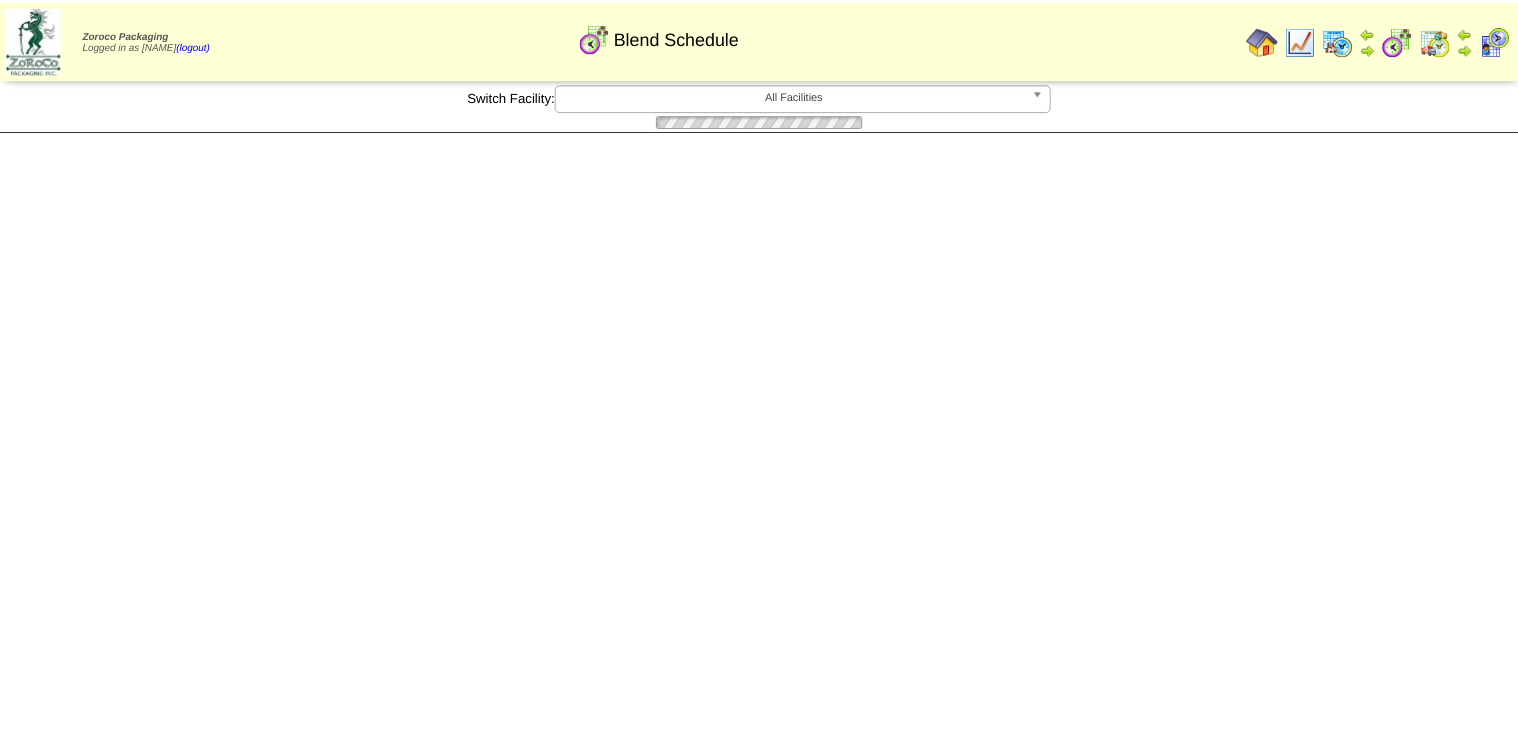 scroll, scrollTop: 0, scrollLeft: 0, axis: both 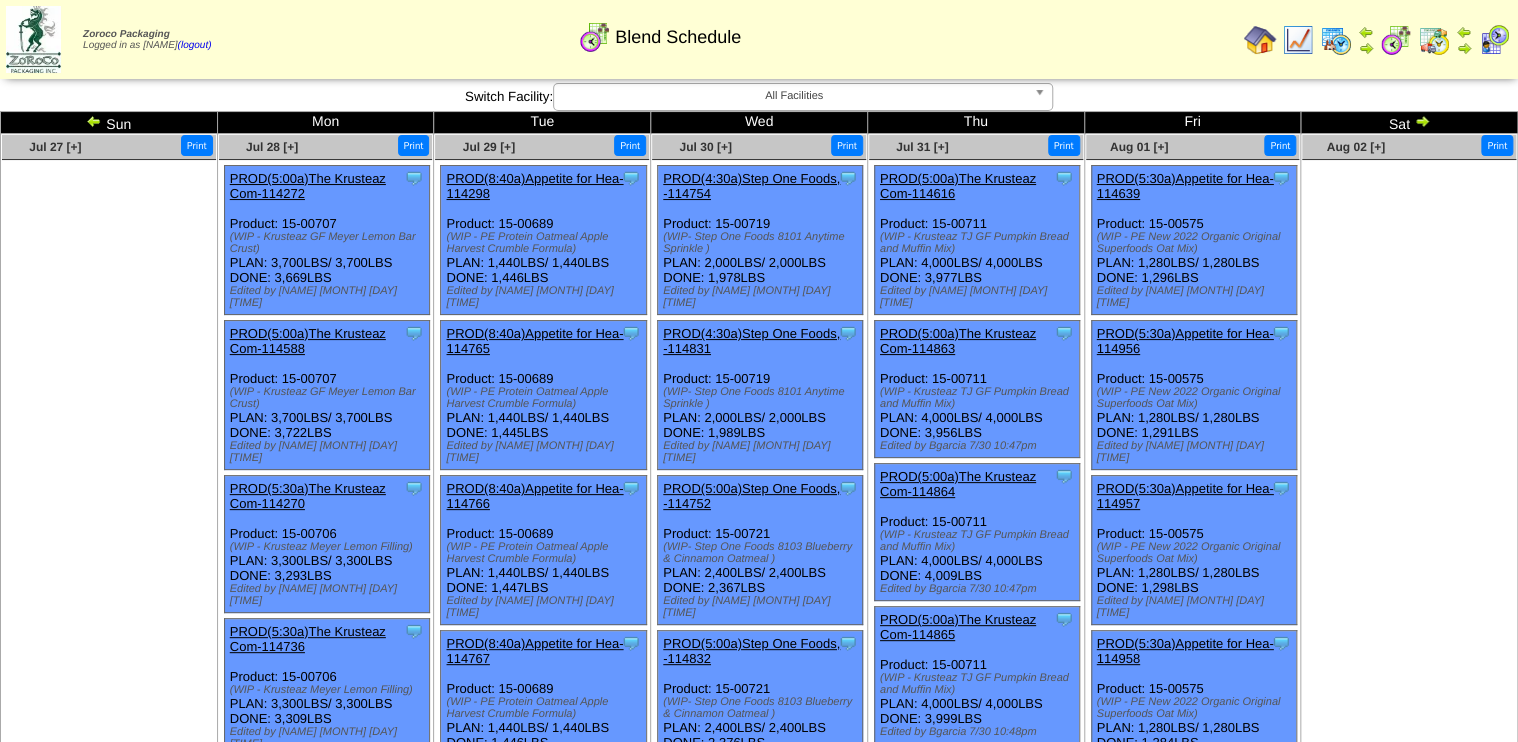 click at bounding box center (1298, 40) 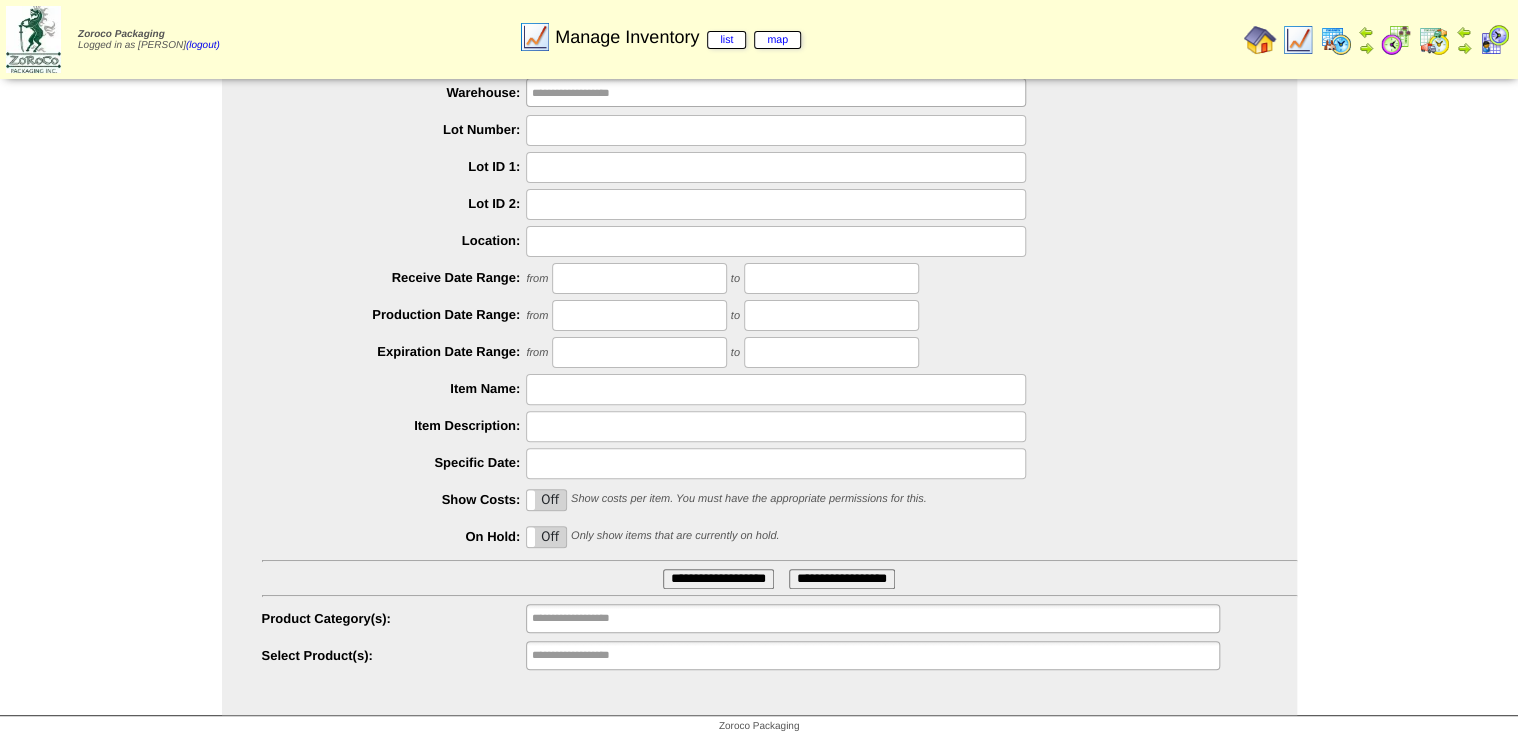 scroll, scrollTop: 91, scrollLeft: 0, axis: vertical 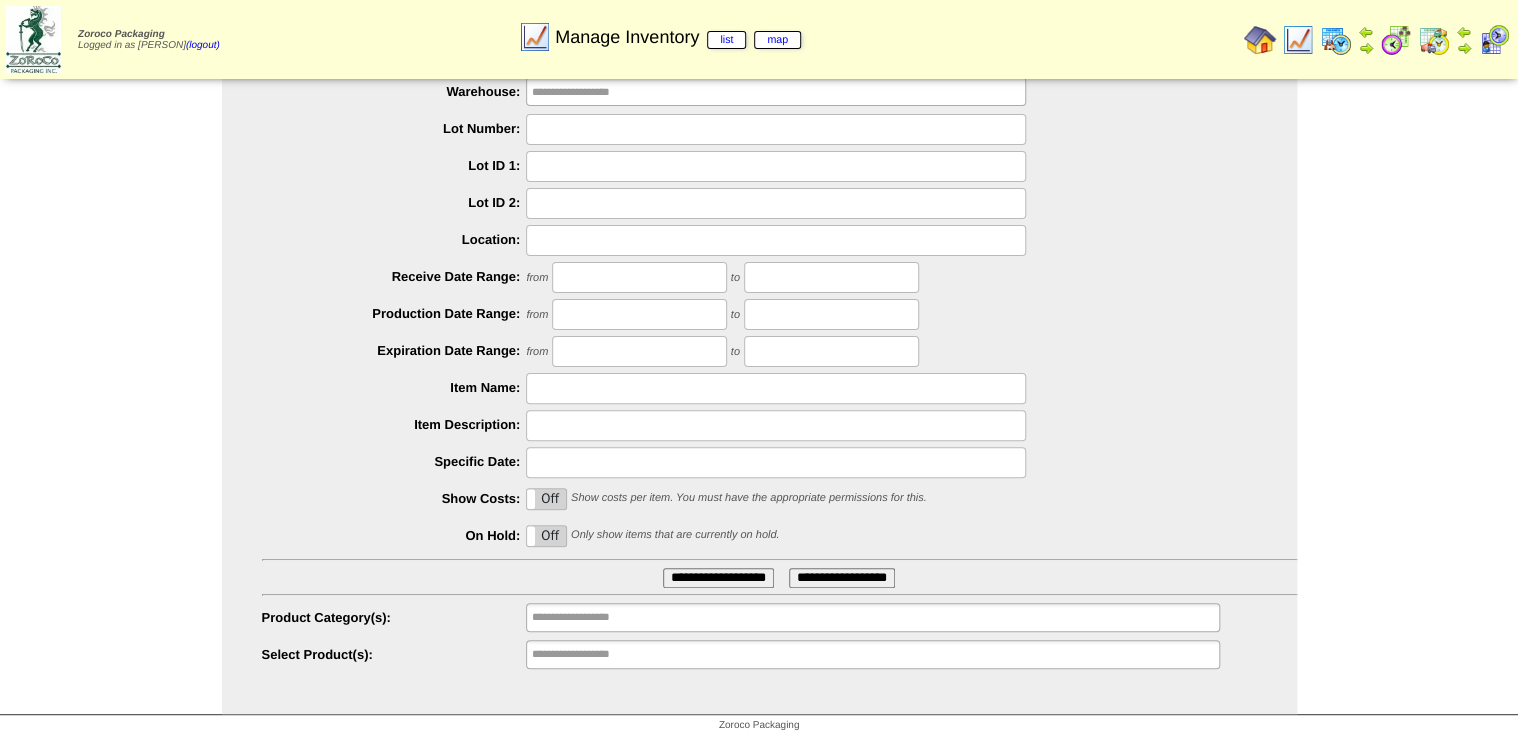 click on "**********" at bounding box center (596, 654) 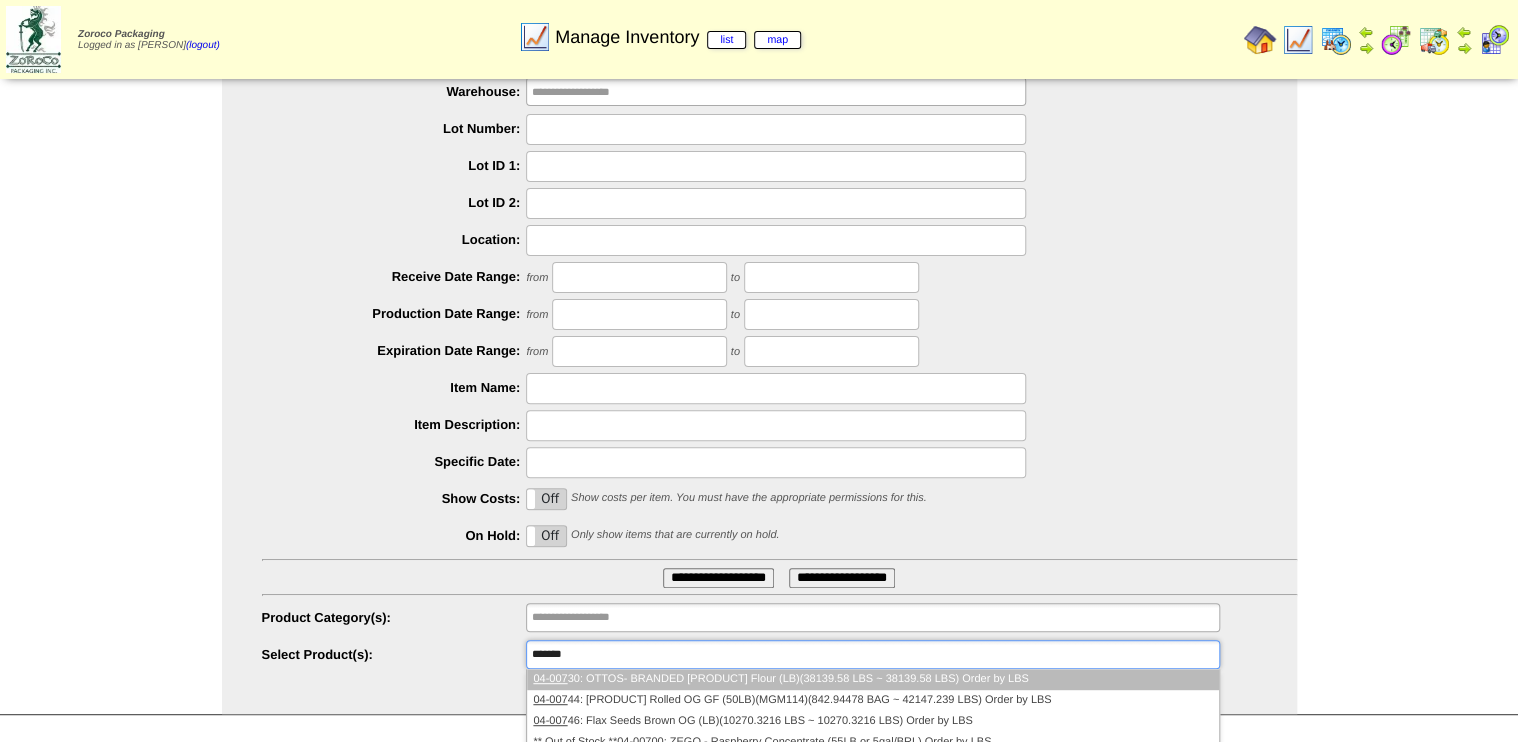 type on "********" 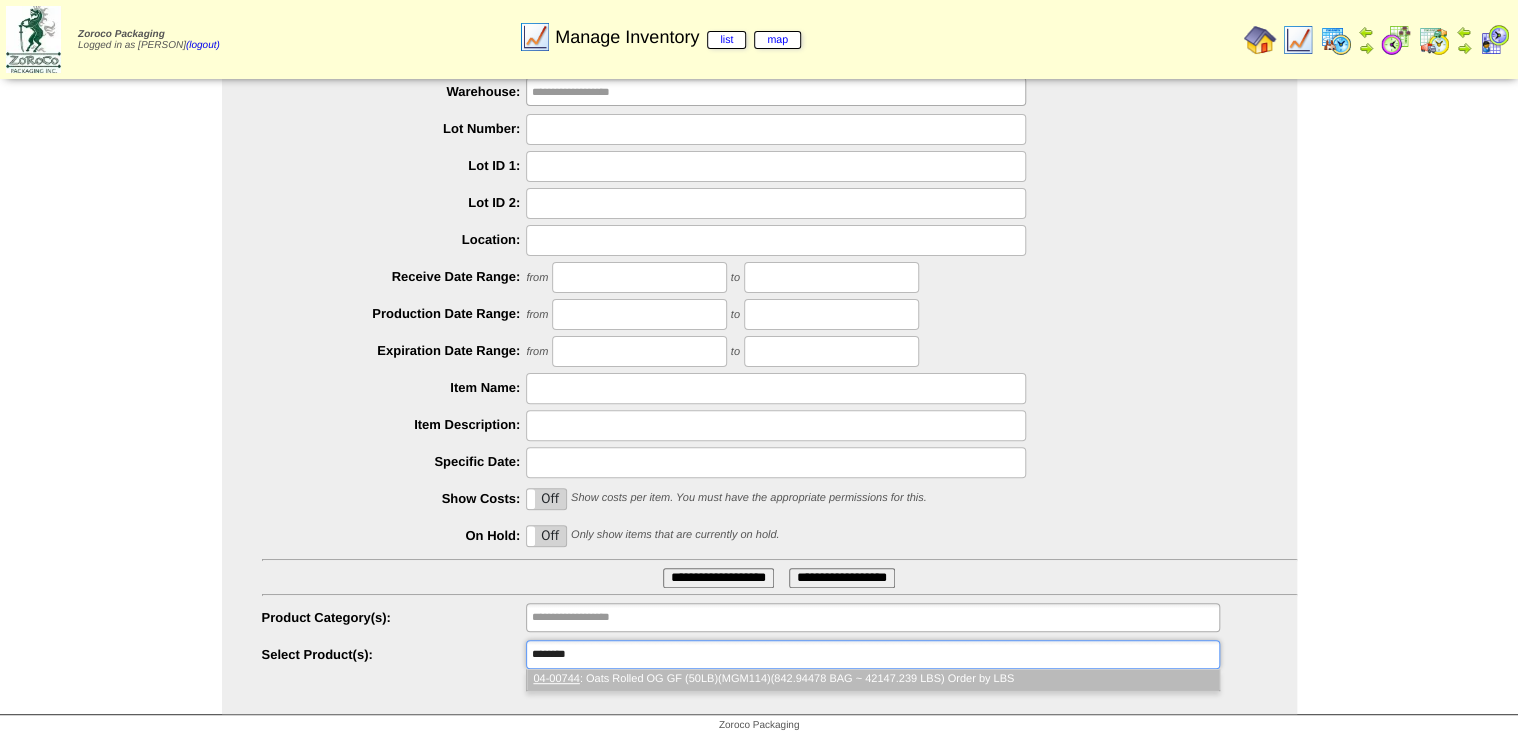 type 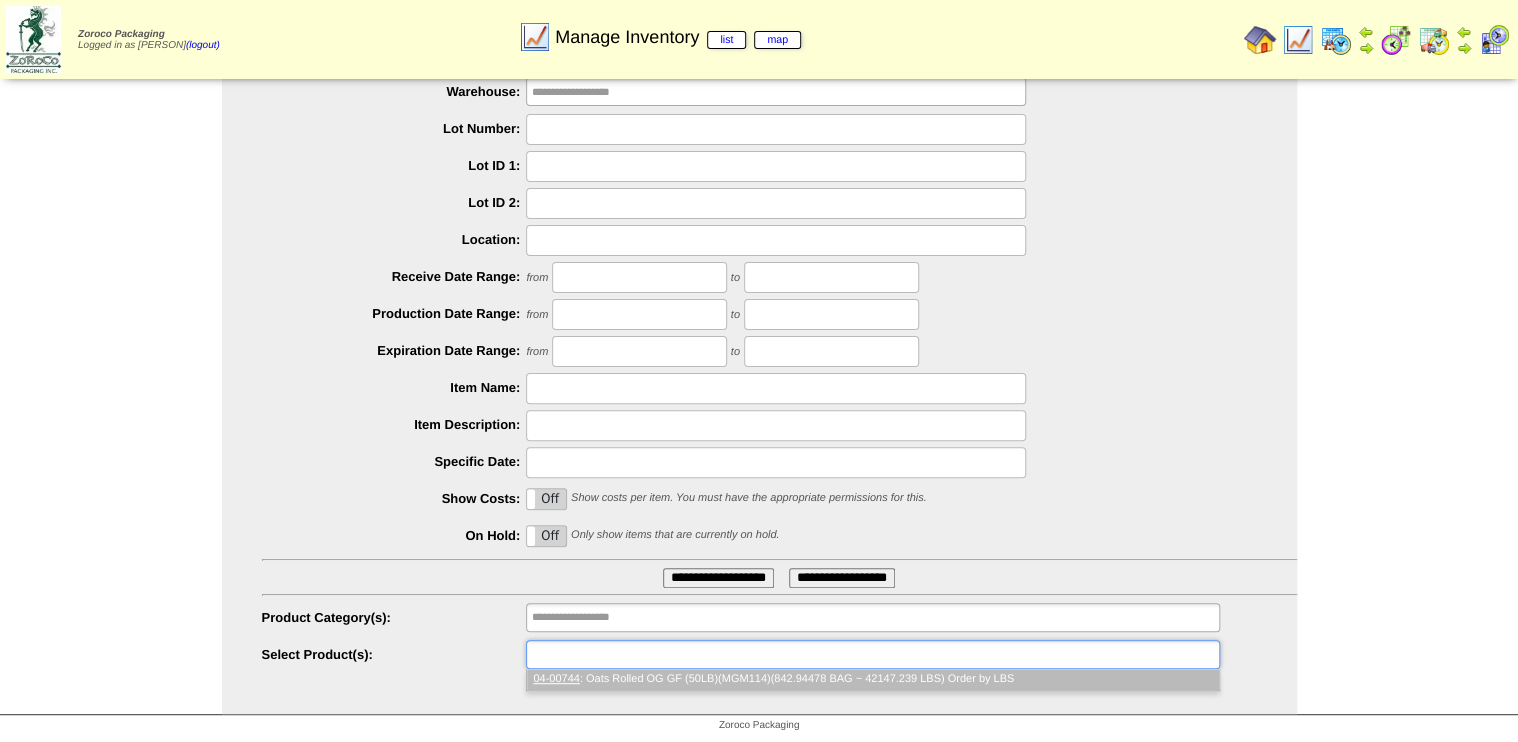 click on "**********" at bounding box center (718, 578) 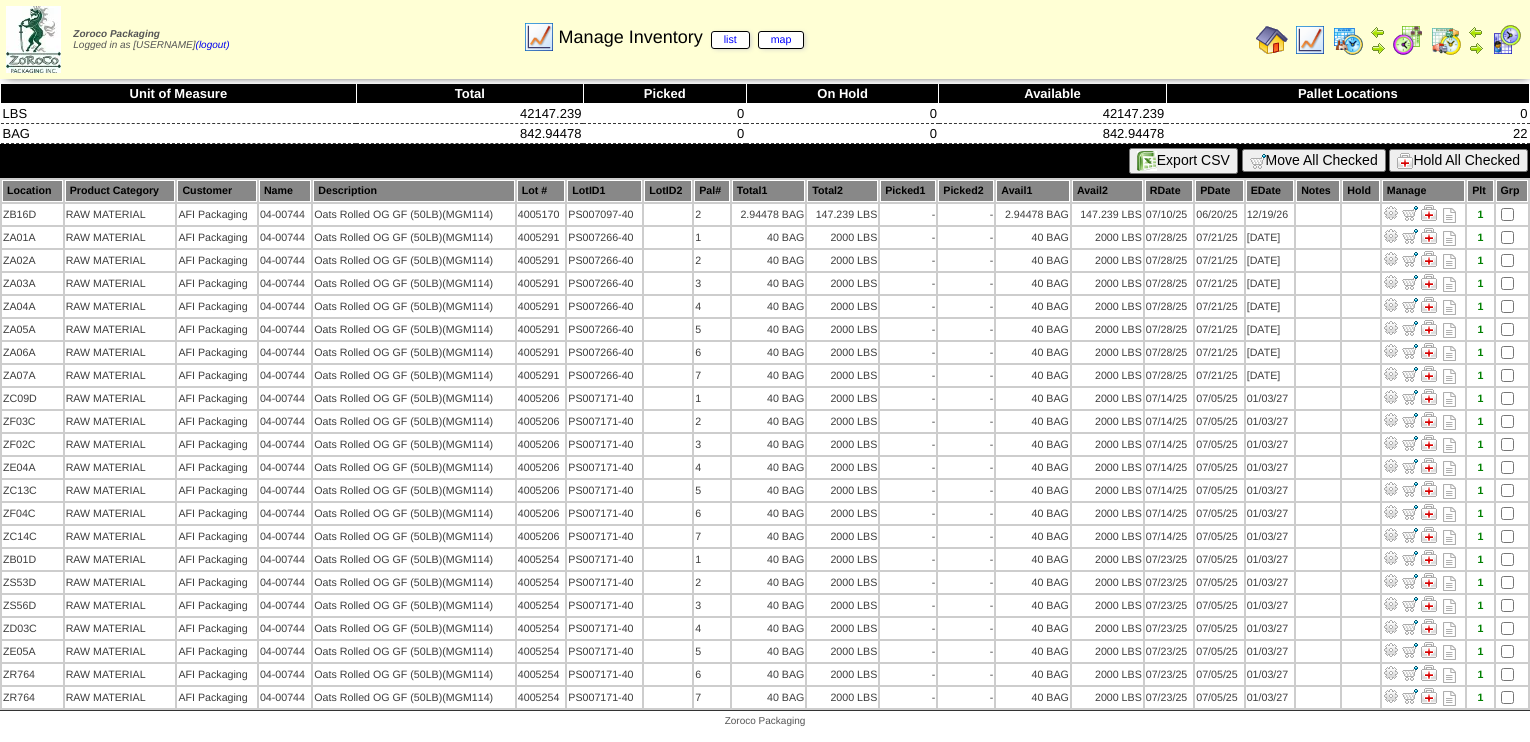 scroll, scrollTop: 0, scrollLeft: 0, axis: both 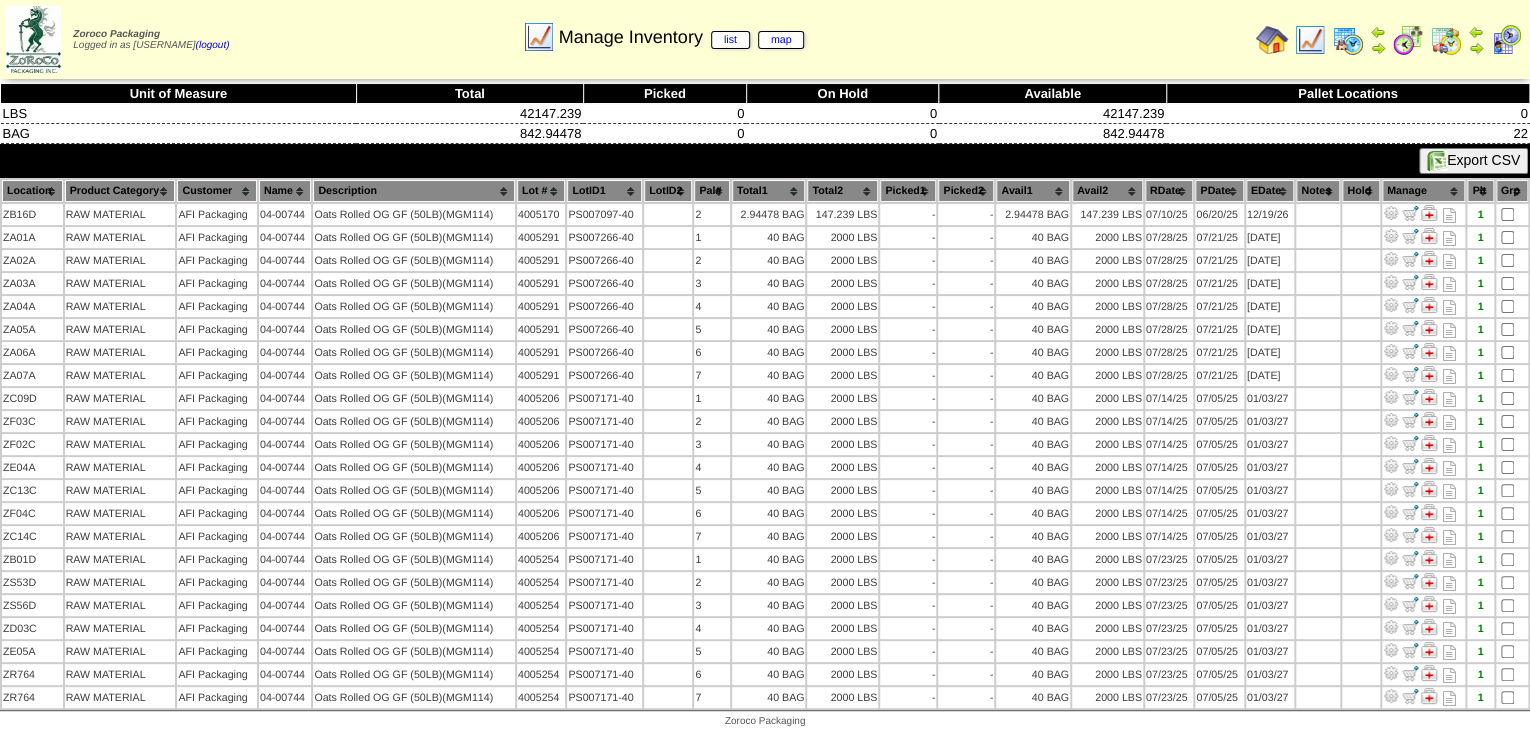 click on "Lot #" at bounding box center [541, 191] 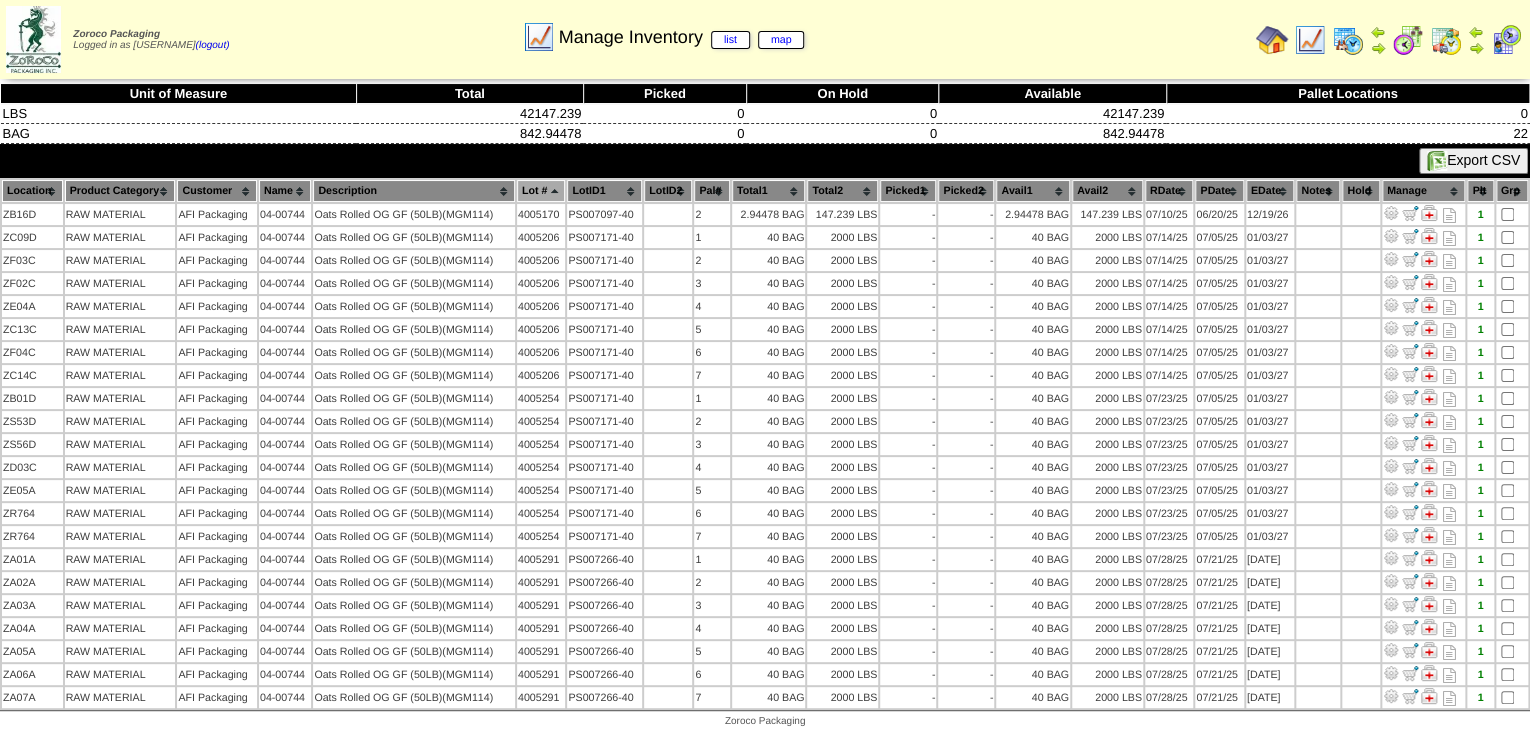 click at bounding box center [1408, 40] 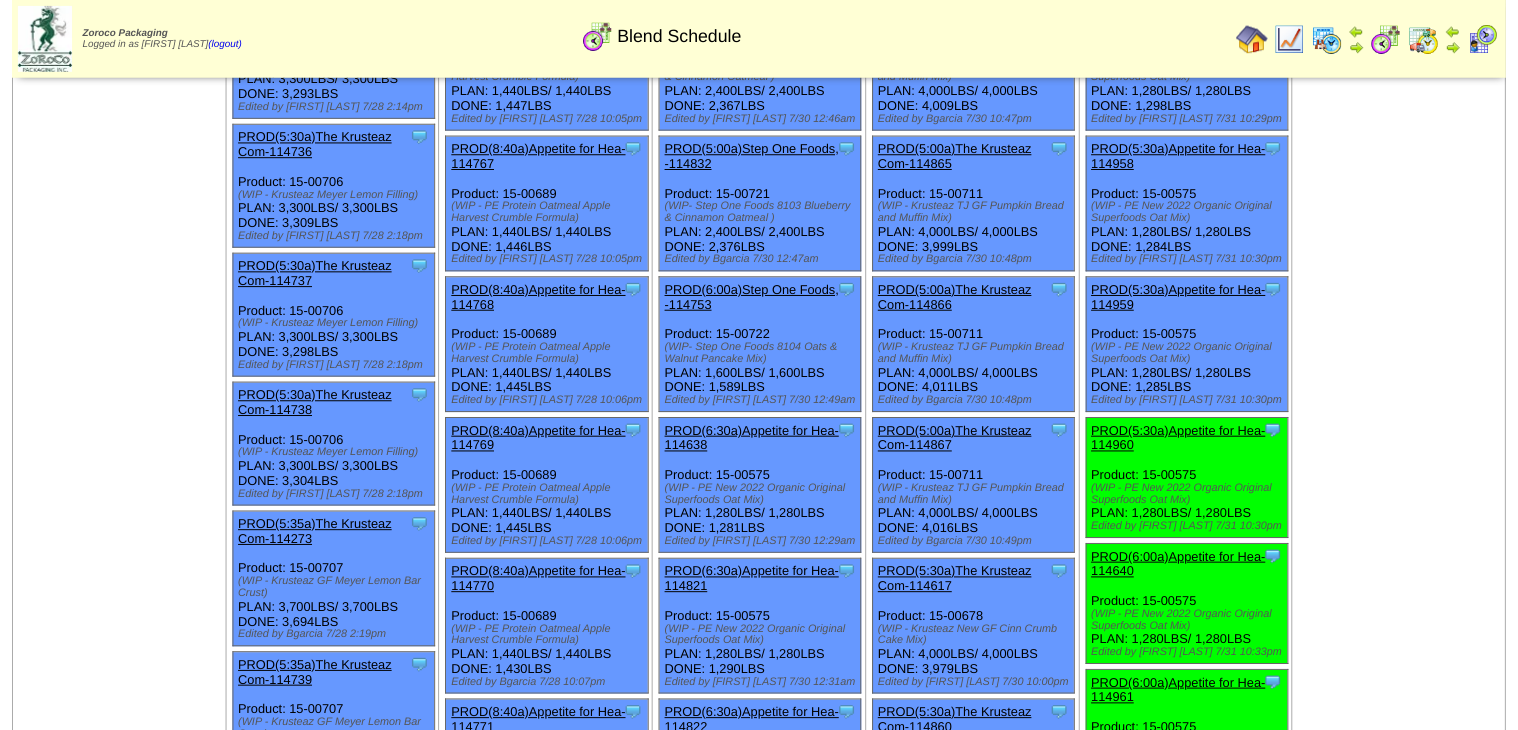 scroll, scrollTop: 400, scrollLeft: 0, axis: vertical 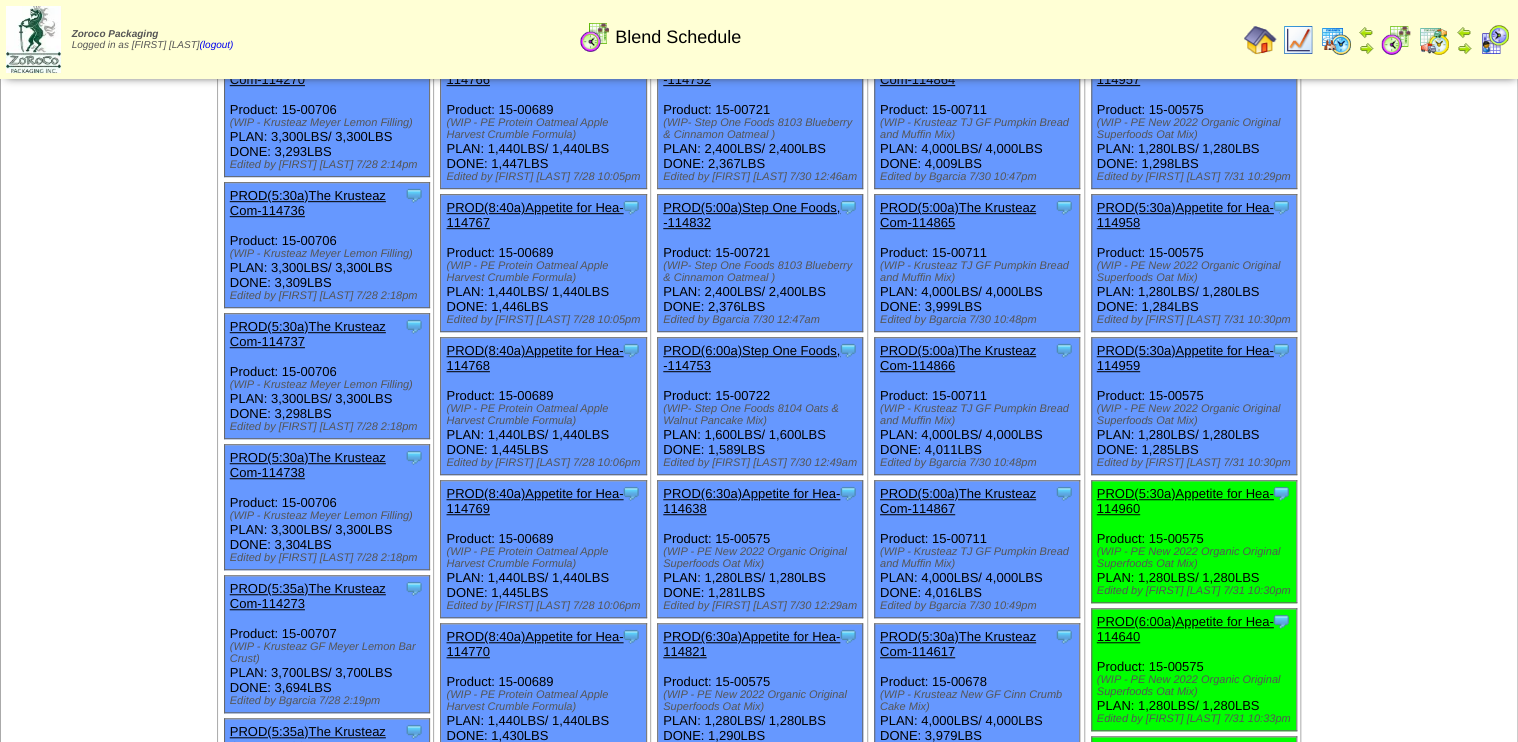 click on "PROD(5:30a)Appetite for Hea-114960" at bounding box center (1185, 501) 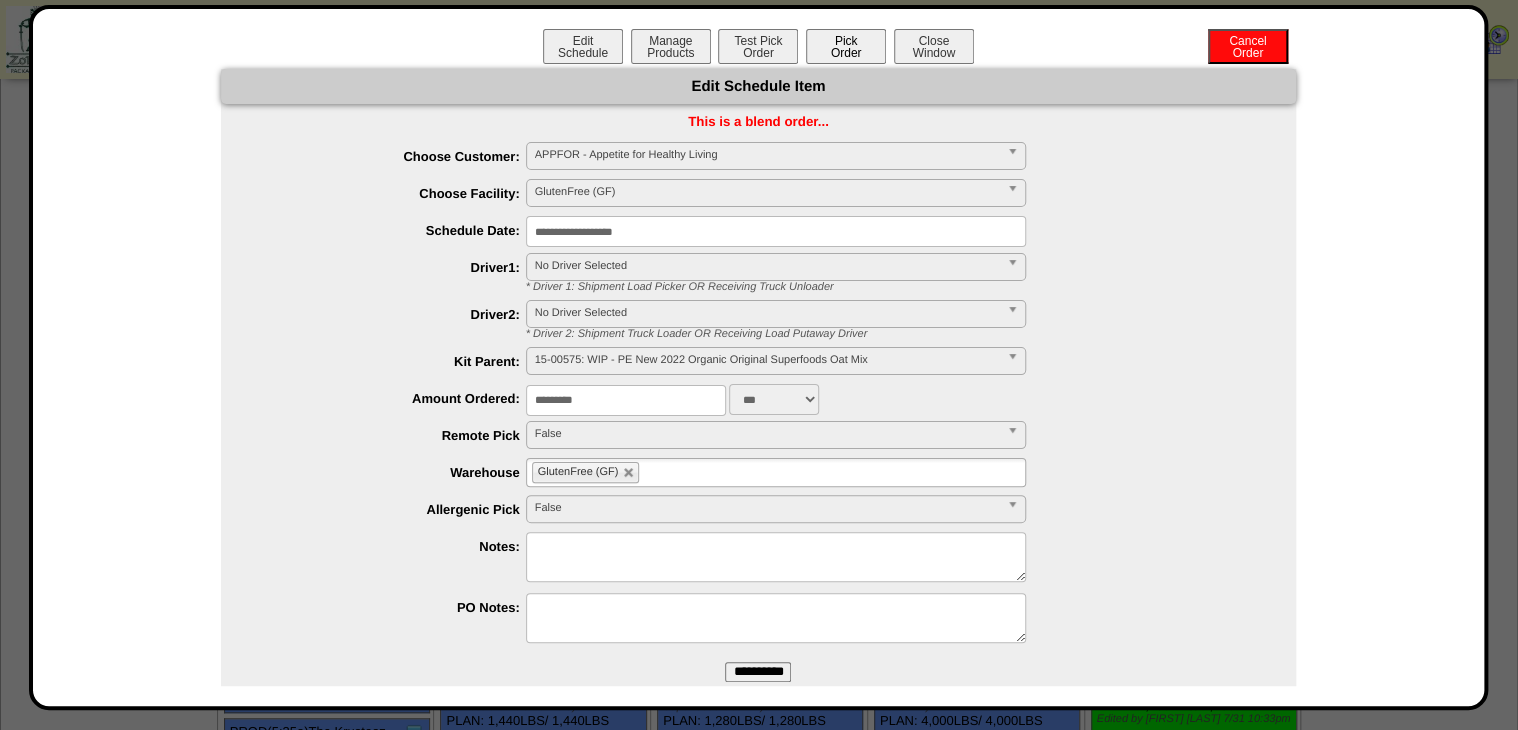 click on "Pick Order" at bounding box center (846, 46) 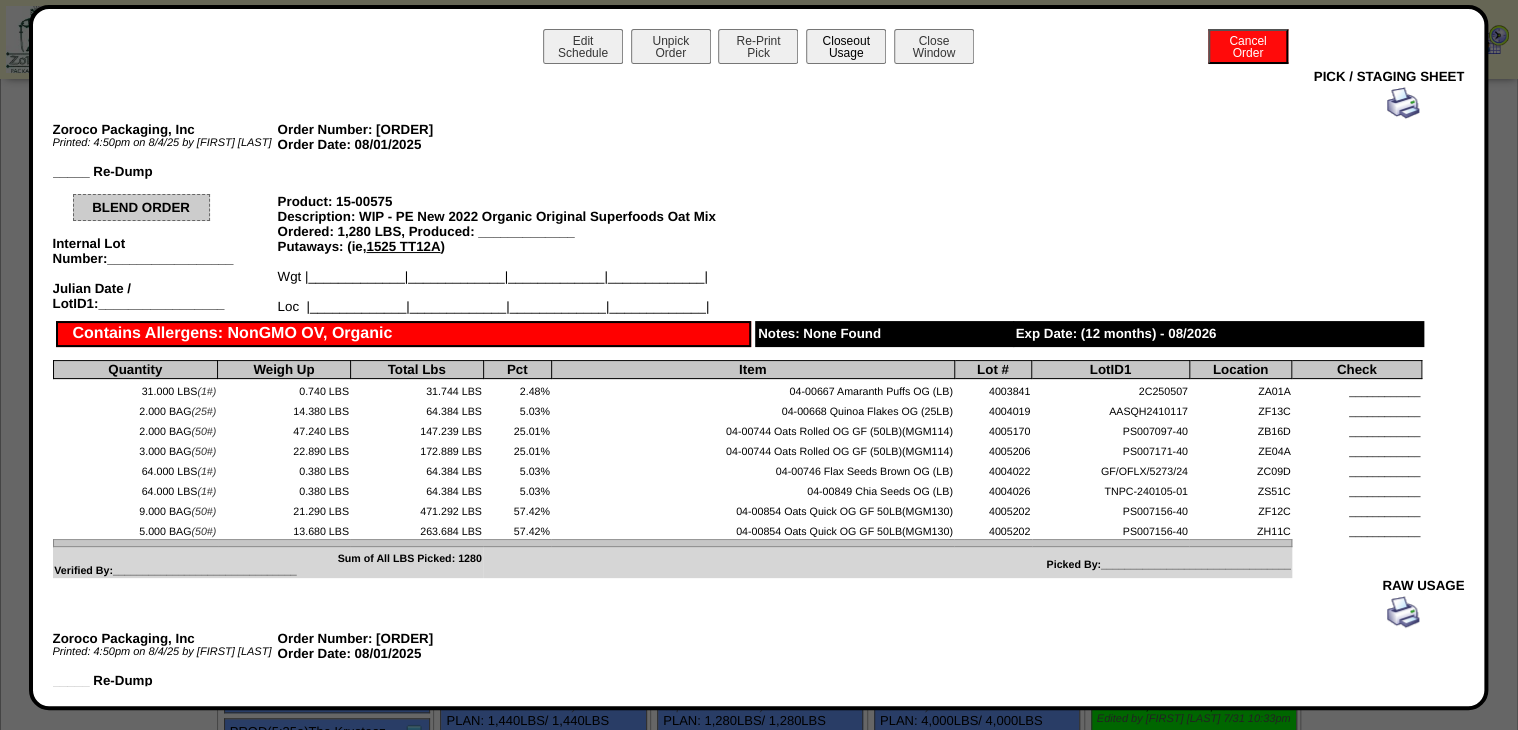 click on "Closeout Usage" at bounding box center [846, 46] 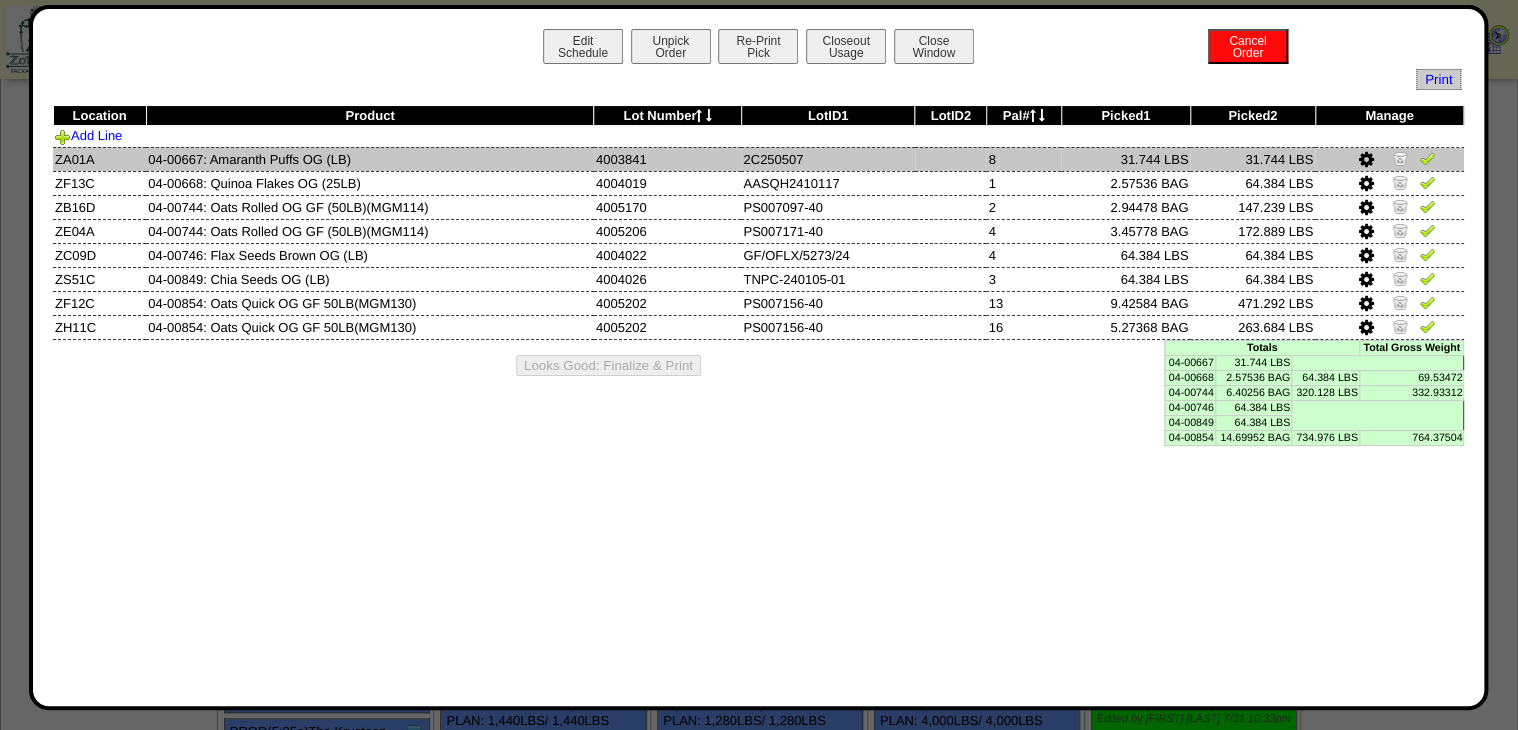click at bounding box center (1427, 158) 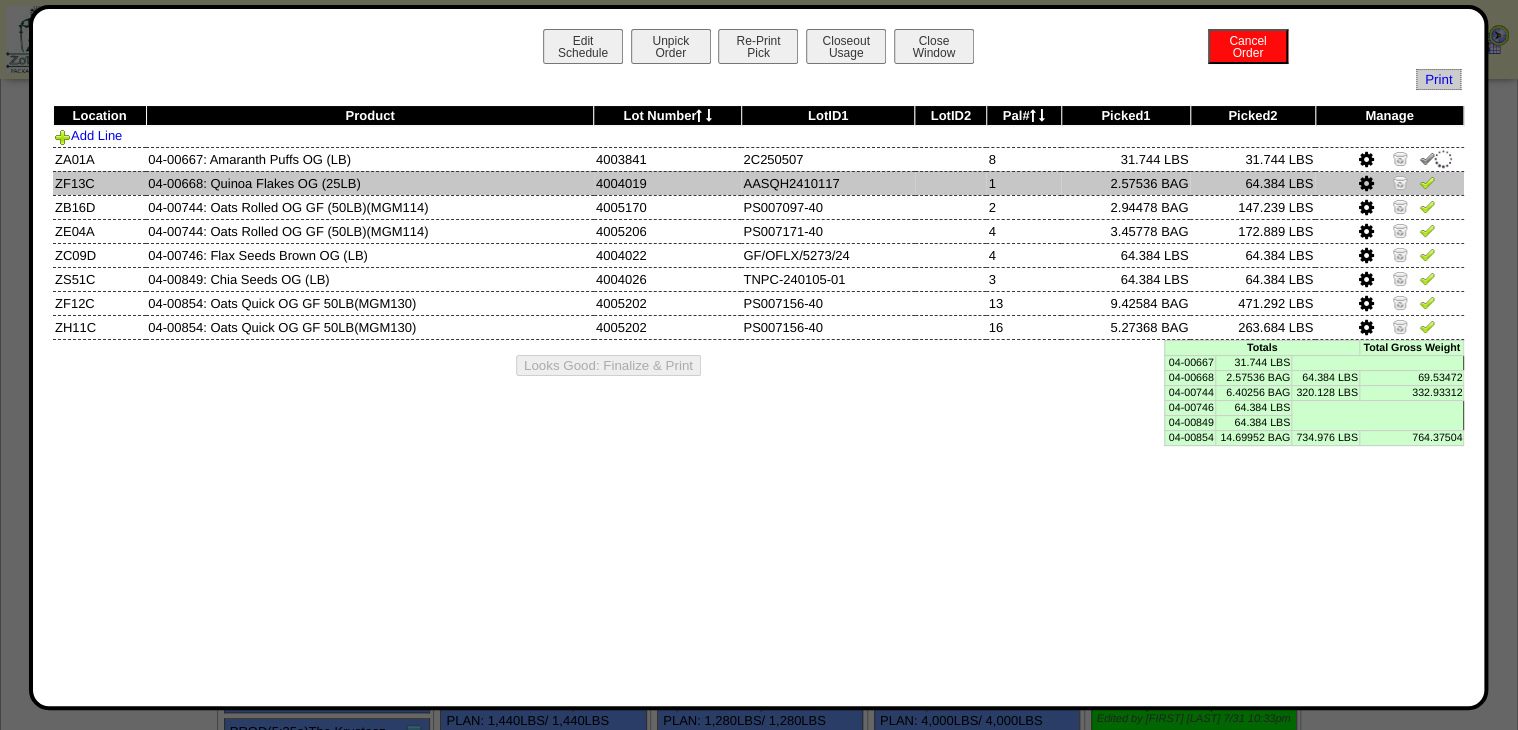 click at bounding box center (1427, 185) 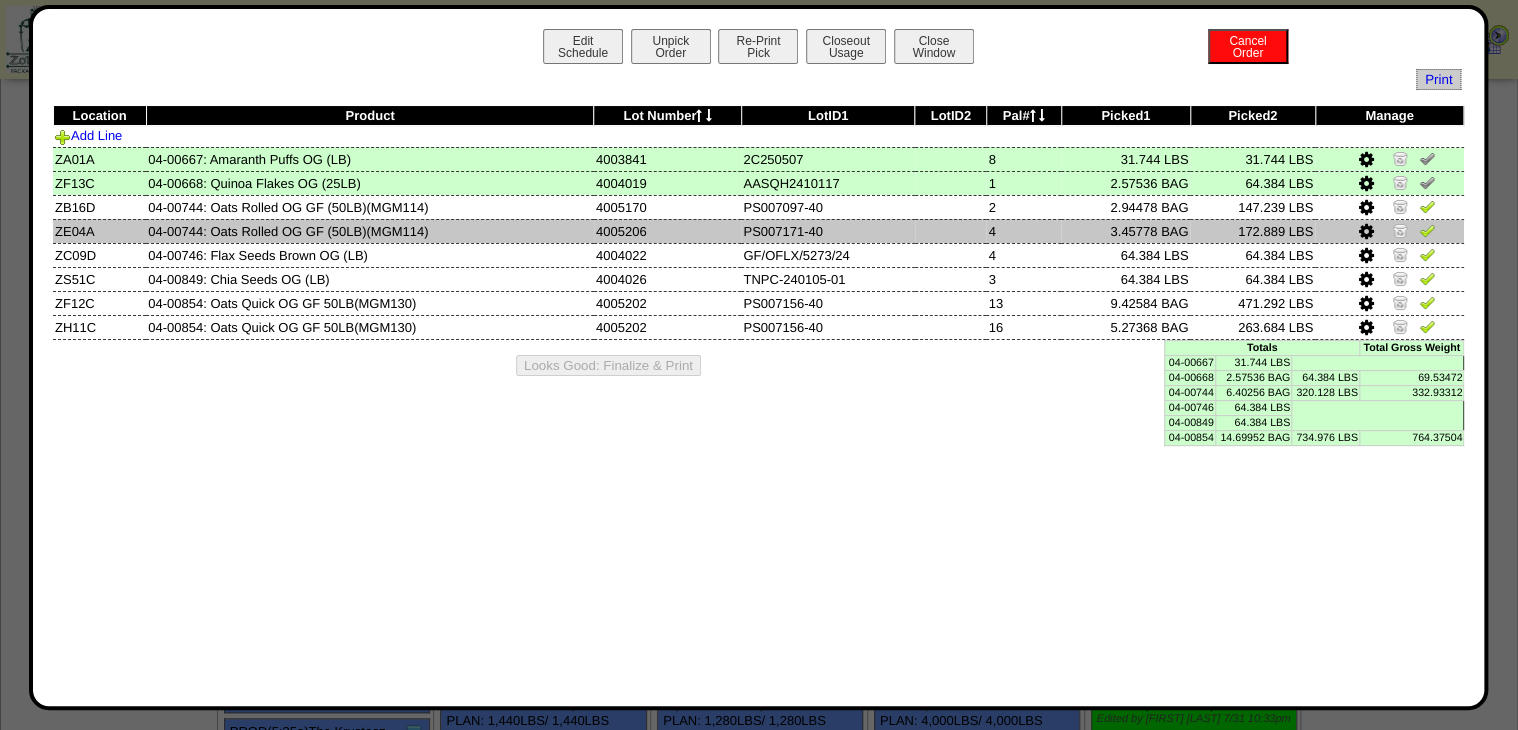 click at bounding box center [1427, 230] 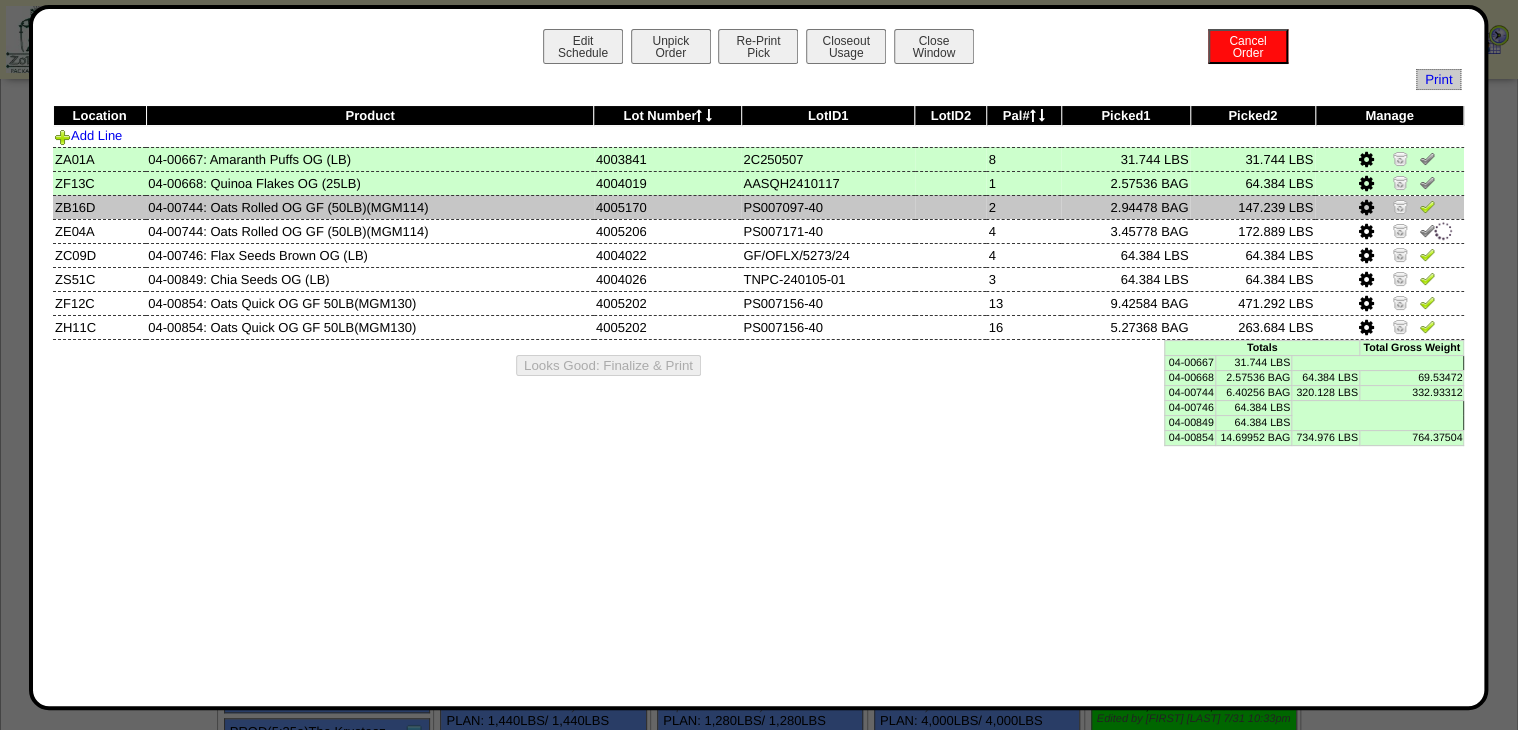 click at bounding box center [1427, 206] 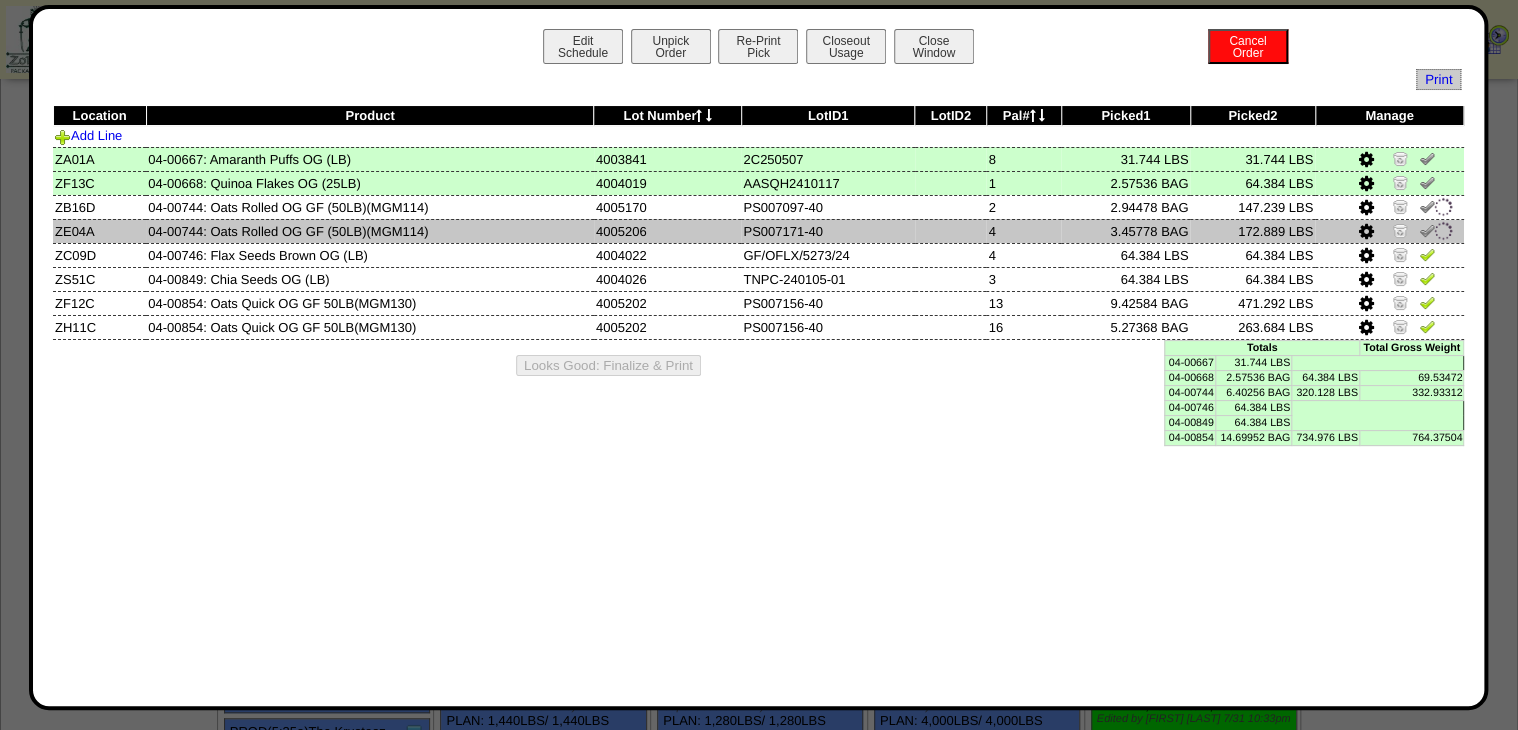 click at bounding box center [1427, 233] 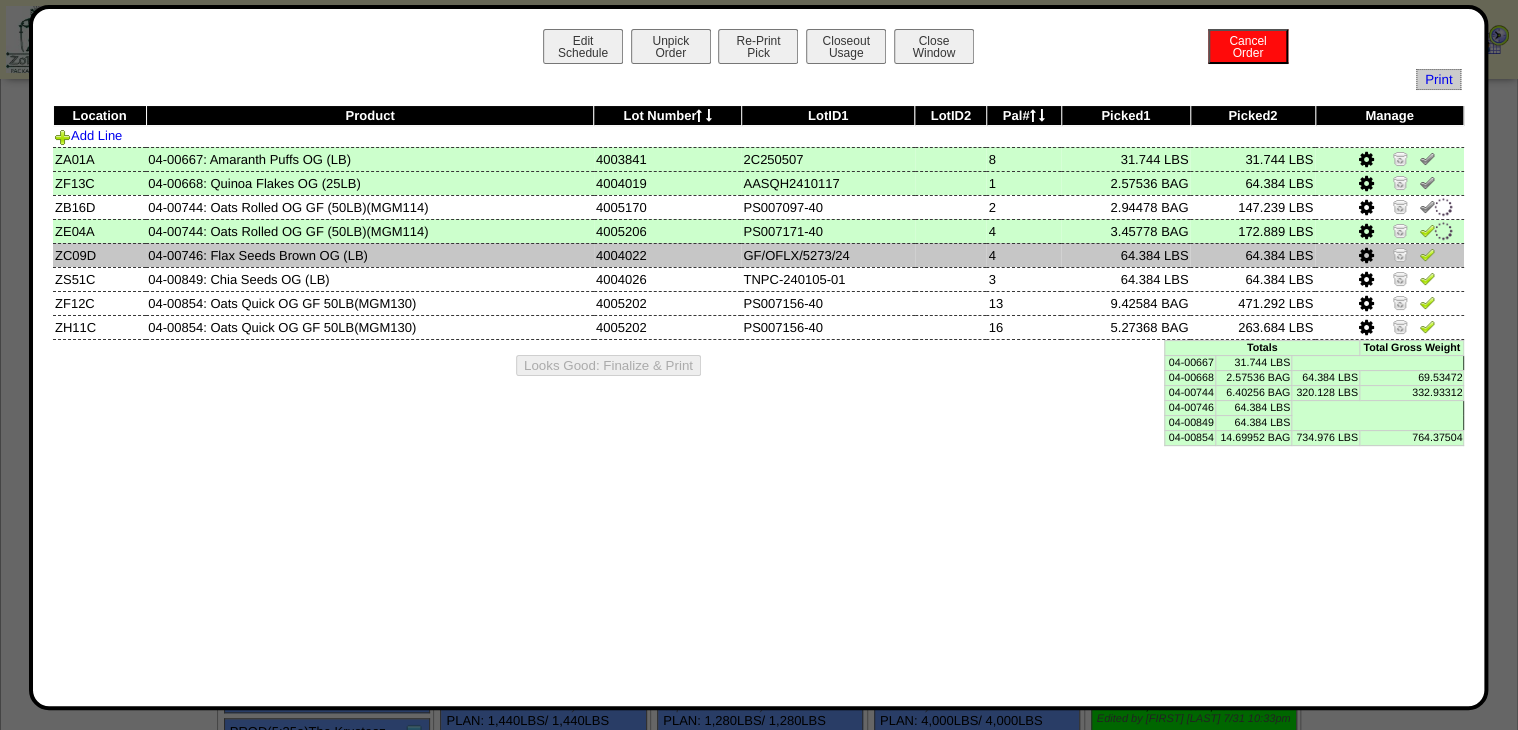 click at bounding box center [1427, 257] 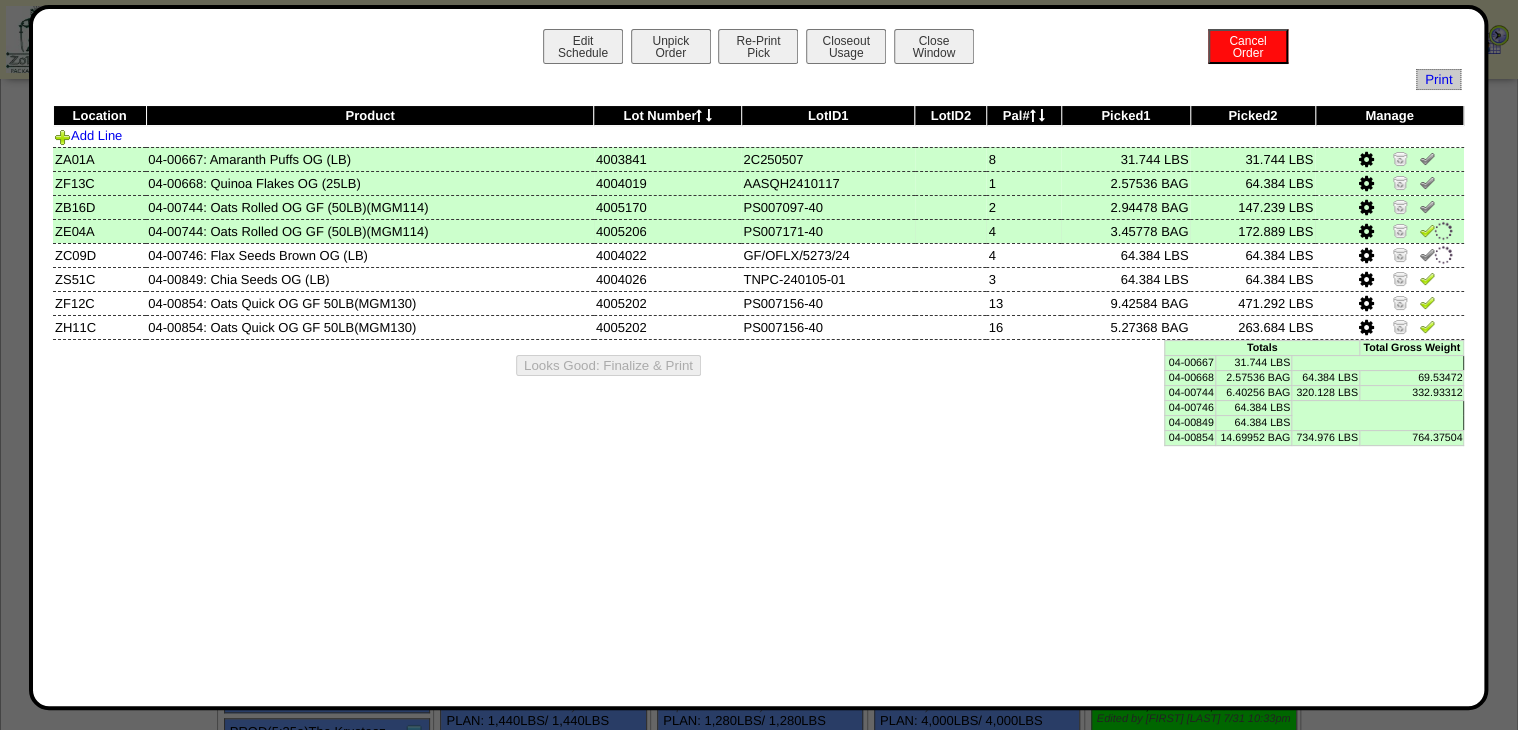 click at bounding box center [1427, 230] 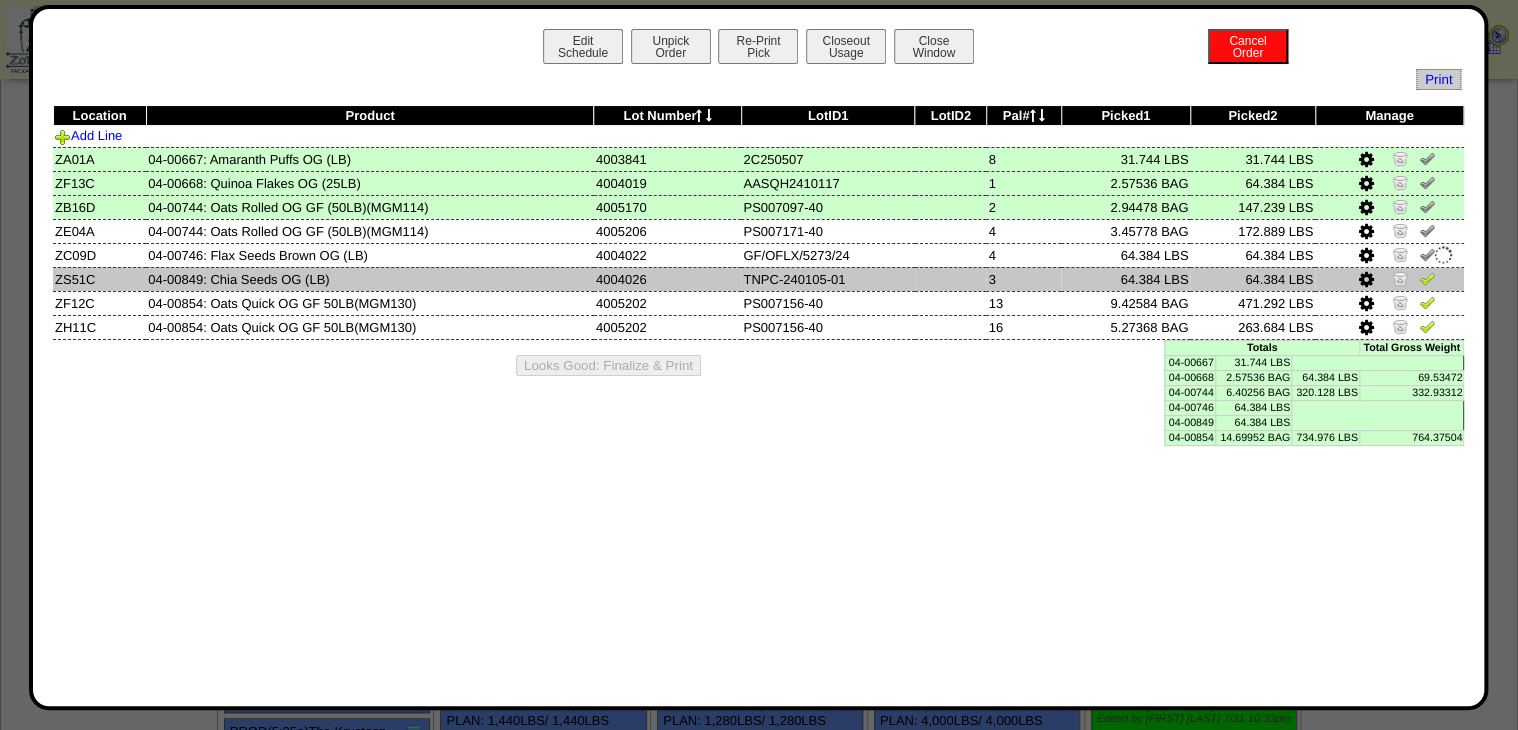 click at bounding box center [1427, 278] 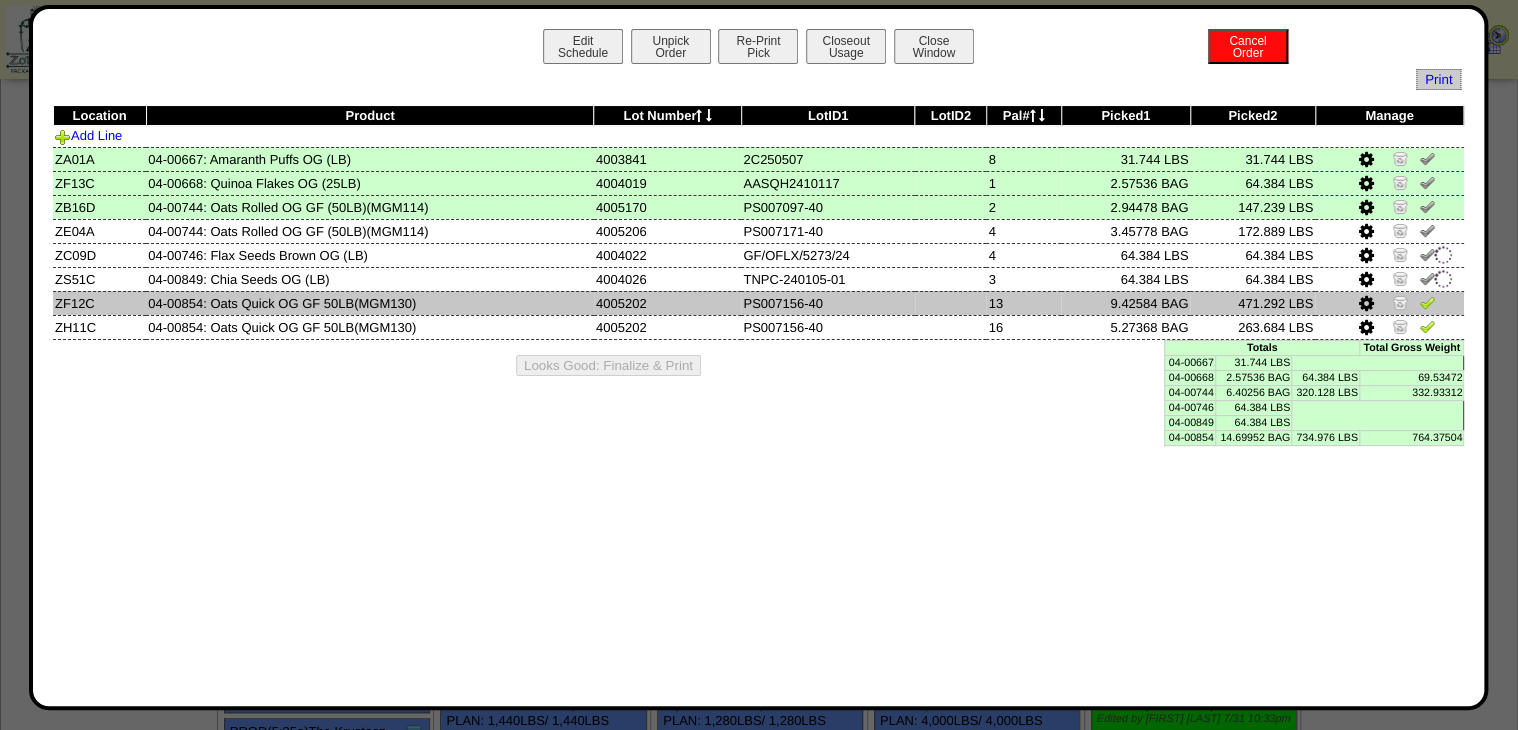 click at bounding box center [1427, 302] 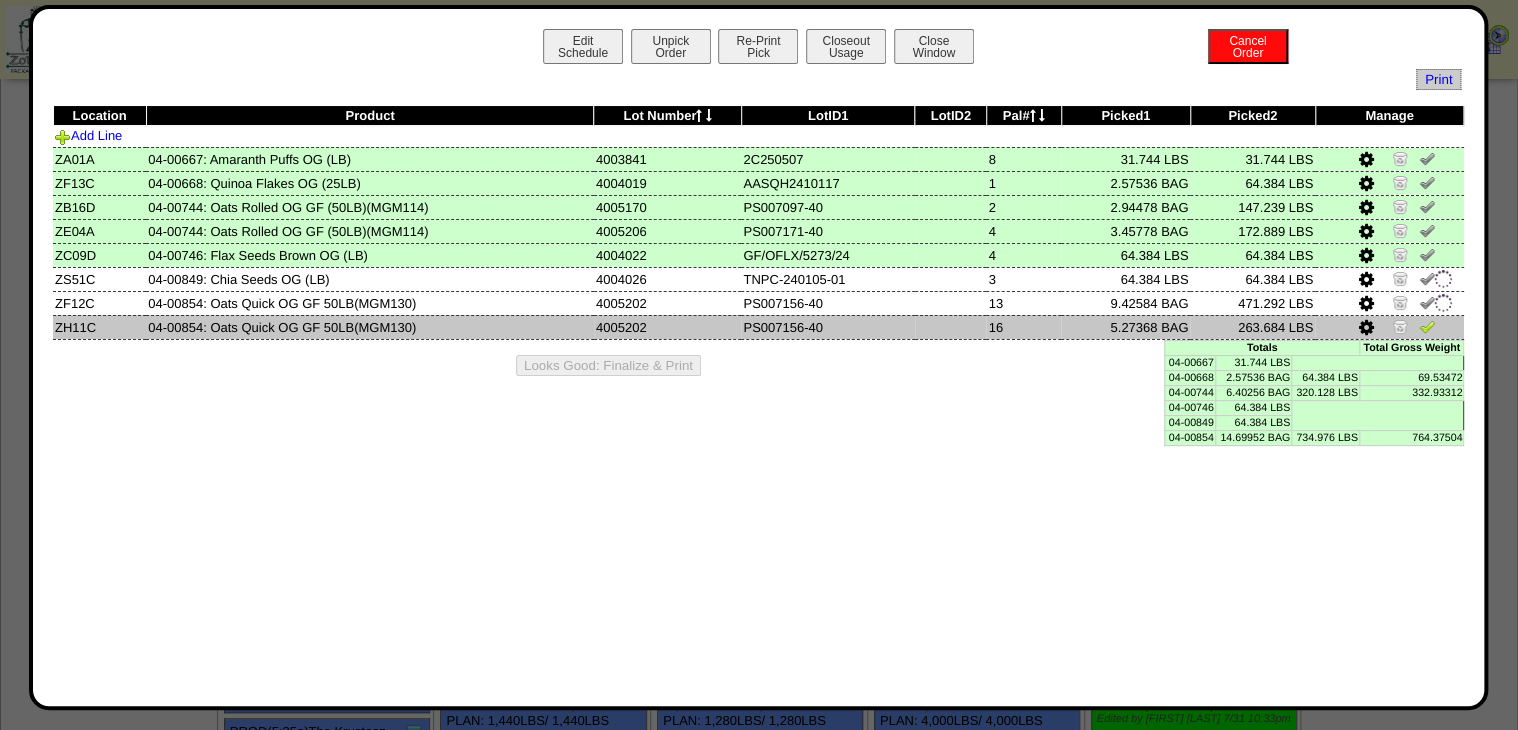 click at bounding box center (1427, 326) 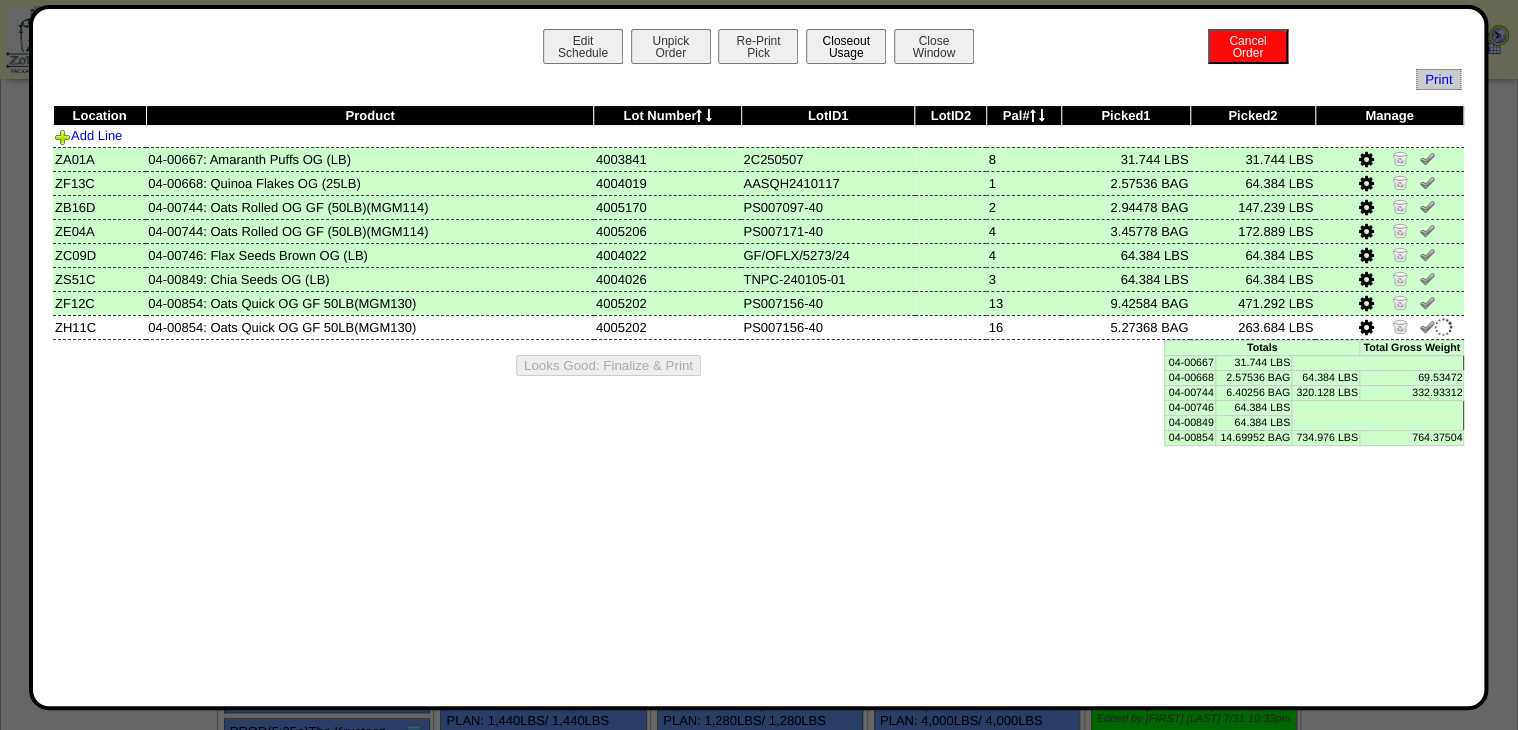 click on "Closeout Usage" at bounding box center [846, 46] 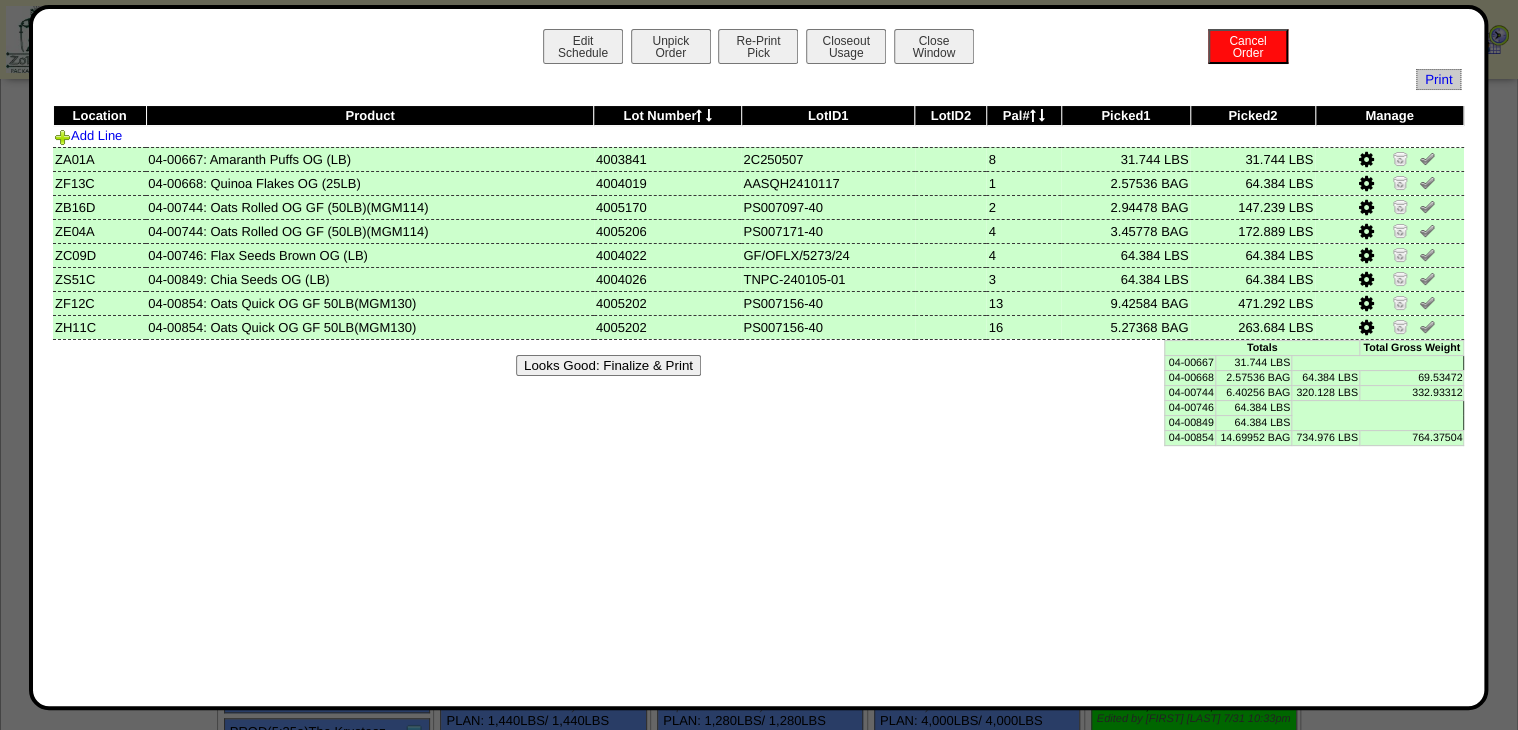 click on "Looks Good: Finalize & Print" at bounding box center [608, 365] 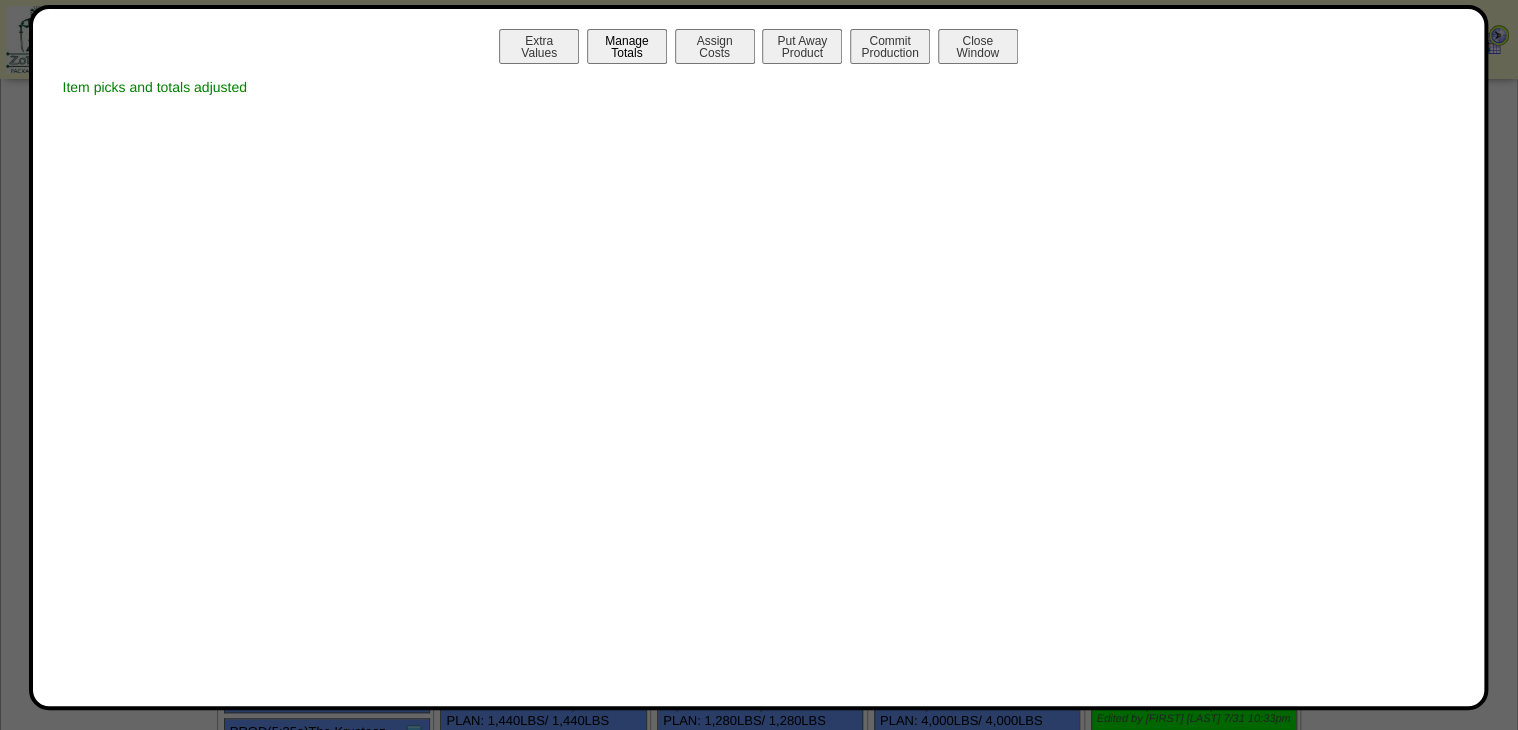 click on "Manage Totals" at bounding box center (627, 46) 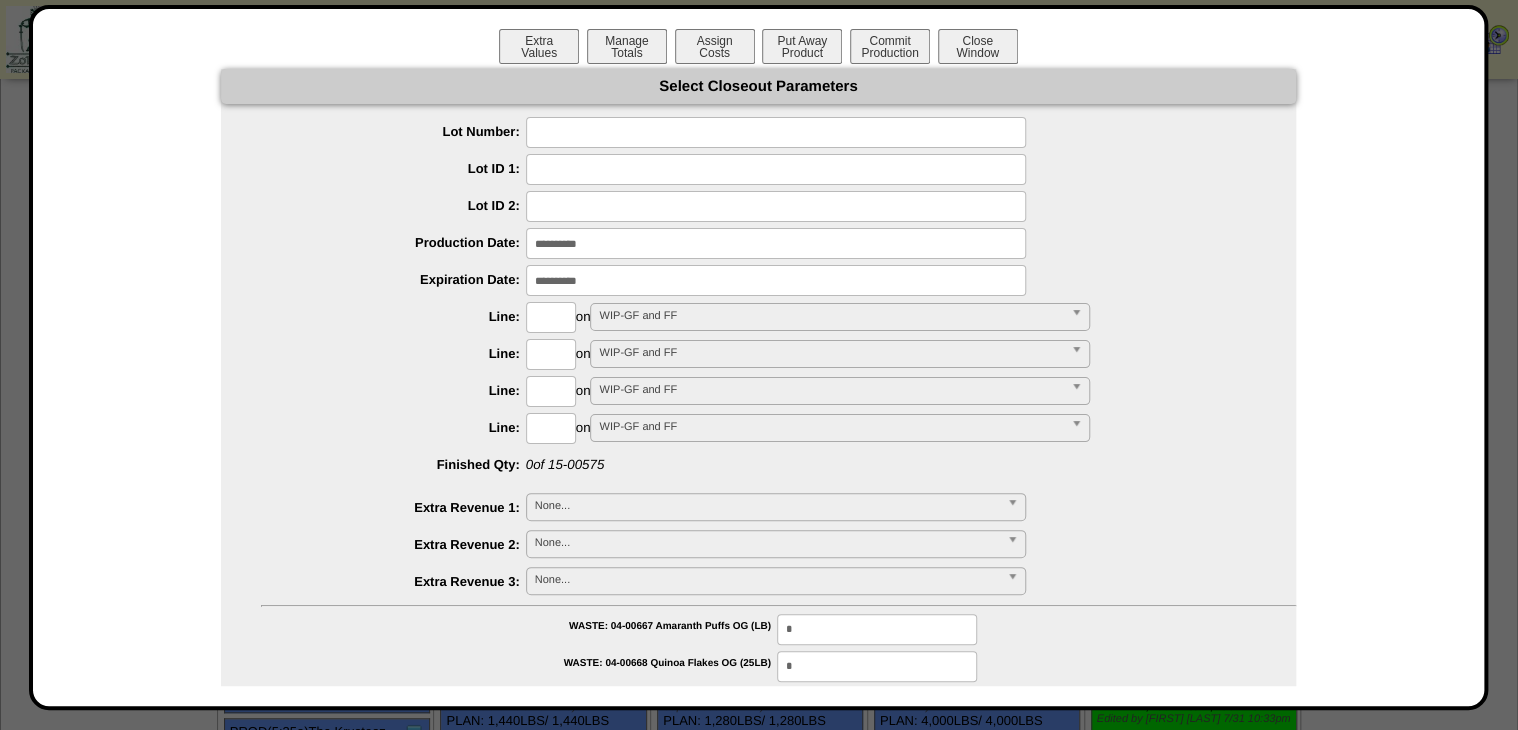click at bounding box center [776, 132] 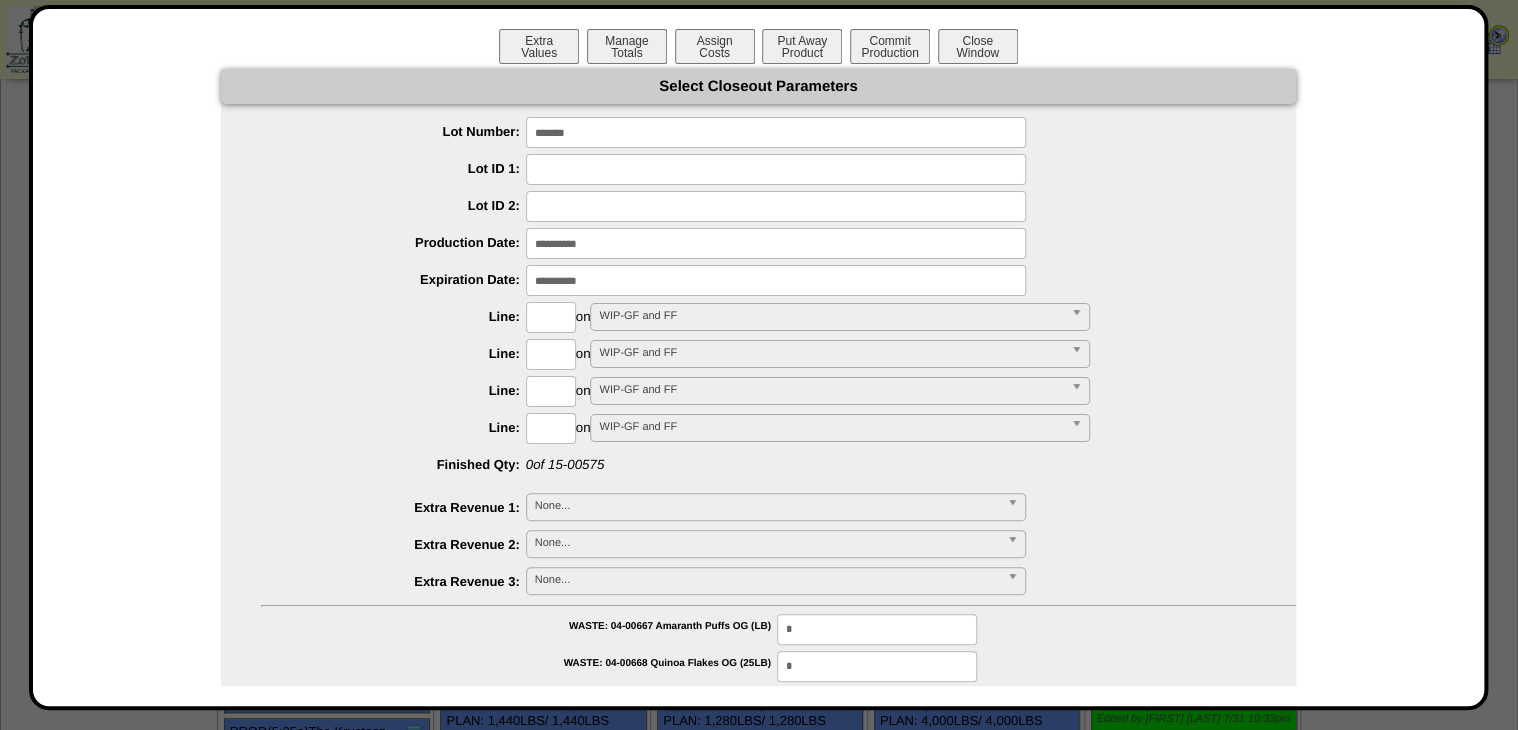 type on "*******" 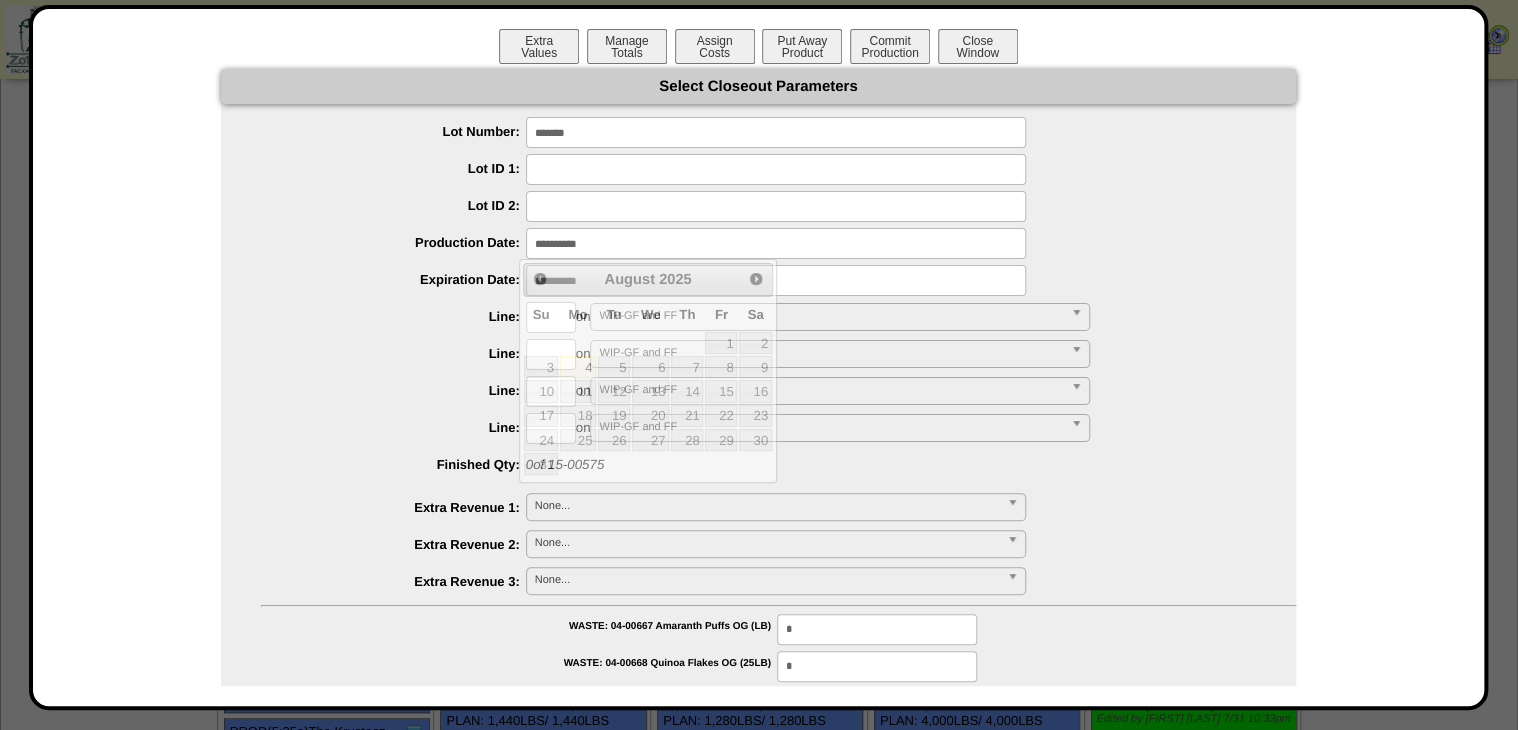 click at bounding box center (776, 243) 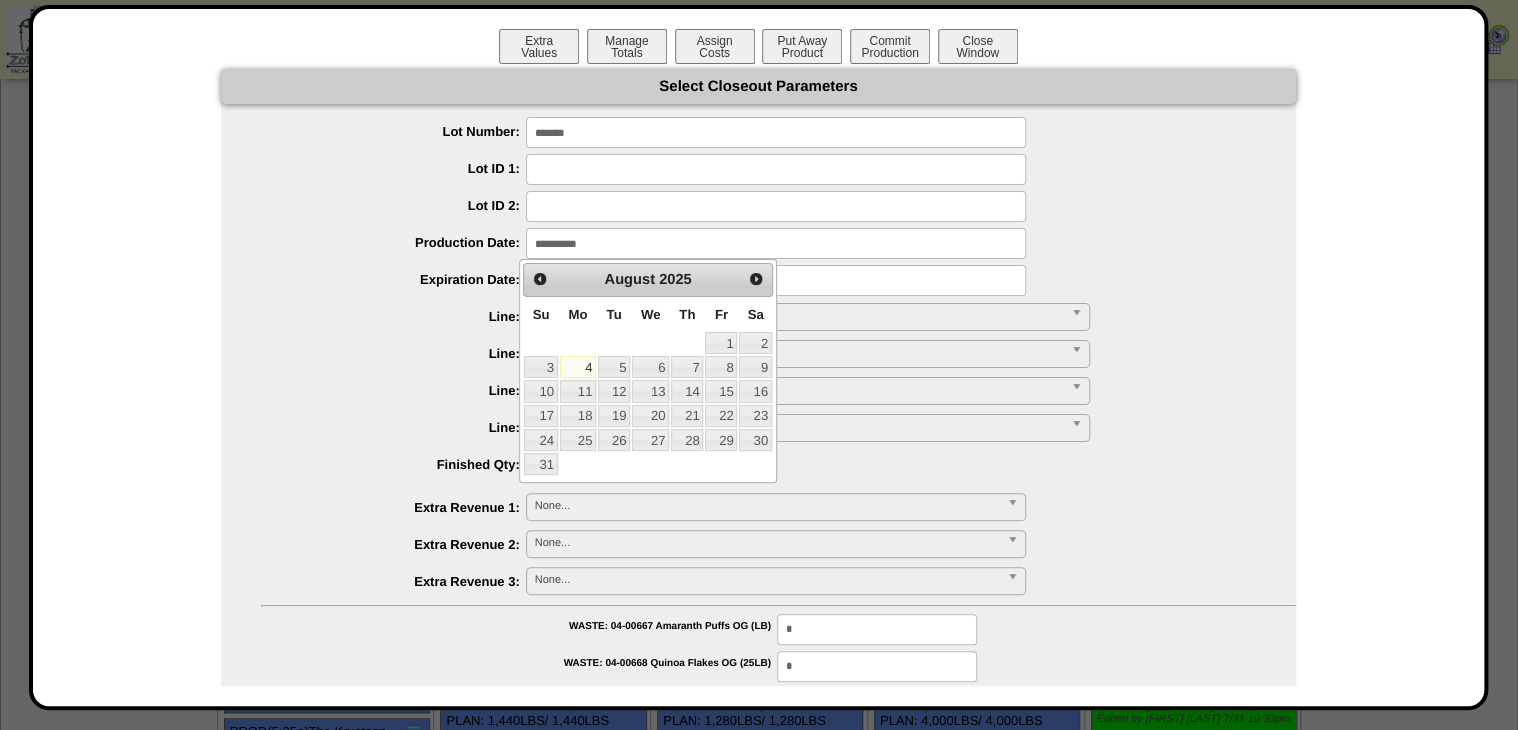 click on "1" at bounding box center [721, 343] 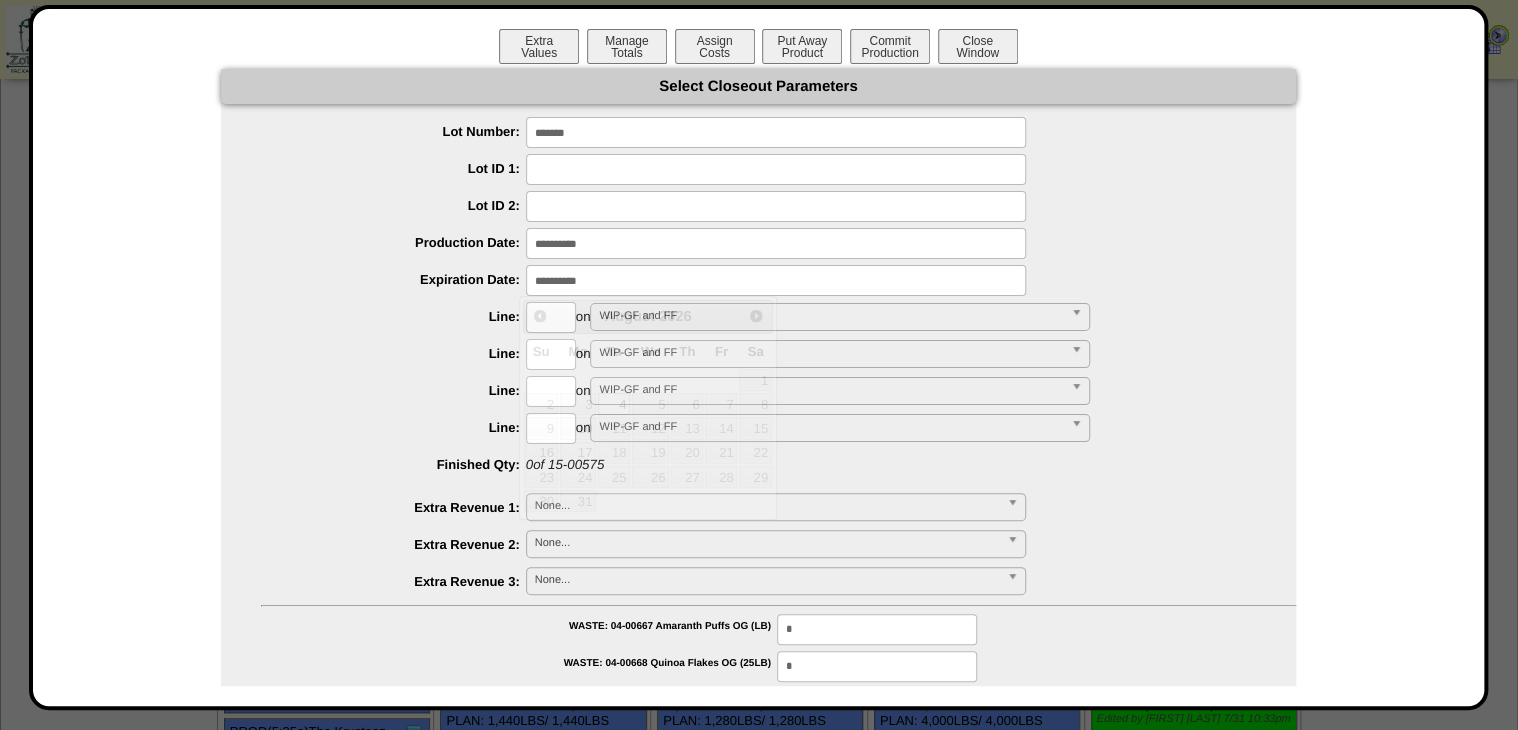 click at bounding box center (776, 280) 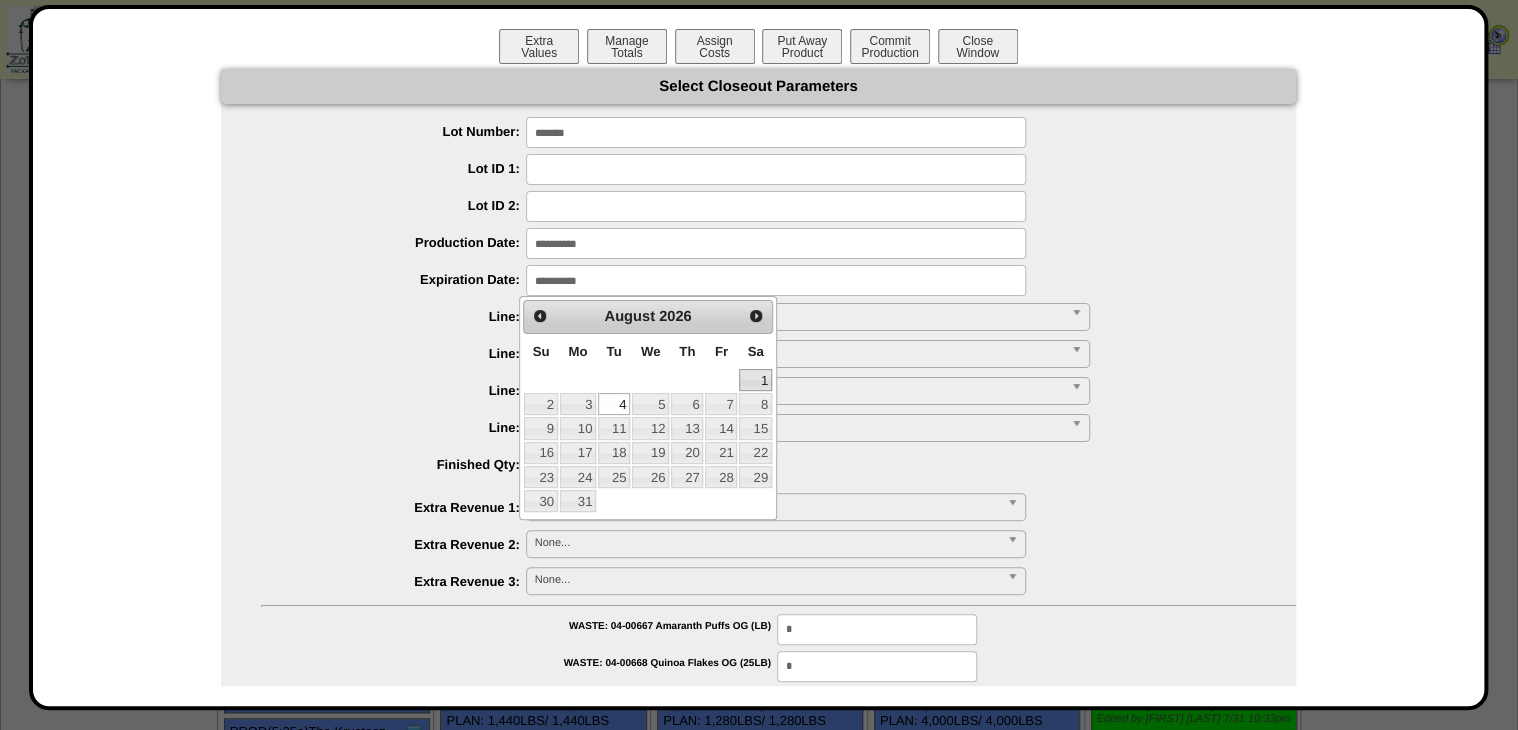 click on "1" at bounding box center [755, 380] 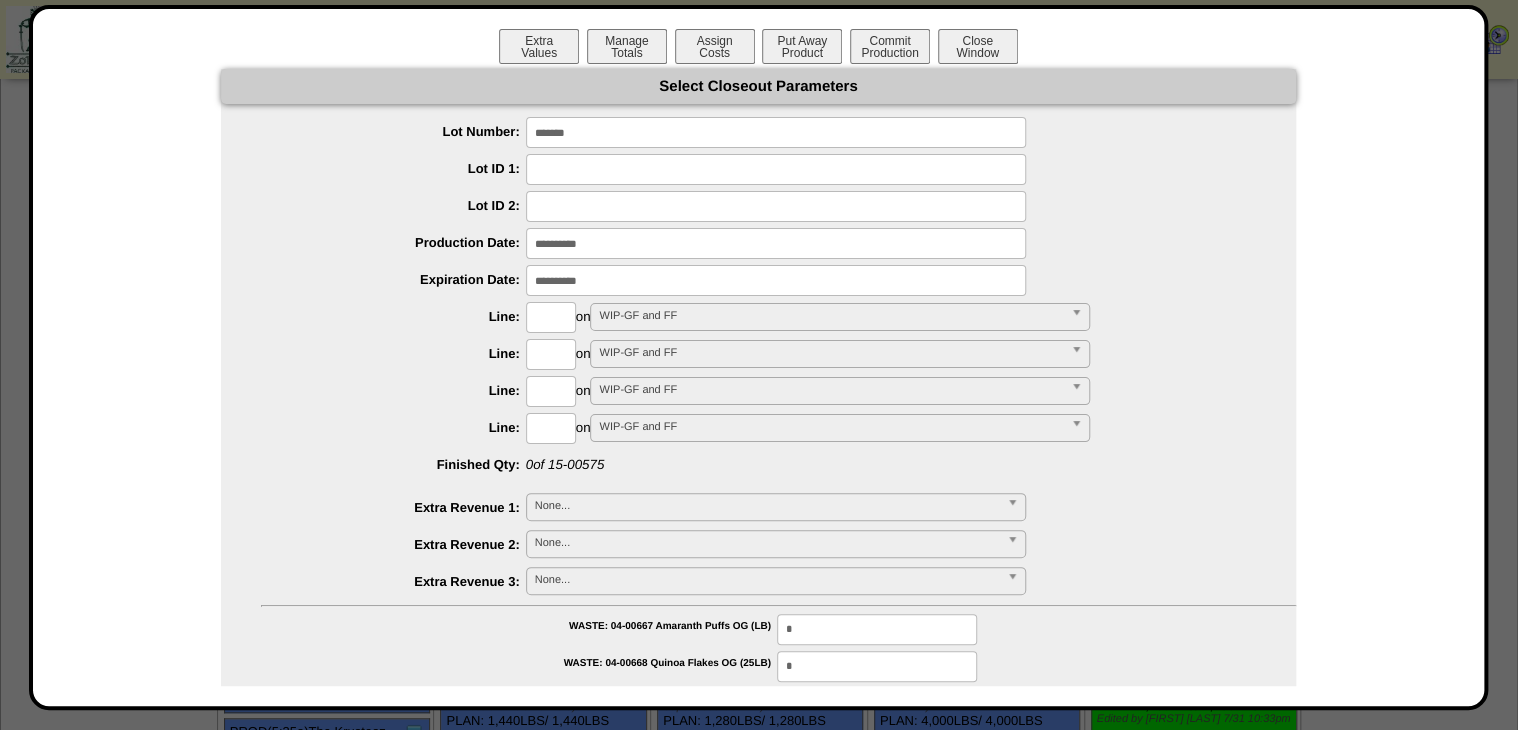 click at bounding box center [551, 317] 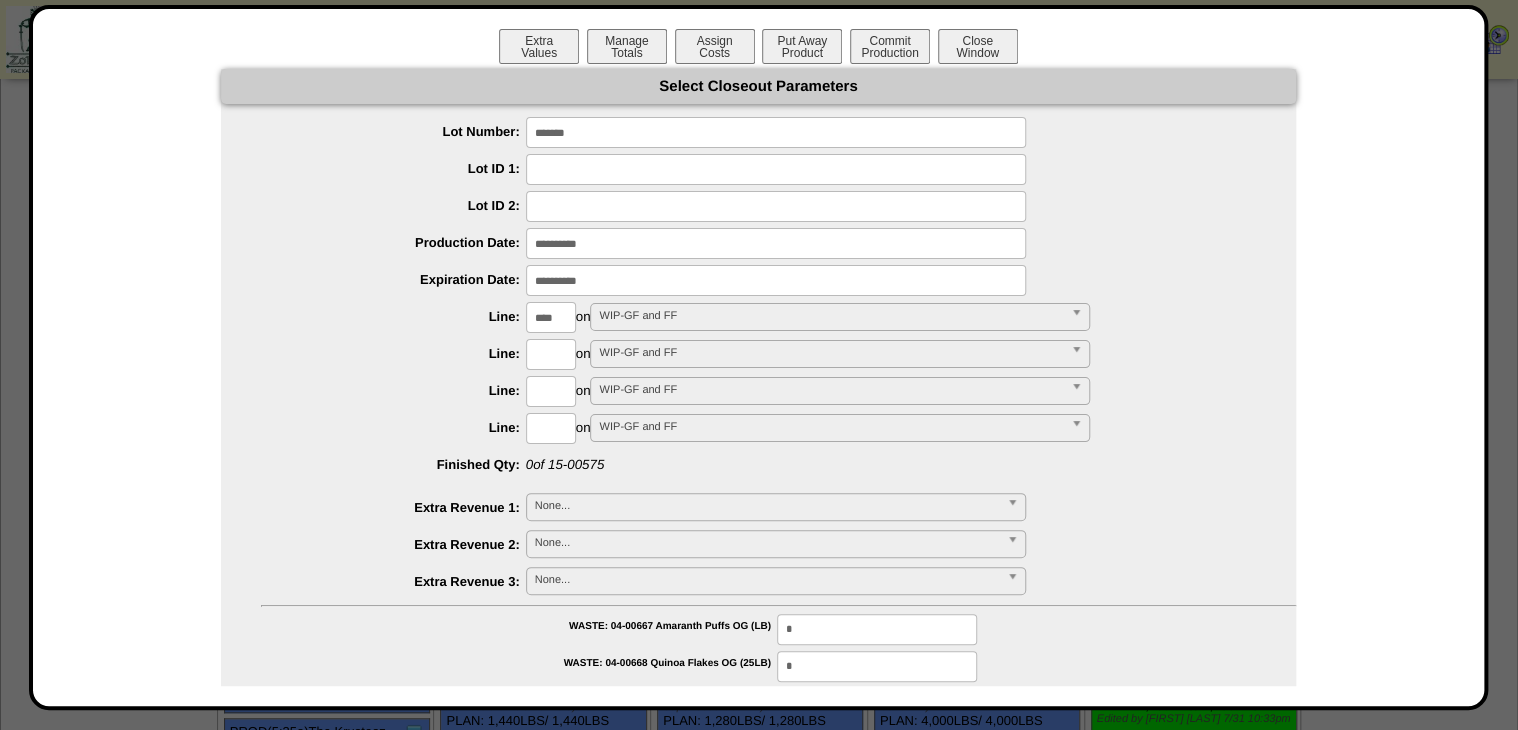 type on "****" 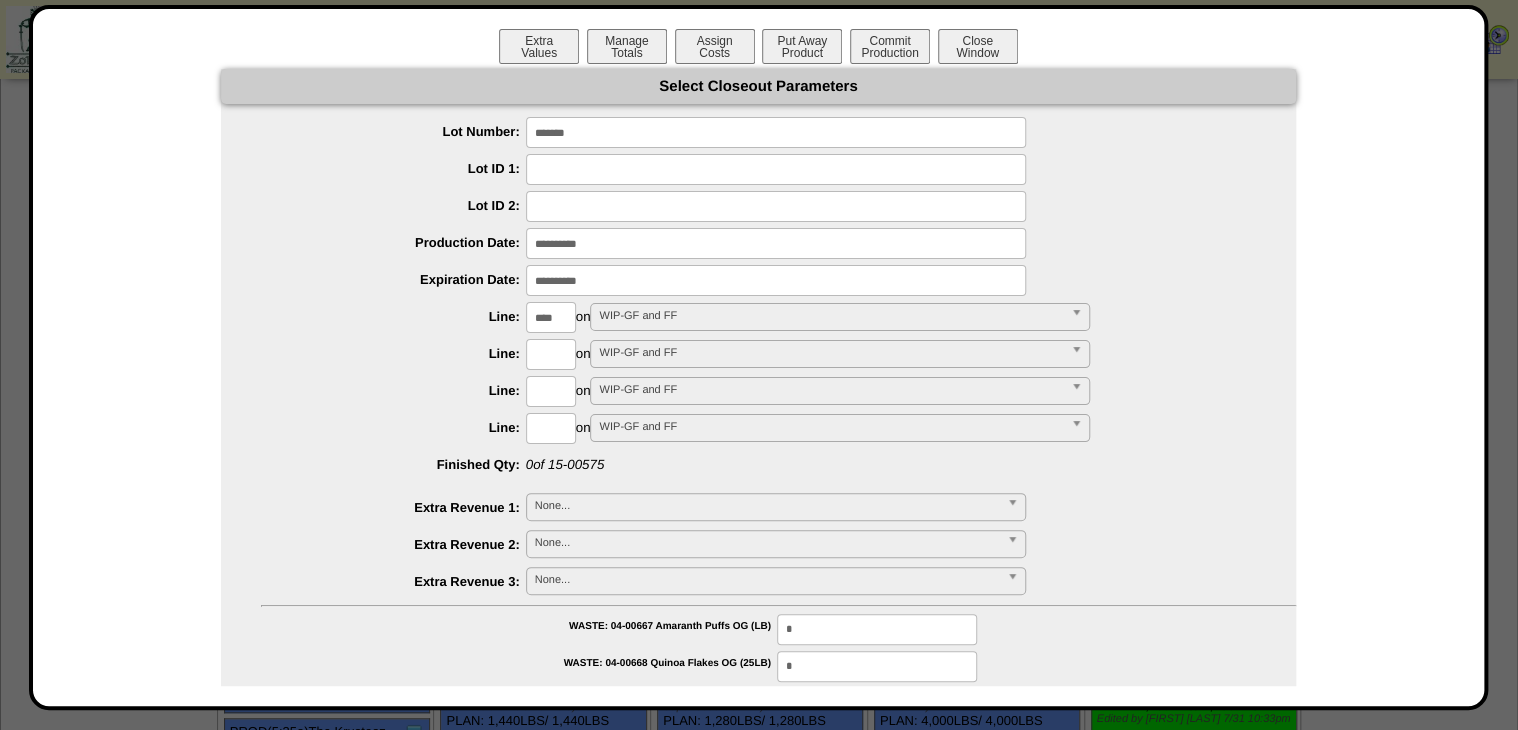 click on "**********" at bounding box center [758, 862] 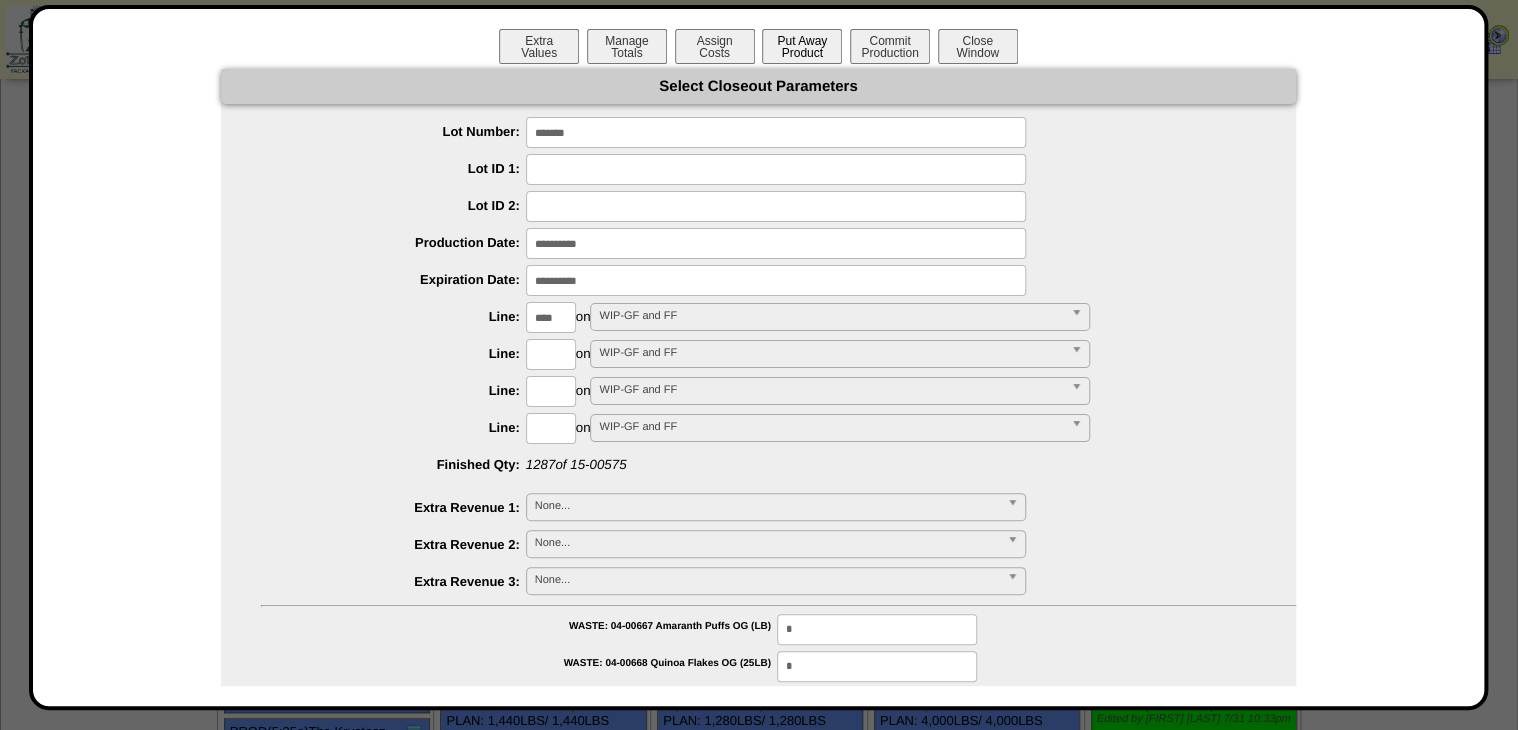 click on "Put Away Product" at bounding box center (802, 46) 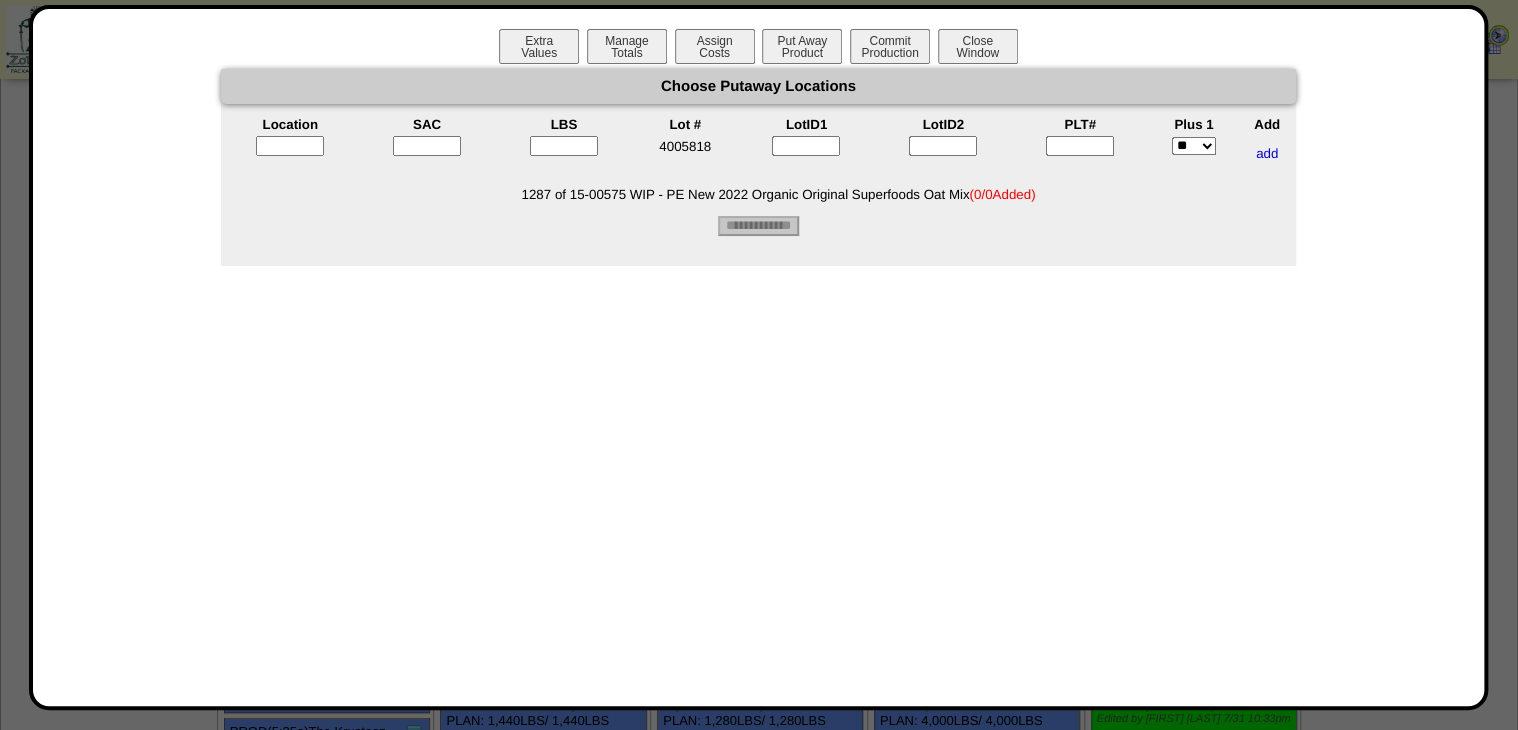 drag, startPoint x: 1056, startPoint y: 148, endPoint x: 841, endPoint y: 141, distance: 215.11392 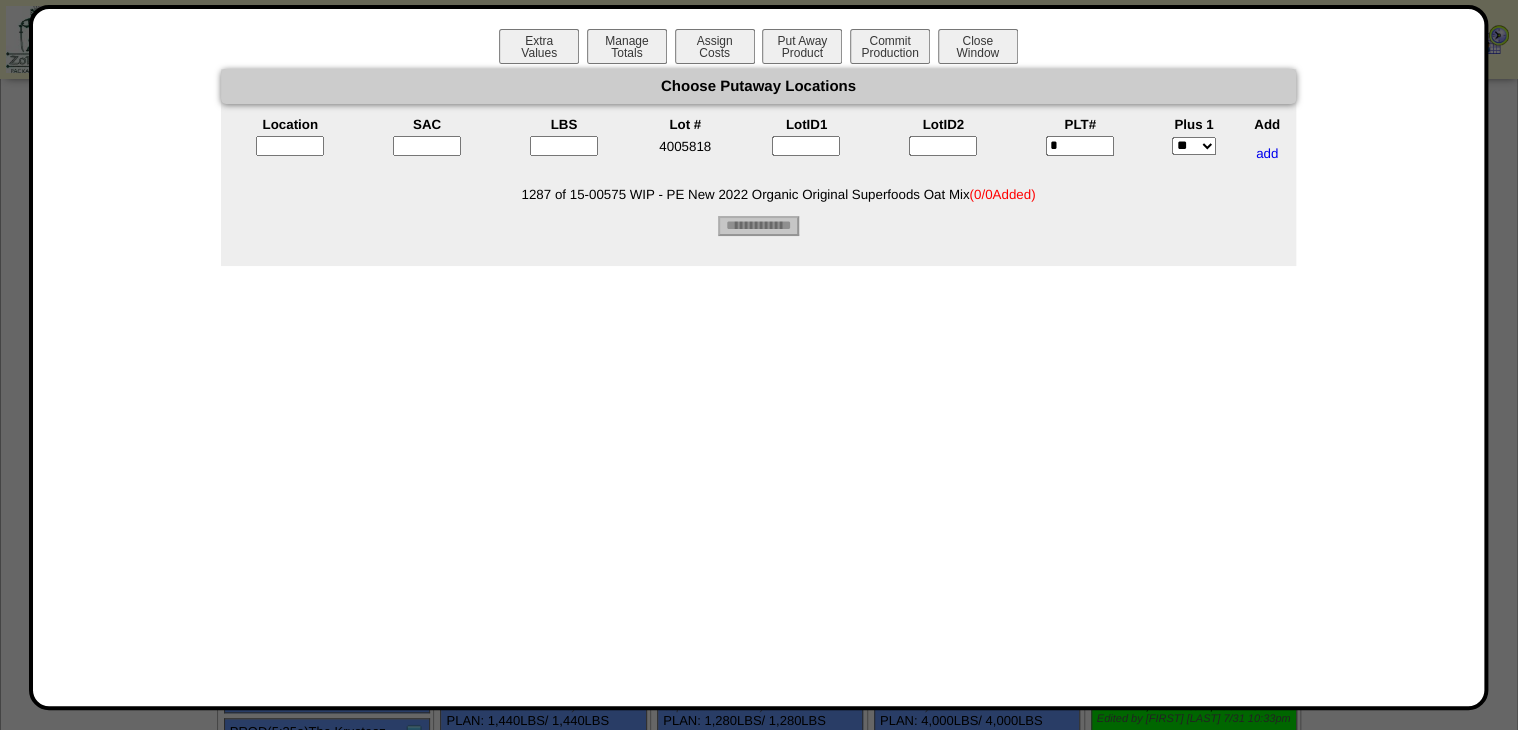 type on "*" 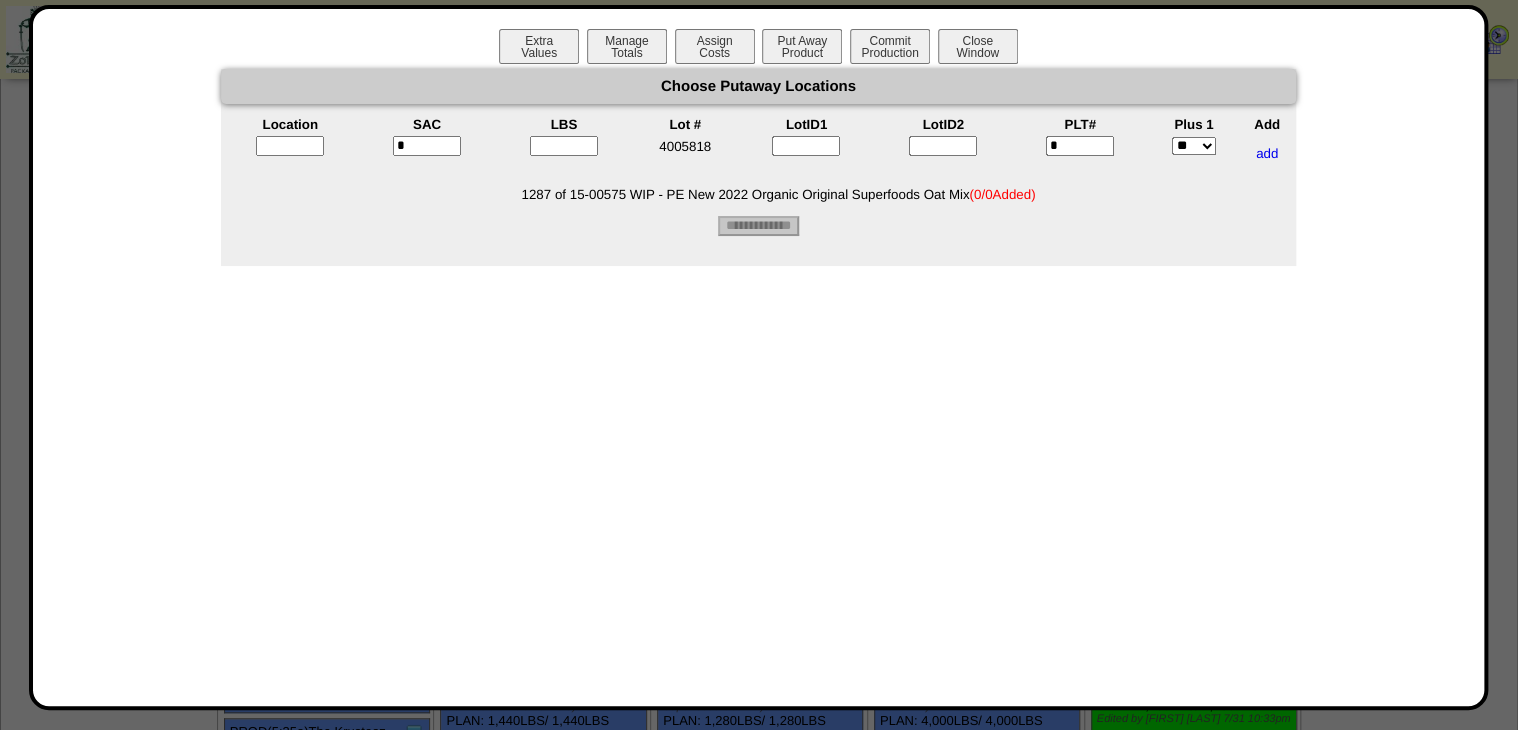 type on "*" 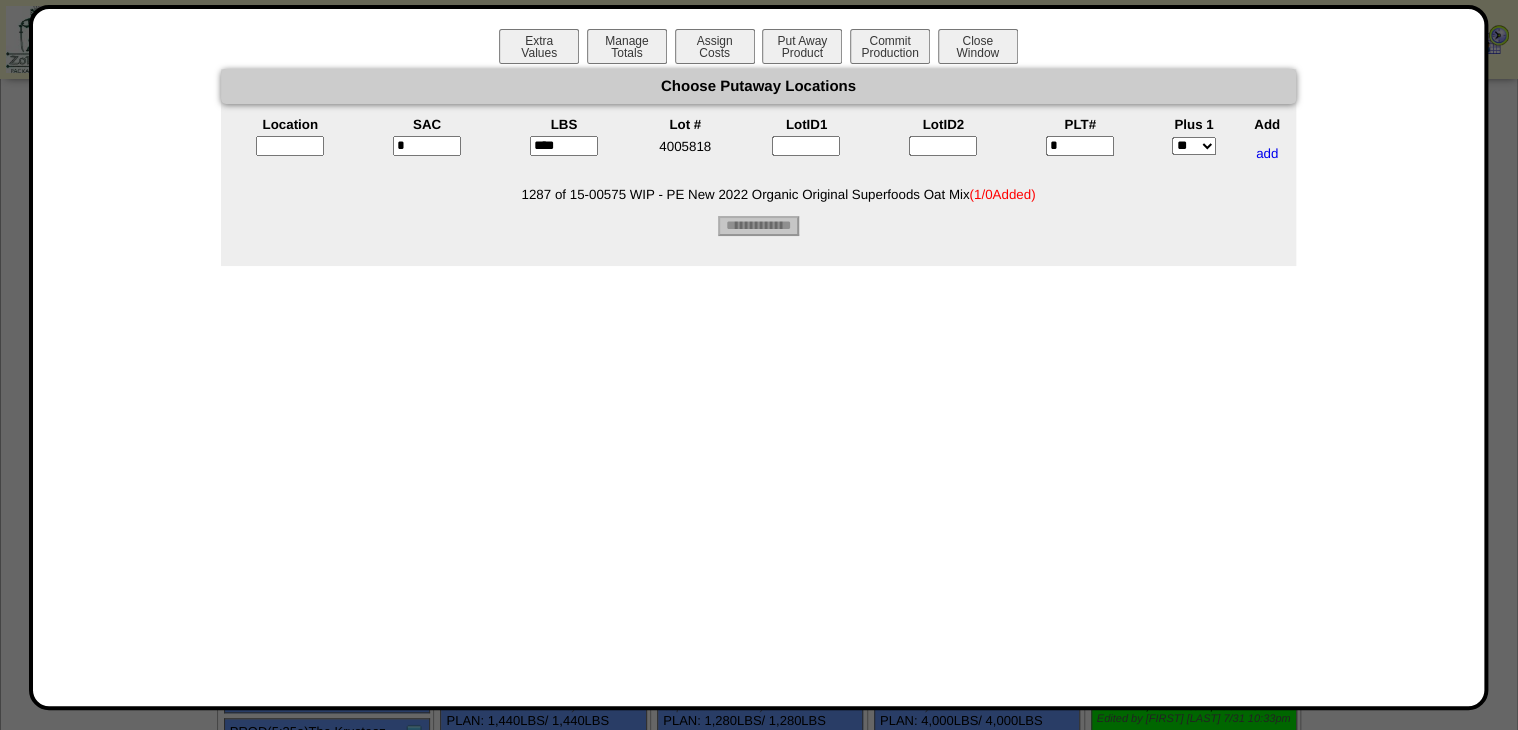 type on "****" 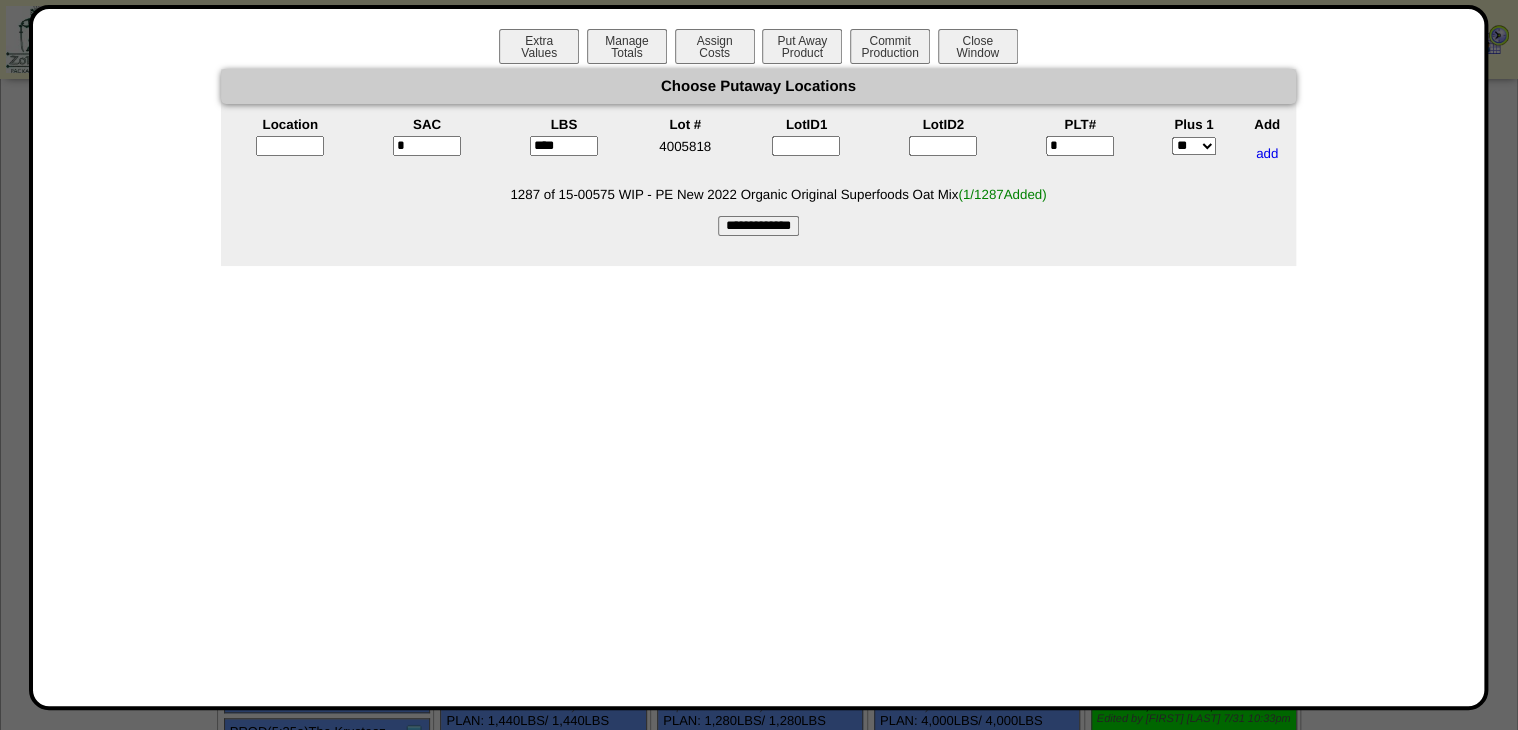 click at bounding box center [290, 146] 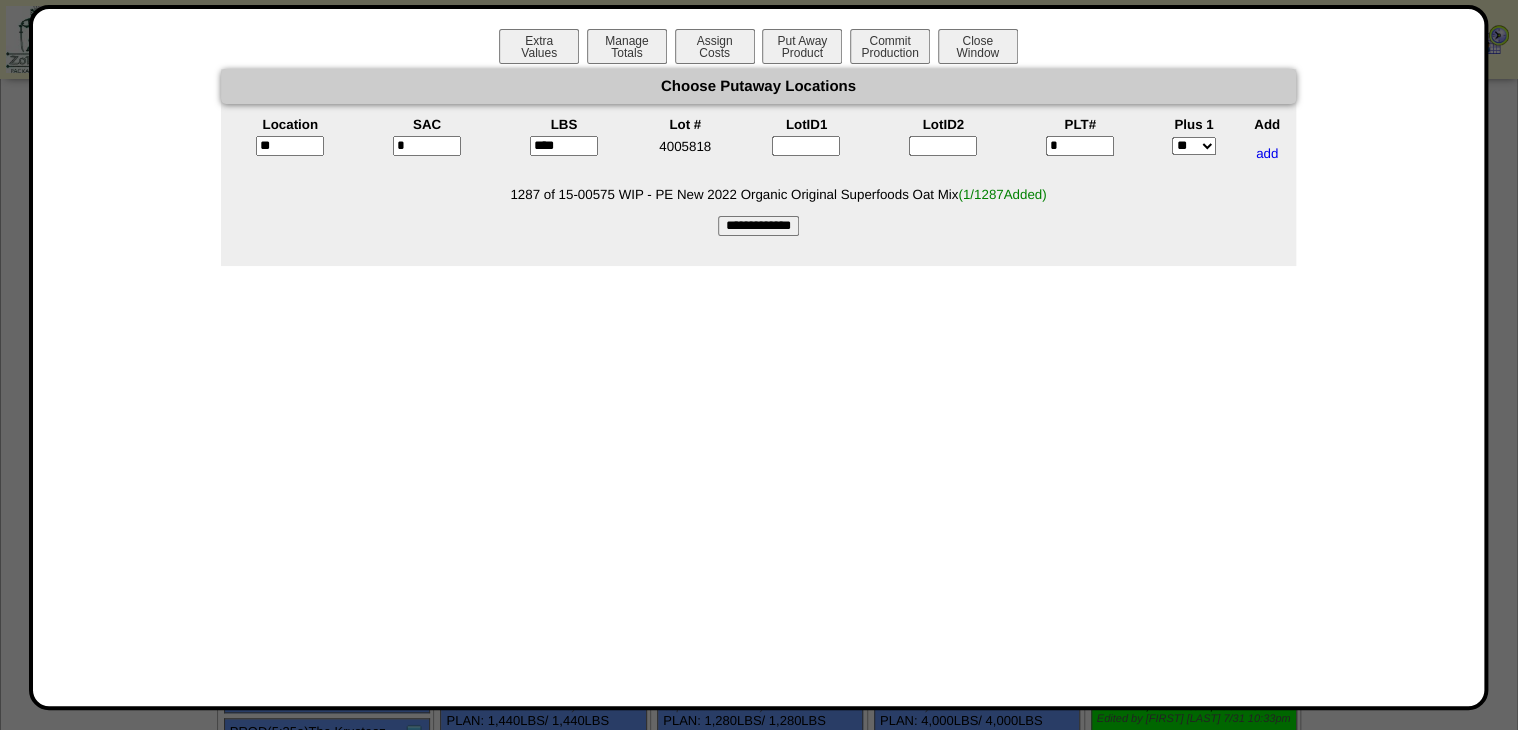 type on "*****" 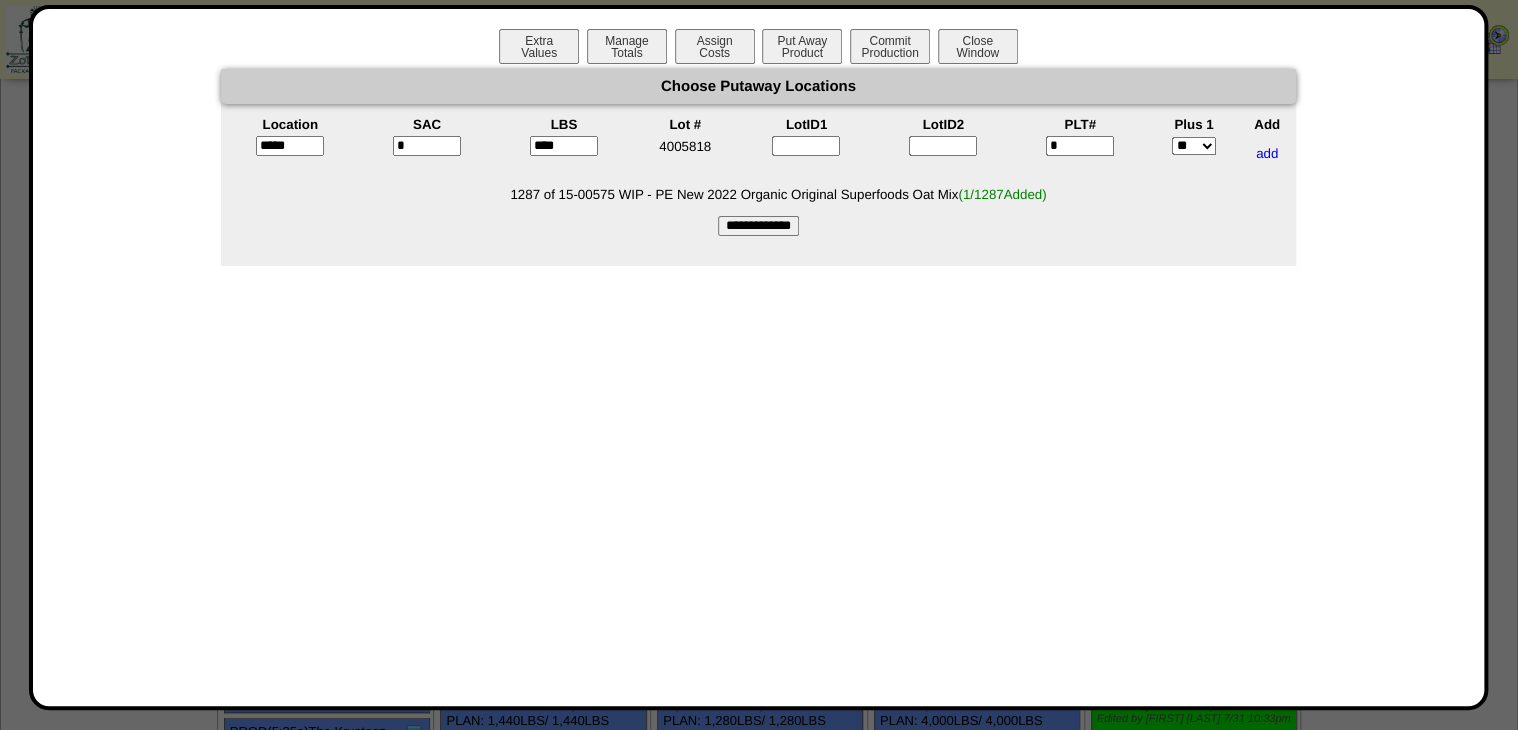 click on "**********" at bounding box center (758, 226) 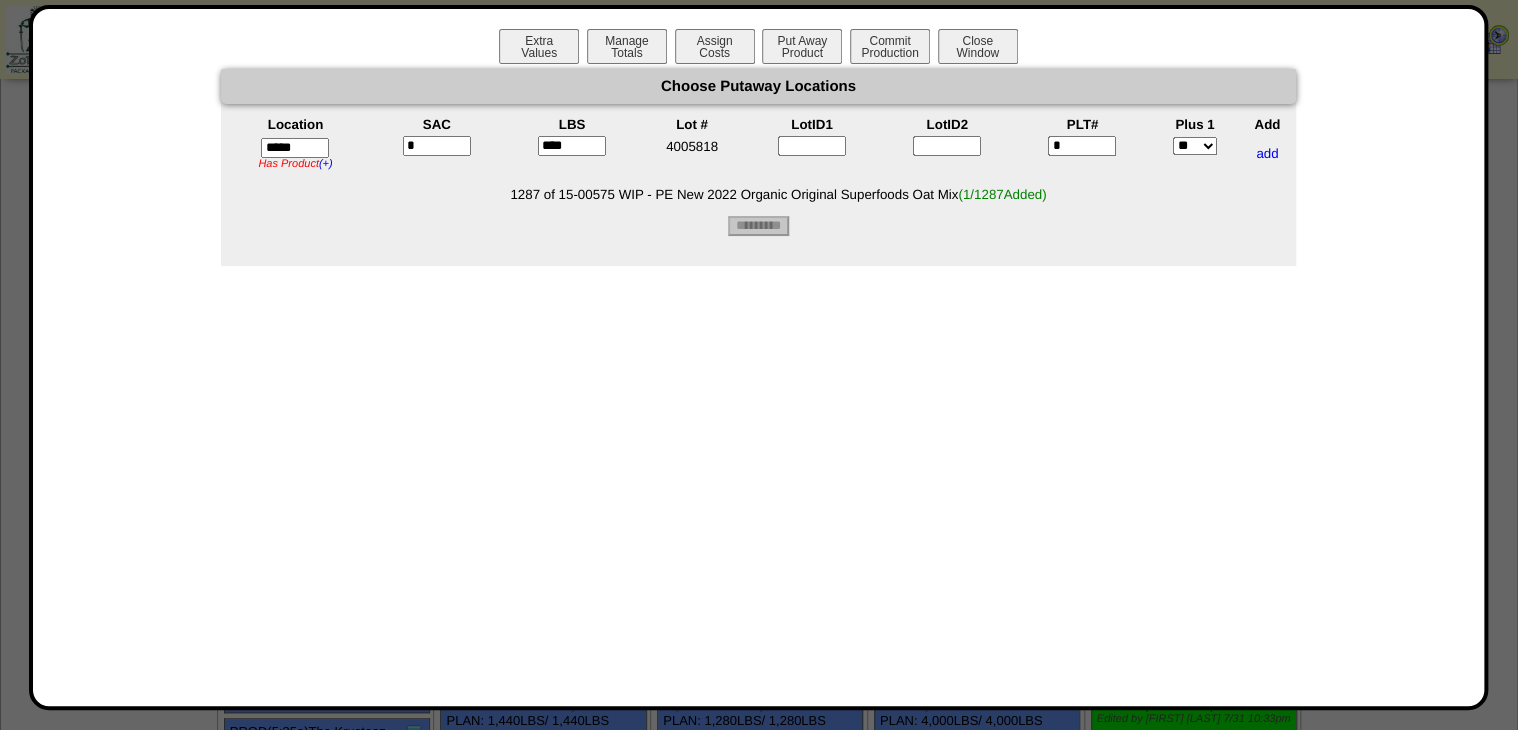 type on "*********" 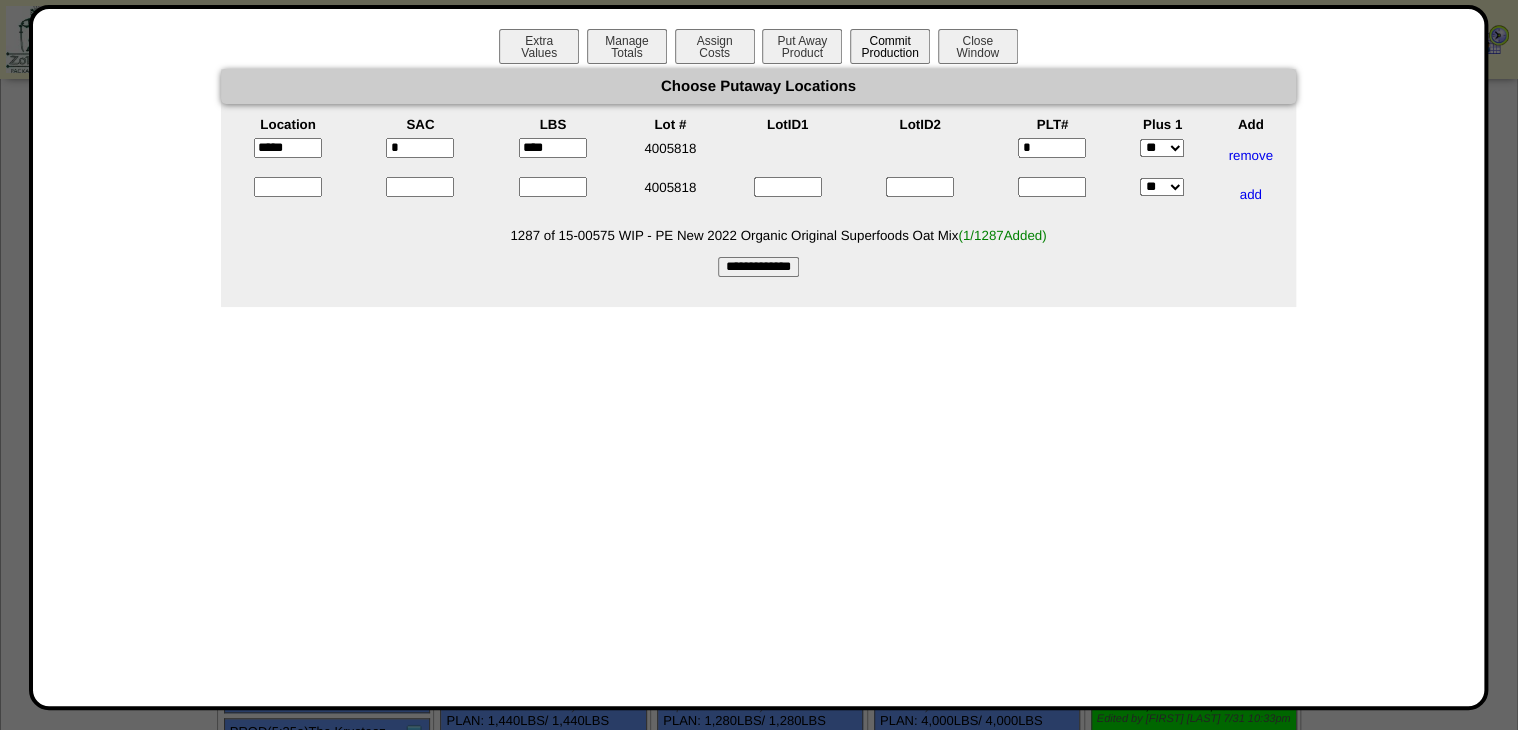 click on "Commit Production" at bounding box center [890, 46] 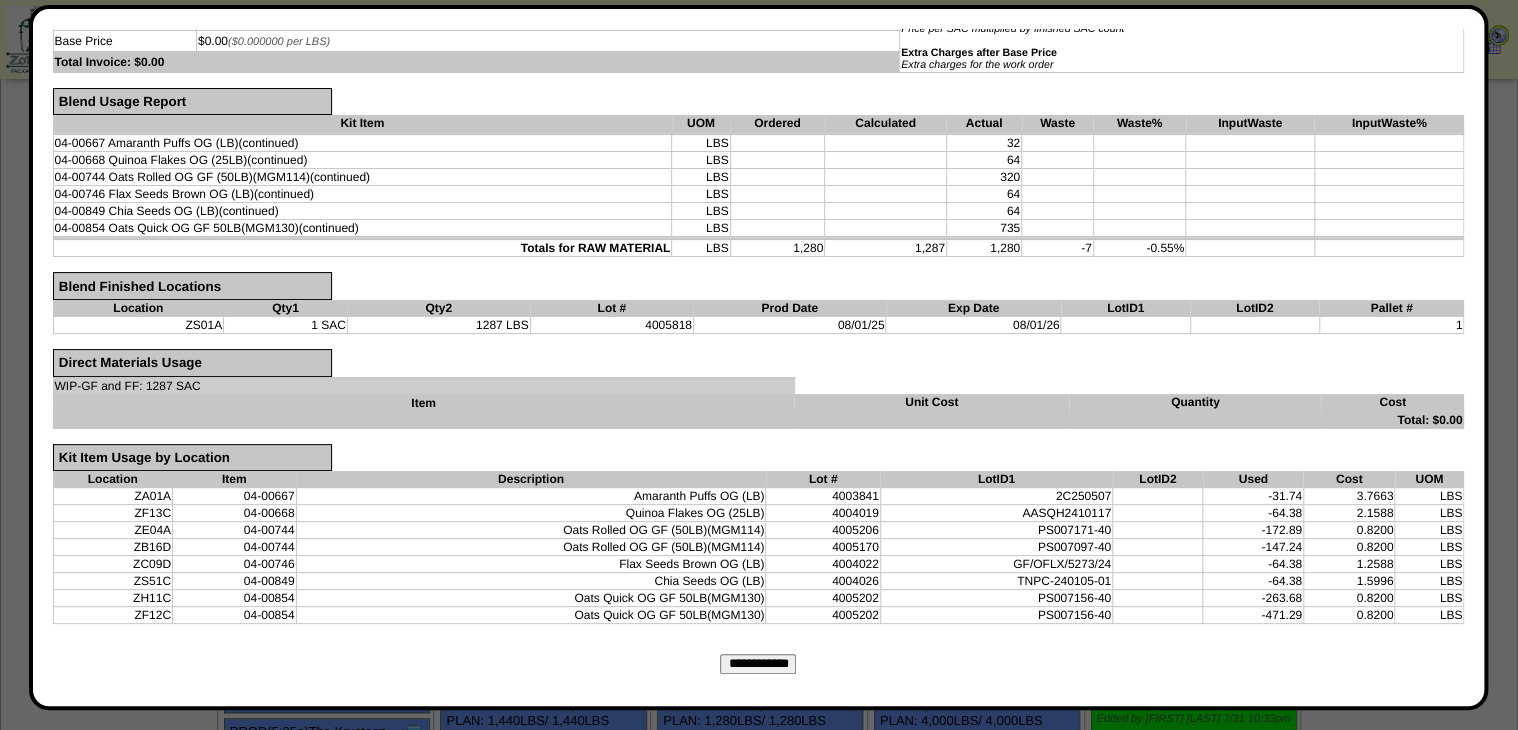 scroll, scrollTop: 330, scrollLeft: 0, axis: vertical 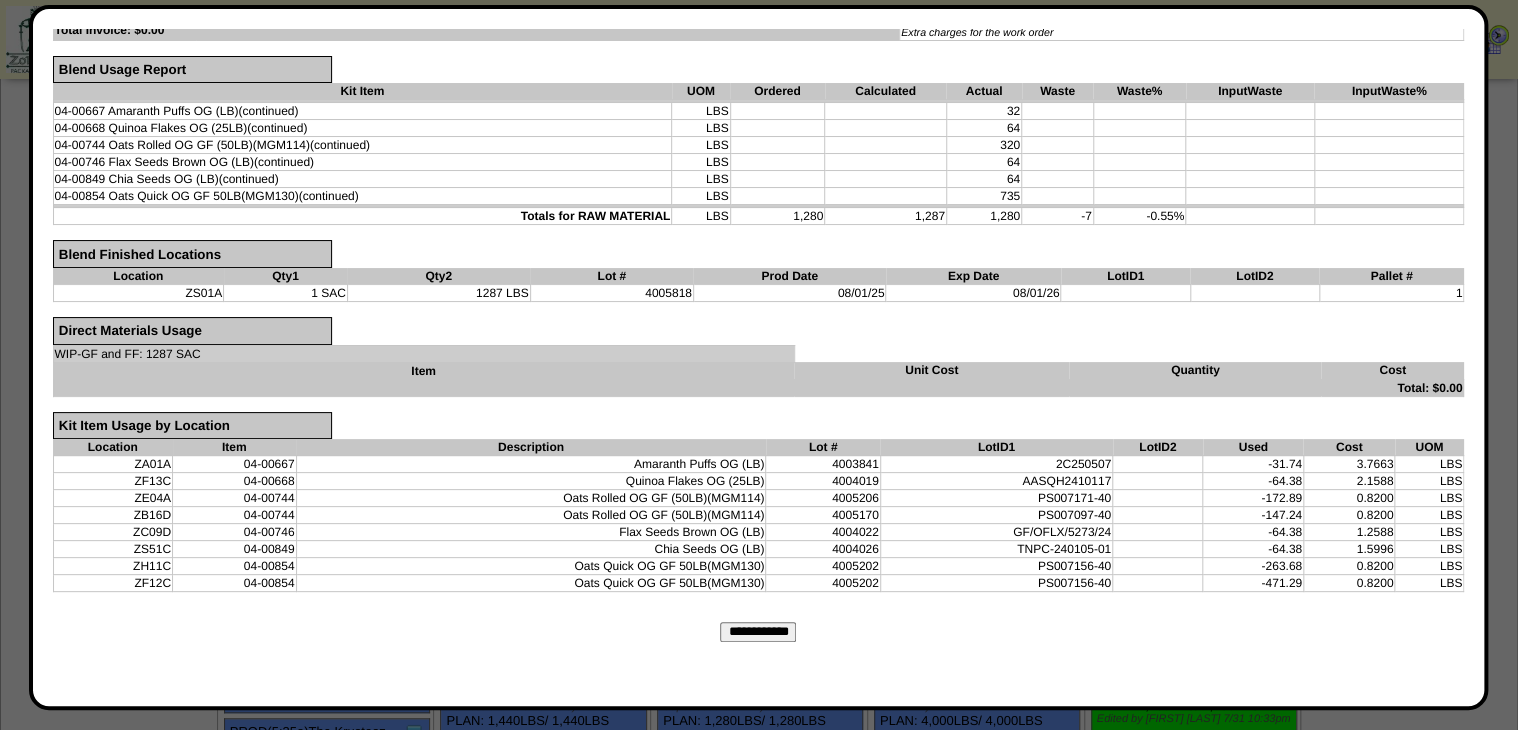click on "**********" at bounding box center [758, 632] 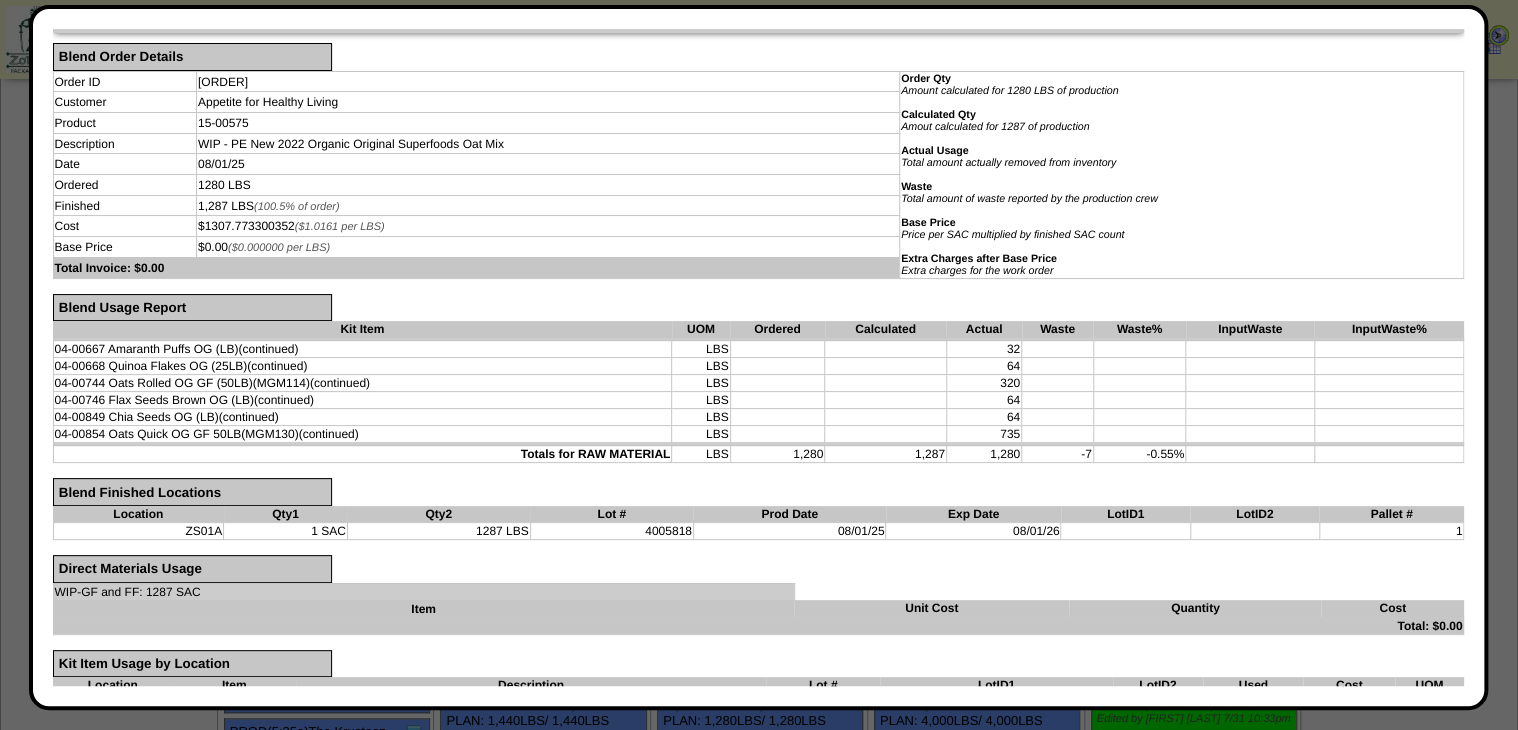 scroll, scrollTop: 0, scrollLeft: 0, axis: both 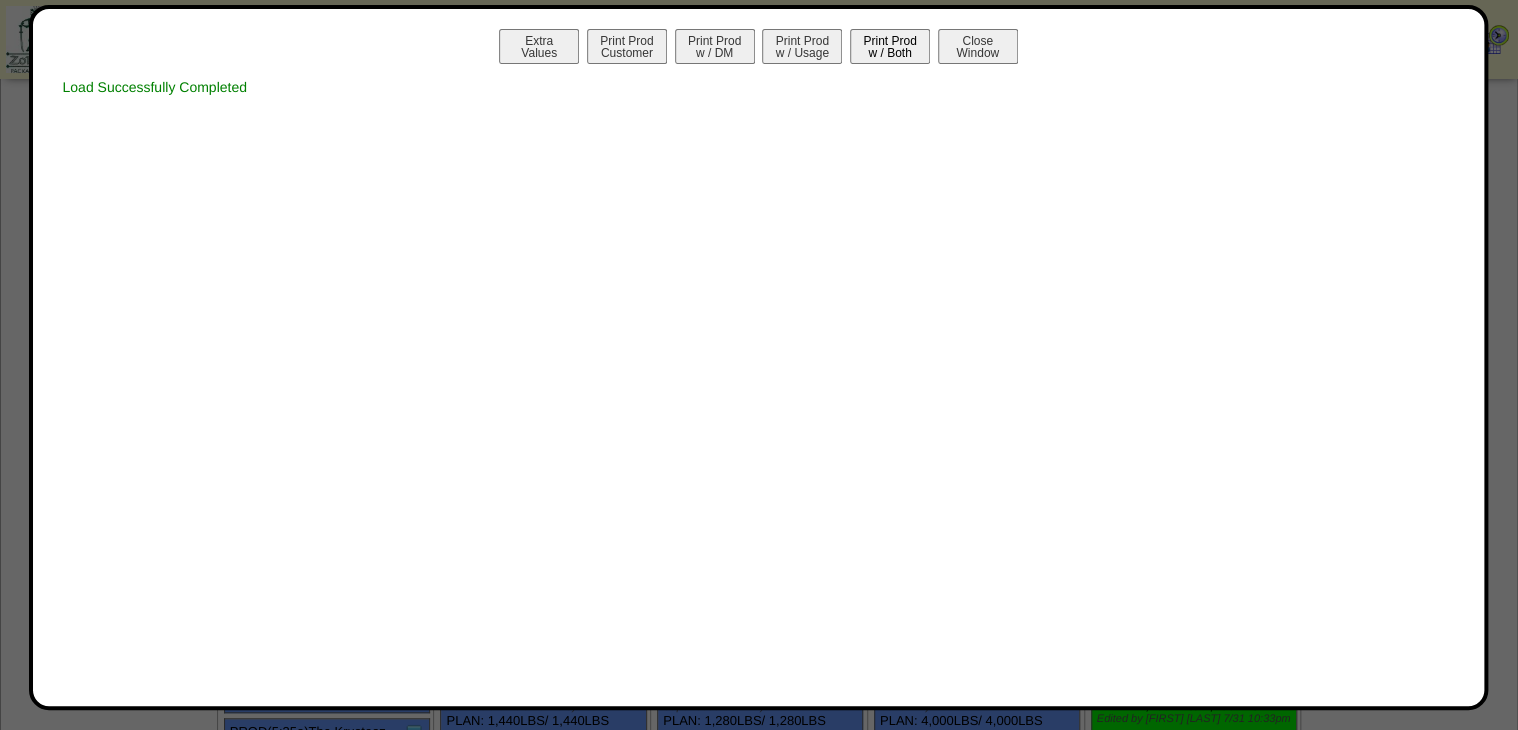 click on "Print Prod w / Both" at bounding box center [890, 46] 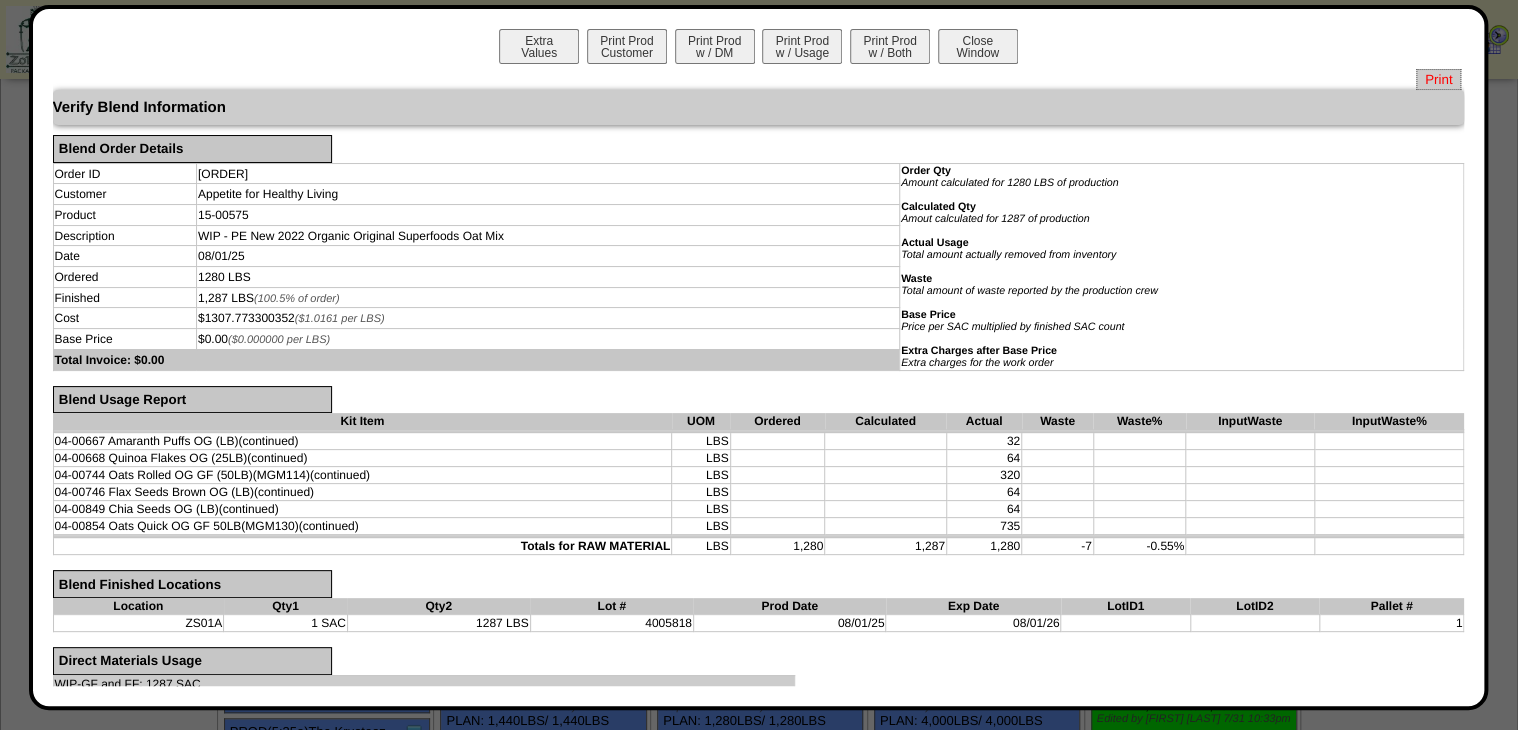 click on "Print" at bounding box center [1438, 79] 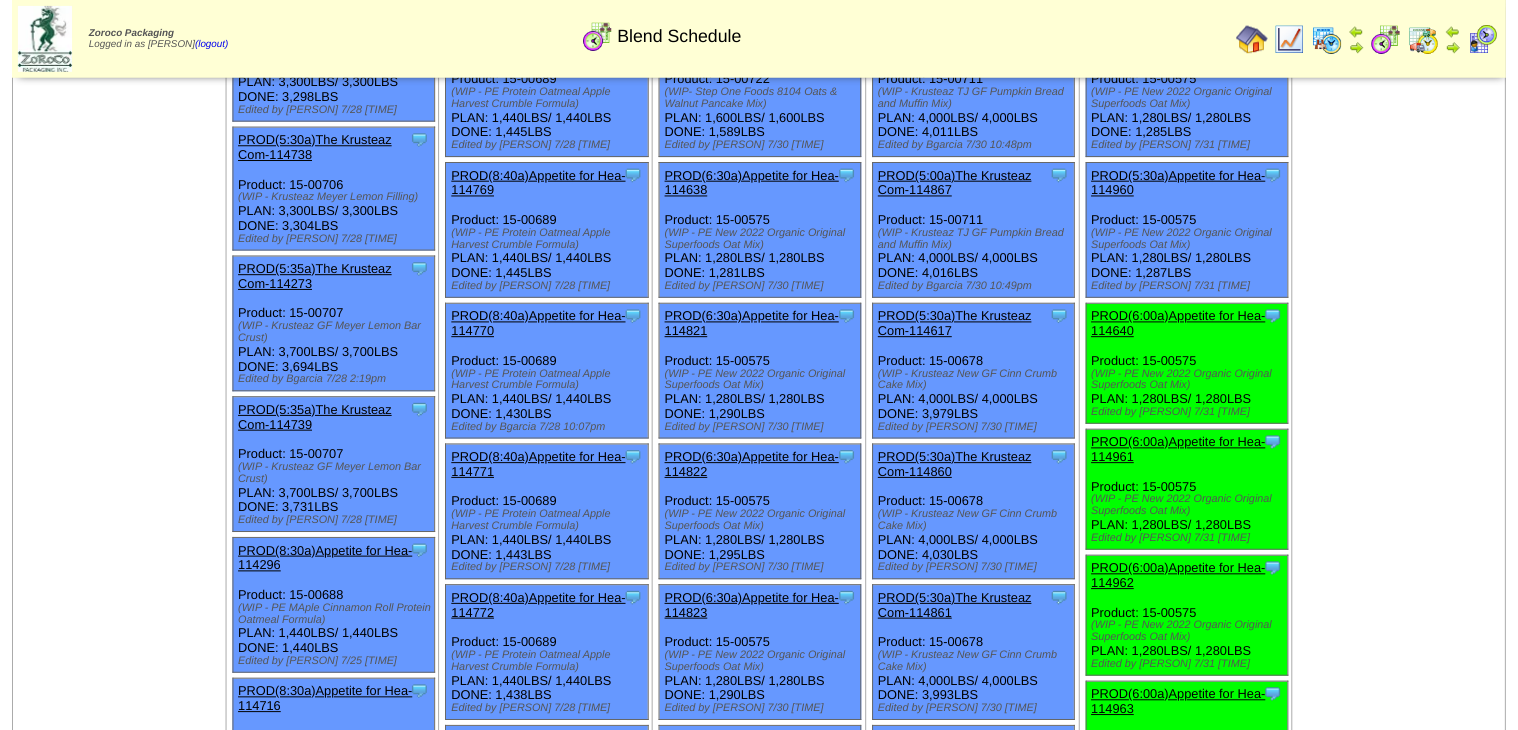 scroll, scrollTop: 720, scrollLeft: 0, axis: vertical 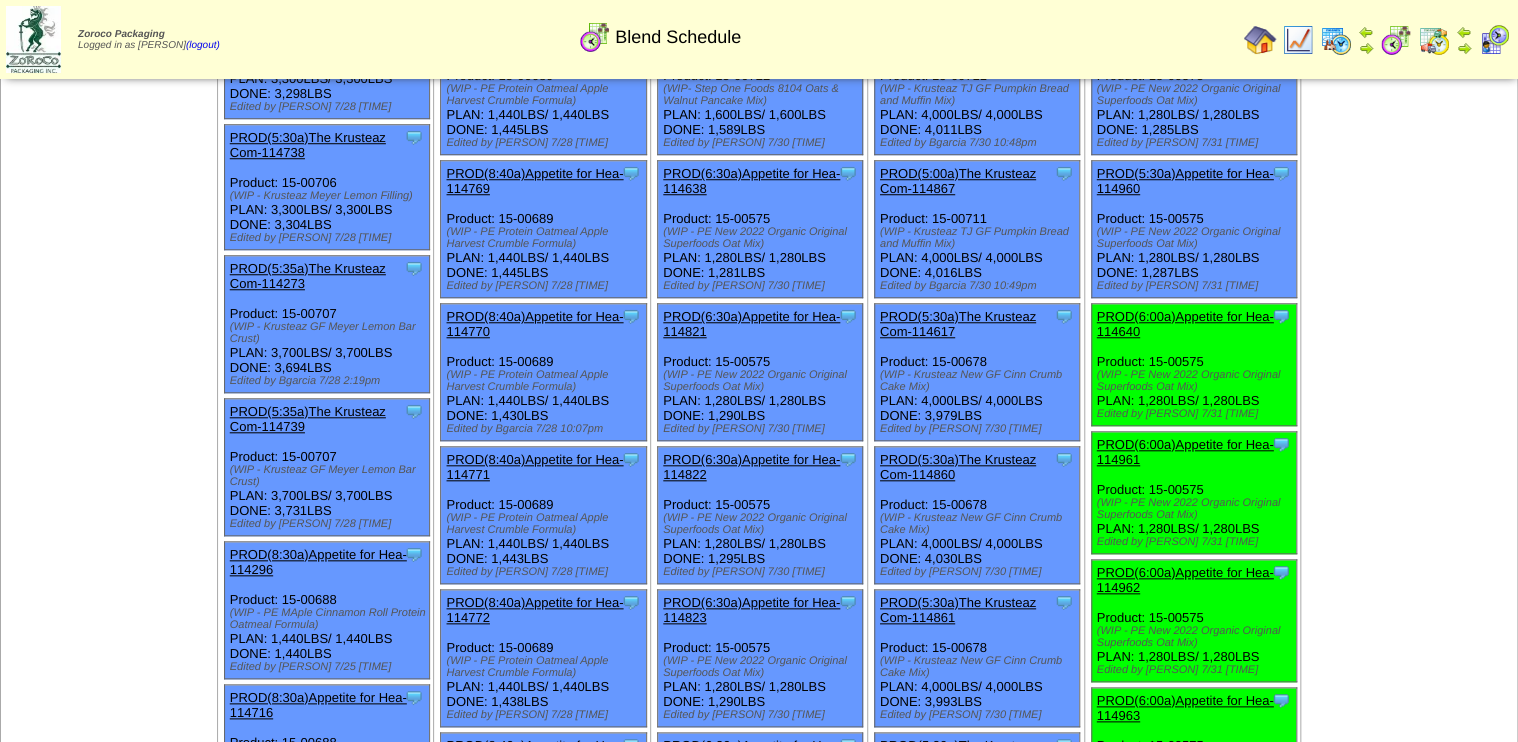 click on "PROD(6:00a)Appetite for Hea-114640" at bounding box center (1185, 324) 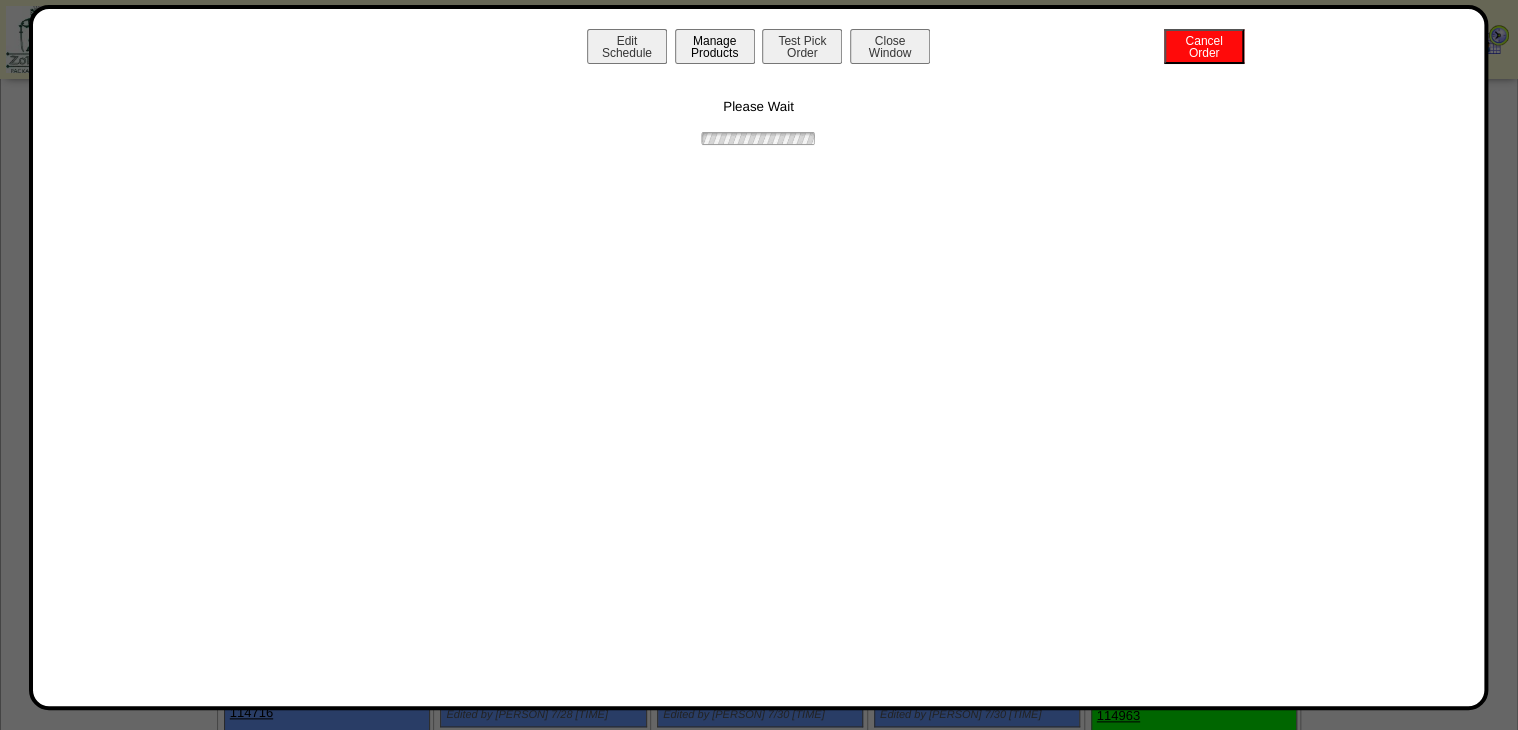 click on "Manage Products" at bounding box center [715, 46] 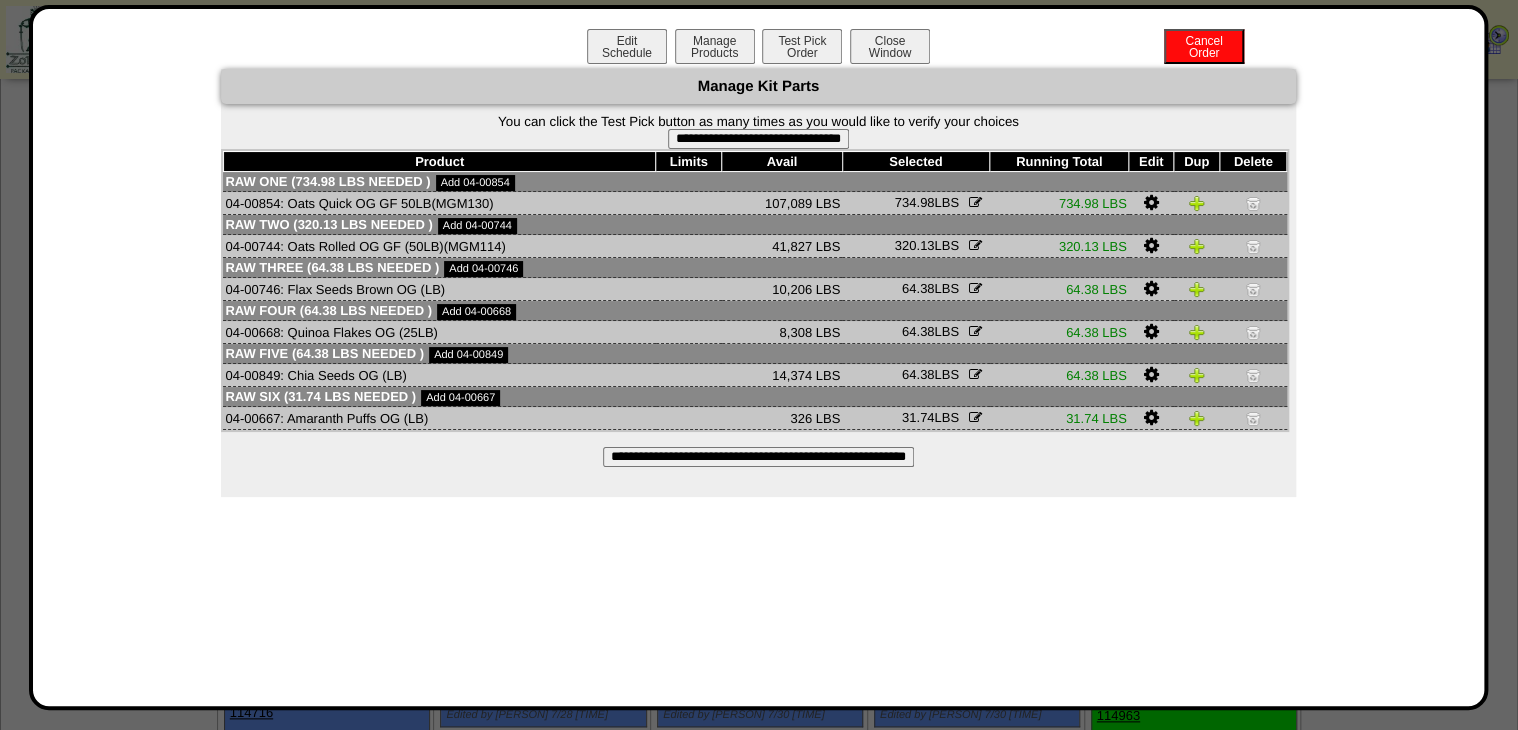 click on "**********" at bounding box center (758, 139) 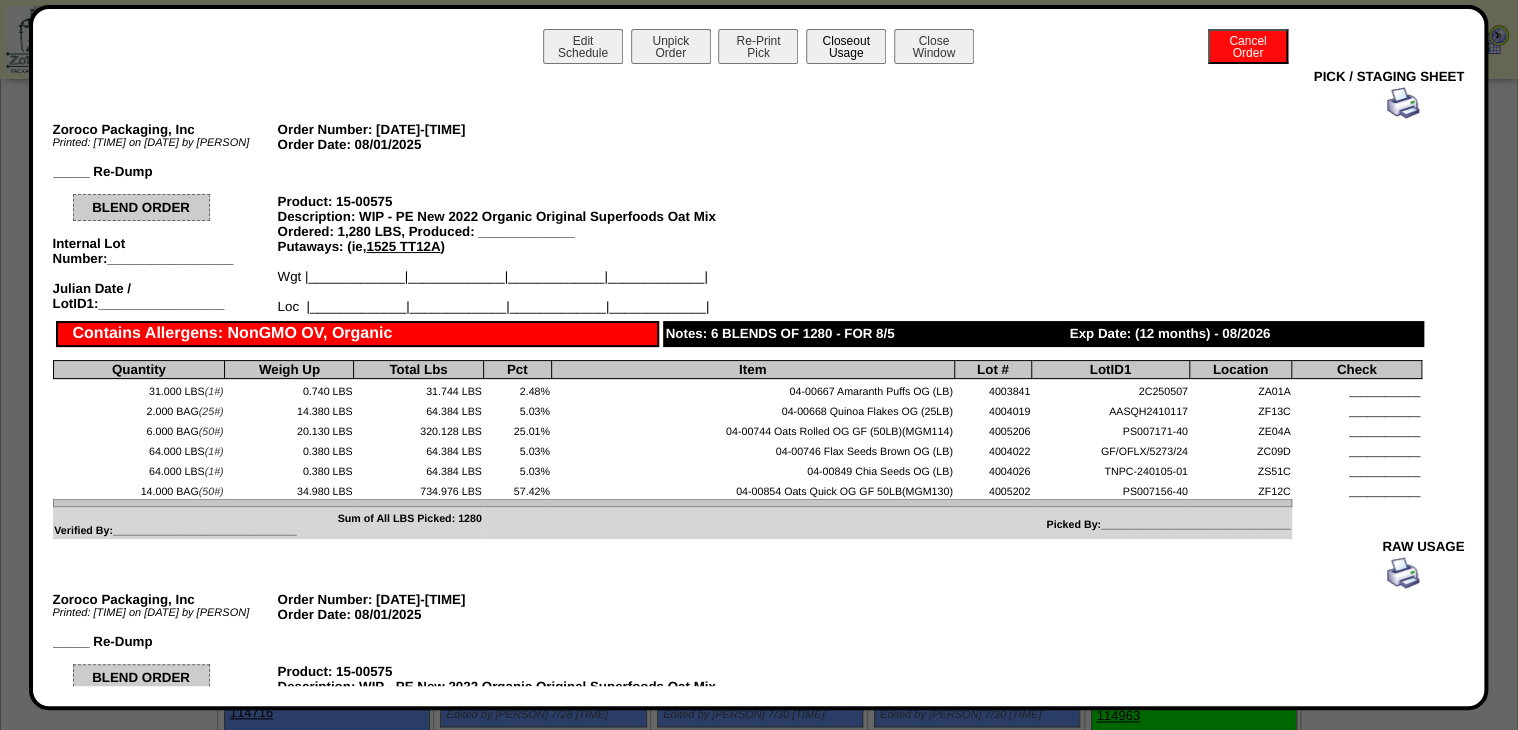 click on "Closeout Usage" at bounding box center [846, 46] 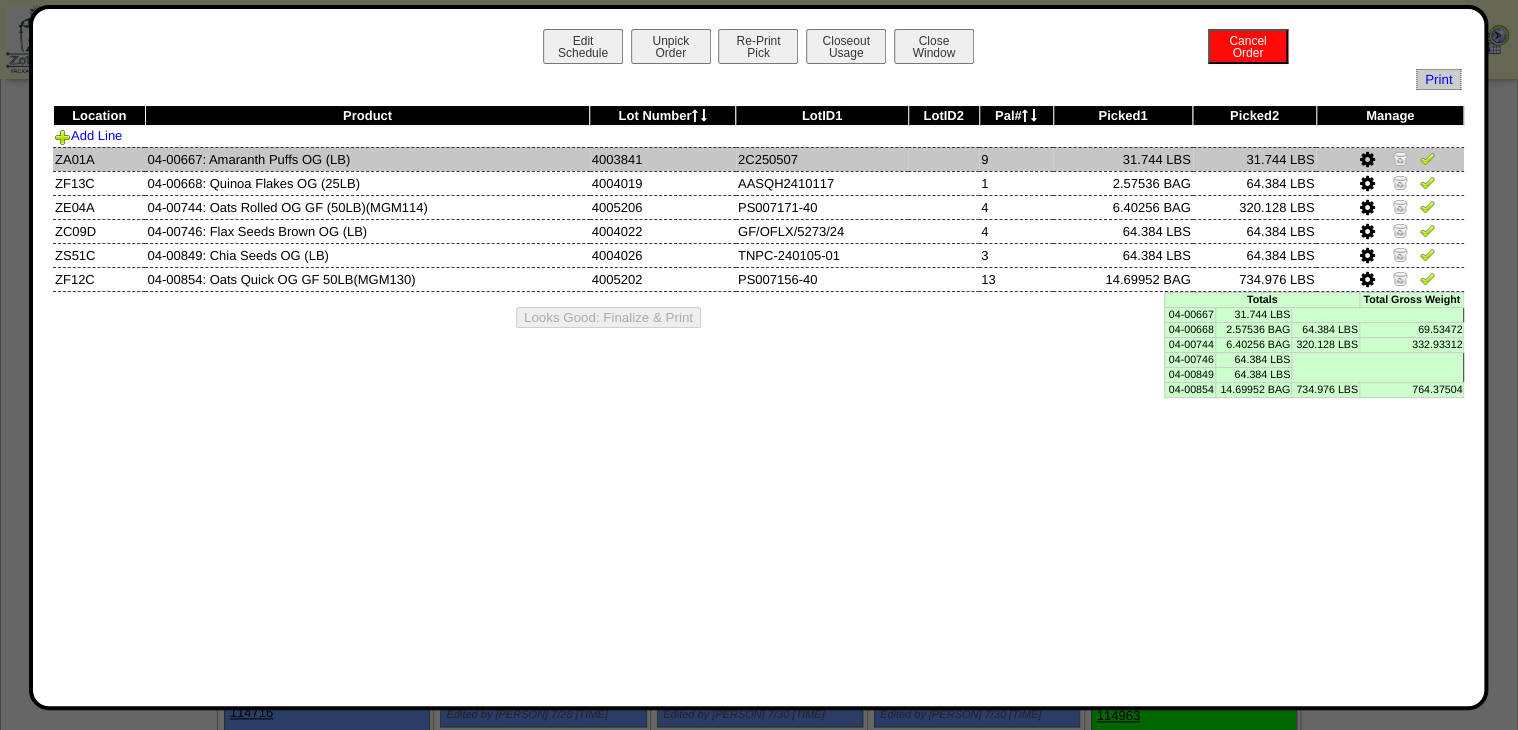 click at bounding box center [1427, 158] 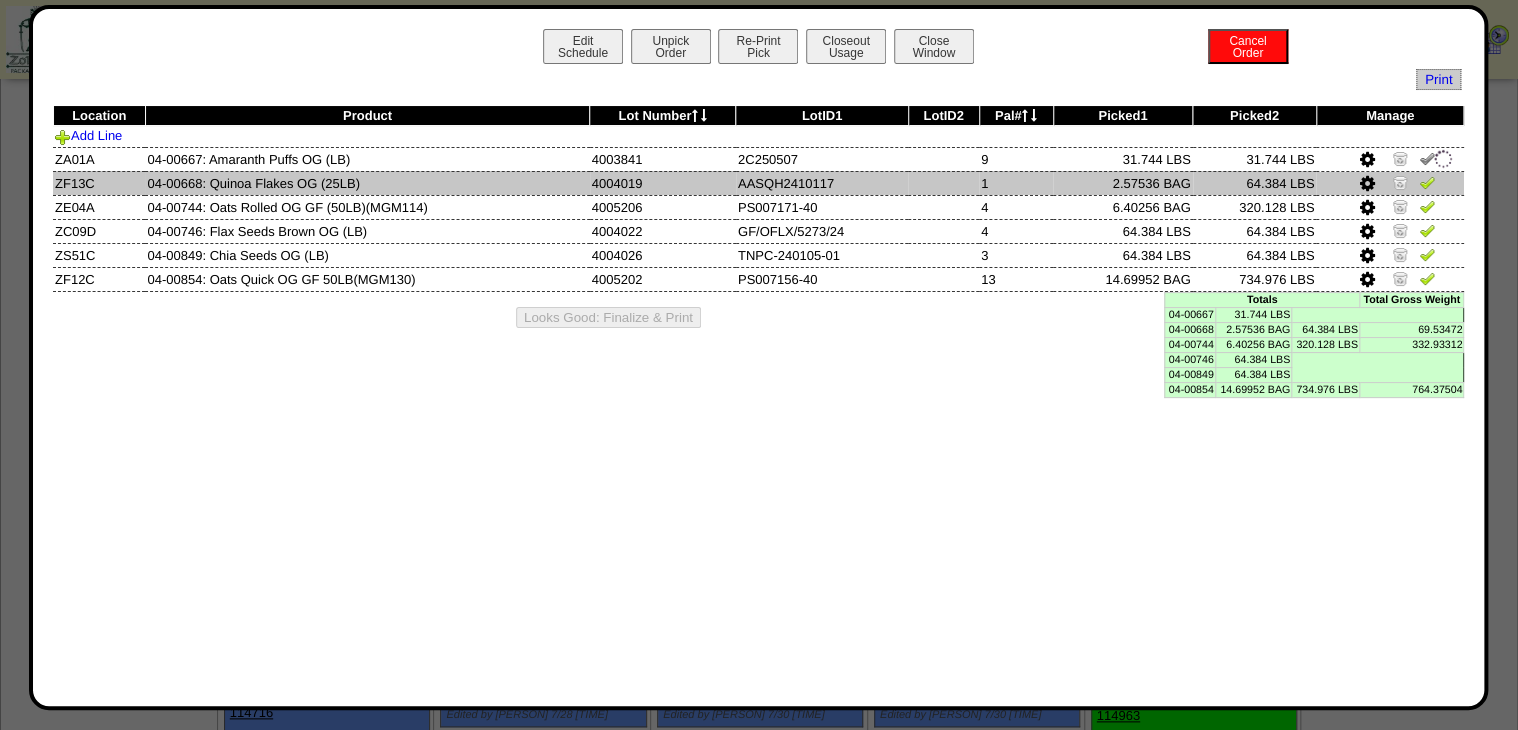 click at bounding box center (1427, 185) 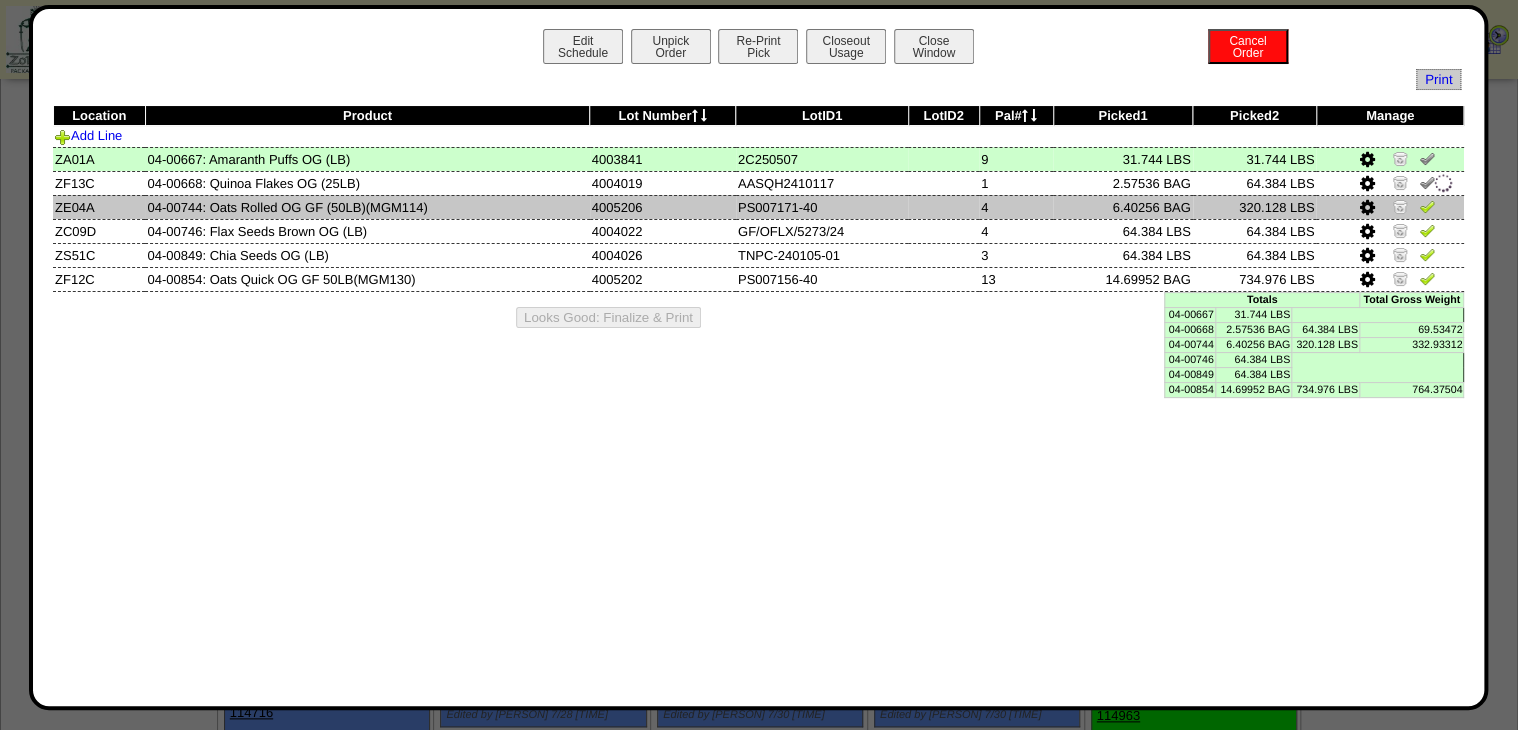 click at bounding box center [1427, 206] 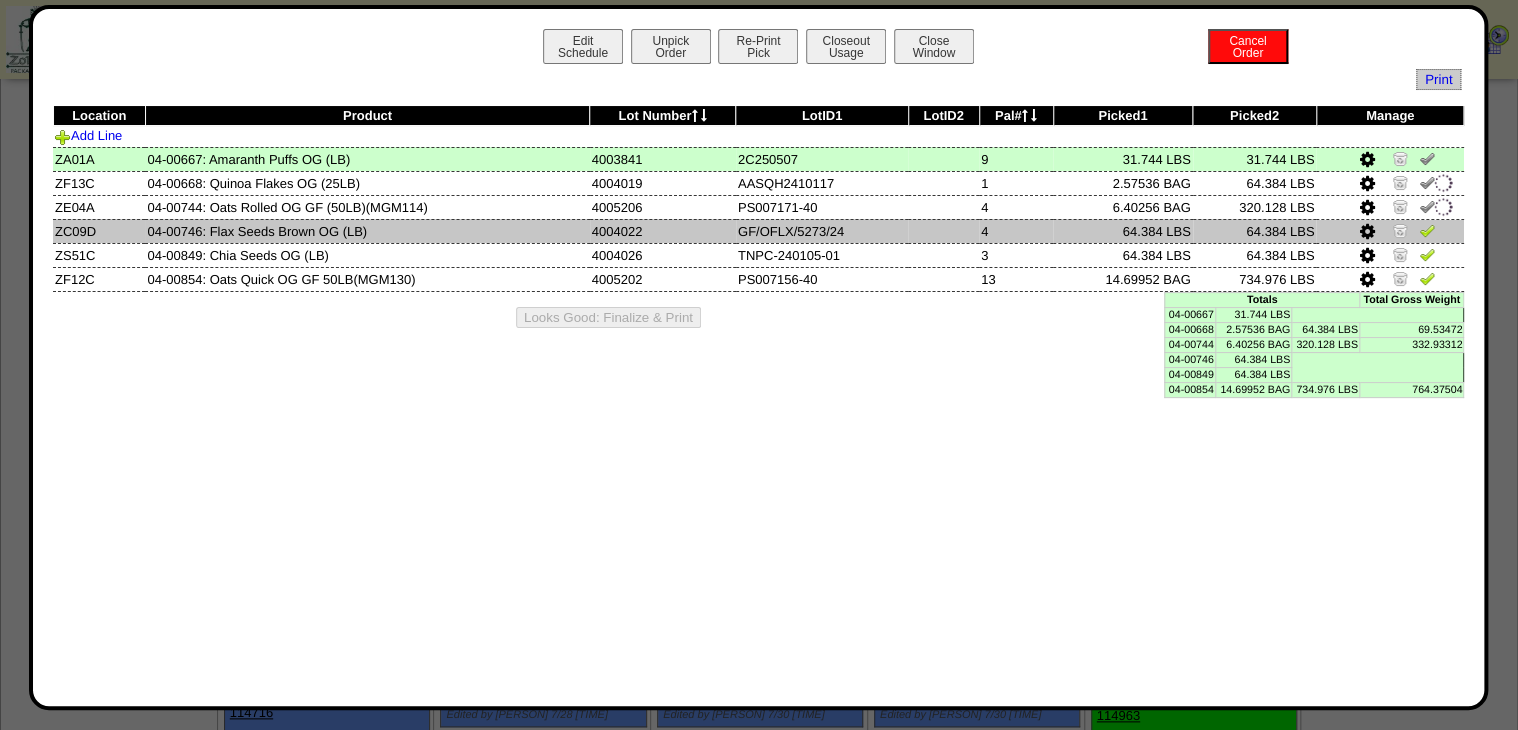 click at bounding box center (1427, 230) 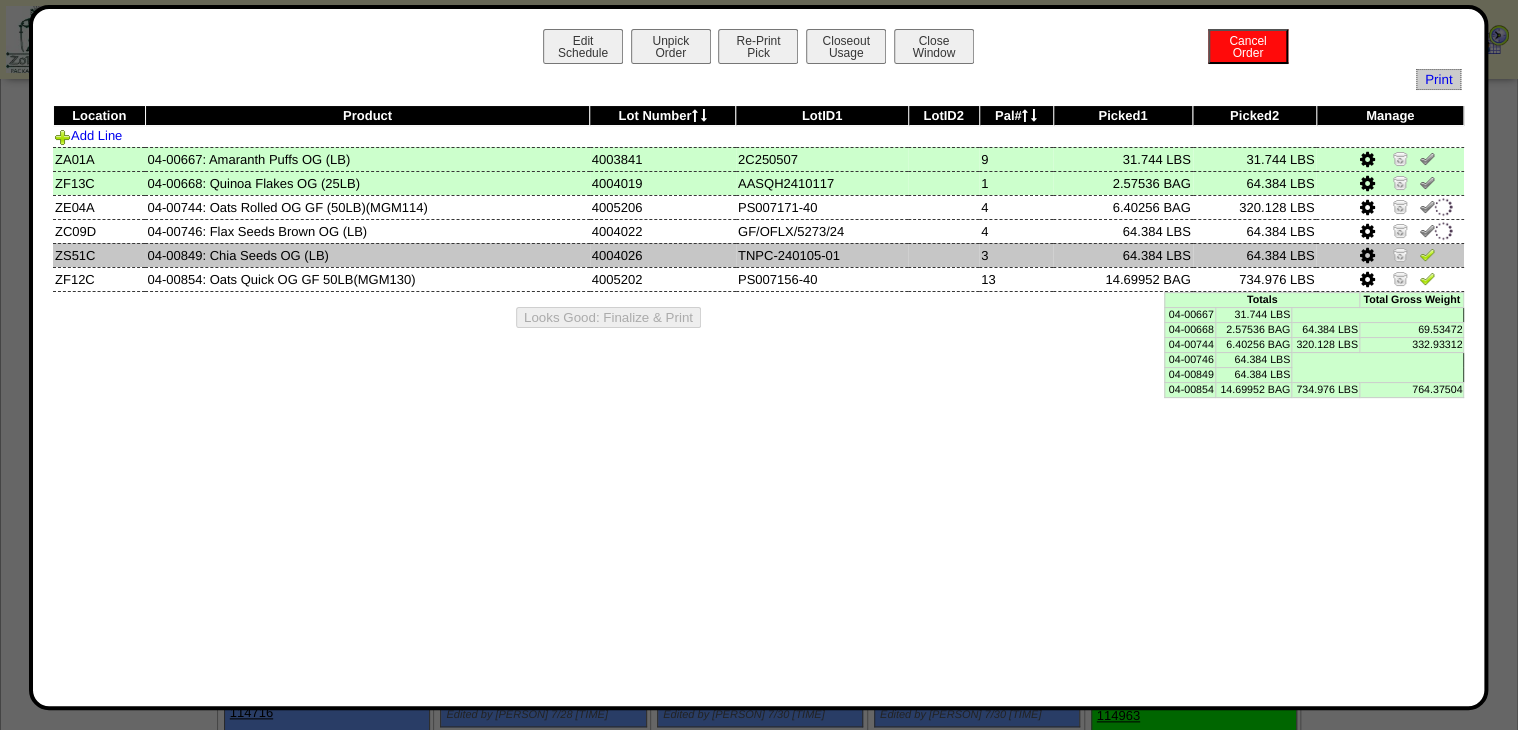 click at bounding box center (1427, 254) 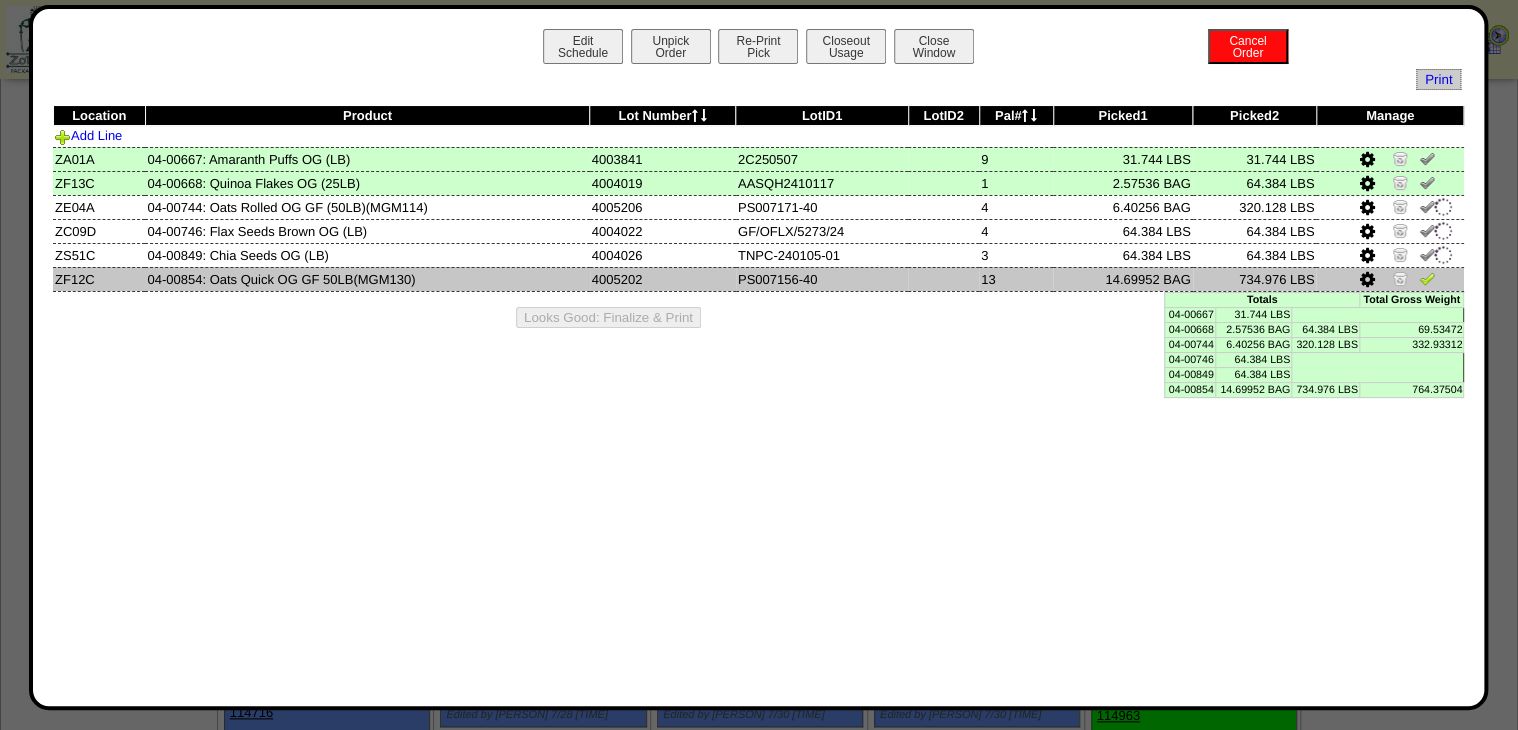 click at bounding box center [1427, 278] 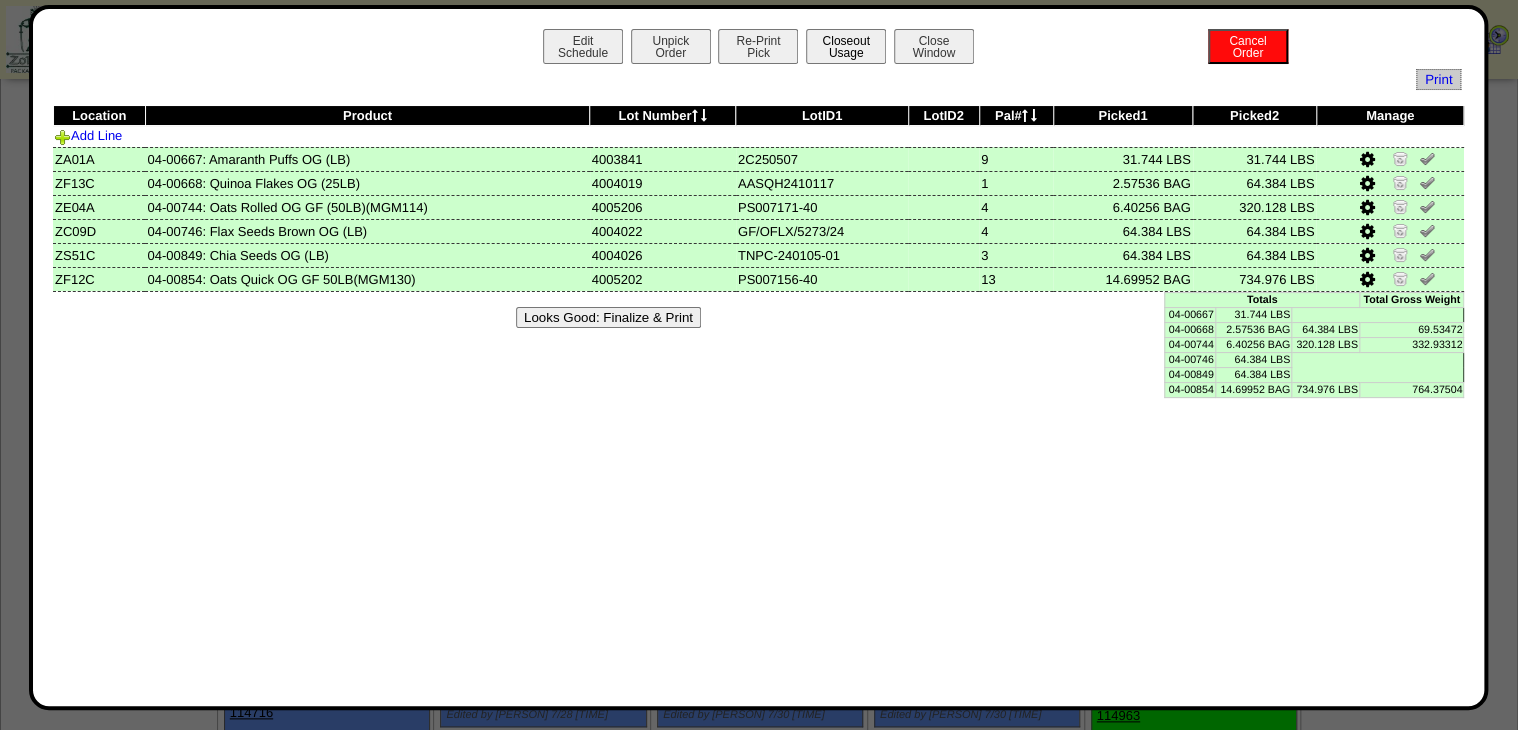 click on "Closeout Usage" at bounding box center [846, 46] 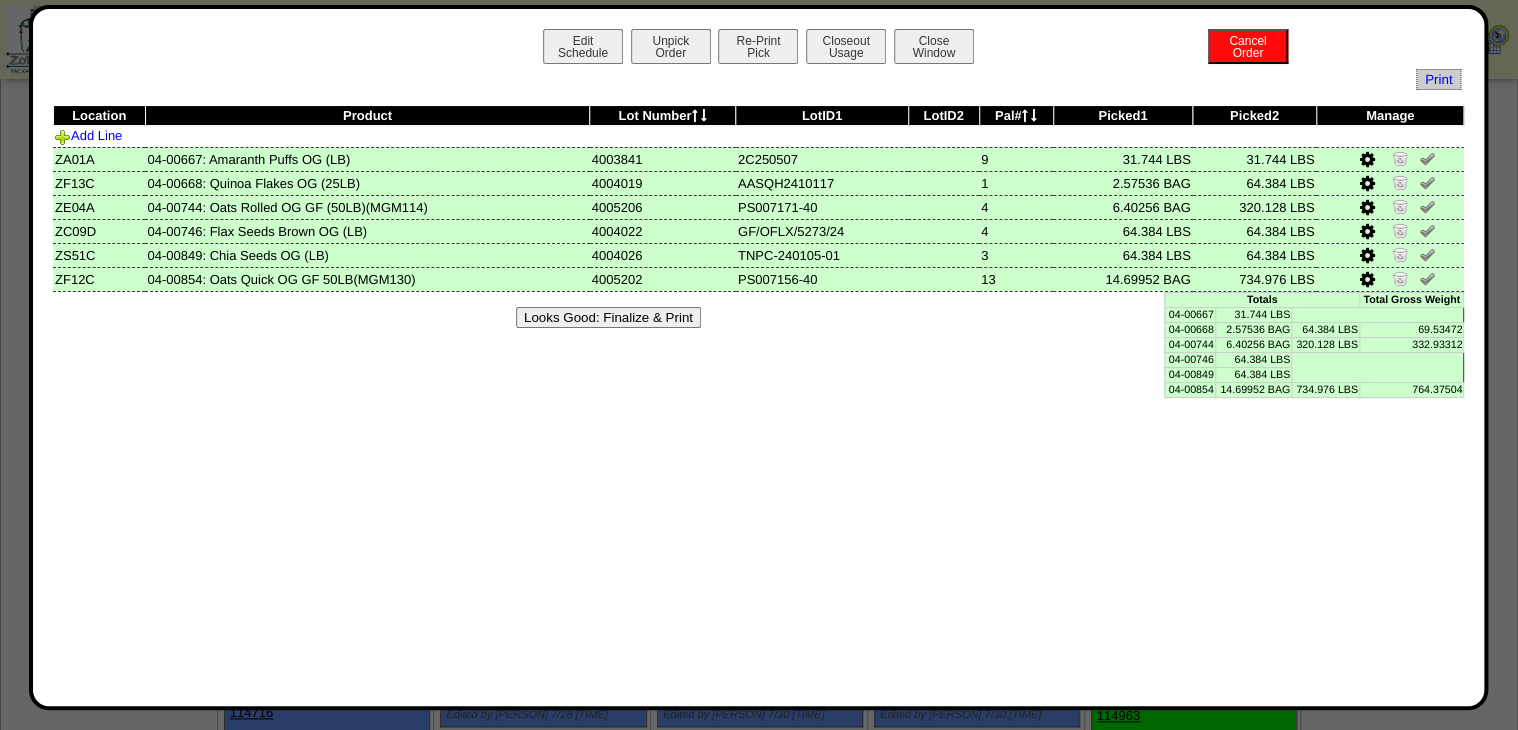 click on "Looks Good: Finalize & Print" at bounding box center [759, 317] 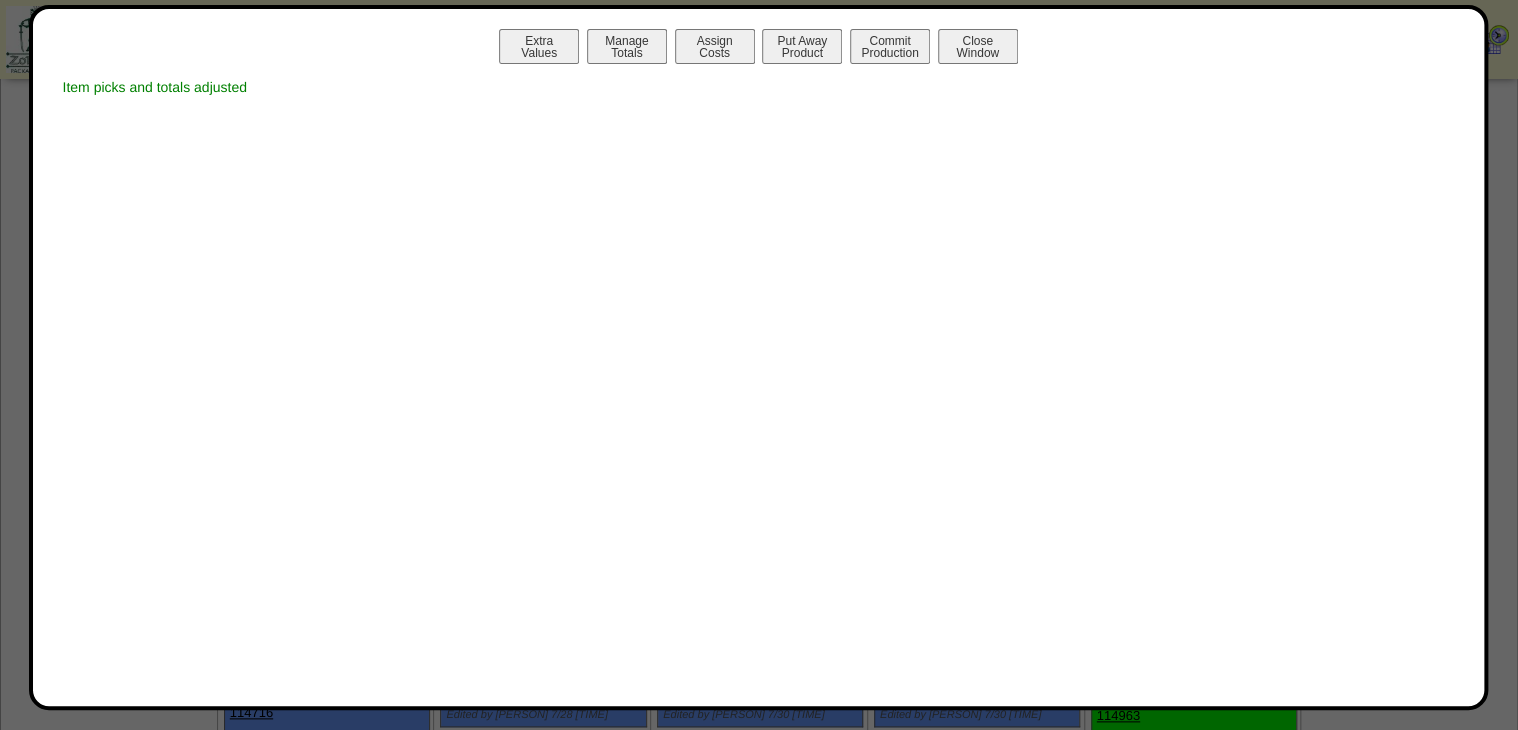 click on "Manage Totals" at bounding box center [627, 46] 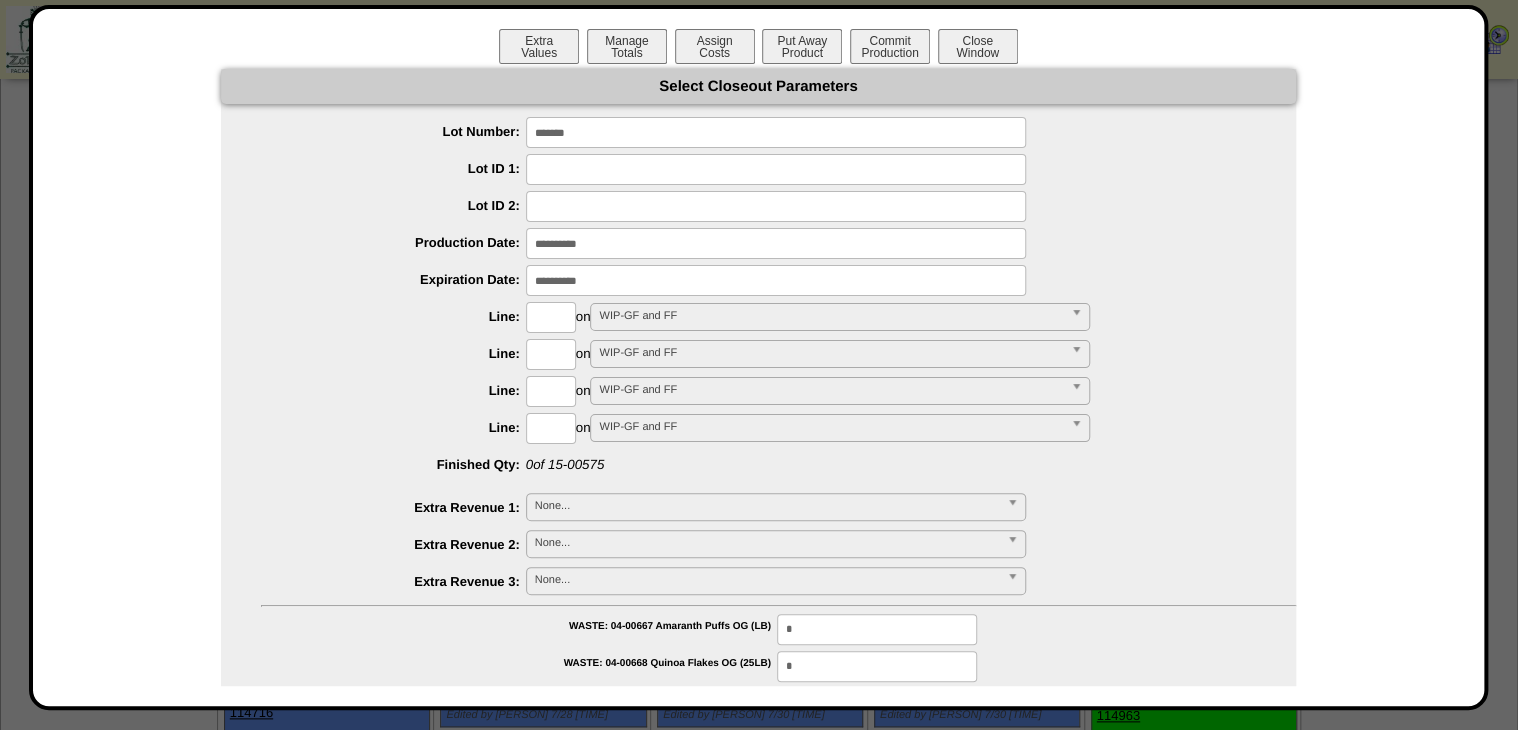 type on "*******" 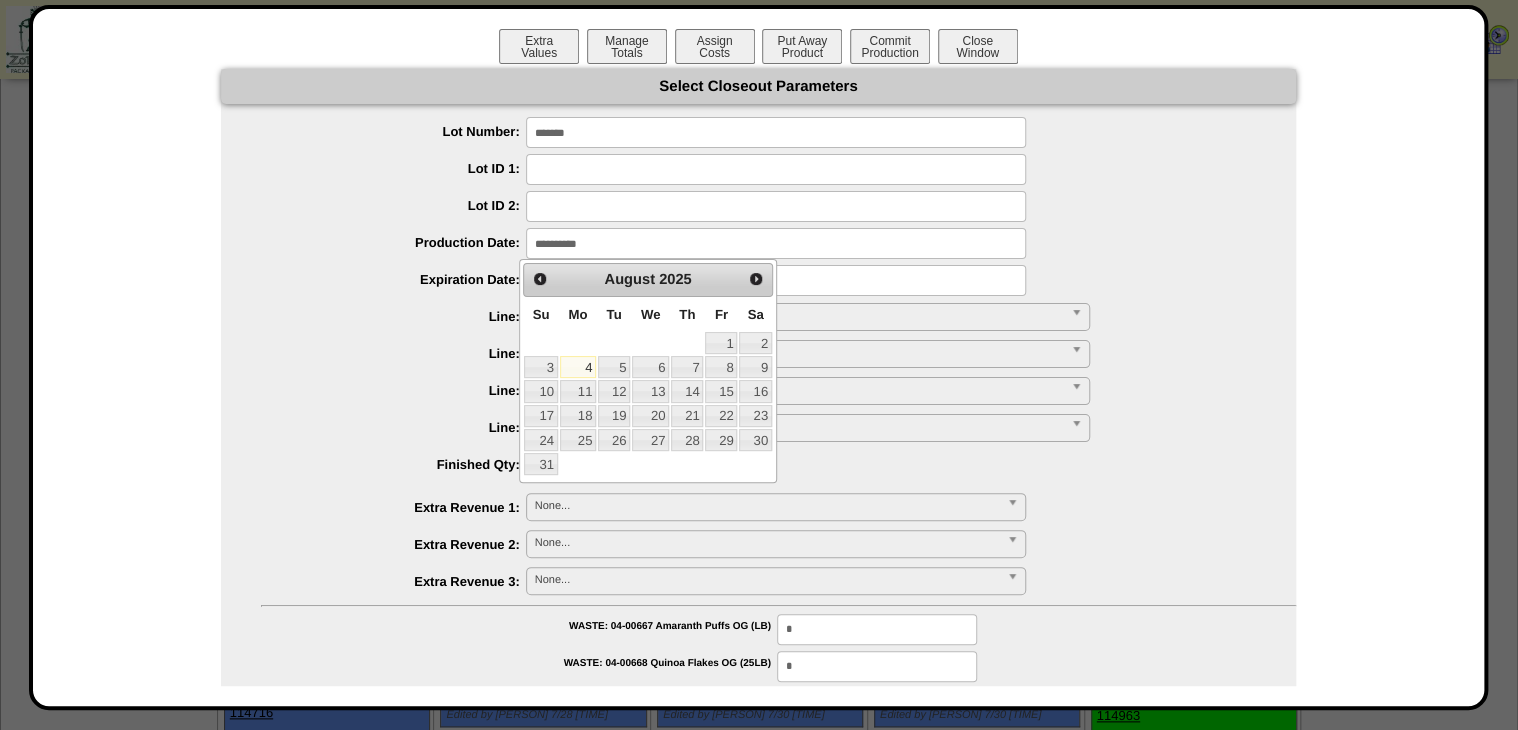 click at bounding box center (776, 243) 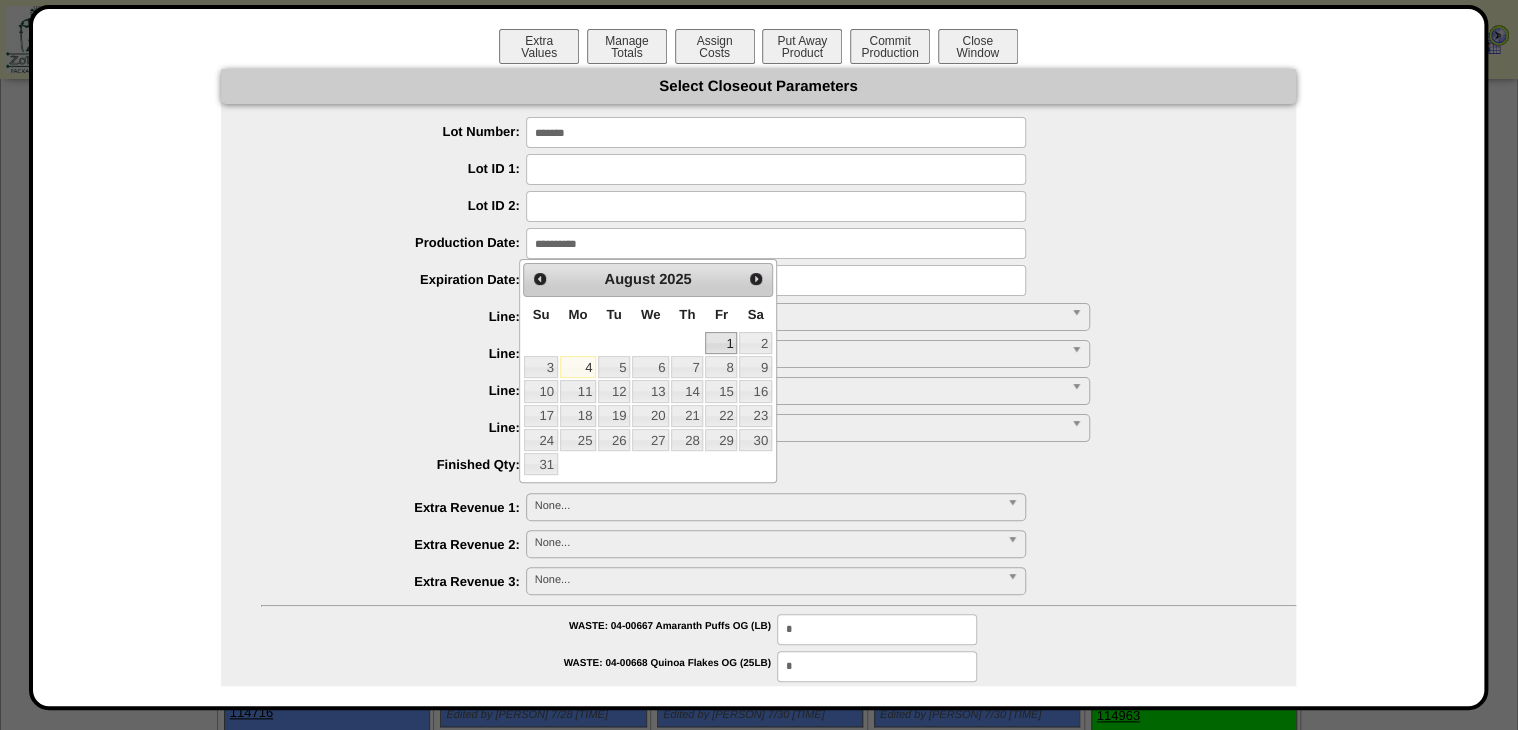click on "1" at bounding box center (721, 343) 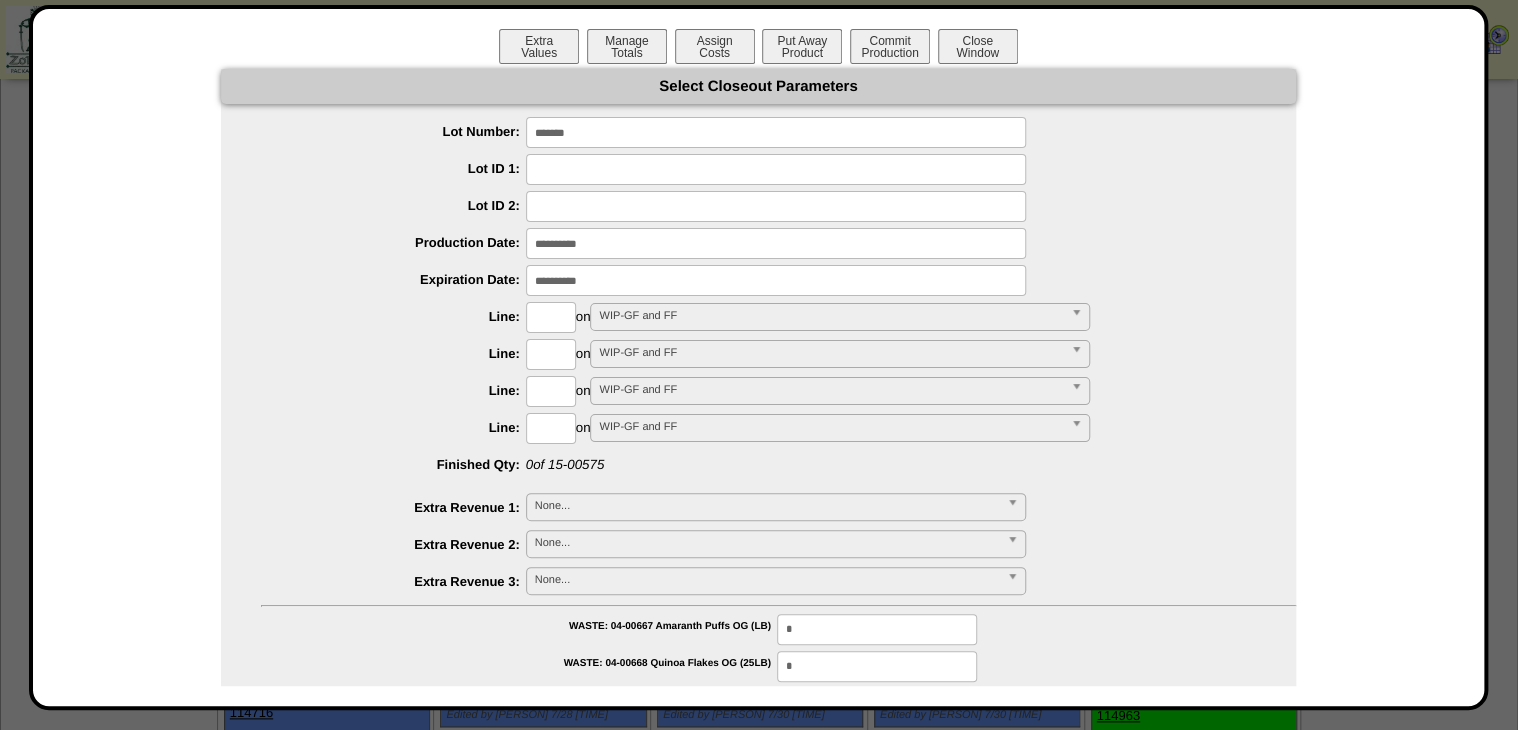 click at bounding box center [776, 280] 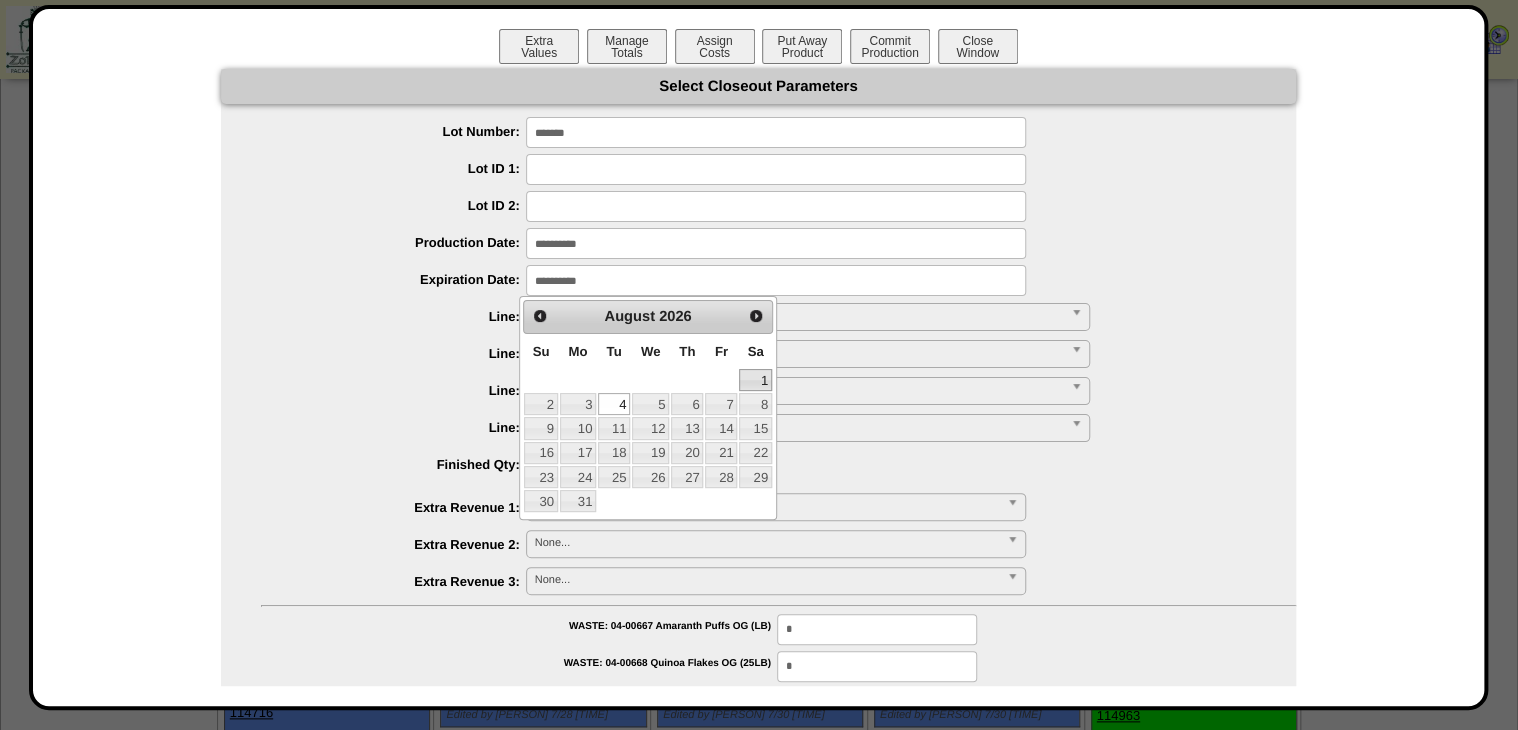 click on "1" at bounding box center [755, 380] 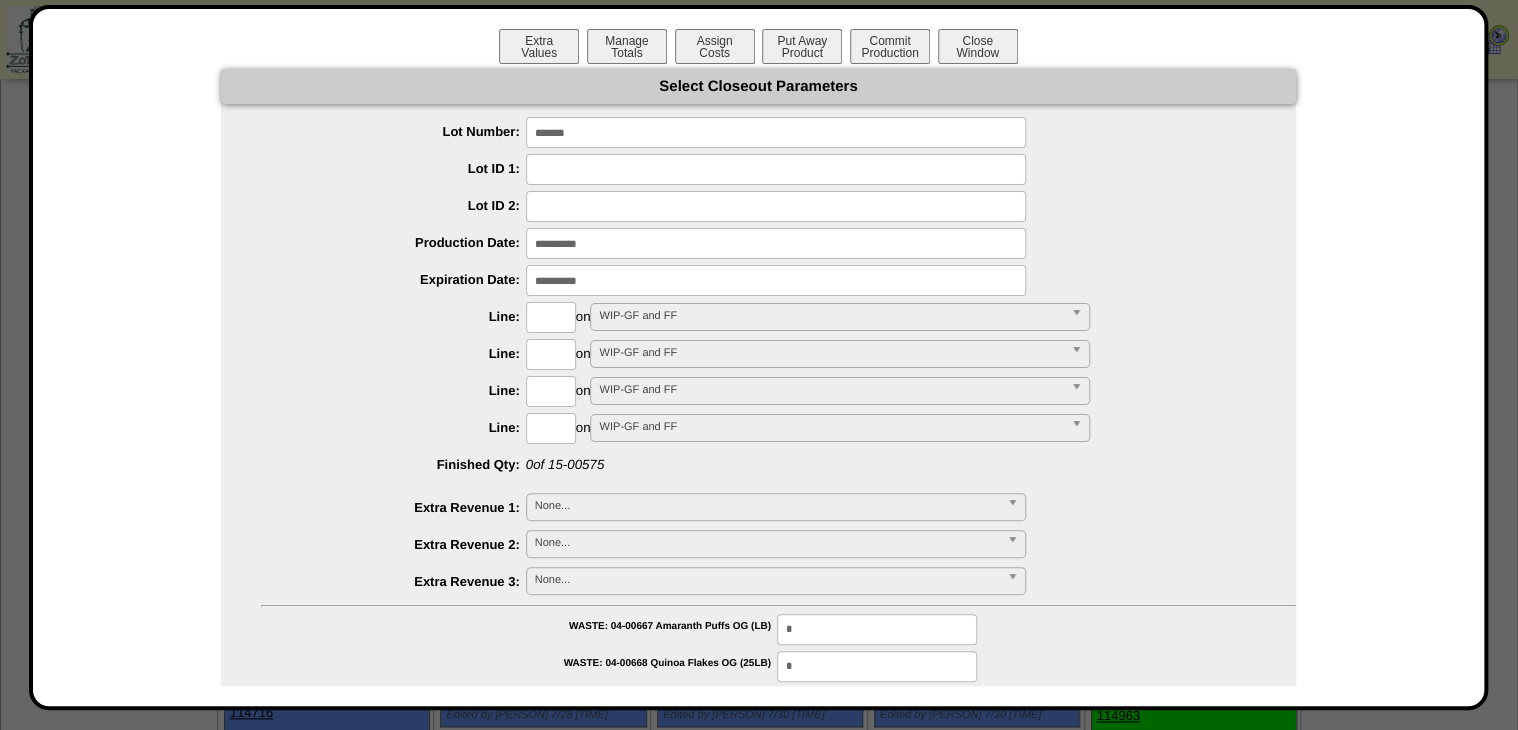 click at bounding box center [551, 317] 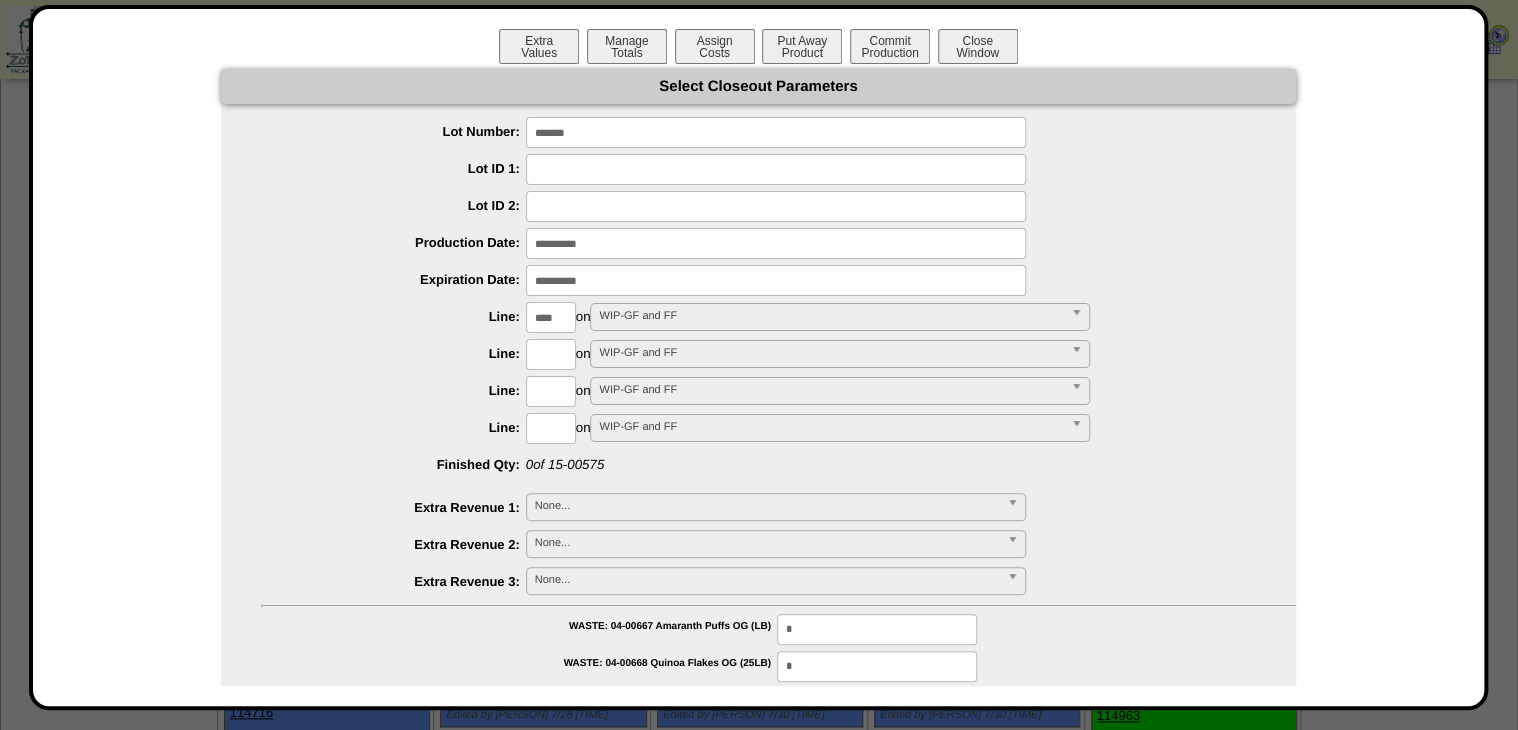 type on "****" 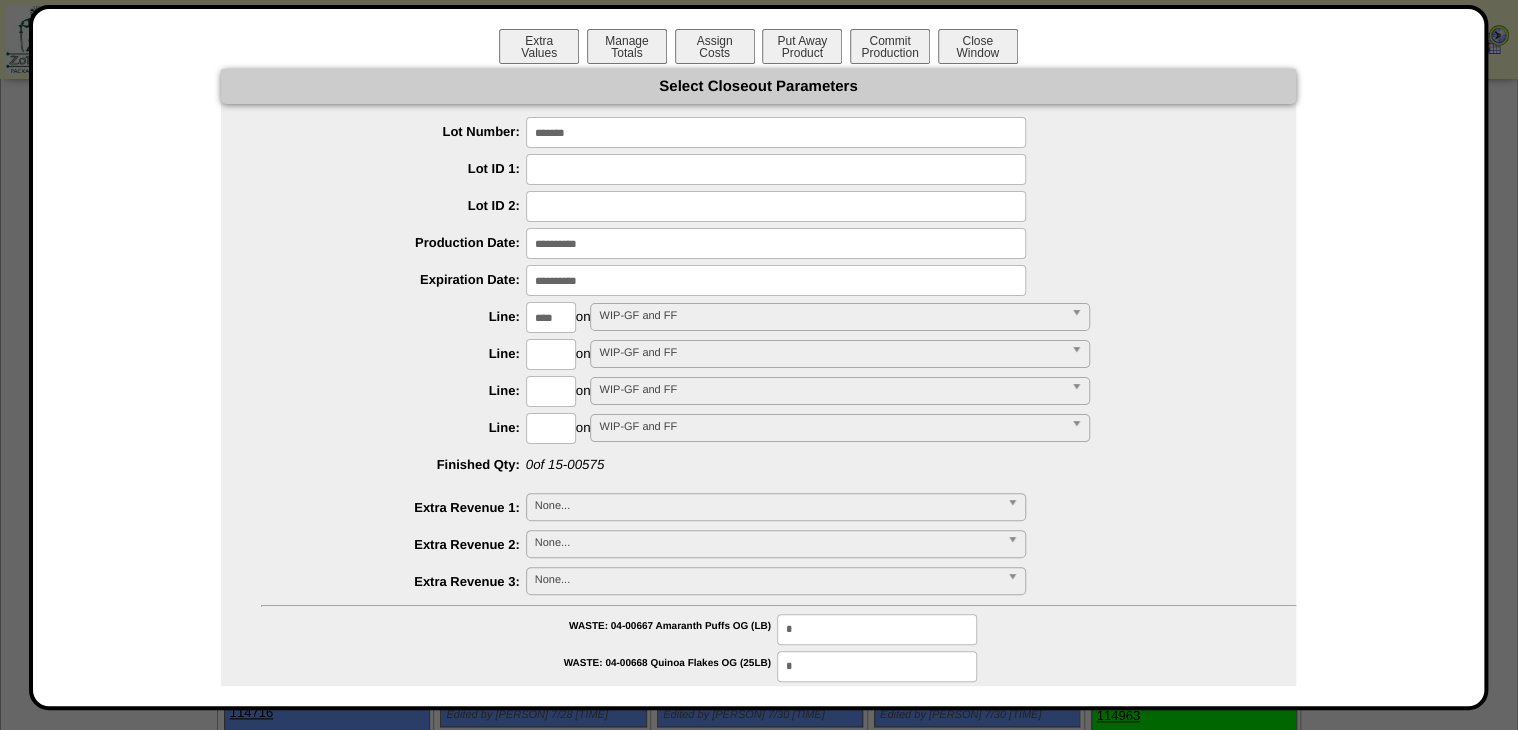 click on "**********" at bounding box center [758, 862] 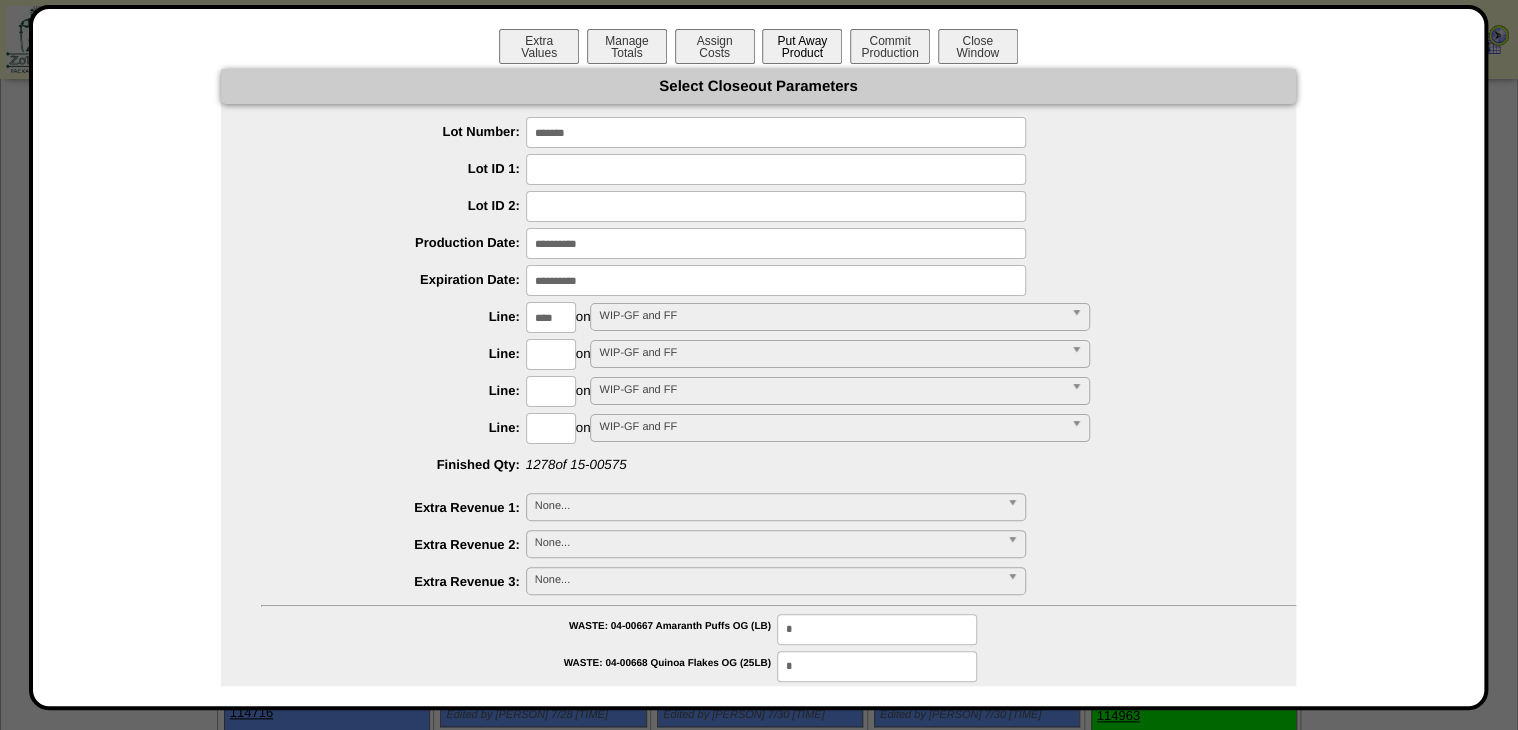 click on "Extra Values
Manage Totals
Assign Costs
Put Away Product
Commit Production
Close Window
Select Closeout Parameters
Lot Number:
*******
Lot ID 1:
Lot ID 2:
Production Date:
Expiration Date:
Line:
****" at bounding box center [759, 357] 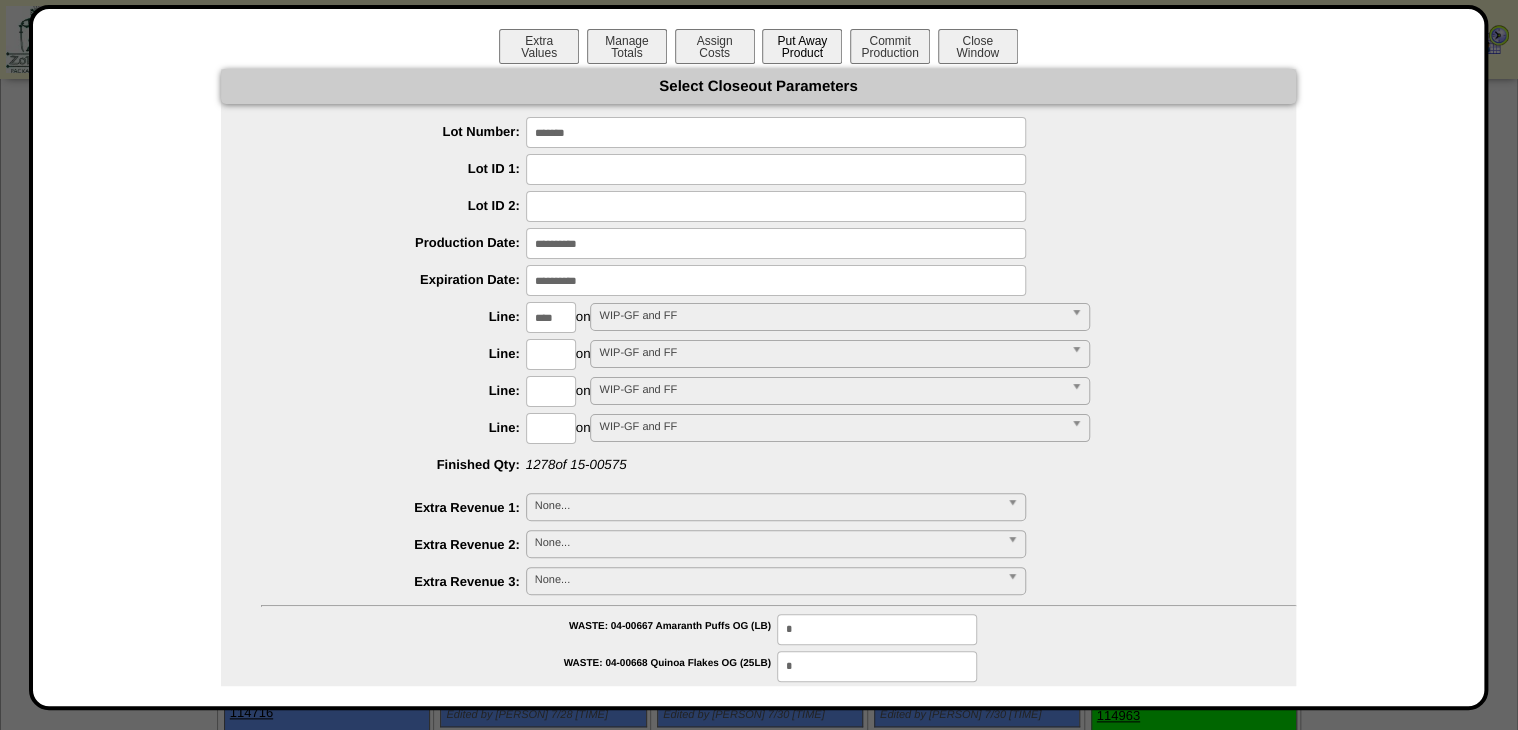 click on "Put Away Product" at bounding box center [802, 46] 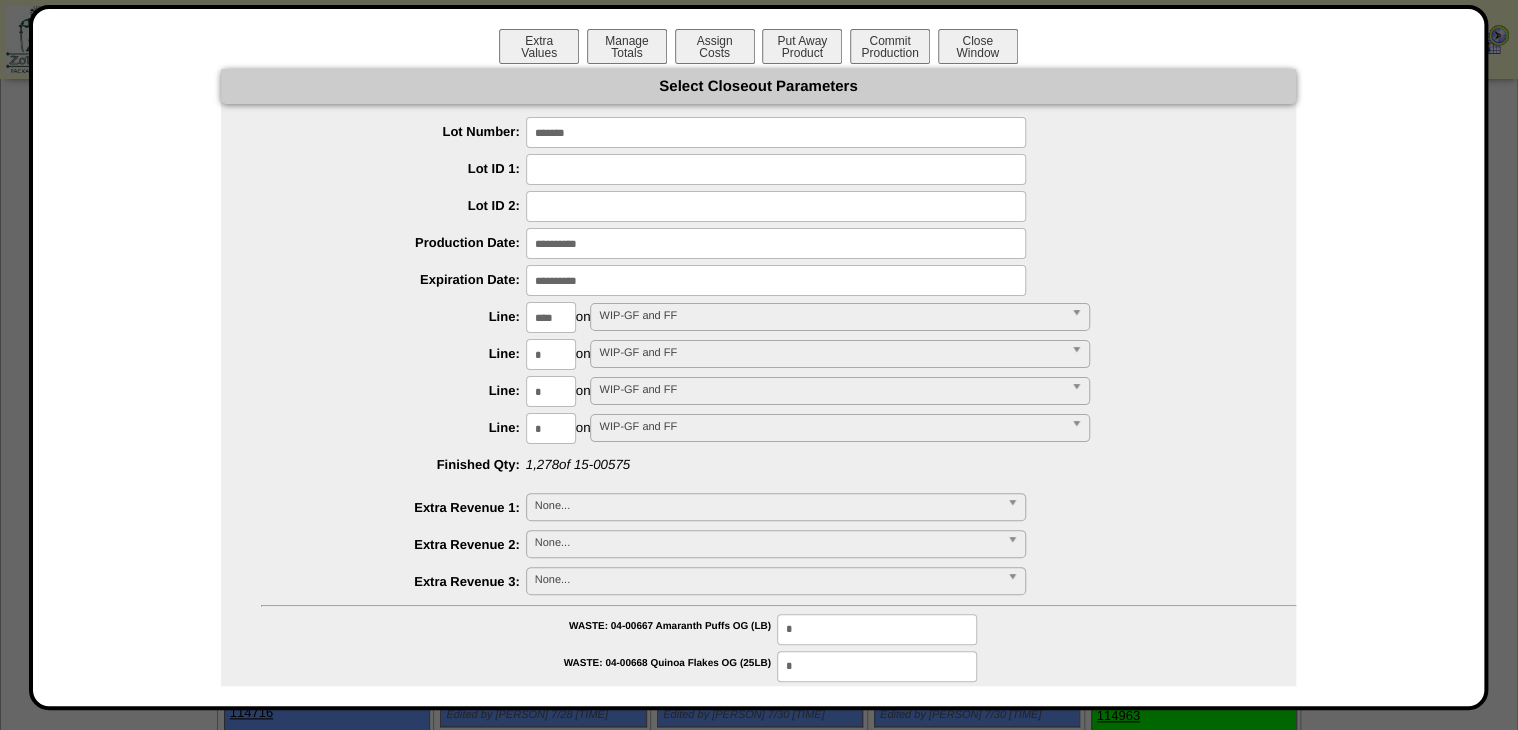 click on "*******" at bounding box center (778, 132) 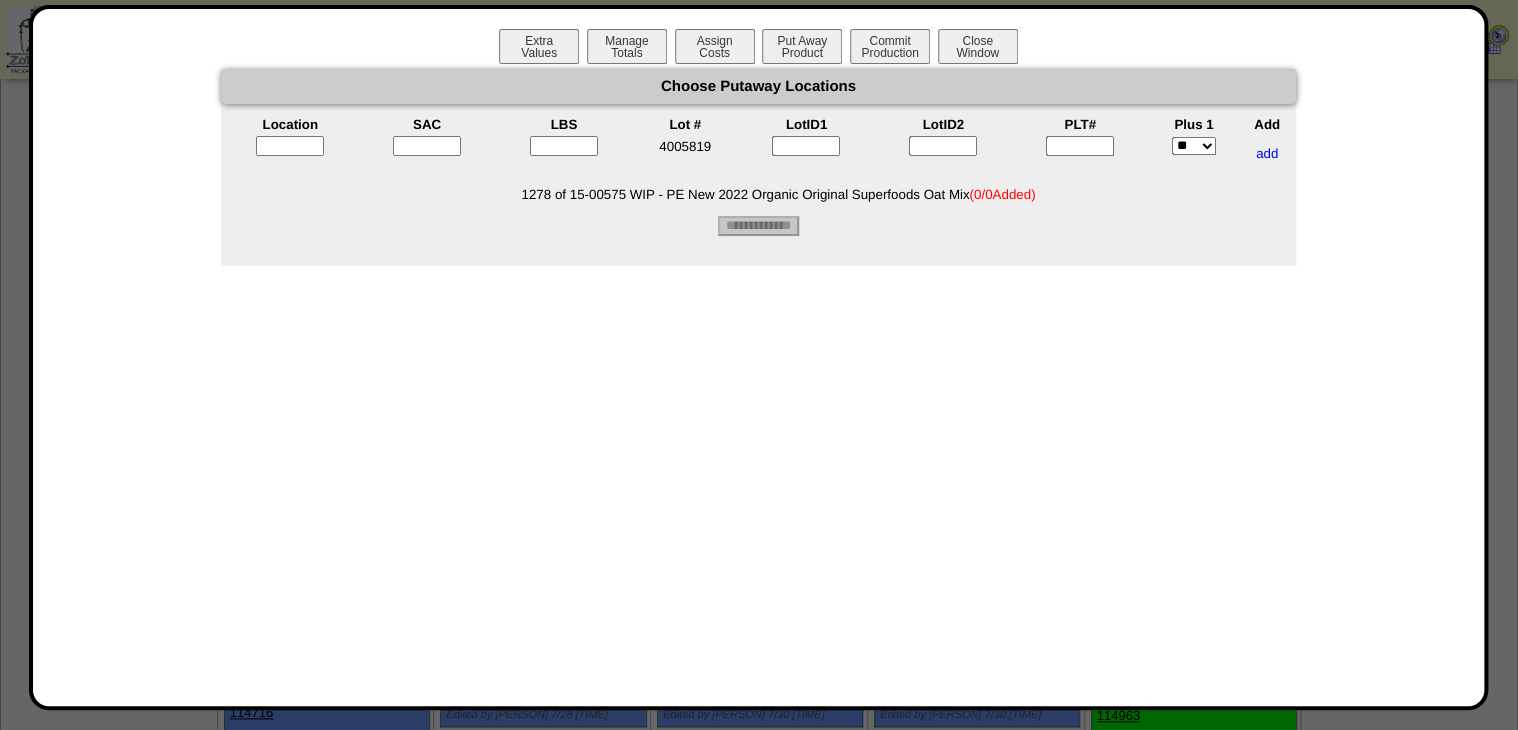 drag, startPoint x: 1091, startPoint y: 142, endPoint x: 969, endPoint y: 148, distance: 122.14745 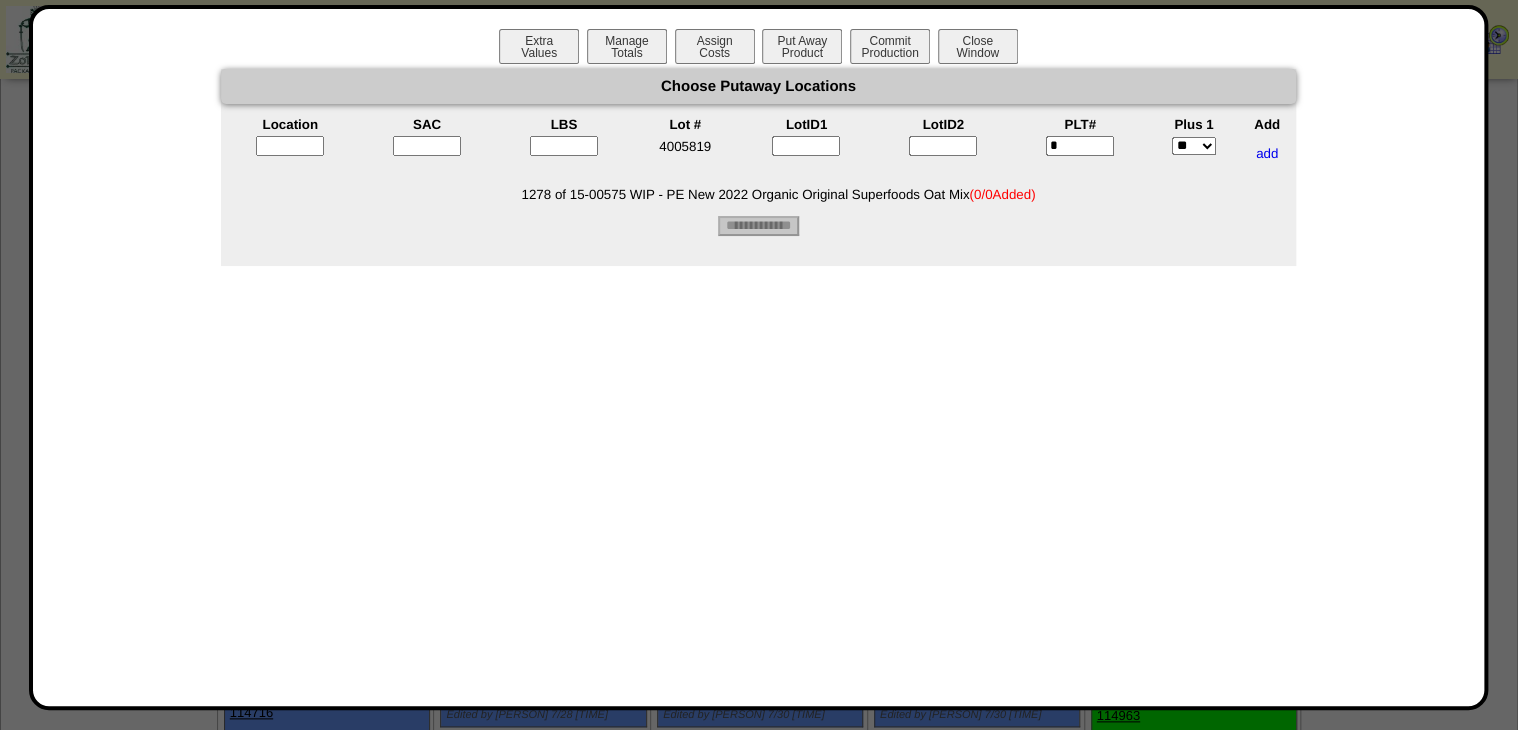 type on "*" 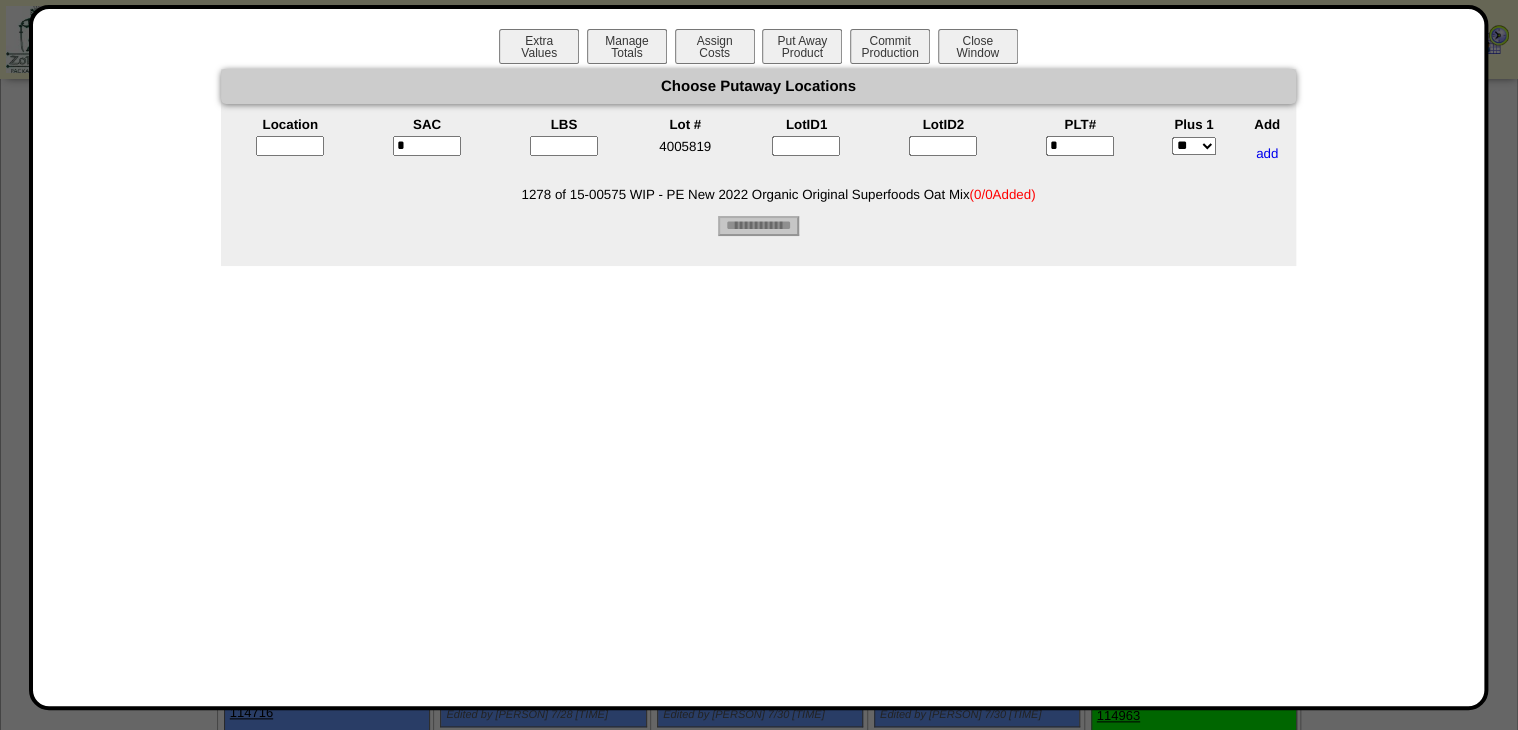 type on "*" 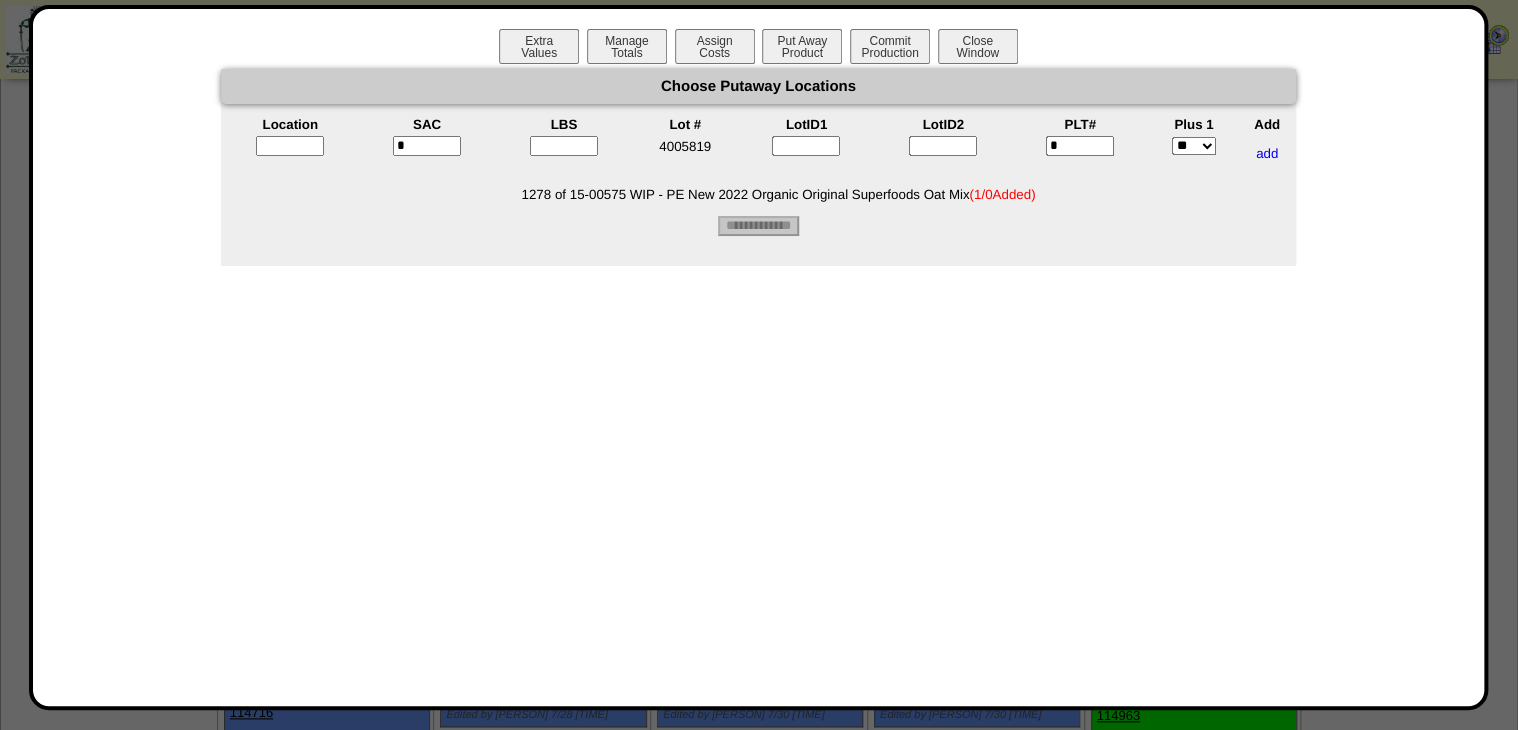 click at bounding box center (564, 146) 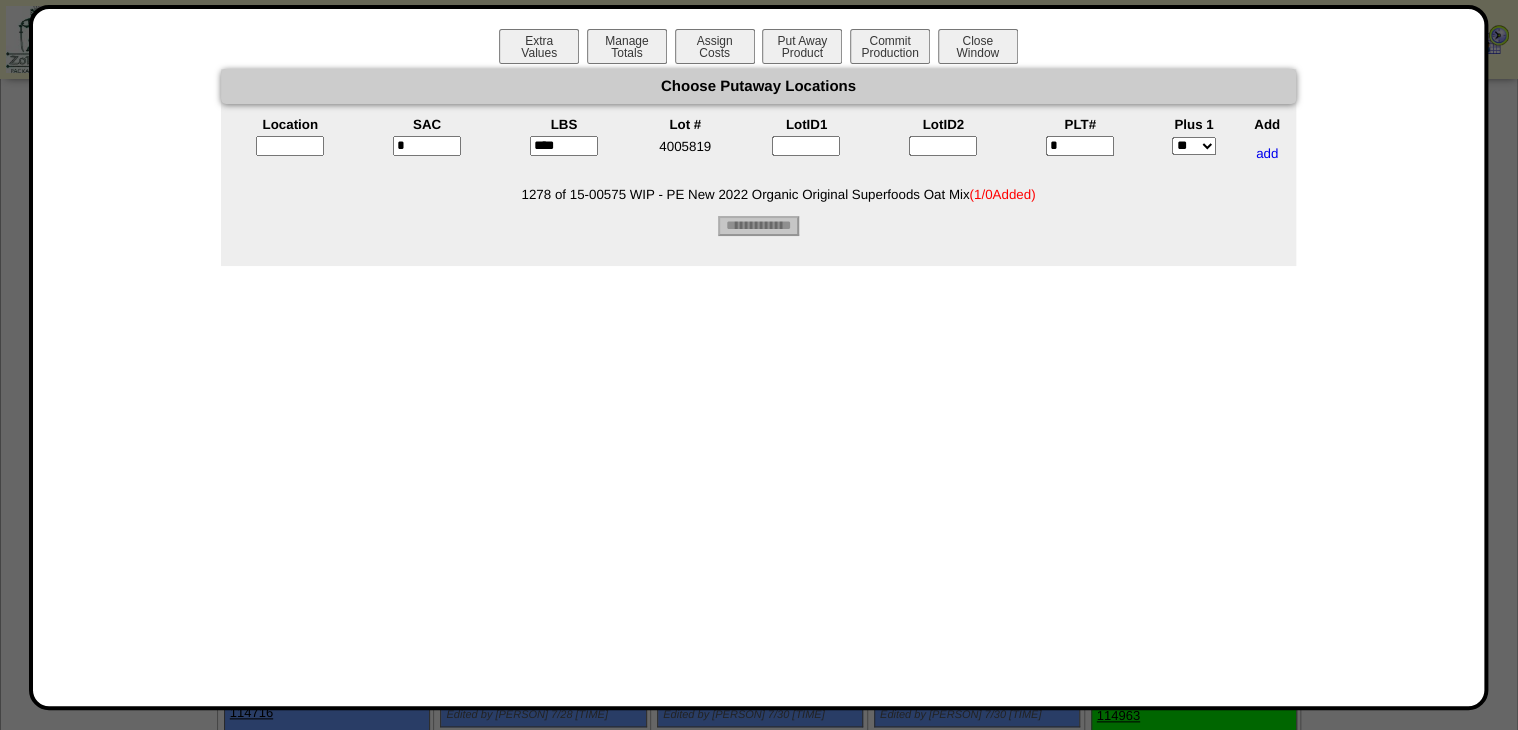 type on "****" 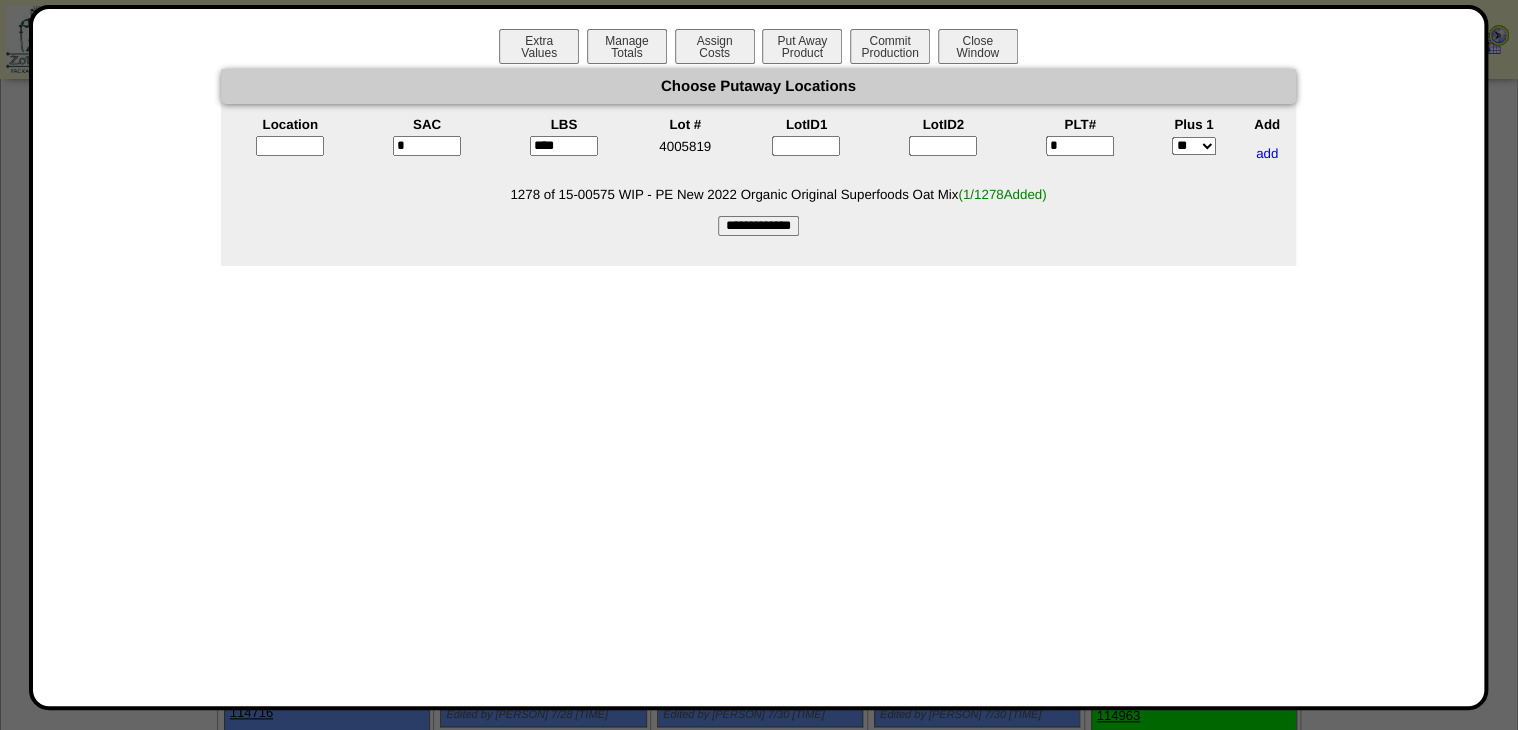 click at bounding box center [290, 146] 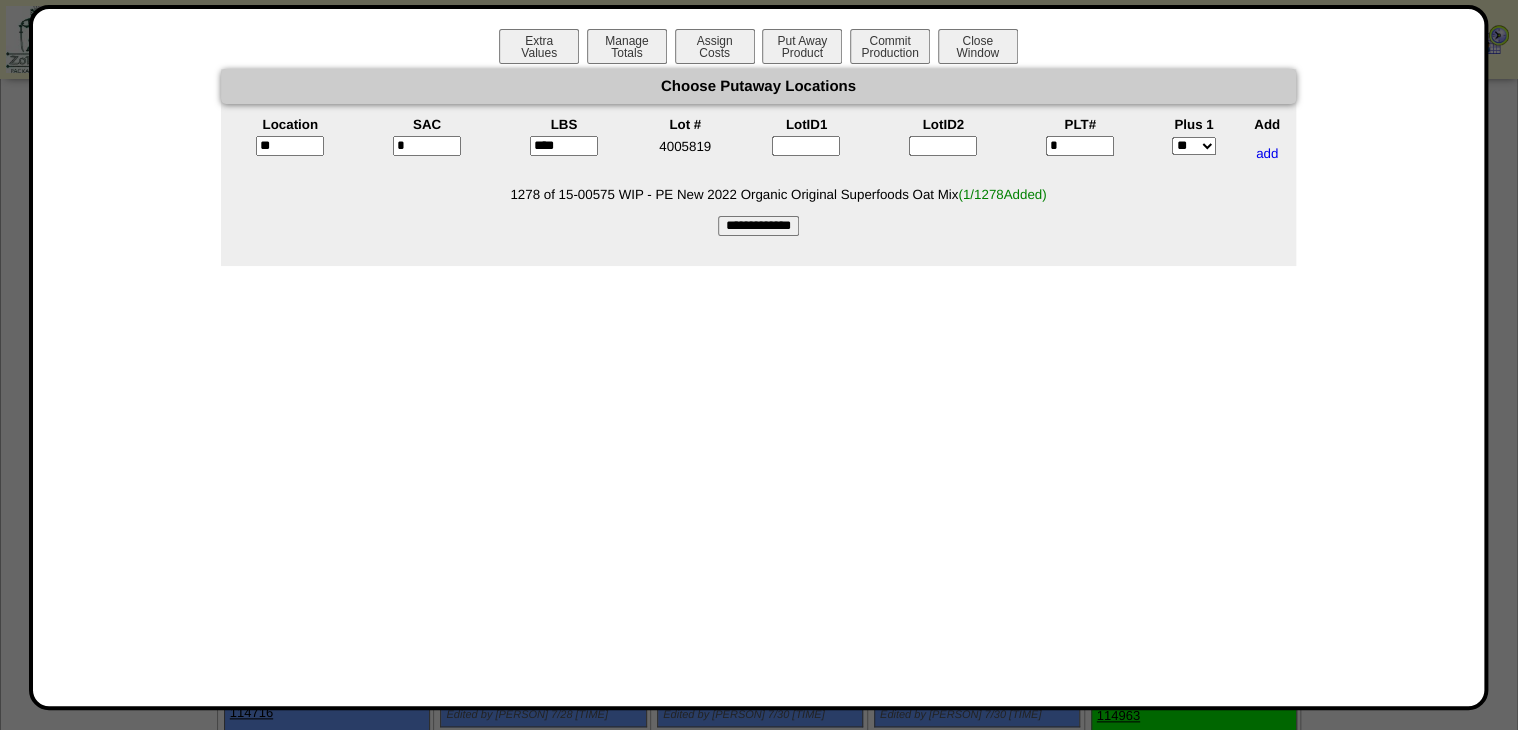 type on "*****" 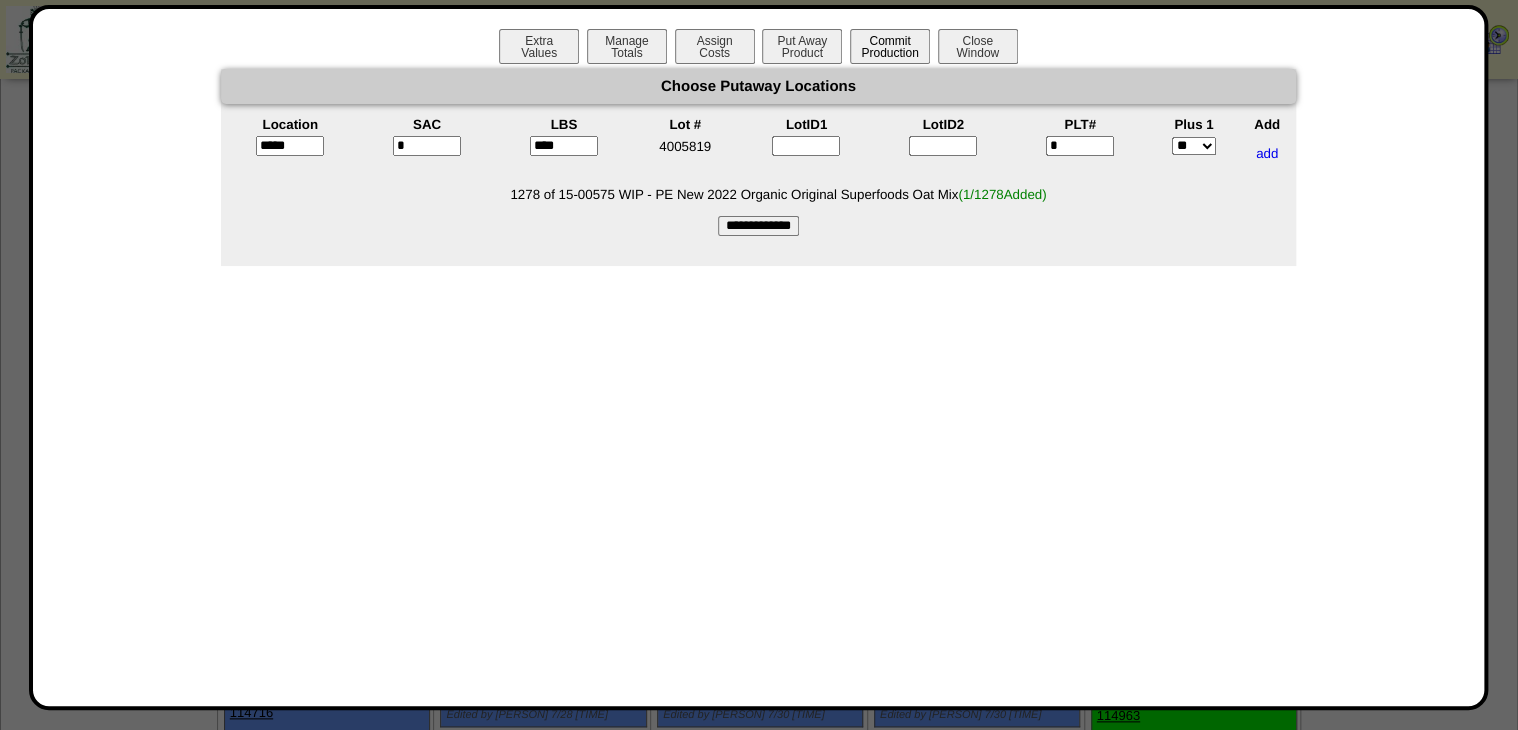 click on "**********" at bounding box center [758, 226] 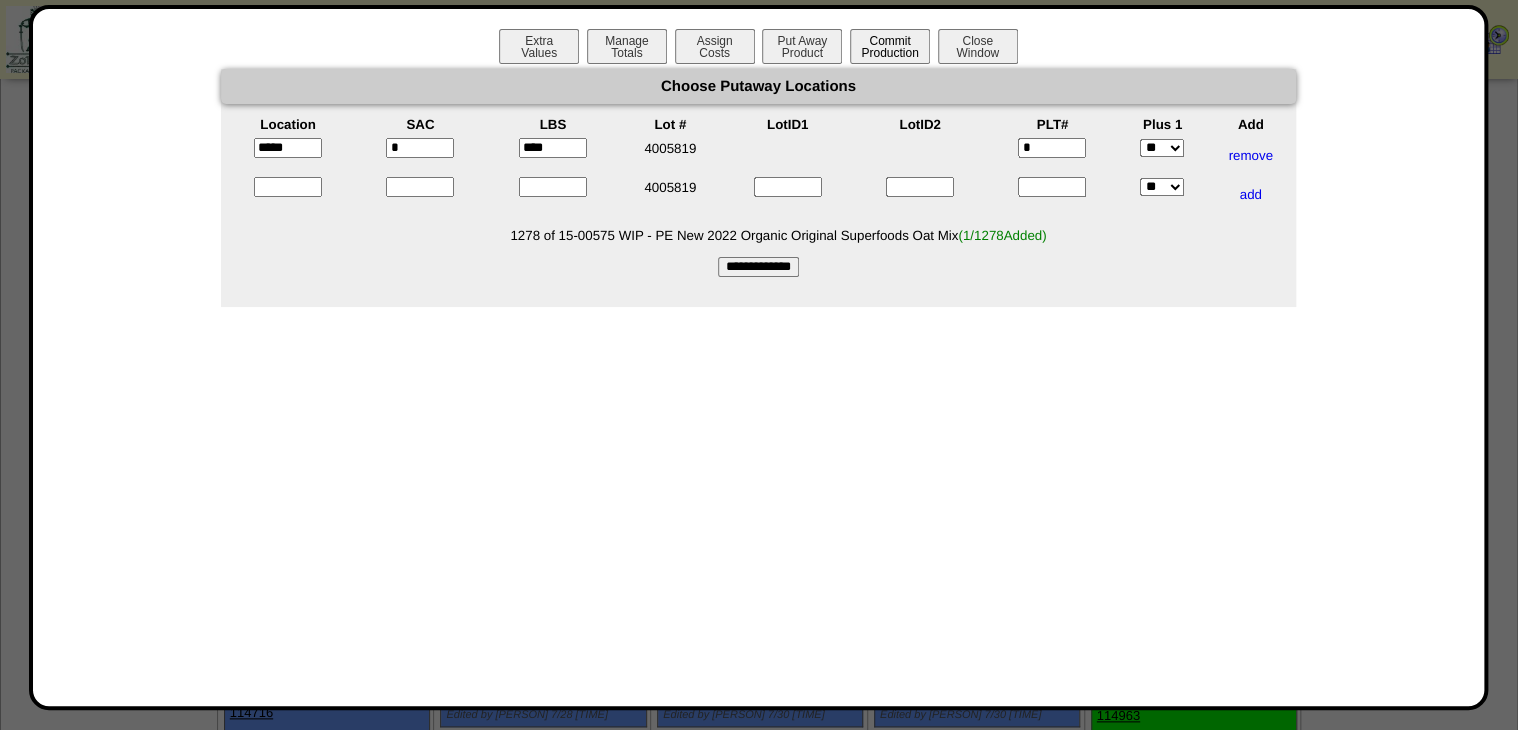 click on "Commit Production" at bounding box center [890, 46] 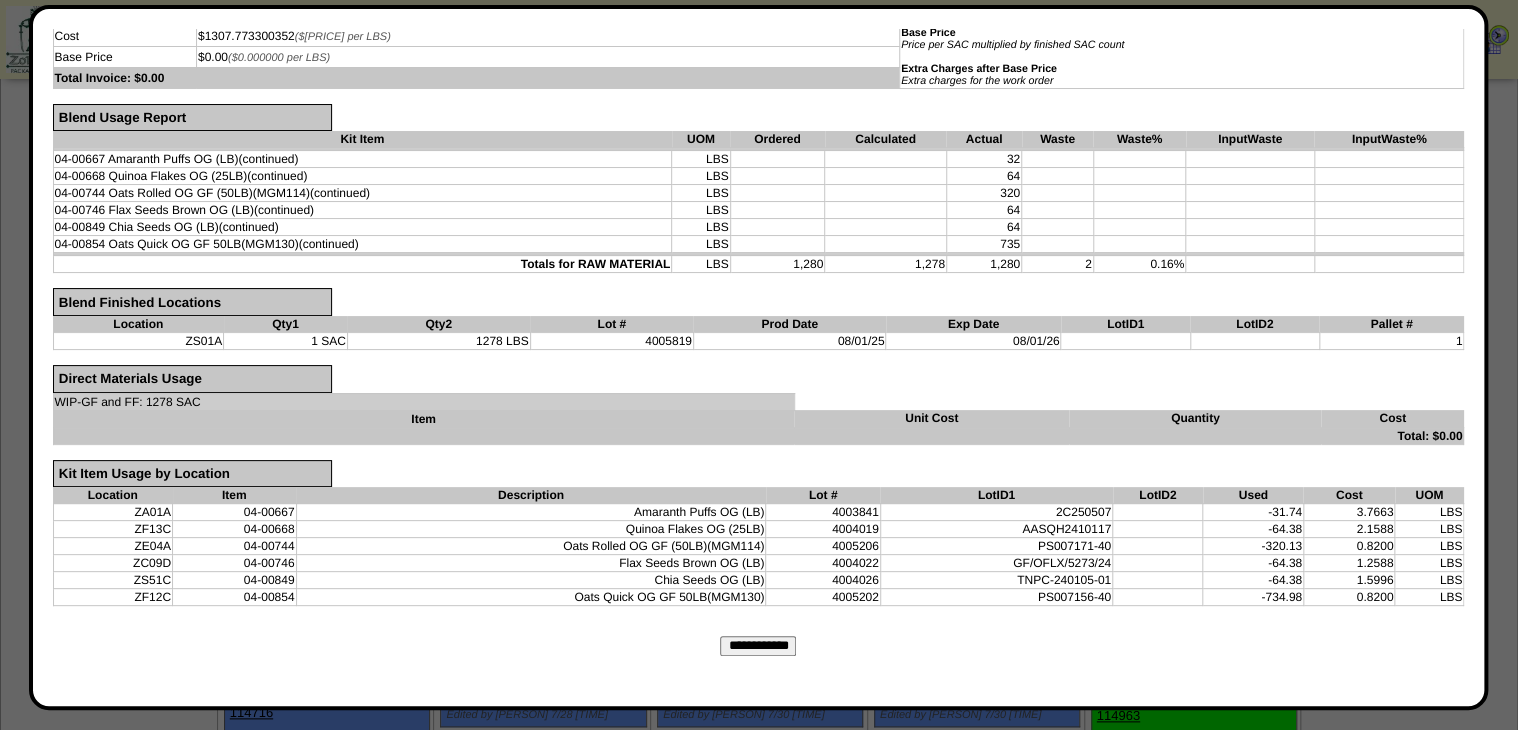 scroll, scrollTop: 297, scrollLeft: 0, axis: vertical 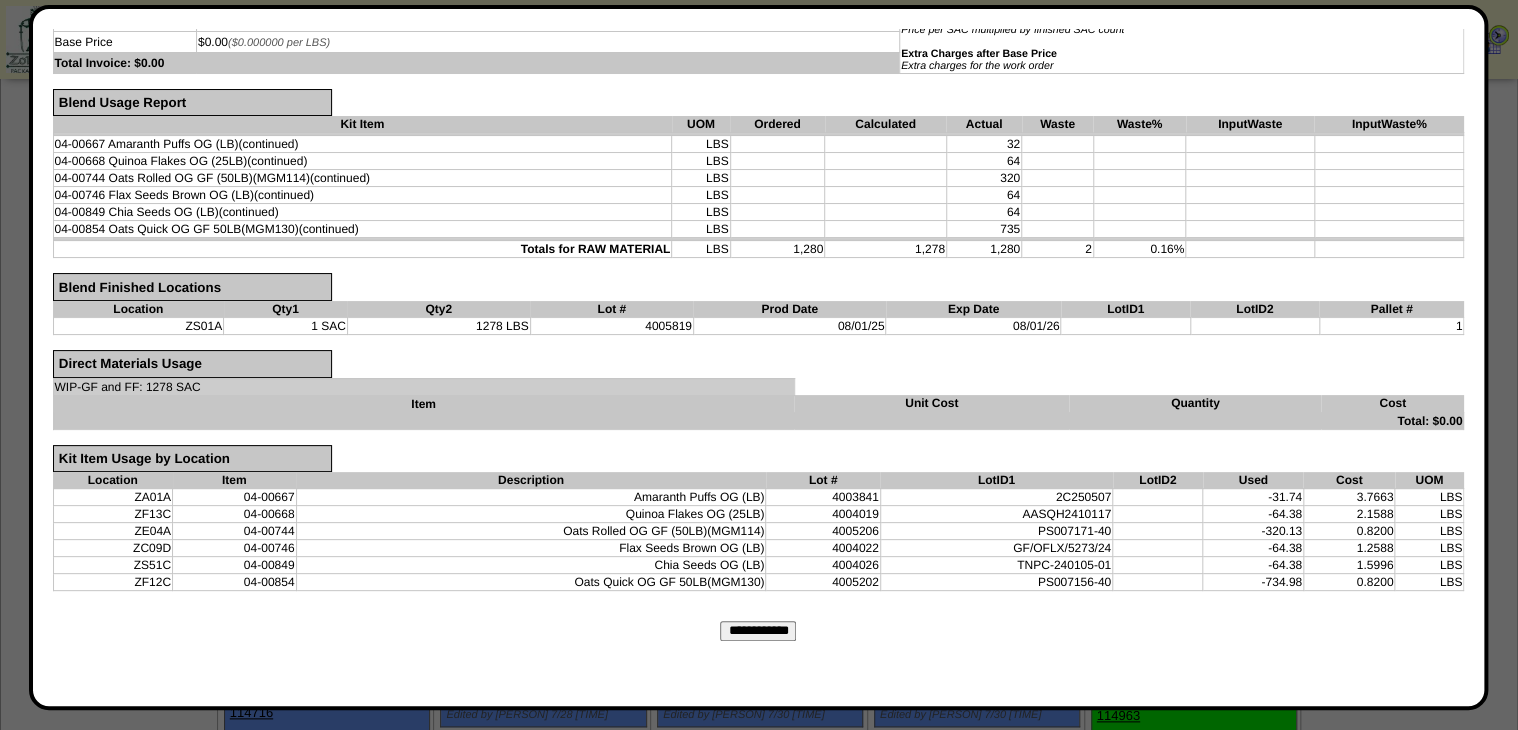 click on "**********" at bounding box center (758, 631) 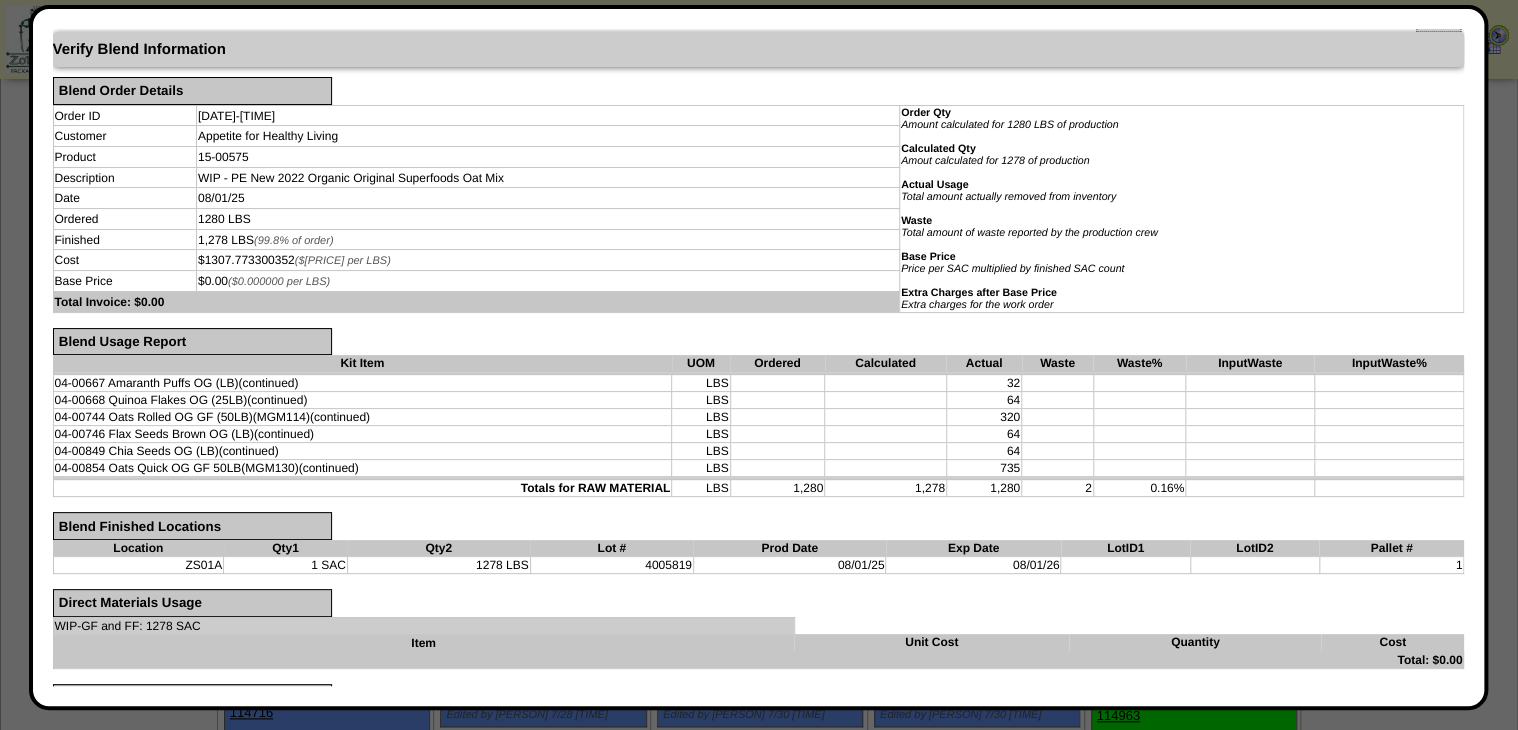 scroll, scrollTop: 0, scrollLeft: 0, axis: both 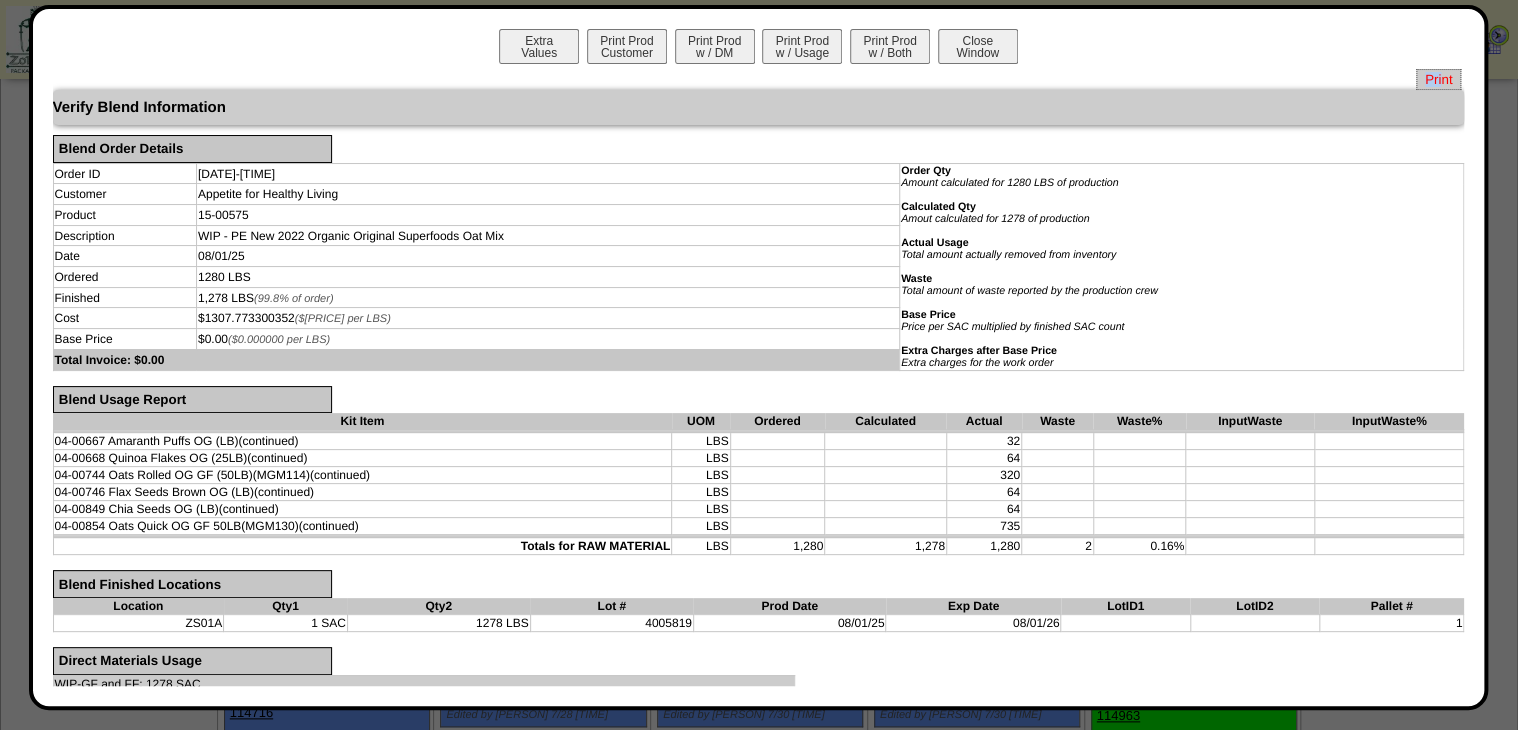 click on "Print" at bounding box center (1438, 79) 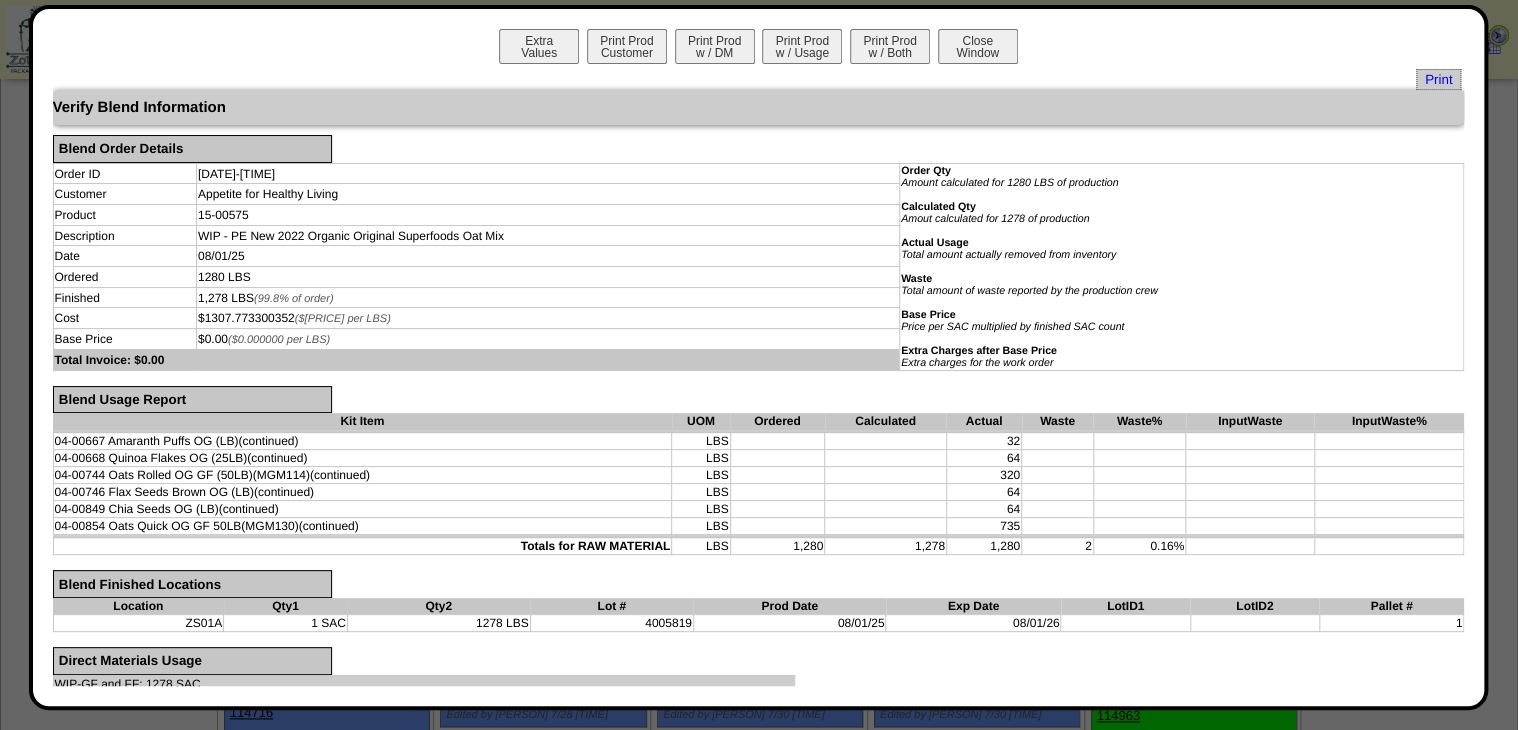 click on "WIP - PE New 2022 Organic Original Superfoods Oat Mix" at bounding box center (547, 235) 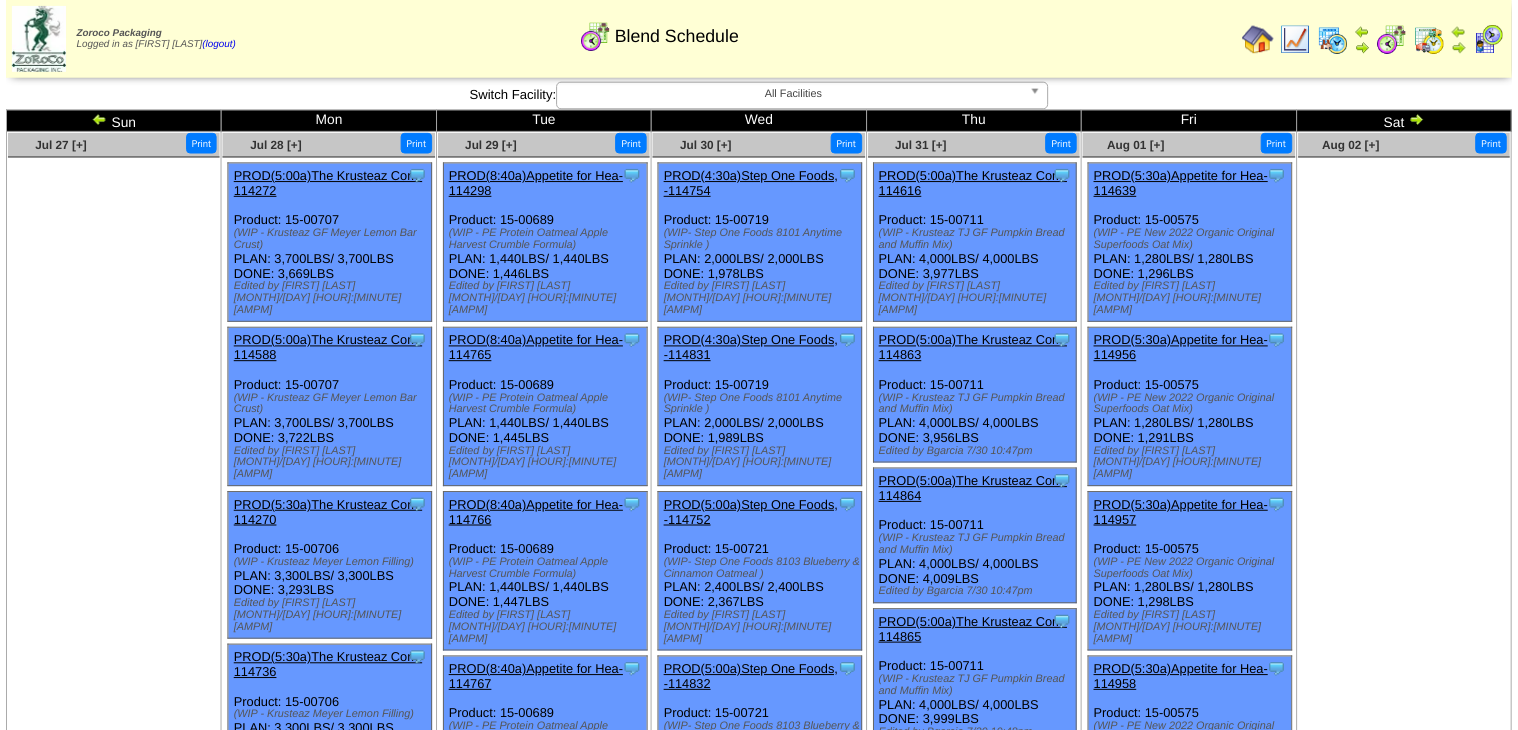 scroll, scrollTop: 720, scrollLeft: 0, axis: vertical 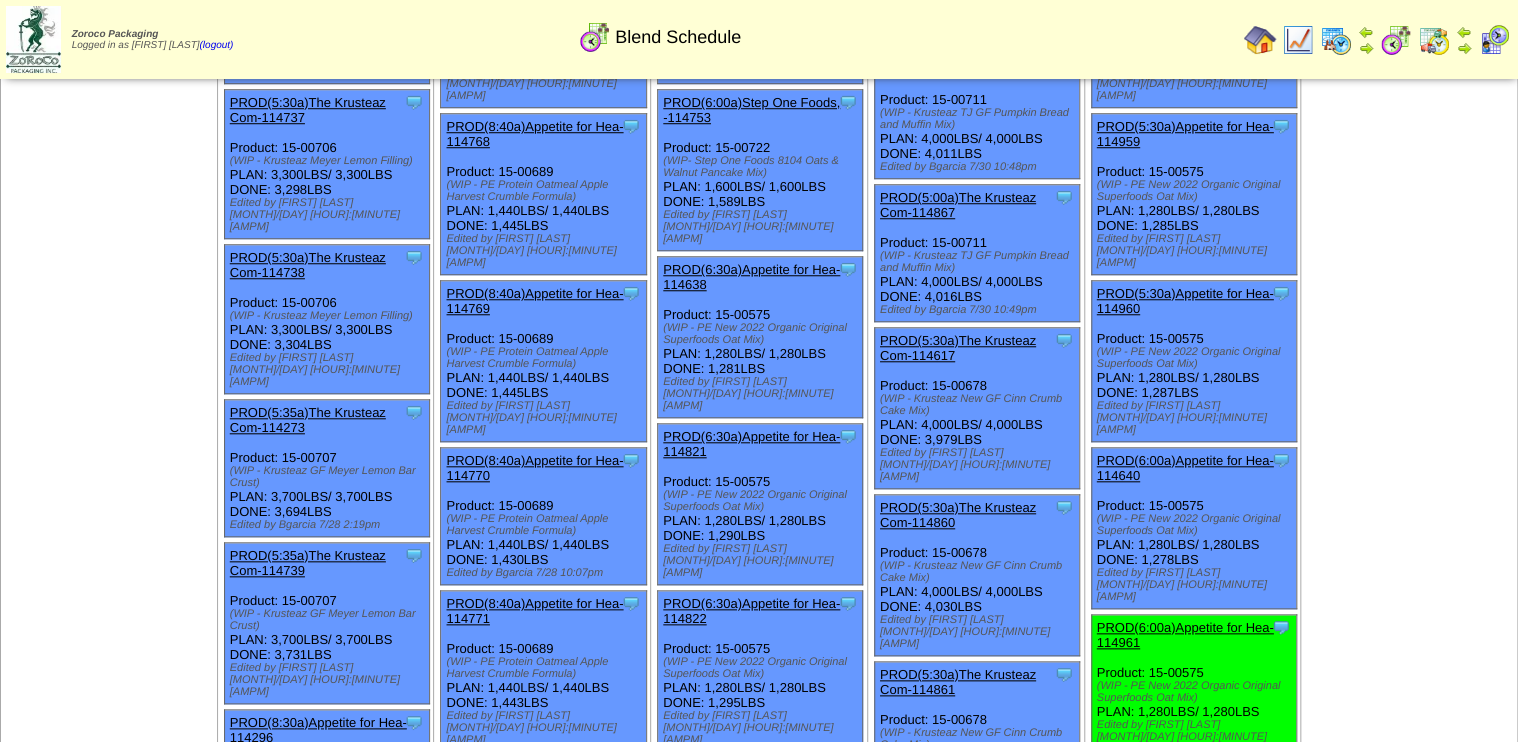 click on "PROD(6:00a)Appetite for Hea-114961" at bounding box center [1185, 635] 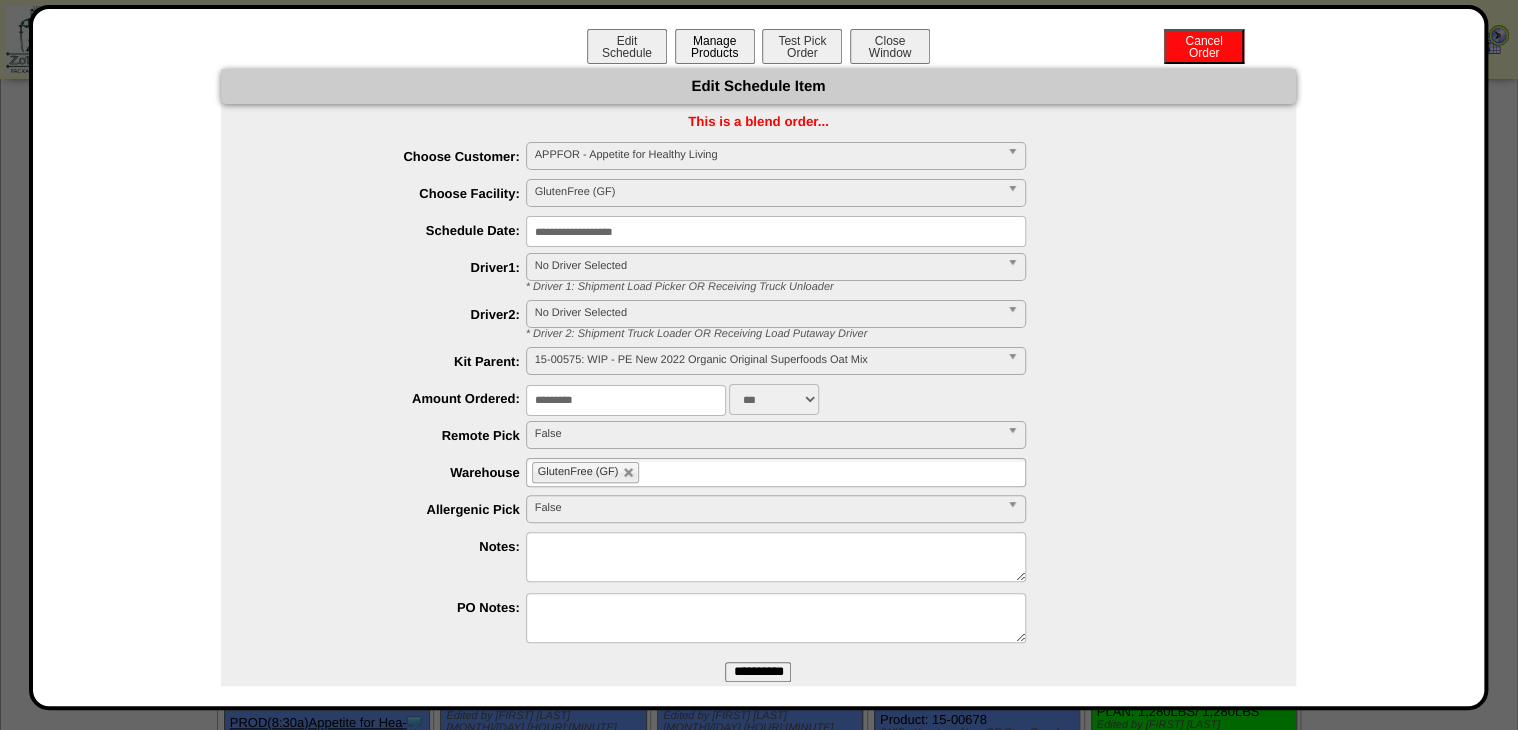click on "Manage Products" at bounding box center [715, 46] 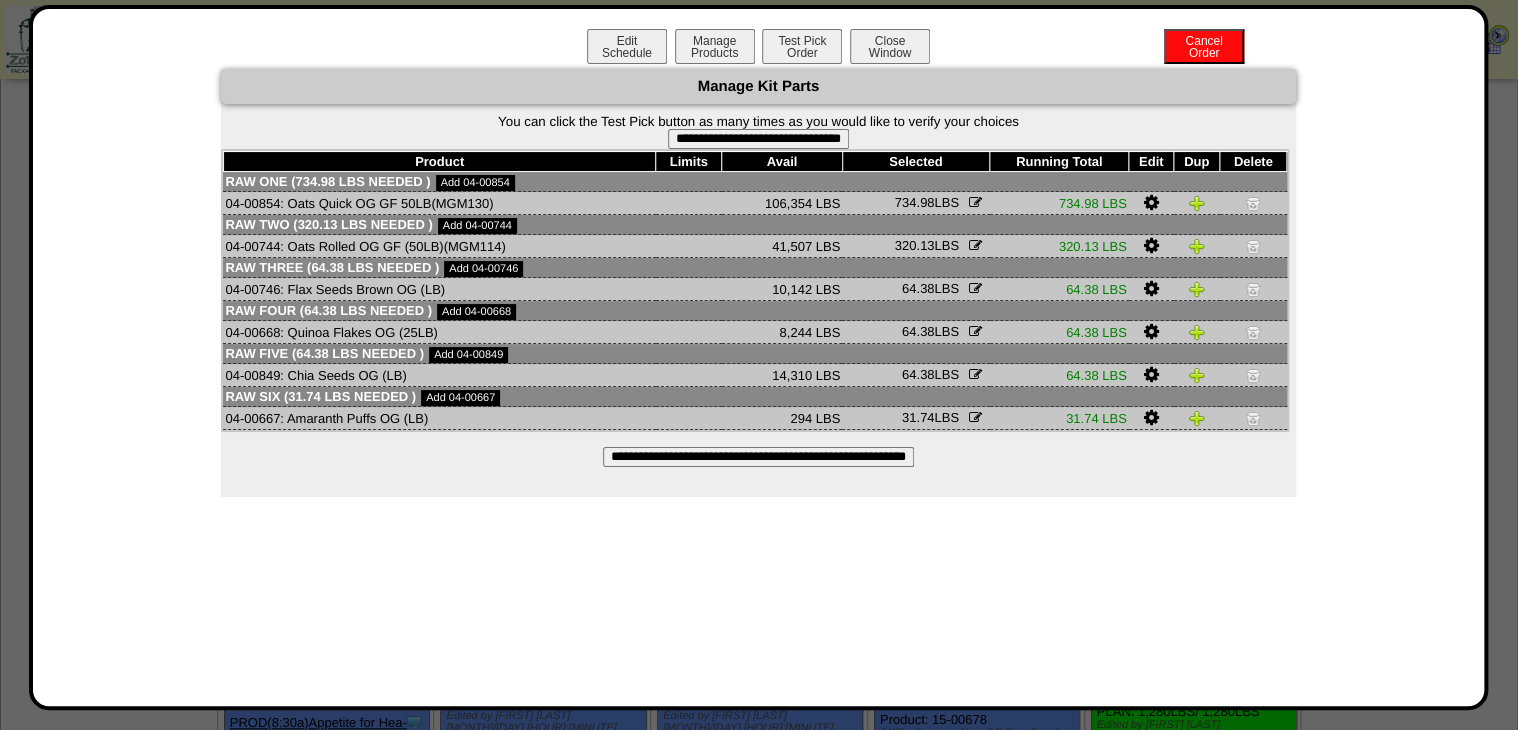 click on "**********" at bounding box center [758, 139] 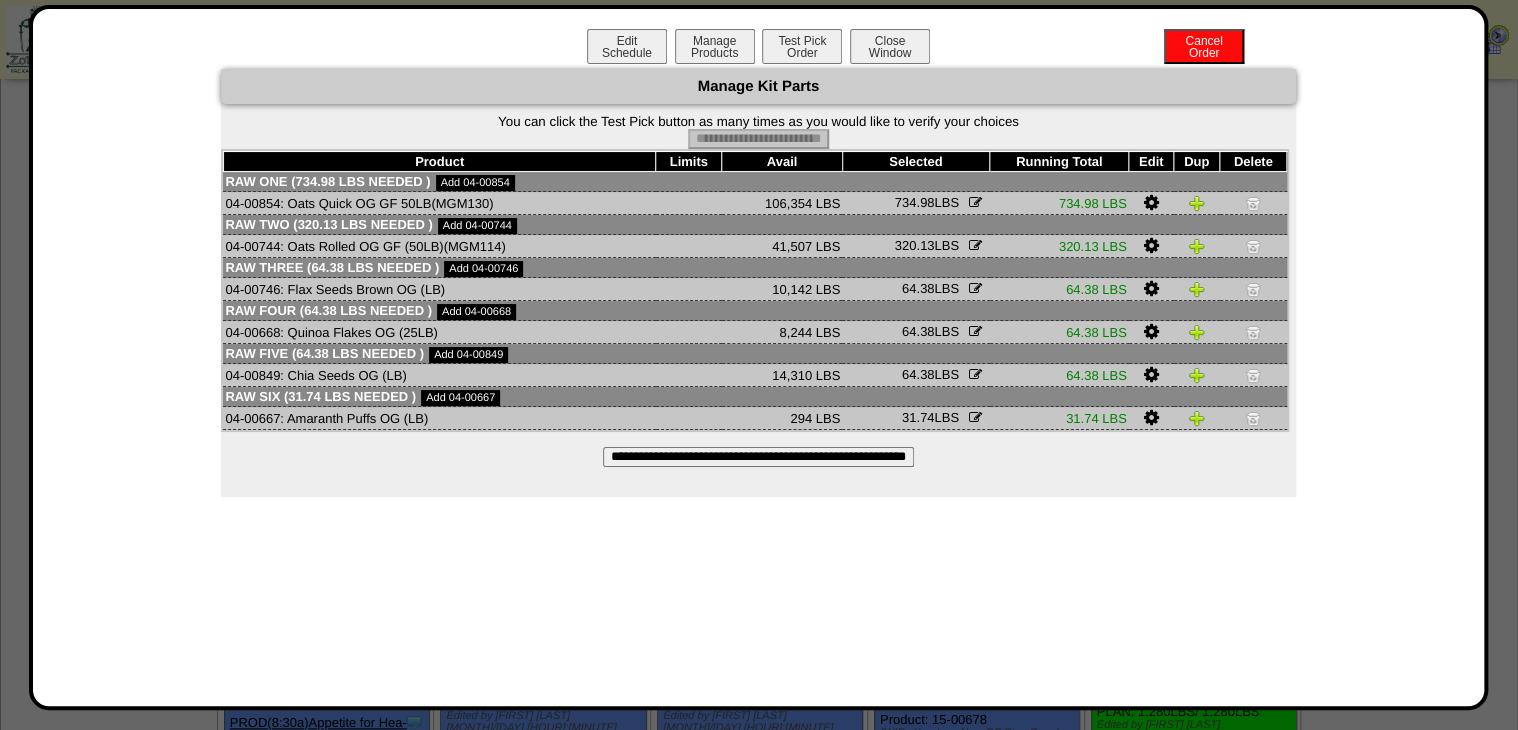 click on "Edit Schedule
Manage Products
Test Pick Order
Cancel Order
Close Window" at bounding box center (759, 49) 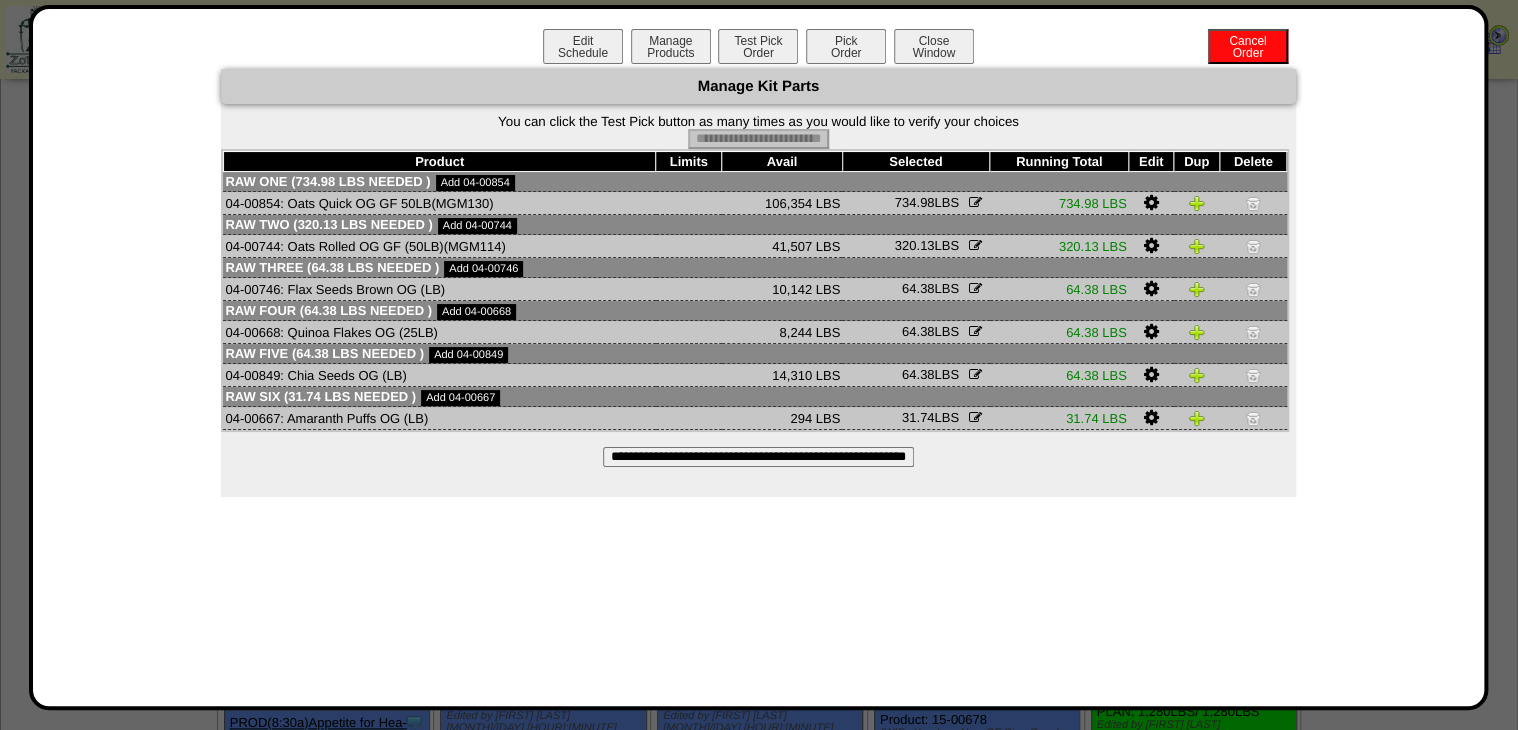 click on "Pick Order" at bounding box center [846, 46] 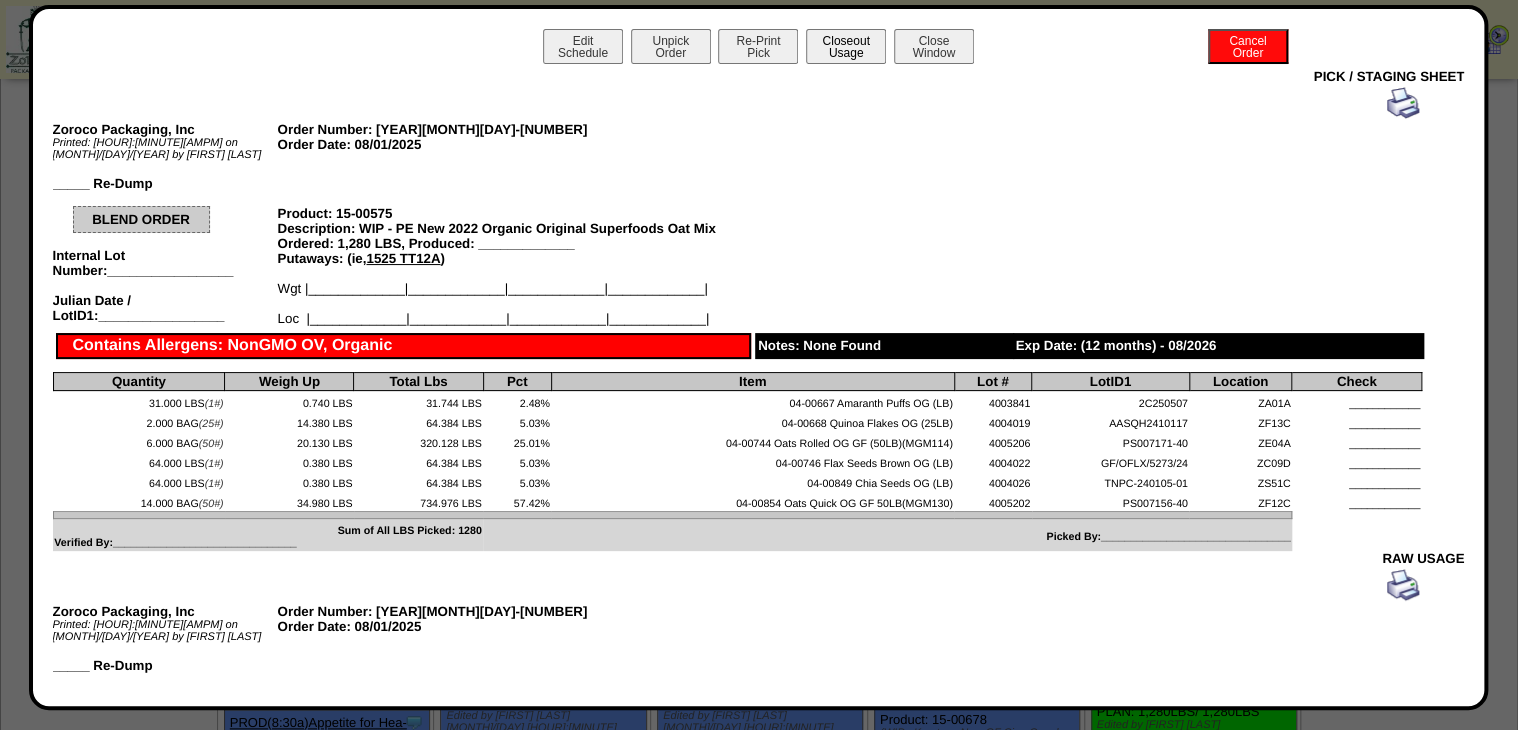 click on "Closeout Usage" at bounding box center (846, 46) 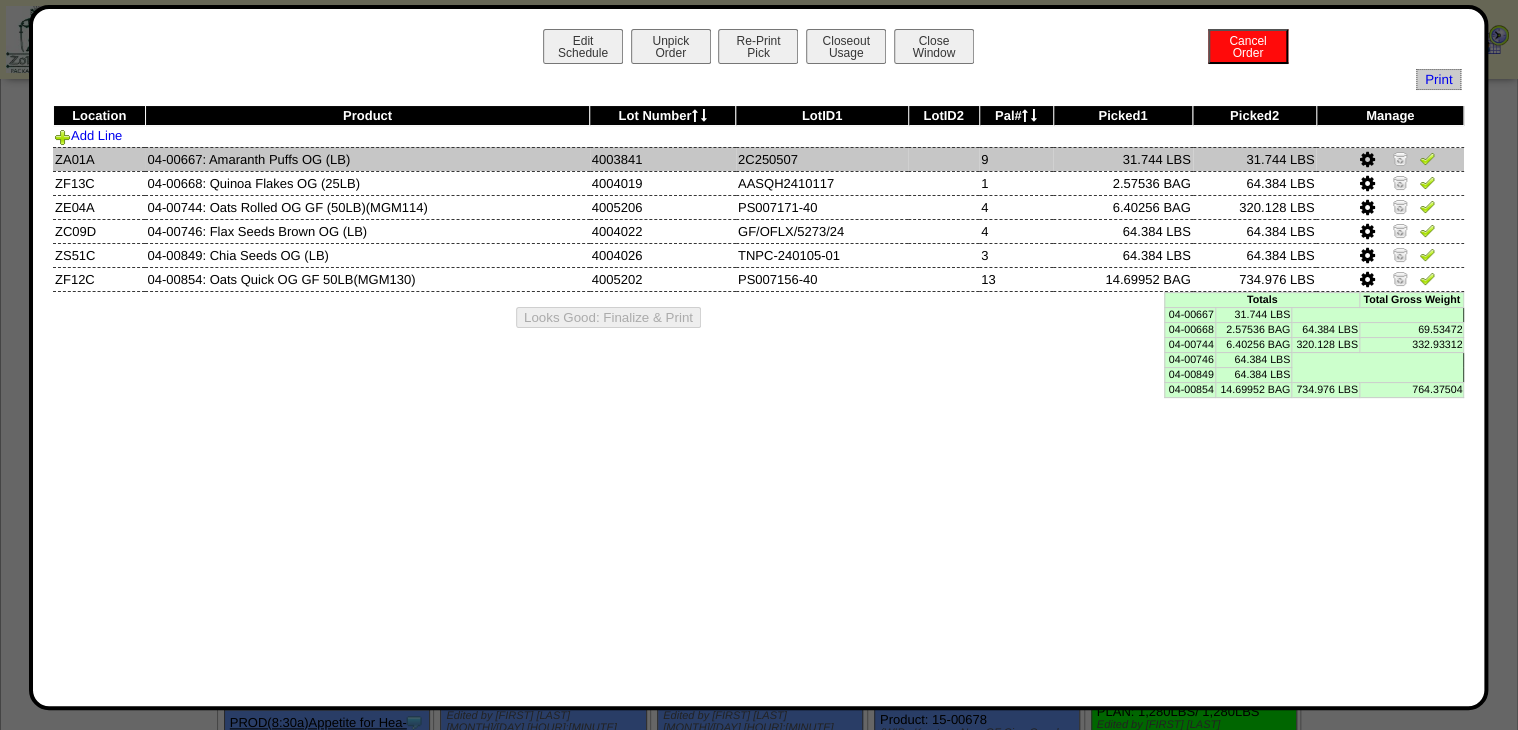 click at bounding box center (1390, 159) 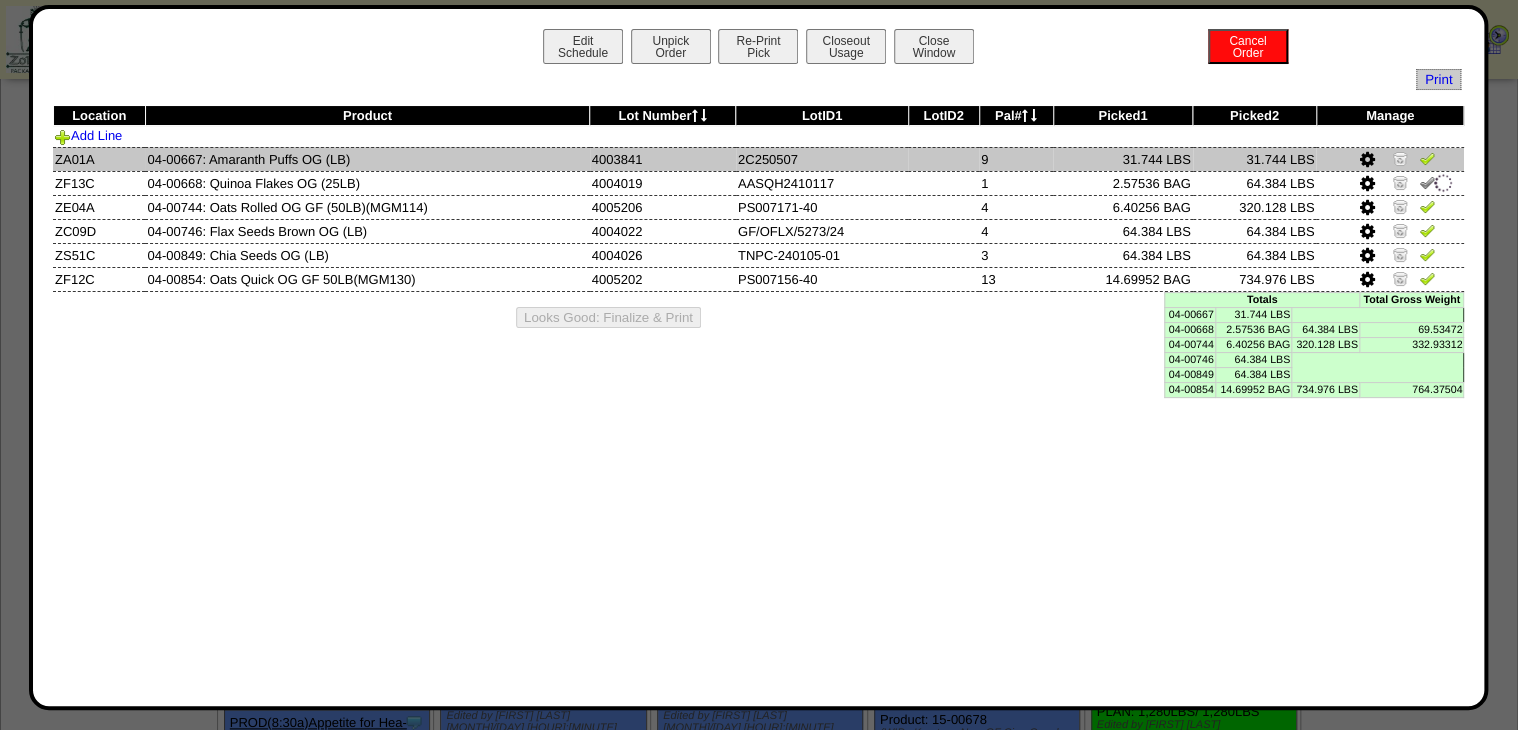 click at bounding box center [1427, 158] 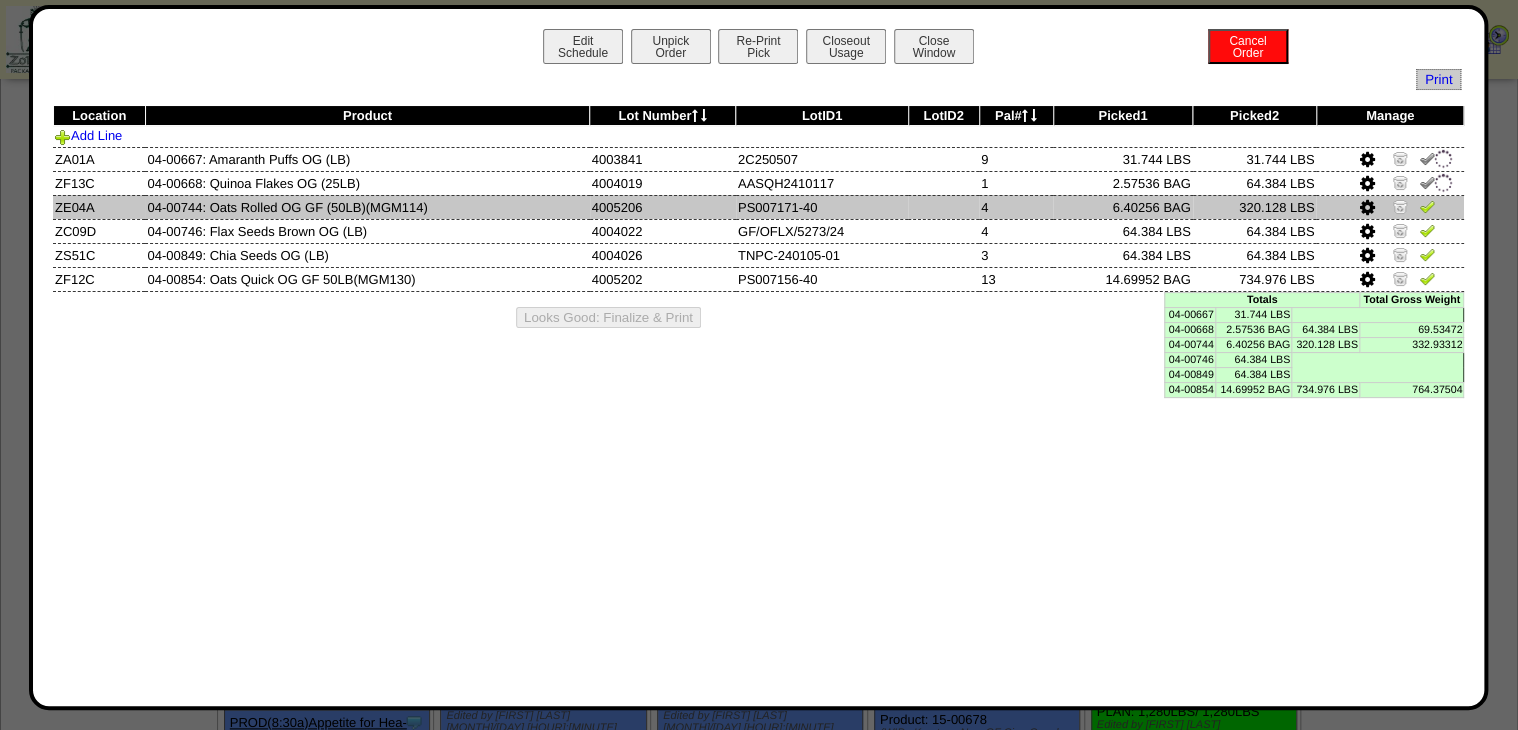 click at bounding box center (1427, 206) 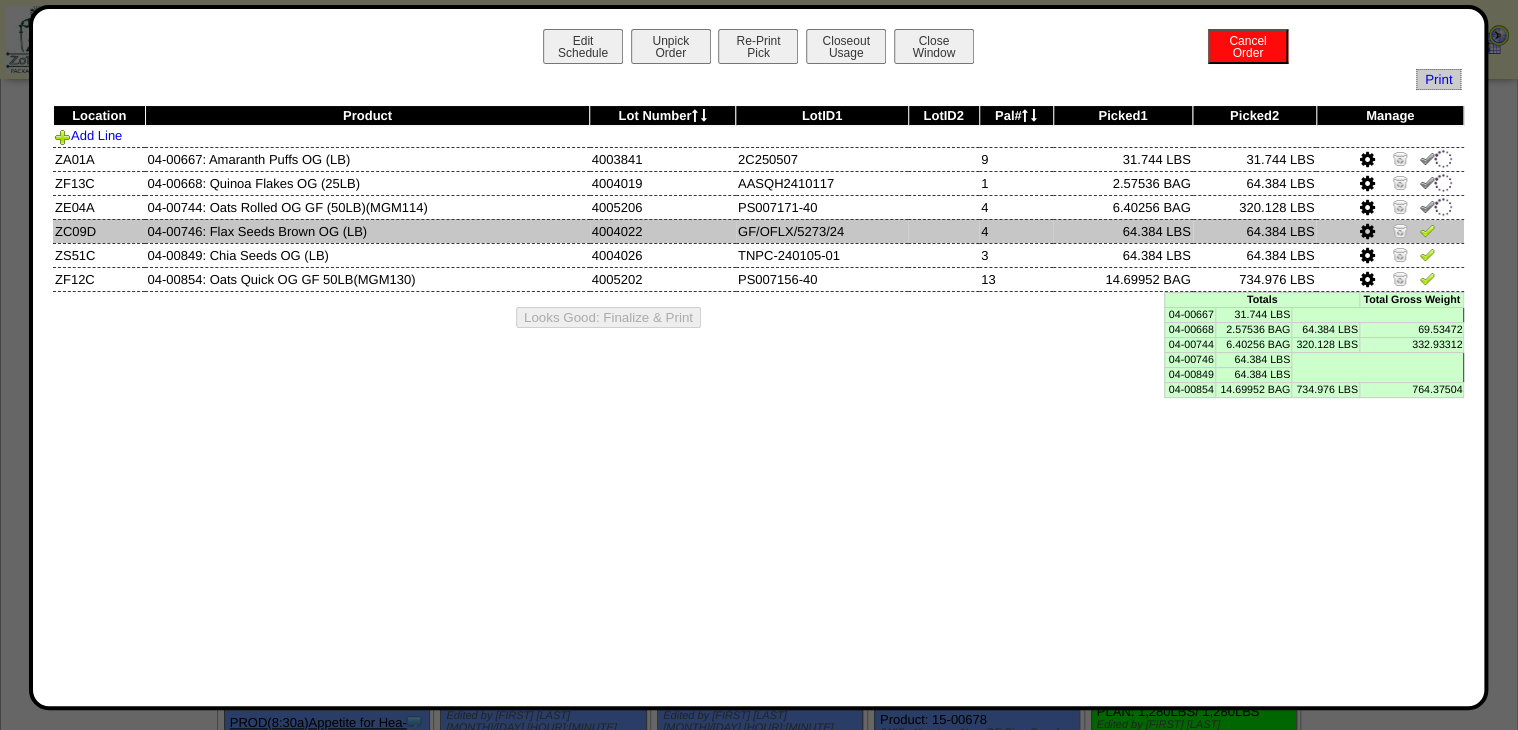 click at bounding box center (1427, 230) 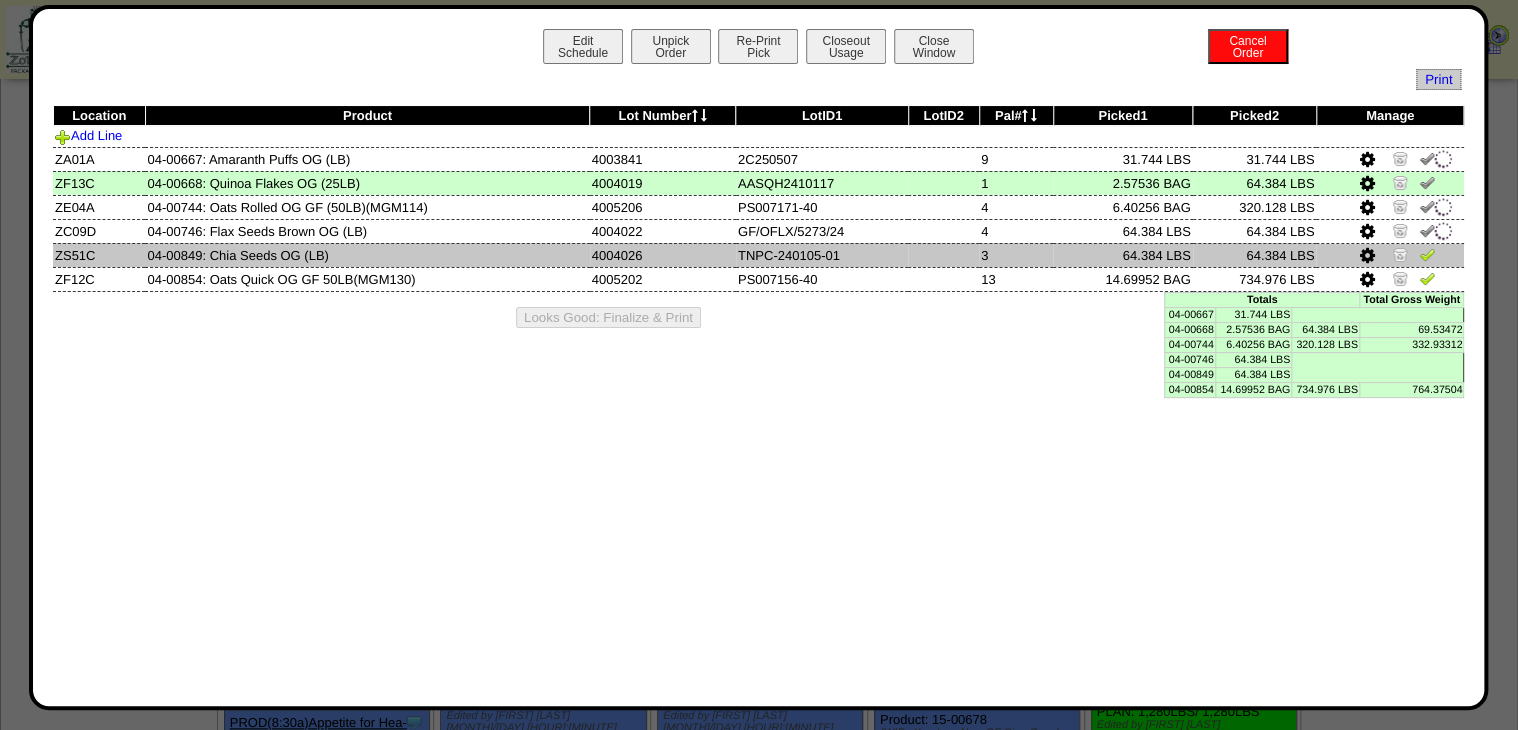 click at bounding box center (1427, 254) 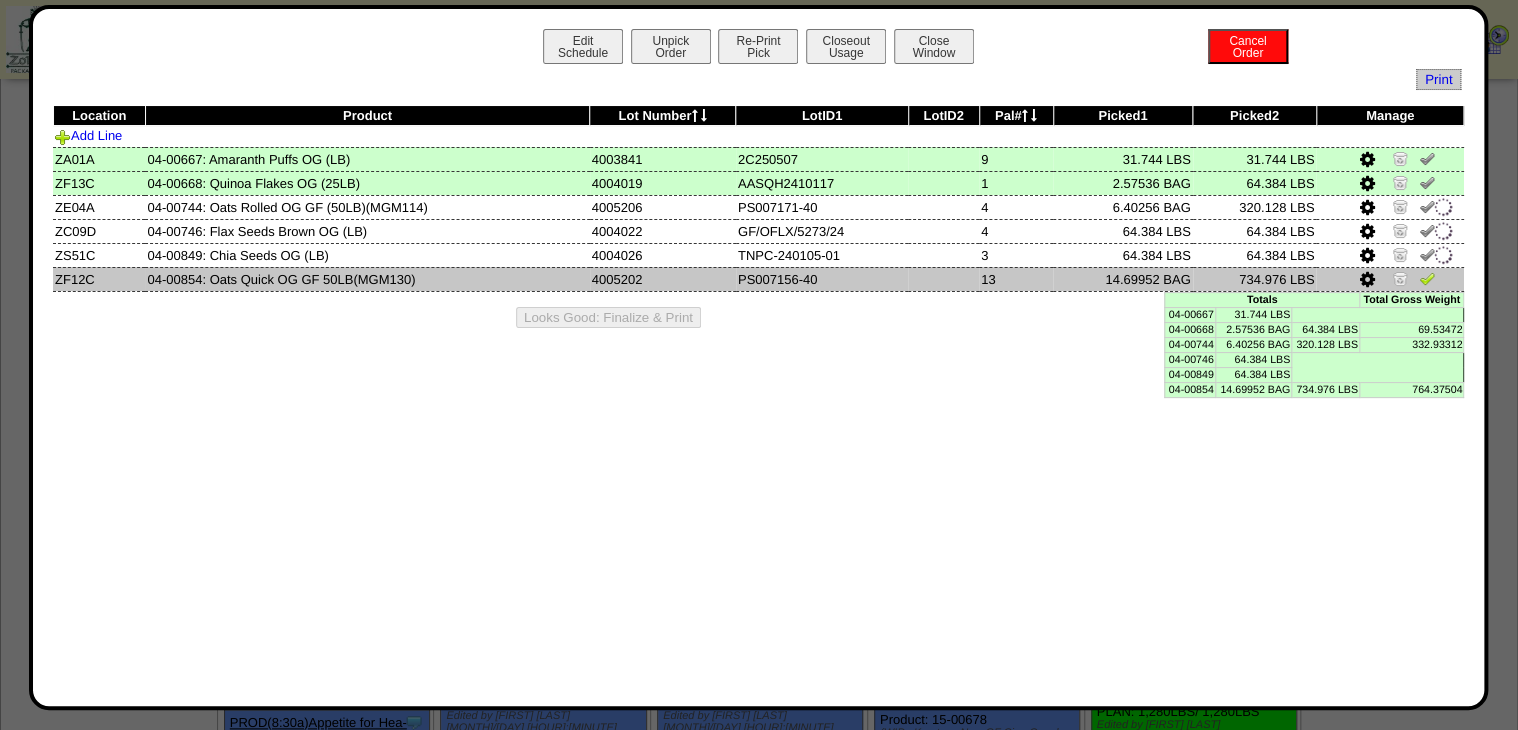 drag, startPoint x: 1433, startPoint y: 280, endPoint x: 1331, endPoint y: 282, distance: 102.01961 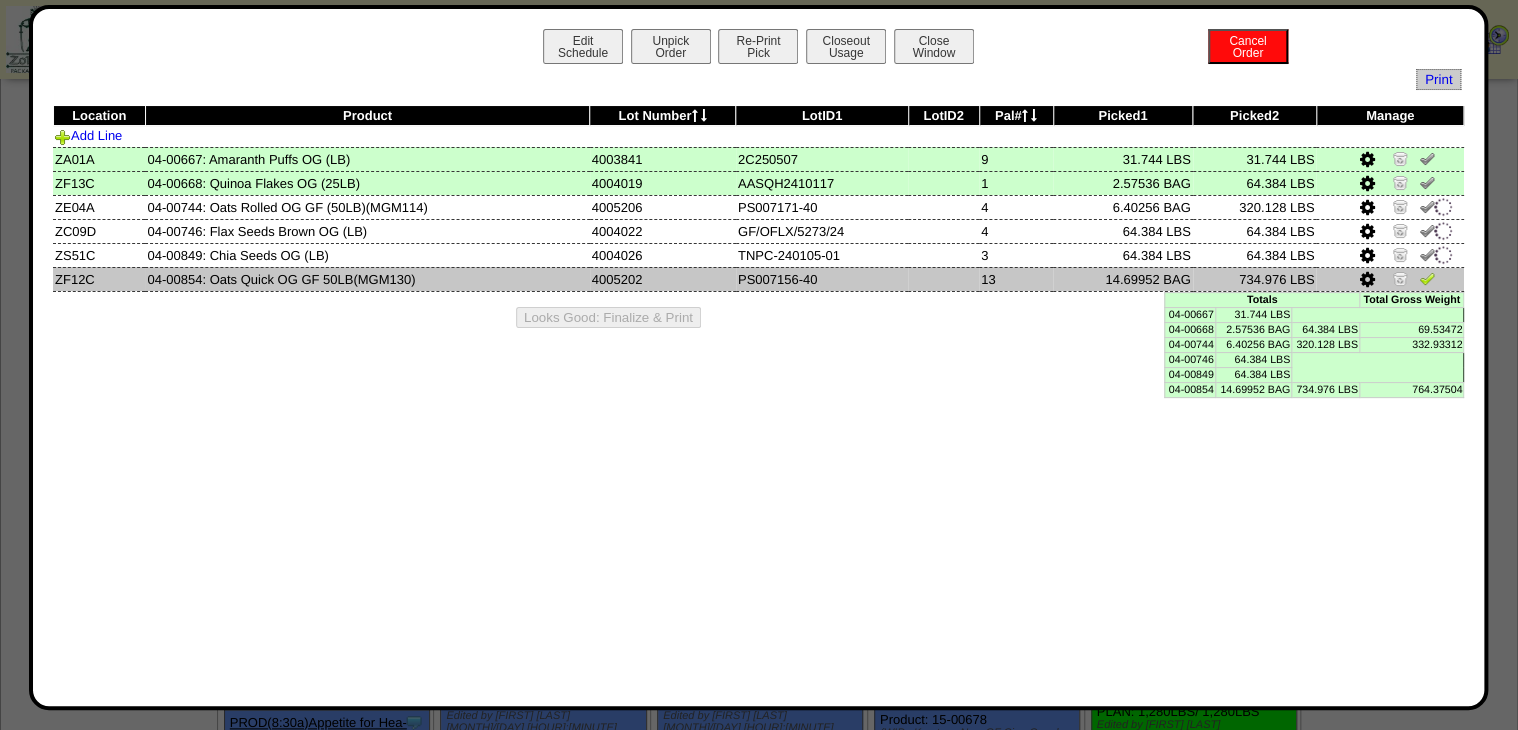 click at bounding box center [1390, 279] 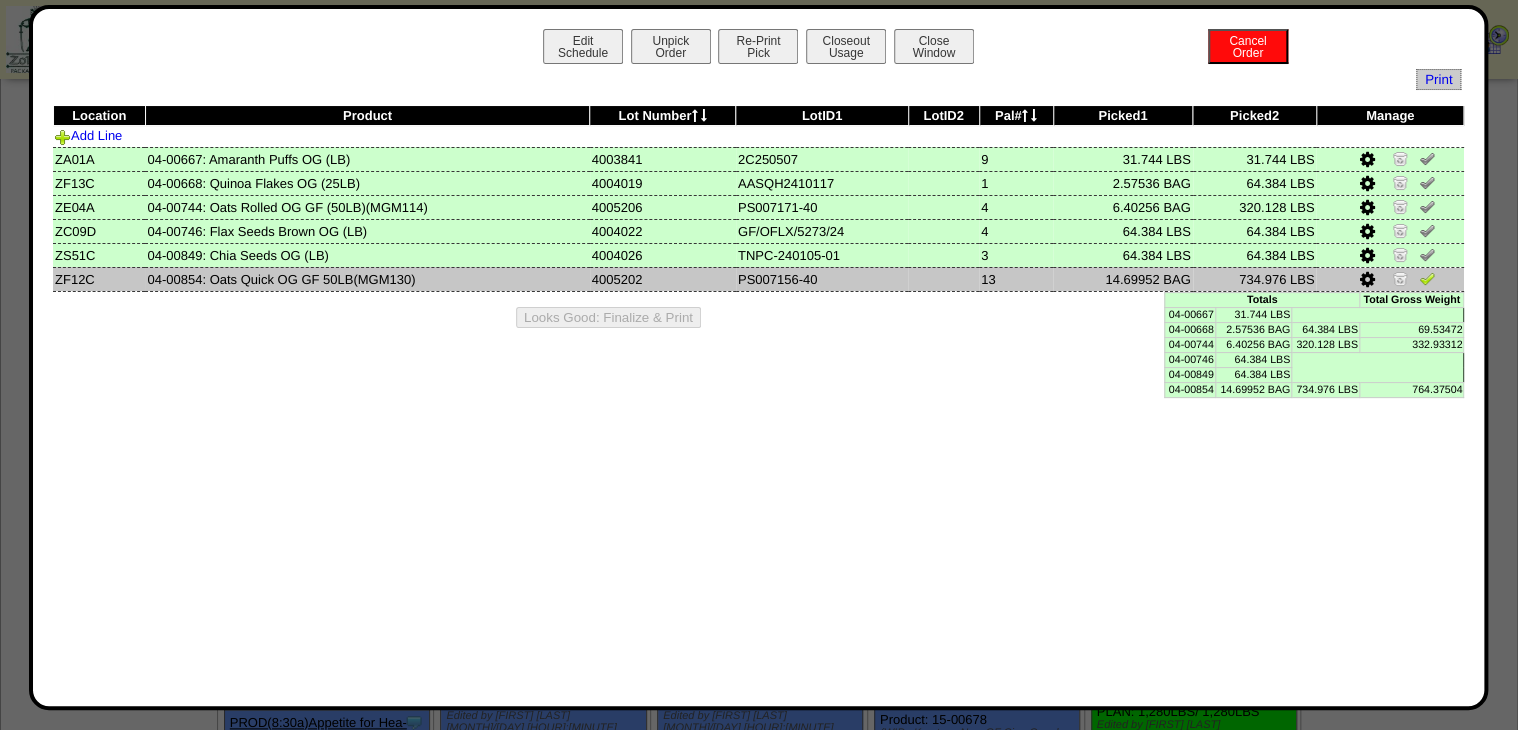 click at bounding box center (1427, 278) 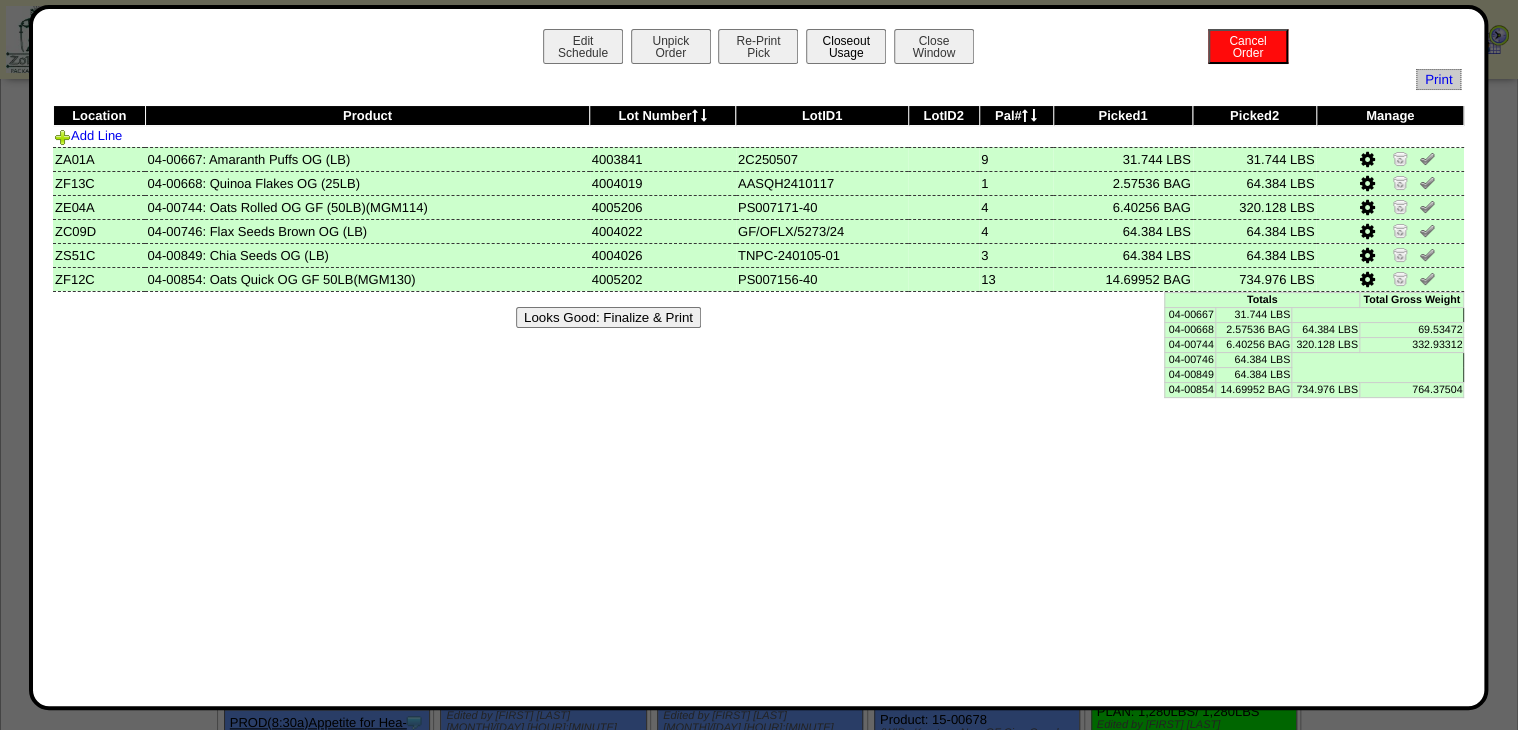 click on "Closeout Usage" at bounding box center [846, 46] 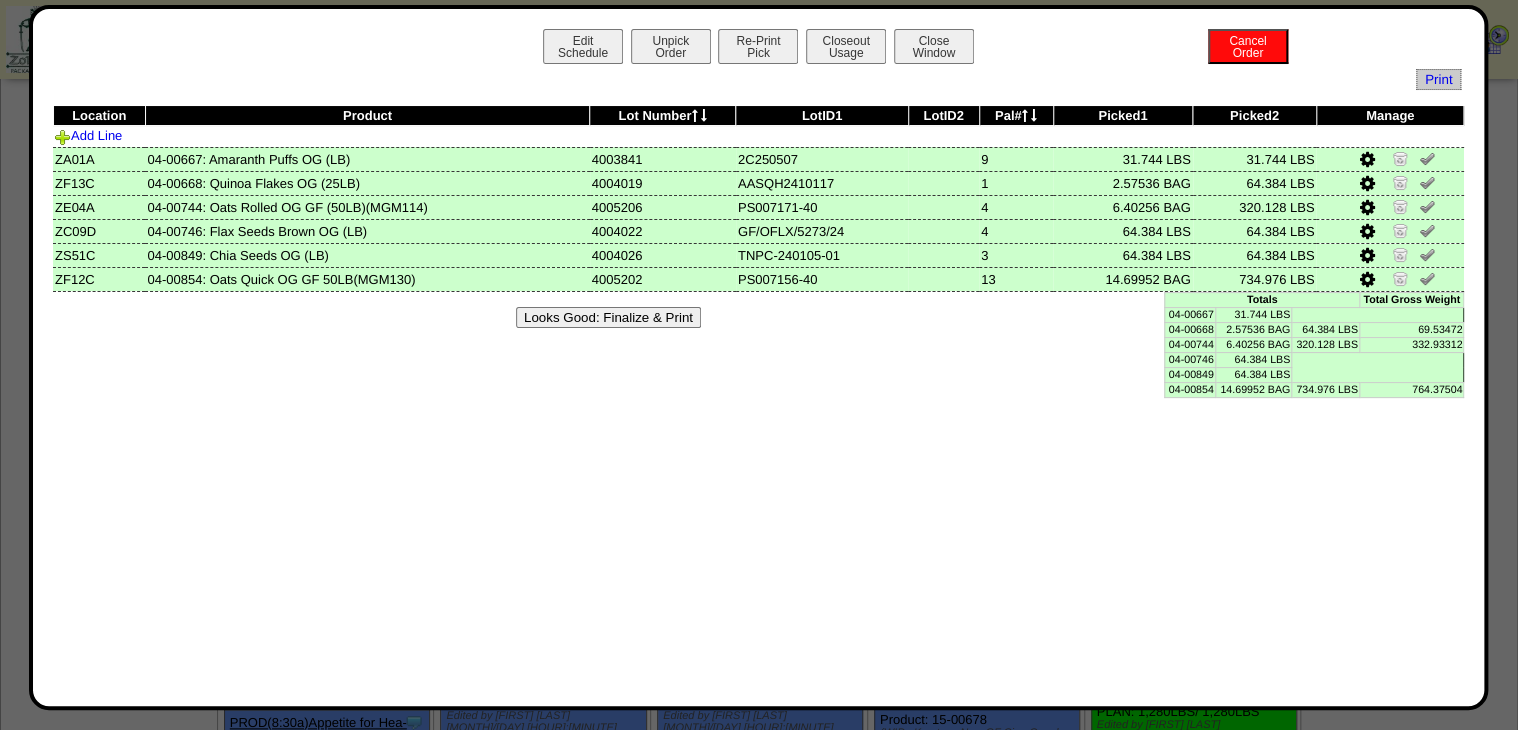 click on "Looks Good: Finalize & Print" at bounding box center [608, 317] 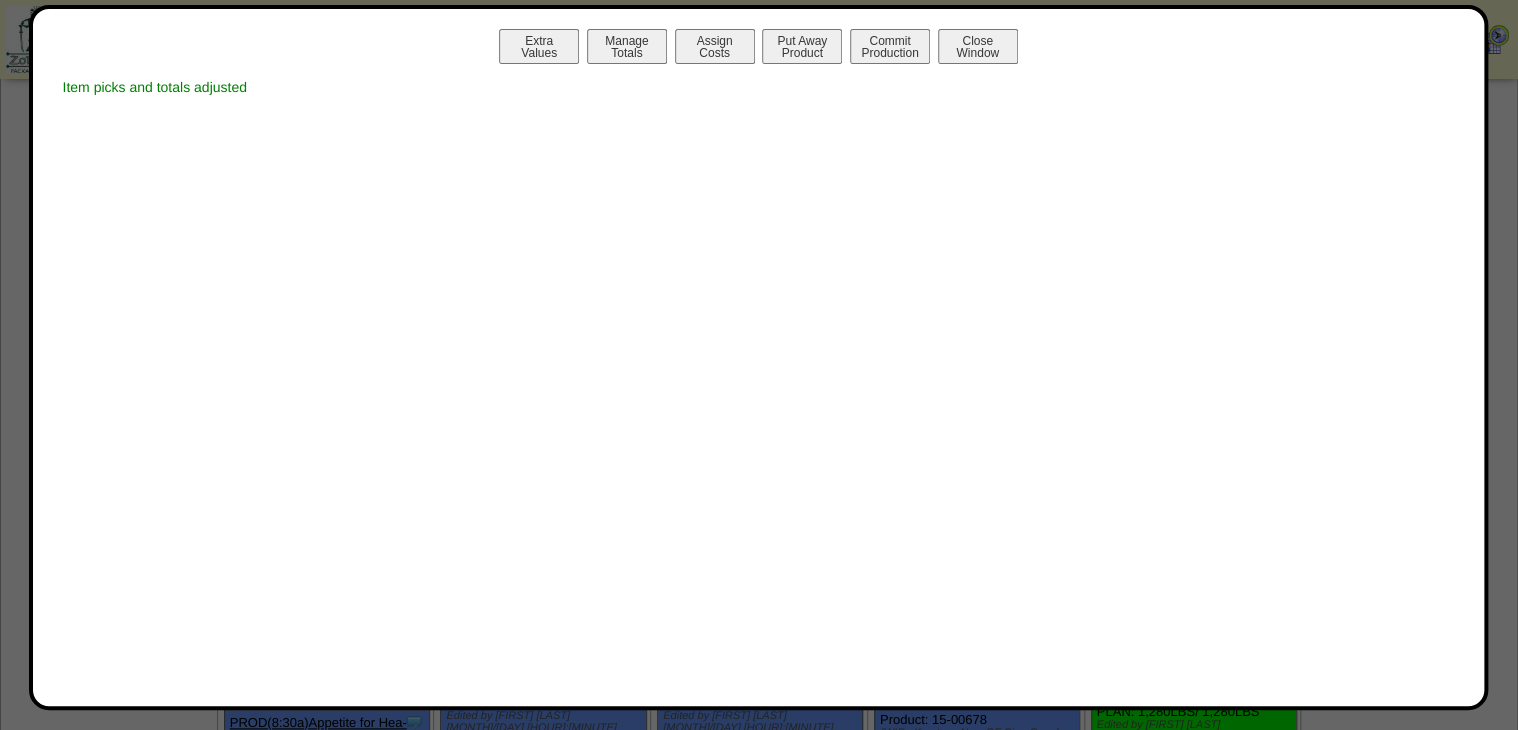 click on "Manage Totals" at bounding box center (627, 46) 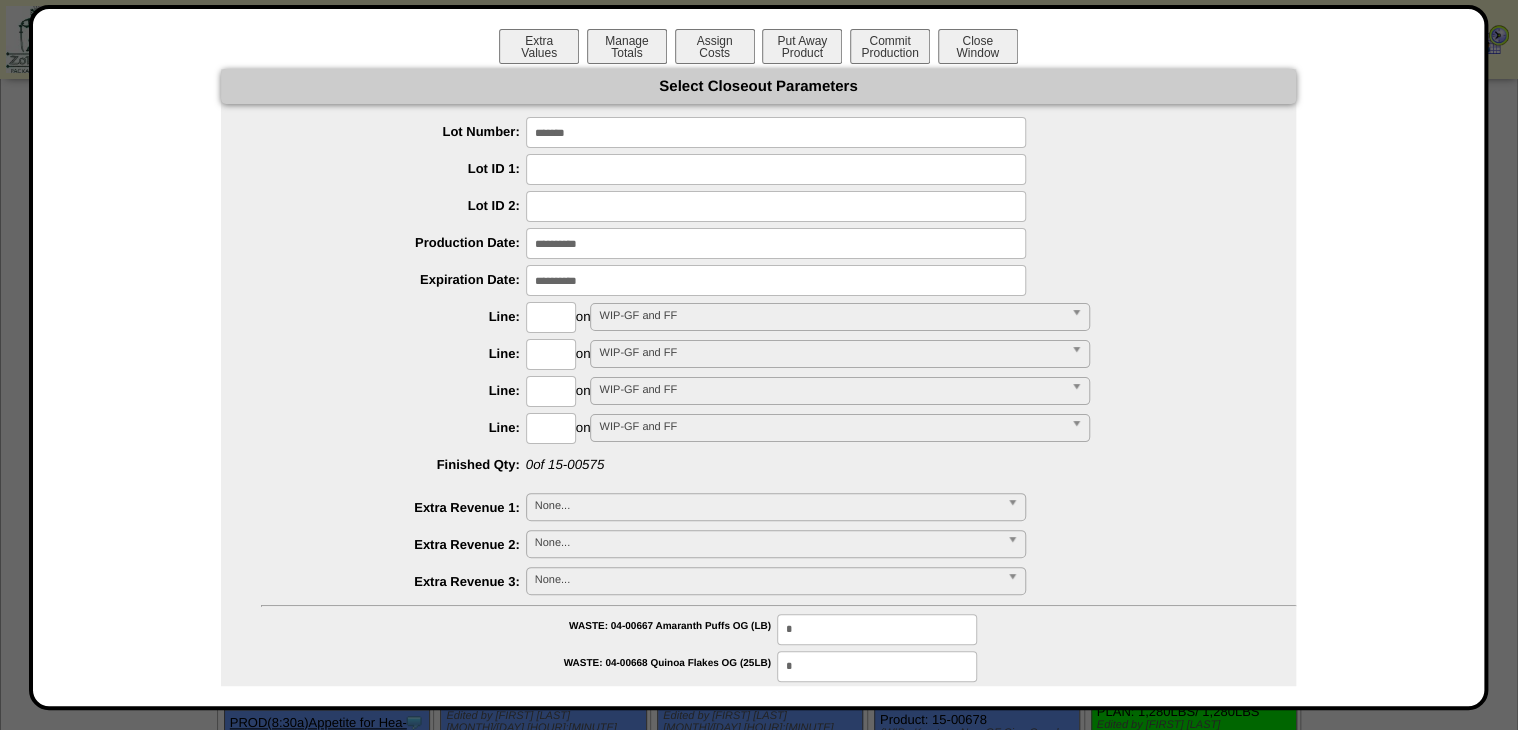 type on "*******" 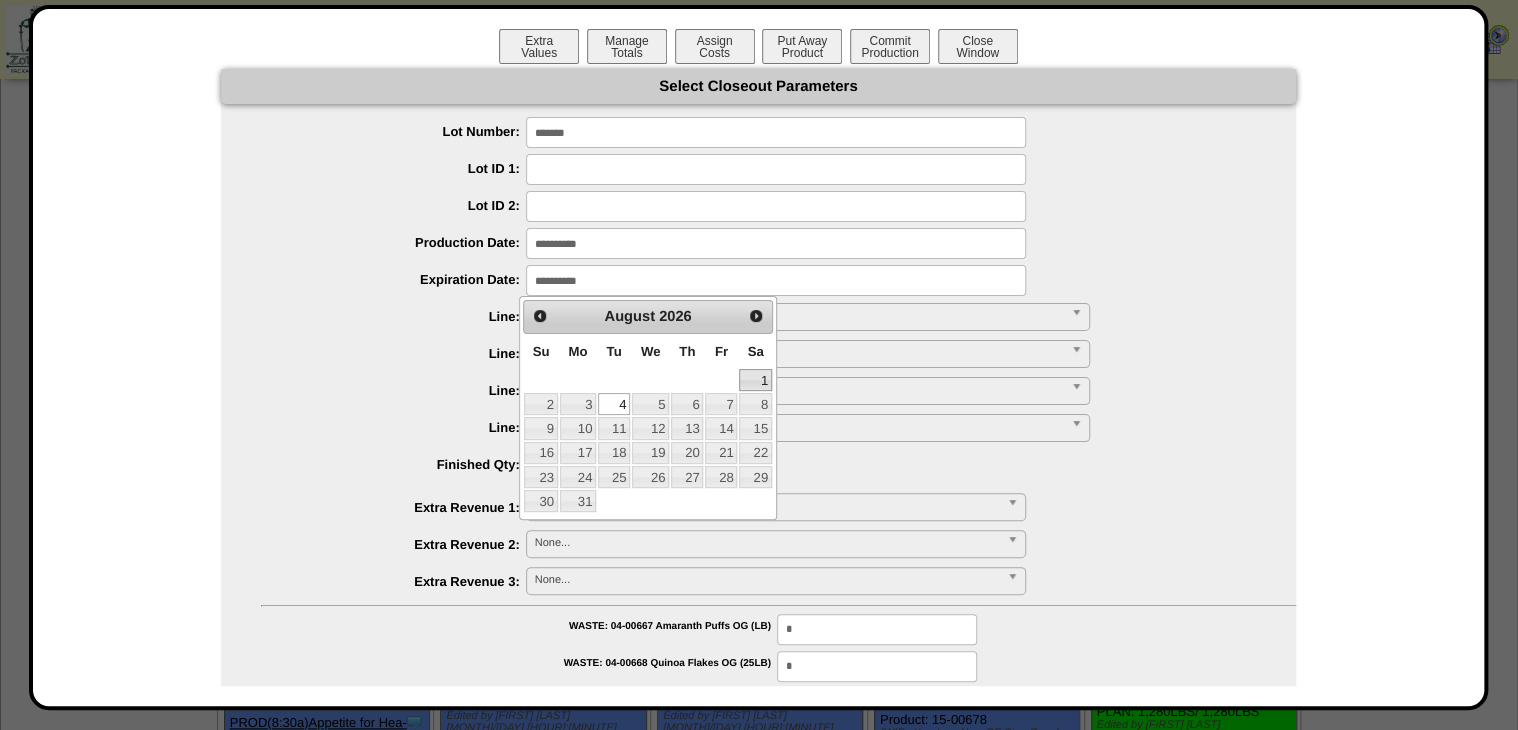 click on "1" at bounding box center [755, 380] 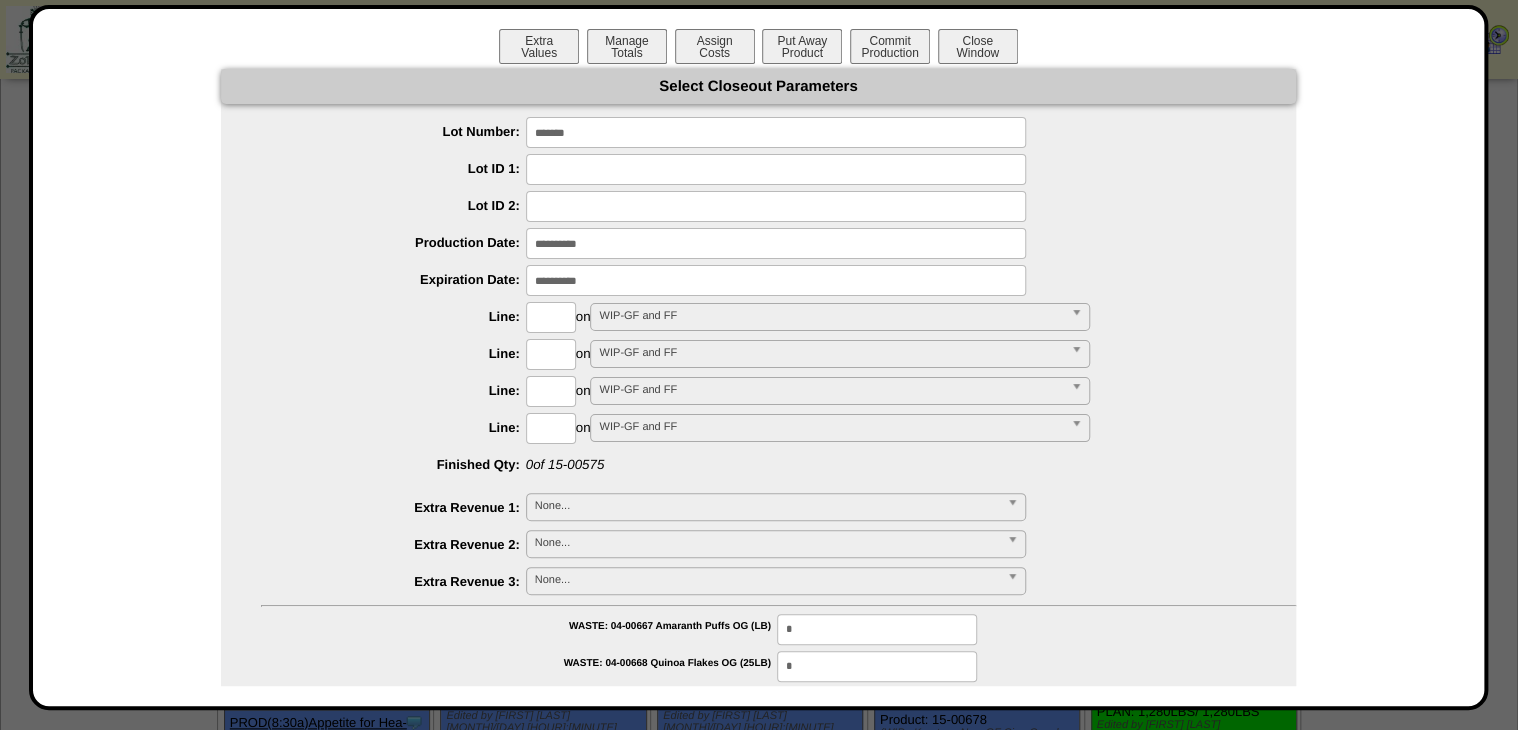 click at bounding box center [776, 243] 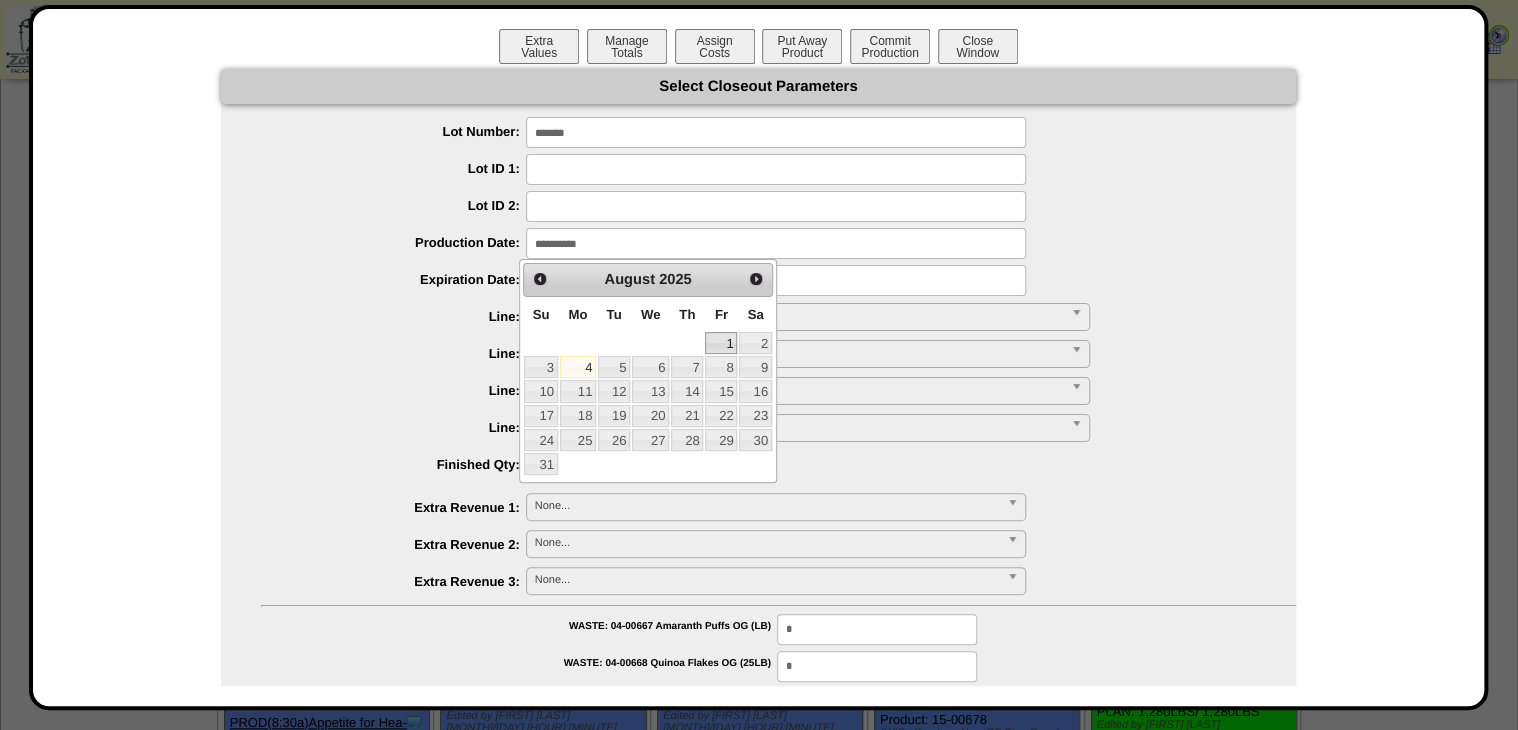 click on "1" at bounding box center [721, 343] 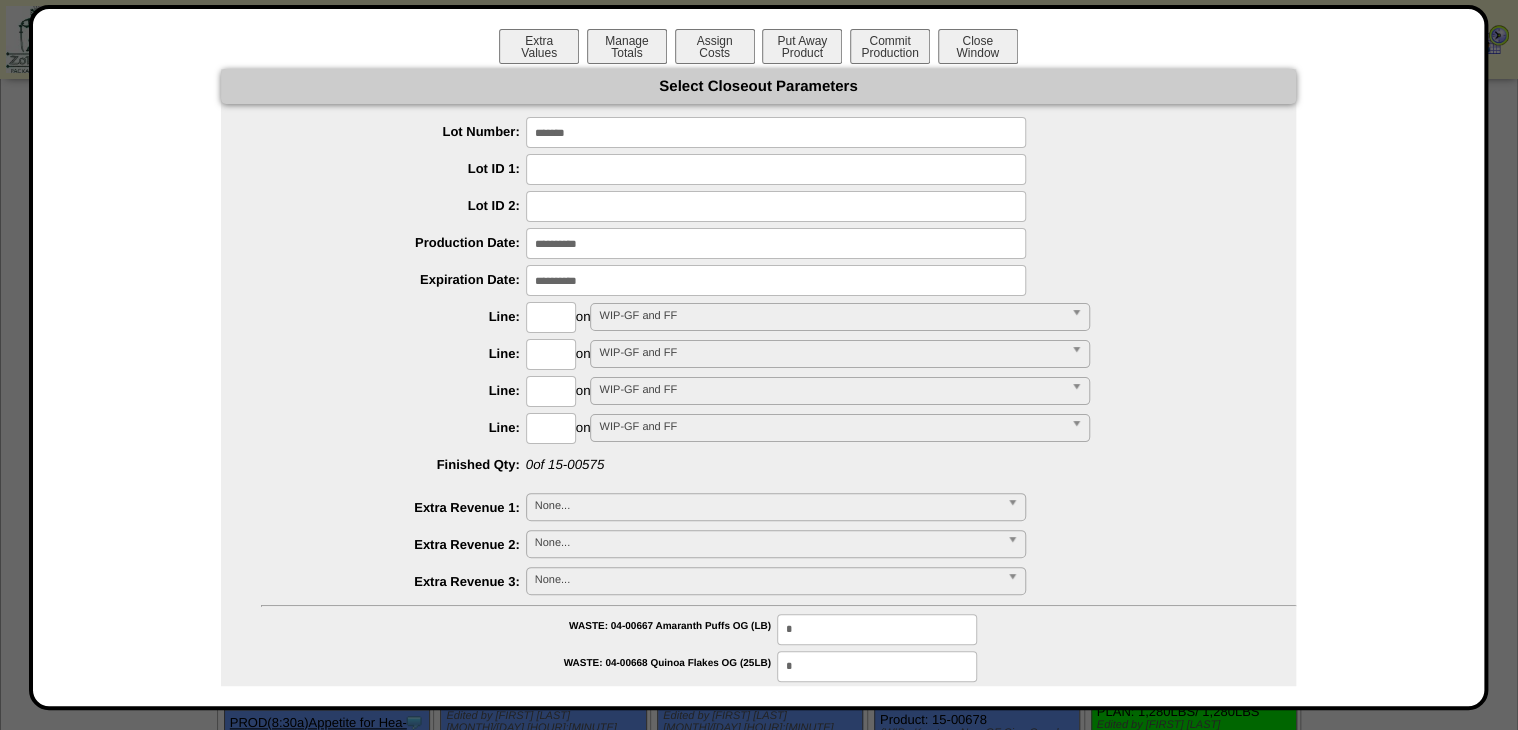 click at bounding box center (551, 317) 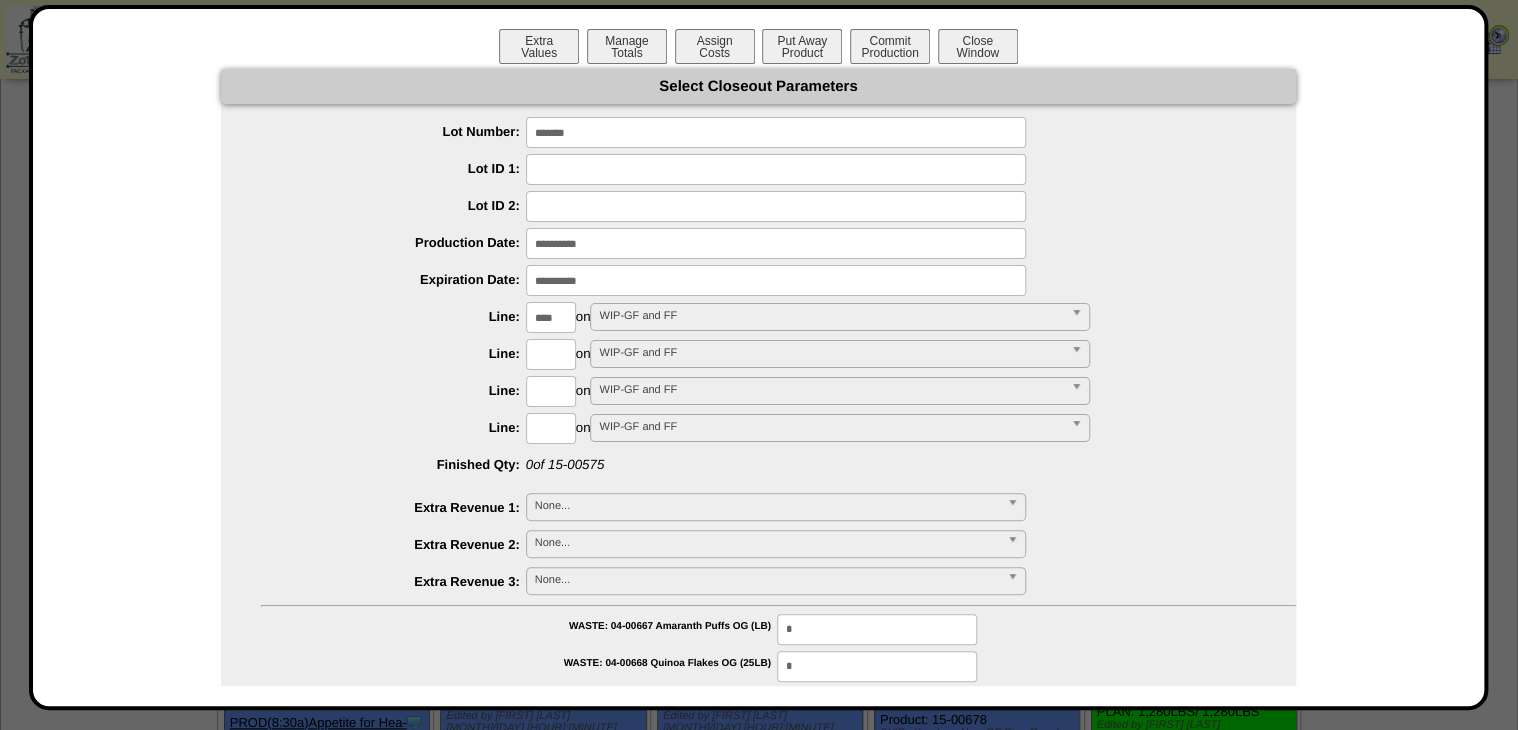 type on "****" 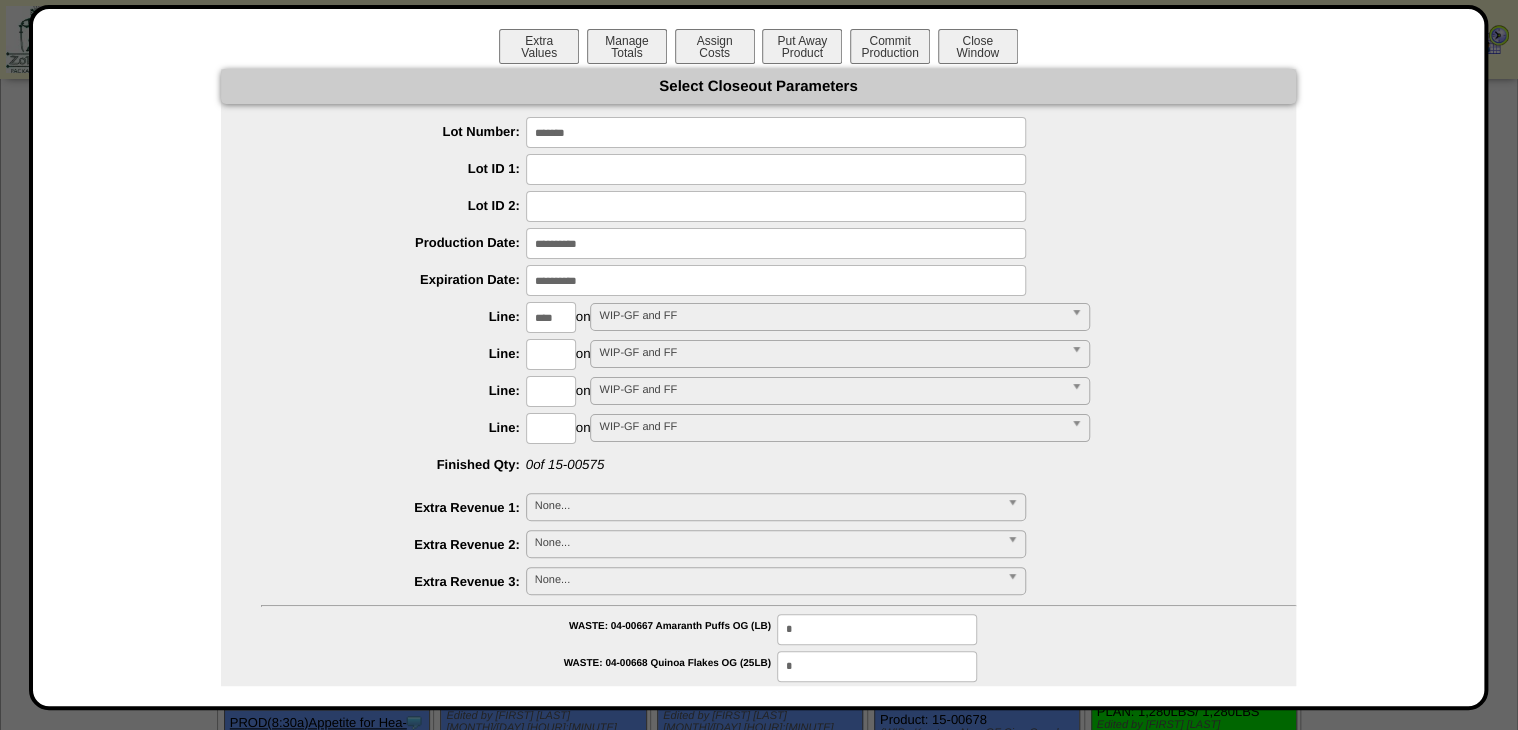 click on "**********" at bounding box center [758, 862] 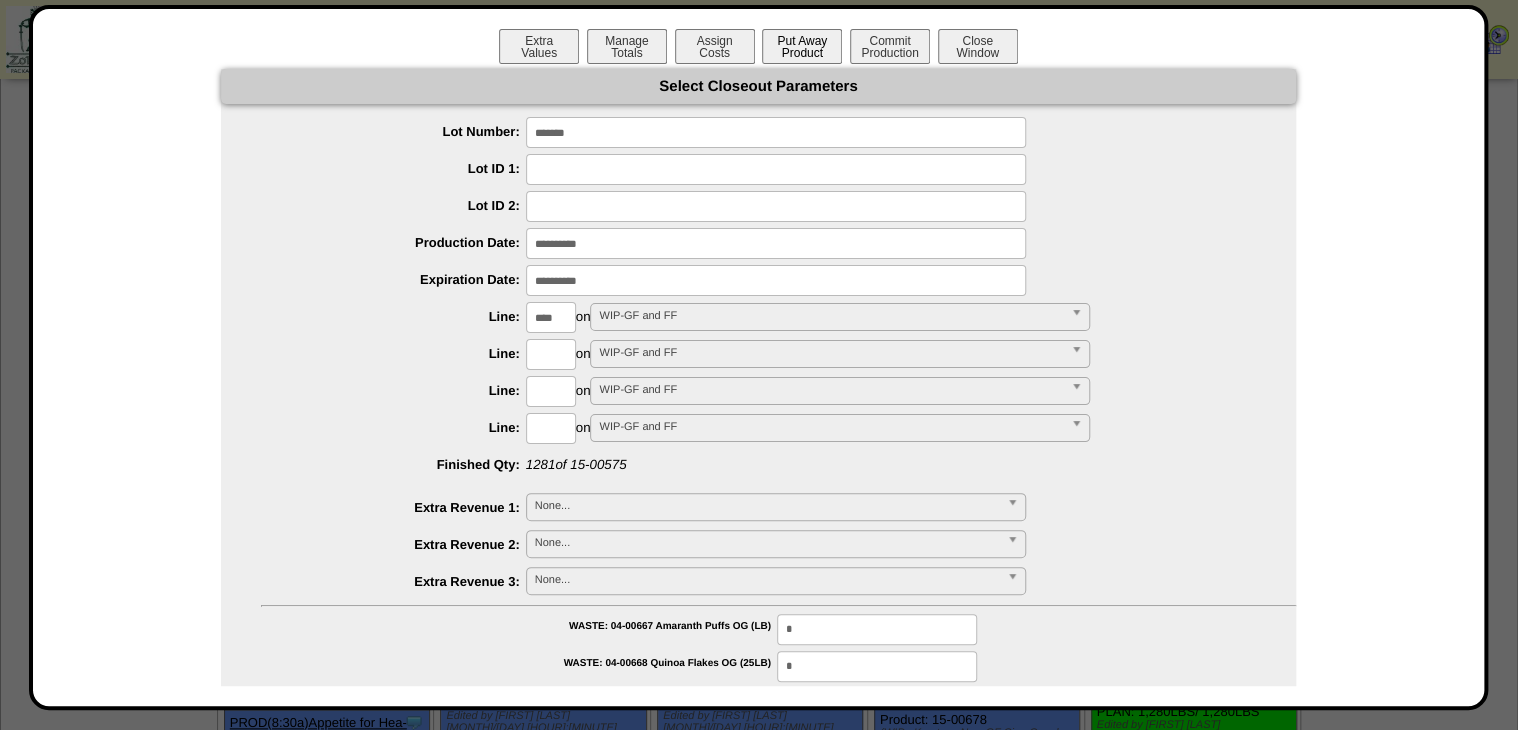 click on "Put Away Product" at bounding box center [802, 46] 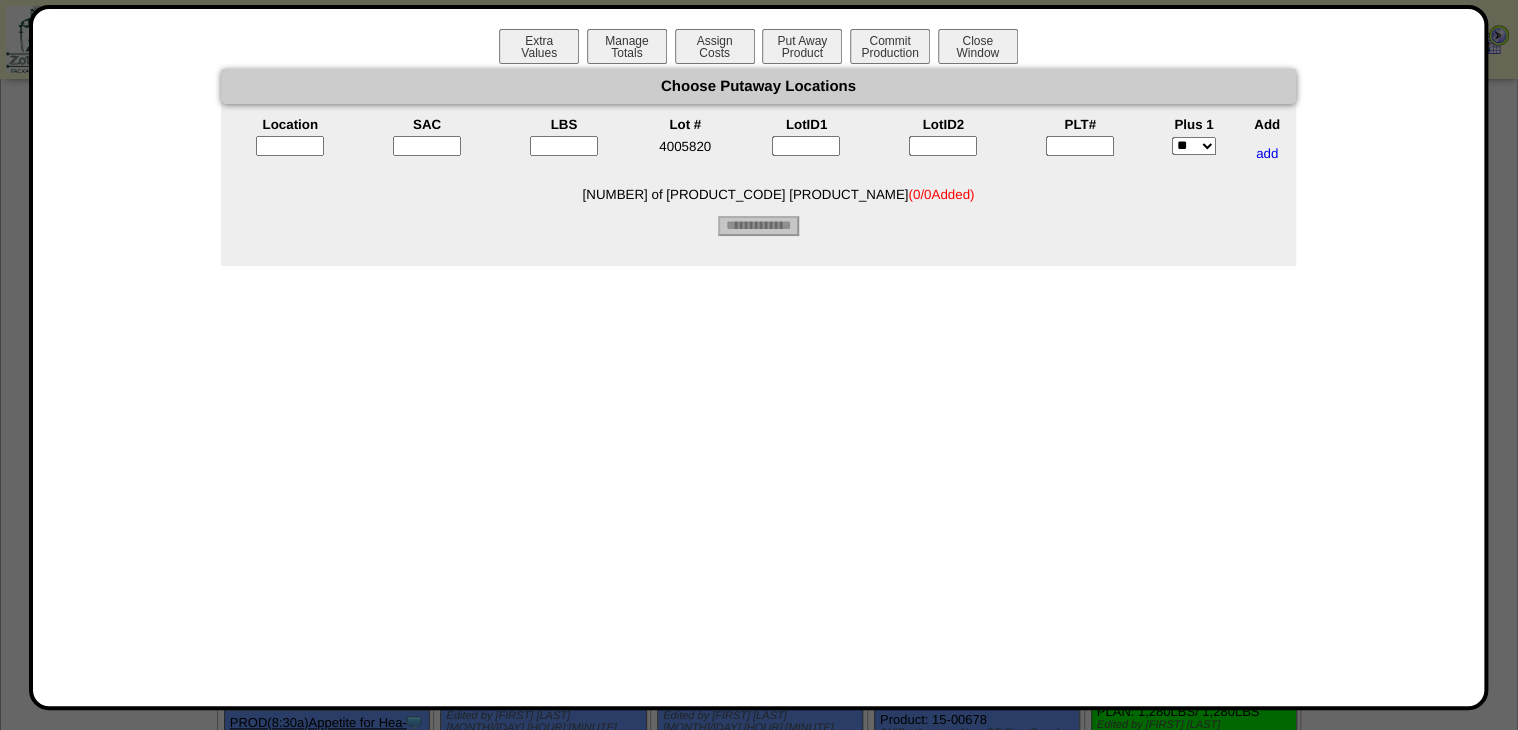 click at bounding box center (1080, 146) 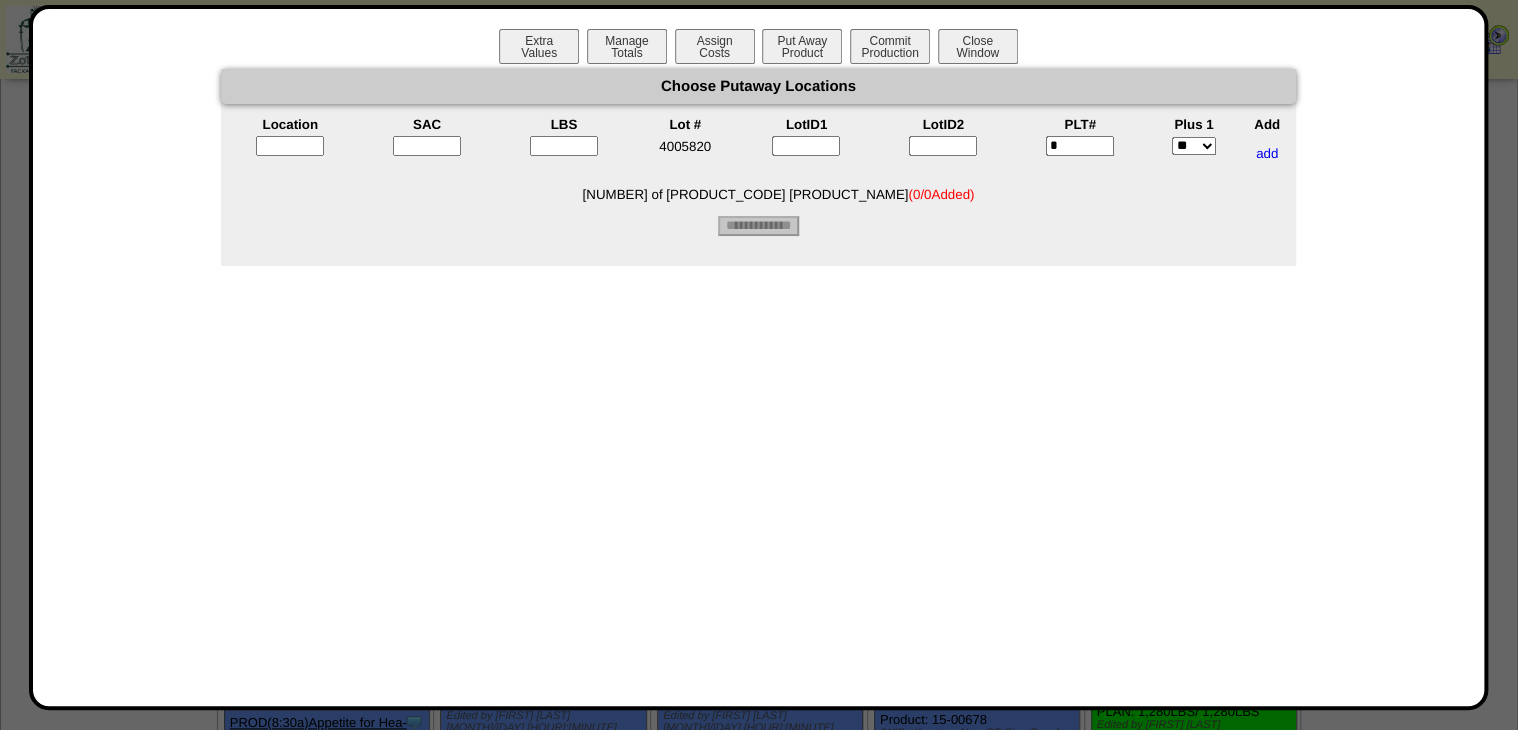 type on "*" 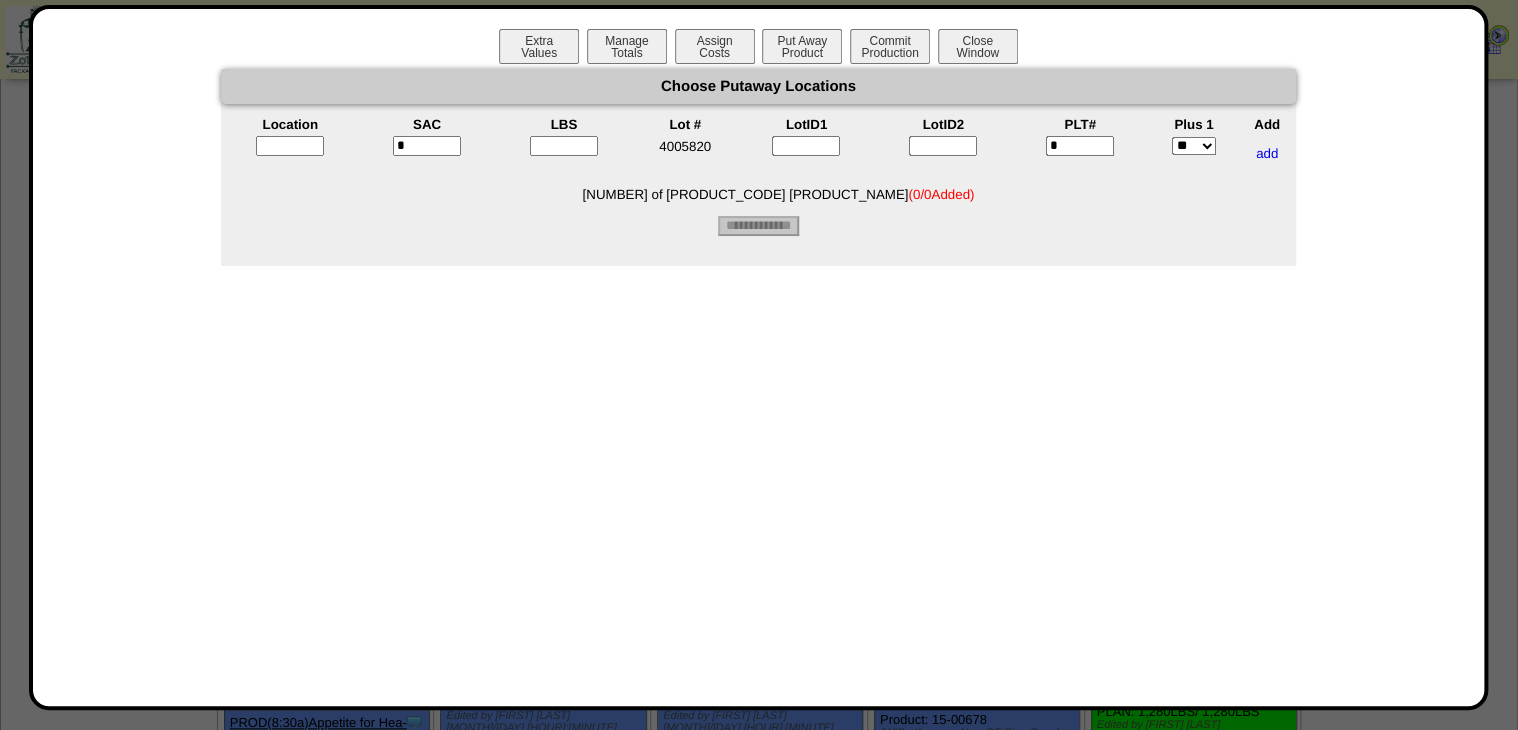 type on "*" 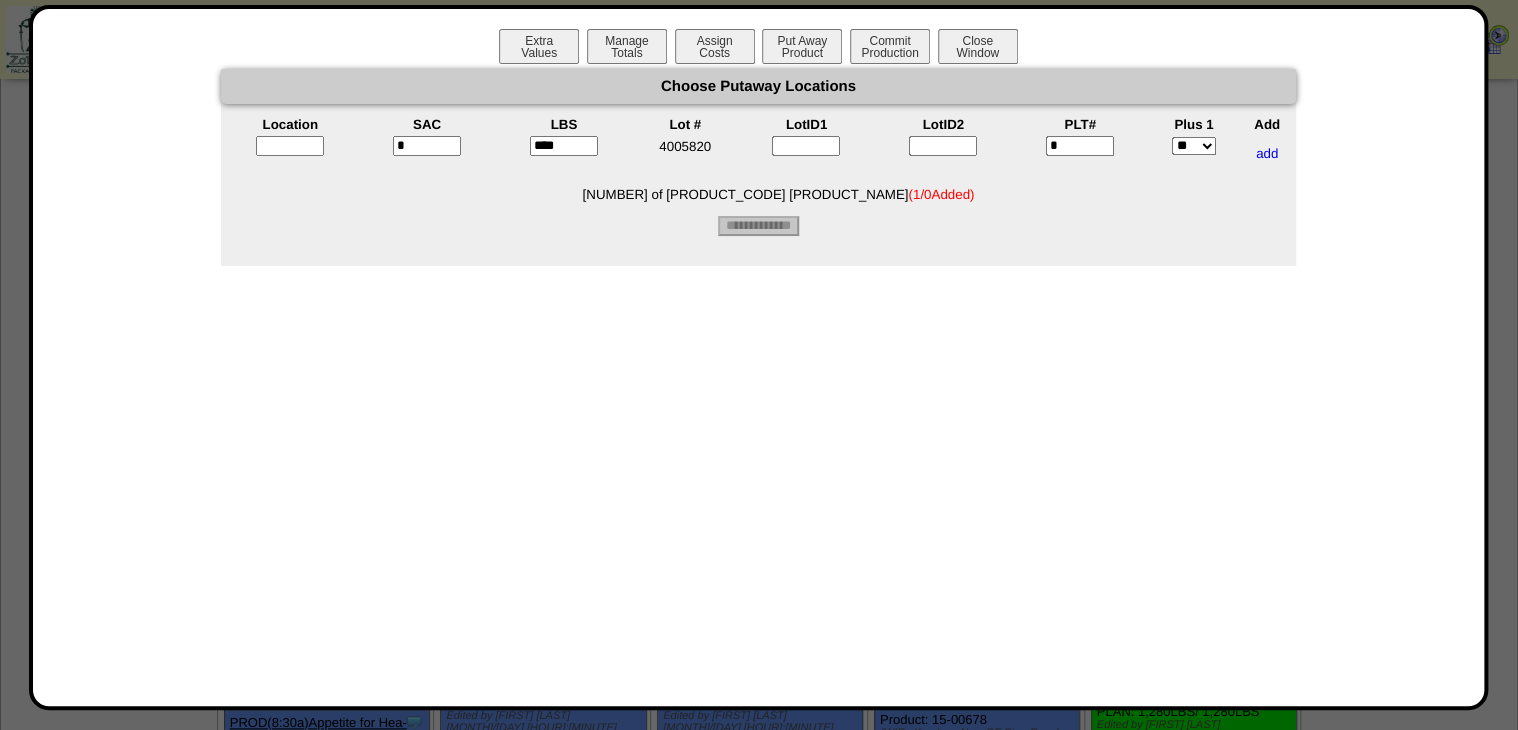 type on "****" 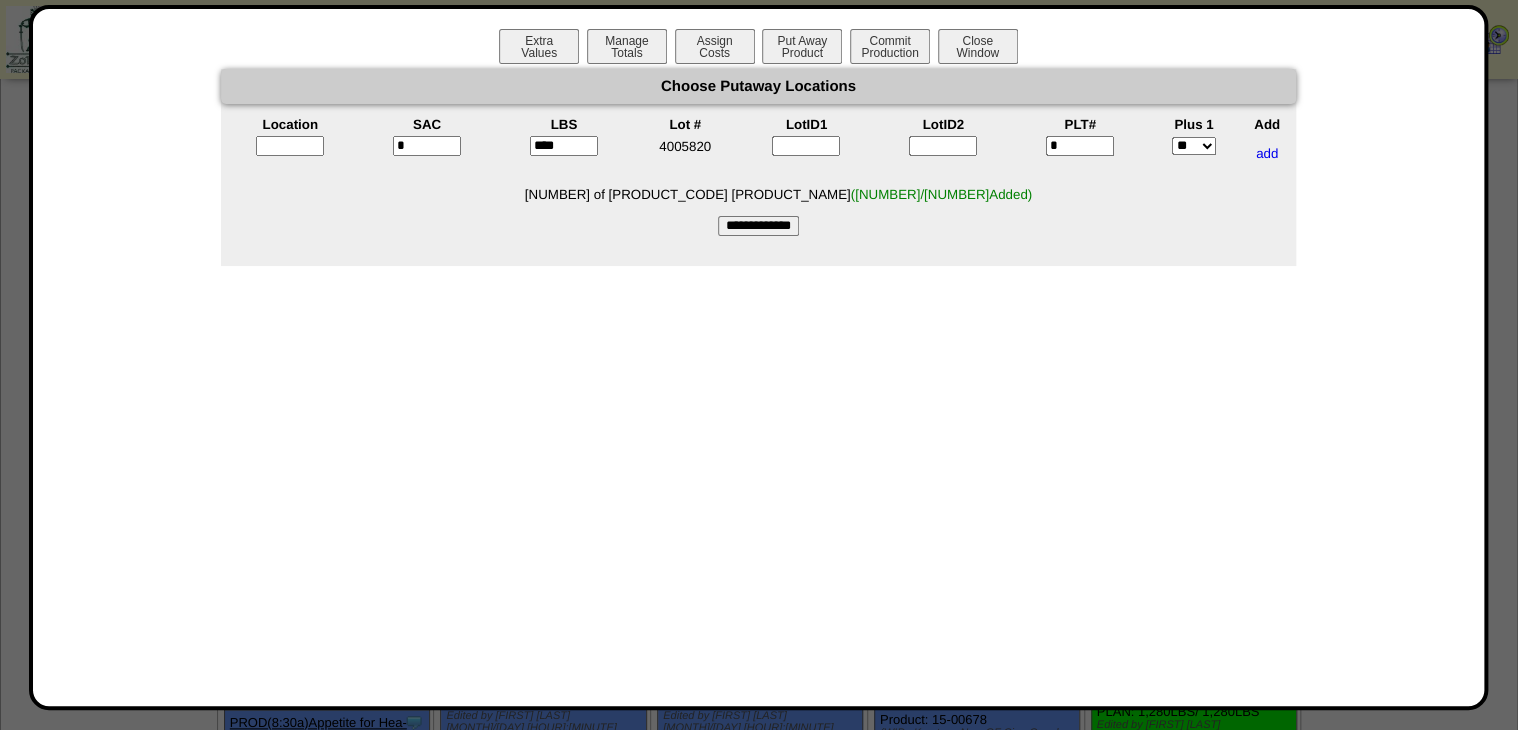 click at bounding box center [290, 146] 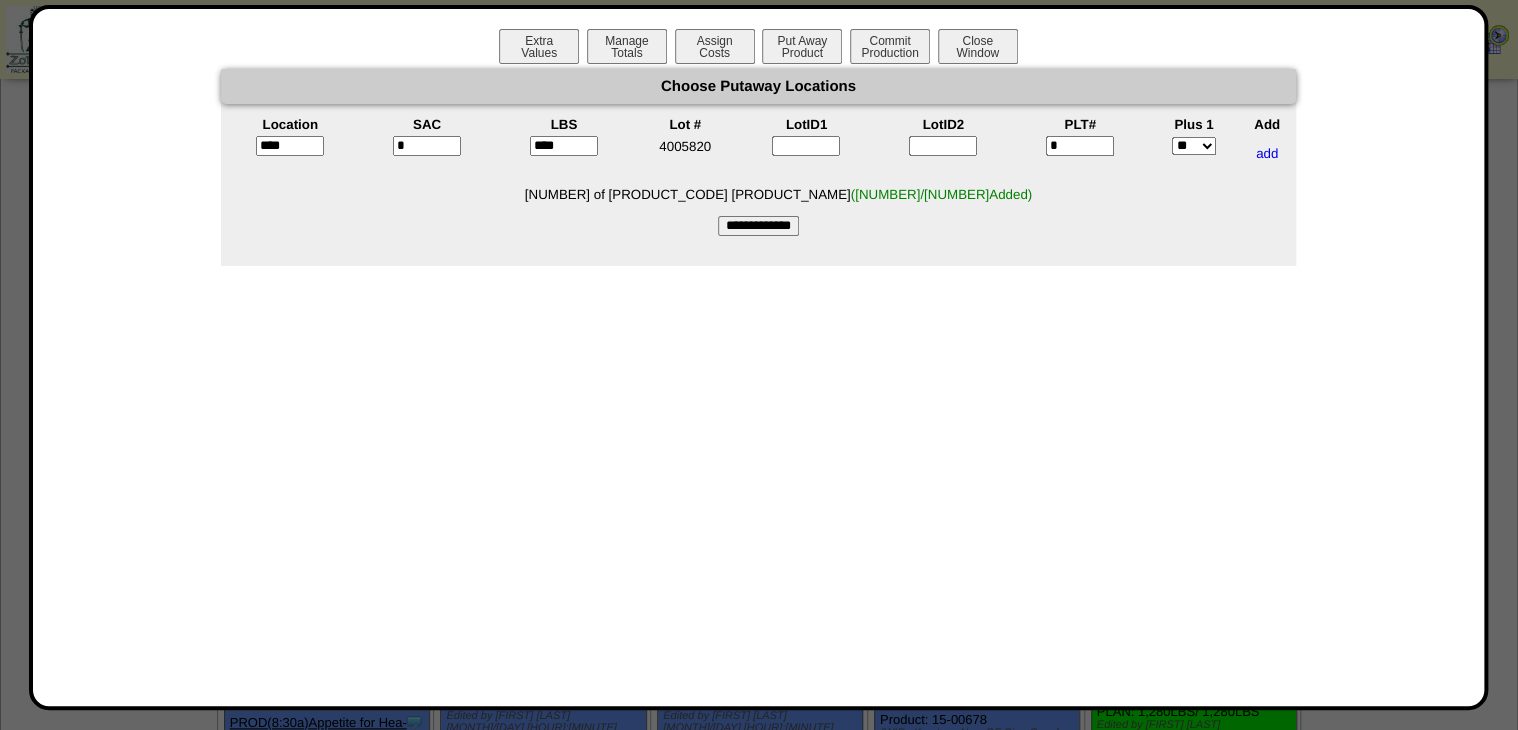 type on "*****" 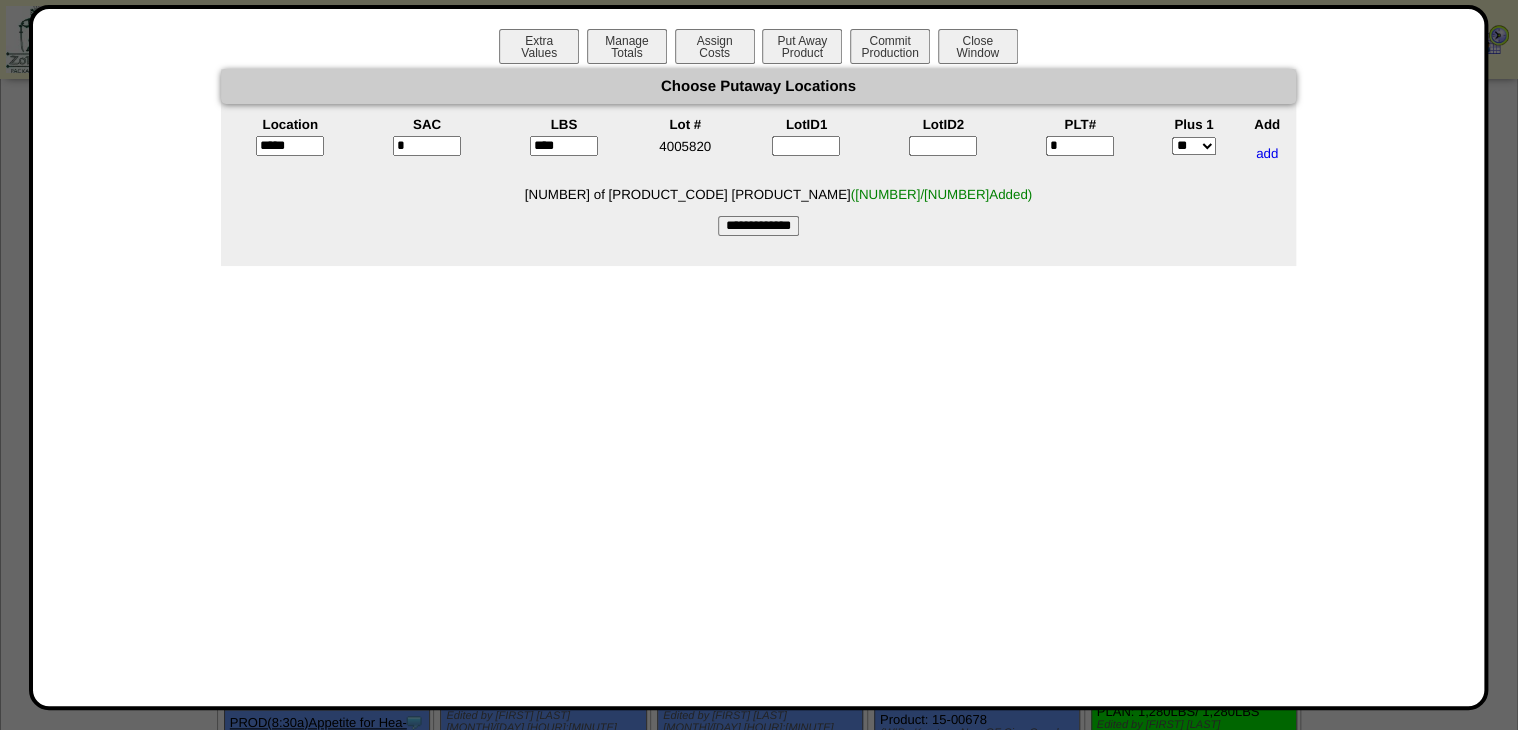 drag, startPoint x: 745, startPoint y: 231, endPoint x: 534, endPoint y: 16, distance: 301.24075 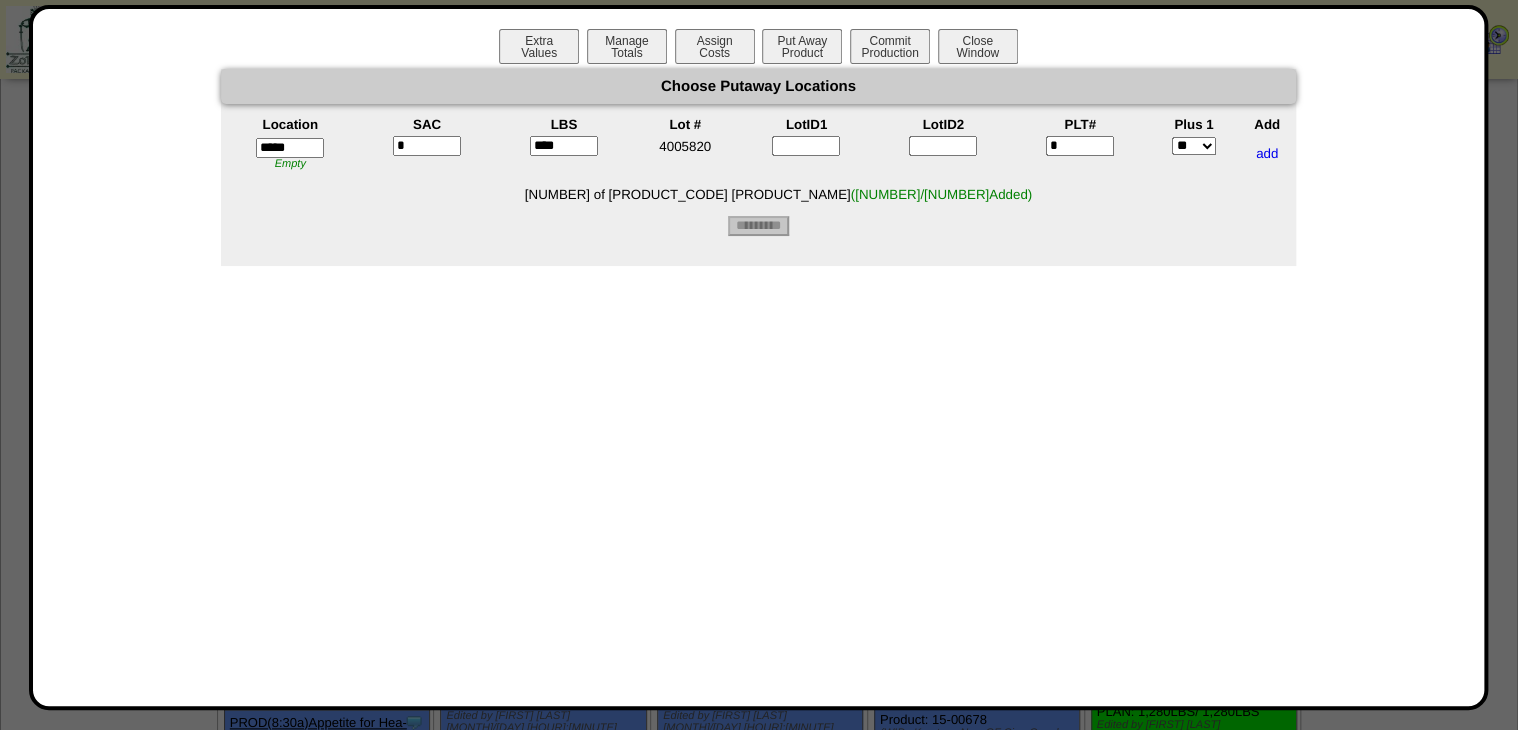 type on "*********" 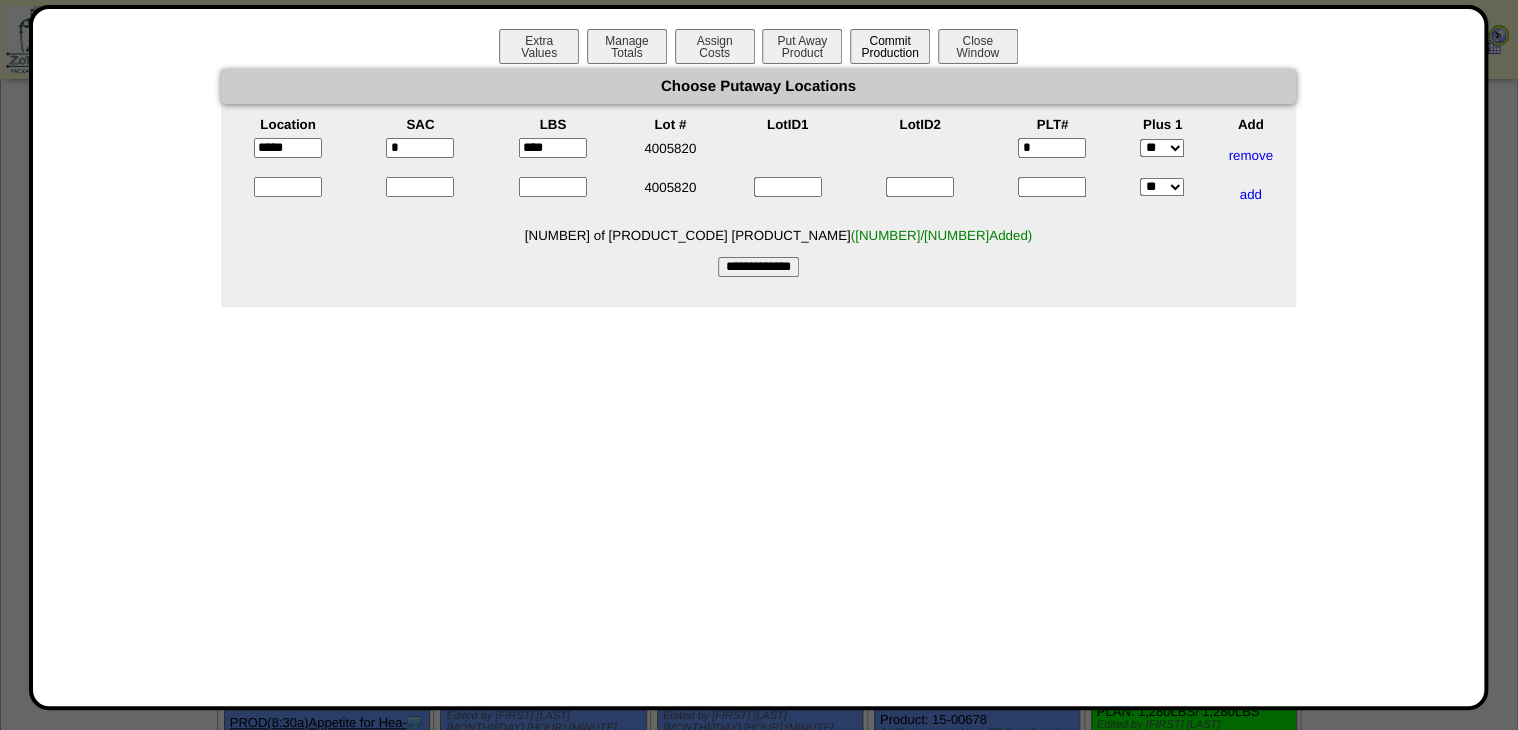click on "Commit Production" at bounding box center (890, 46) 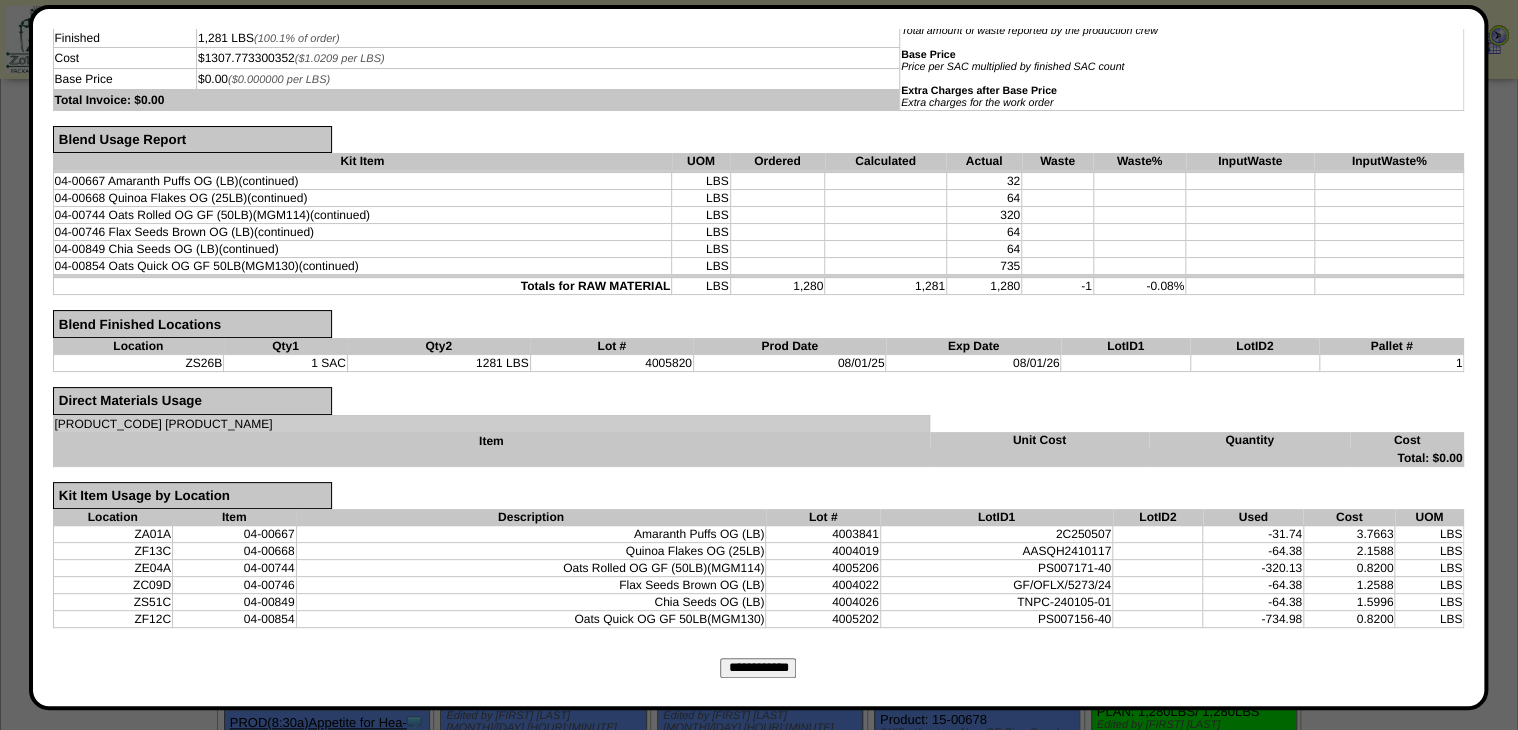 scroll, scrollTop: 297, scrollLeft: 0, axis: vertical 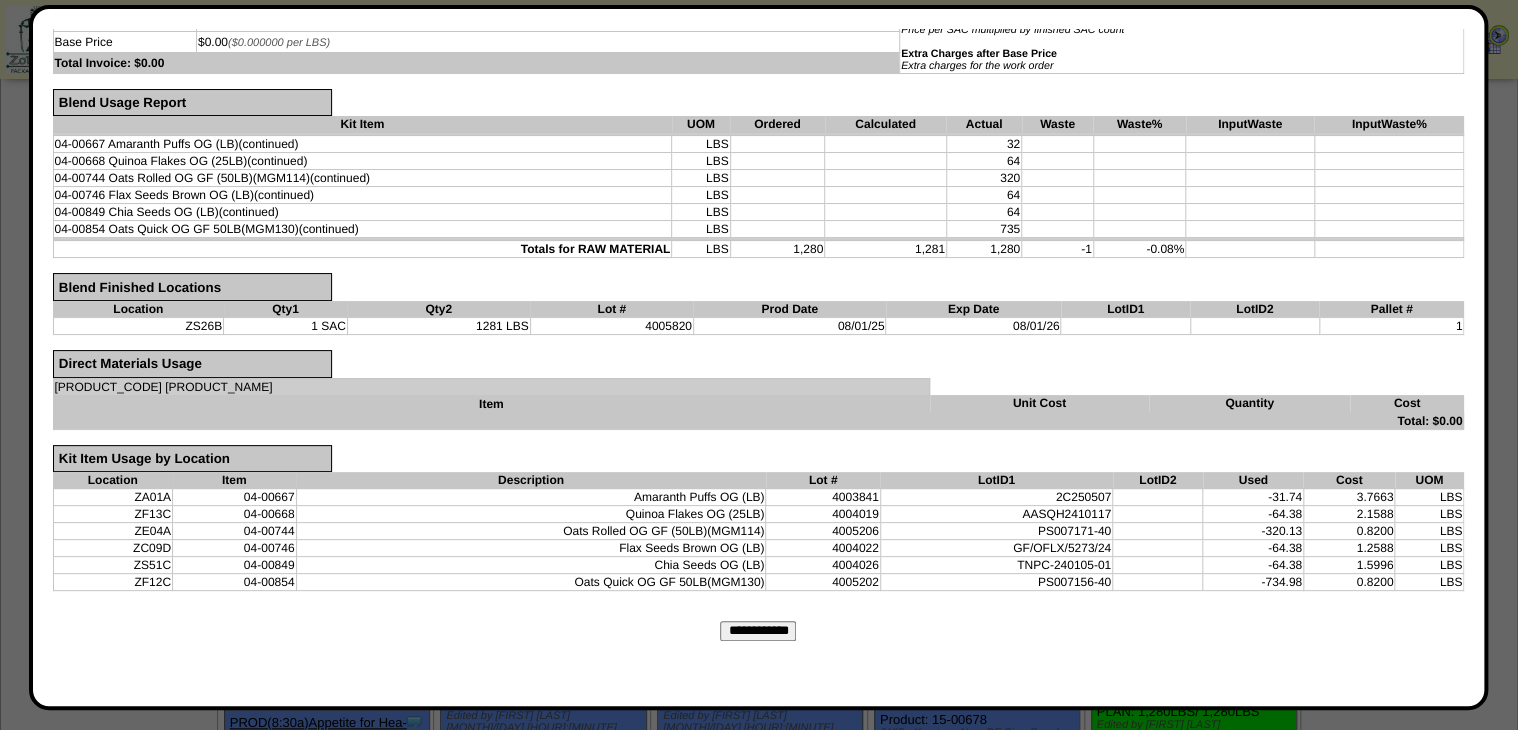 click on "**********" at bounding box center [758, 631] 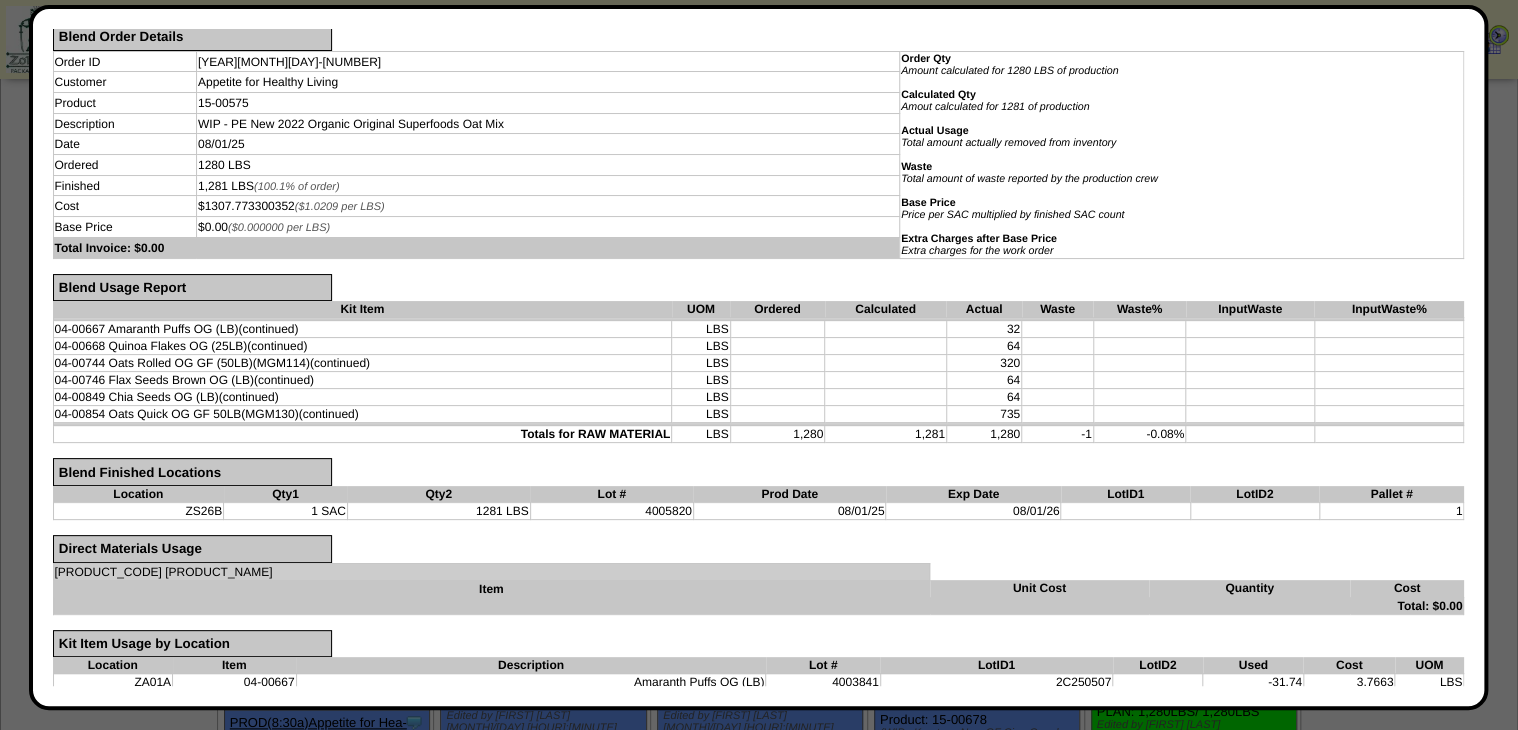 scroll, scrollTop: 0, scrollLeft: 0, axis: both 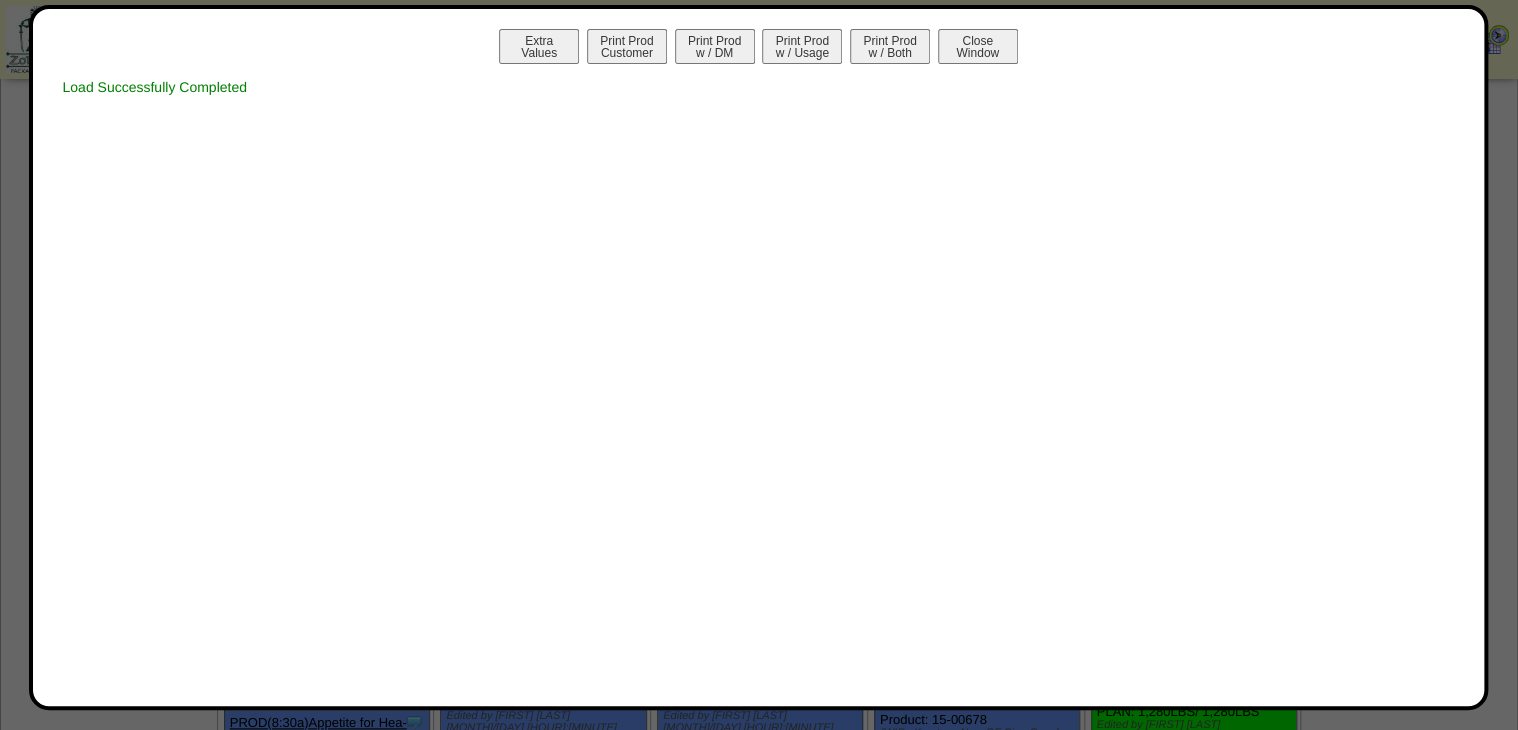 click on "Print Prod w / Both" at bounding box center (890, 46) 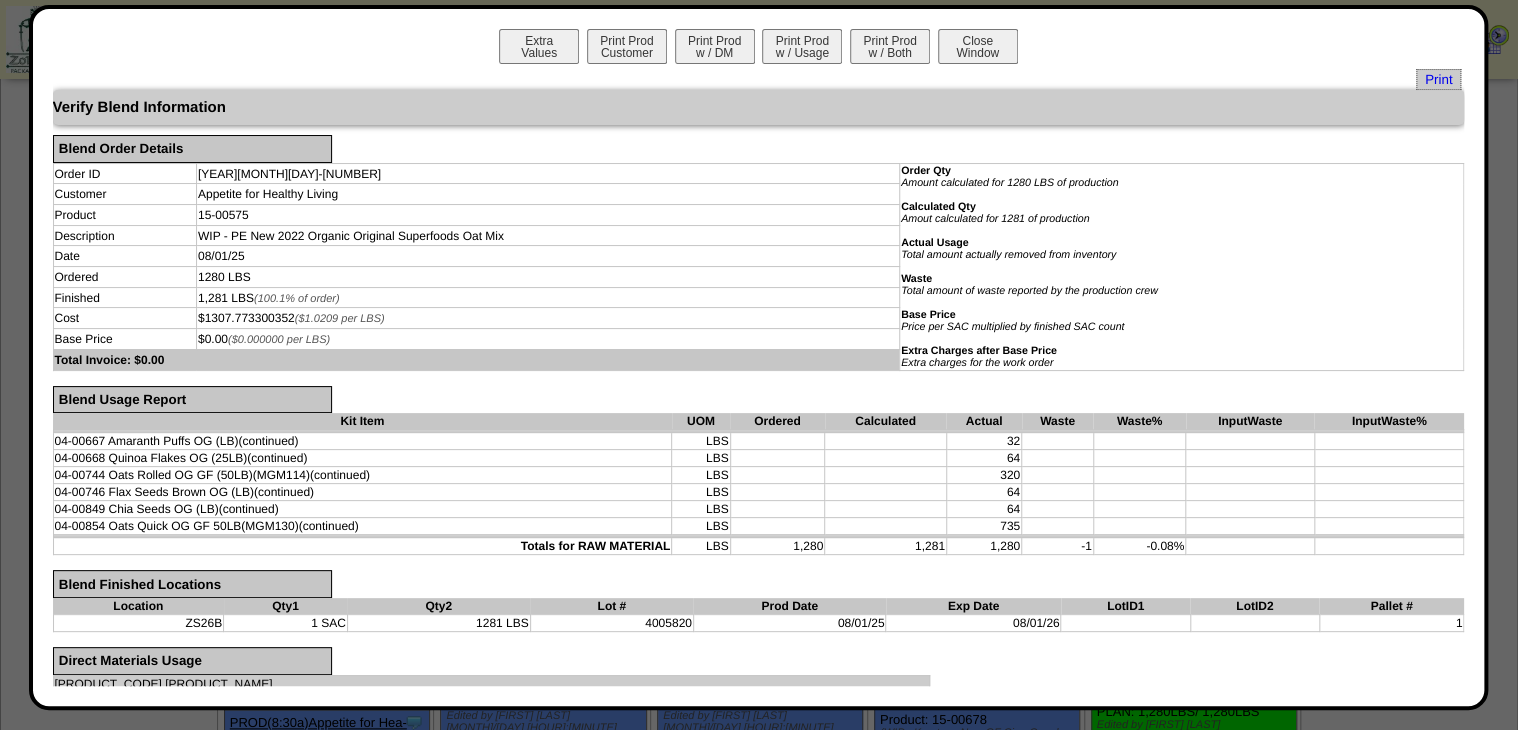 click on "Print" at bounding box center (1438, 79) 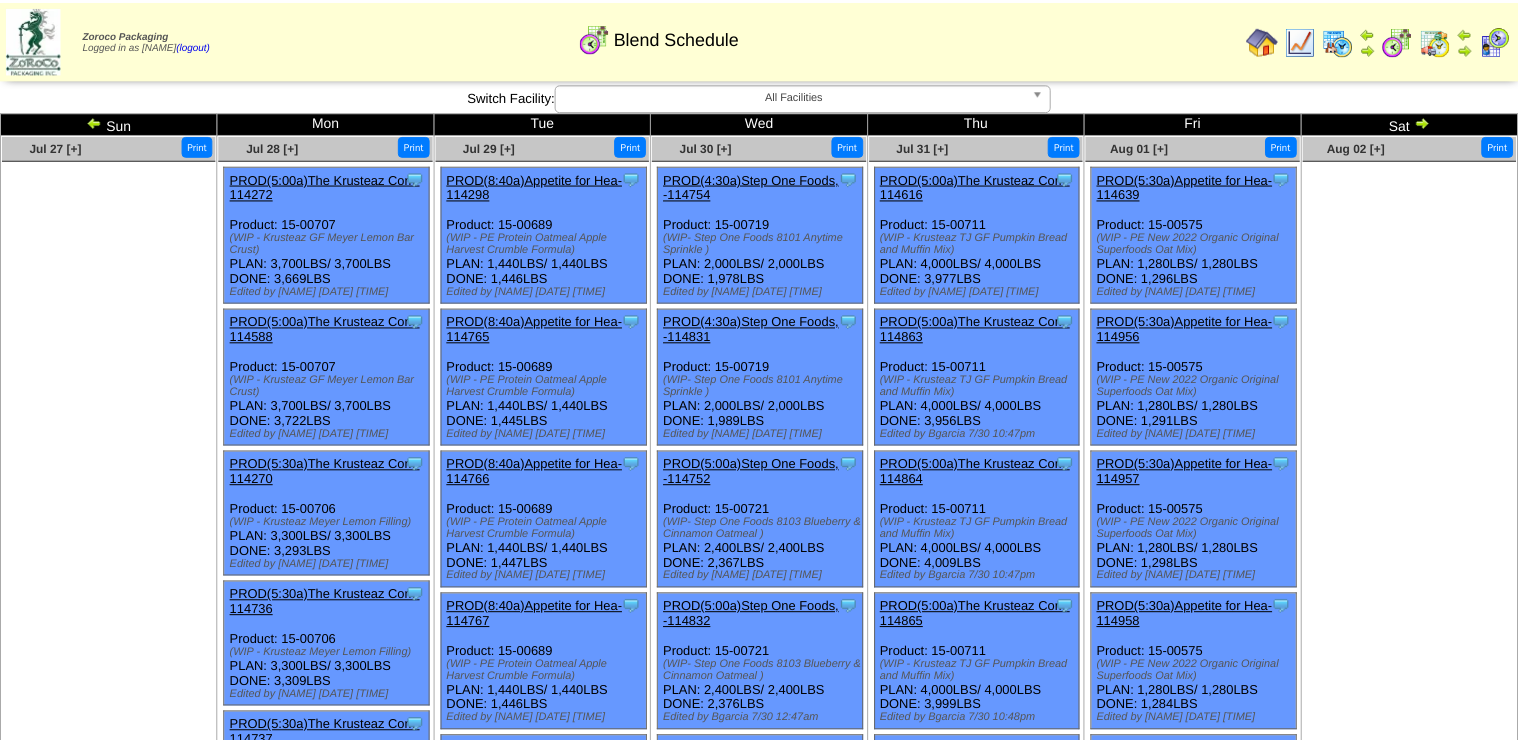 scroll, scrollTop: 0, scrollLeft: 0, axis: both 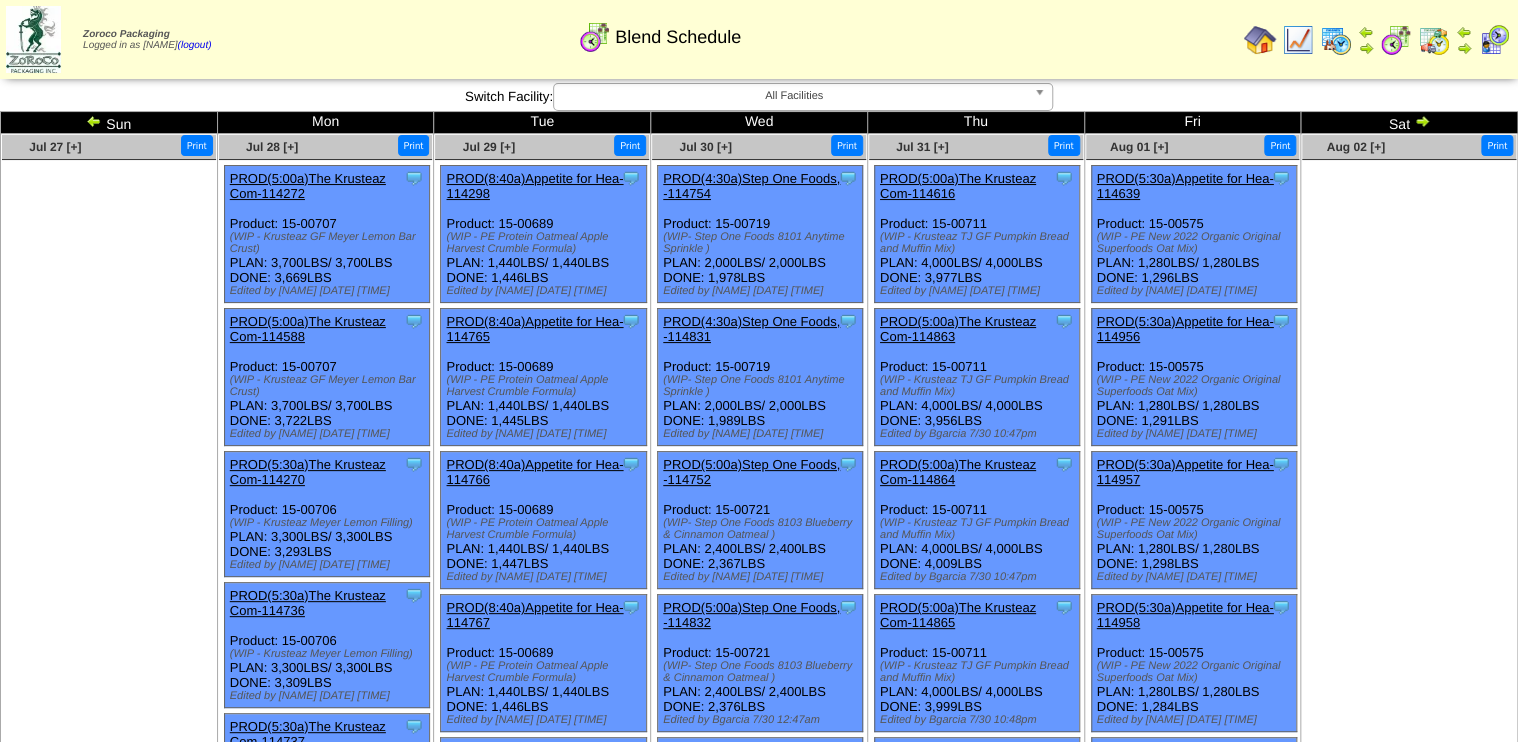 click at bounding box center (1298, 40) 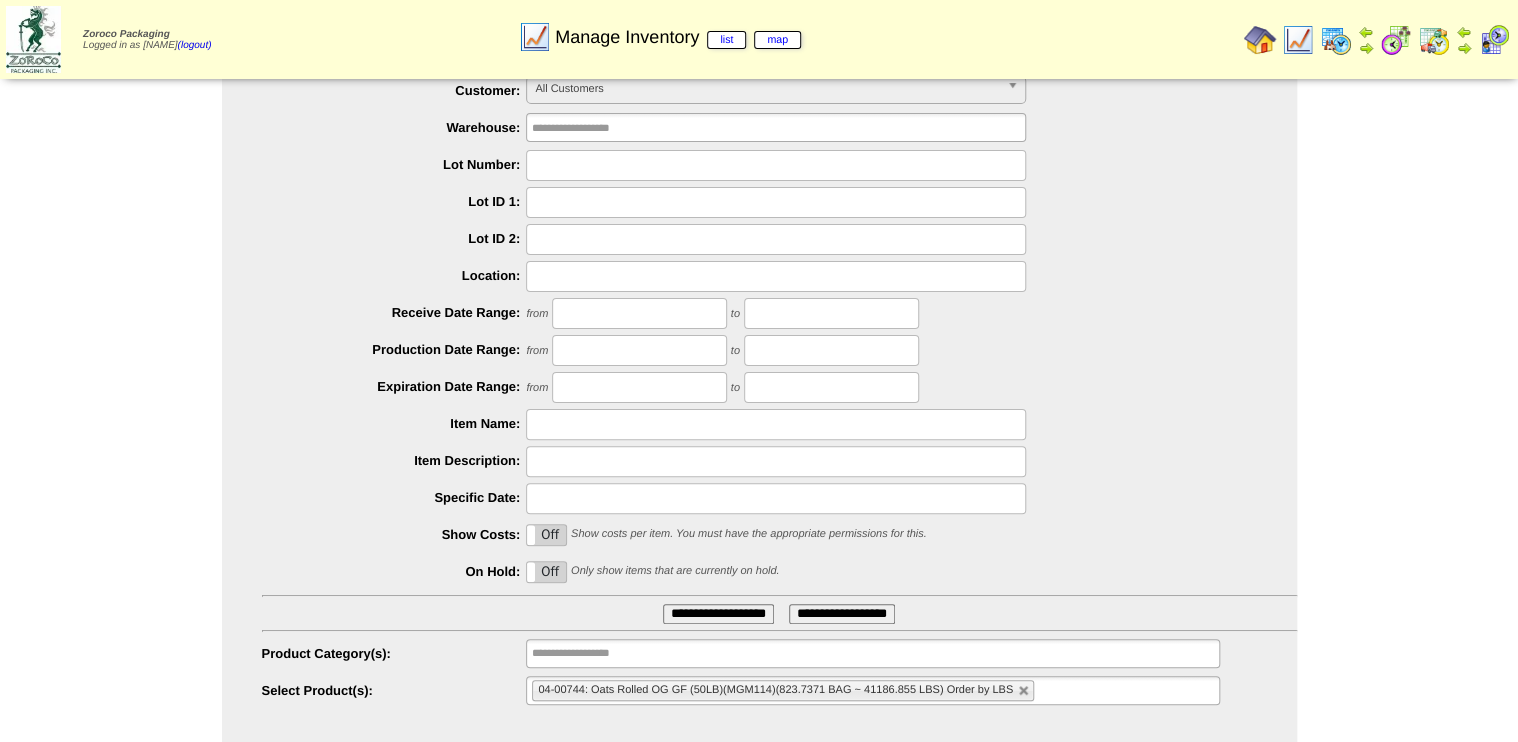 scroll, scrollTop: 80, scrollLeft: 0, axis: vertical 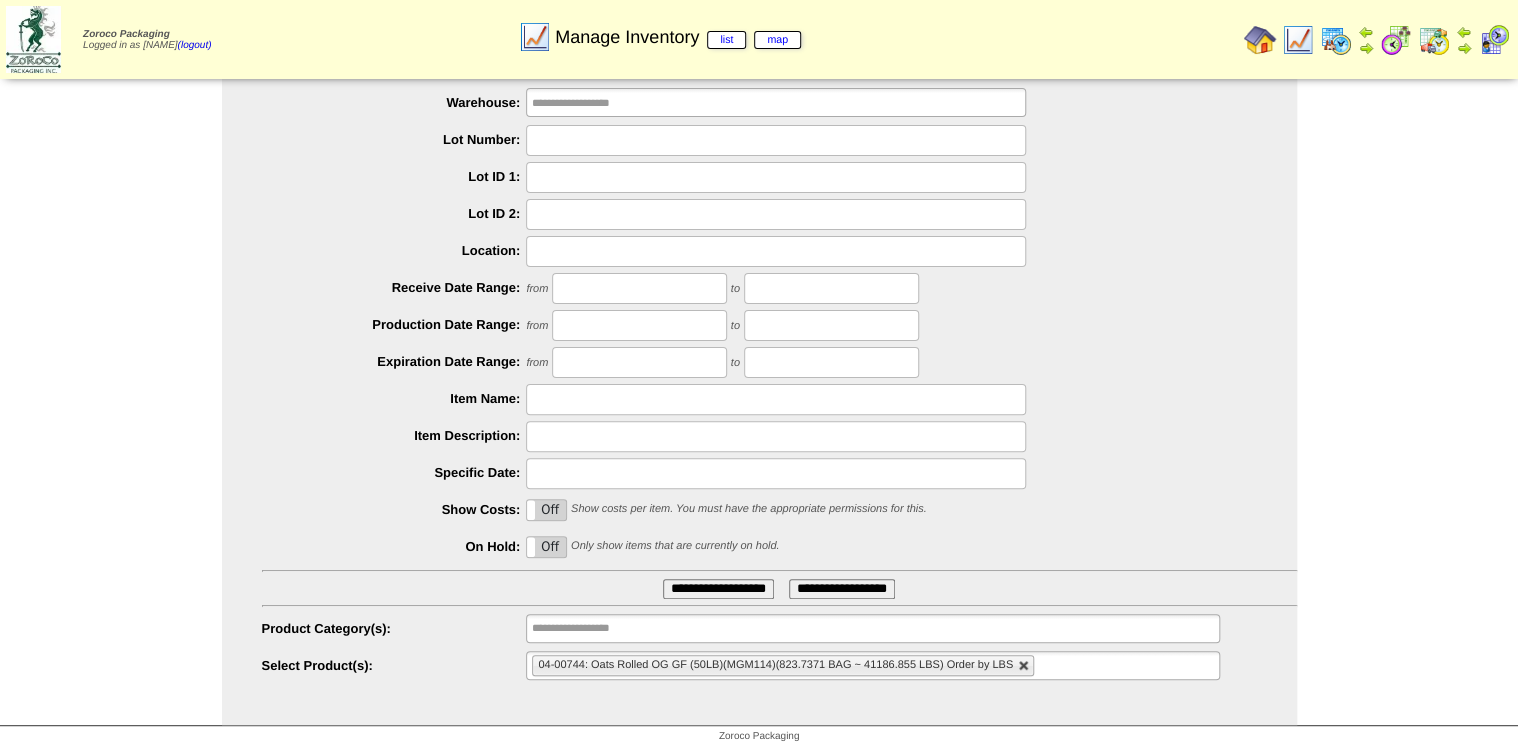click at bounding box center (1024, 666) 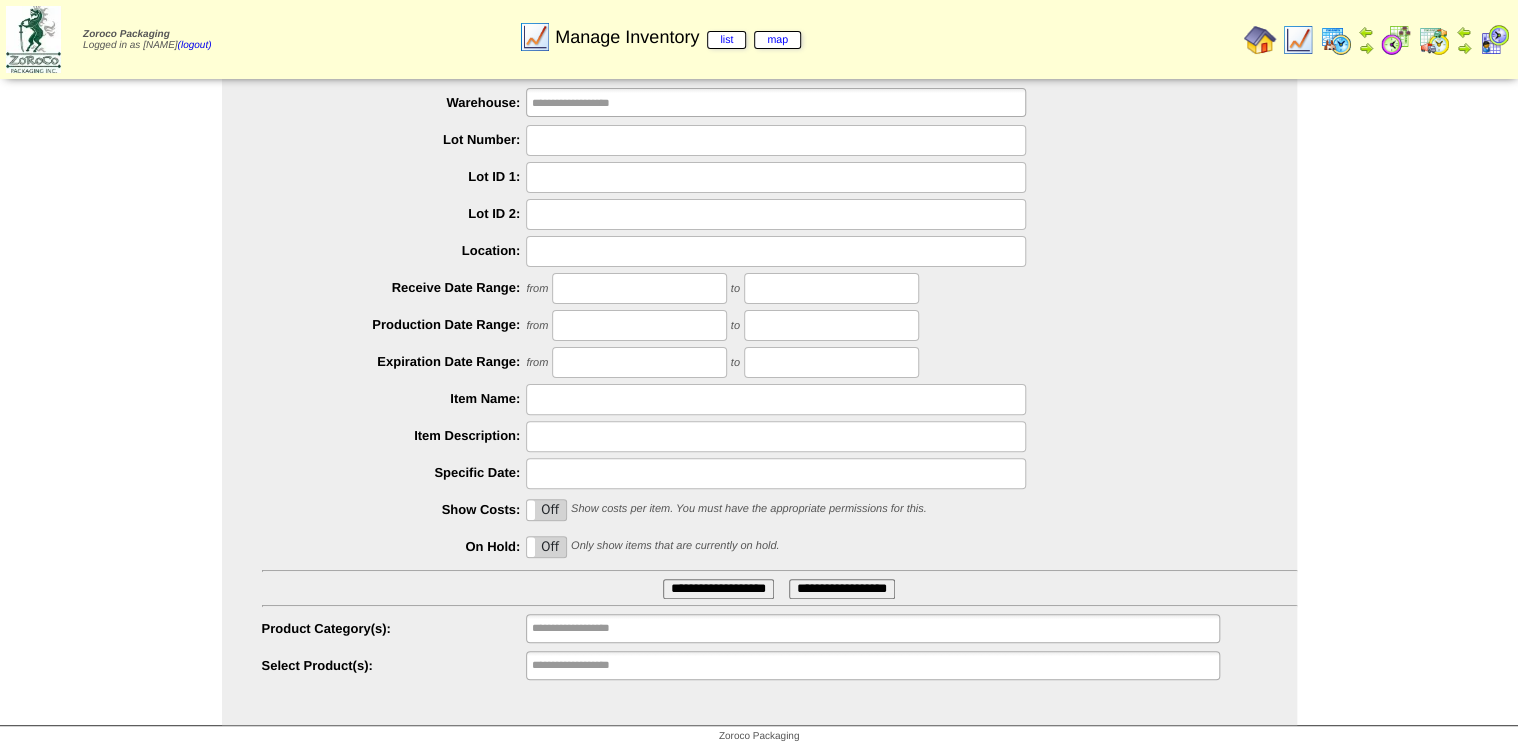 click on "**********" at bounding box center (872, 665) 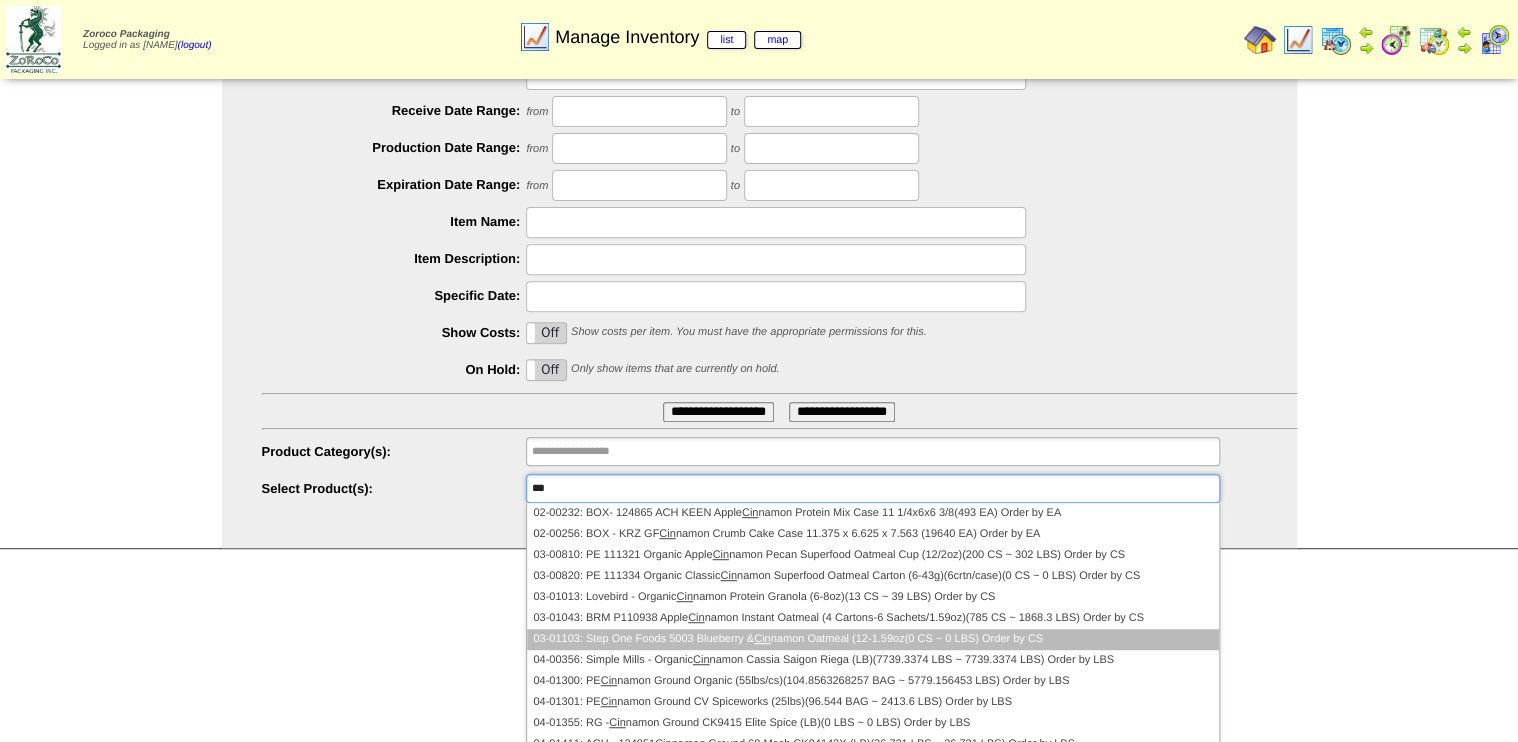 scroll, scrollTop: 258, scrollLeft: 0, axis: vertical 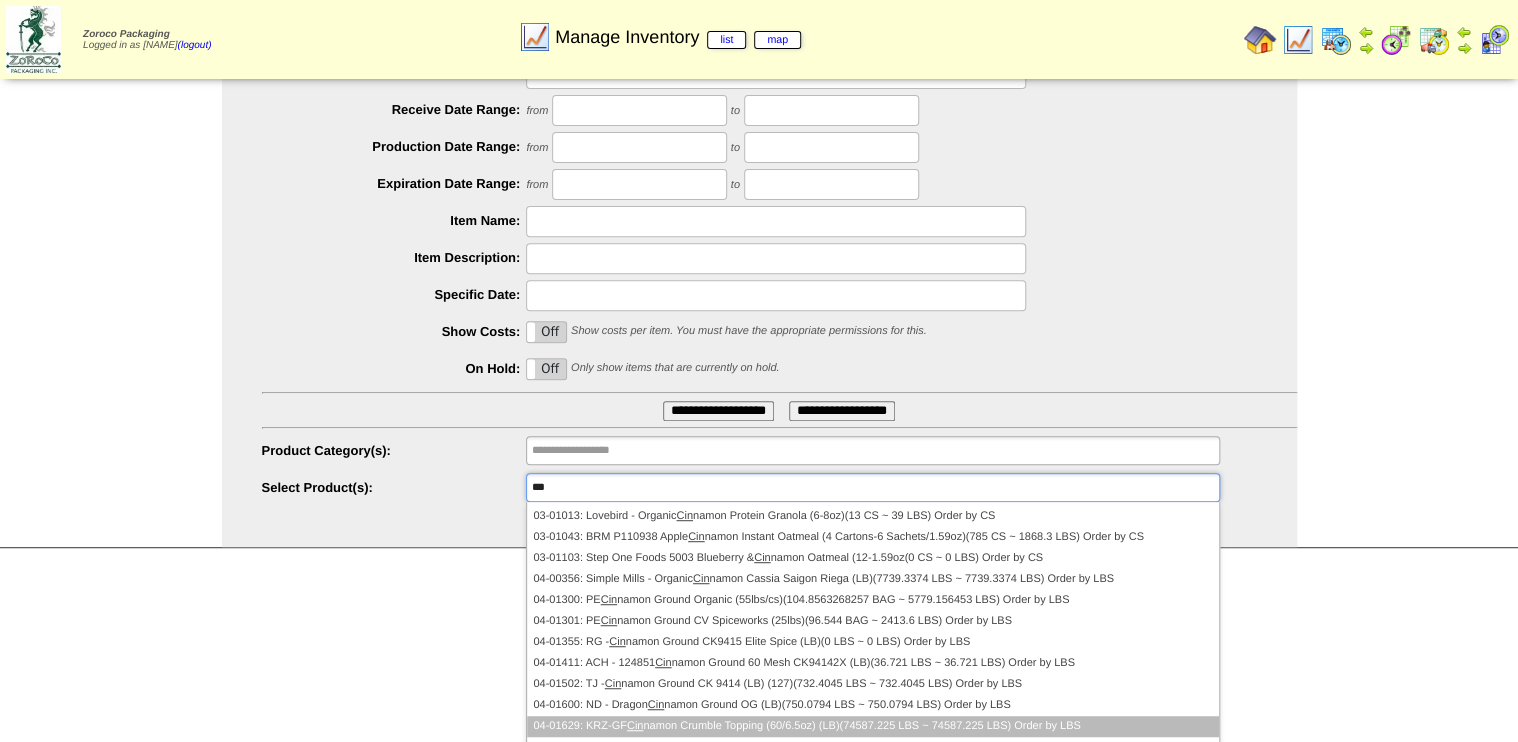 type on "***" 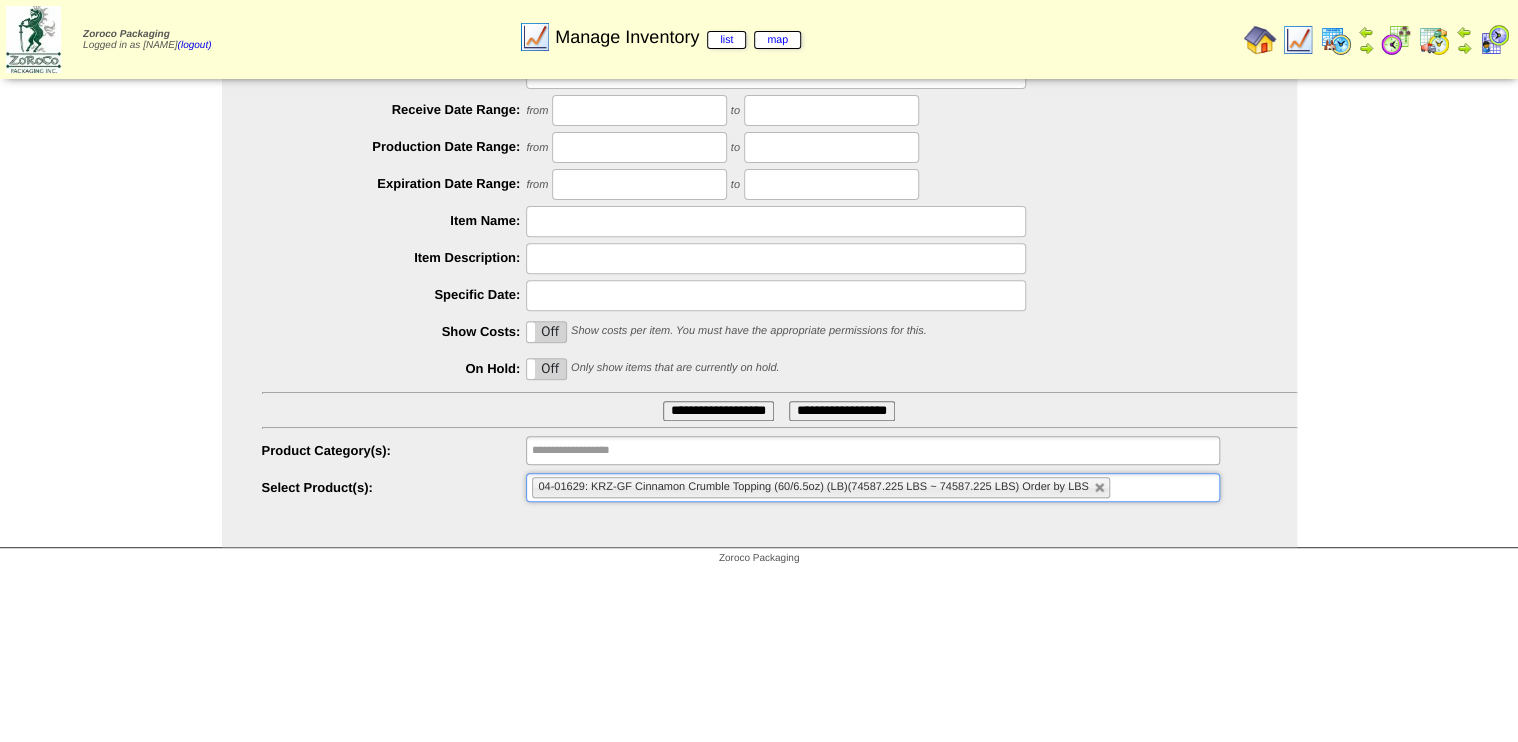 click on "**********" at bounding box center (718, 411) 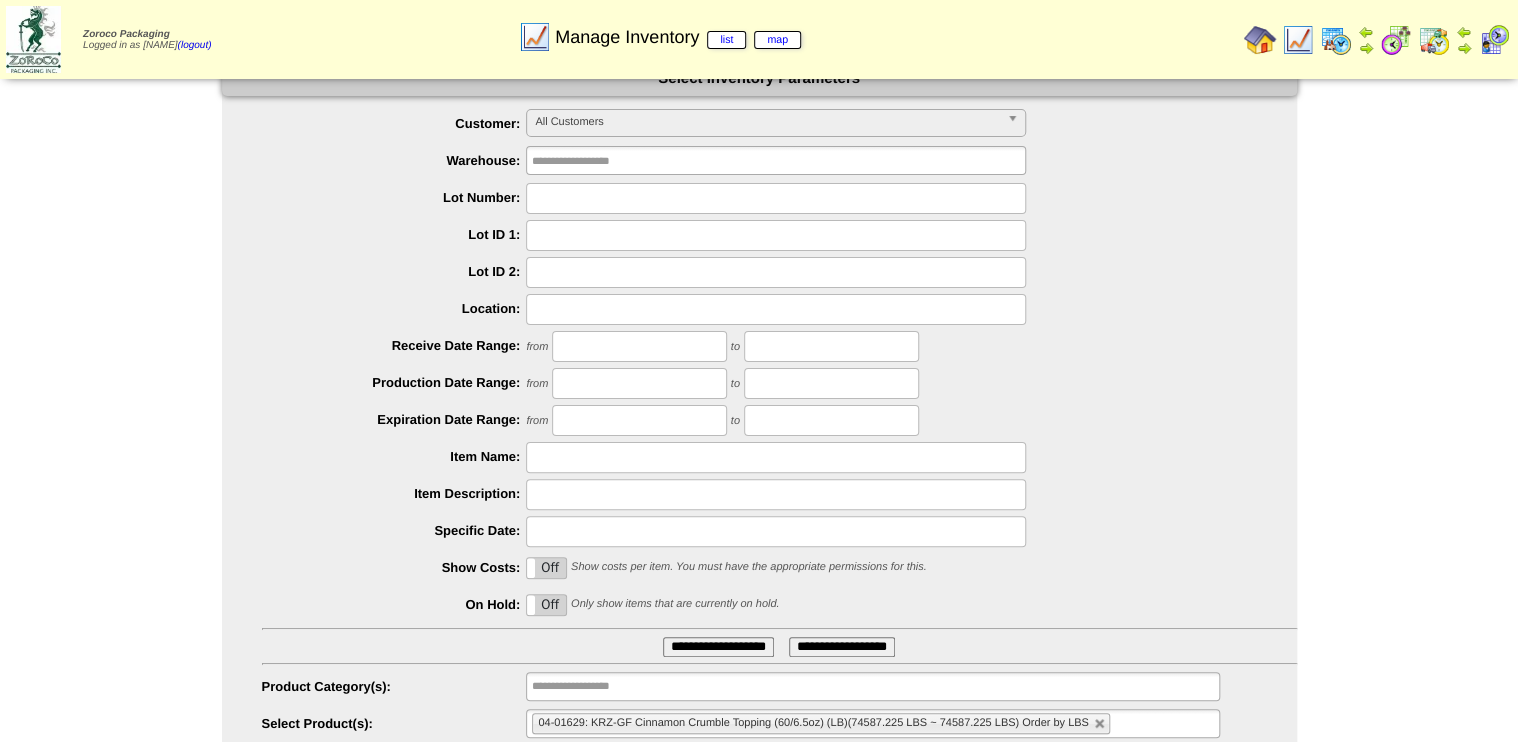 scroll, scrollTop: 0, scrollLeft: 0, axis: both 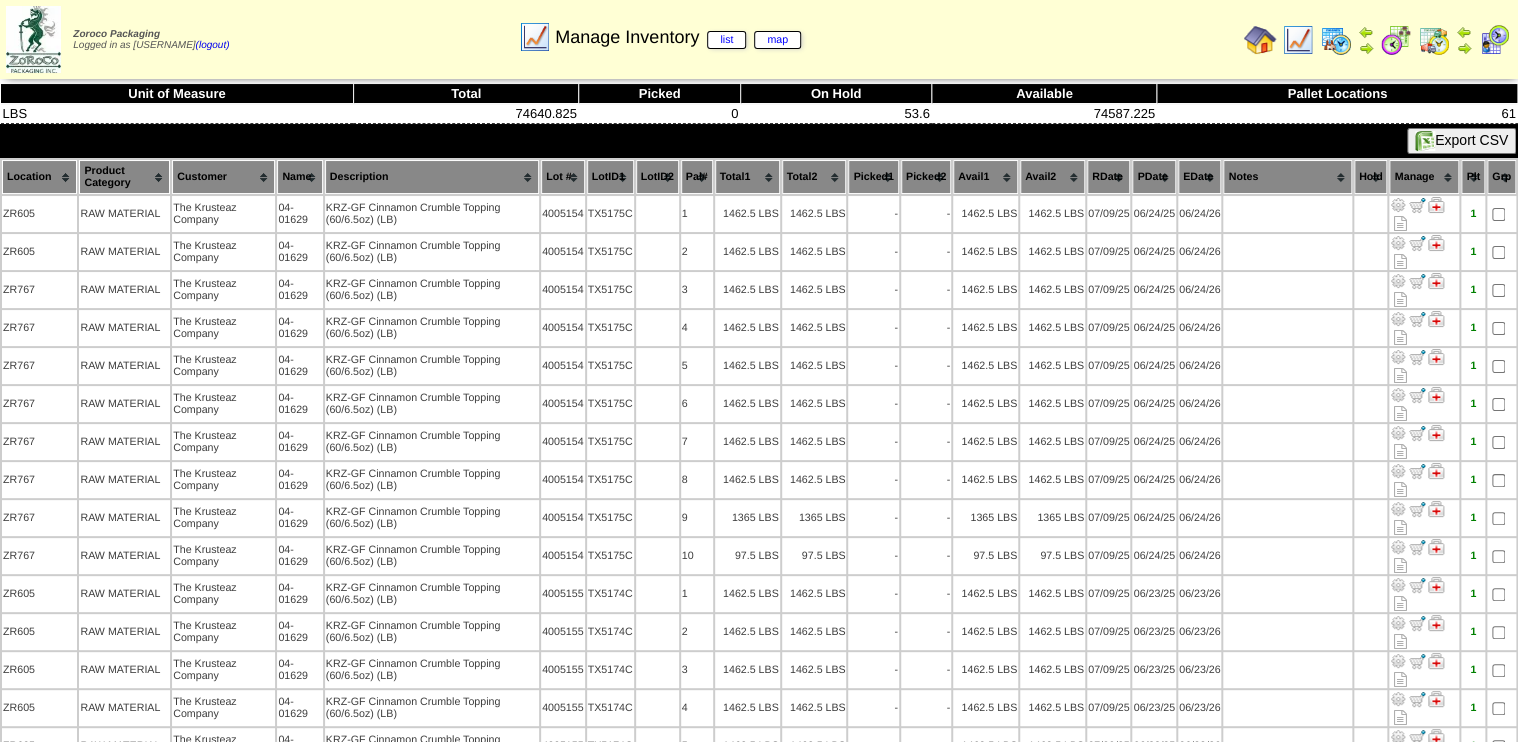 click on "LotID1" at bounding box center [610, 177] 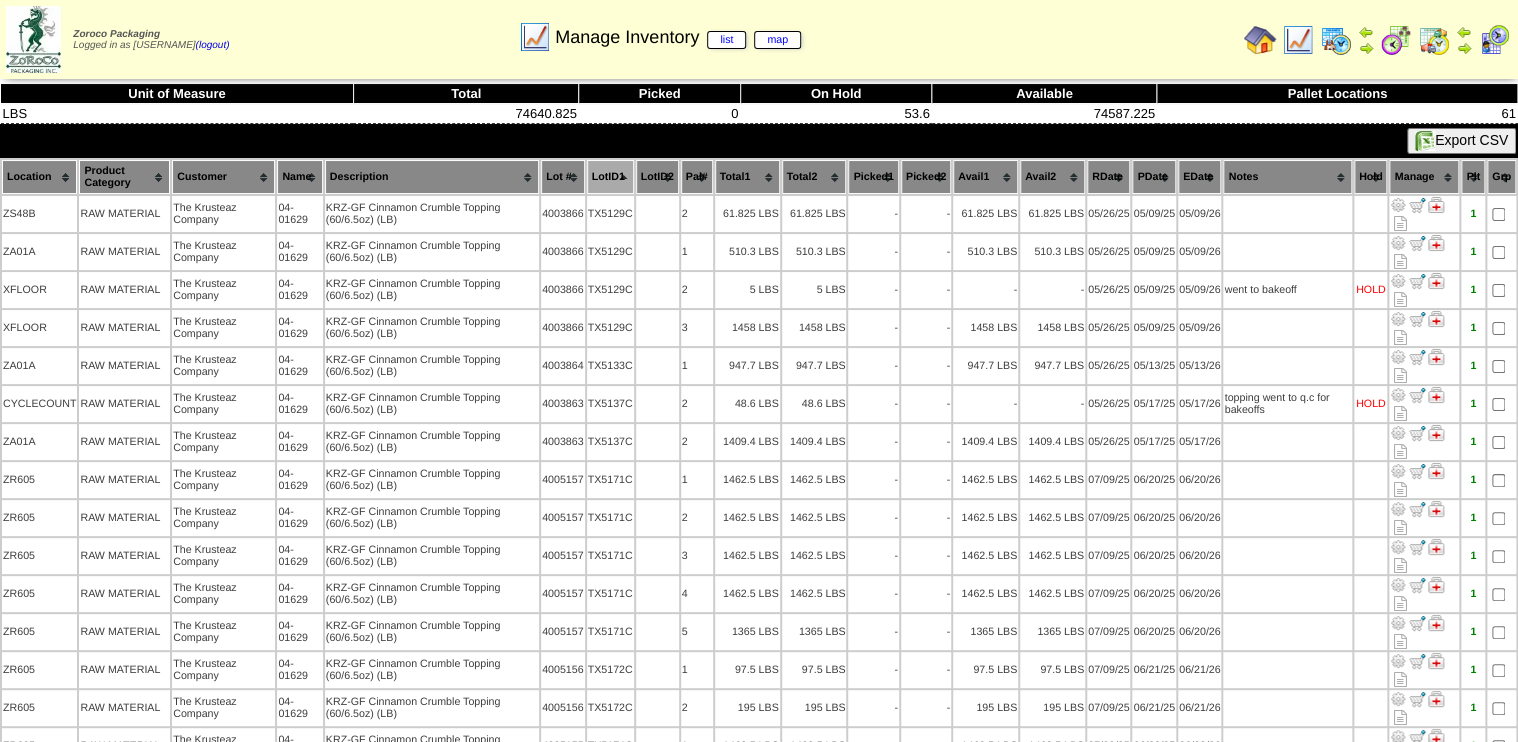 click on "Lot #" at bounding box center [563, 177] 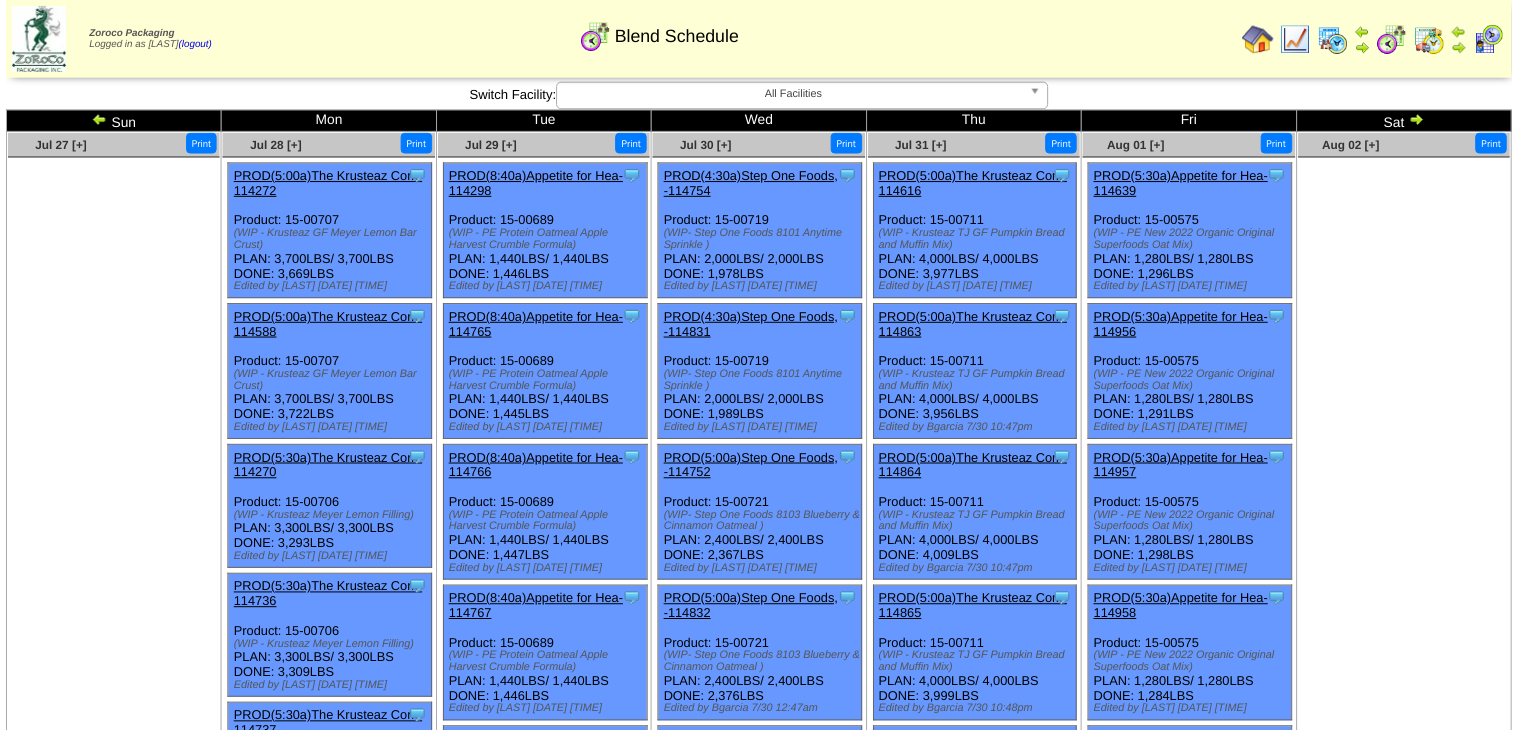 scroll, scrollTop: 720, scrollLeft: 0, axis: vertical 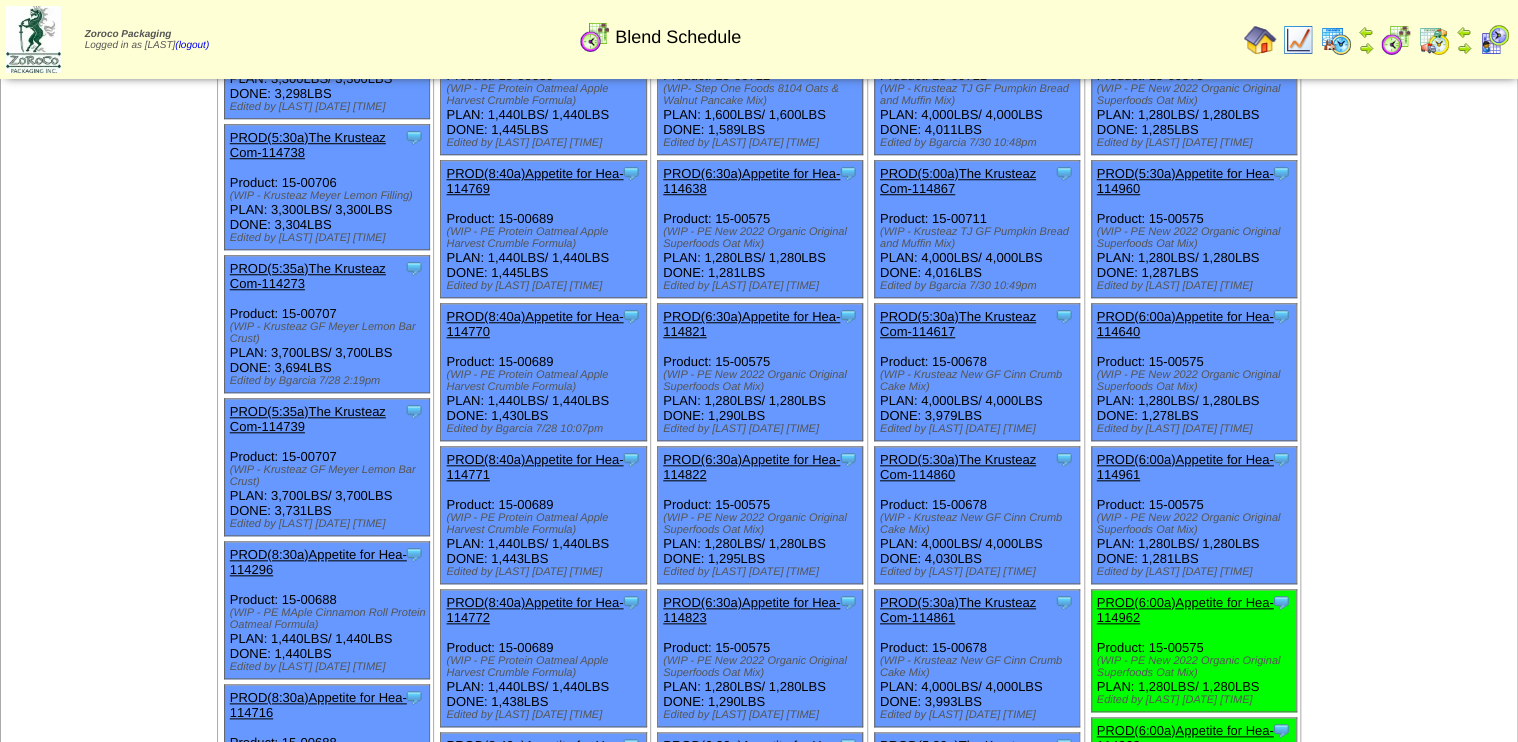 click on "PROD(6:00a)Appetite for Hea-114962" at bounding box center (1185, 610) 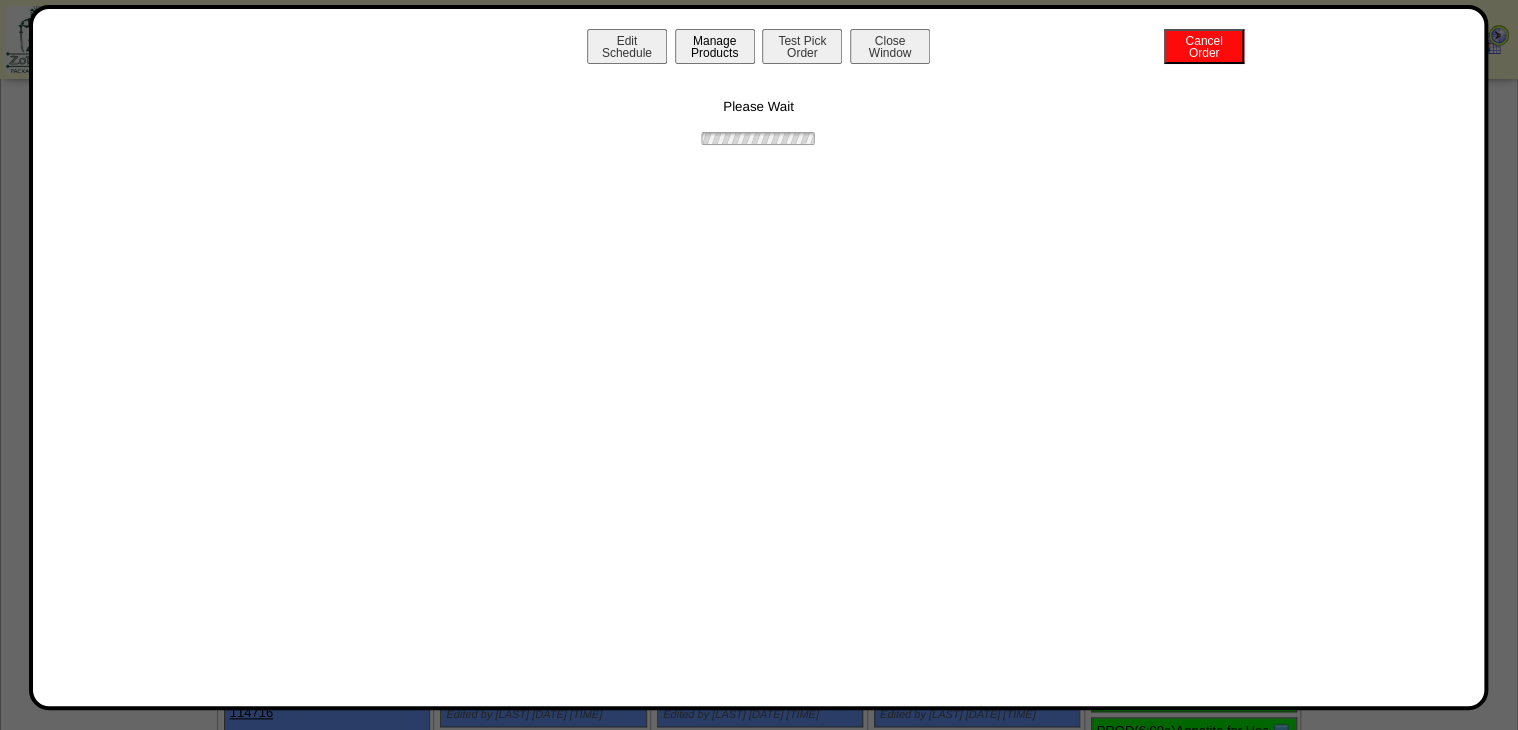 click on "Manage Products" at bounding box center (715, 46) 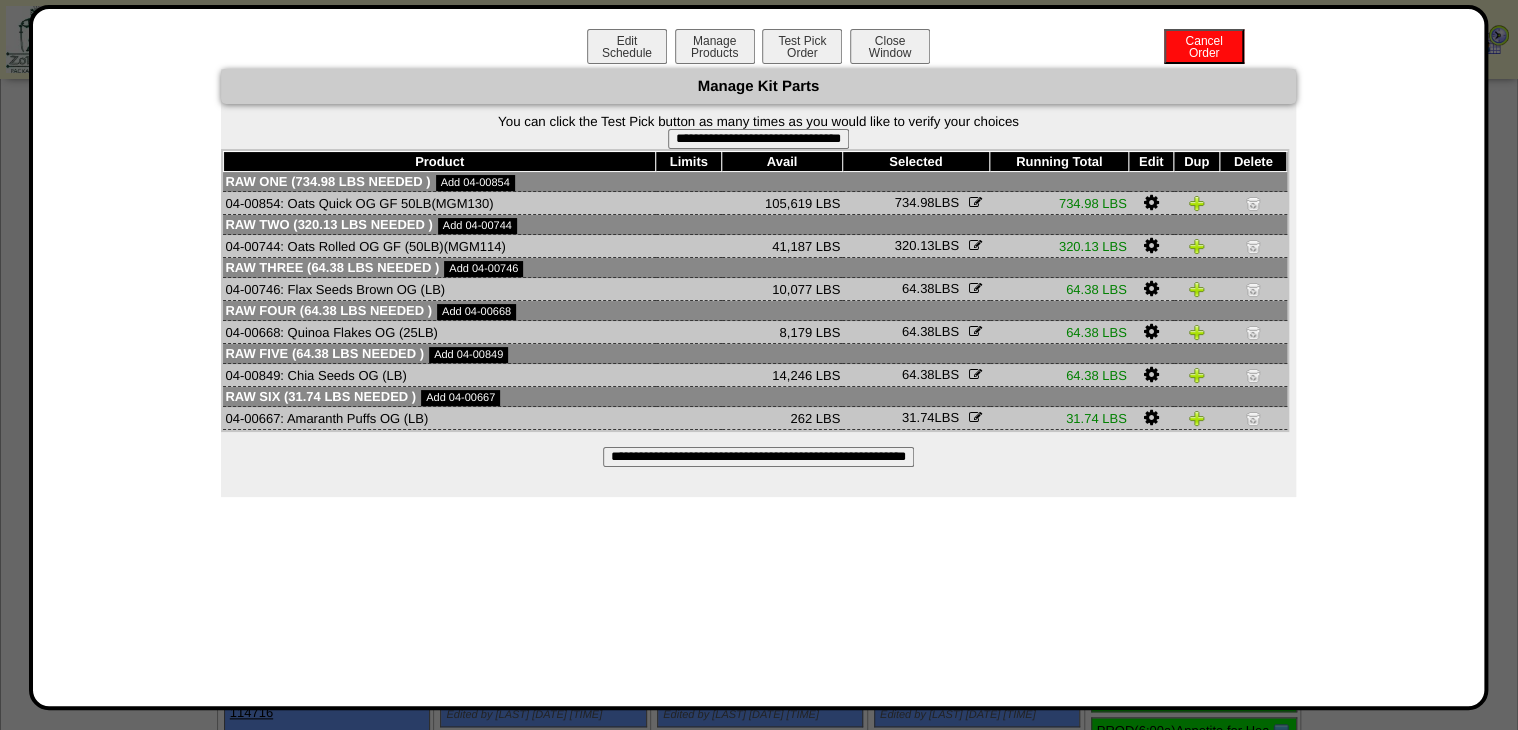 click on "**********" at bounding box center (758, 139) 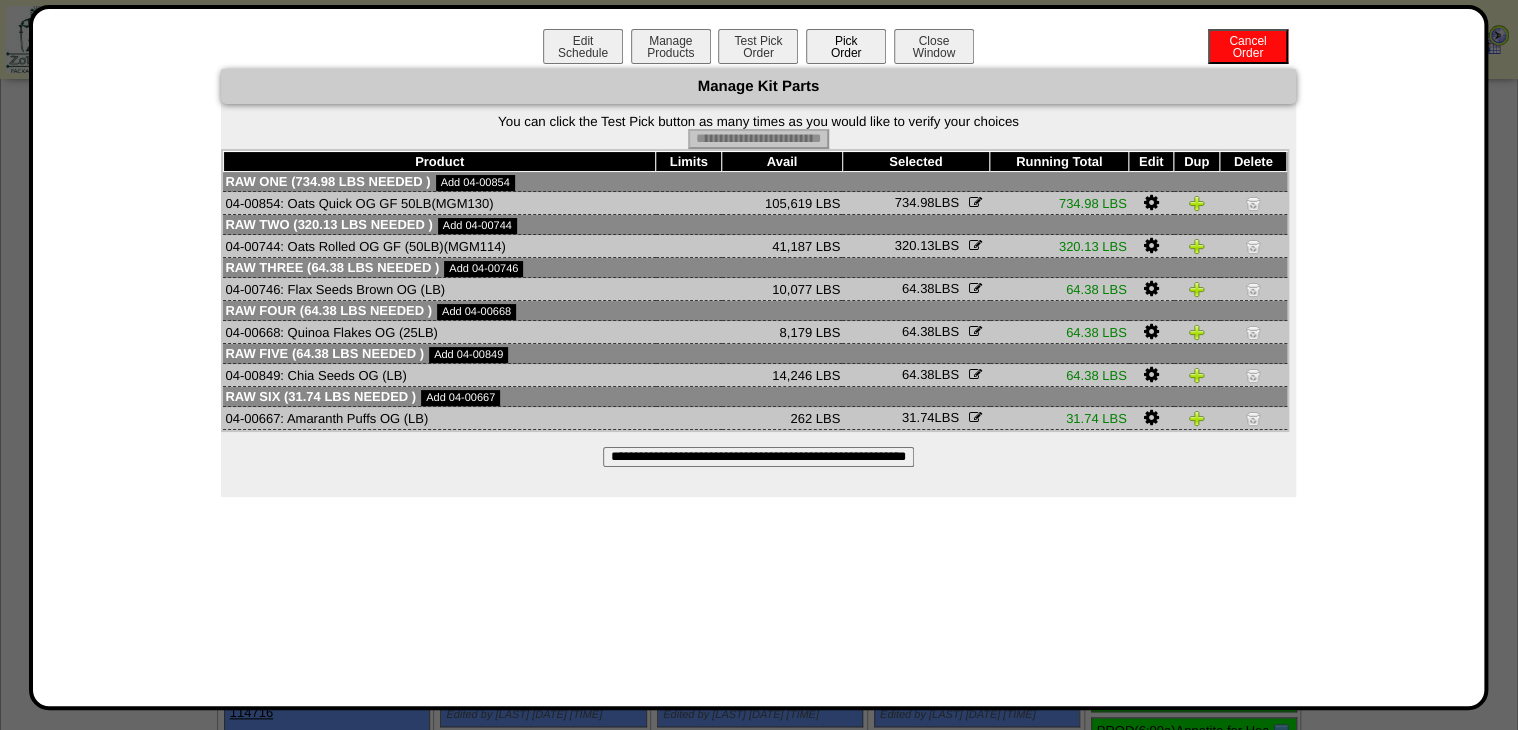 click on "Pick Order" at bounding box center [846, 46] 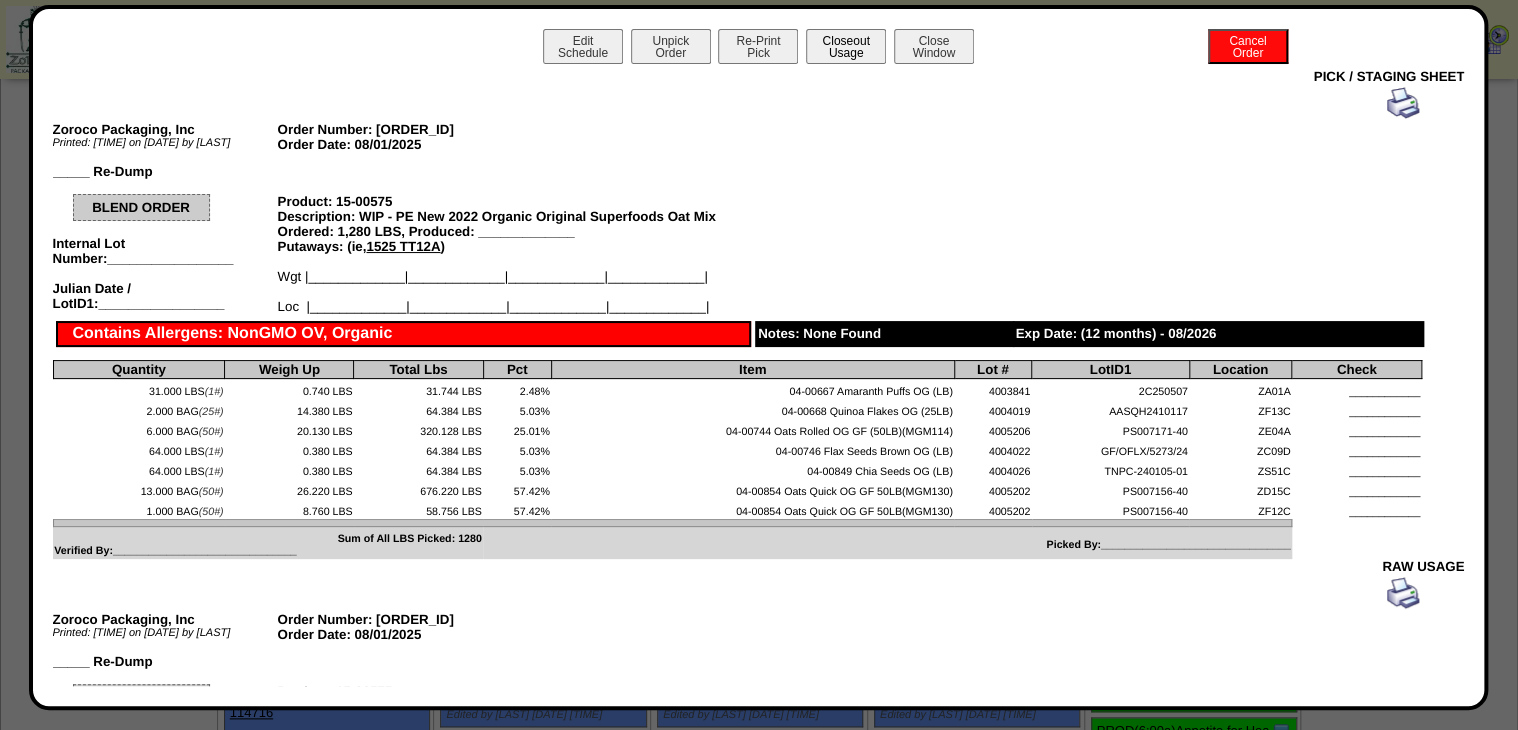 click on "Closeout Usage" at bounding box center [846, 46] 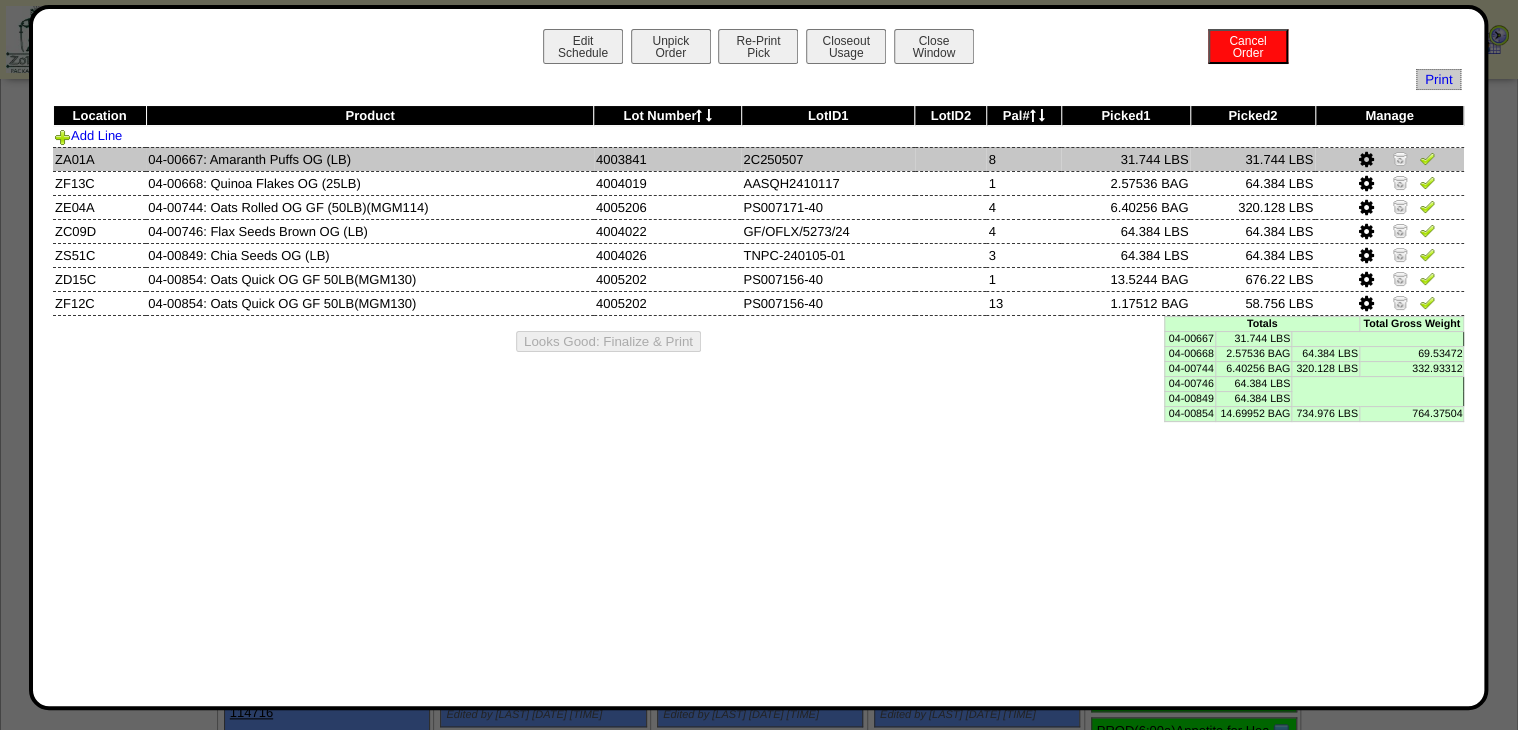 click at bounding box center (1389, 159) 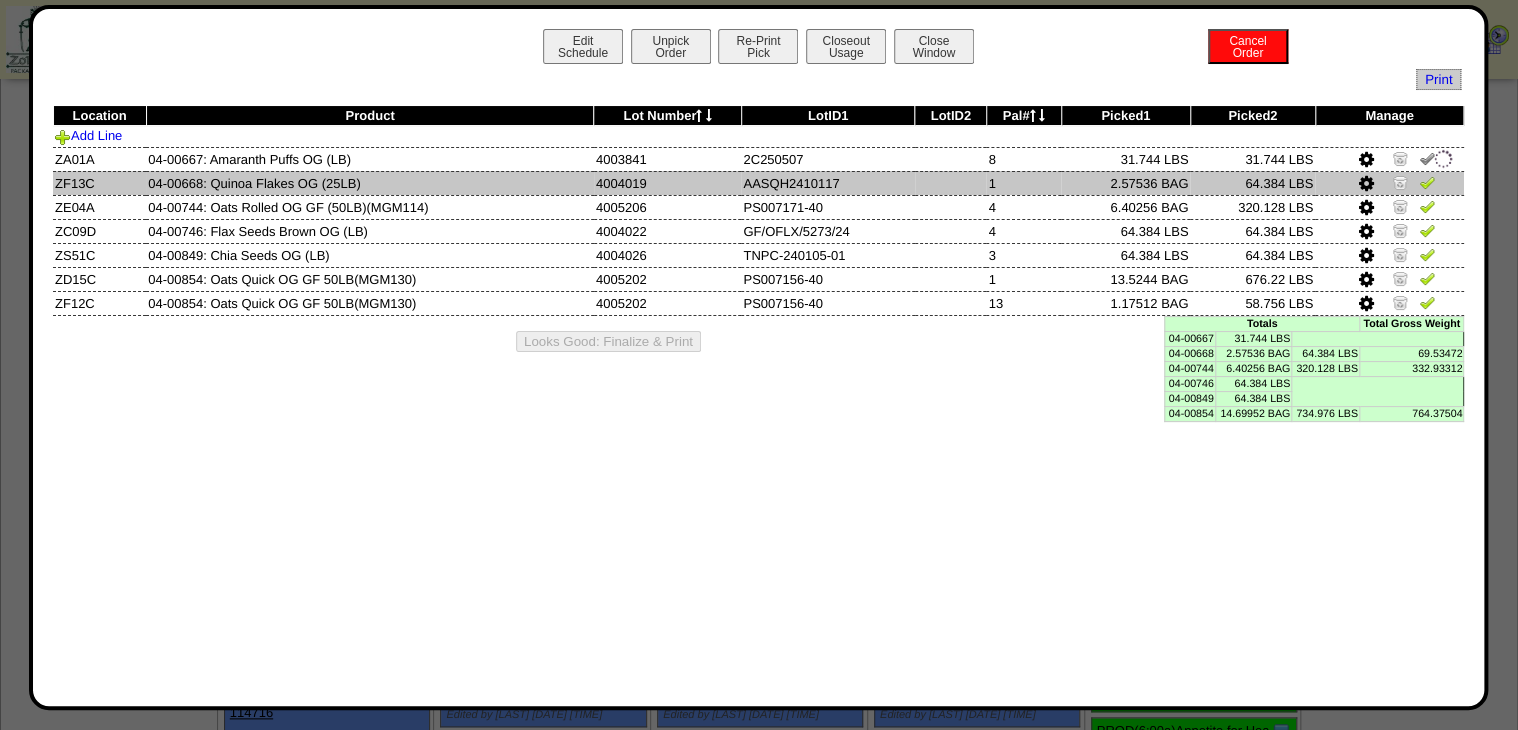 click at bounding box center [1427, 182] 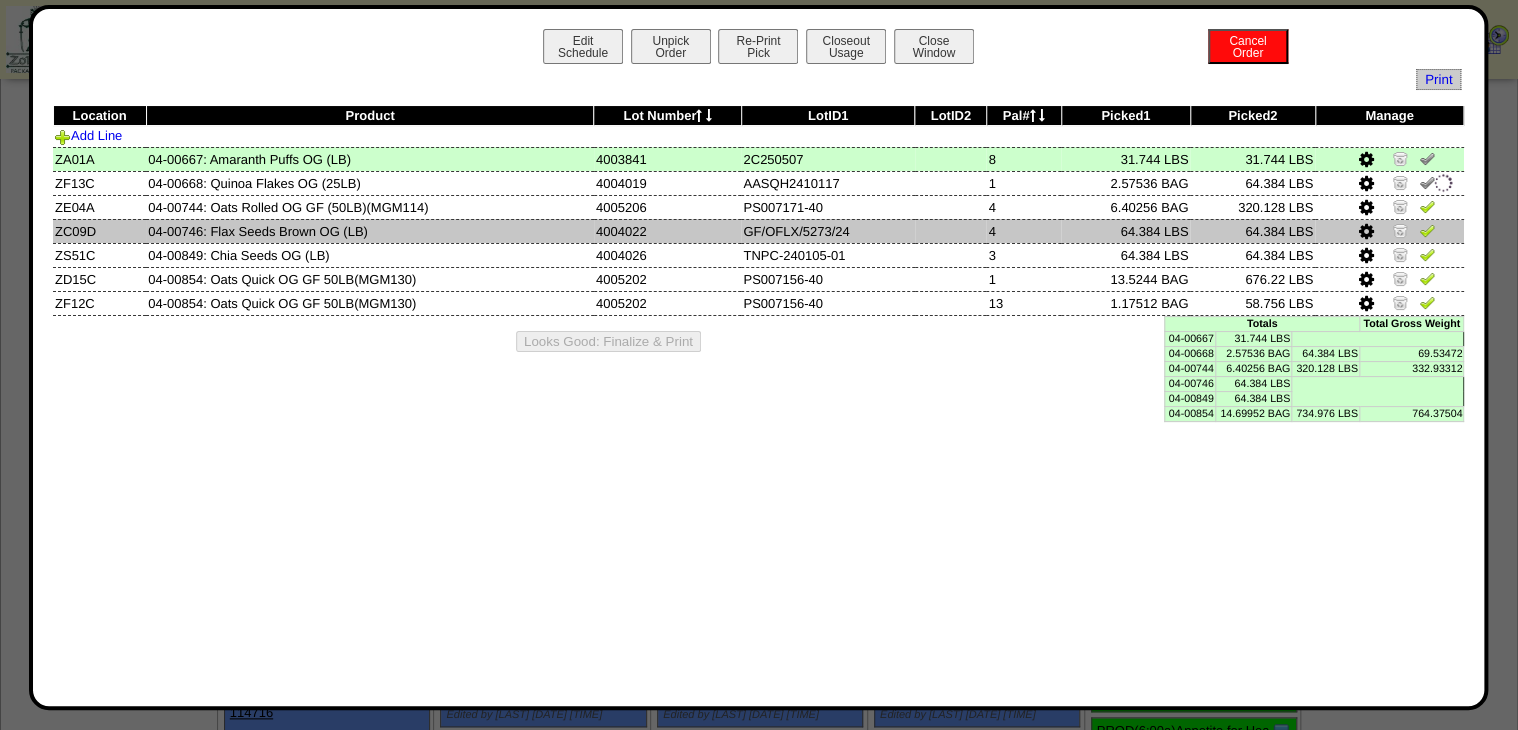 click at bounding box center (1427, 230) 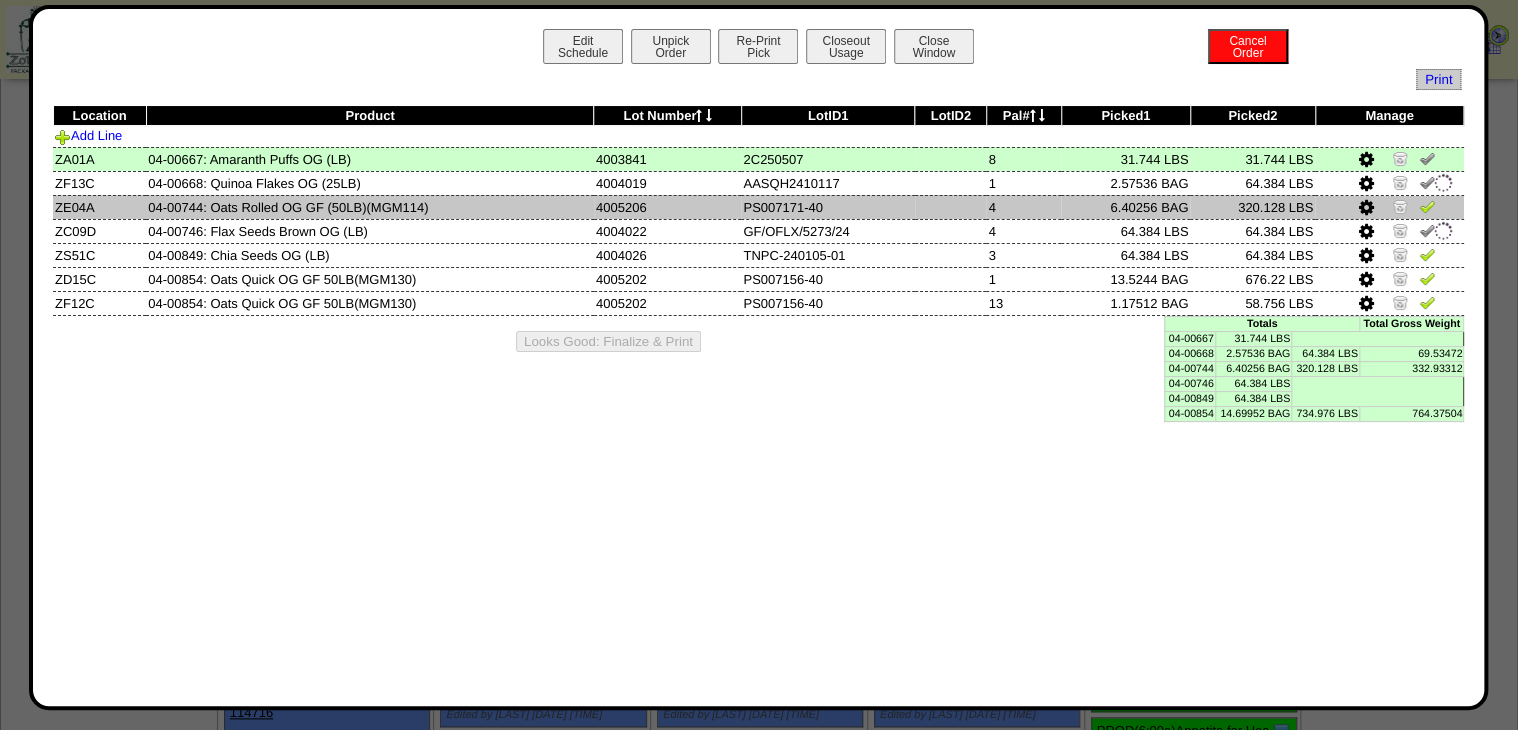 click at bounding box center (1427, 206) 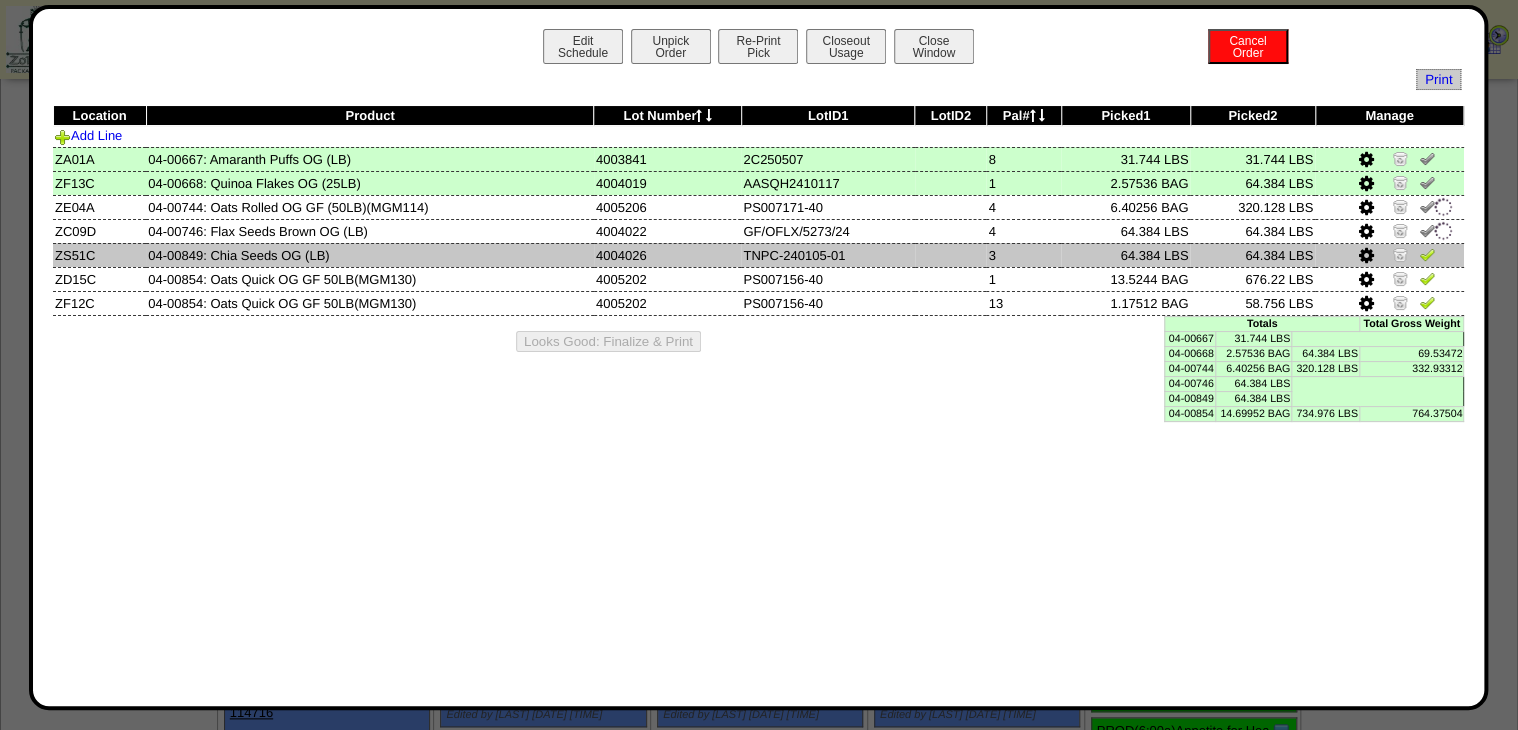 click at bounding box center [1427, 254] 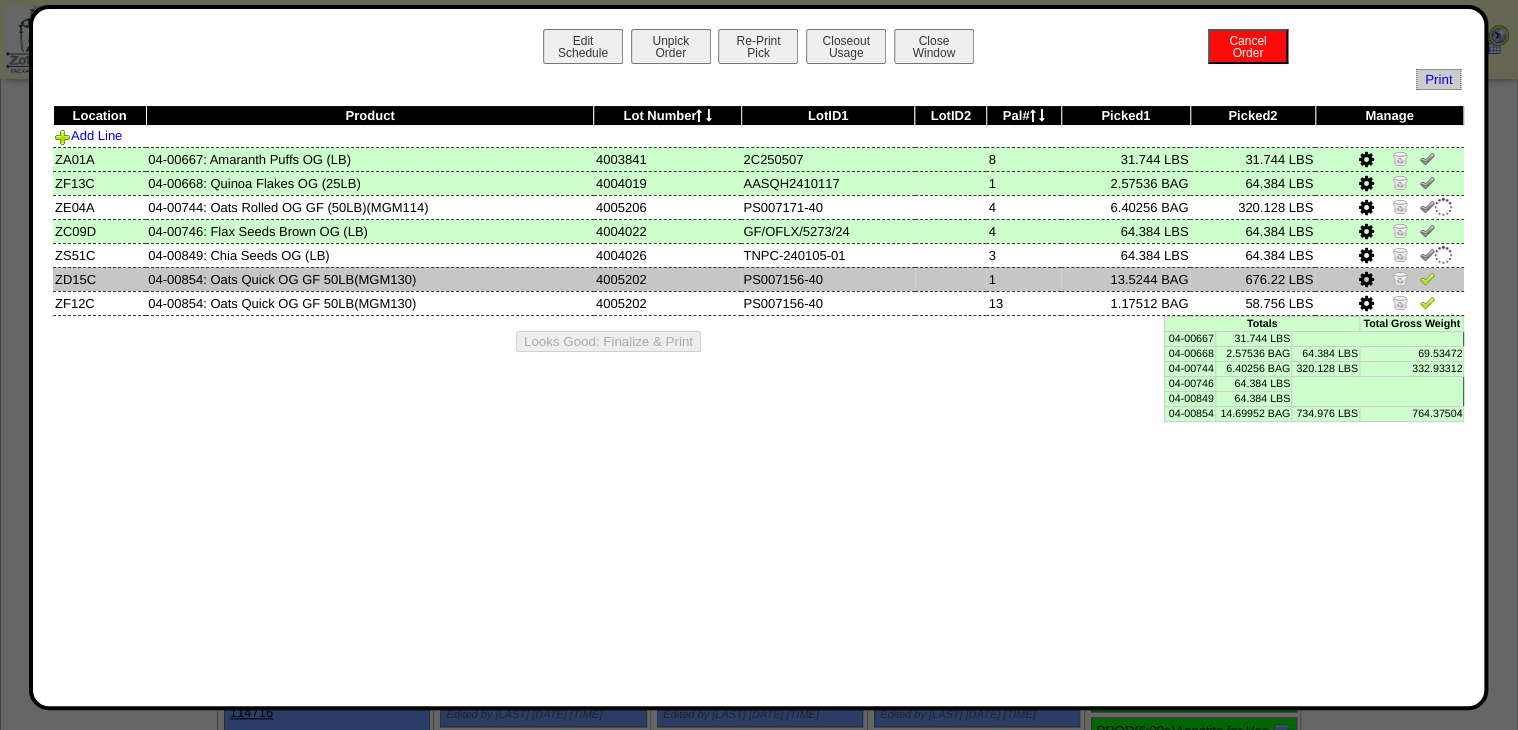 click at bounding box center (1427, 278) 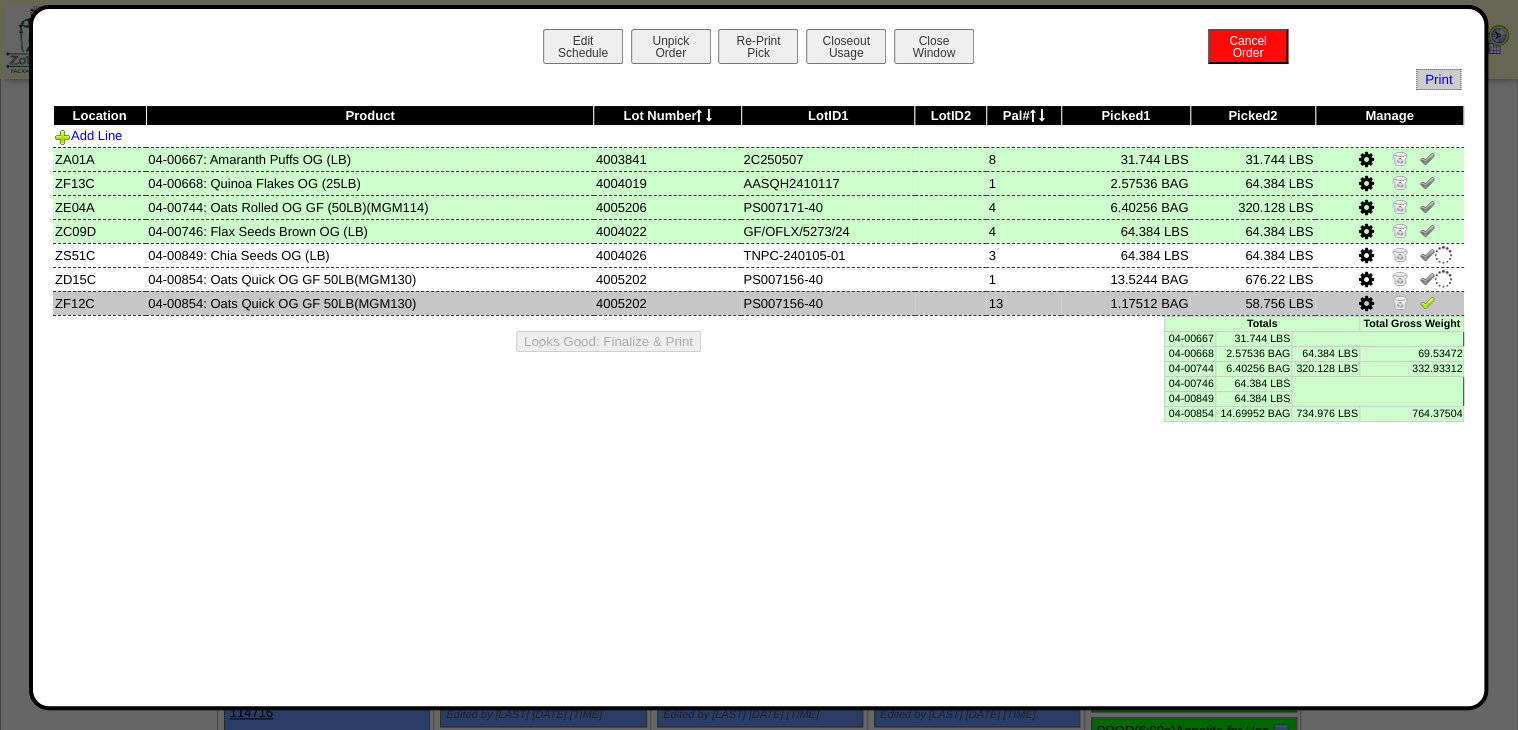 click at bounding box center (1427, 305) 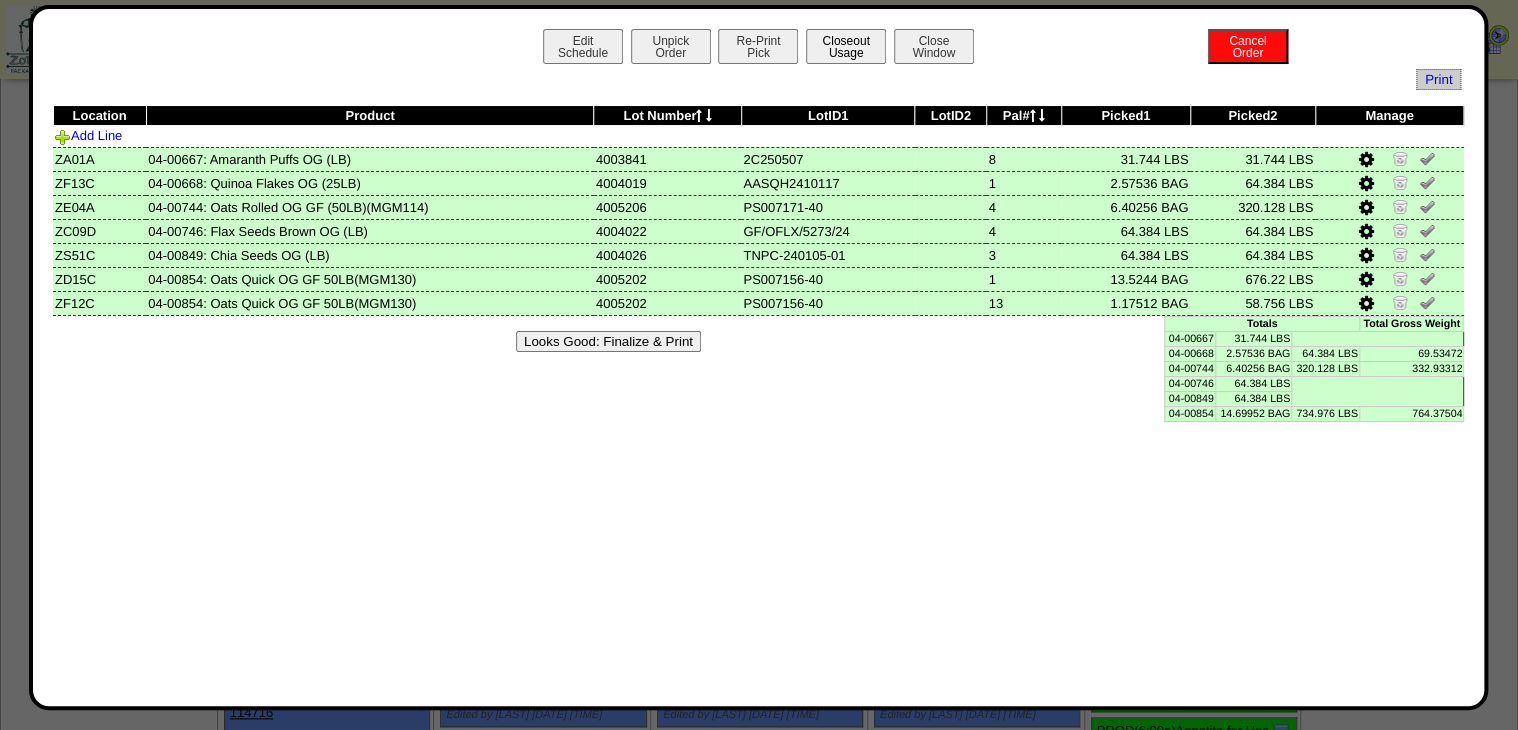 click on "Closeout Usage" at bounding box center [846, 46] 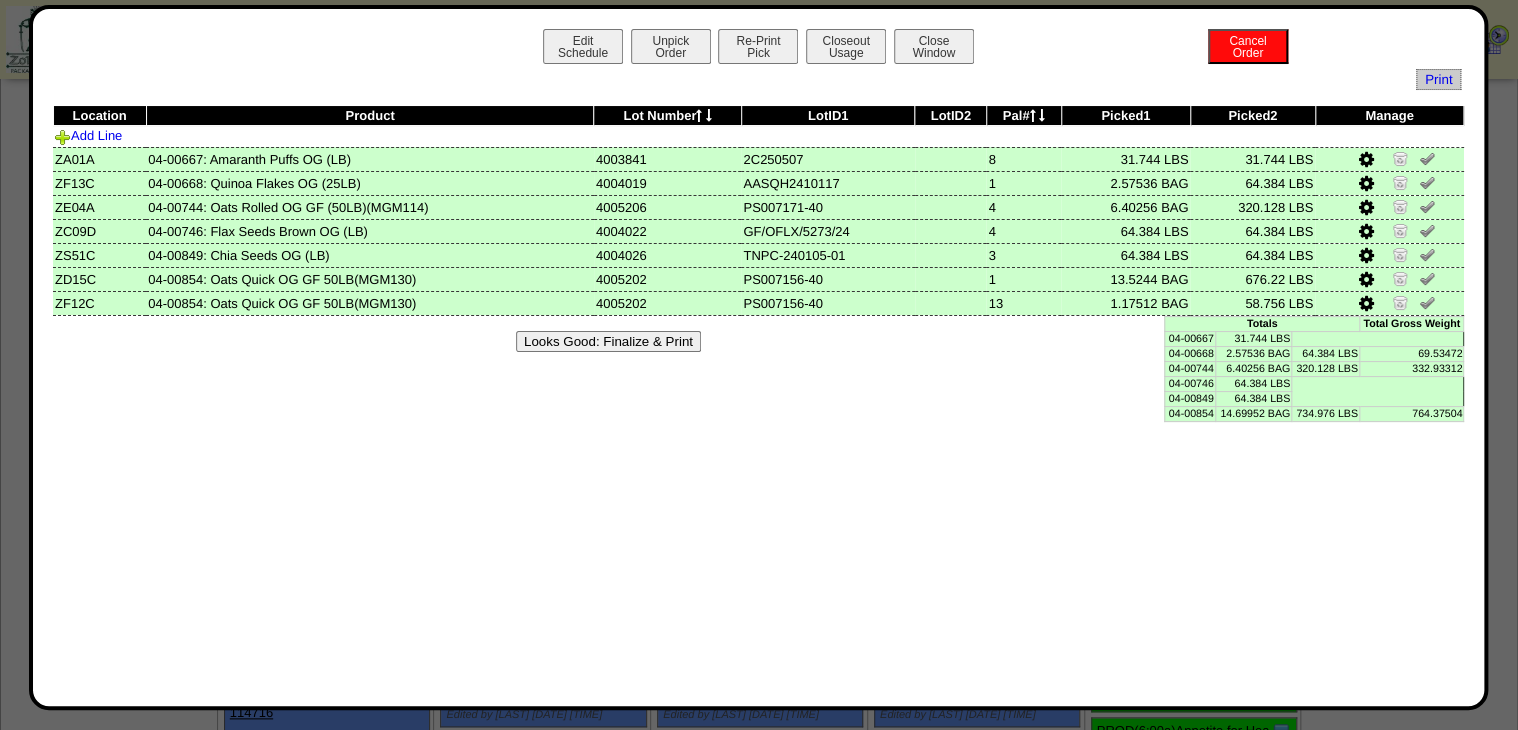 click on "Looks Good: Finalize & Print" at bounding box center (608, 341) 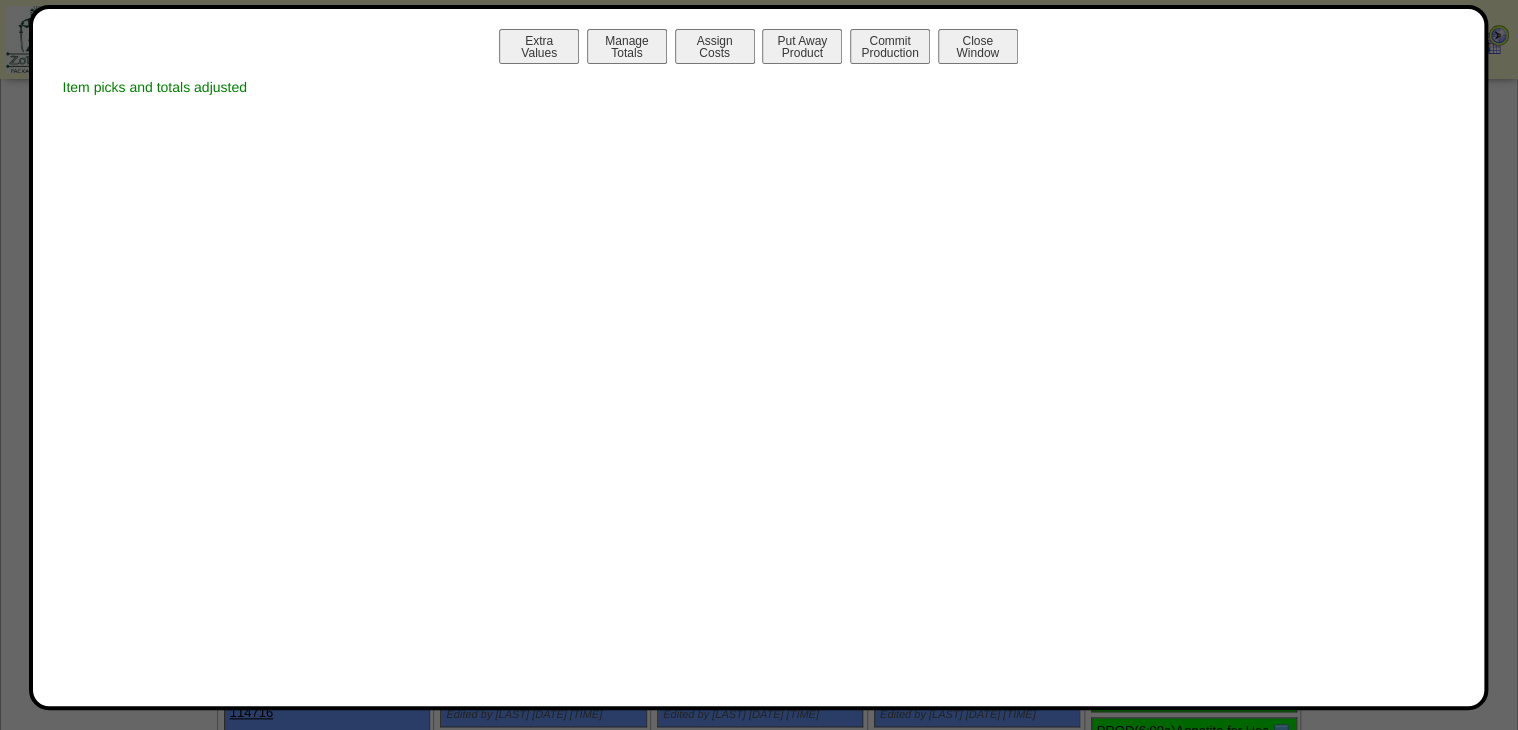 click on "Manage Totals" at bounding box center (627, 46) 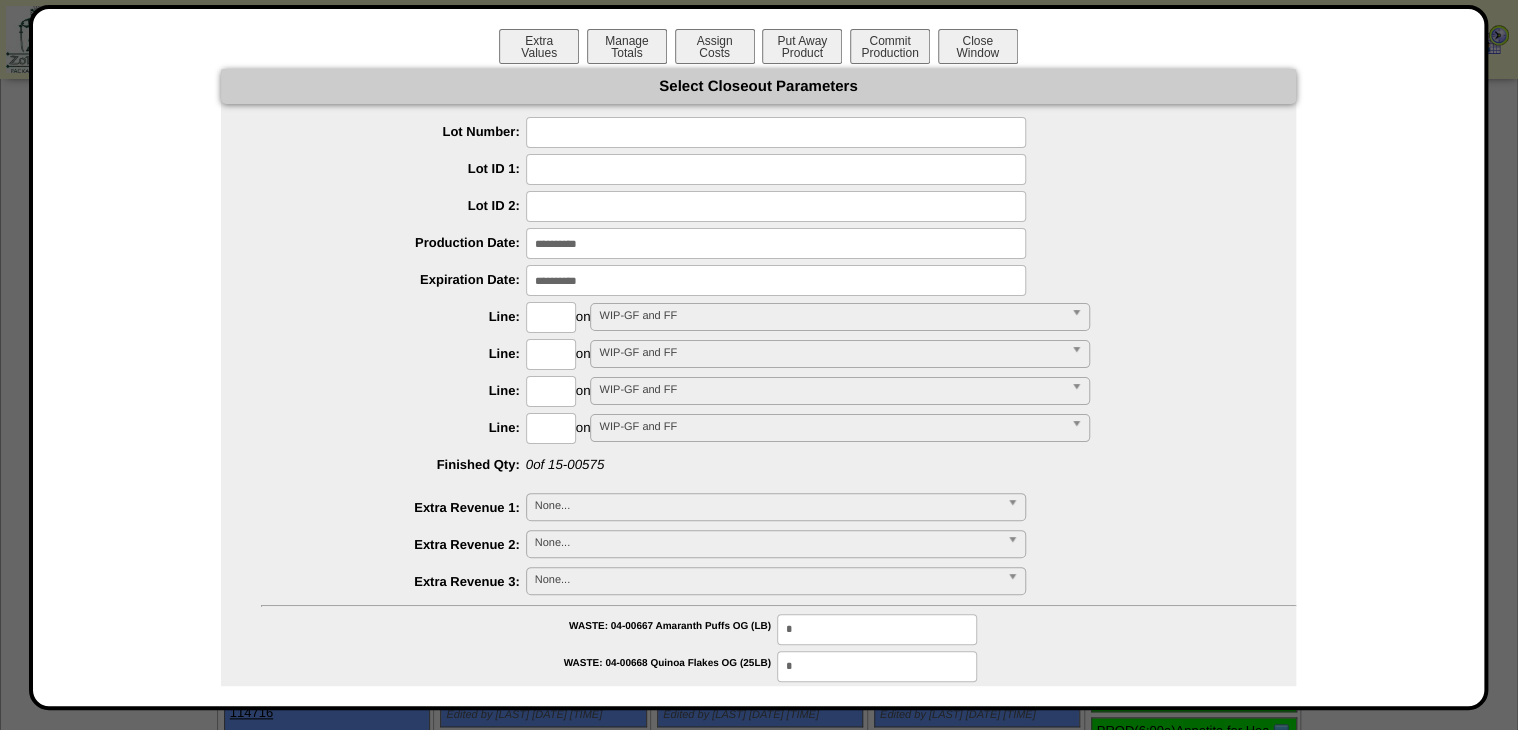 click at bounding box center (776, 132) 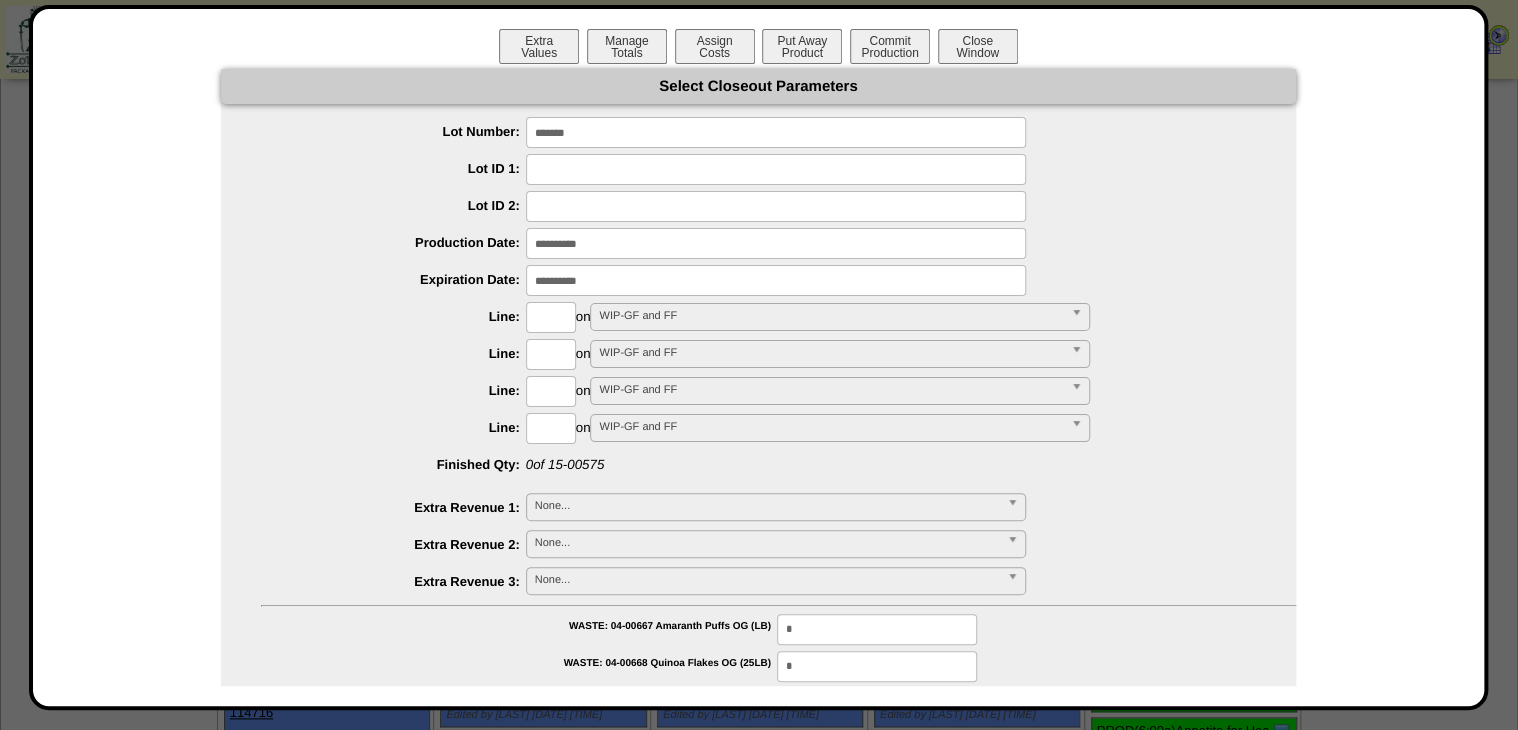 type on "*******" 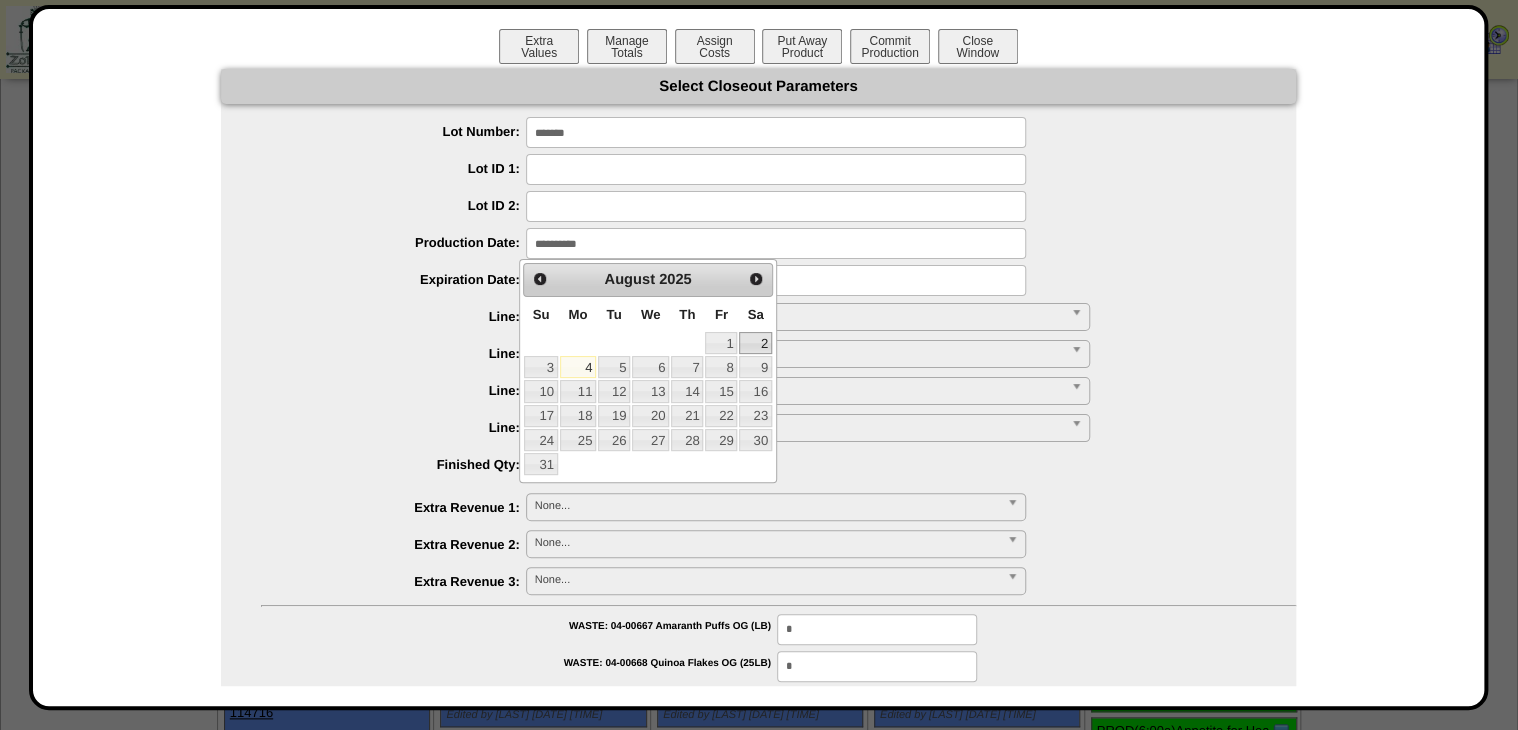 click on "2" at bounding box center (755, 343) 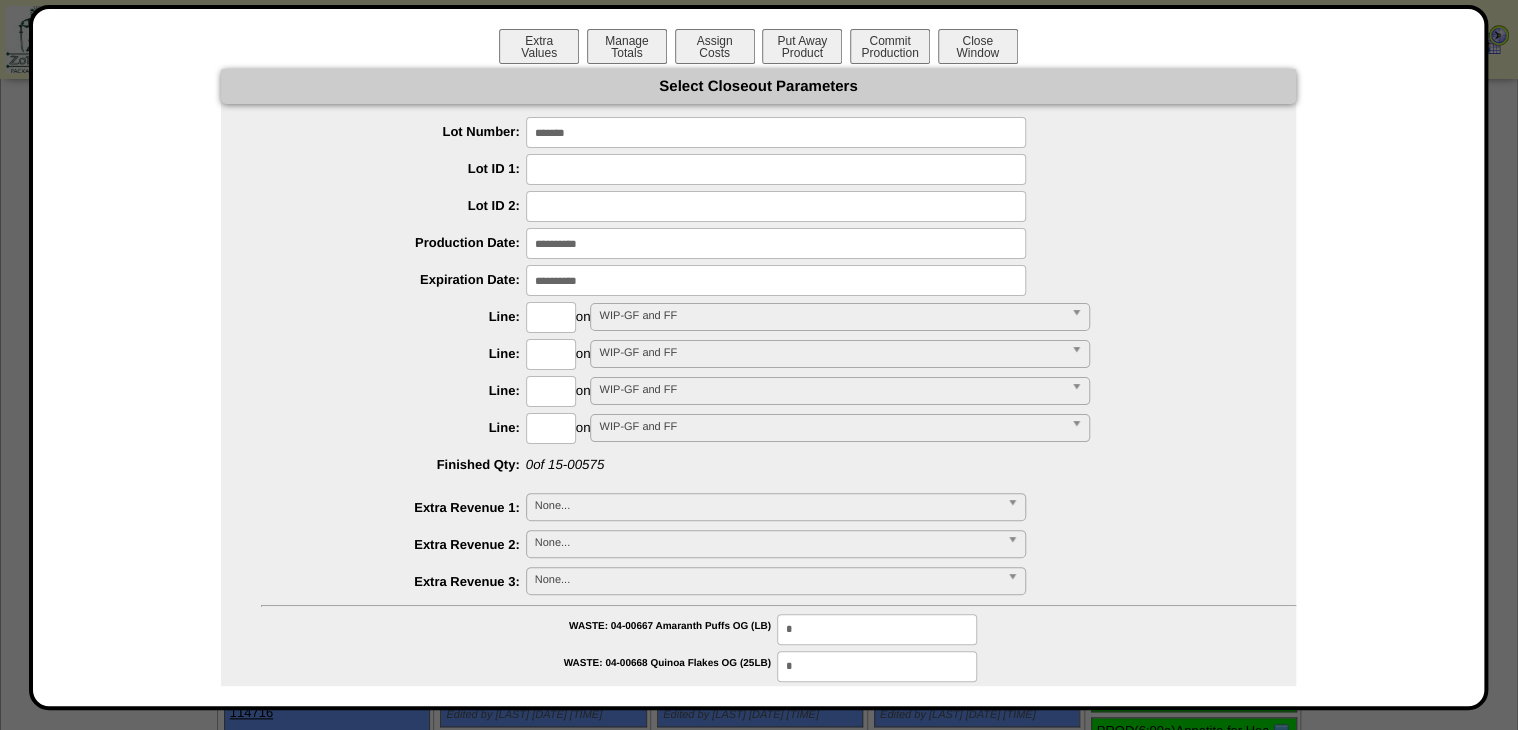 click at bounding box center [776, 243] 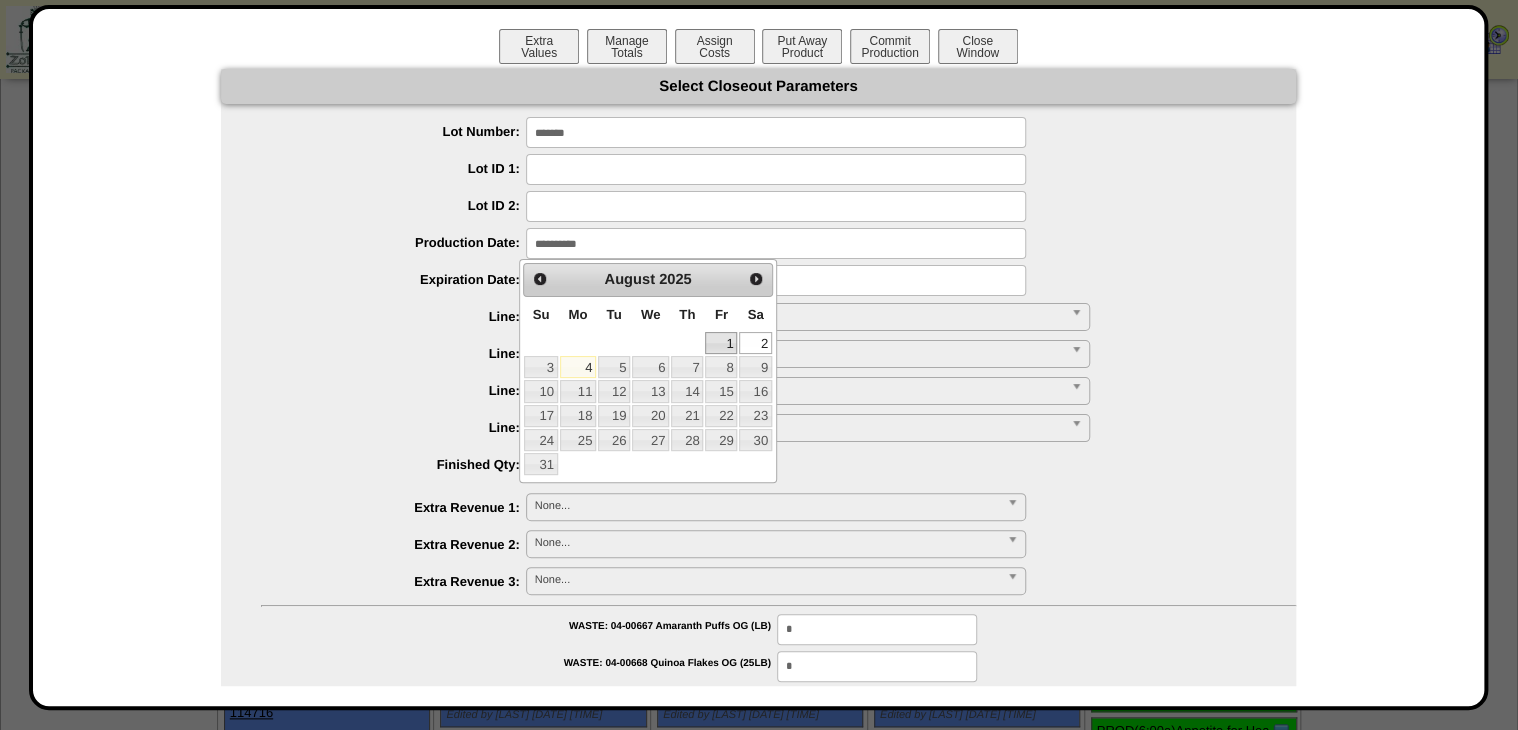 click on "1" at bounding box center (721, 343) 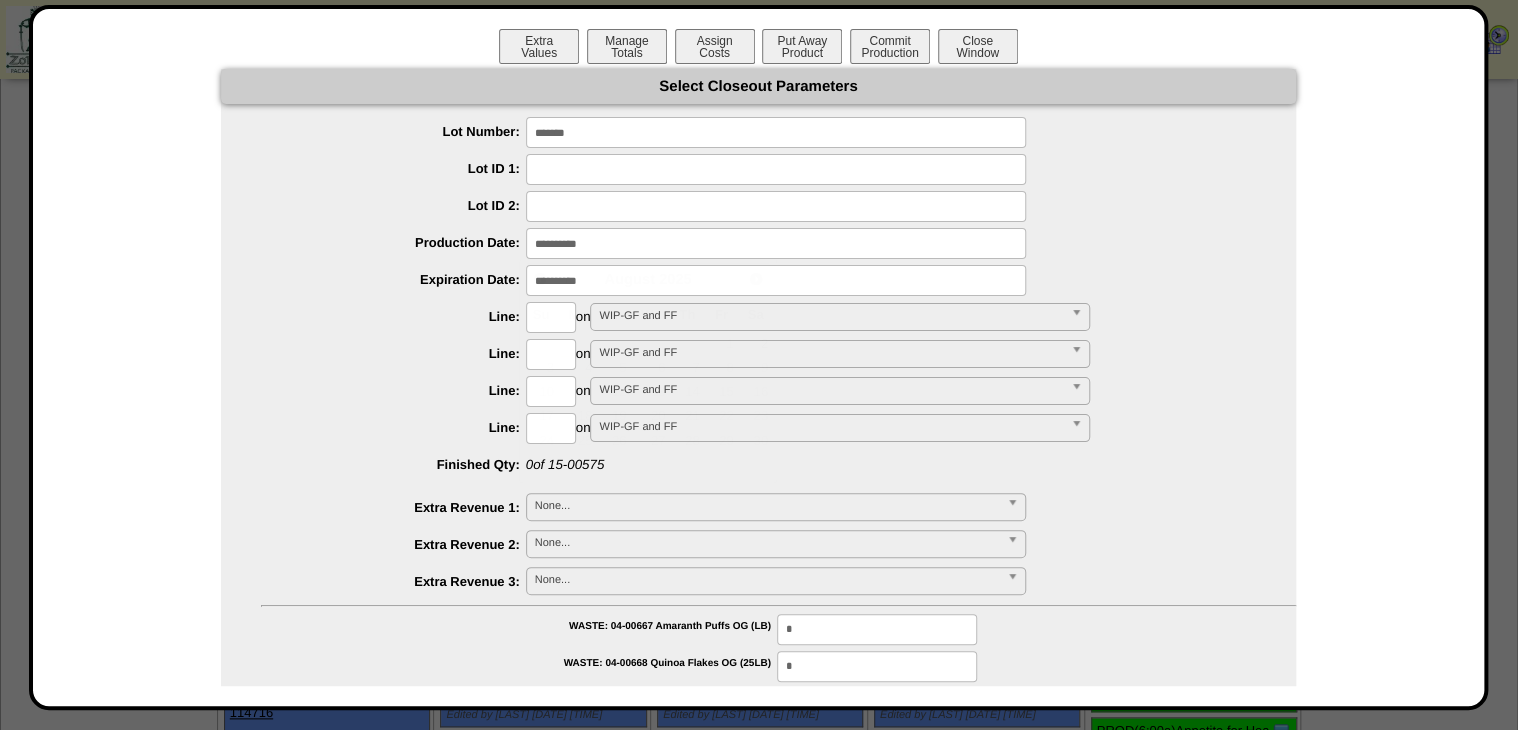 click at bounding box center (776, 280) 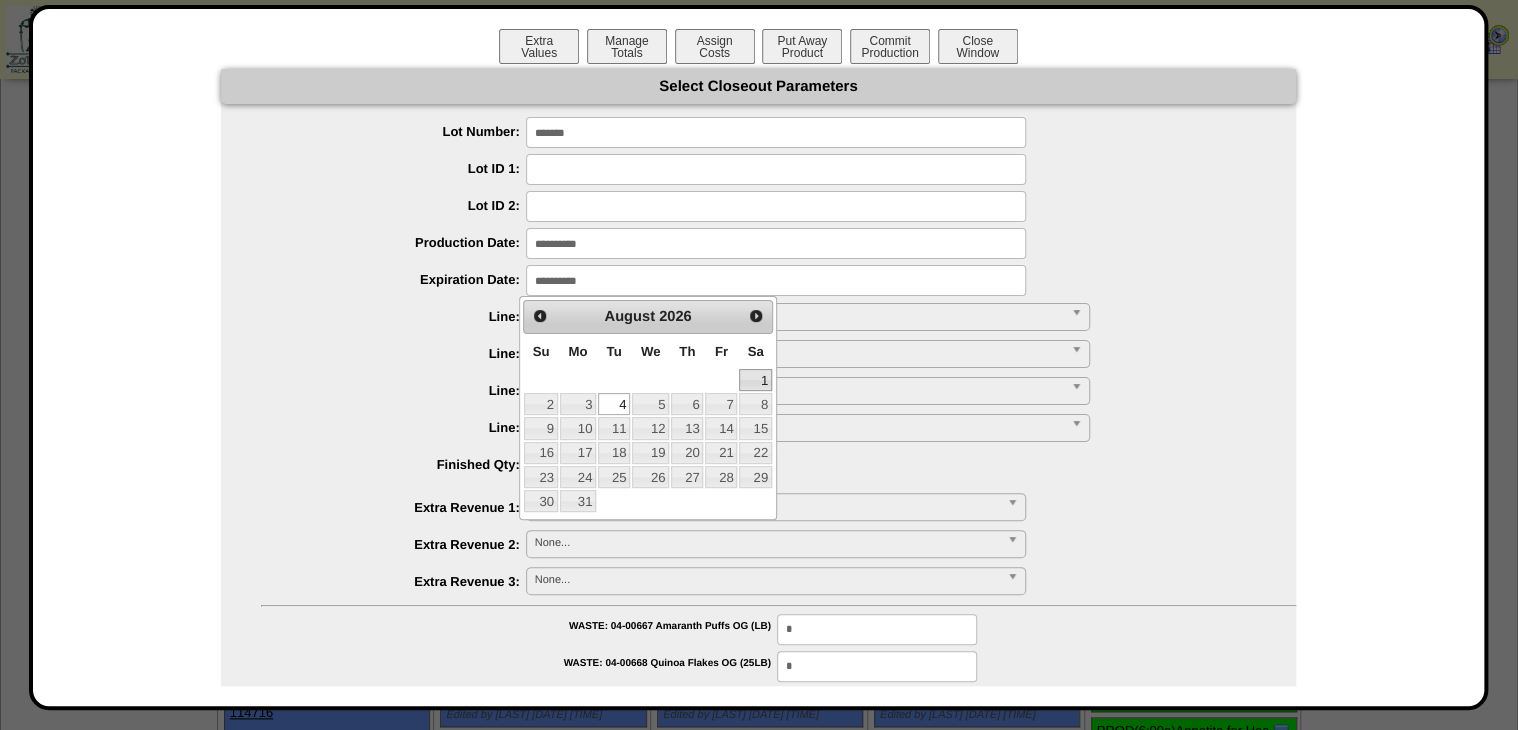 drag, startPoint x: 752, startPoint y: 381, endPoint x: 634, endPoint y: 338, distance: 125.59061 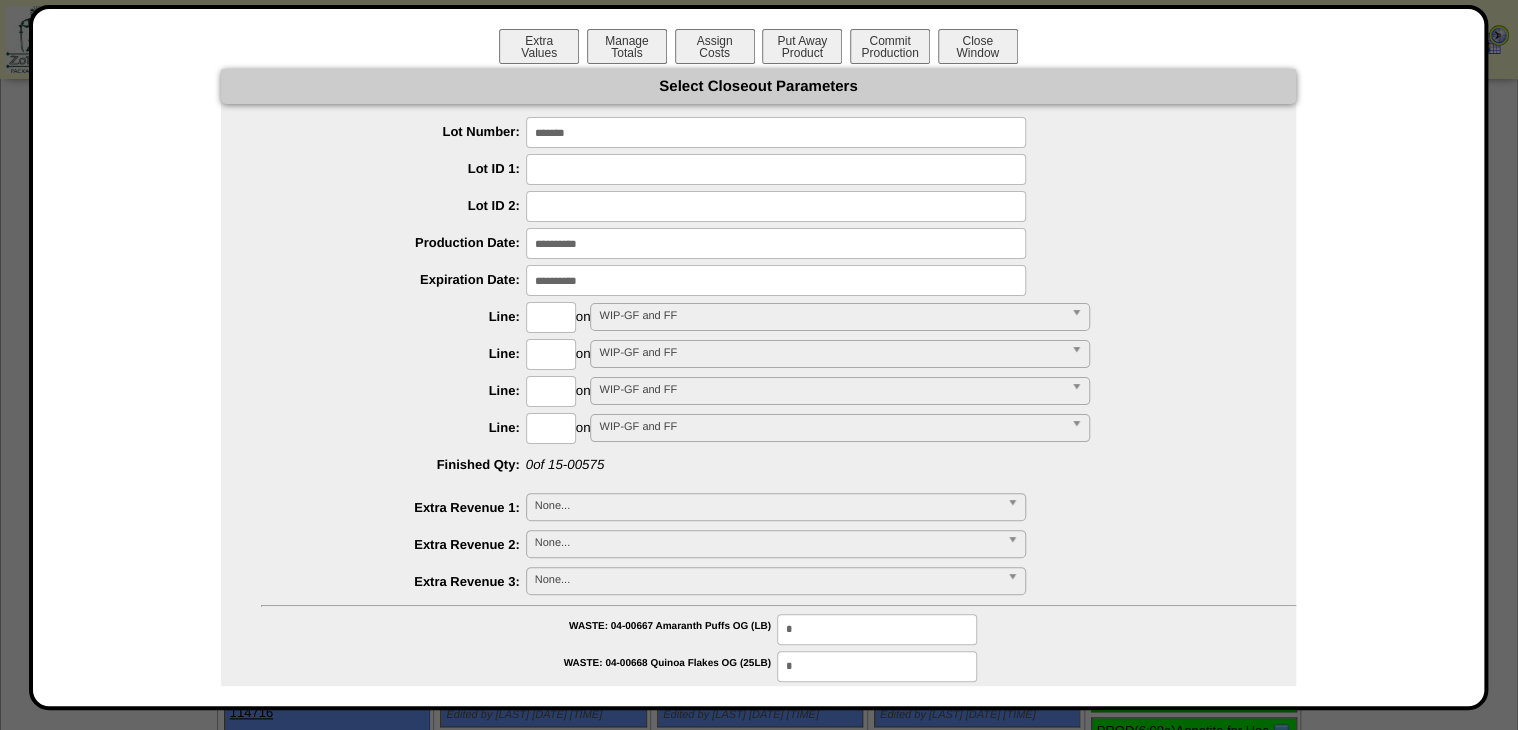 click at bounding box center (551, 317) 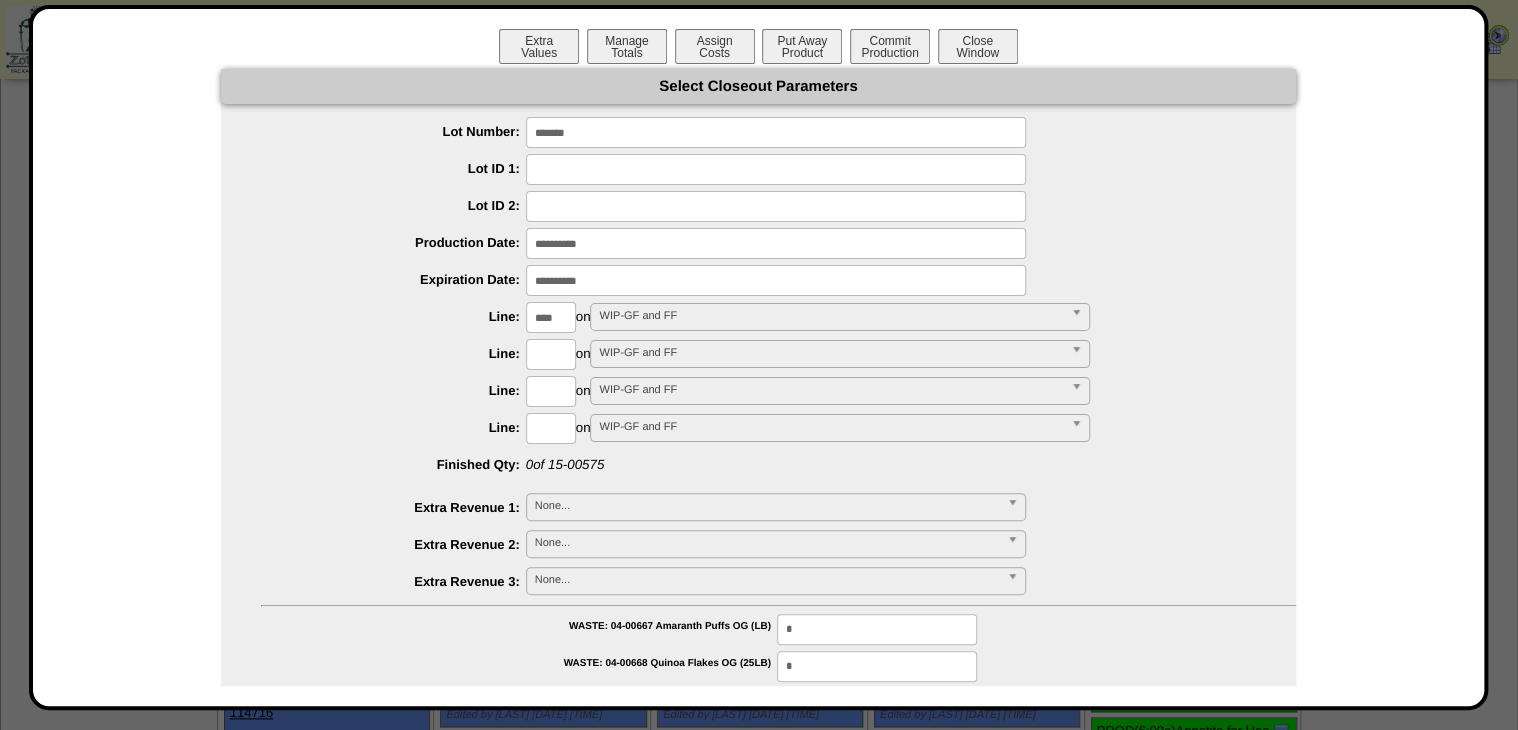 type on "****" 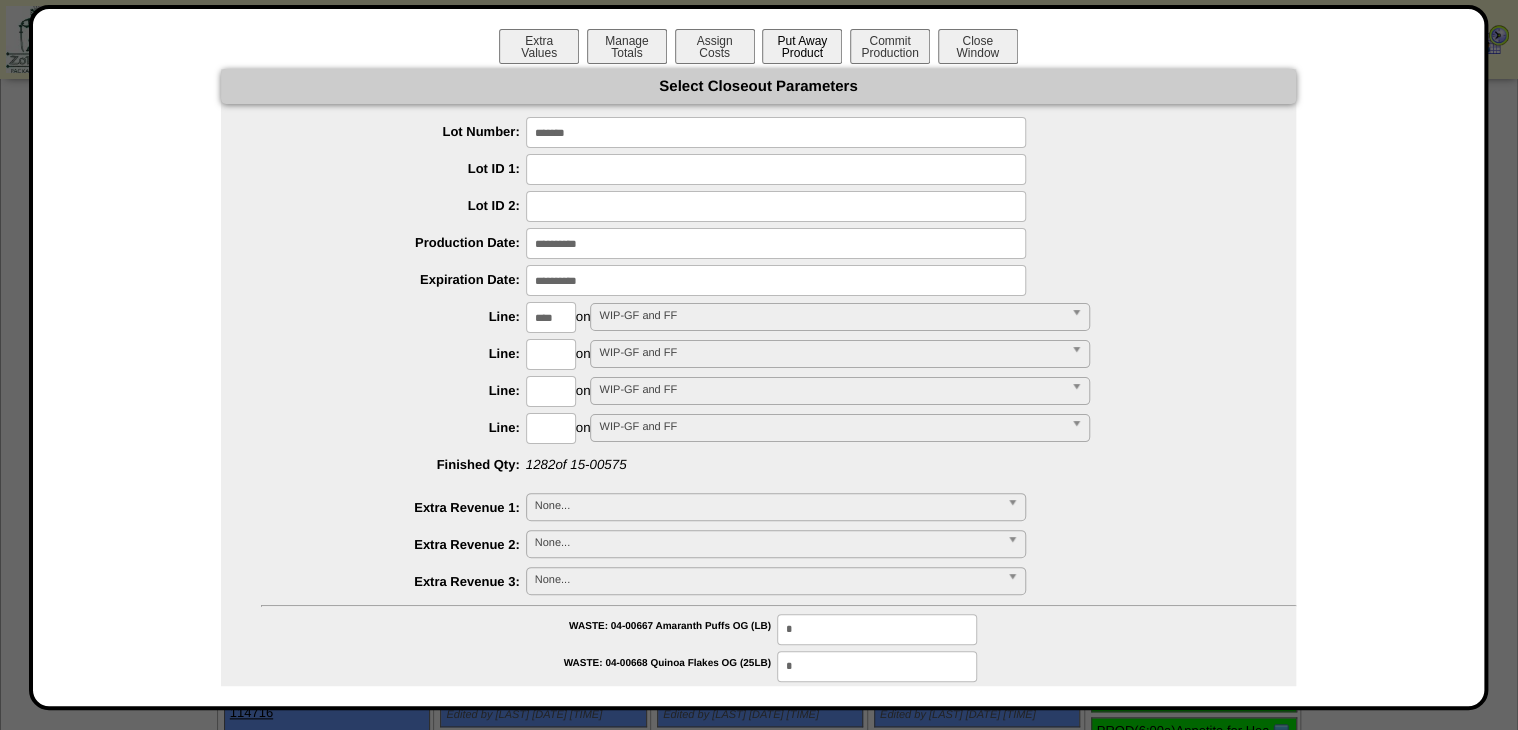 click on "Put Away Product" at bounding box center [802, 46] 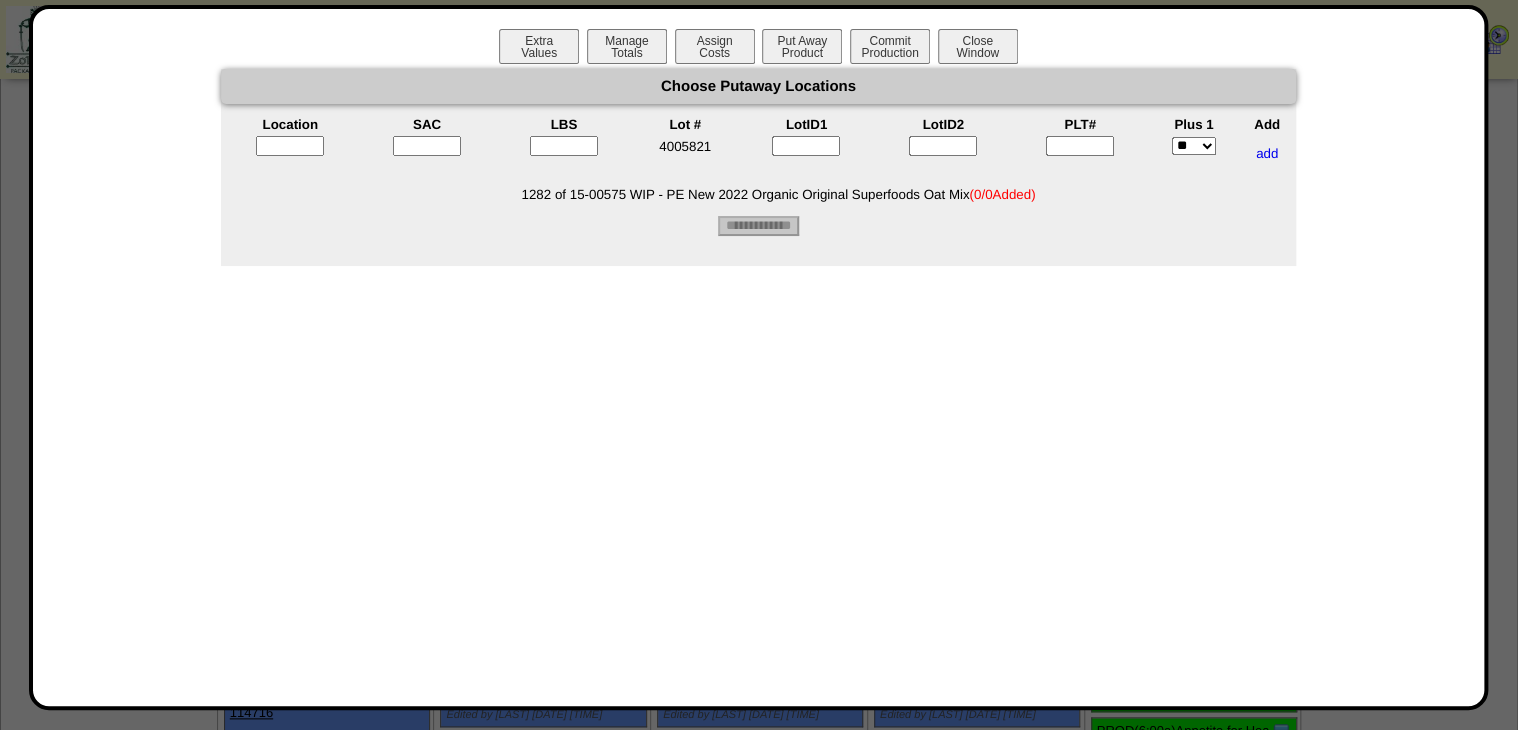 click at bounding box center [1080, 146] 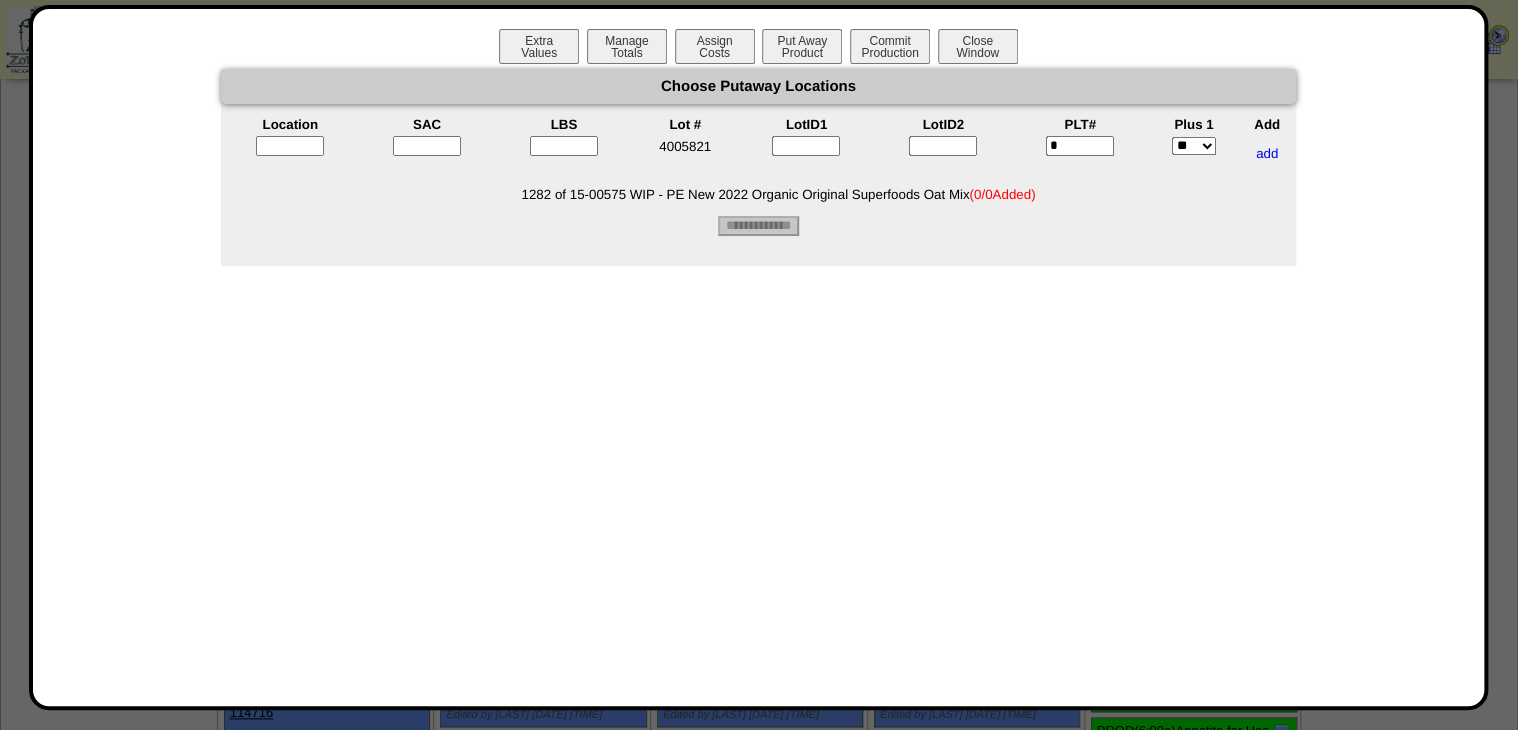 type on "*" 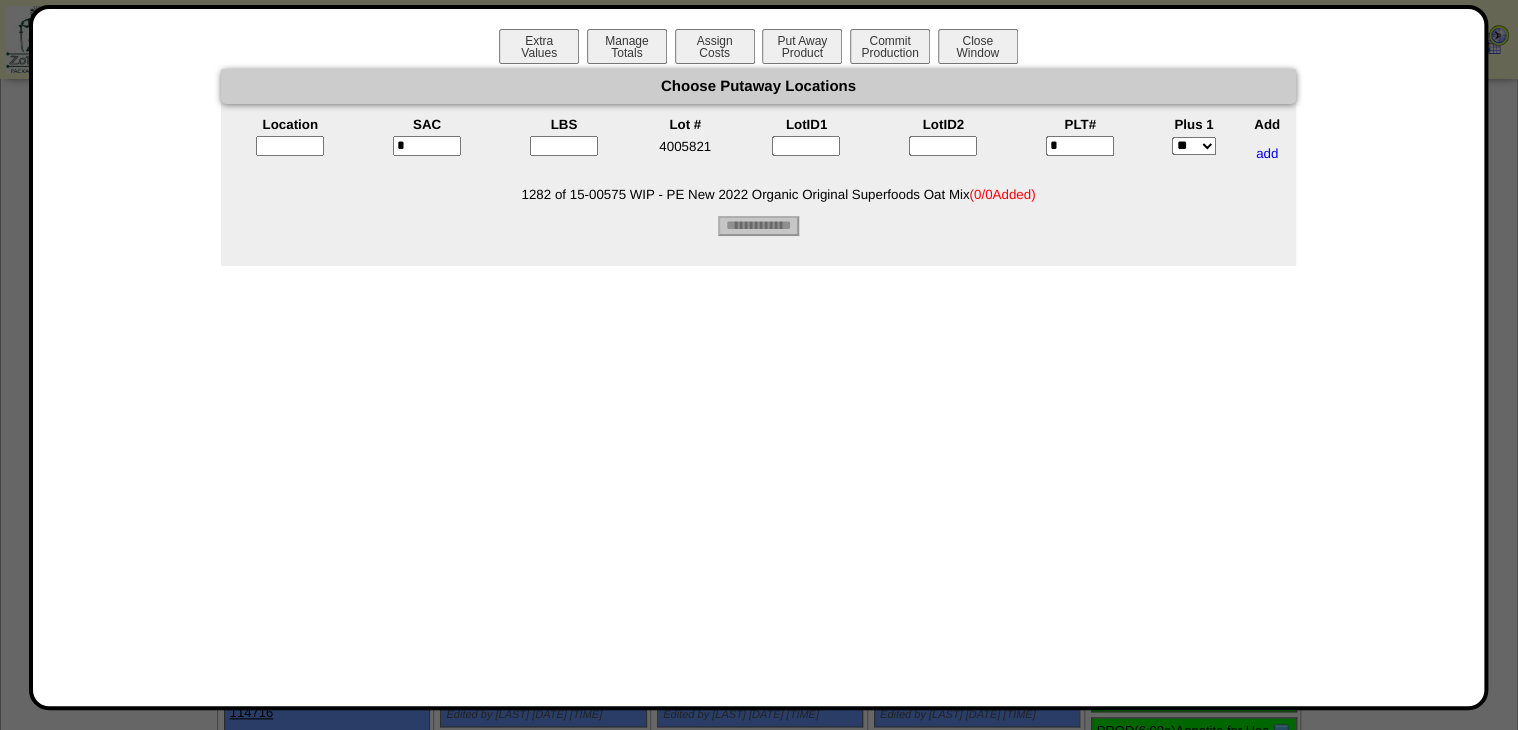 type on "*" 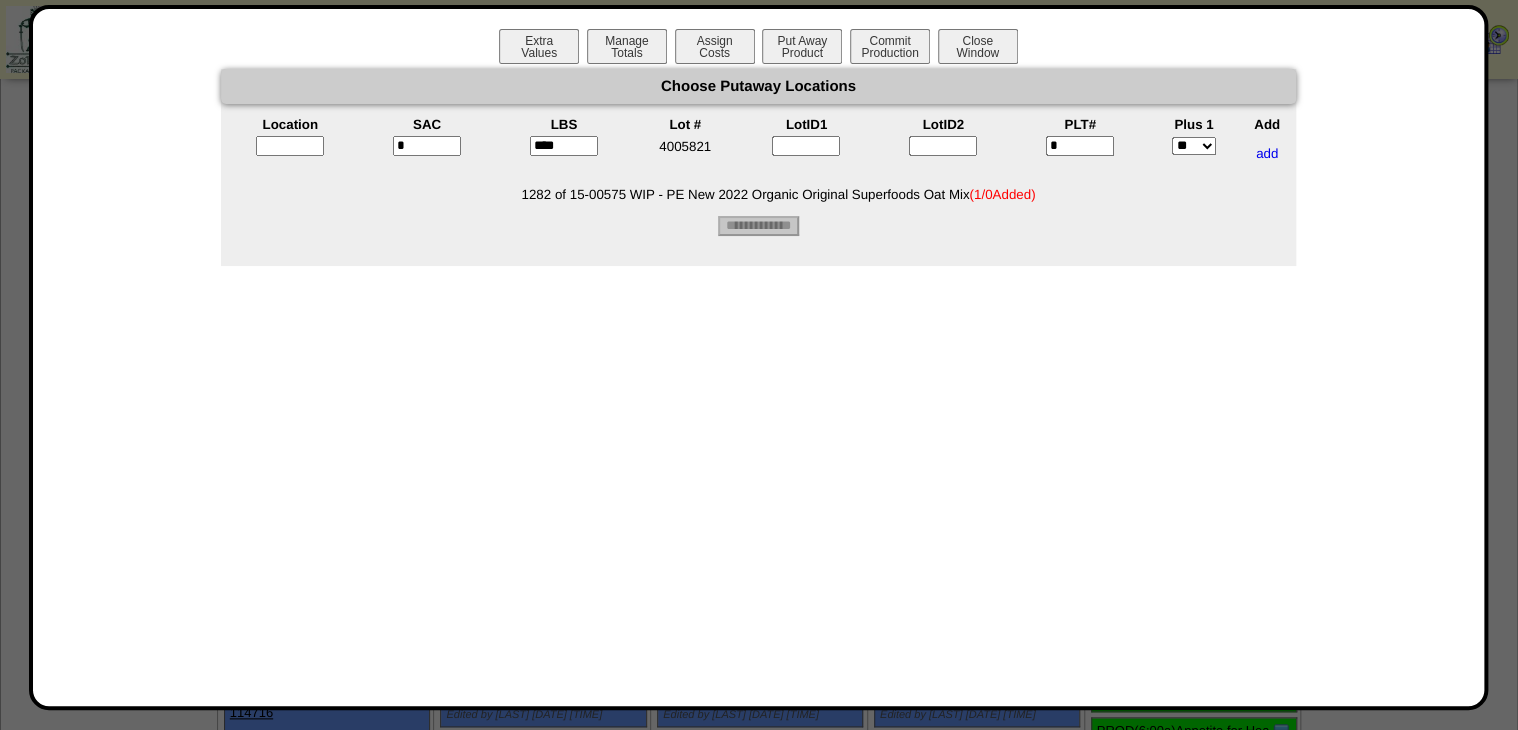type on "****" 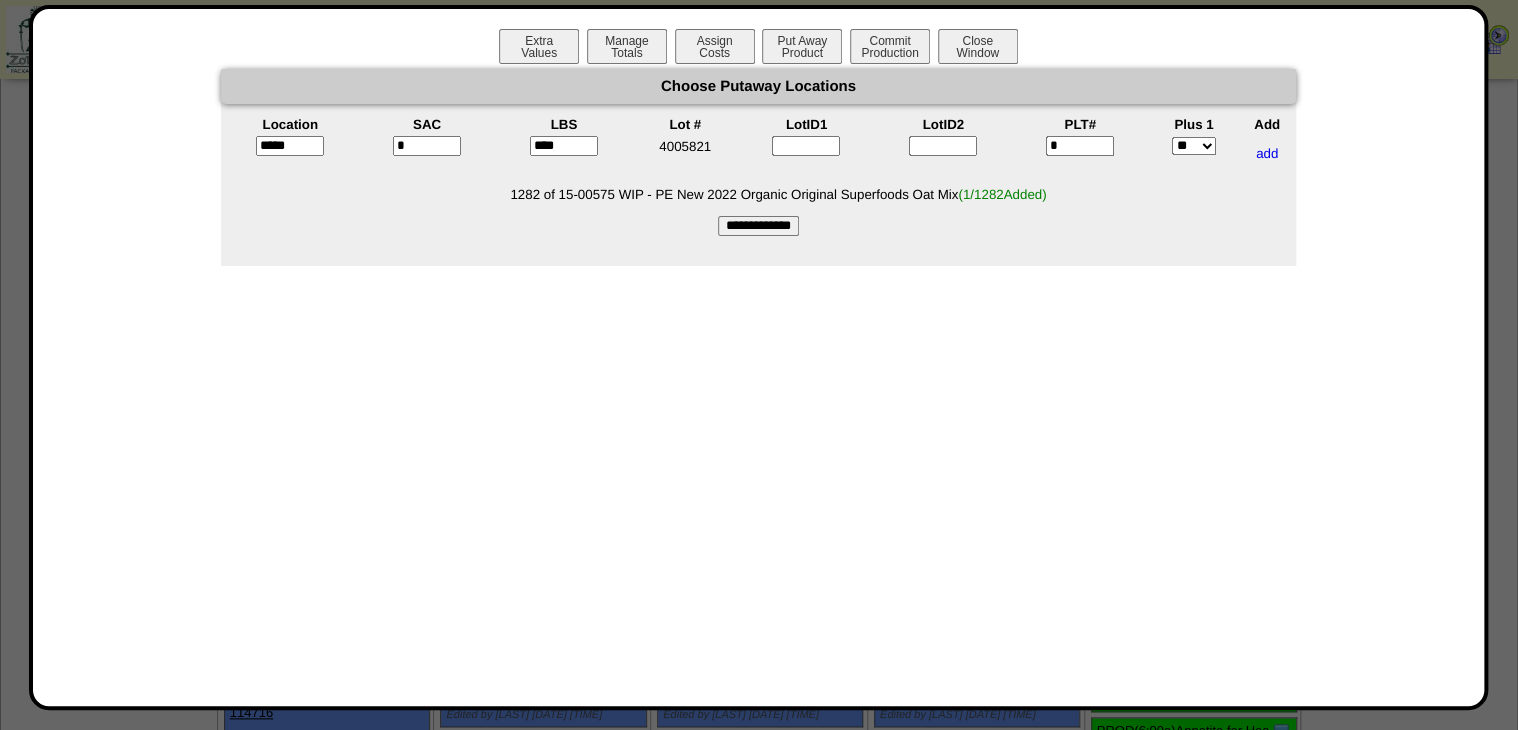 click on "*****" at bounding box center (290, 146) 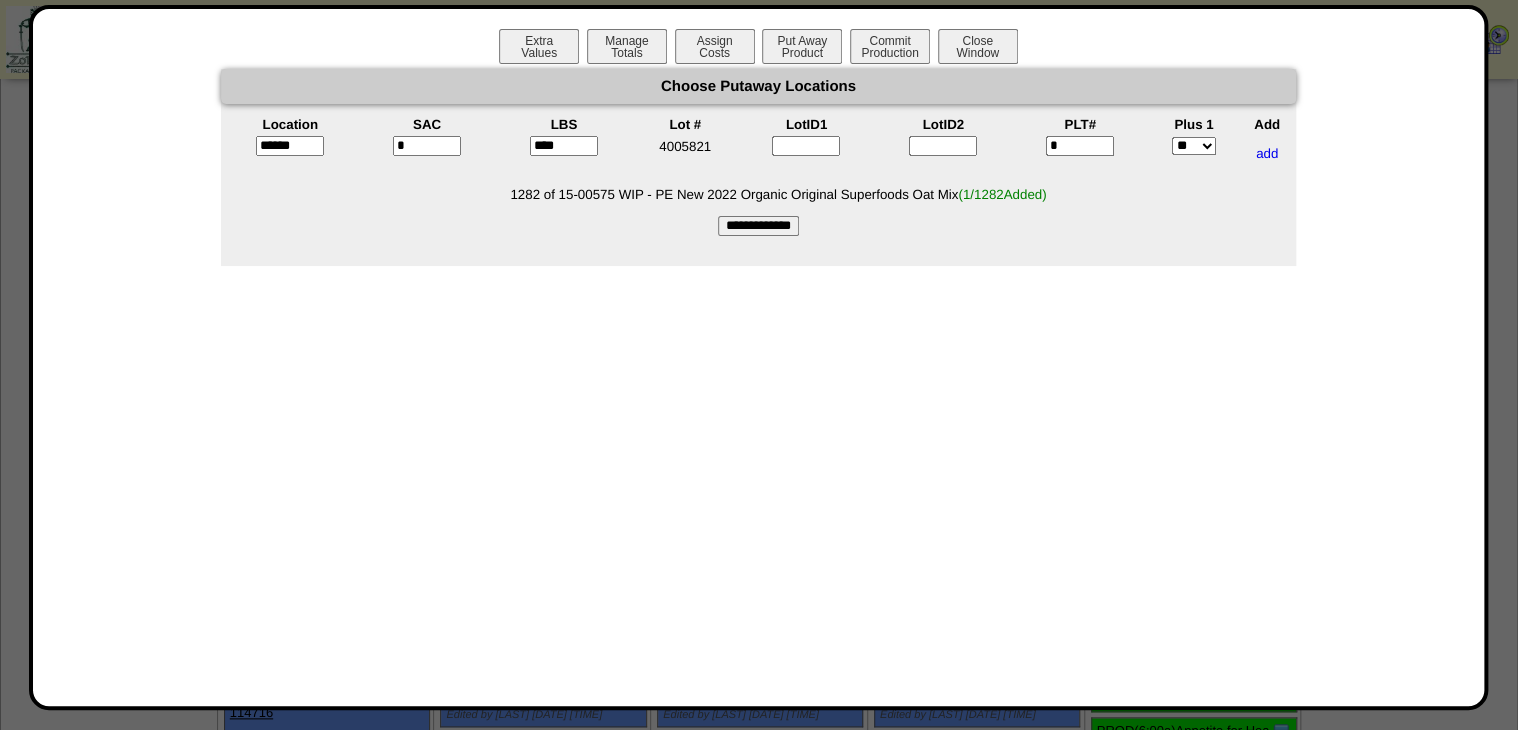 type on "*****" 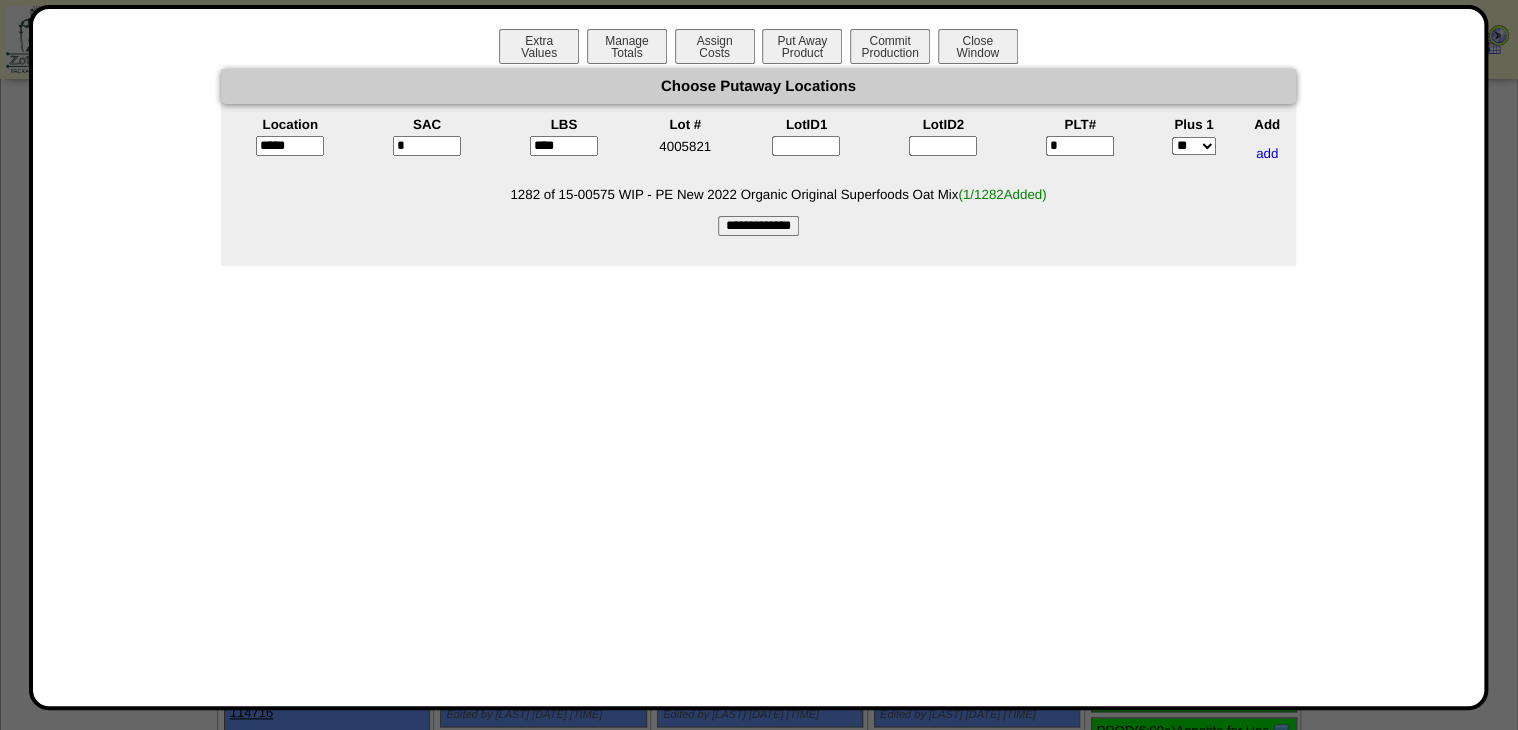 click on "**********" at bounding box center (758, 226) 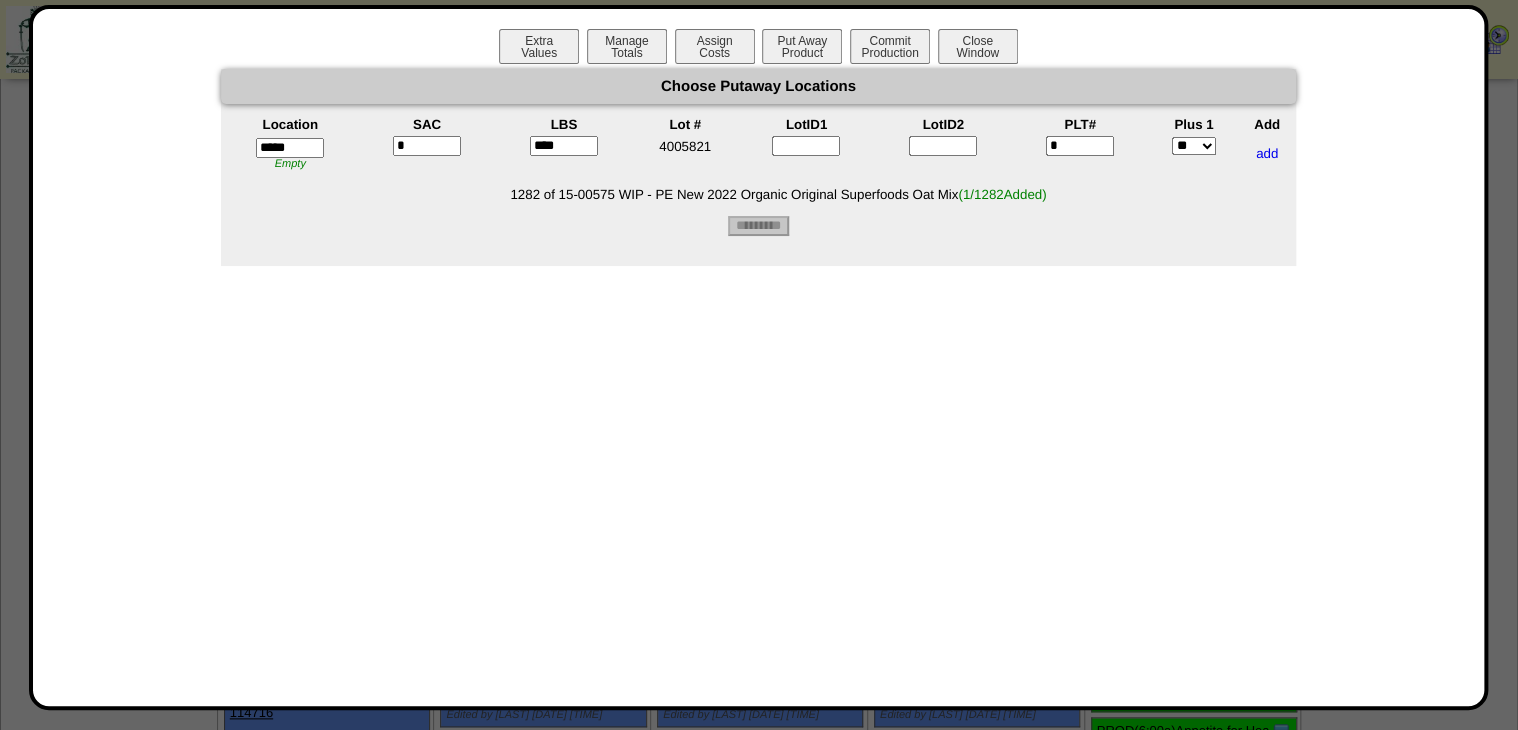 type on "*********" 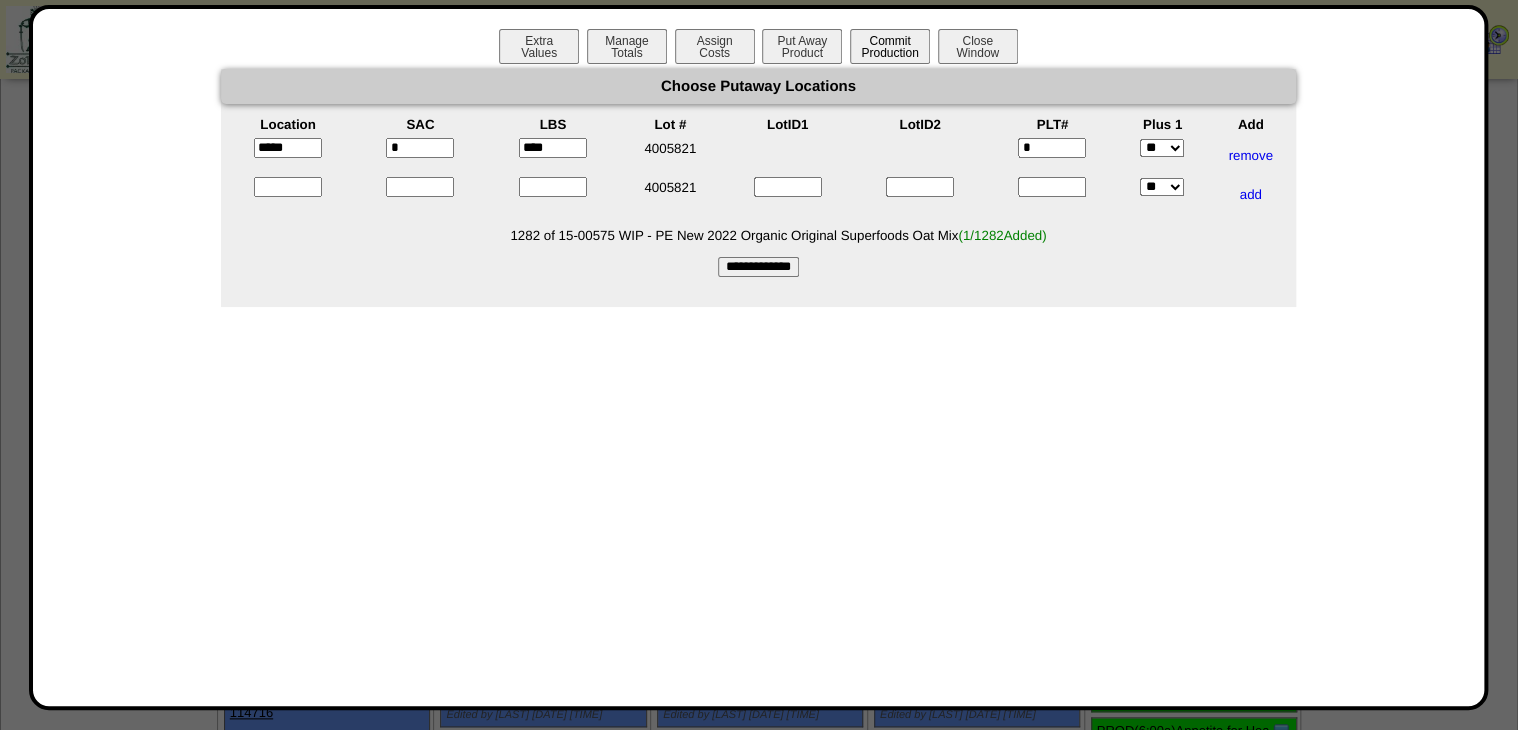 click on "Commit Production" at bounding box center [890, 46] 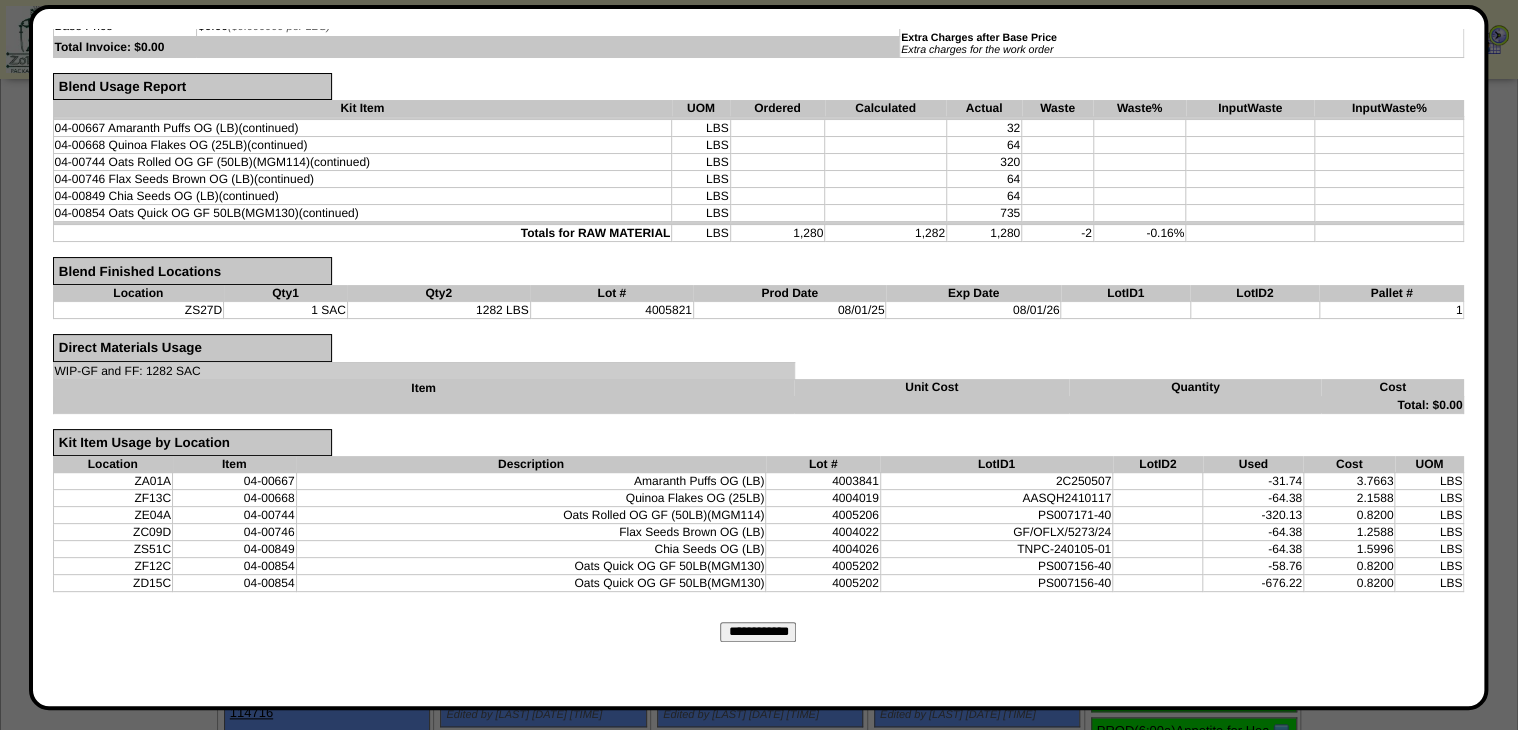 scroll, scrollTop: 314, scrollLeft: 0, axis: vertical 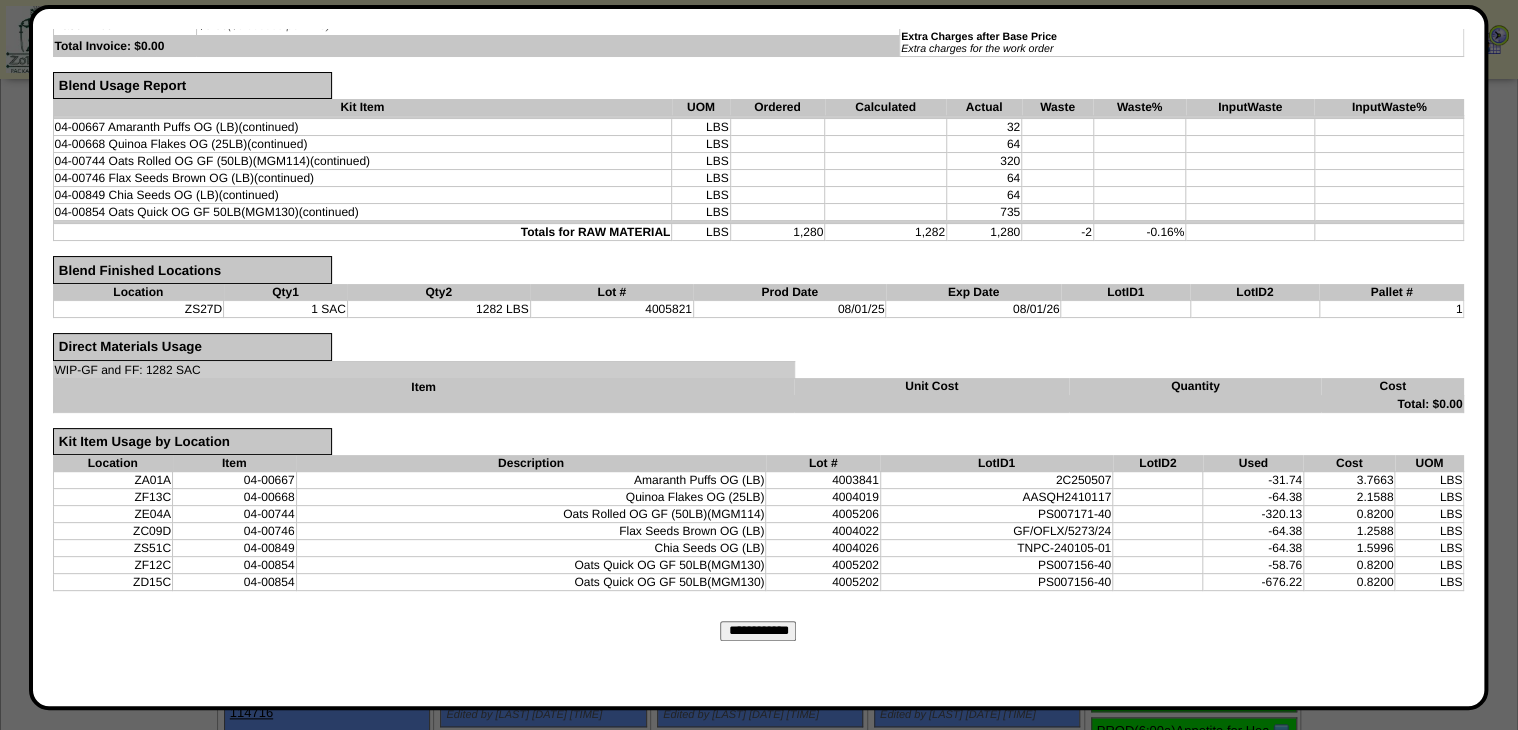 click on "**********" at bounding box center [758, 631] 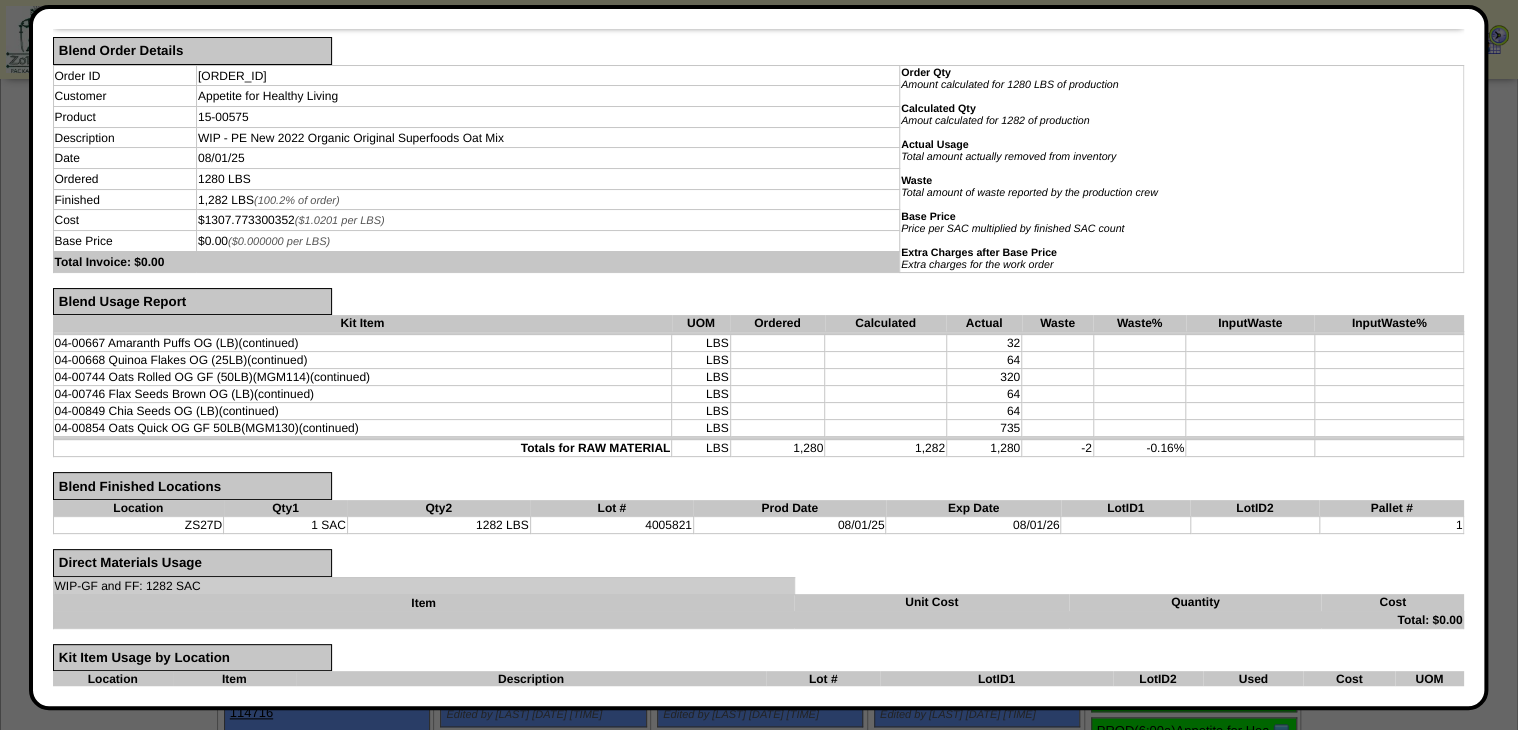 scroll, scrollTop: 0, scrollLeft: 0, axis: both 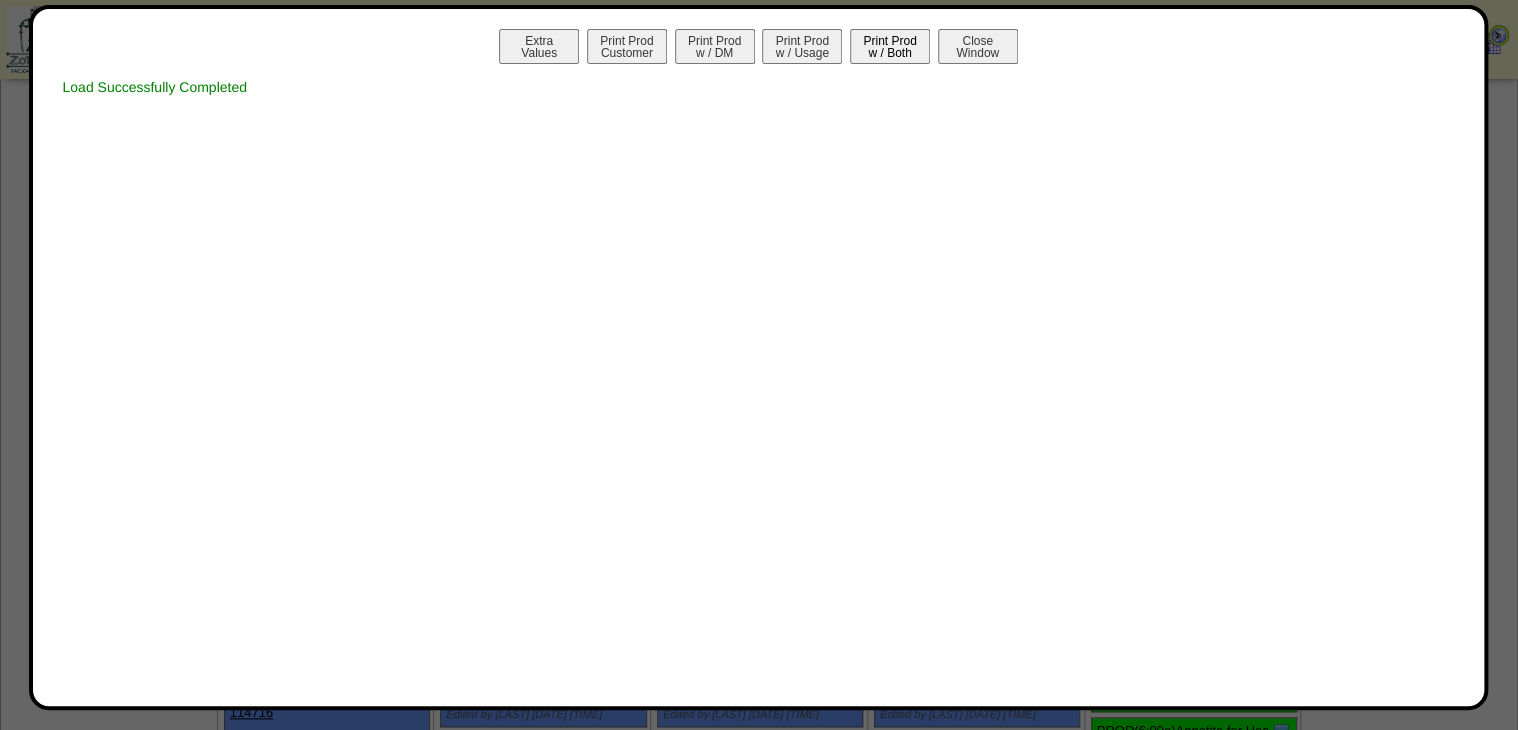 click on "Print Prod w / Both" at bounding box center (890, 46) 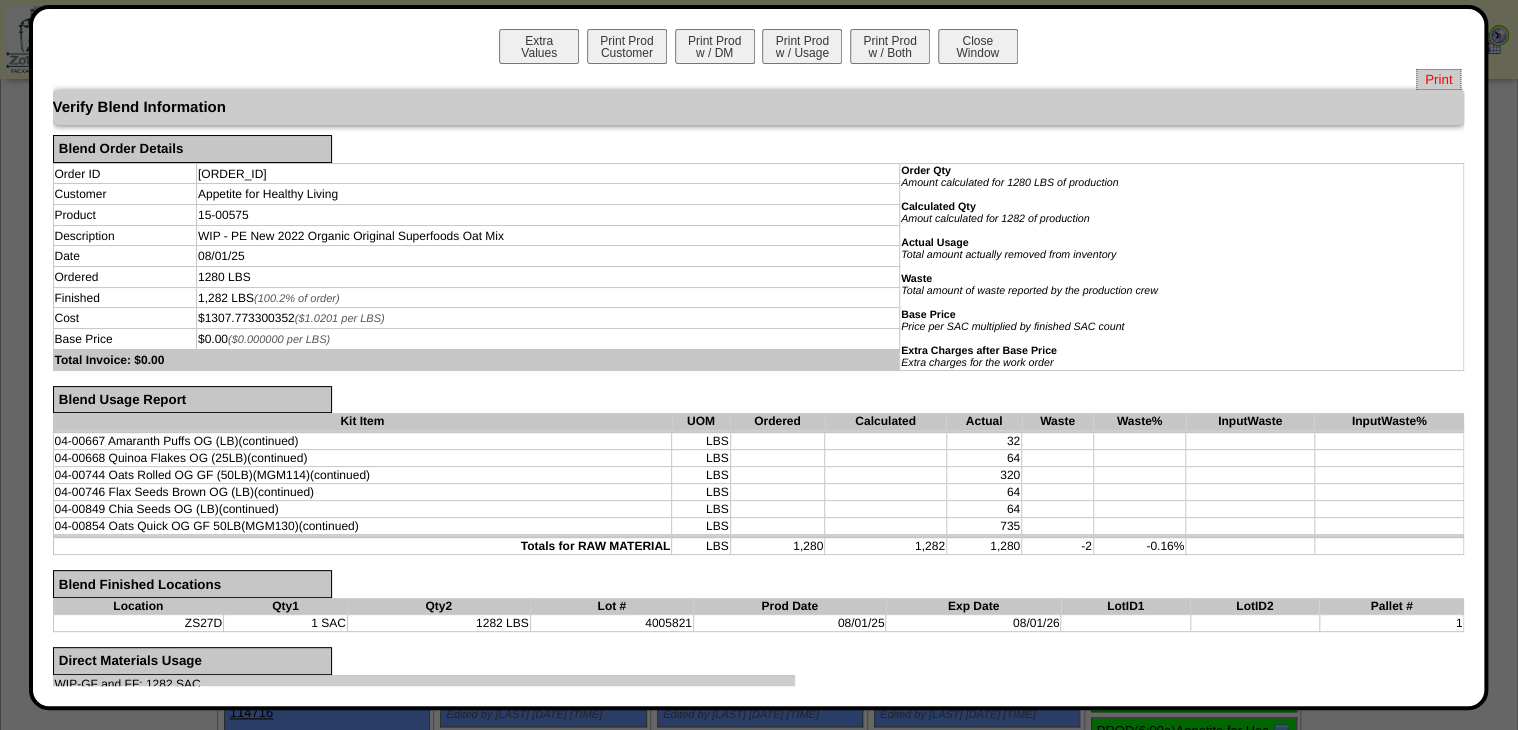 click on "Print" at bounding box center (1438, 79) 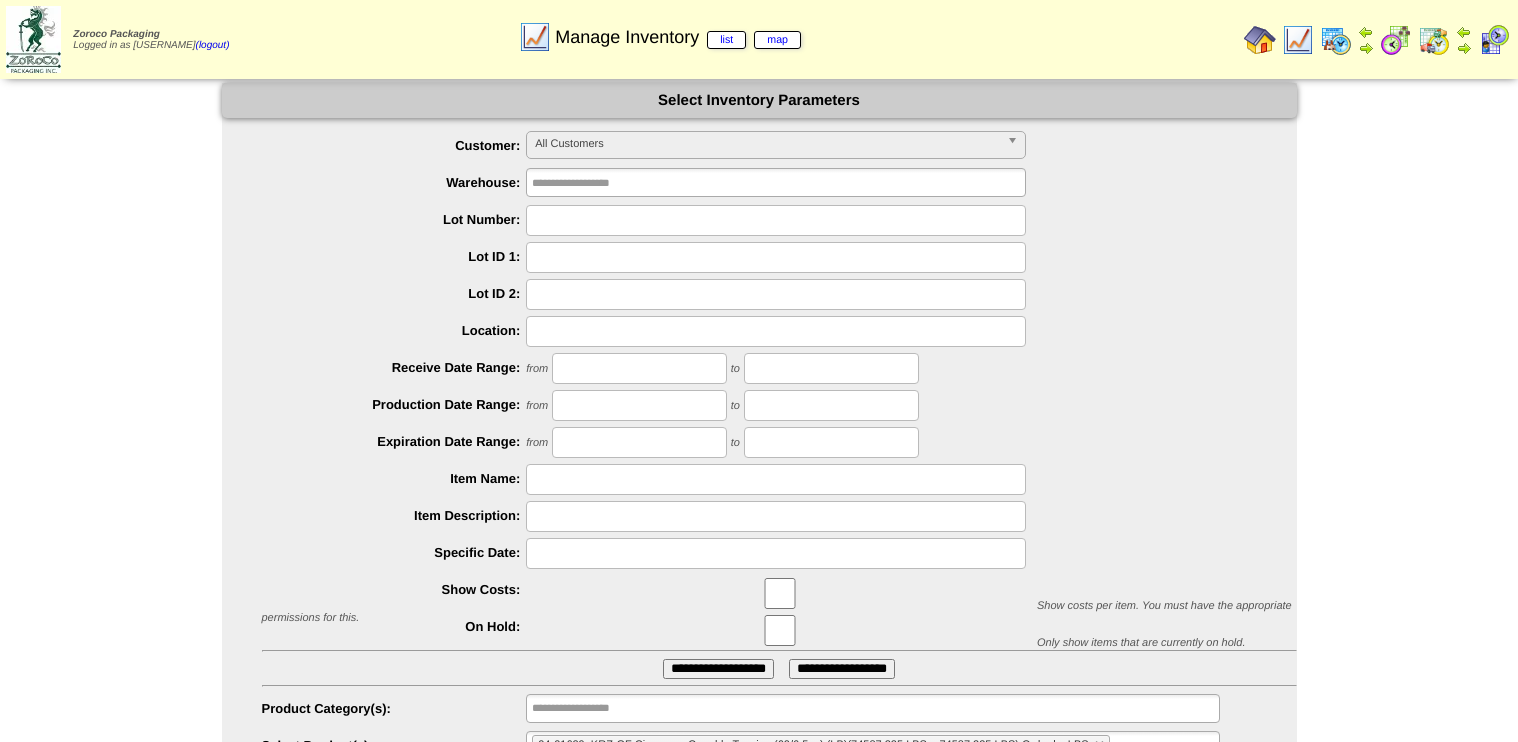 scroll, scrollTop: 0, scrollLeft: 0, axis: both 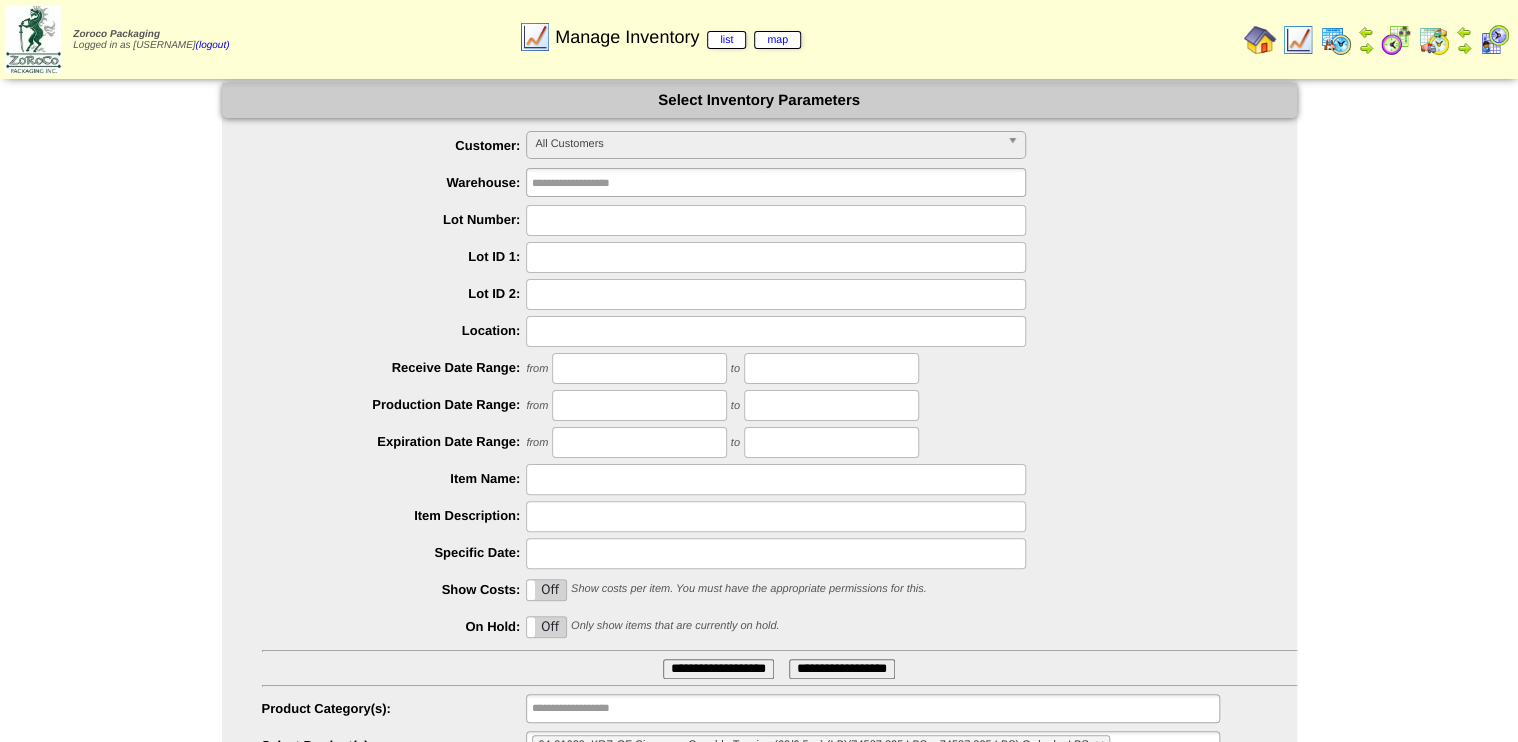 click on "**********" at bounding box center [759, 446] 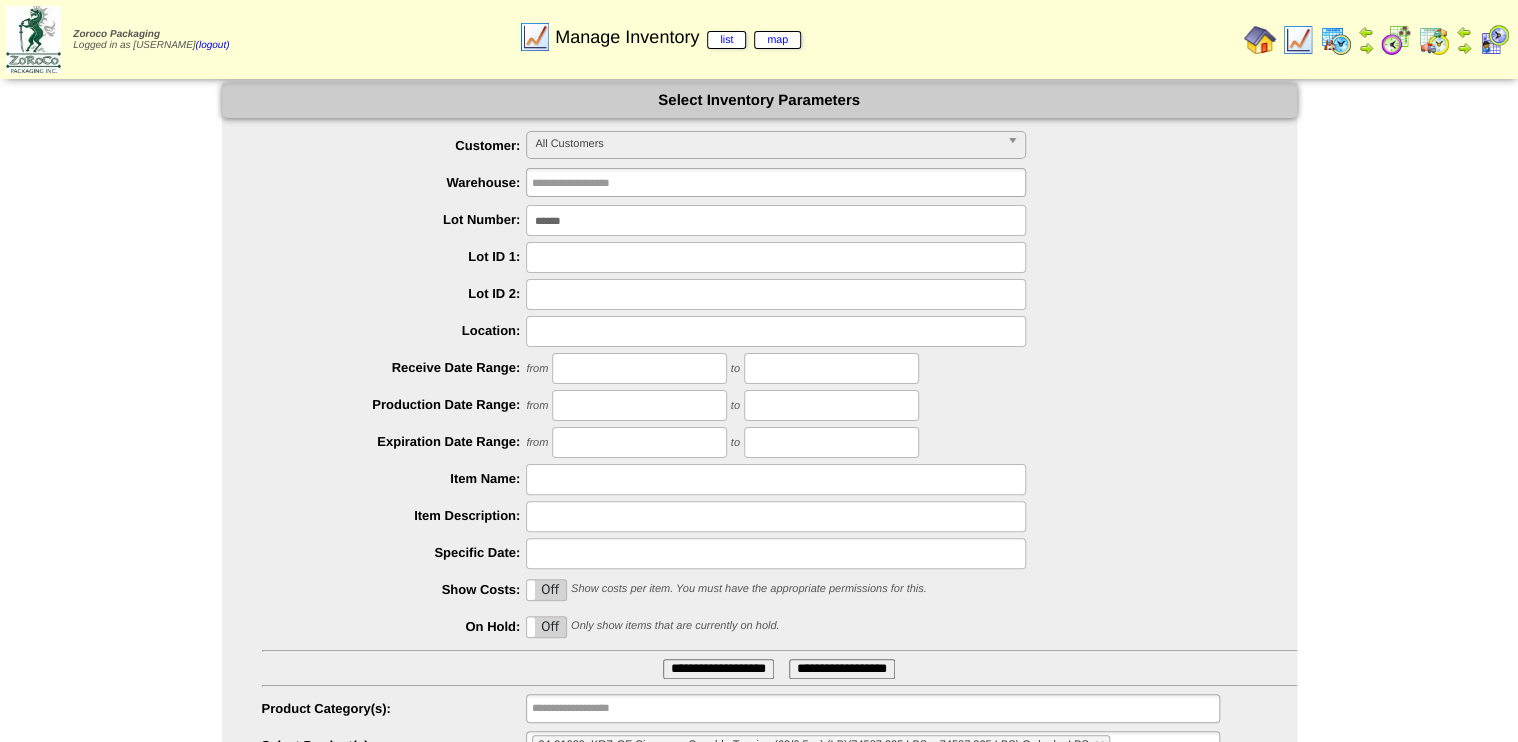 type on "*******" 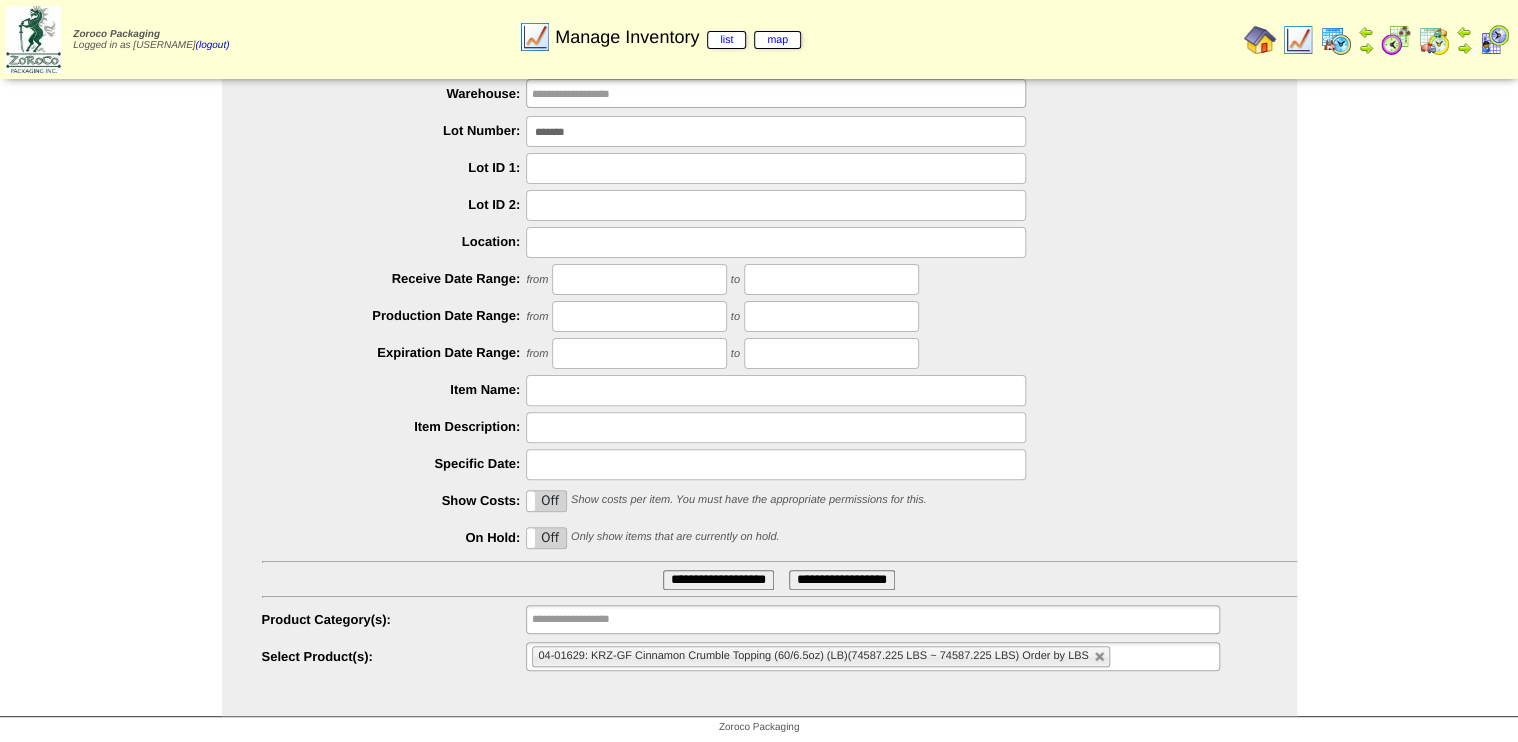scroll, scrollTop: 91, scrollLeft: 0, axis: vertical 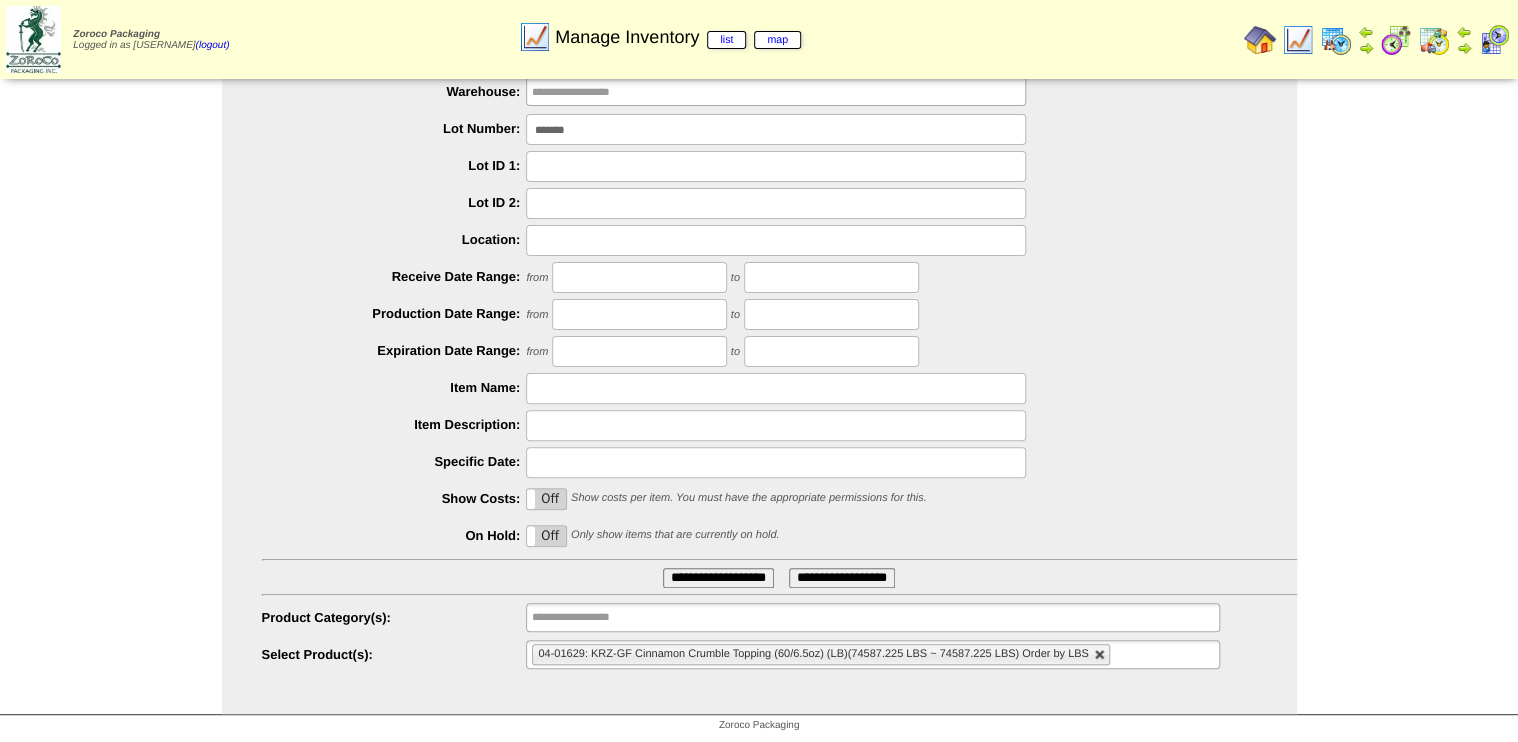 click at bounding box center (1100, 655) 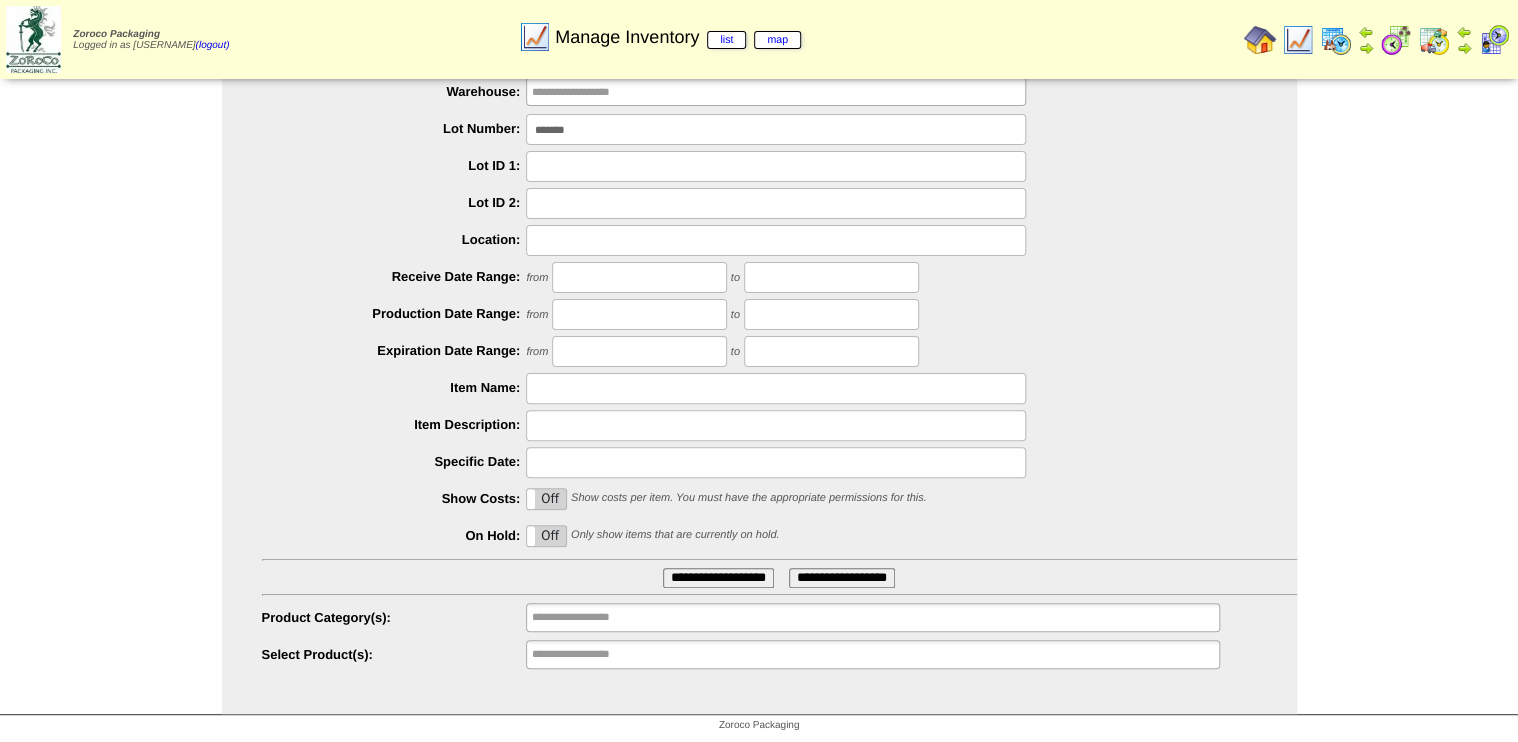 type on "*******" 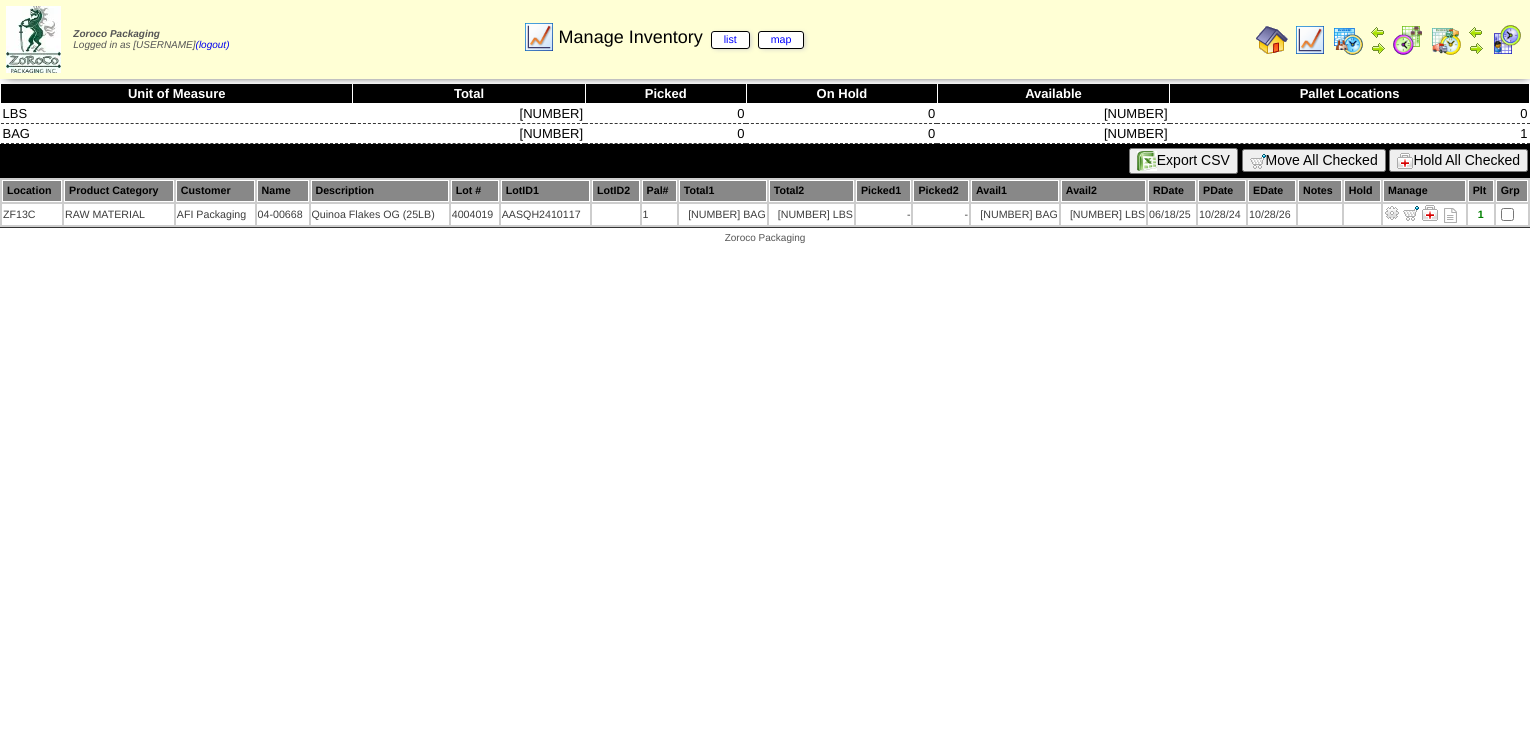 scroll, scrollTop: 0, scrollLeft: 0, axis: both 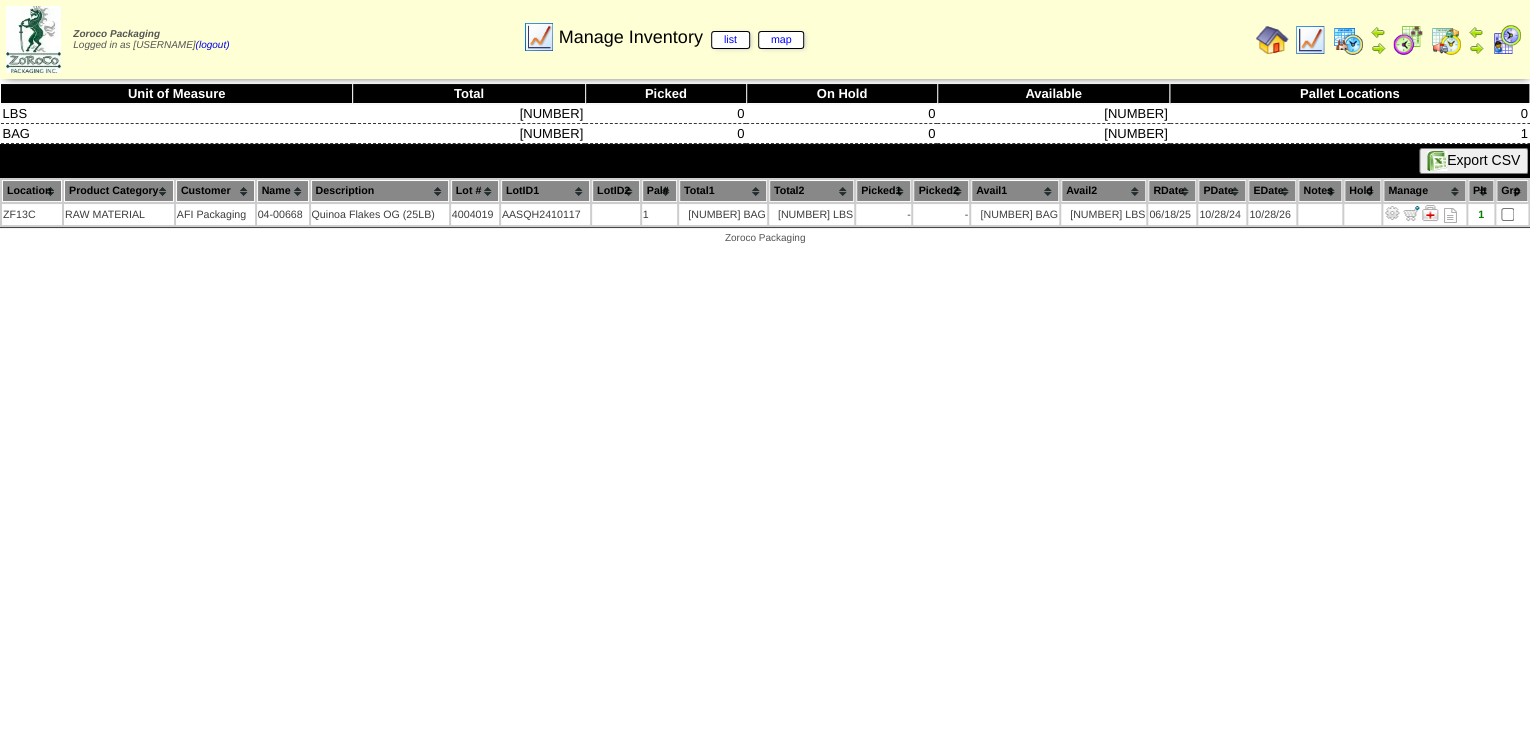 click at bounding box center (1408, 40) 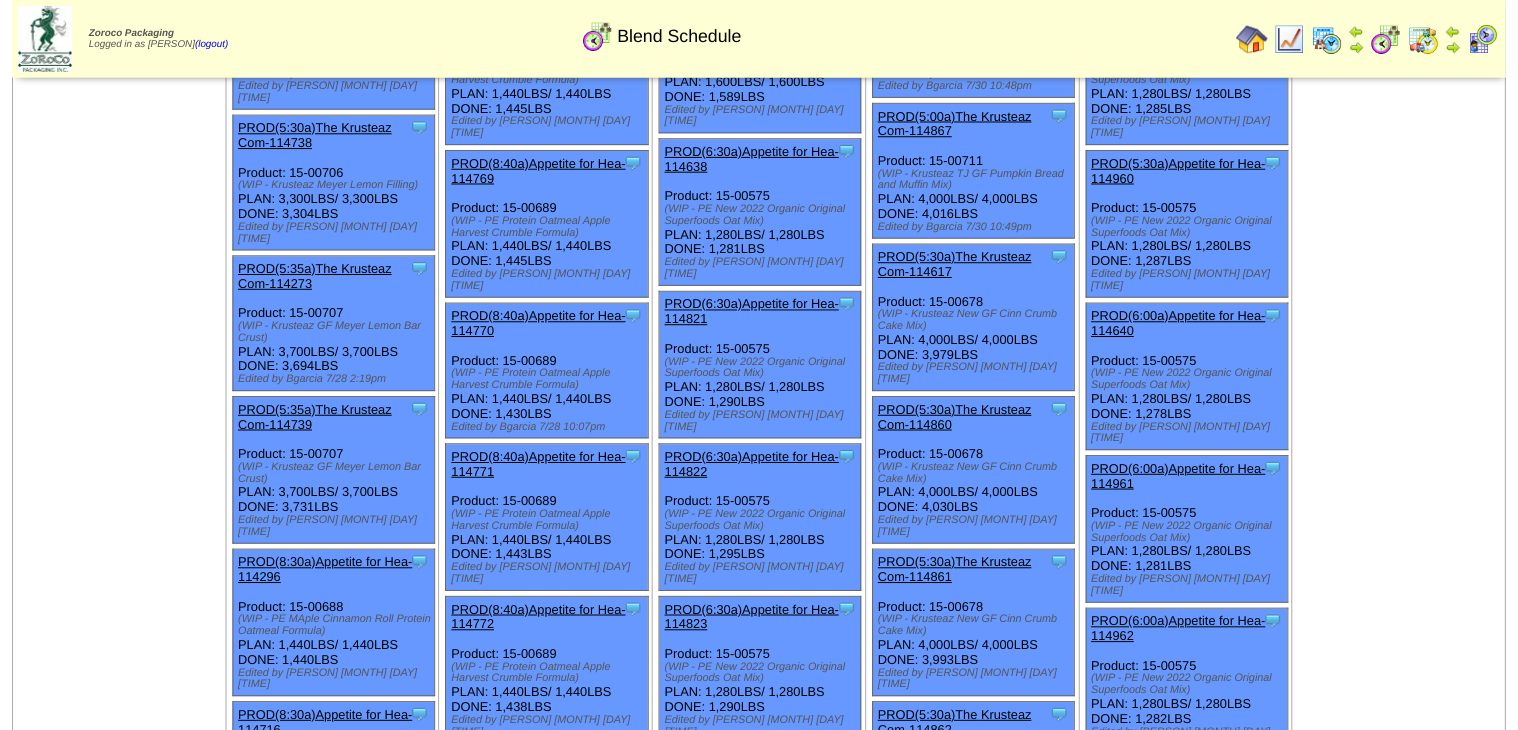 scroll, scrollTop: 1120, scrollLeft: 0, axis: vertical 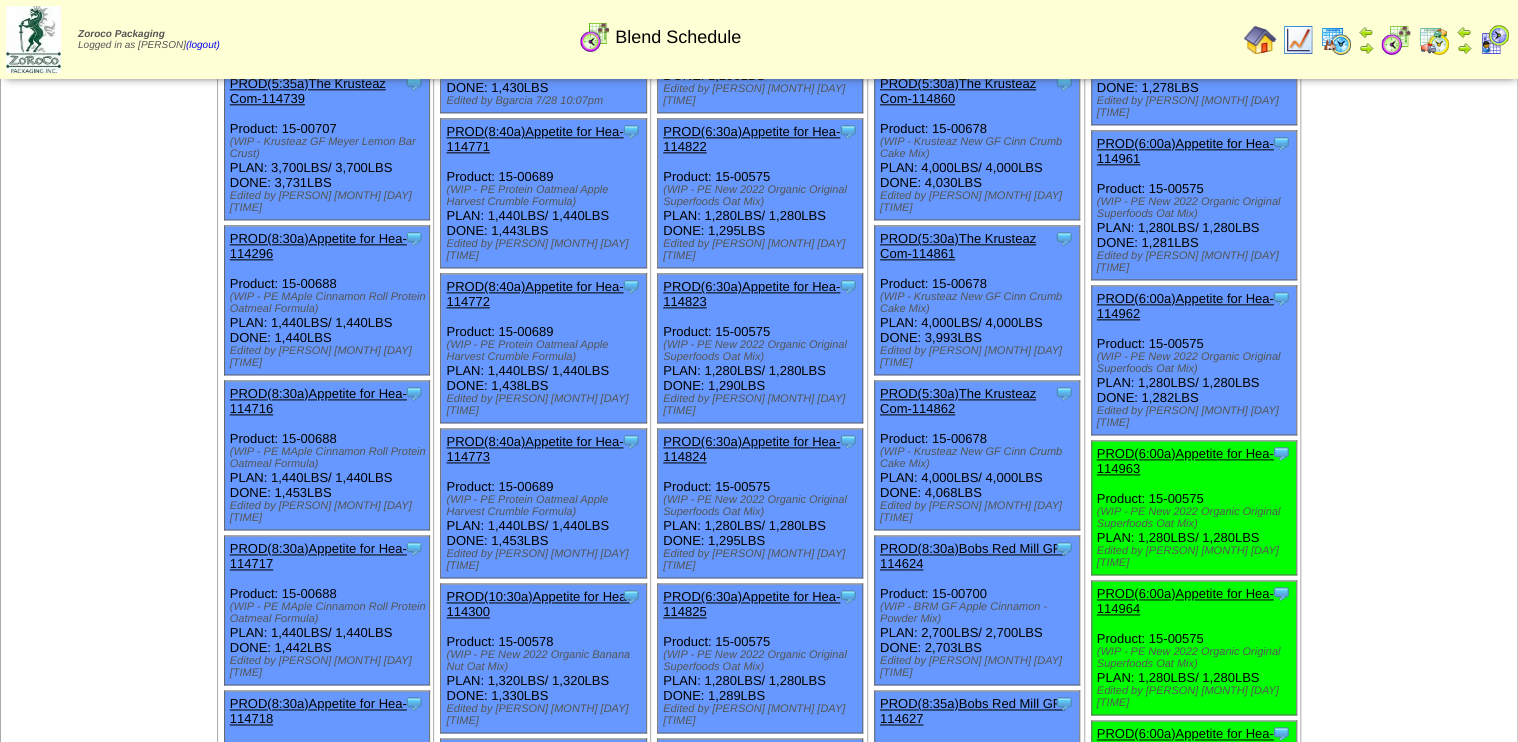 click on "PROD(6:00a)Appetite for Hea-114963" at bounding box center (1185, 461) 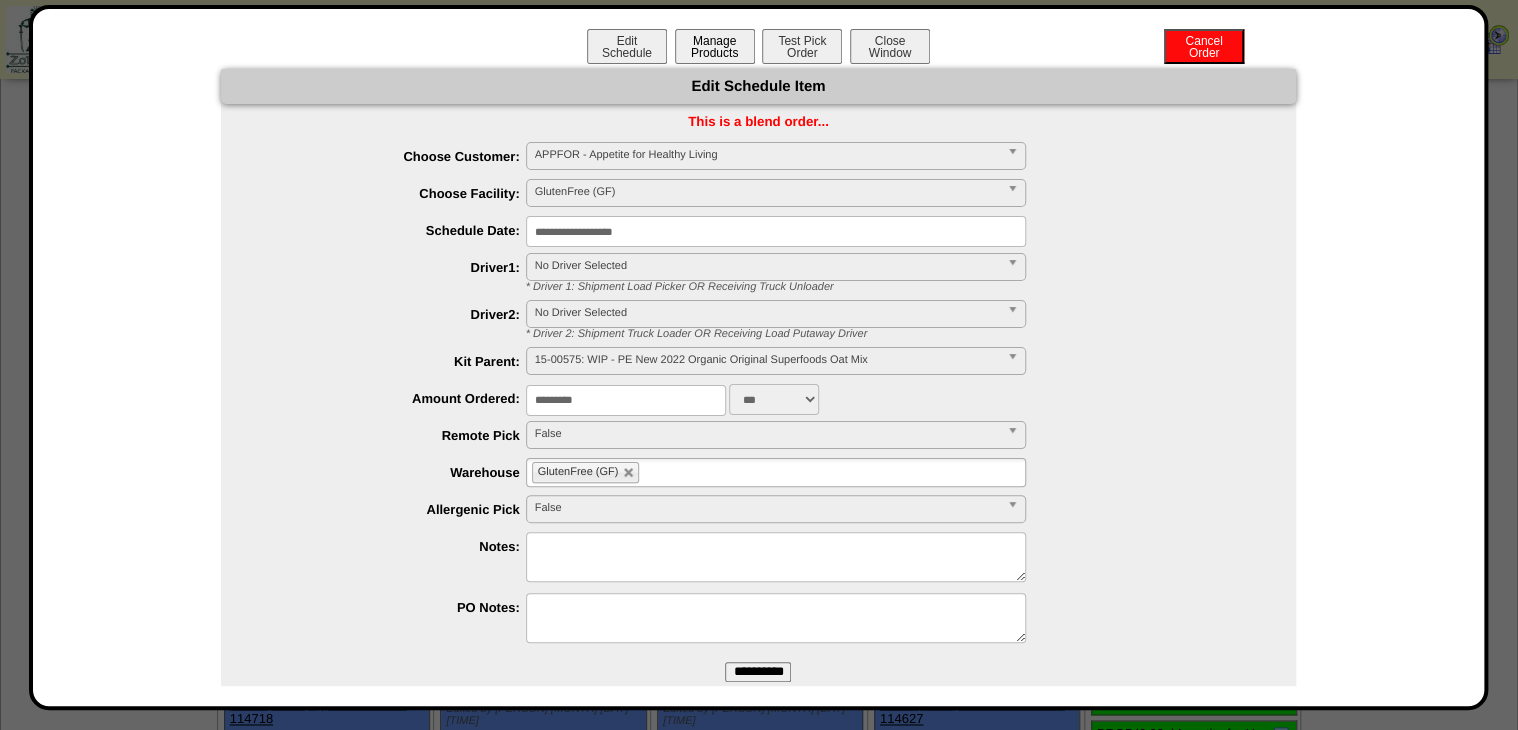 click on "Manage Products" at bounding box center (715, 46) 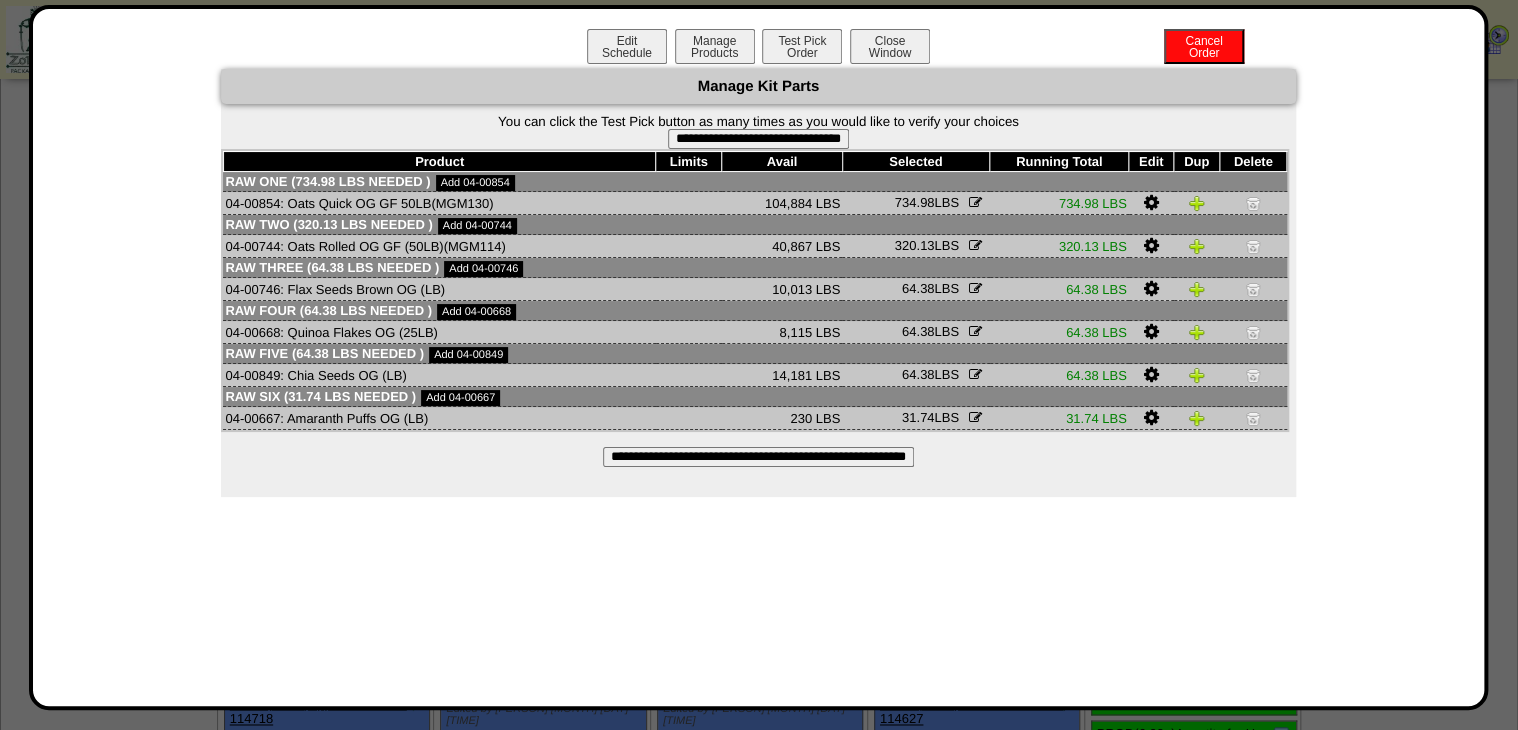 click on "**********" at bounding box center [758, 139] 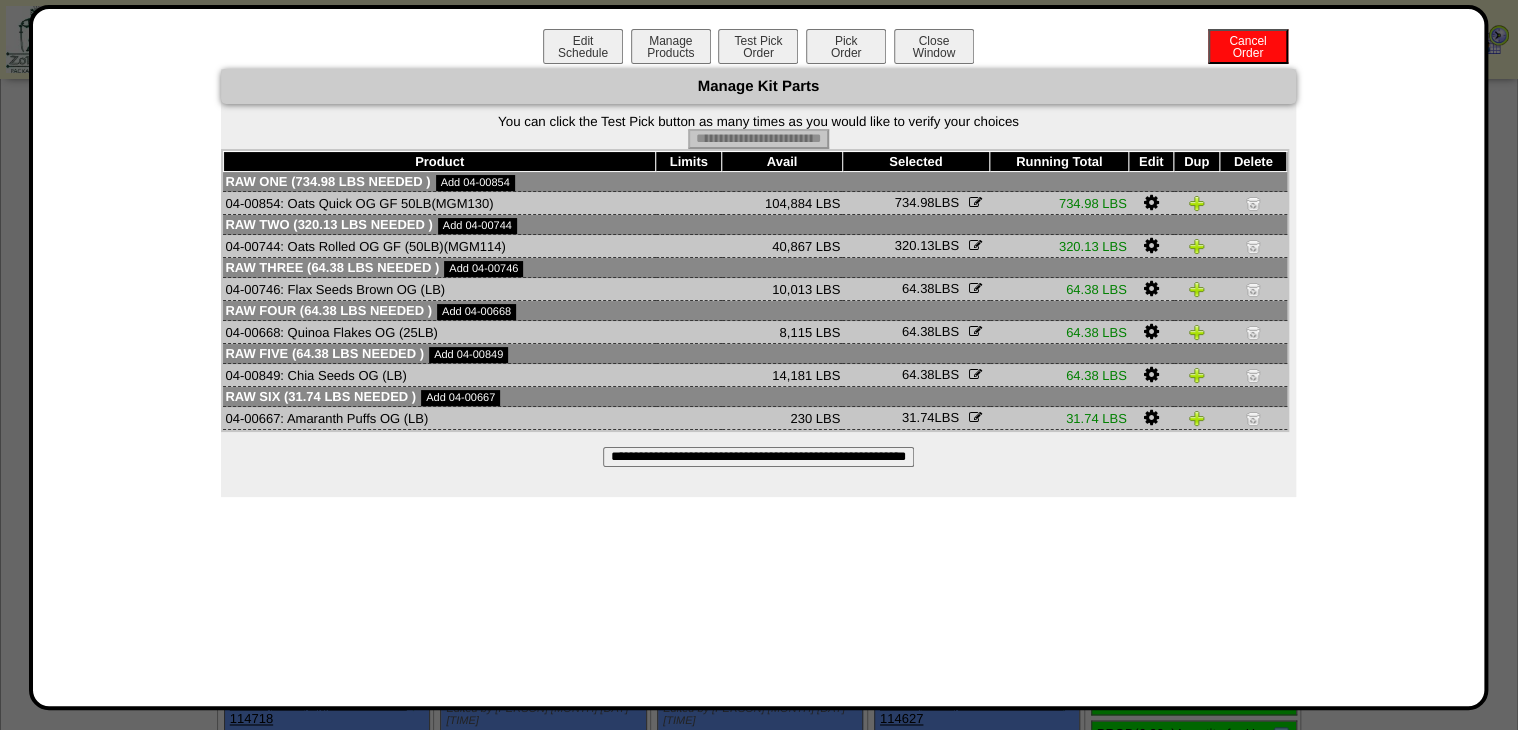 click on "Edit Schedule
Manage Products
Test Pick Order
Pick Order
Cancel Order
Close Window" at bounding box center (759, 49) 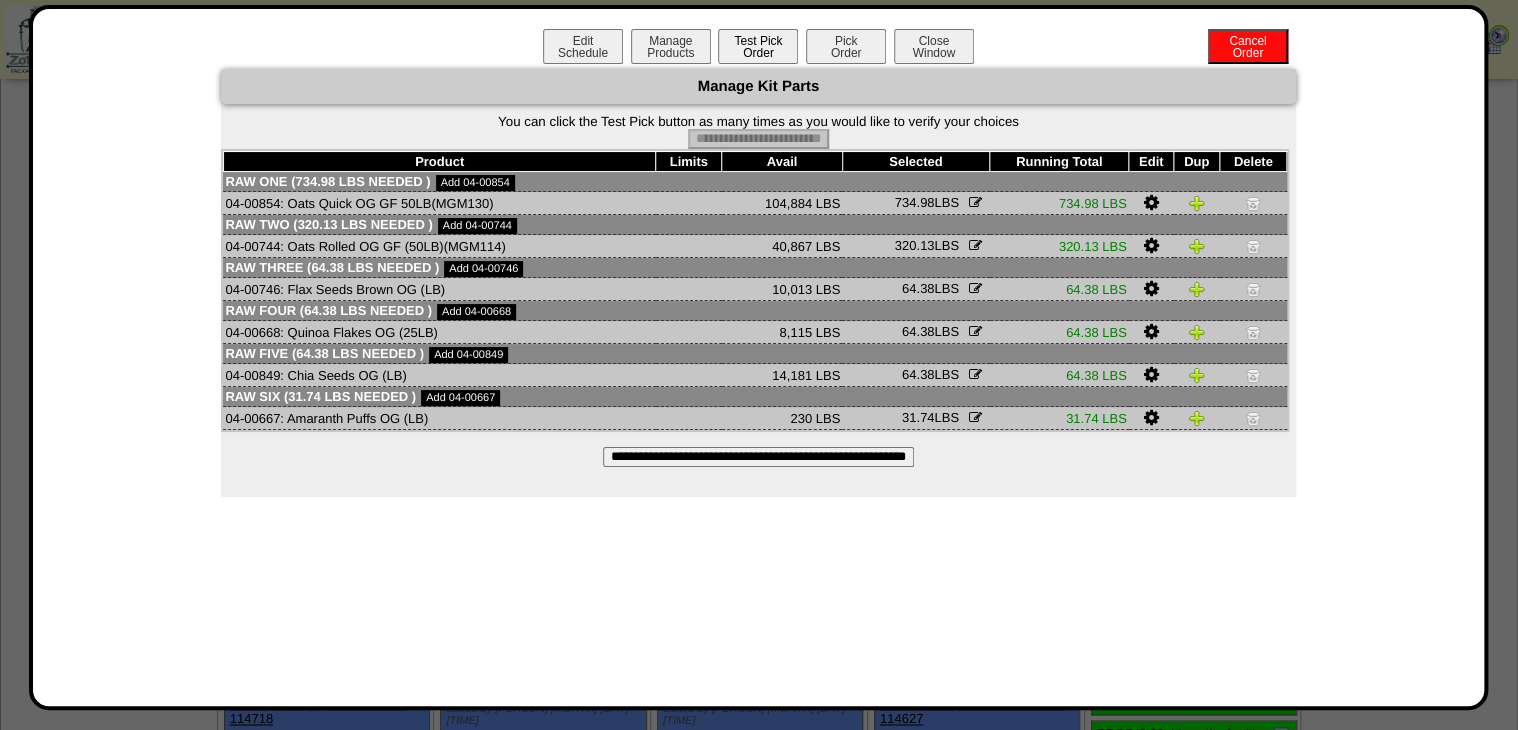 click on "Pick Order" at bounding box center [846, 46] 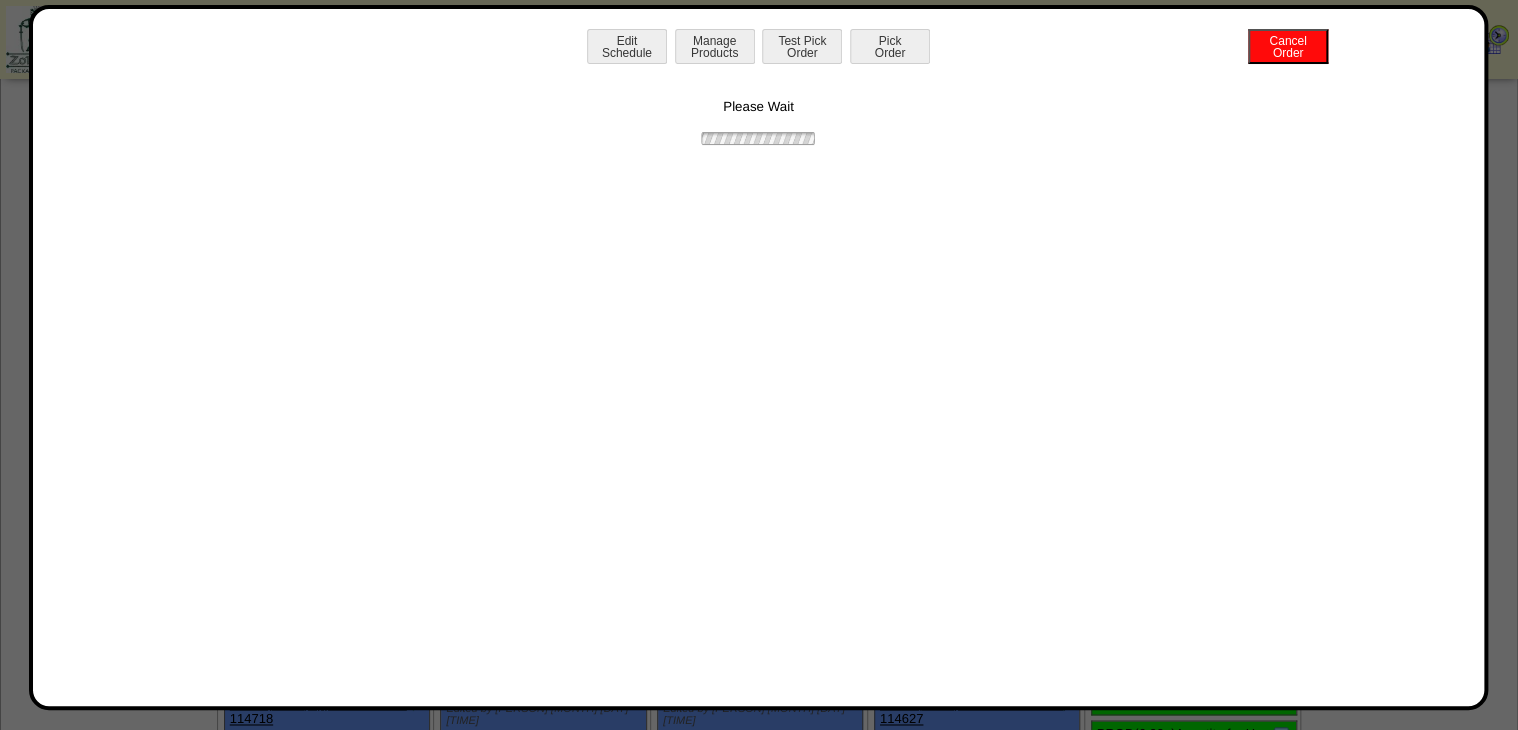 drag, startPoint x: 772, startPoint y: 77, endPoint x: 761, endPoint y: 80, distance: 11.401754 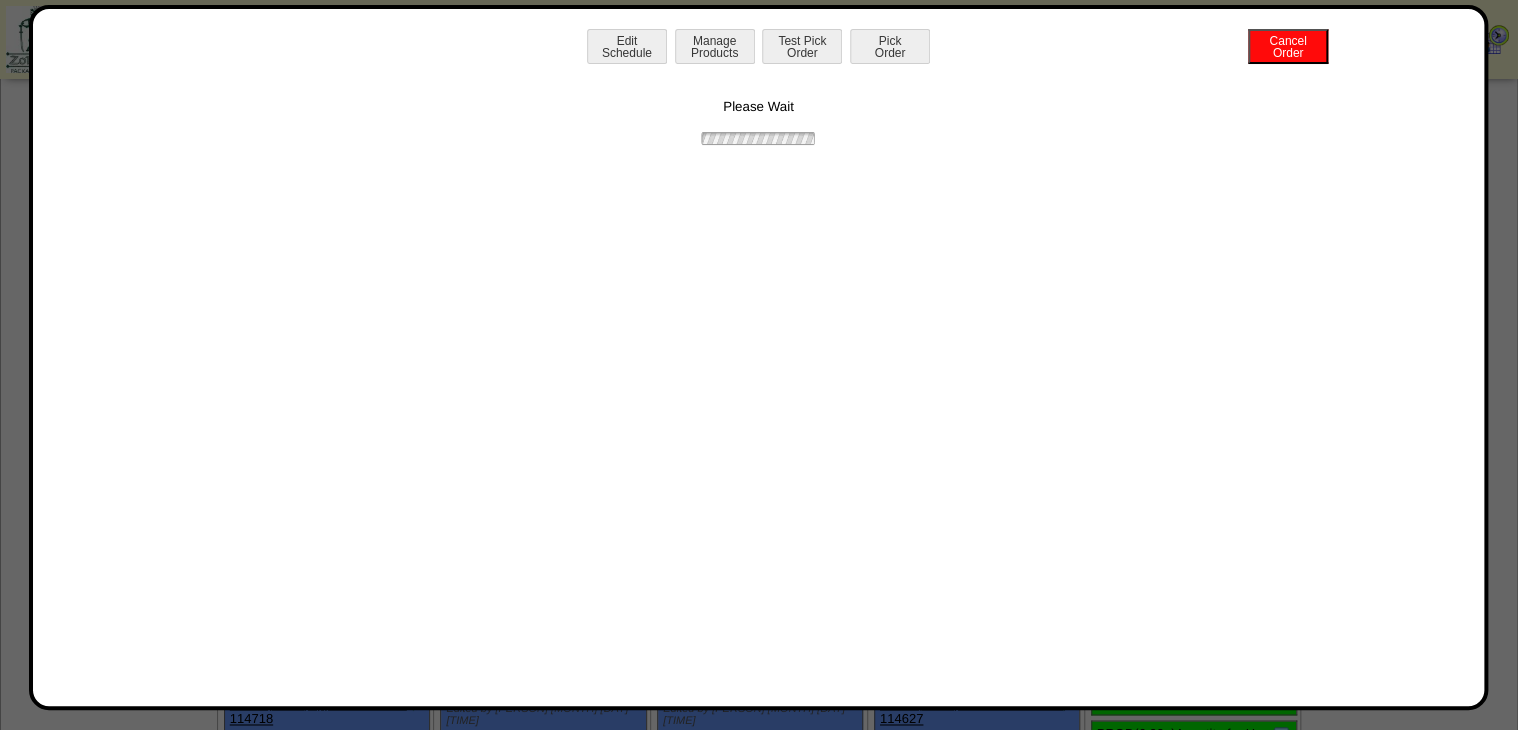 drag, startPoint x: 761, startPoint y: 80, endPoint x: 623, endPoint y: 263, distance: 229.20079 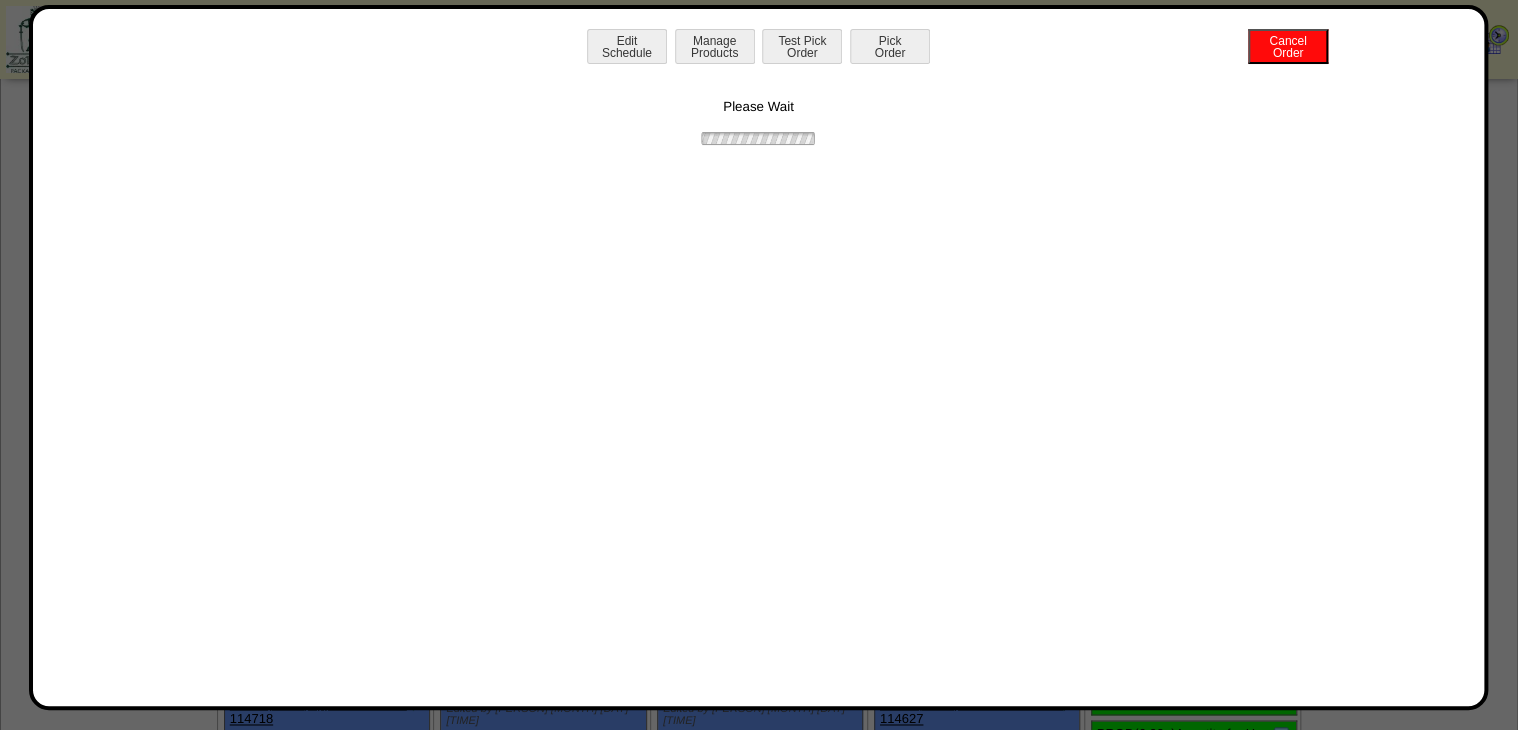 click on "Edit Schedule
Manage Products
Test Pick Order
Pick Order
Cancel Order
Please Wait" at bounding box center (759, 357) 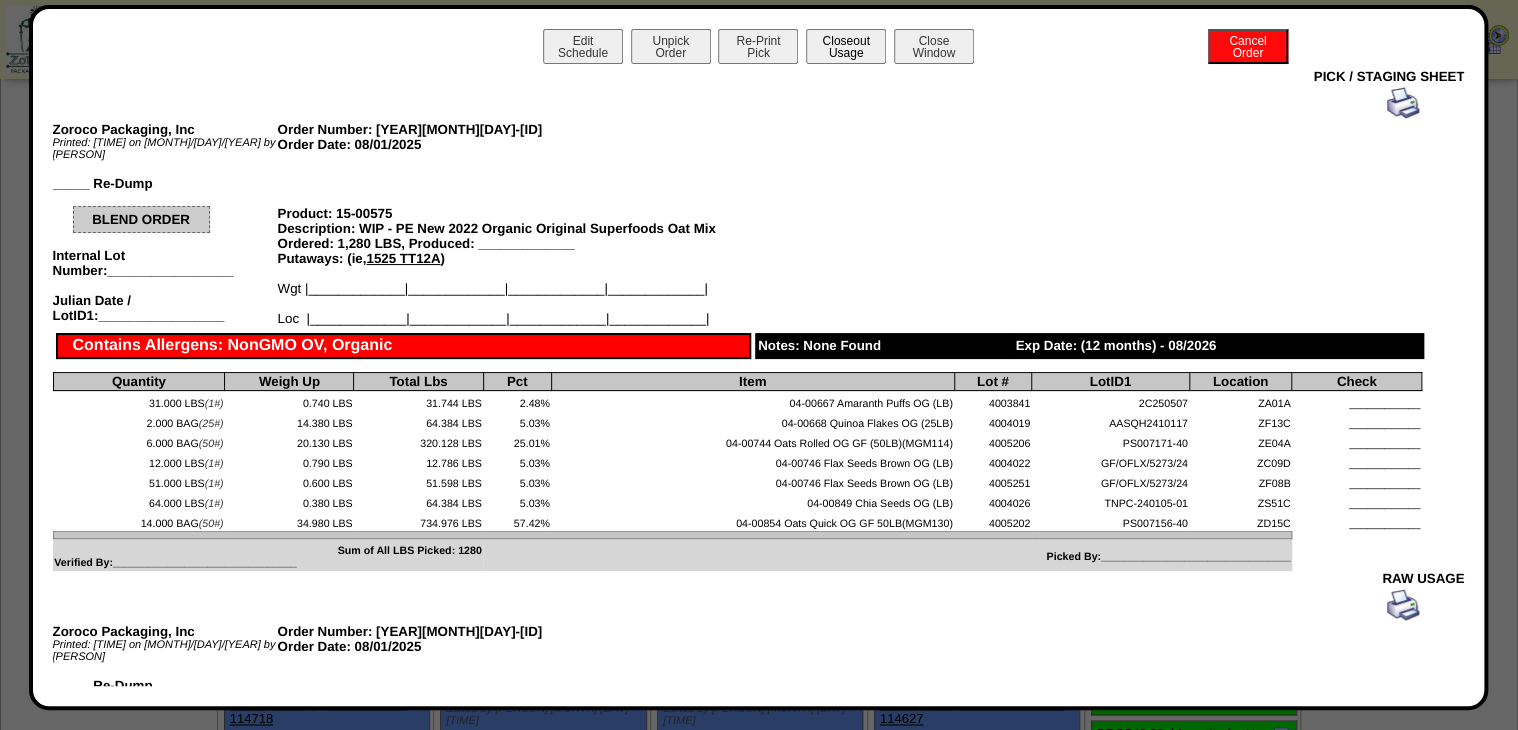 click on "Closeout Usage" at bounding box center [846, 46] 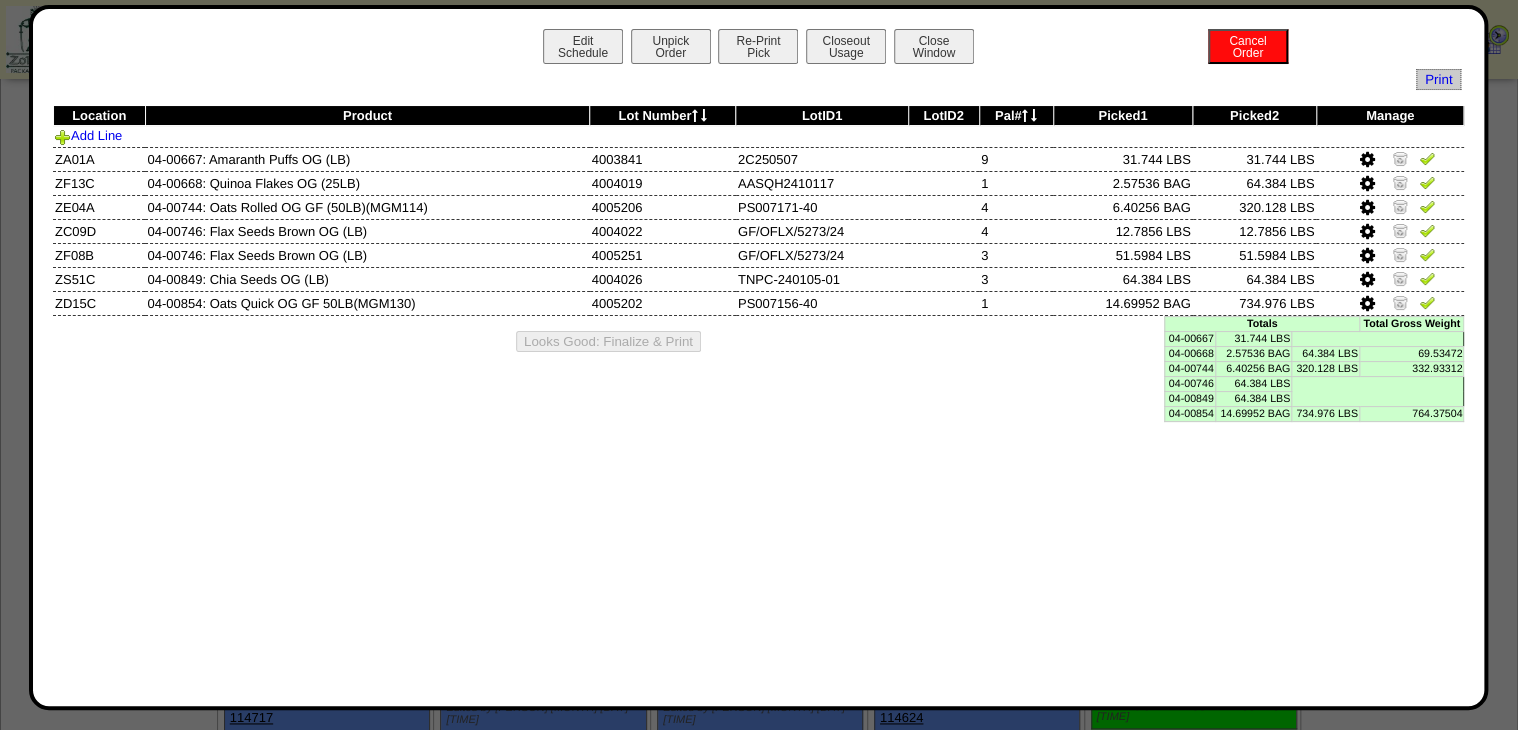 scroll, scrollTop: 960, scrollLeft: 0, axis: vertical 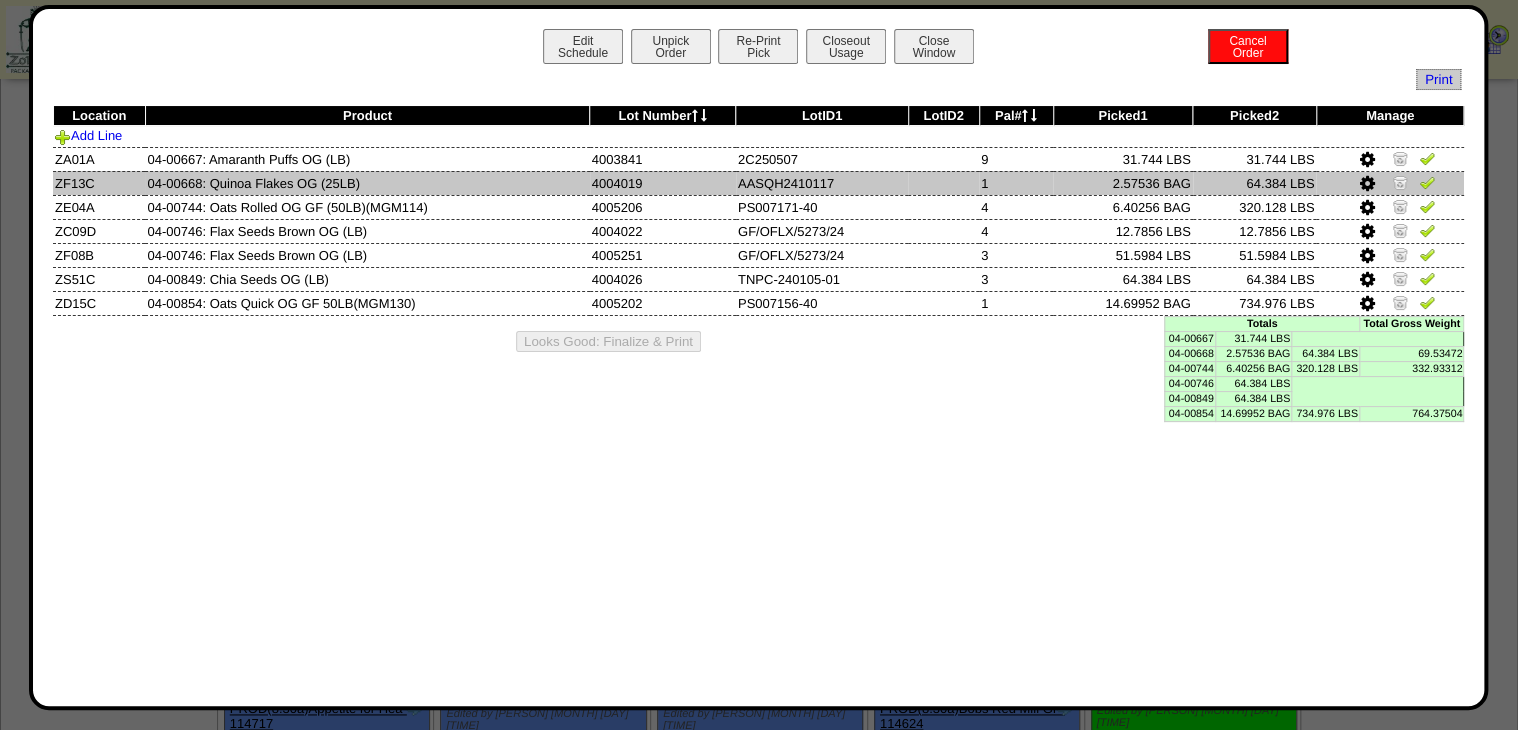 click at bounding box center [1427, 182] 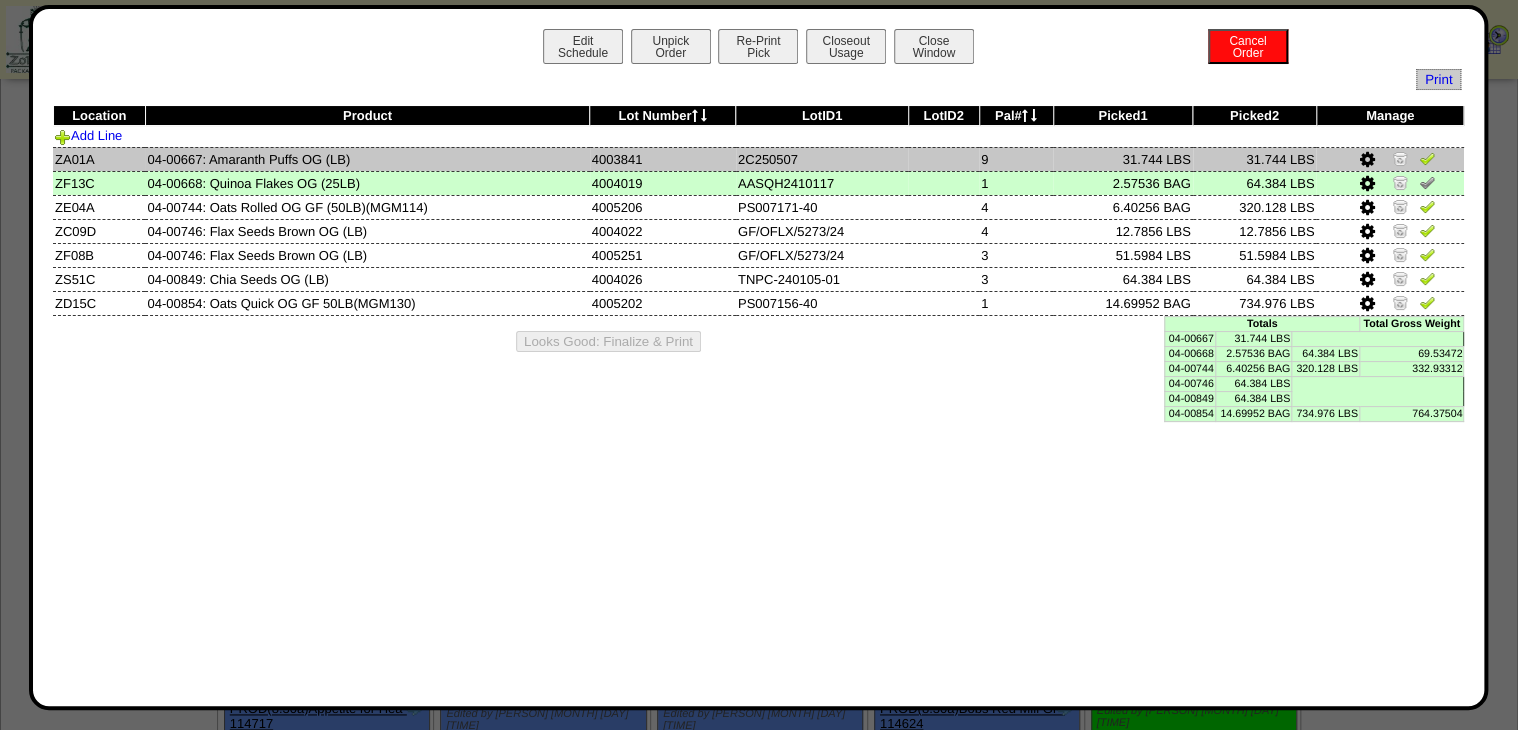 click at bounding box center [1427, 158] 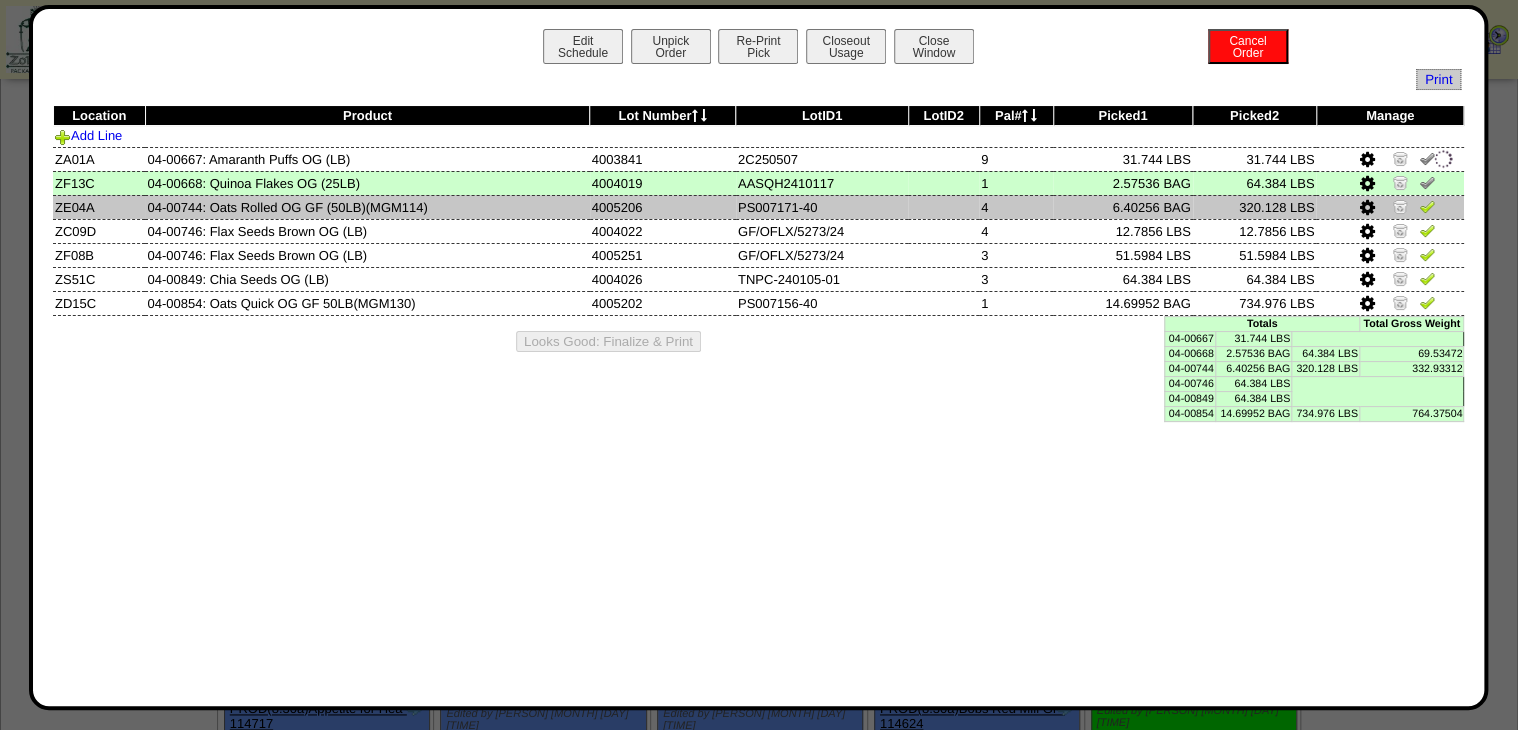 click at bounding box center (1427, 206) 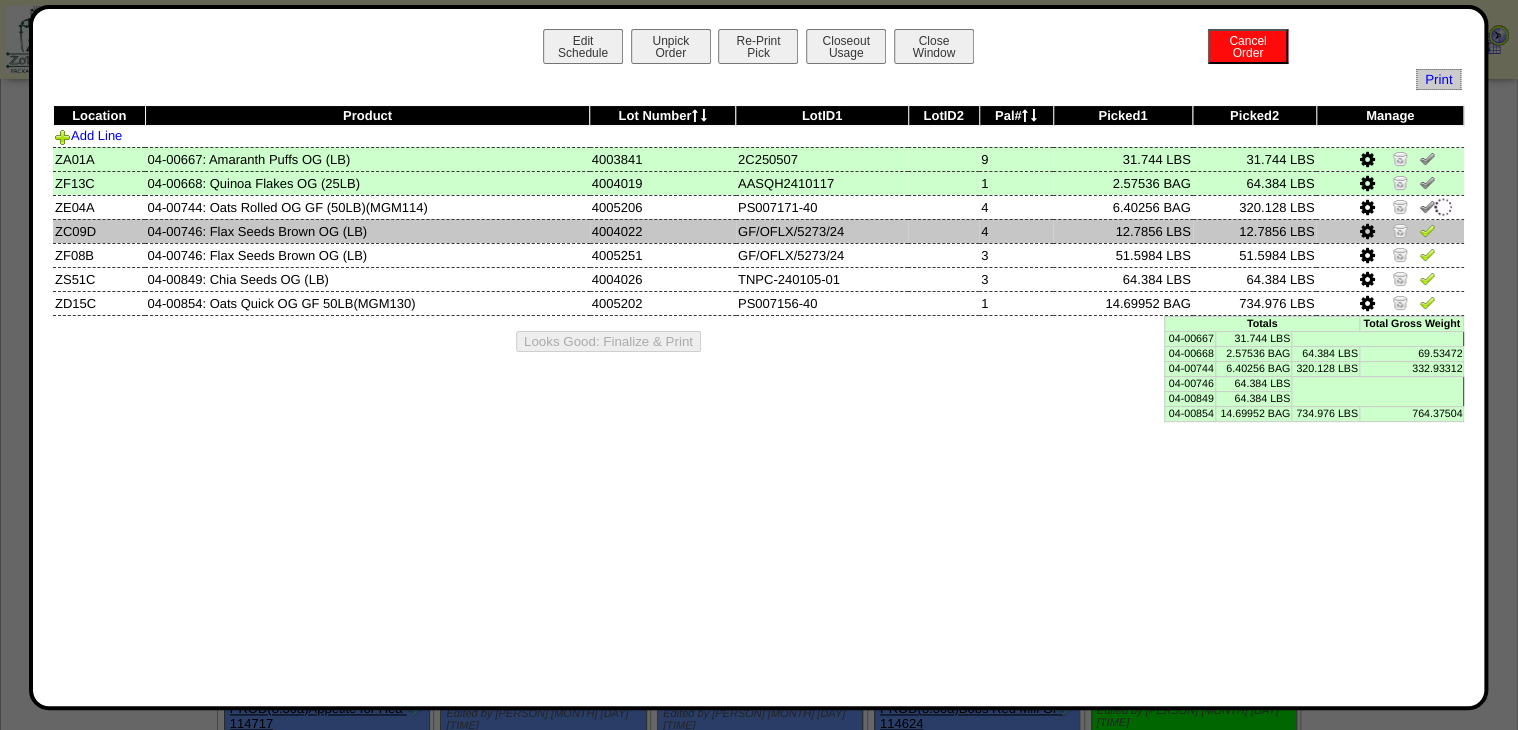 click at bounding box center (1427, 230) 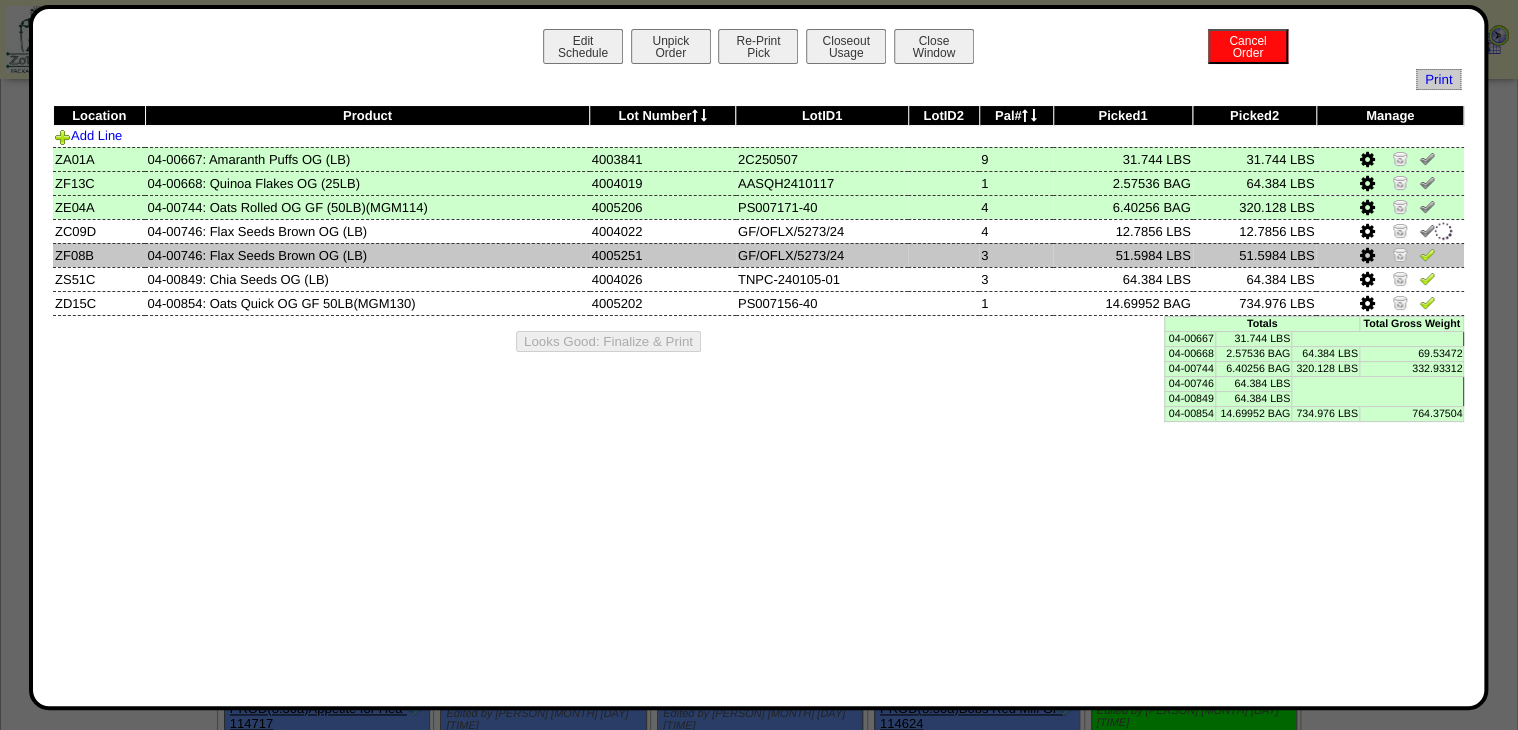 click at bounding box center [1427, 254] 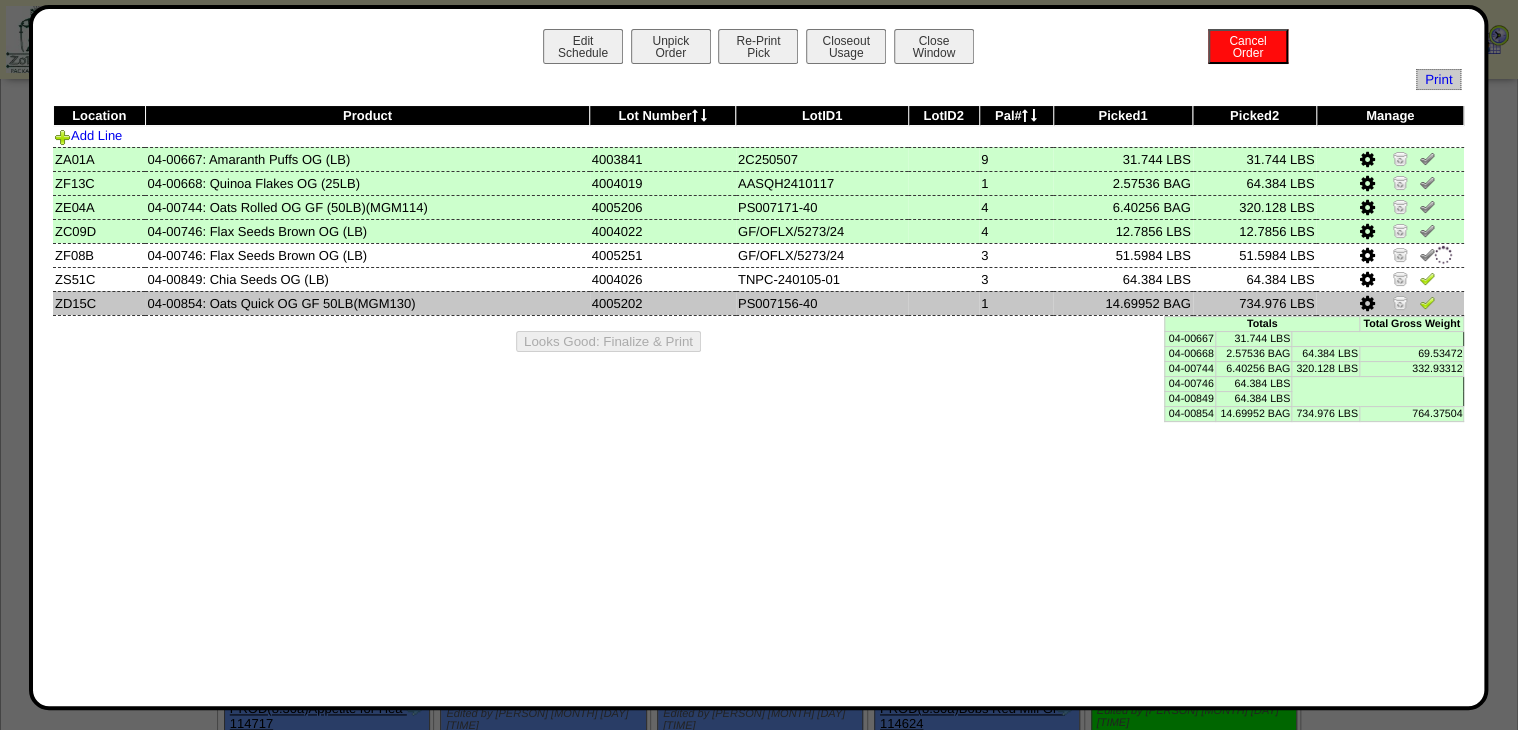 click at bounding box center (1427, 302) 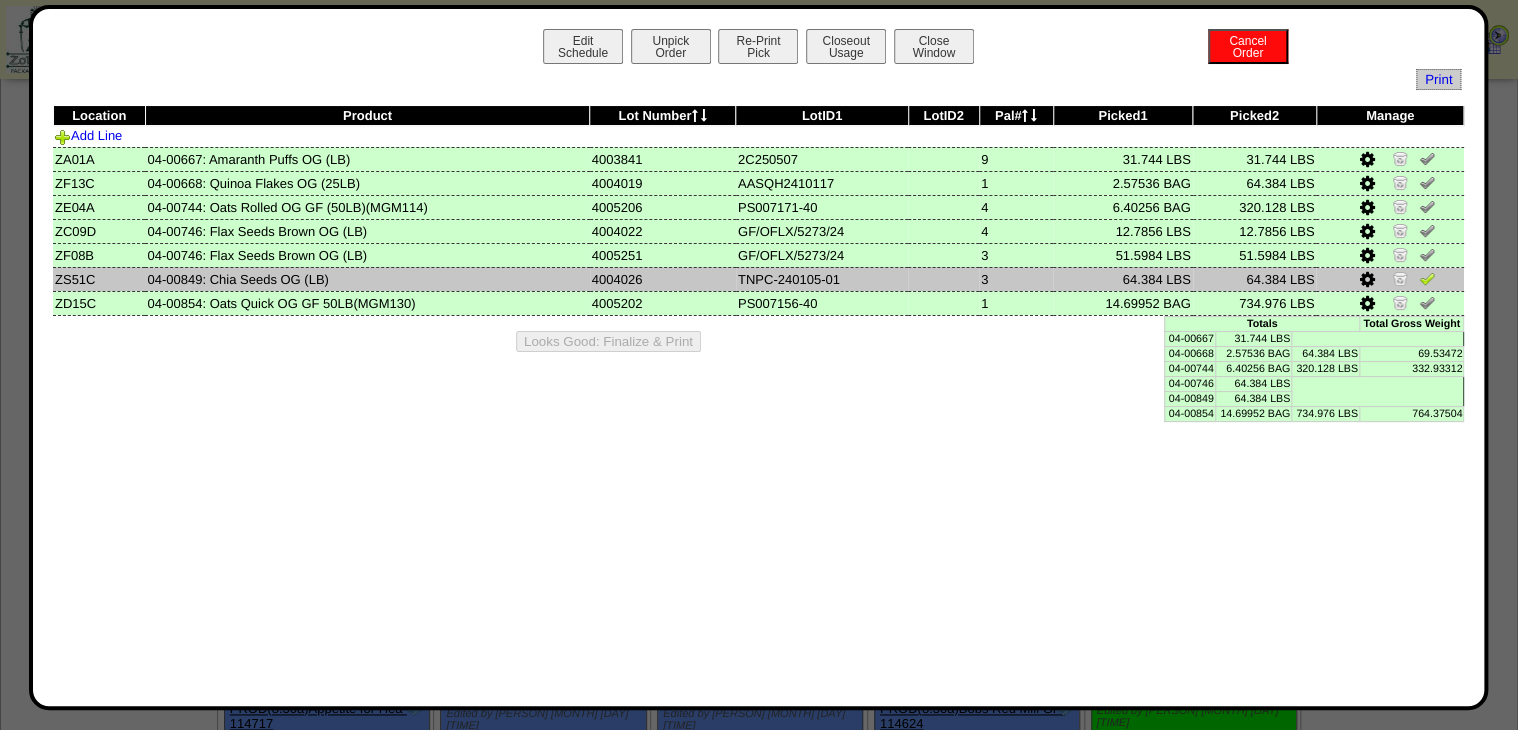 drag, startPoint x: 1421, startPoint y: 280, endPoint x: 1411, endPoint y: 284, distance: 10.770329 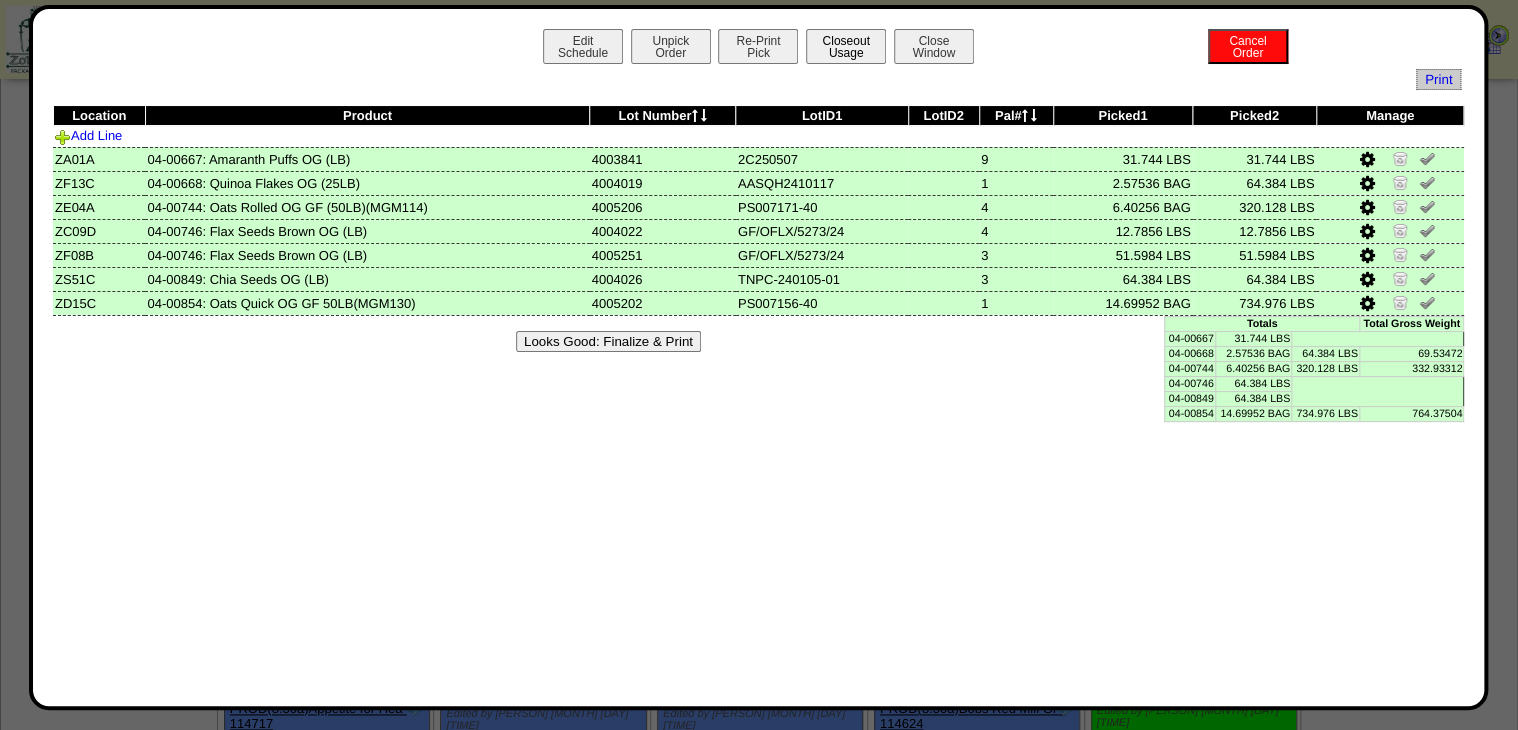 click on "Closeout Usage" at bounding box center (846, 46) 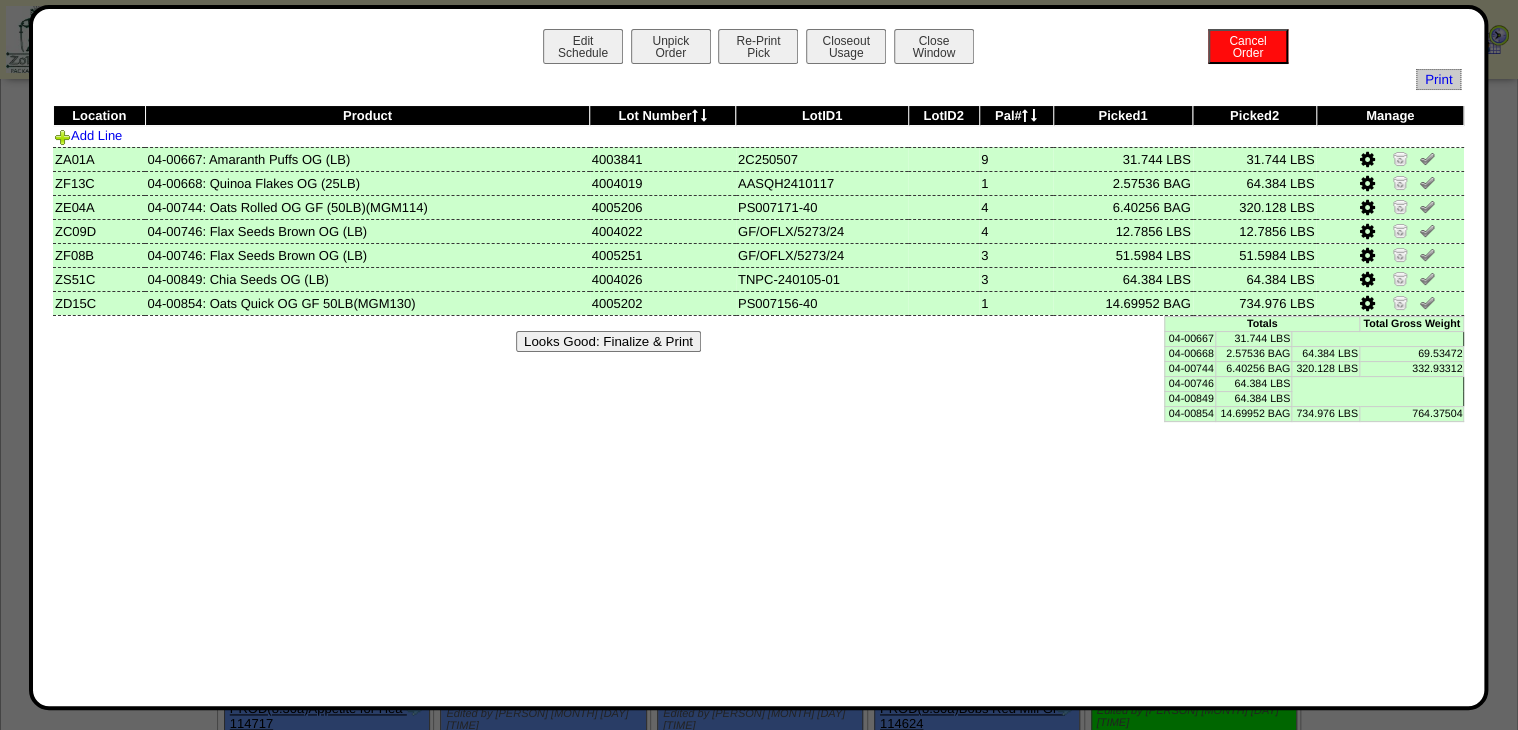 click on "Looks Good: Finalize & Print" at bounding box center [608, 341] 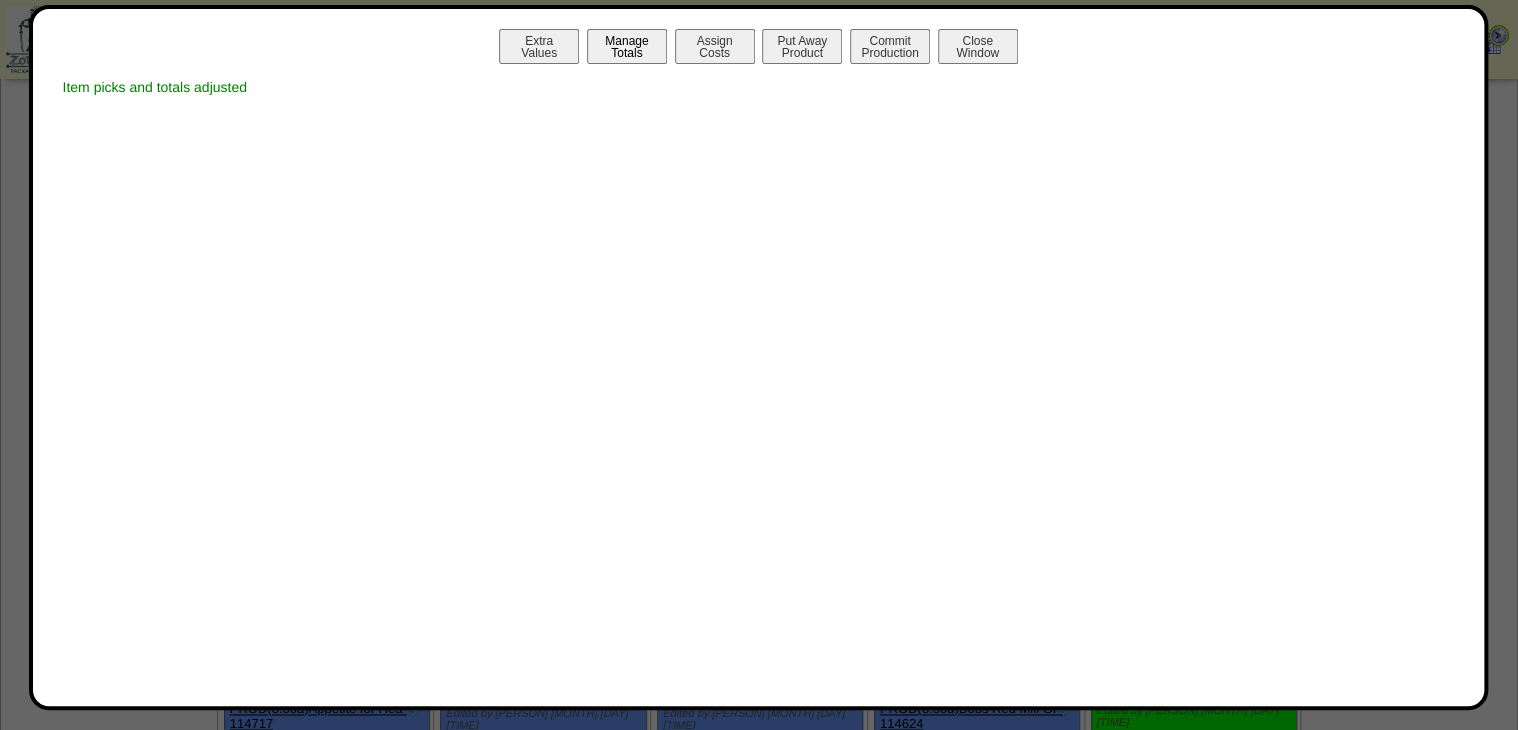 click on "Manage Totals" at bounding box center (627, 46) 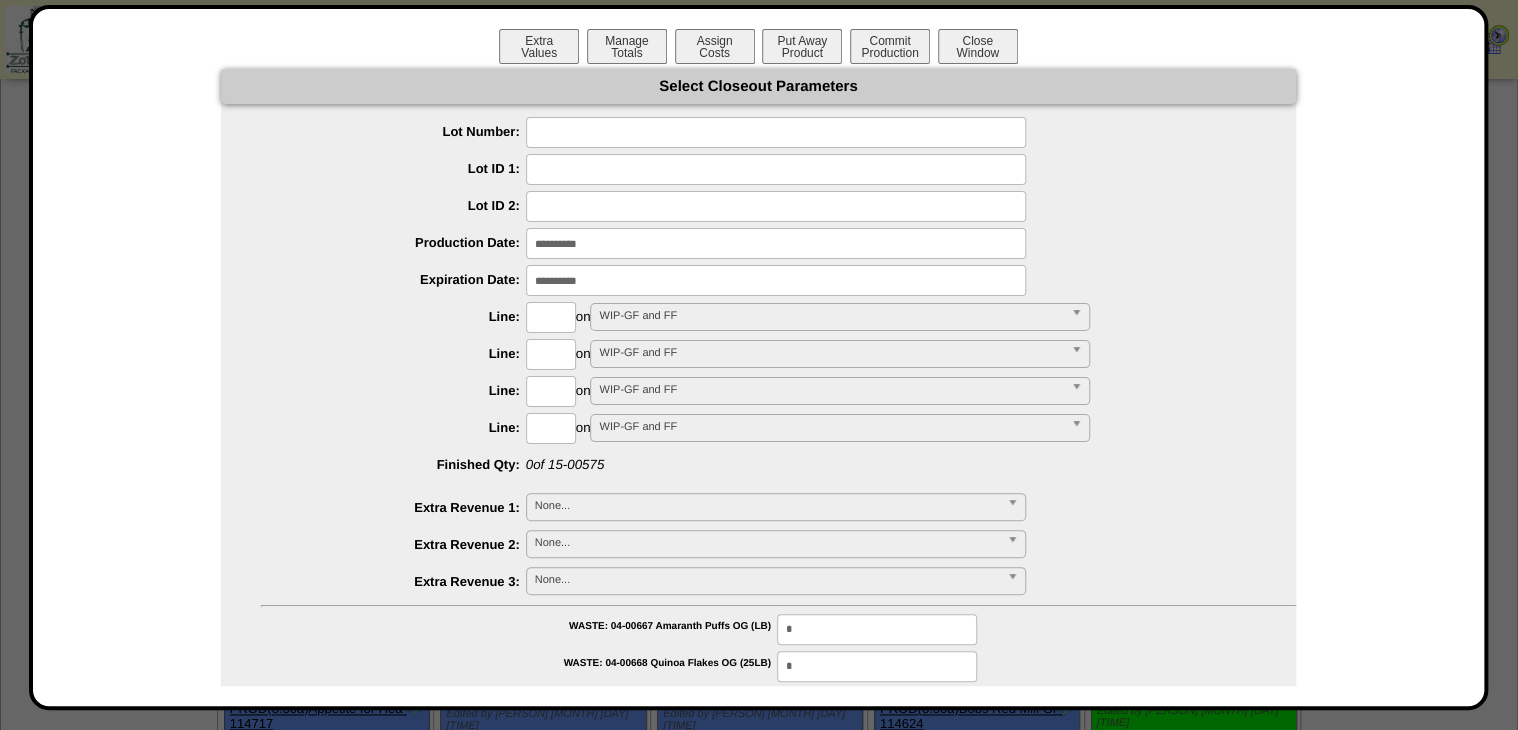 click at bounding box center [776, 132] 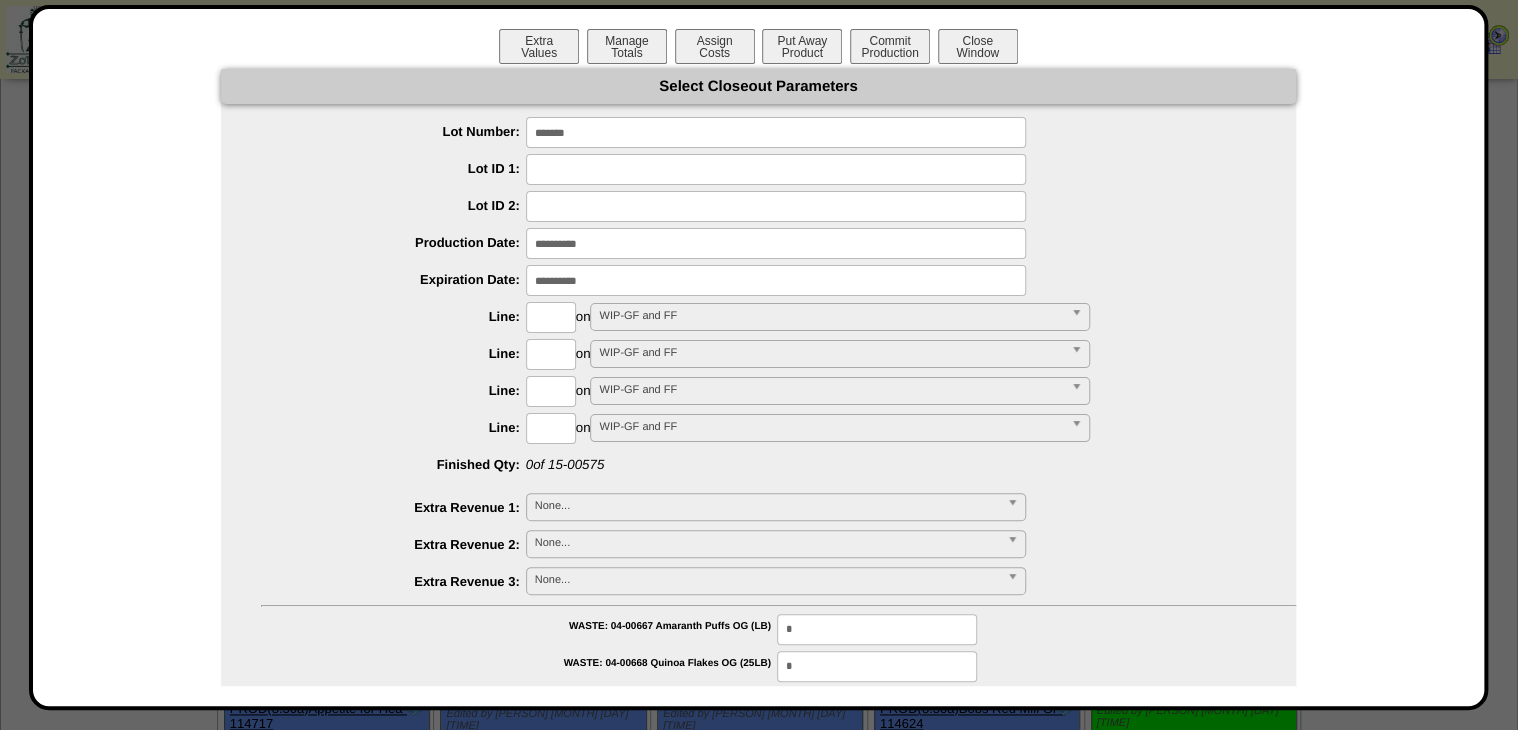 type on "*******" 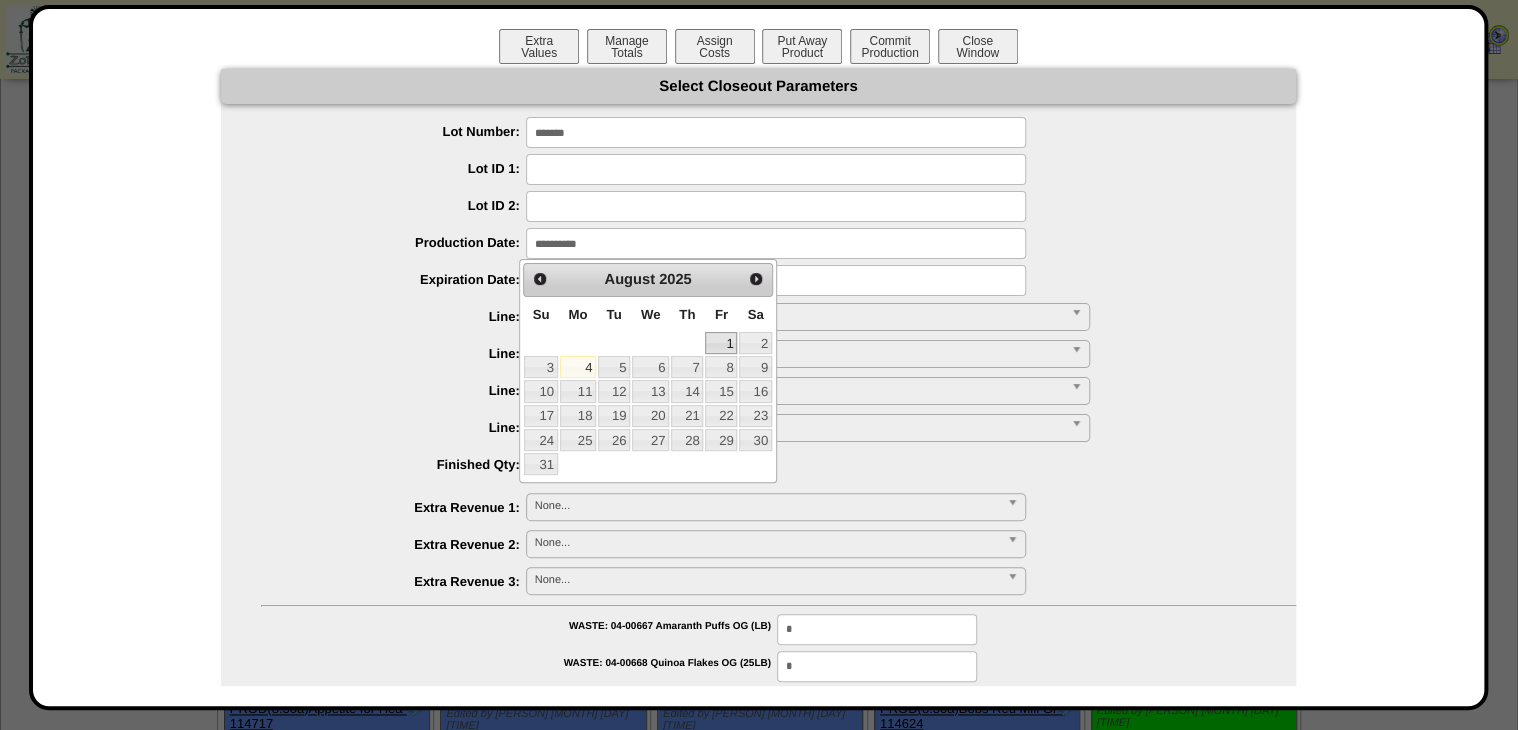 click on "1" at bounding box center (721, 343) 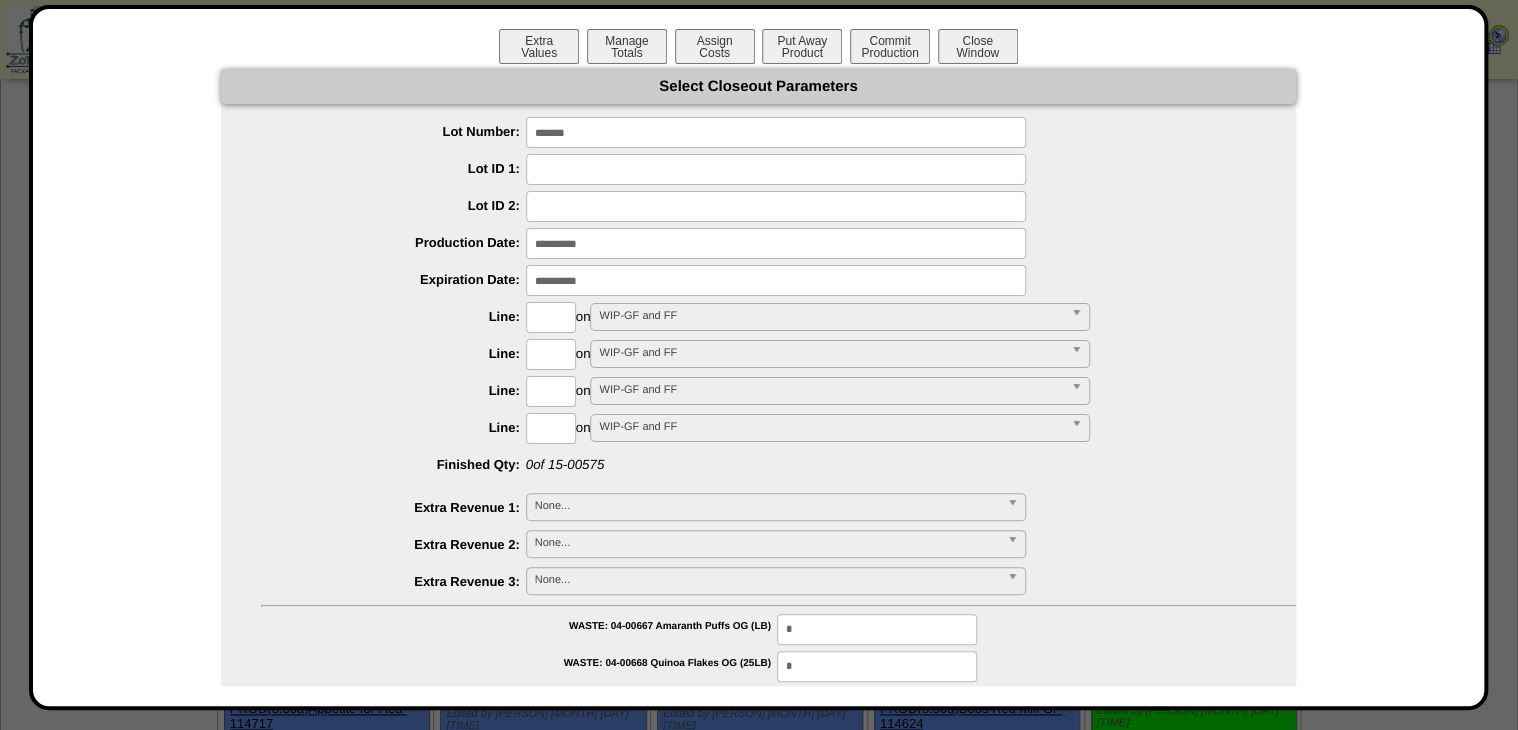 click on "Extra Values
Manage Totals
Assign Costs
Put Away Product
Commit Production
Close Window
Select Closeout Parameters
Lot Number:
*******
Lot ID 1:
Lot ID 2:
Production Date:
Expiration Date:" at bounding box center [759, 4000] 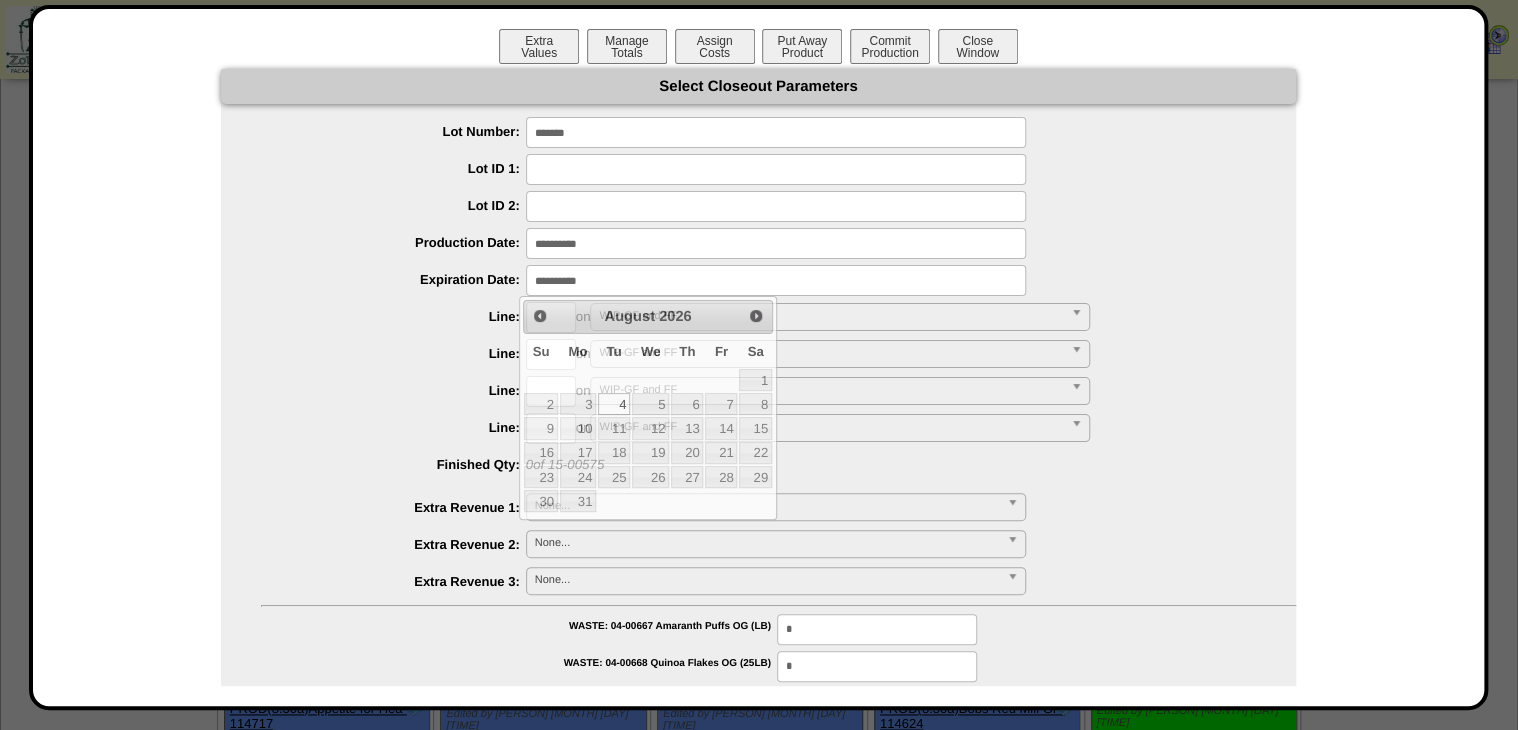 click at bounding box center (776, 280) 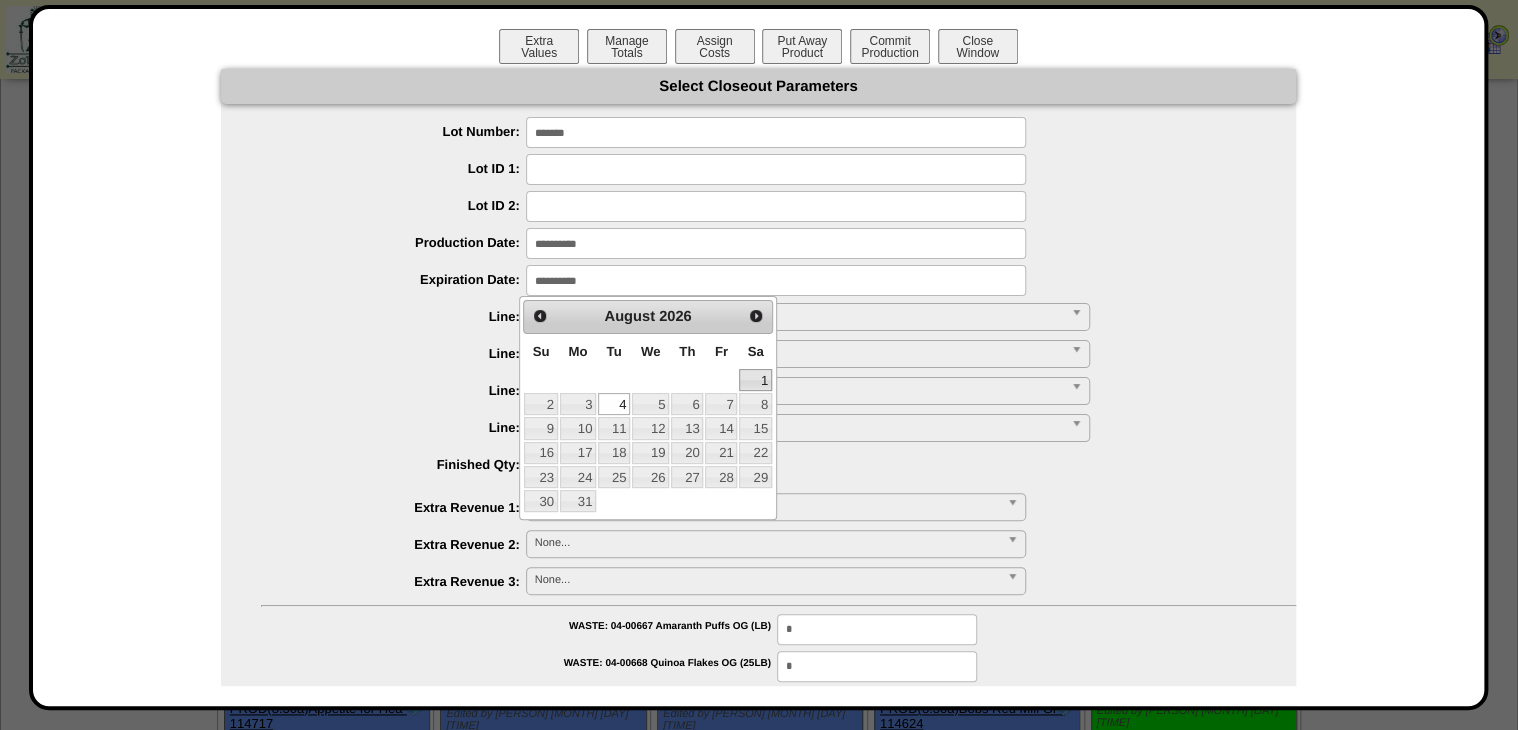click on "1" at bounding box center (755, 380) 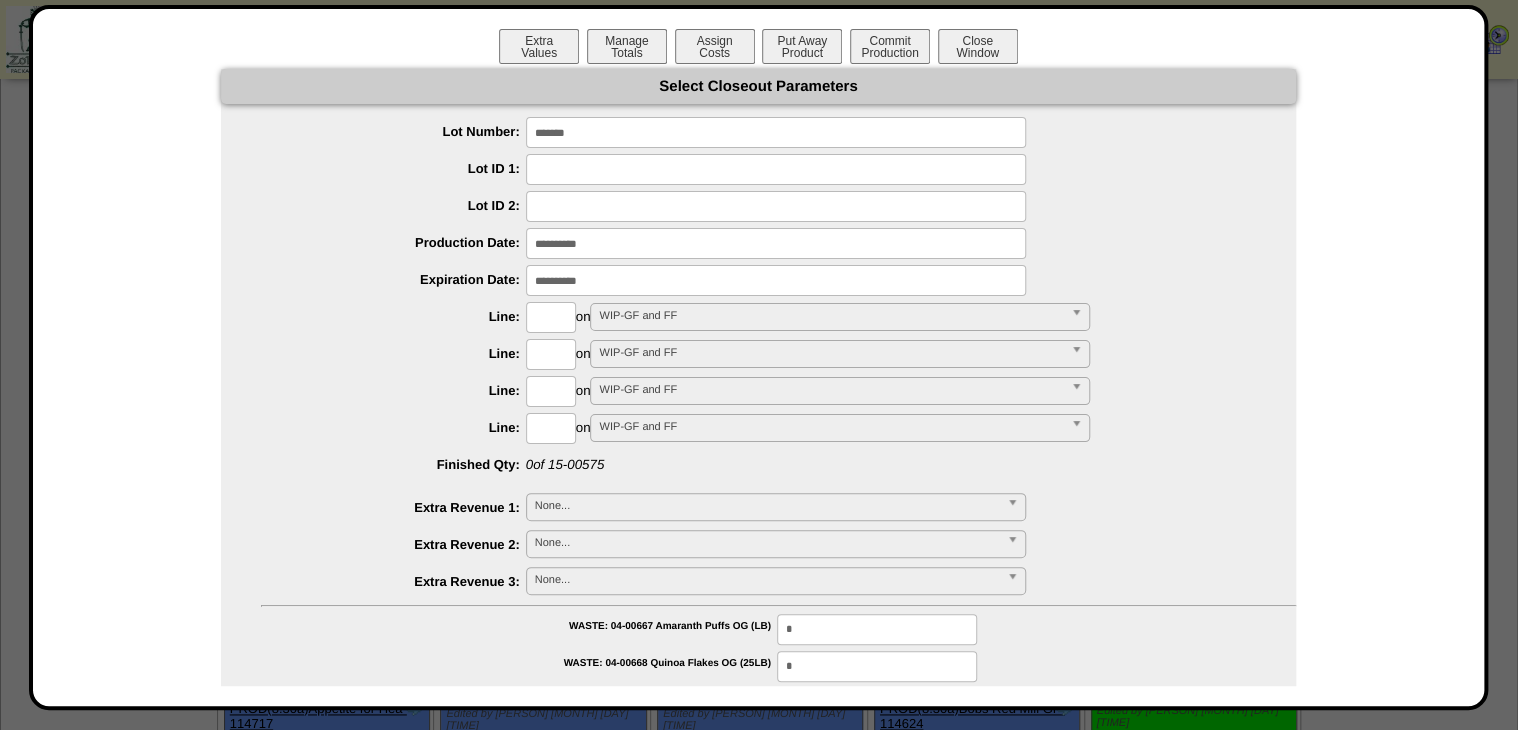 click at bounding box center [551, 317] 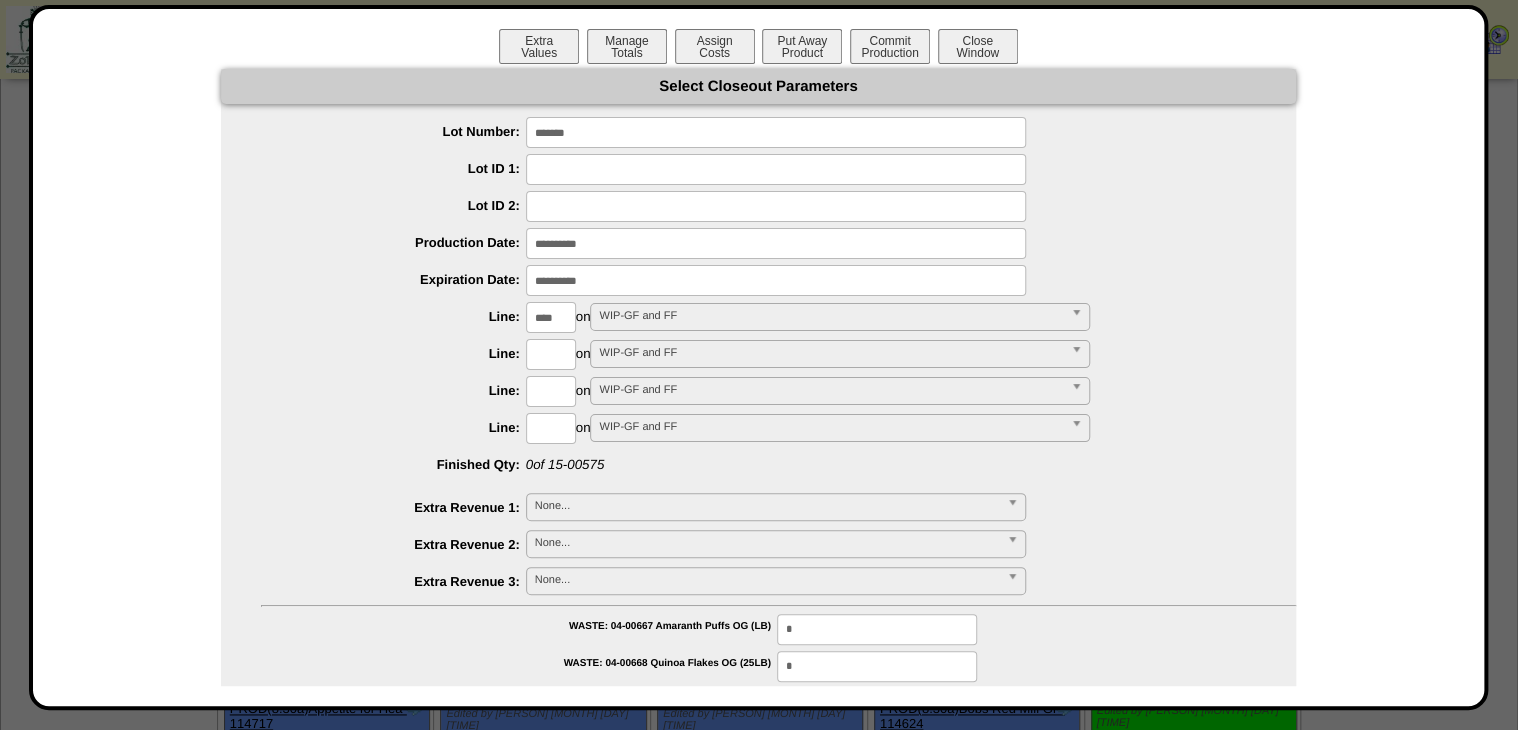 type on "****" 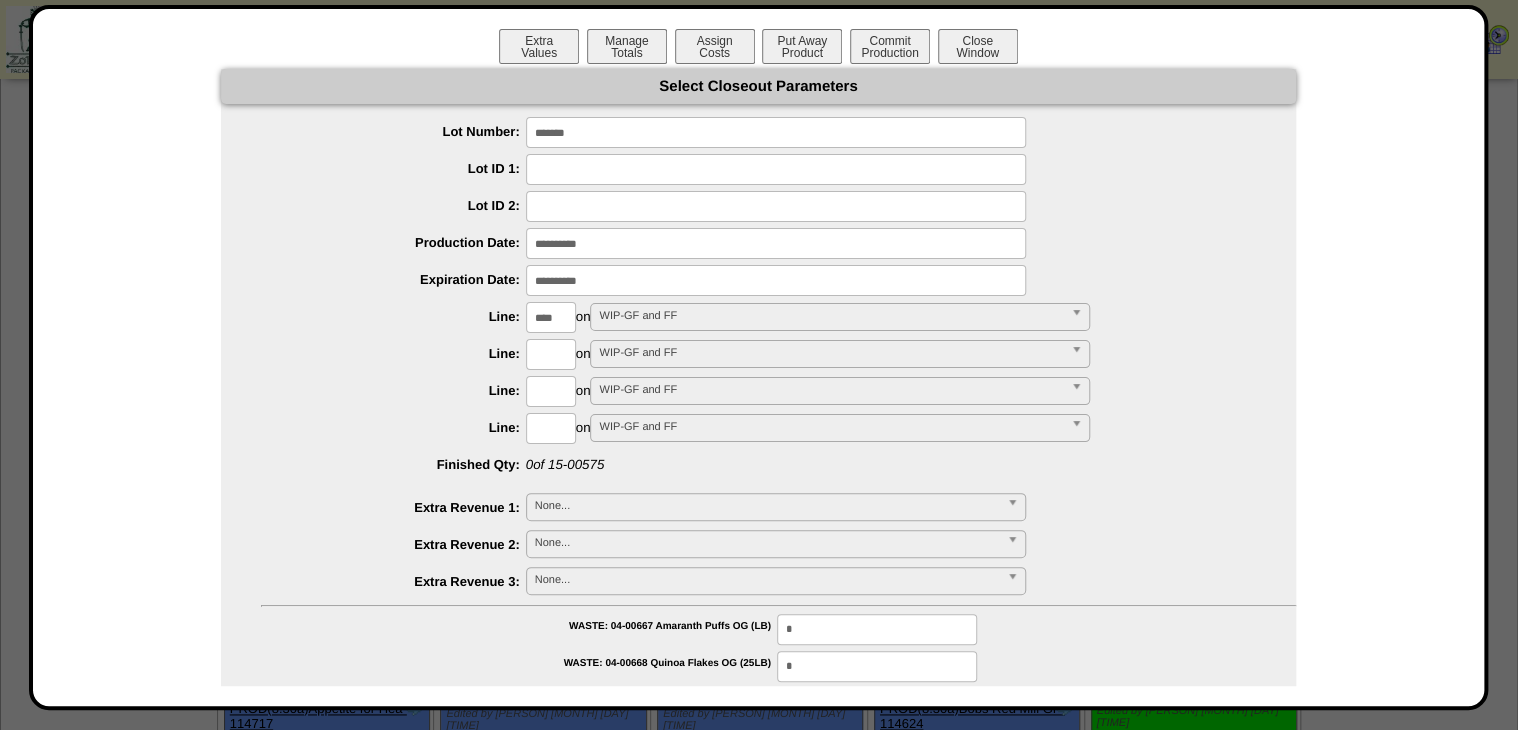click on "**********" at bounding box center [758, 862] 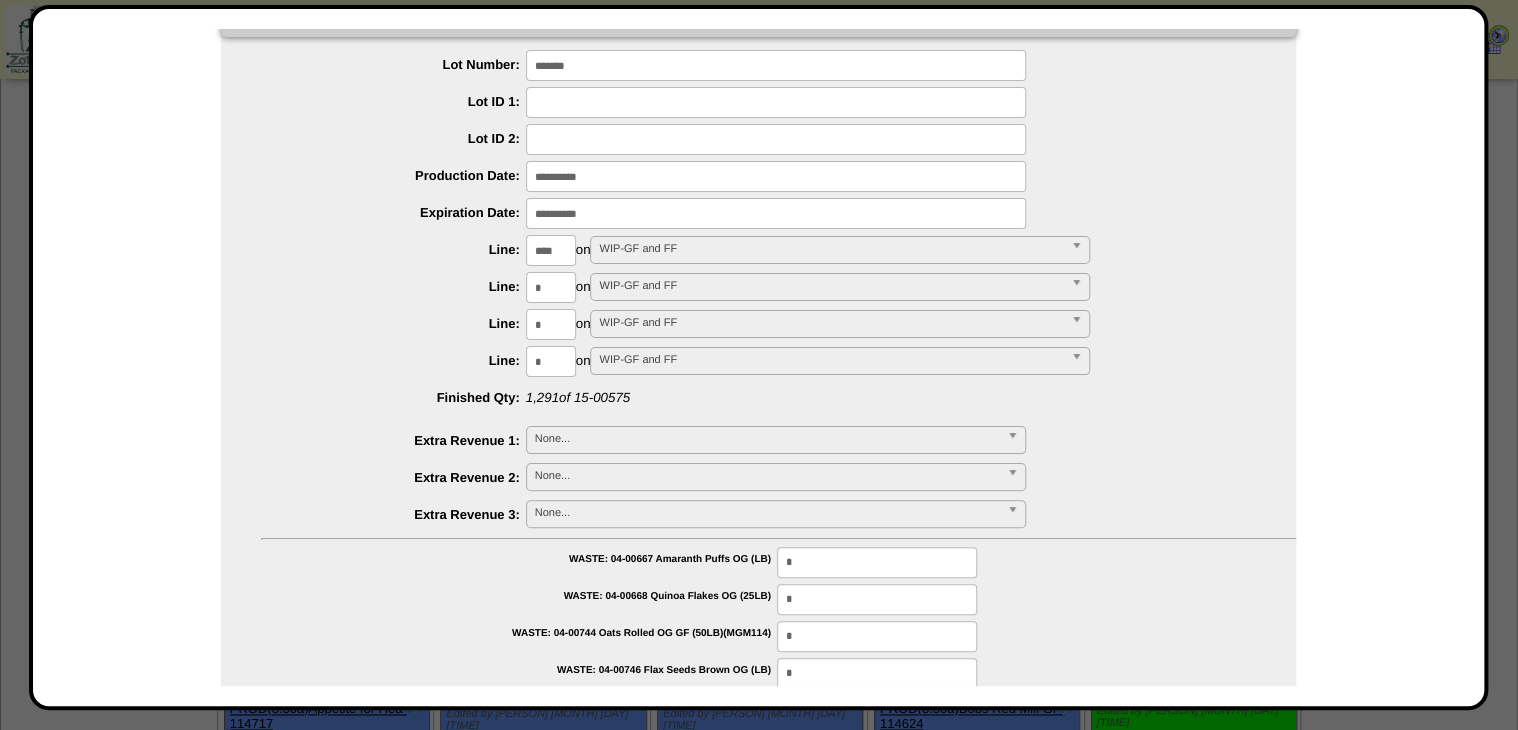 scroll, scrollTop: 0, scrollLeft: 0, axis: both 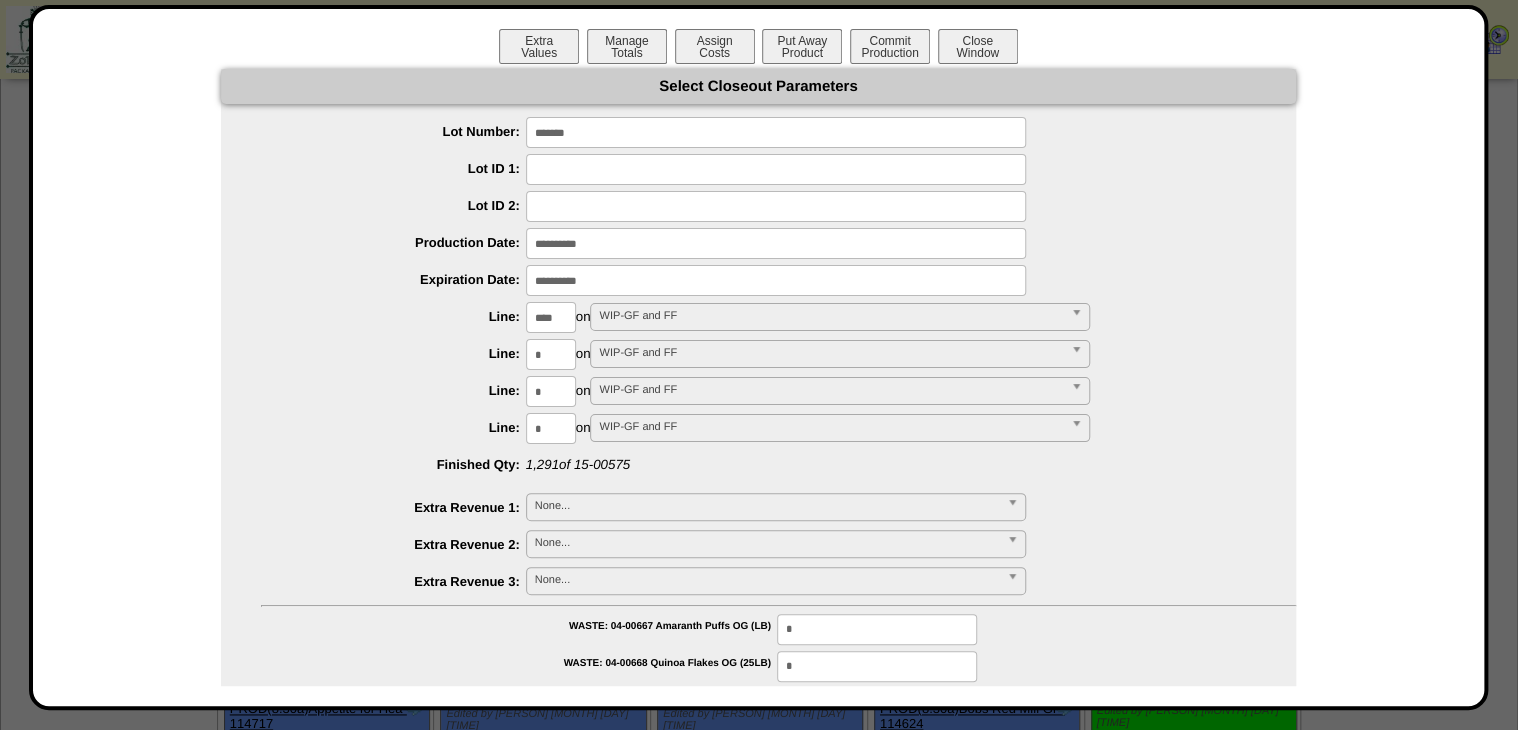 click on "Extra Values
Manage Totals
Assign Costs
Put Away Product
Commit Production
Close Window
Select Closeout Parameters
Lot Number:
*******
Lot ID 1:
Lot ID 2:
Production Date:
Expiration Date:
Line:
****" at bounding box center [759, 357] 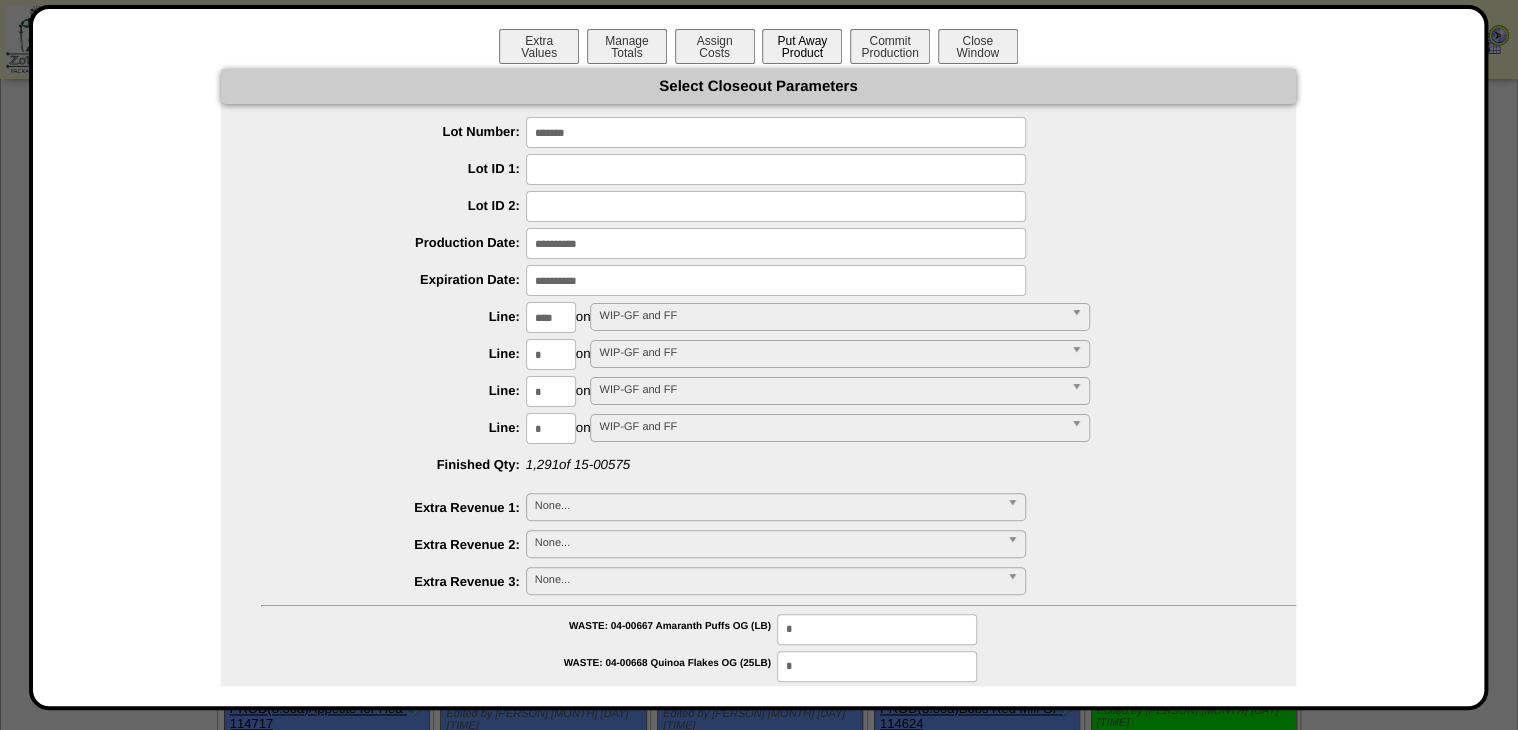 click on "Put Away Product" at bounding box center (802, 46) 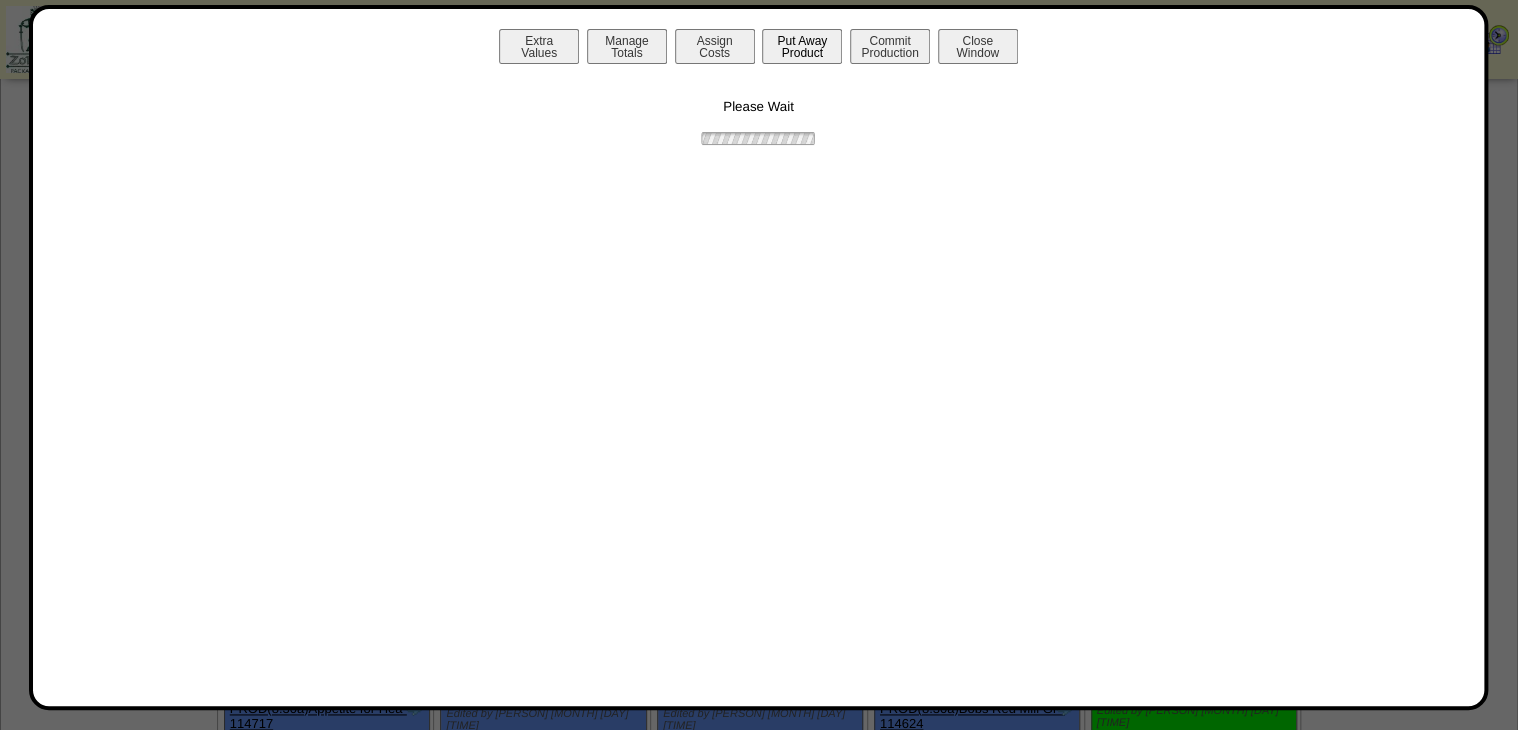 click on "Put Away Product" at bounding box center (802, 46) 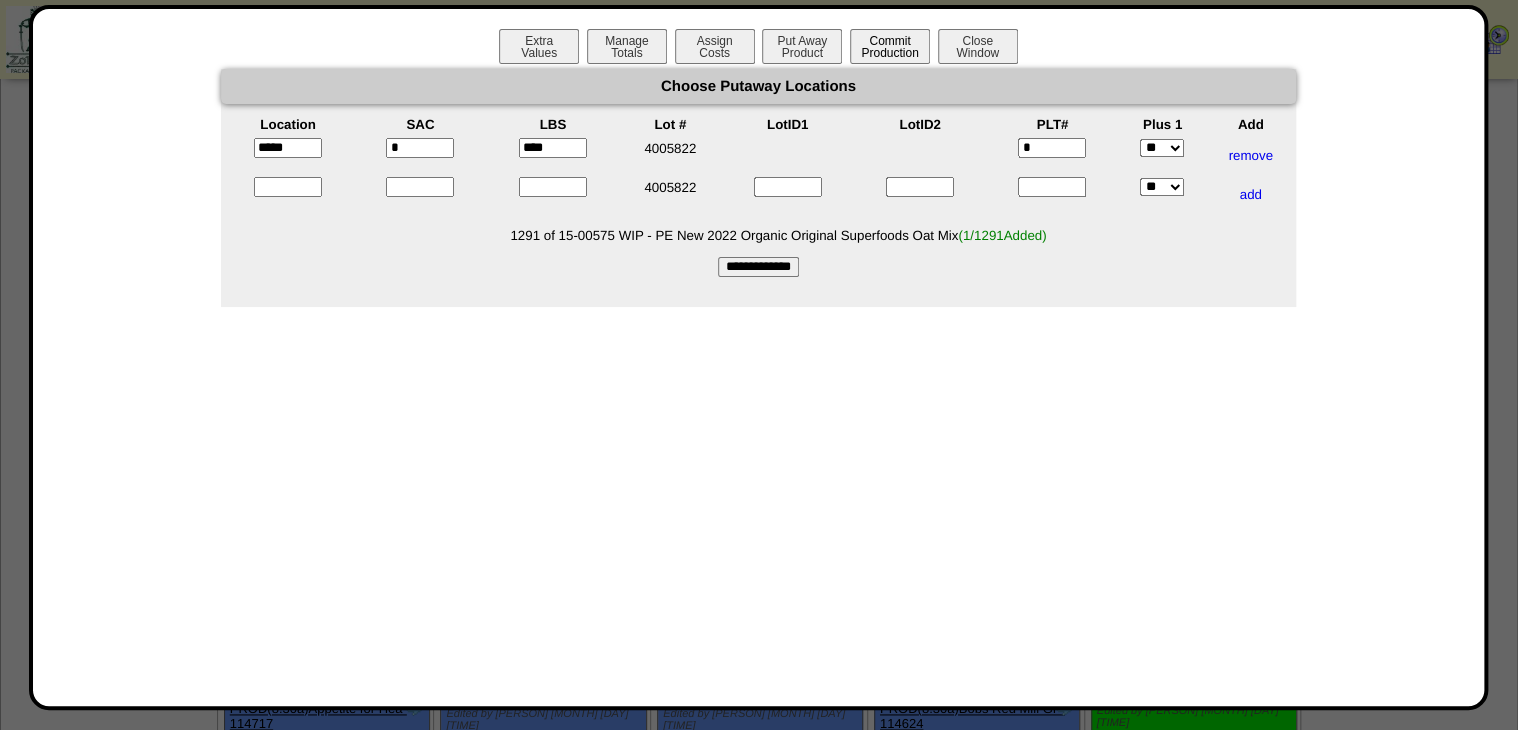 click on "Commit Production" at bounding box center [890, 46] 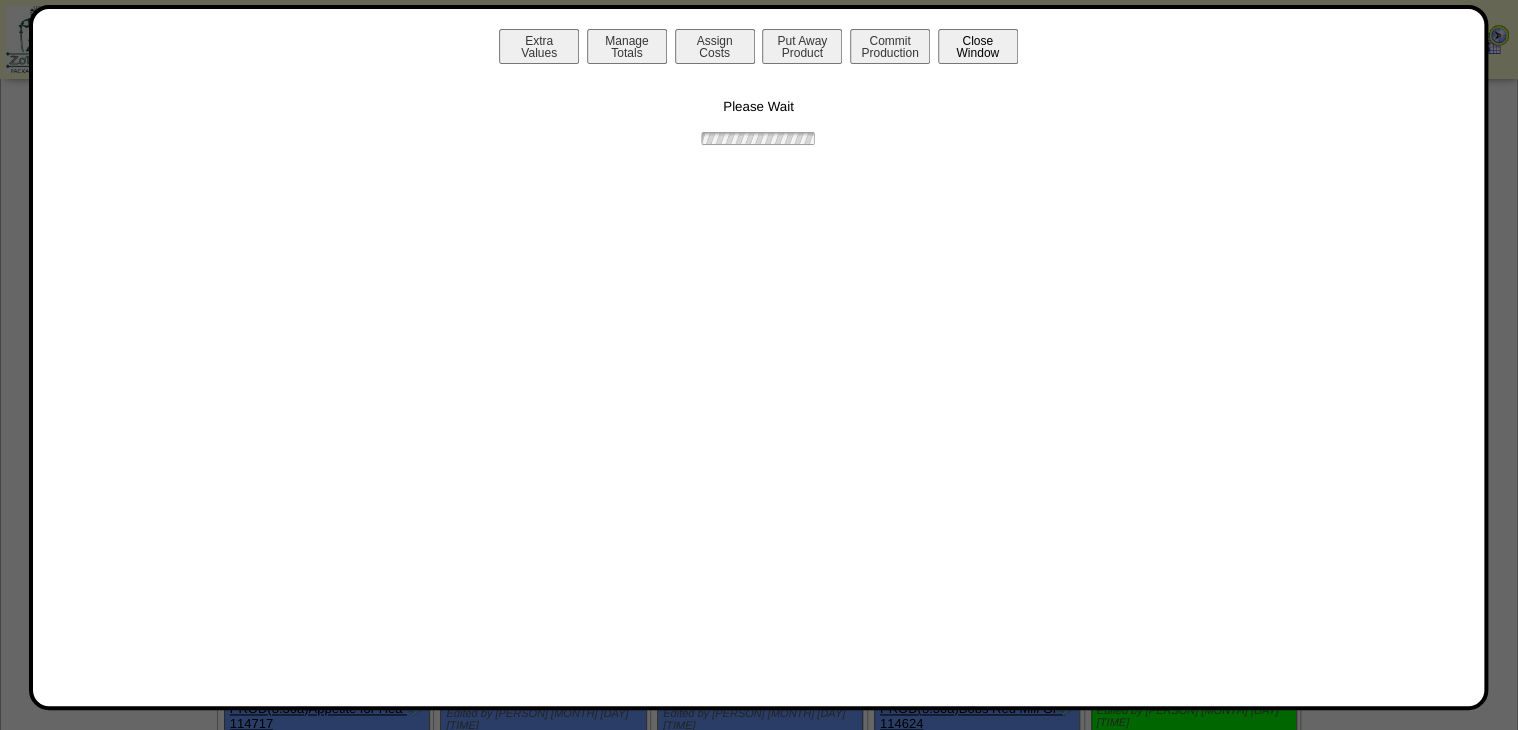 click on "Close Window" at bounding box center [978, 46] 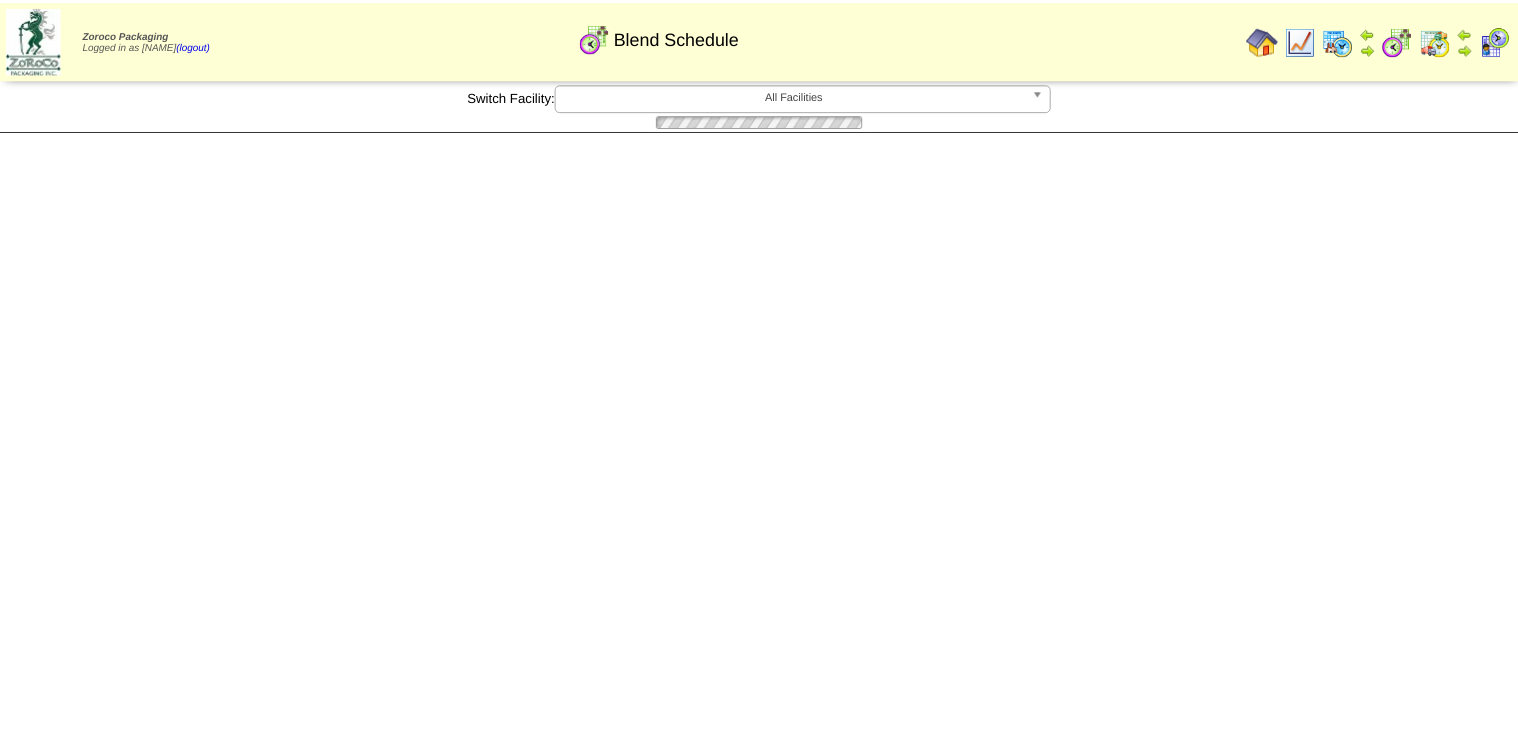 scroll, scrollTop: 0, scrollLeft: 0, axis: both 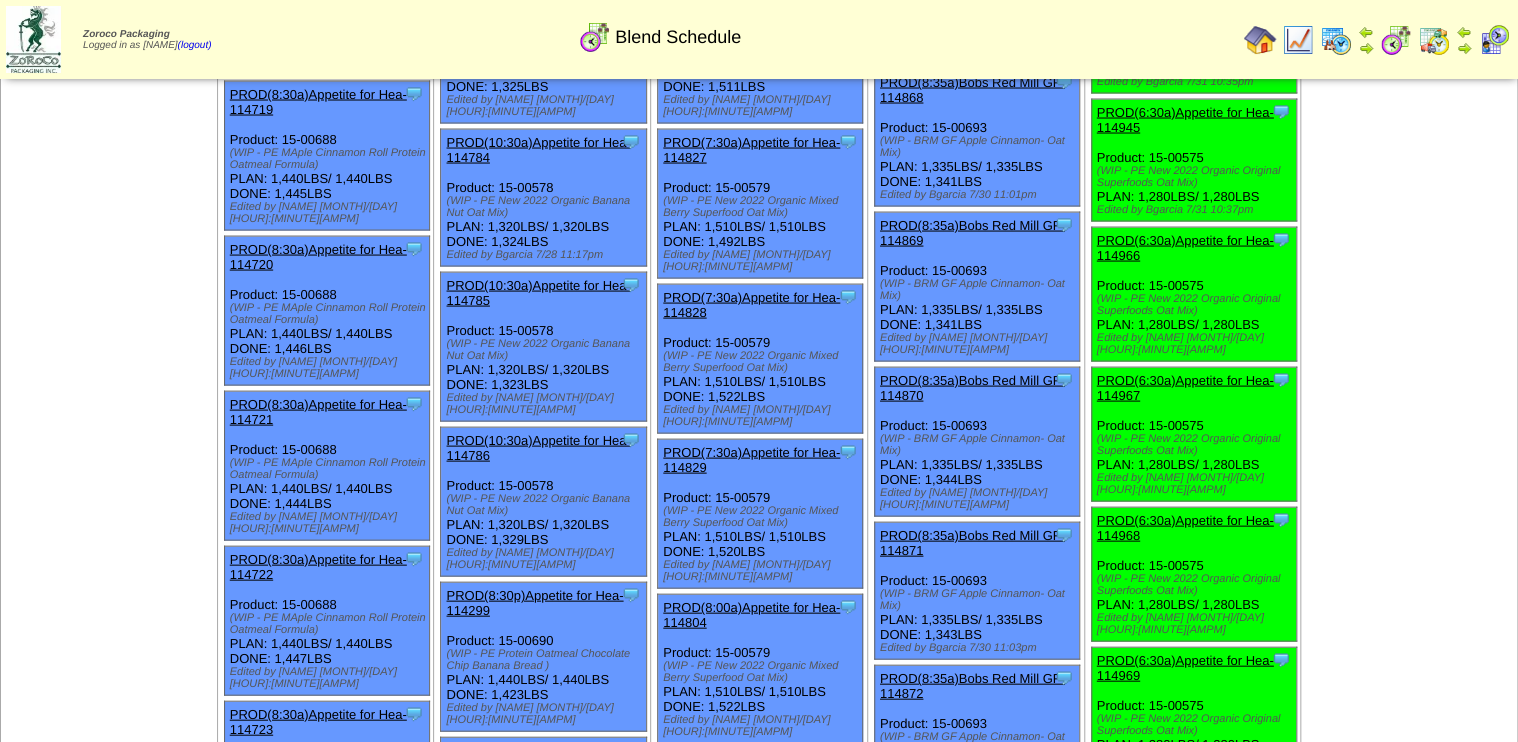 click on "Aug 02                        [+]
Print" at bounding box center (1409, 1482) 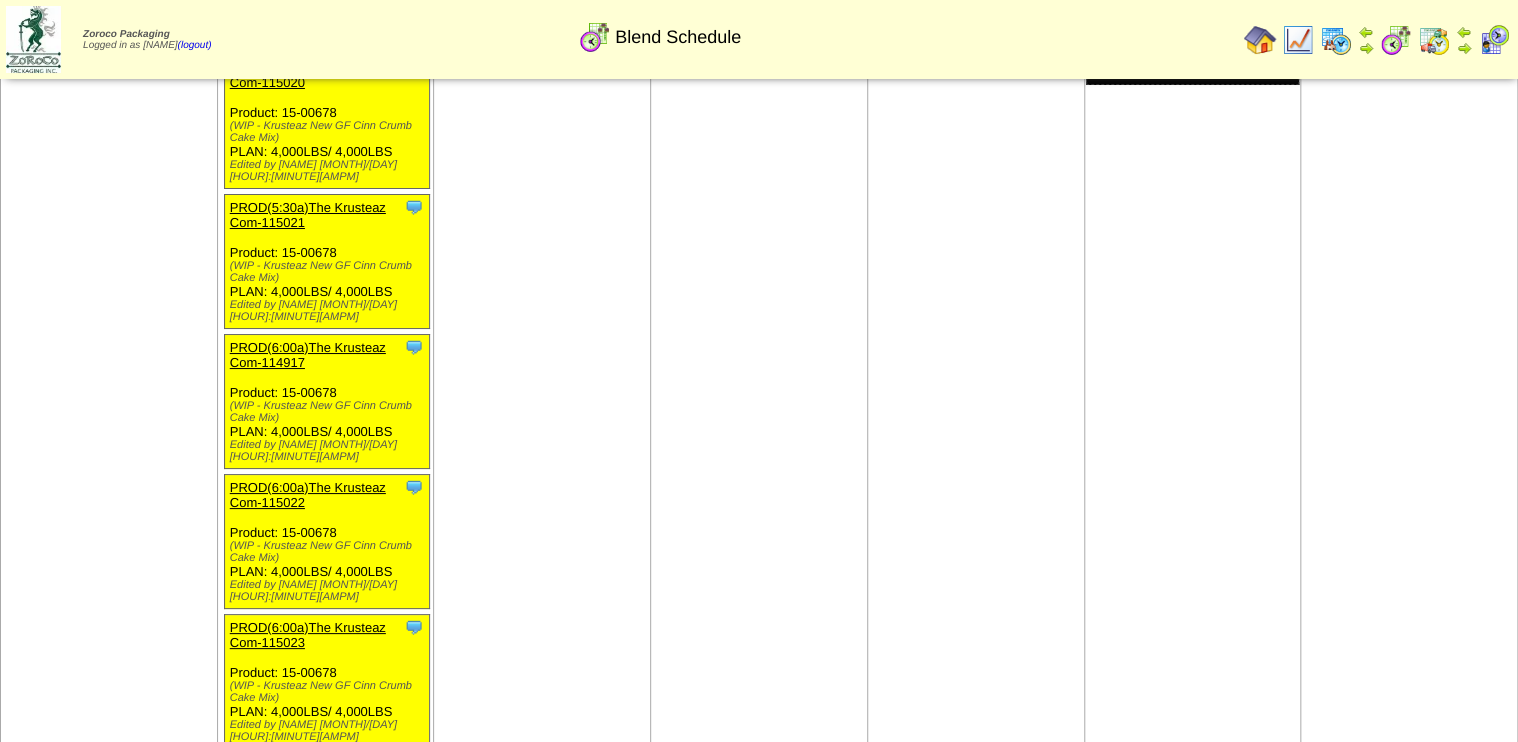 scroll, scrollTop: 7449, scrollLeft: 0, axis: vertical 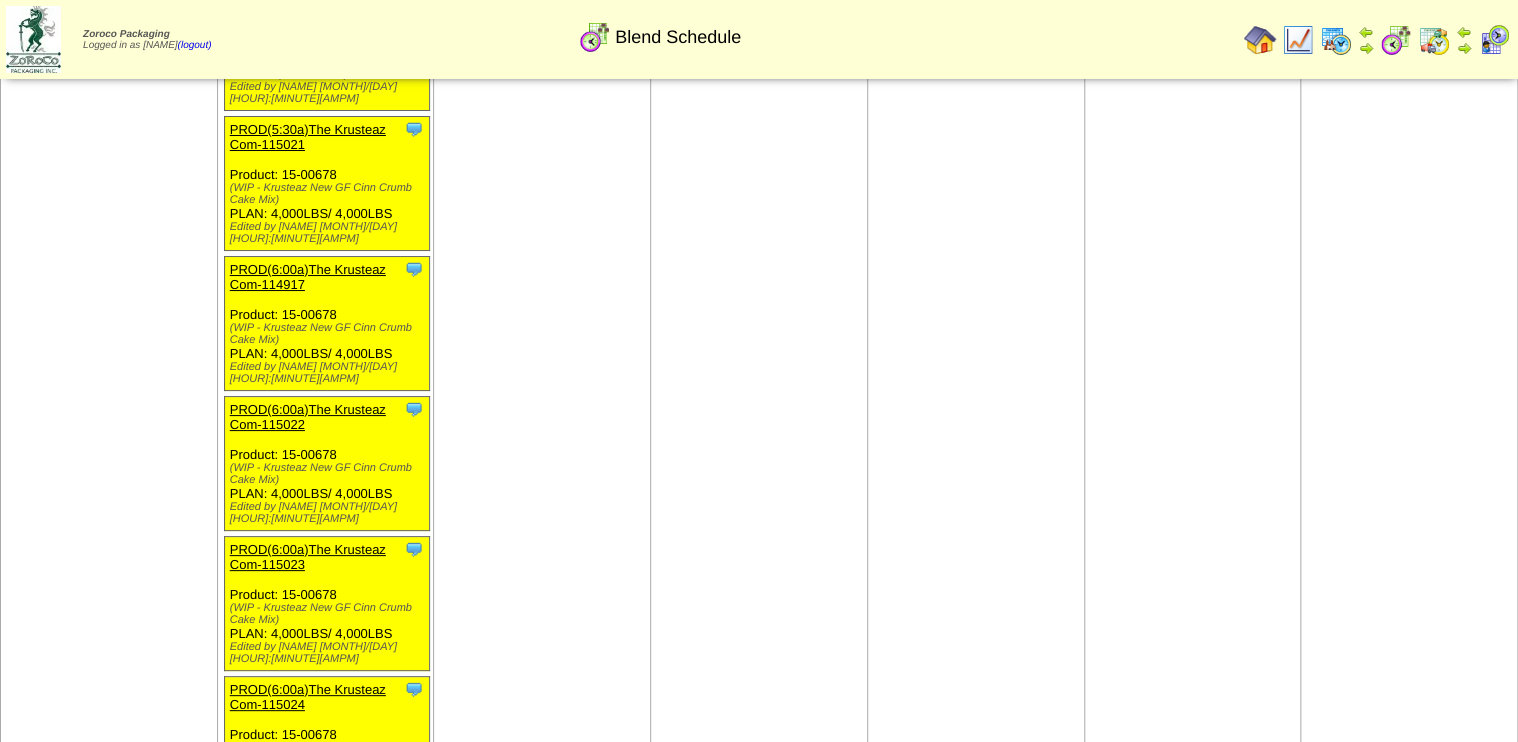 click on "PROD(8:00a)Bobs Red Mill GF-114932" at bounding box center [322, 837] 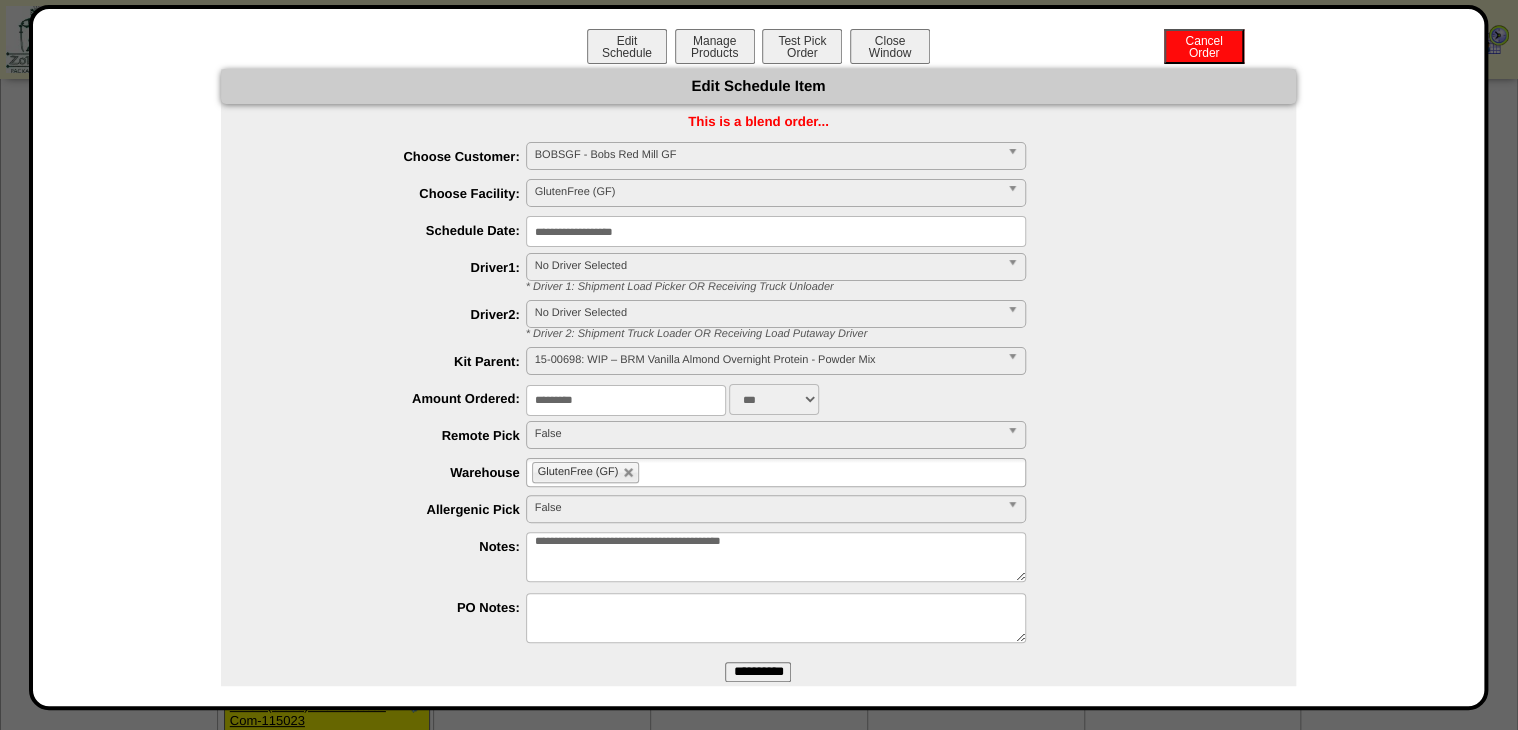 scroll, scrollTop: 7335, scrollLeft: 0, axis: vertical 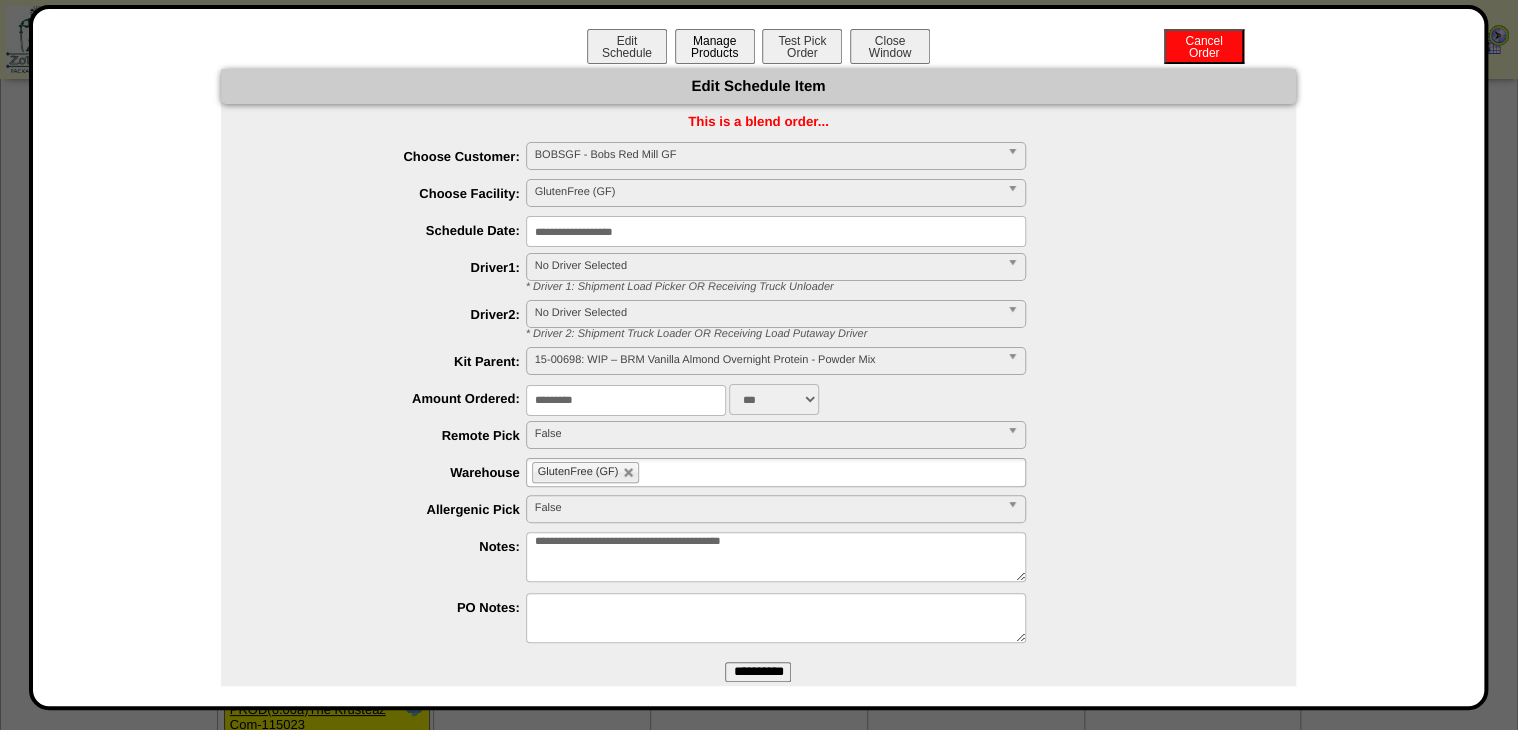 click on "Manage Products" at bounding box center (715, 46) 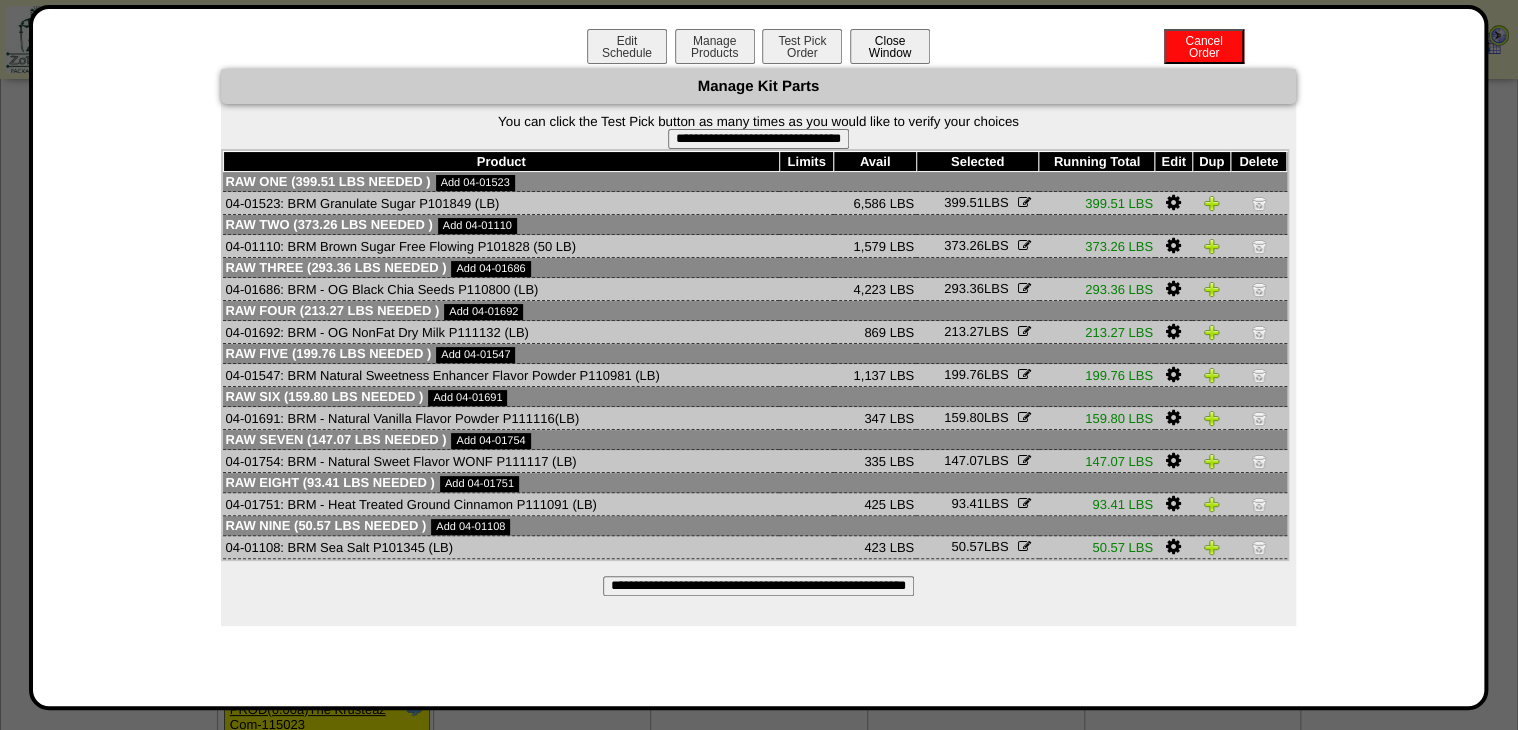 click on "Close Window" at bounding box center (890, 46) 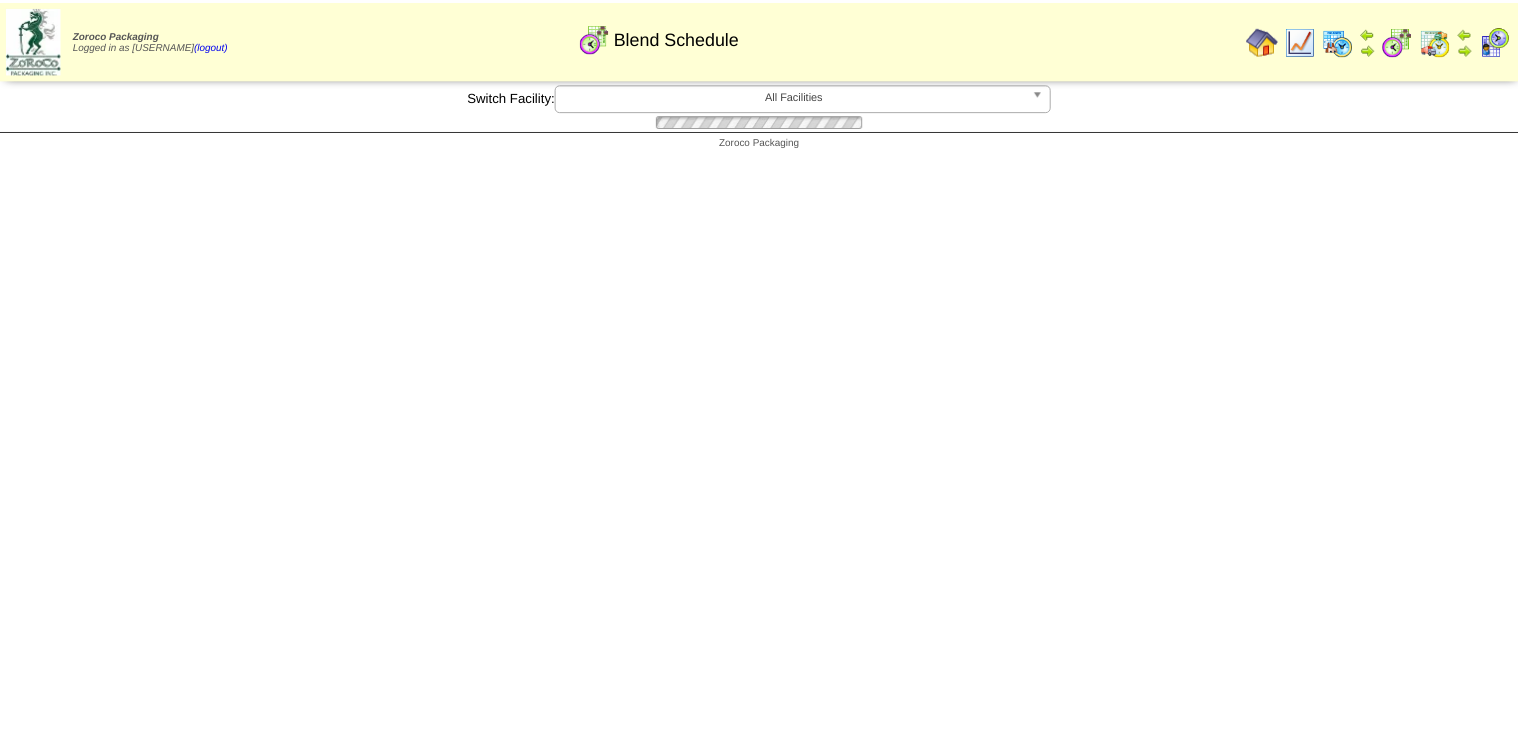 scroll, scrollTop: 0, scrollLeft: 0, axis: both 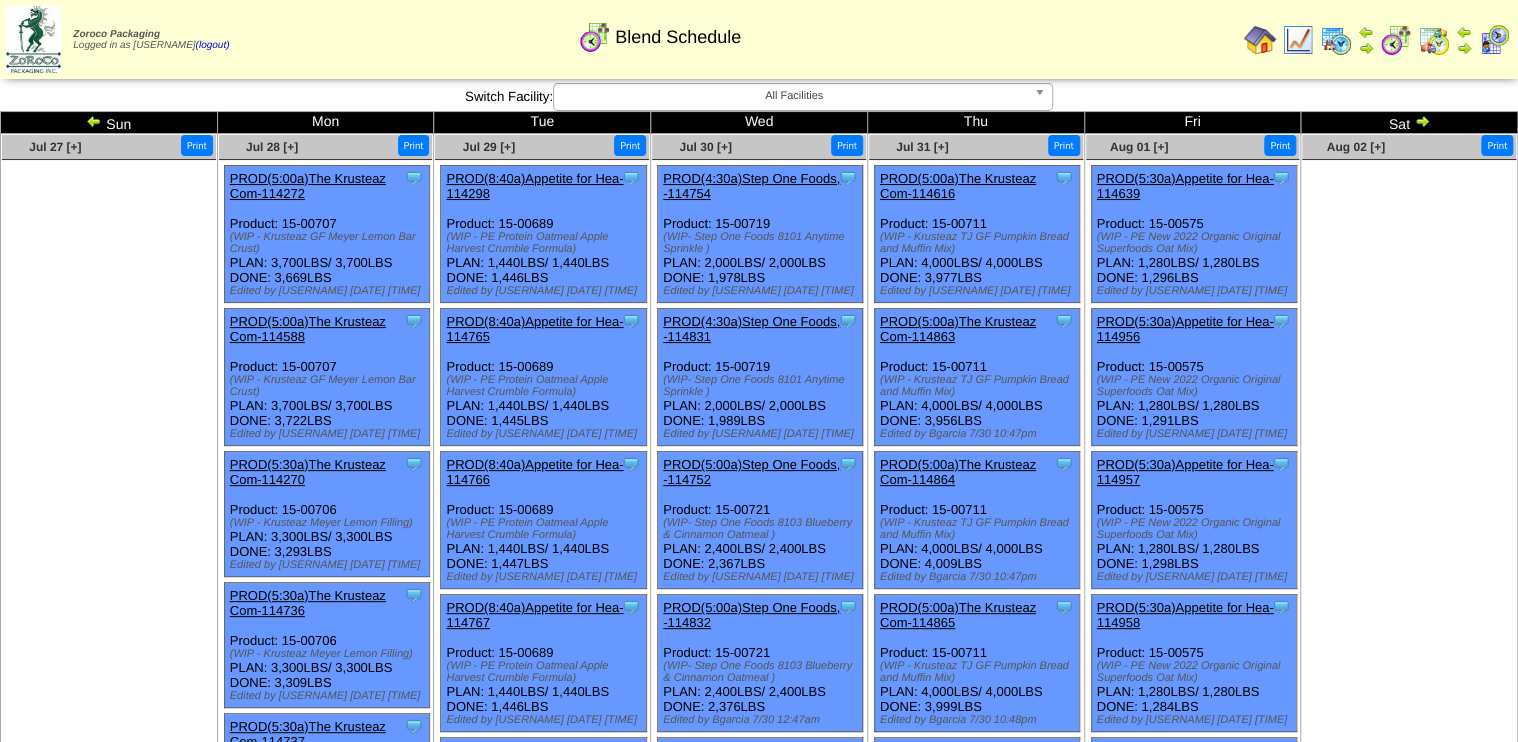 click at bounding box center [1422, 121] 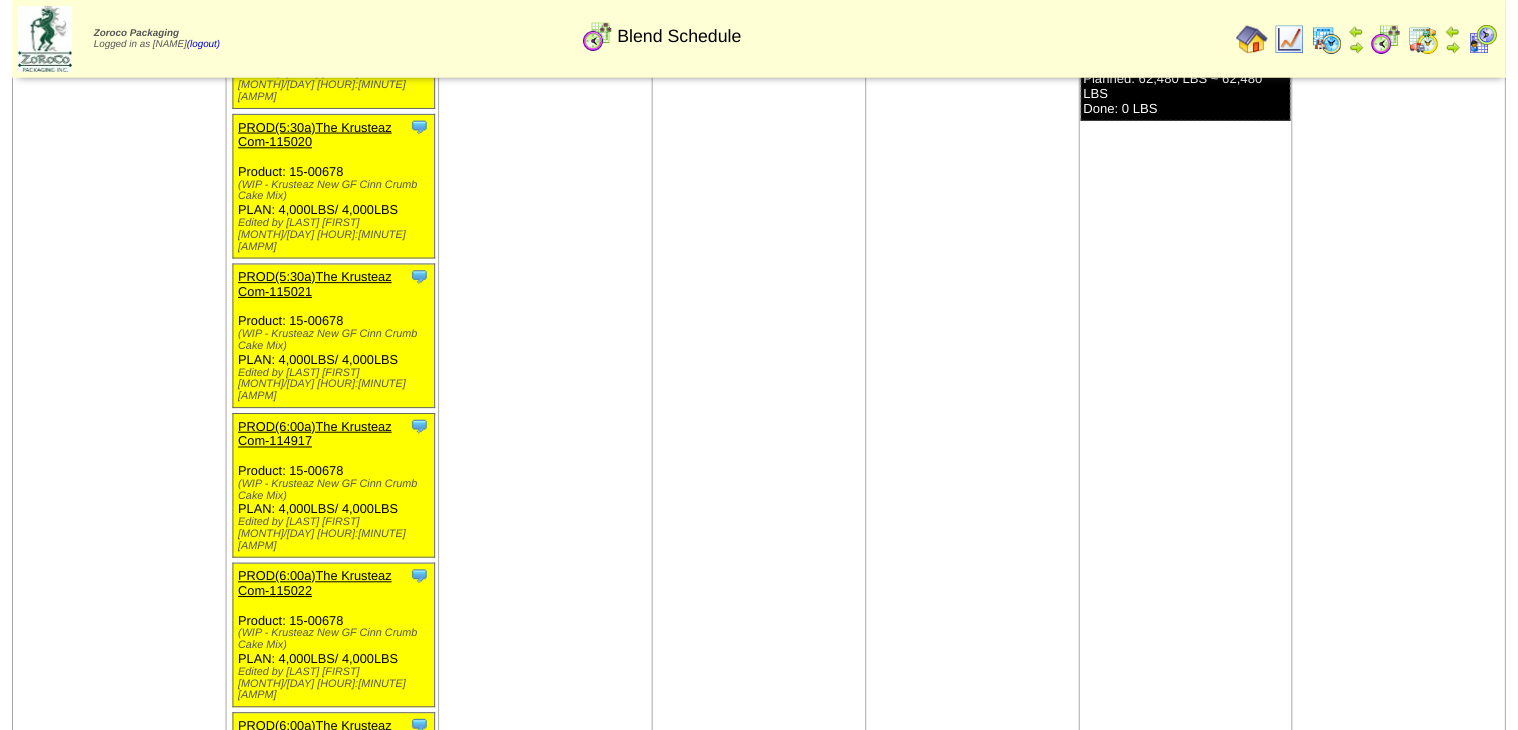 scroll, scrollTop: 1040, scrollLeft: 0, axis: vertical 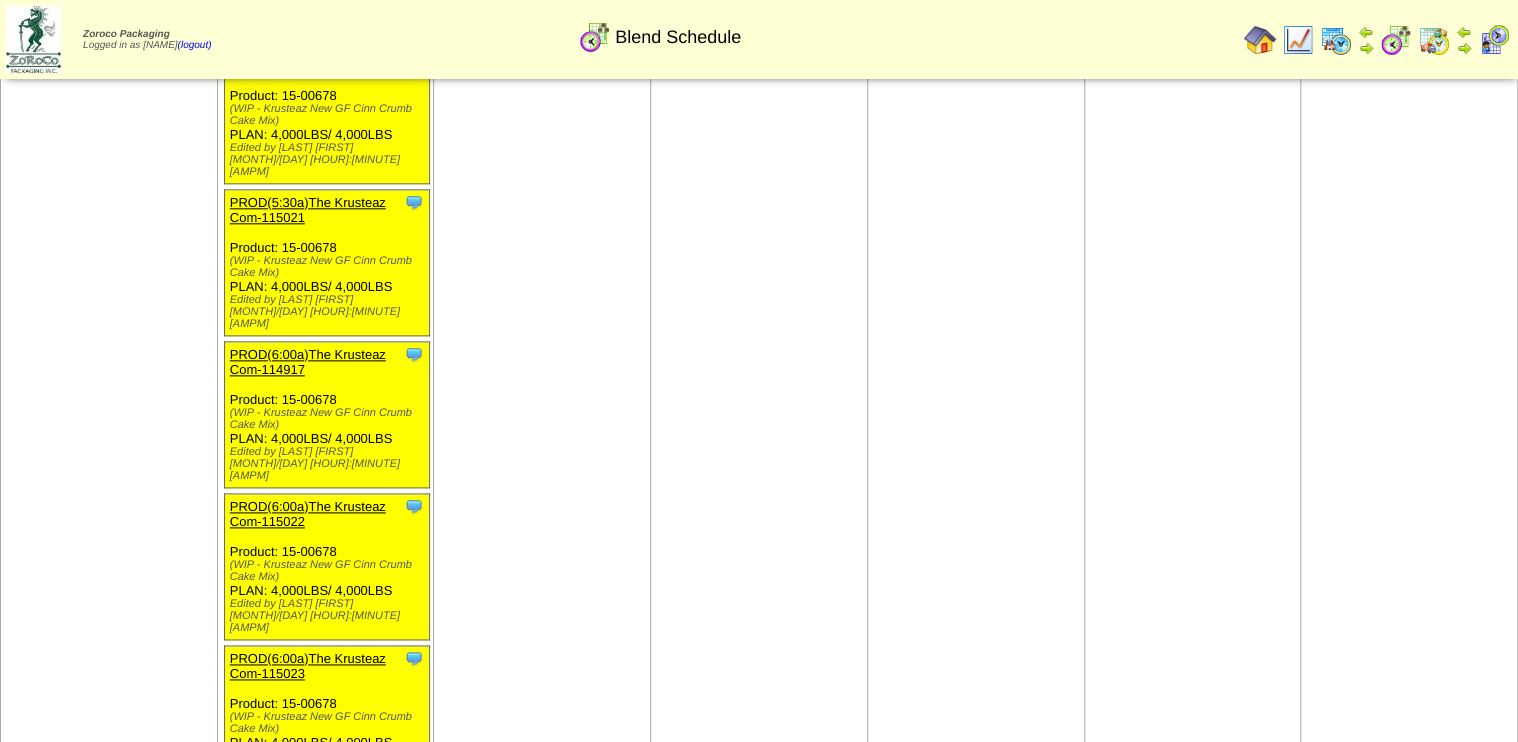 click on "PROD(6:00a)The Krusteaz Com-115024" at bounding box center (308, 818) 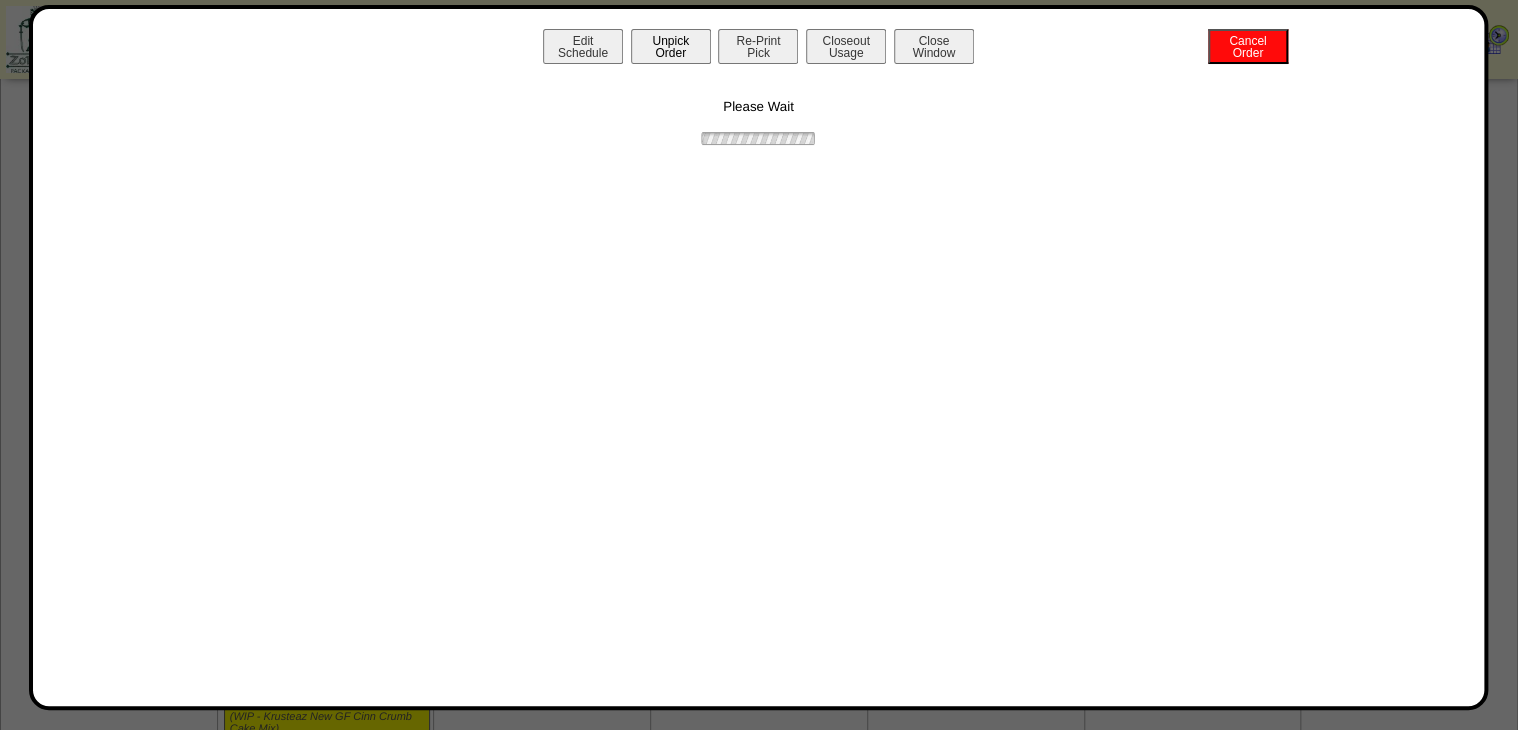 click on "Unpick Order" at bounding box center [671, 46] 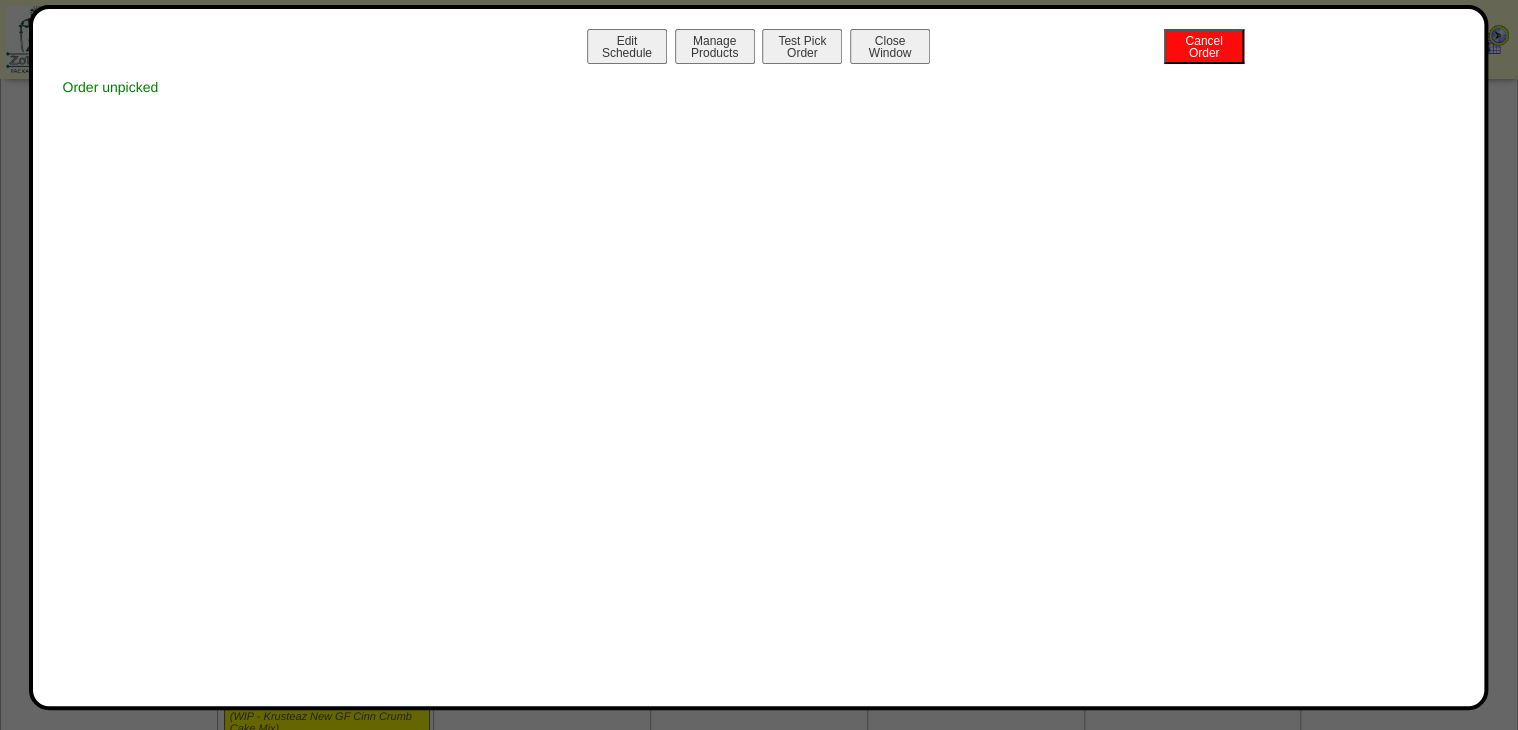 click on "Close Window" at bounding box center (890, 46) 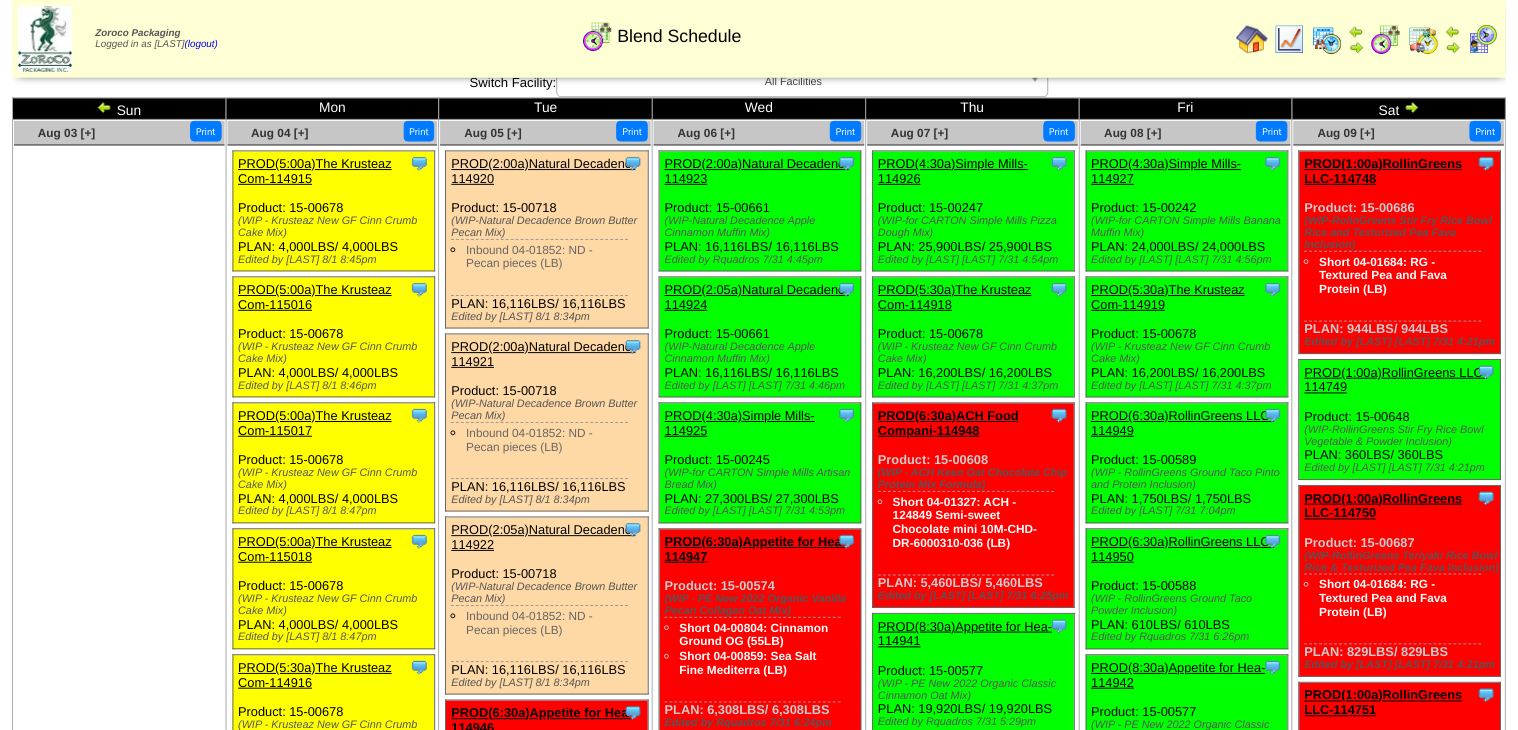scroll, scrollTop: 0, scrollLeft: 0, axis: both 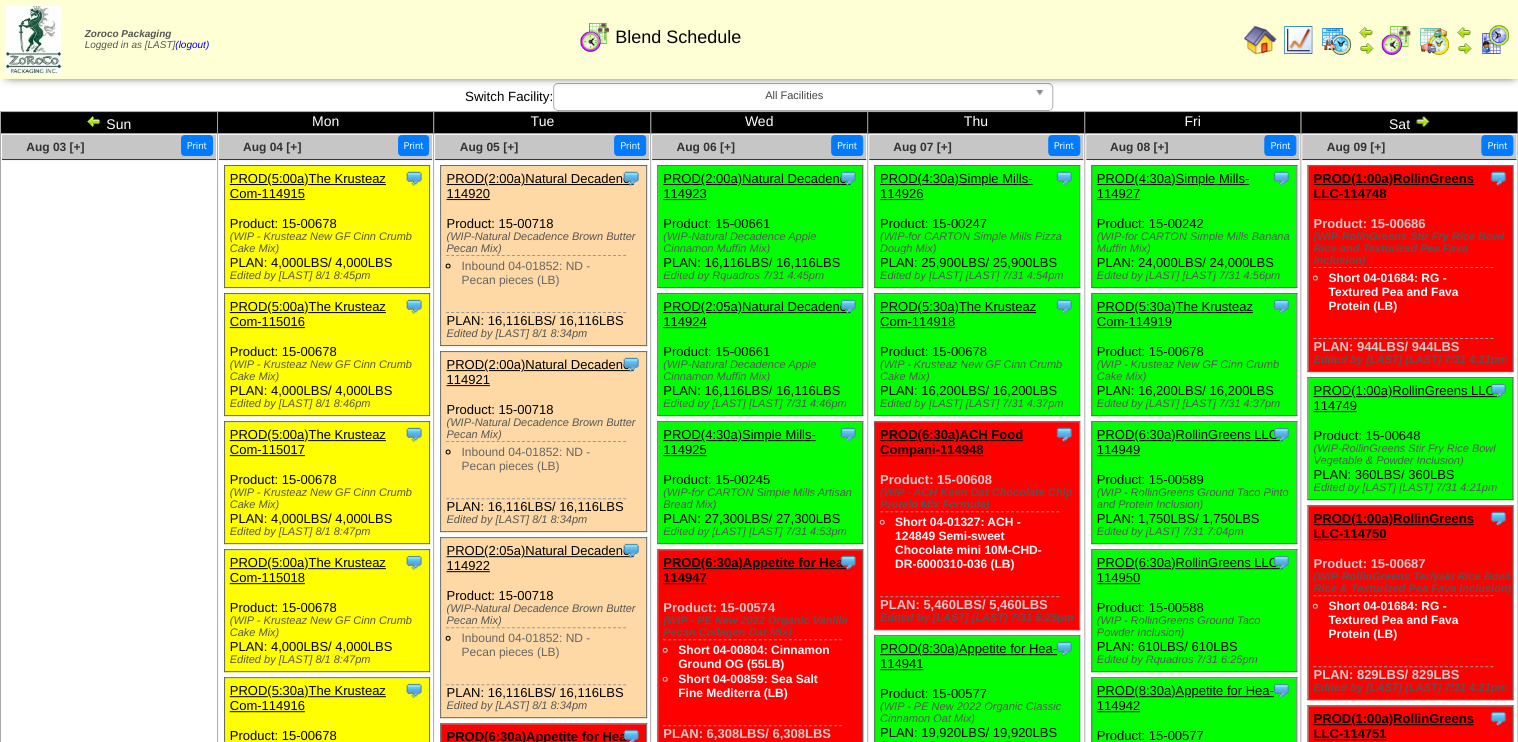 click on "PROD(5:00a)The Krusteaz Com-114915" at bounding box center (308, 186) 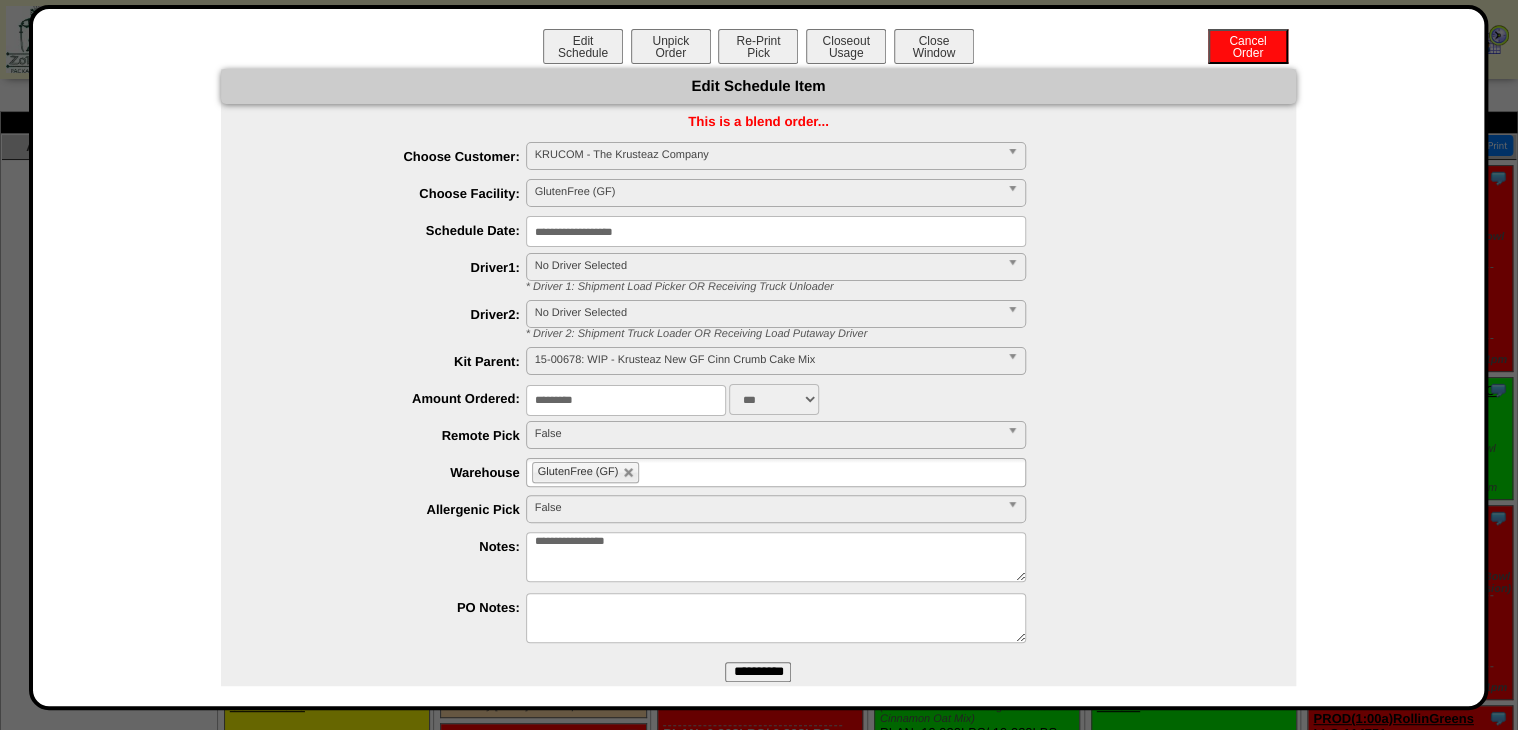 click on "Unpick Order" at bounding box center [671, 46] 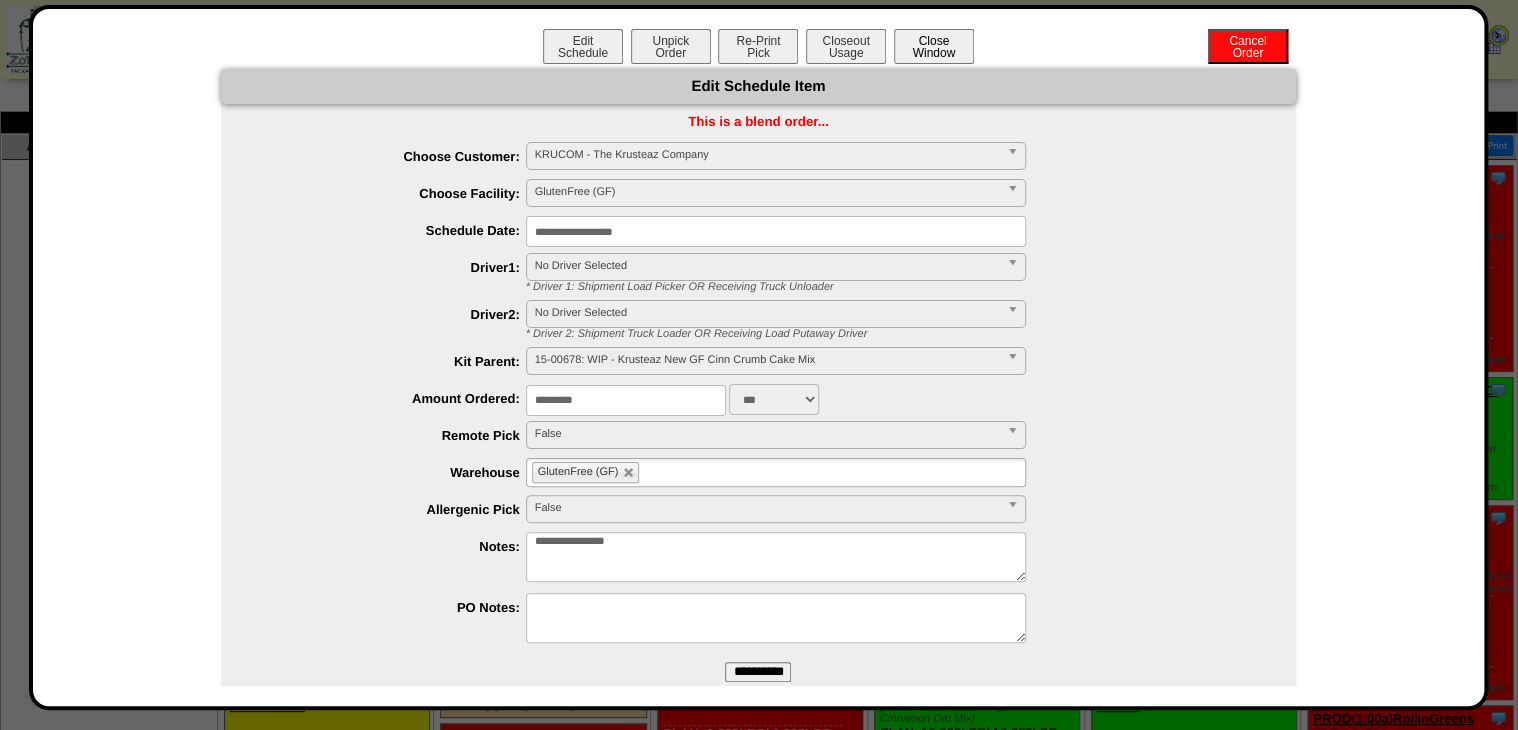 click on "Close Window" at bounding box center (934, 46) 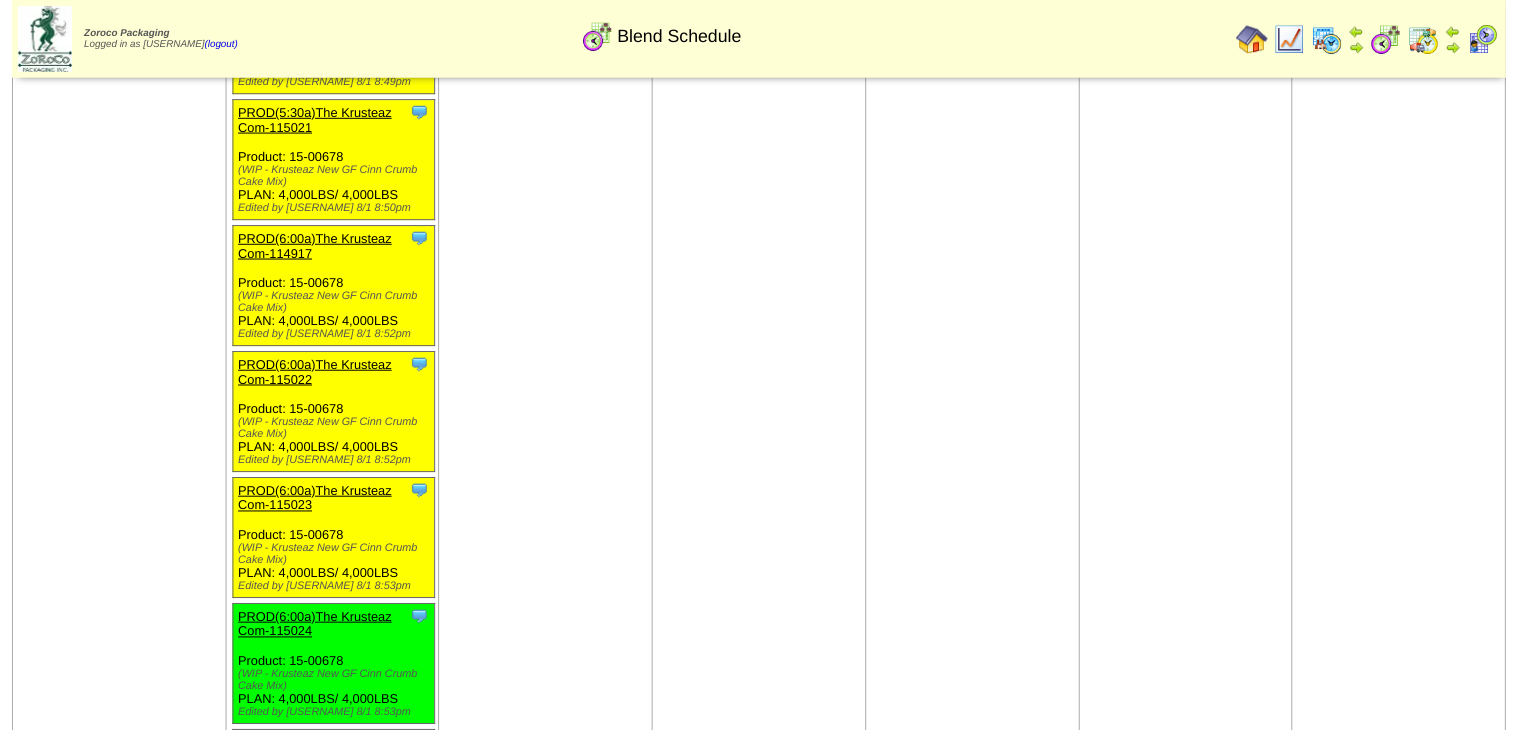 scroll, scrollTop: 1040, scrollLeft: 0, axis: vertical 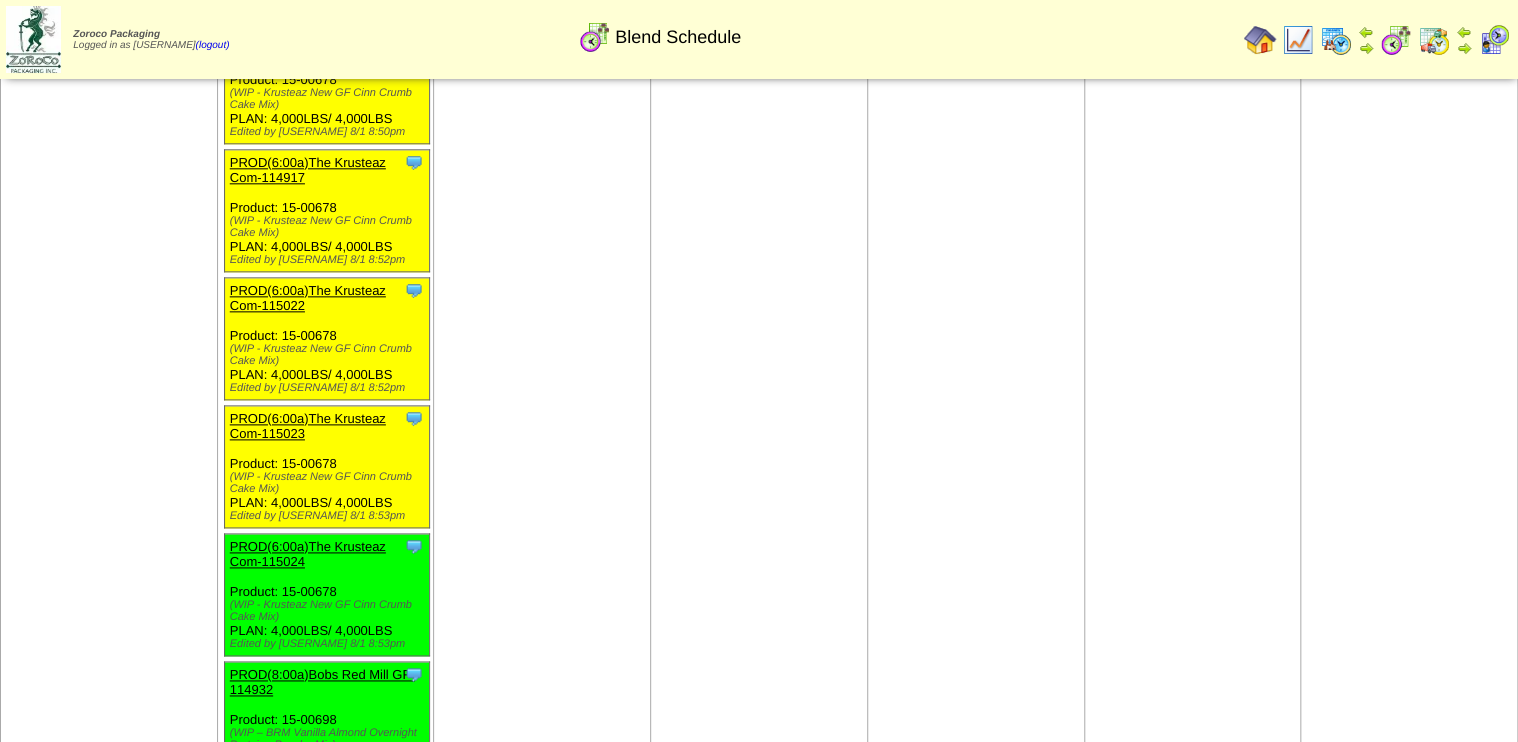 click on "PROD(6:00a)The Krusteaz Com-115023" at bounding box center [308, 426] 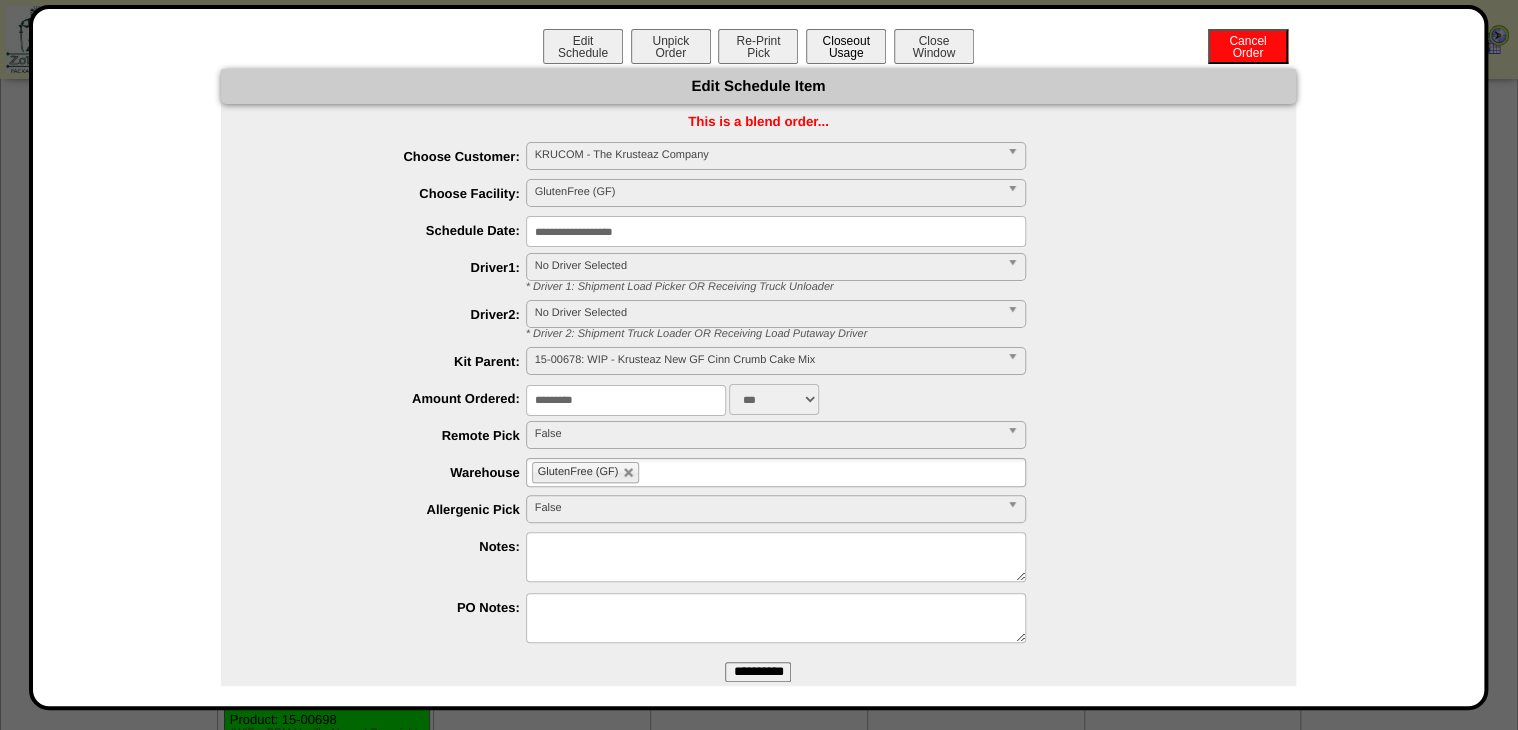 click on "Closeout Usage" at bounding box center [846, 46] 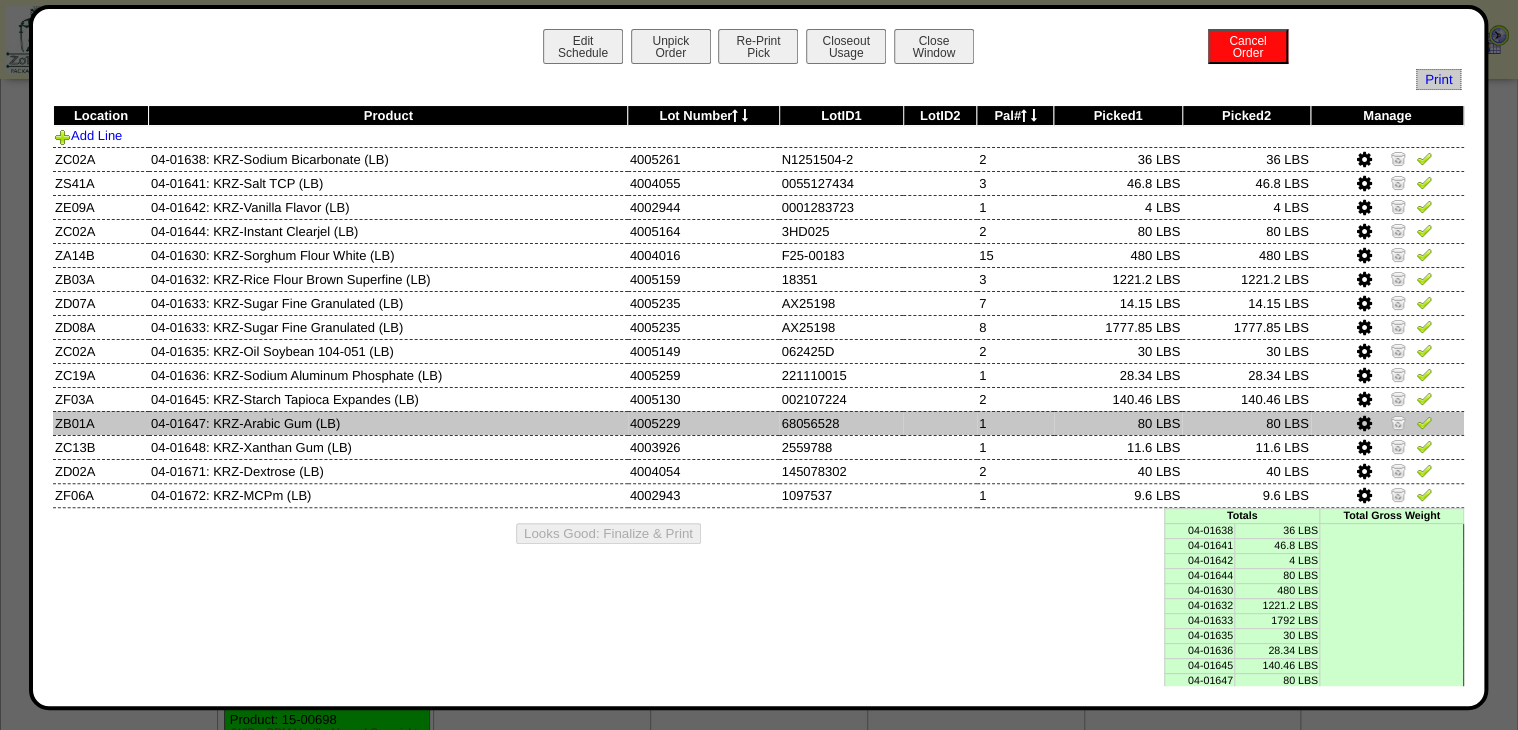 click on "68056528" at bounding box center (841, 423) 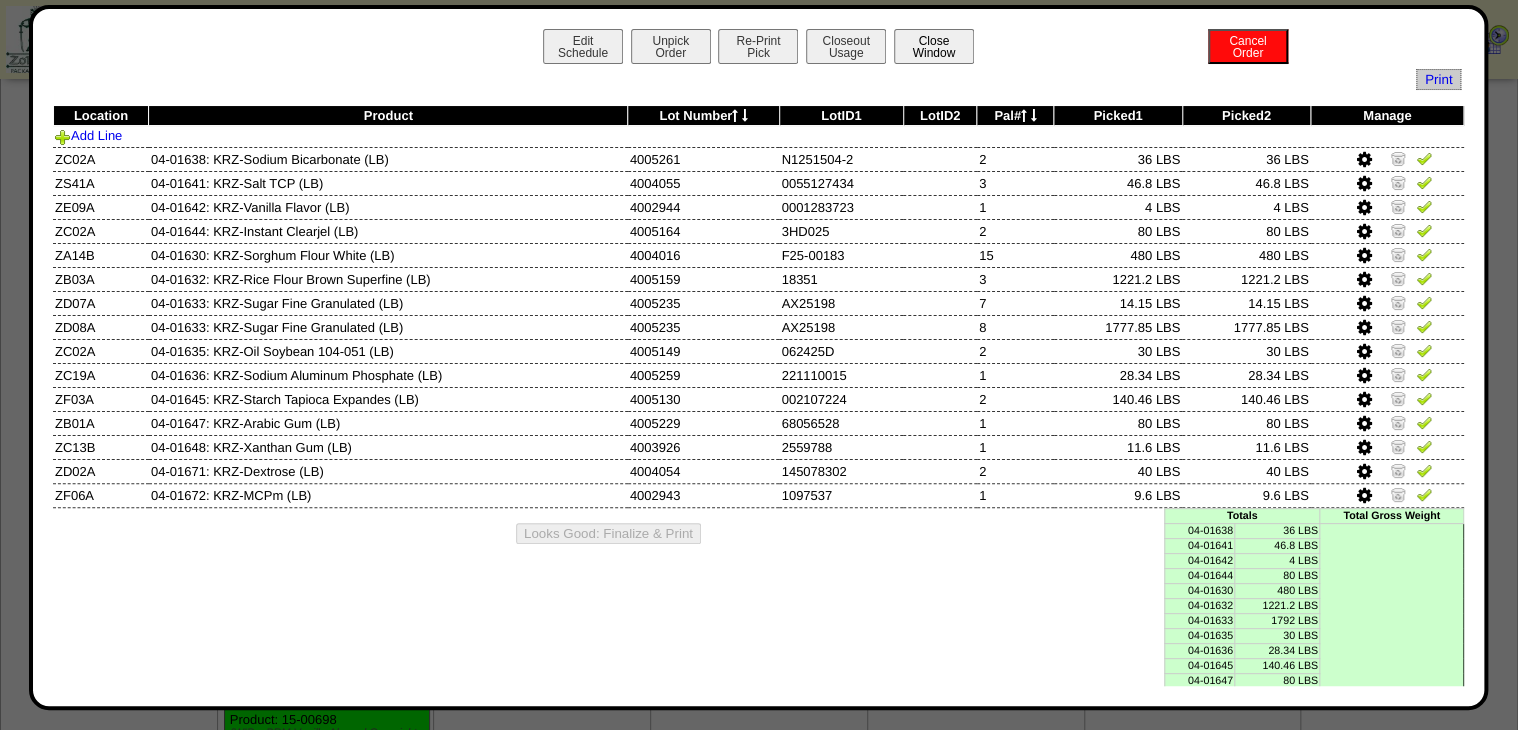 click on "Close Window" at bounding box center (934, 46) 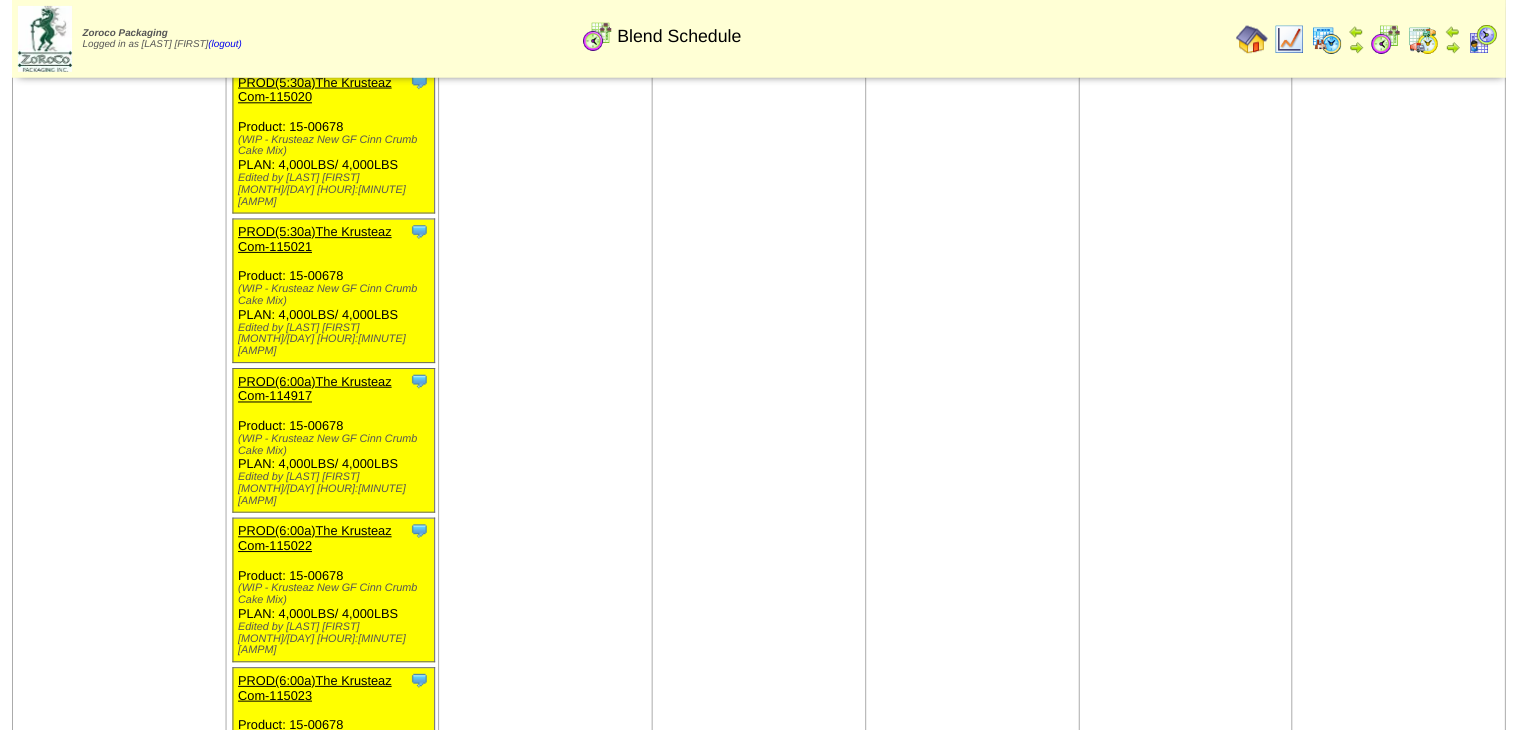scroll, scrollTop: 1040, scrollLeft: 0, axis: vertical 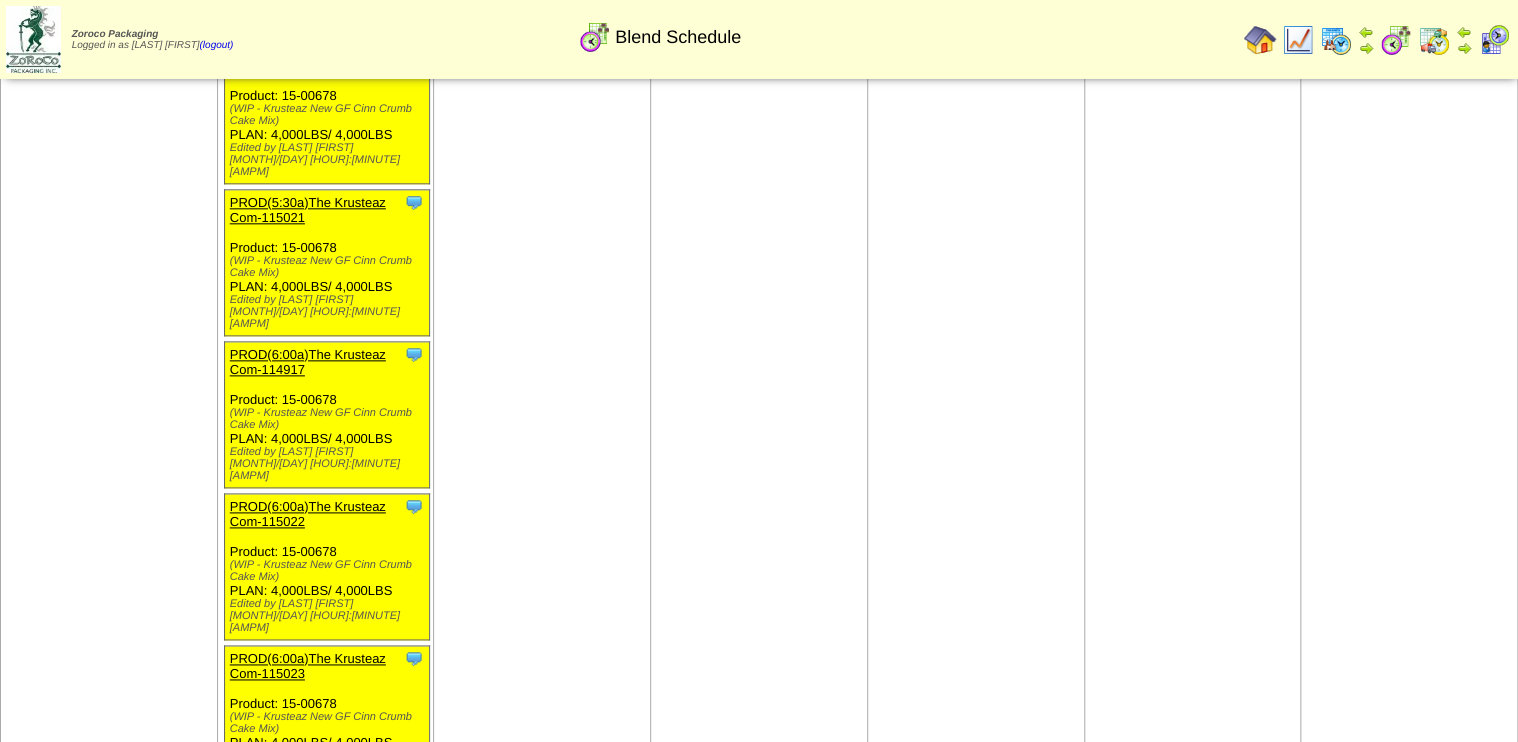 click on "Clone Item
PROD([HOUR]:[MINUTE][AMPM])The Krusteaz Com-[NUMBER]
The Krusteaz Company
ScheduleID: [NUMBER]
[NUMBER] LBS: [NUMBER]-[NUMBER]
(KRZ-Sugar Fine Granulated (LB))
[NUMBER] LBS: [NUMBER]-[NUMBER]
(KRZ-Rice Flour Brown Superfine (LB))
[NUMBER] LBS: [NUMBER]-[NUMBER]" at bounding box center [326, 719] 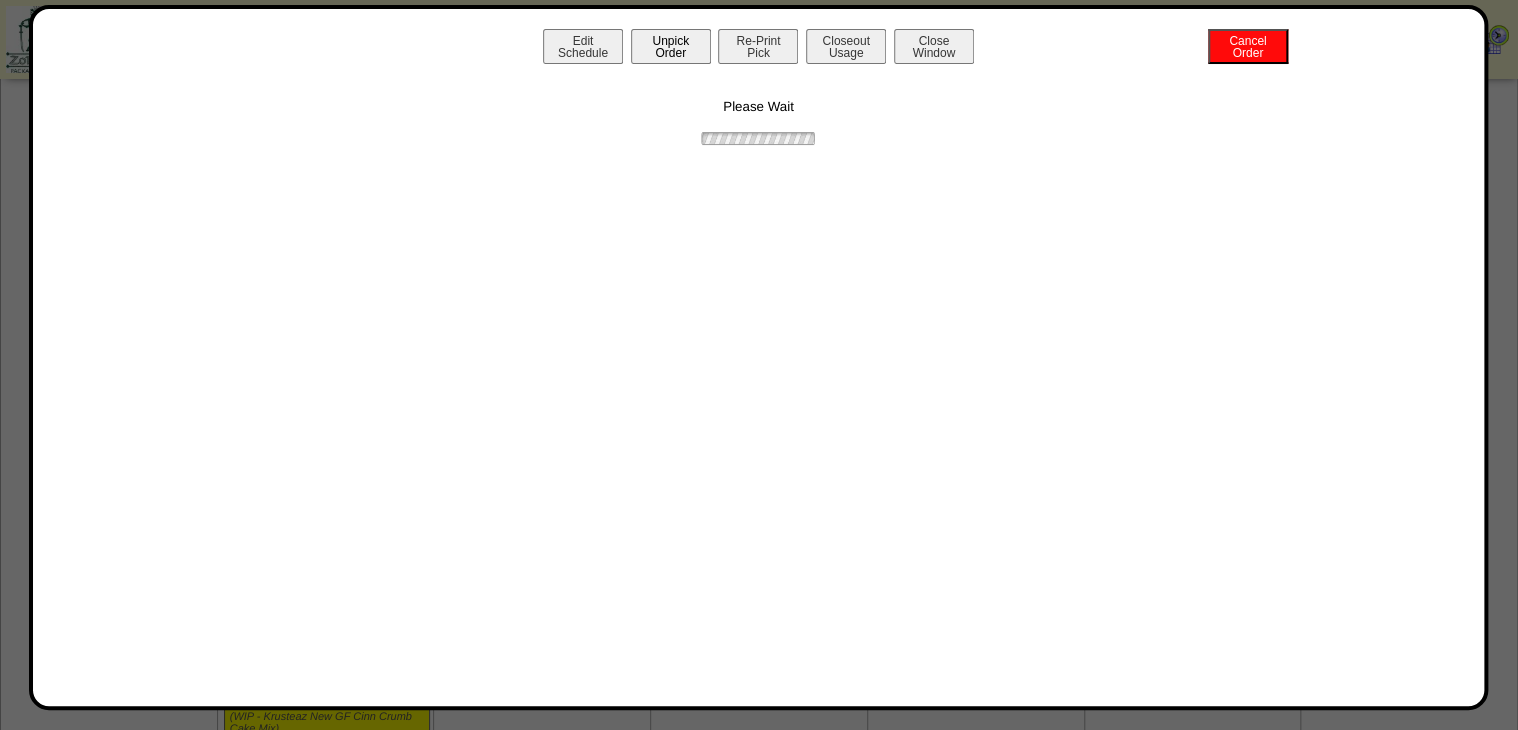 click on "Unpick Order" at bounding box center [671, 46] 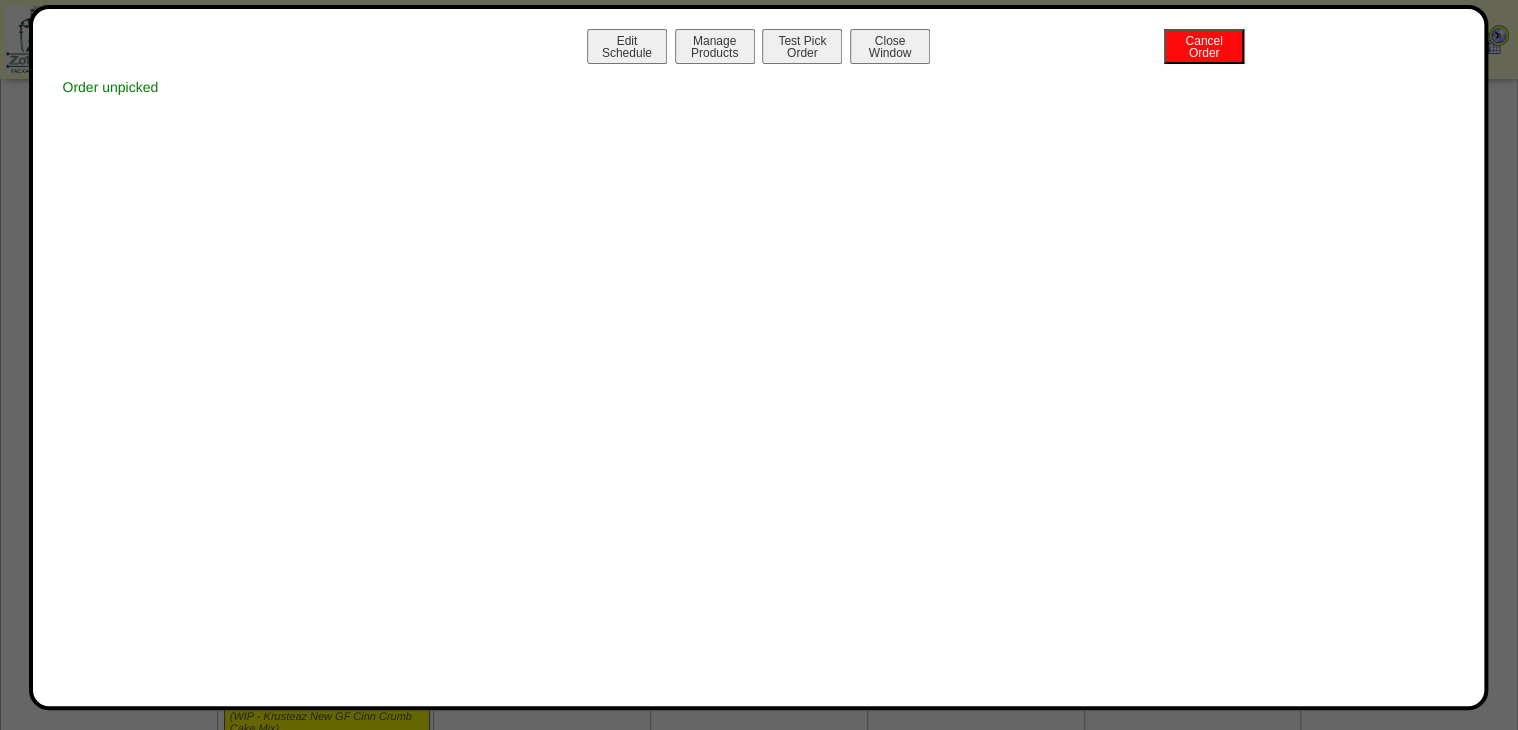 click on "Close Window" at bounding box center (890, 46) 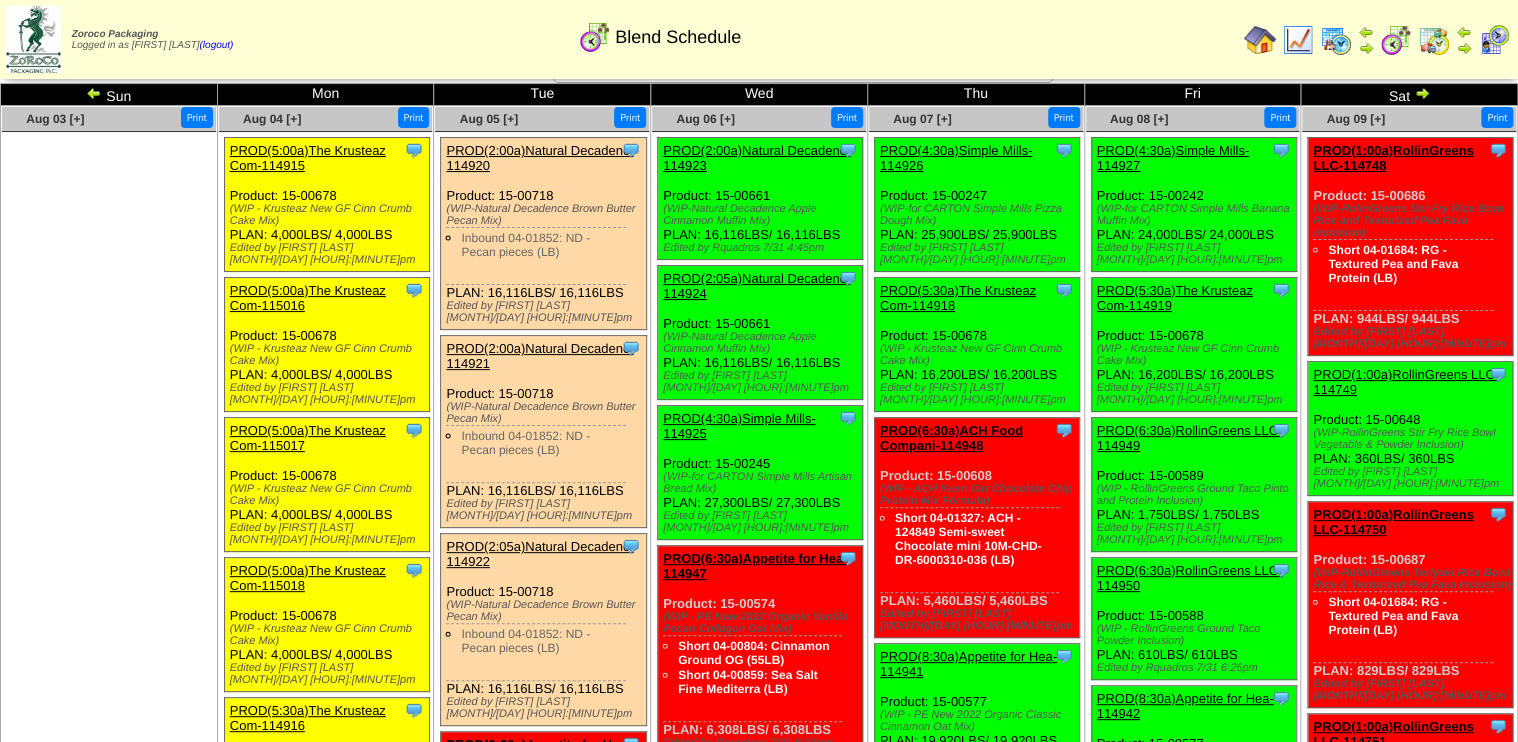scroll, scrollTop: 0, scrollLeft: 0, axis: both 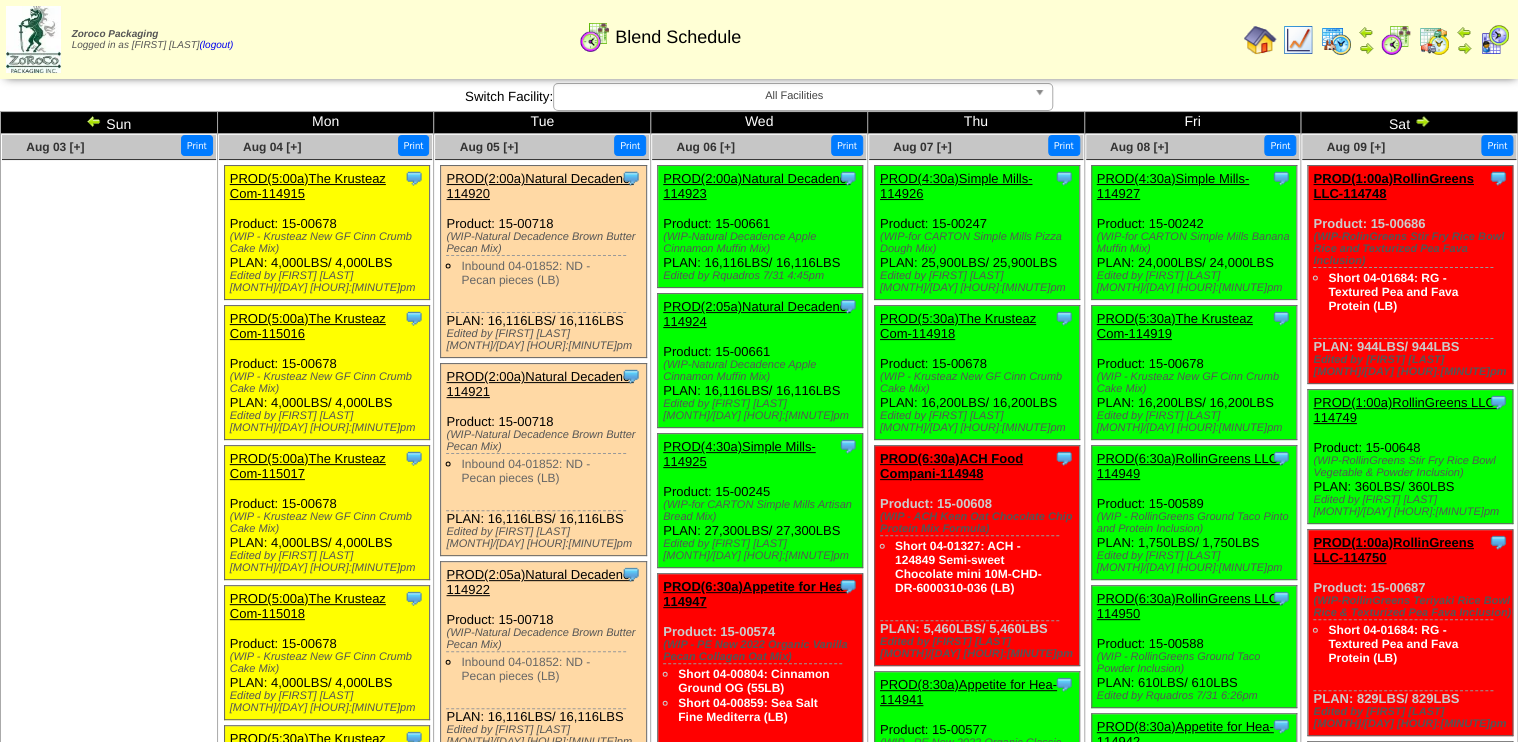 click at bounding box center (94, 121) 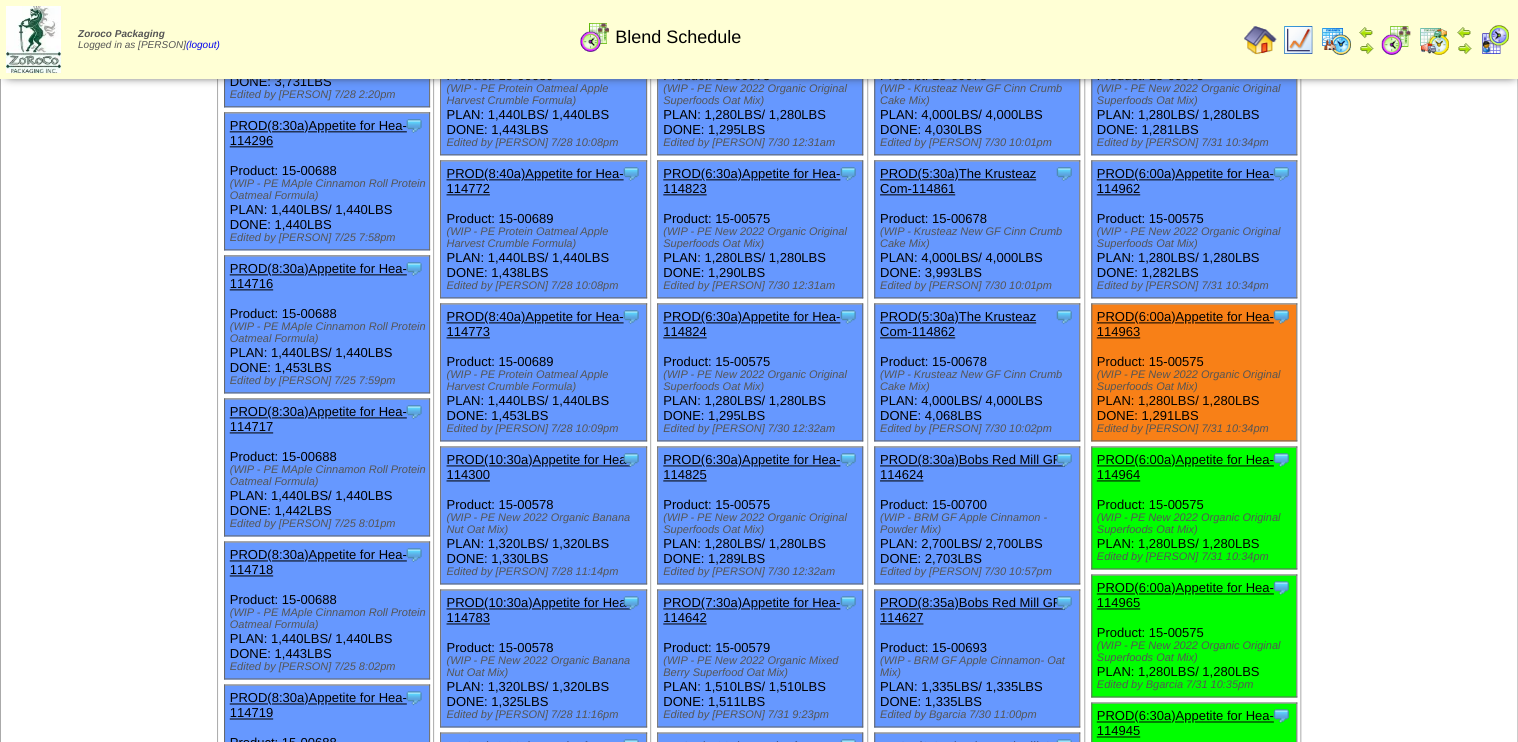 scroll, scrollTop: 1200, scrollLeft: 0, axis: vertical 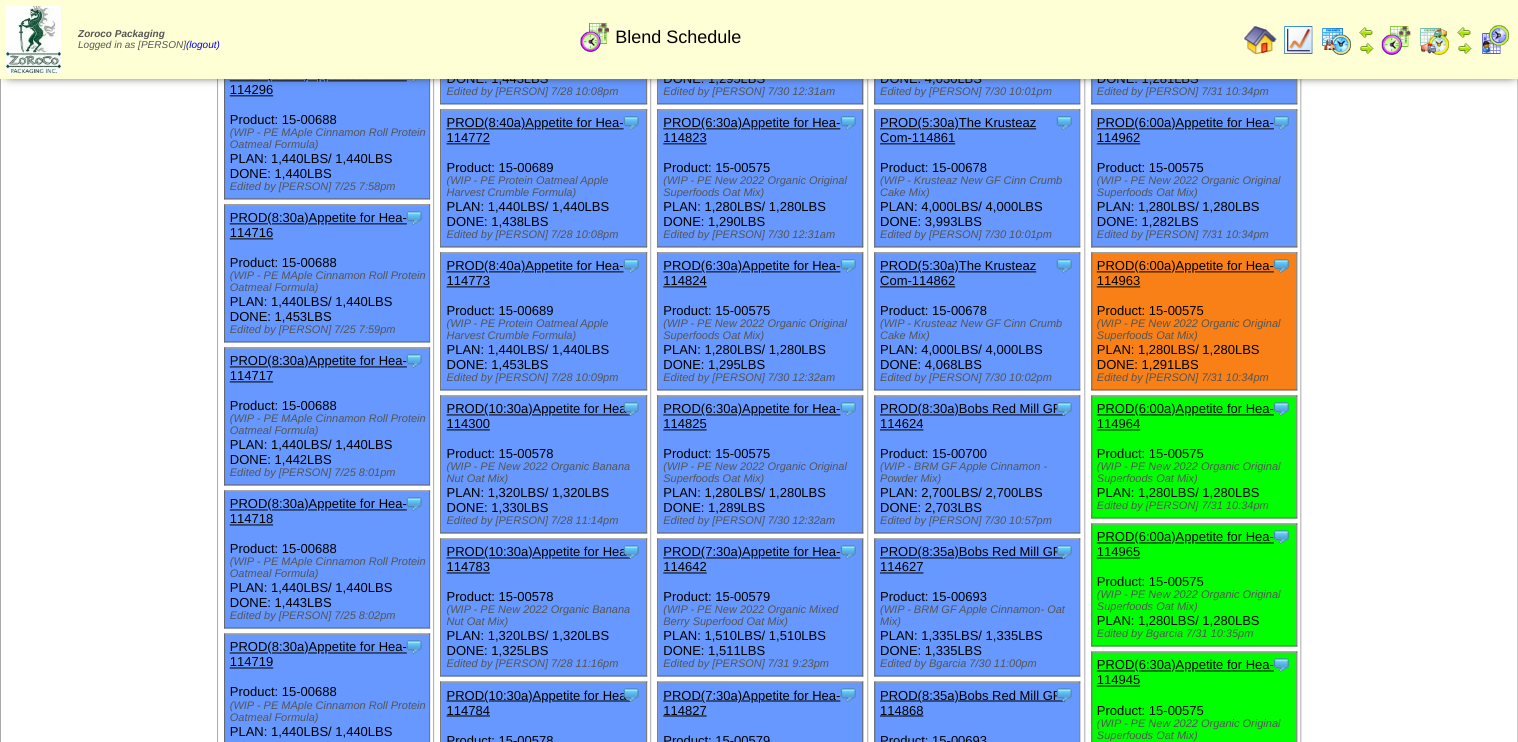 drag, startPoint x: 1205, startPoint y: 319, endPoint x: 1094, endPoint y: 319, distance: 111 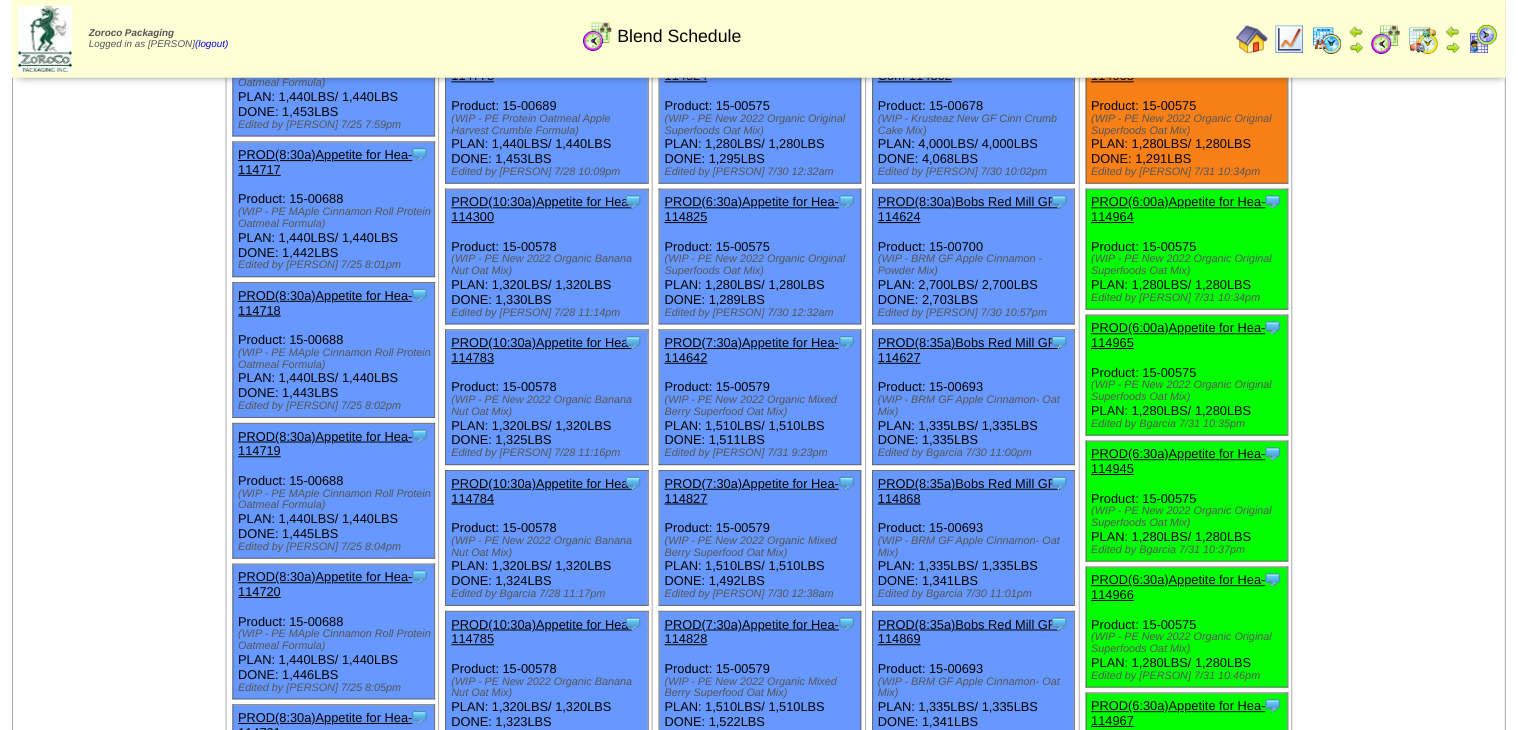 scroll, scrollTop: 1360, scrollLeft: 0, axis: vertical 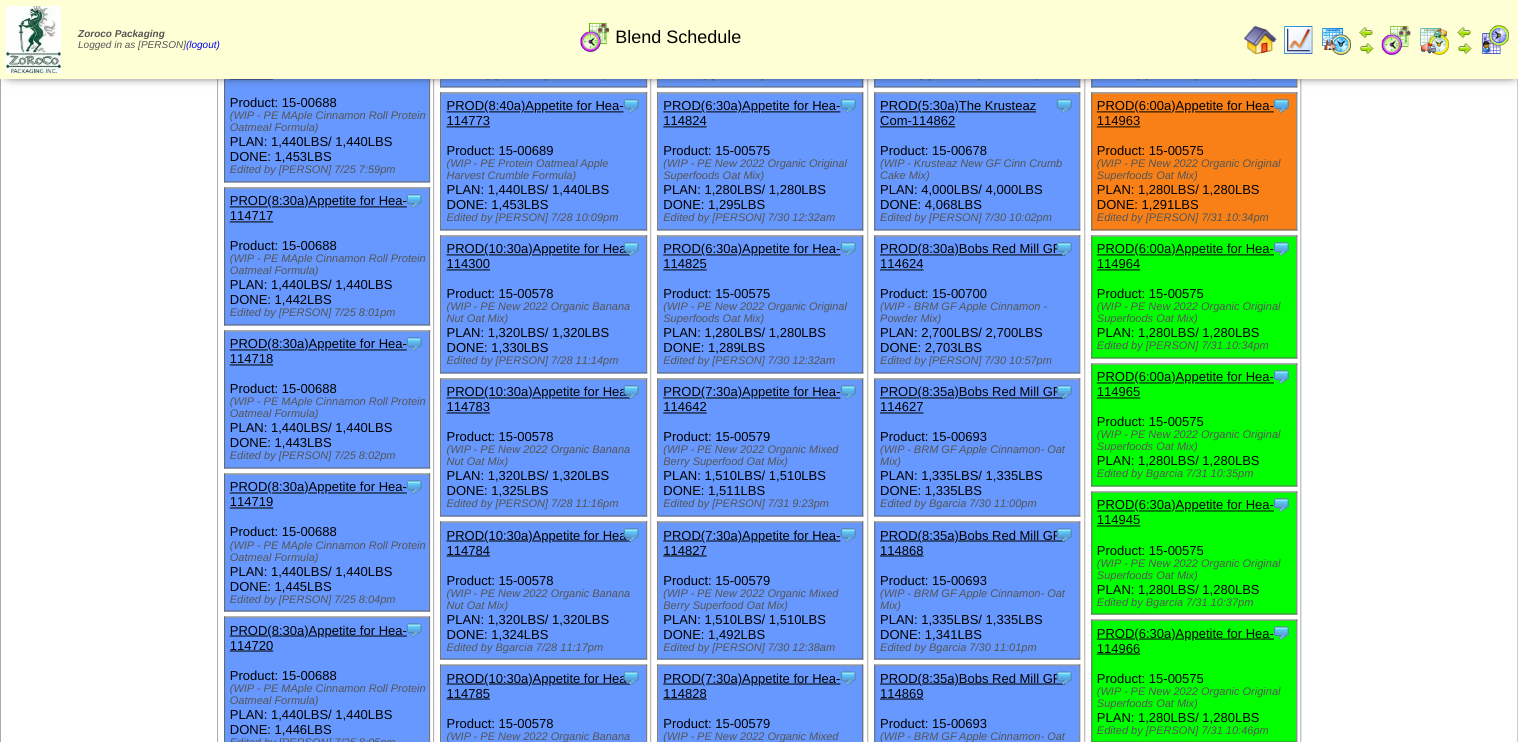 click on "PROD(6:00a)Appetite for Hea-114963" at bounding box center (1185, 113) 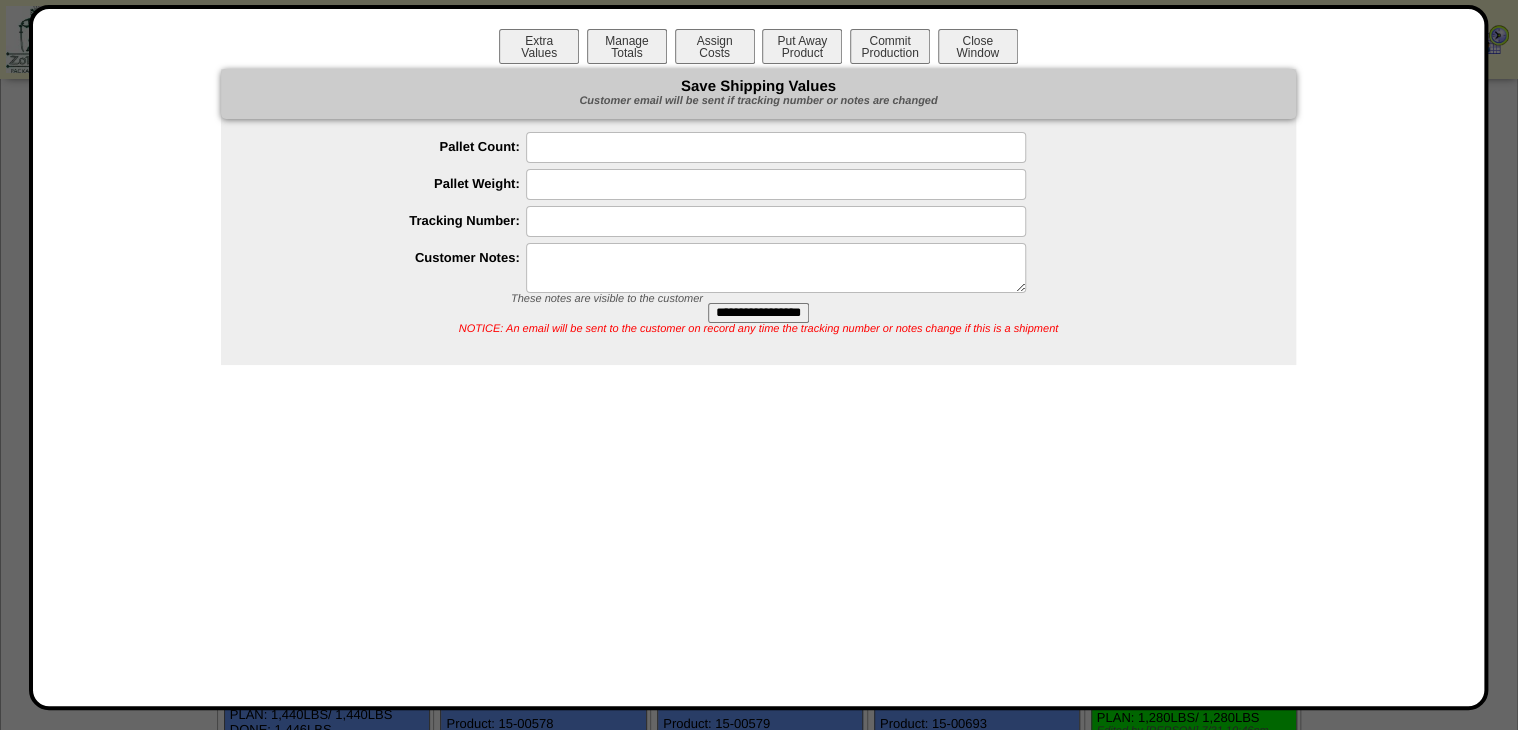 click on "Extra Values
Manage Totals
Assign Costs
Put Away Product
Commit Production
Close Window" at bounding box center [759, 49] 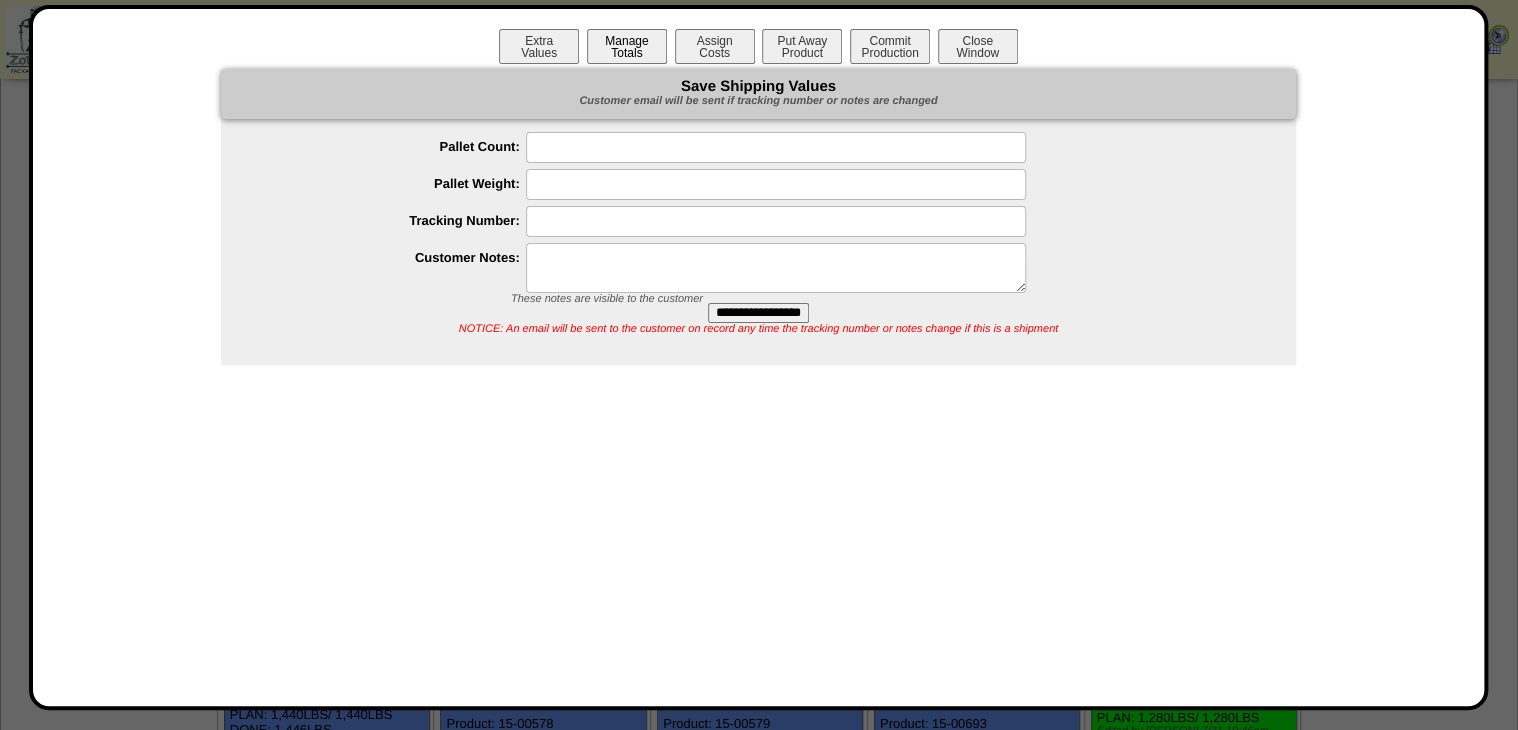 click on "Manage Totals" at bounding box center (627, 46) 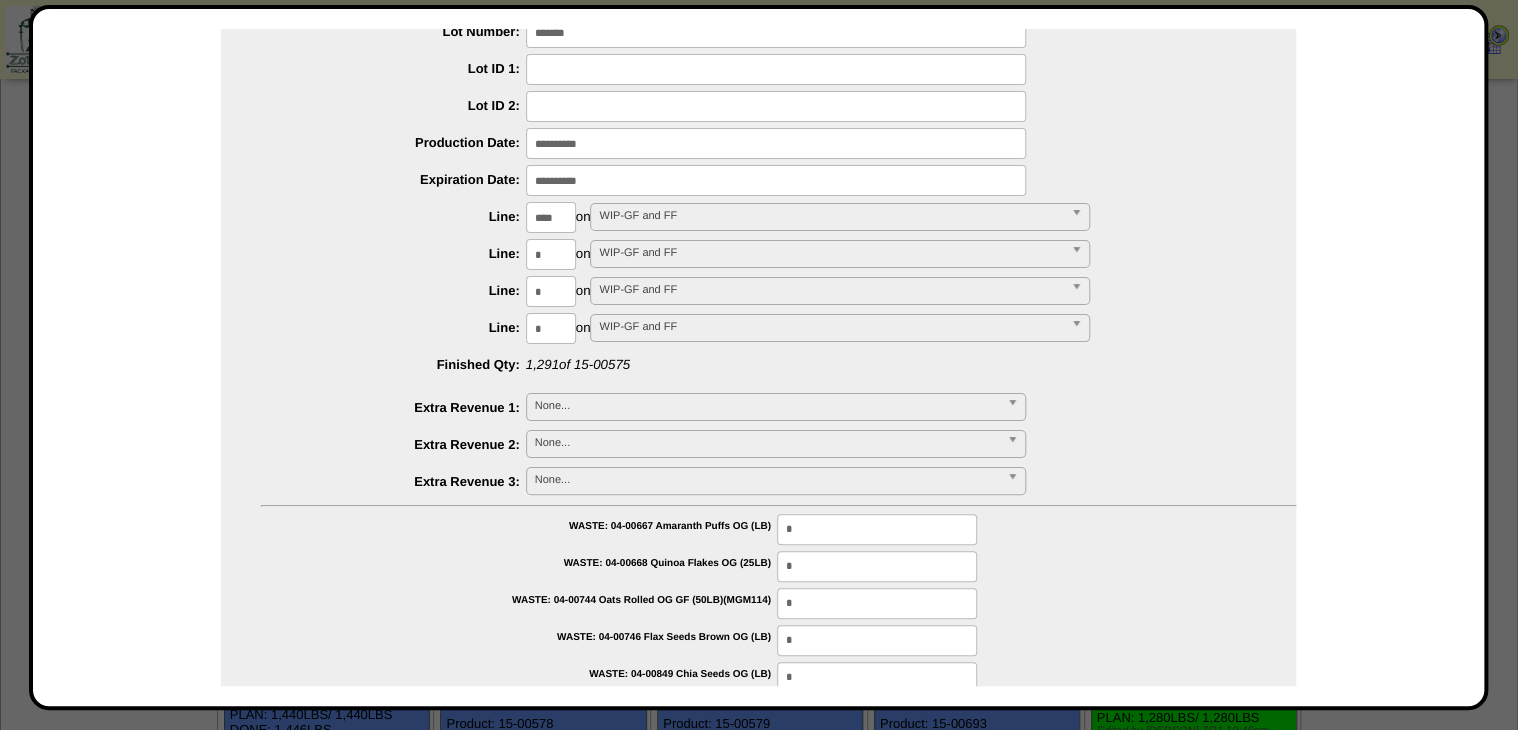 scroll, scrollTop: 0, scrollLeft: 0, axis: both 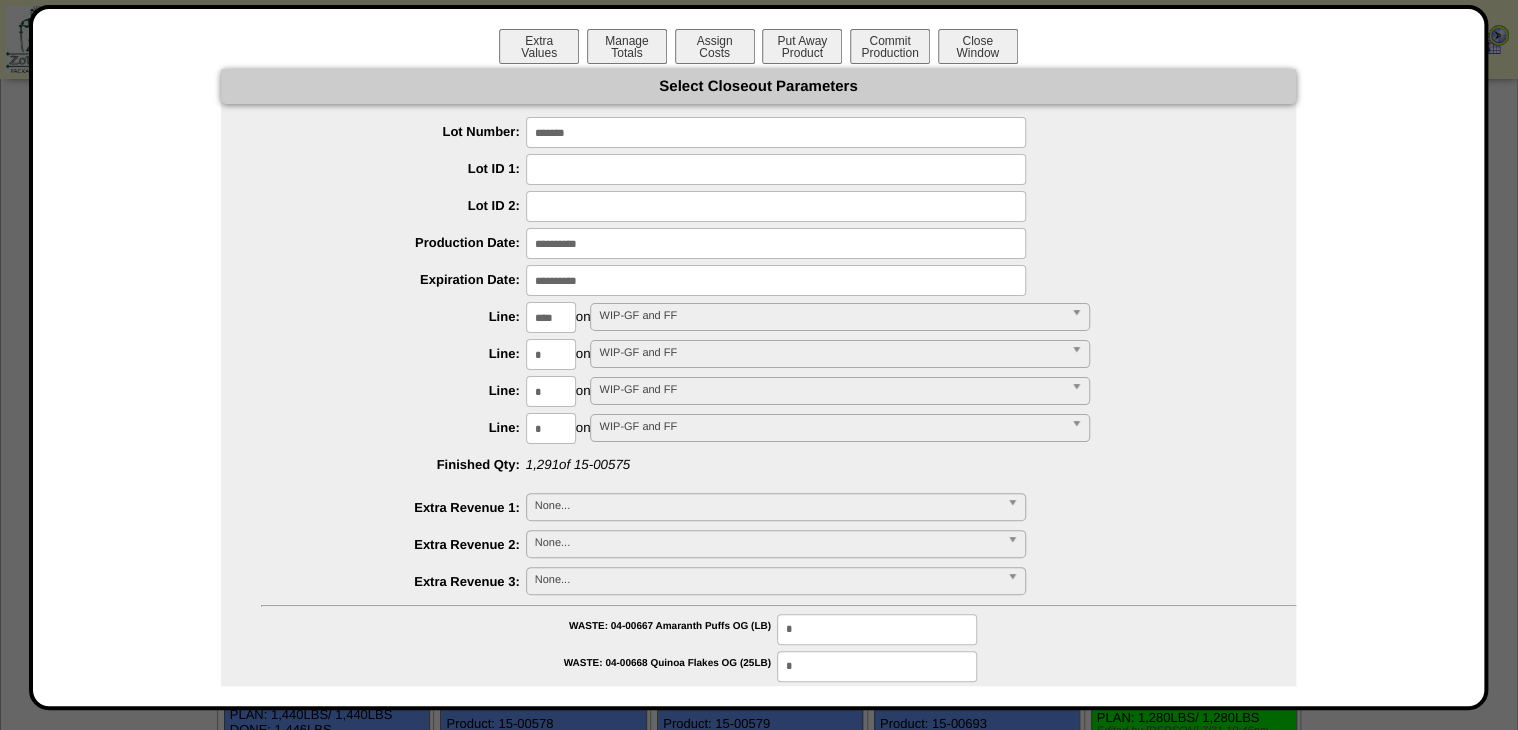 click at bounding box center (776, 280) 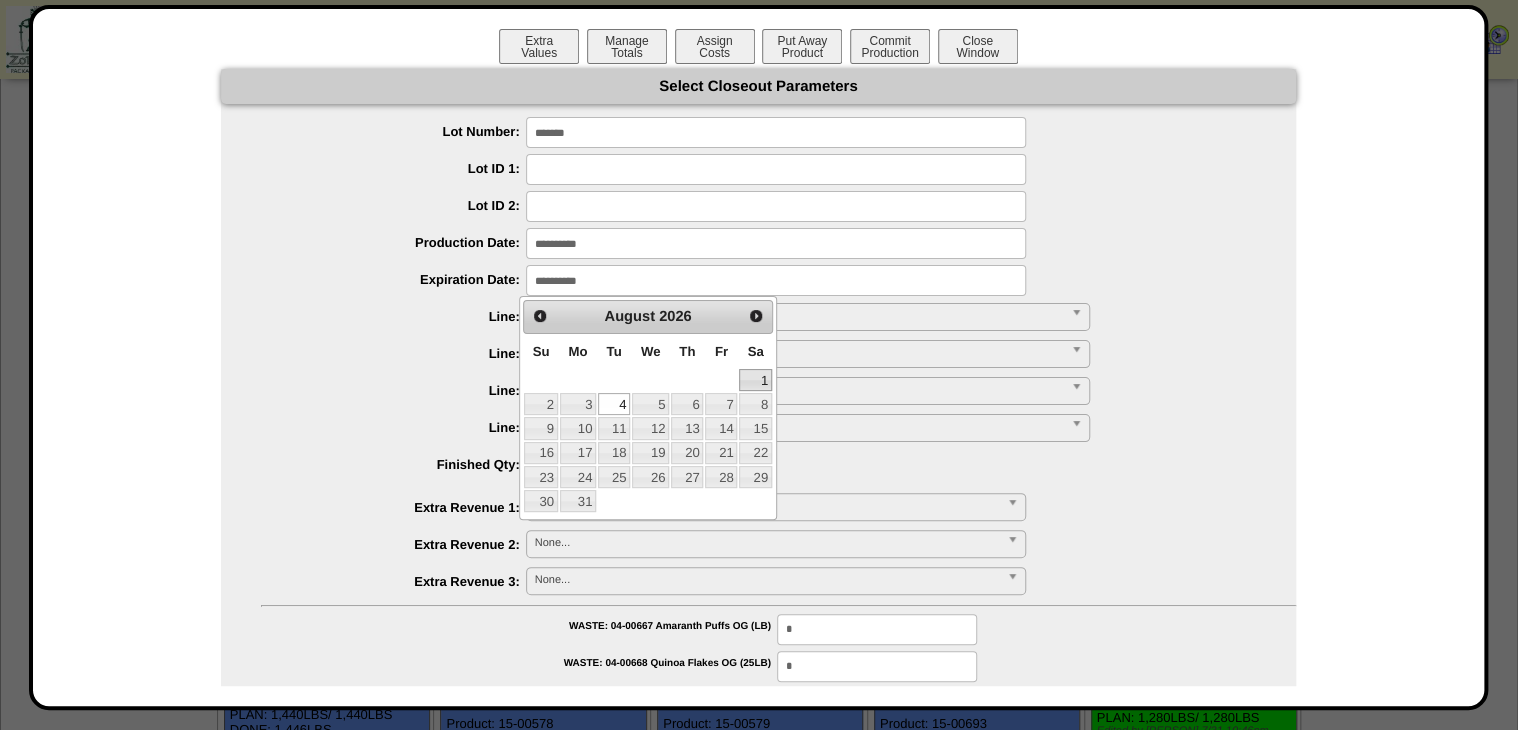 click on "1" at bounding box center (755, 380) 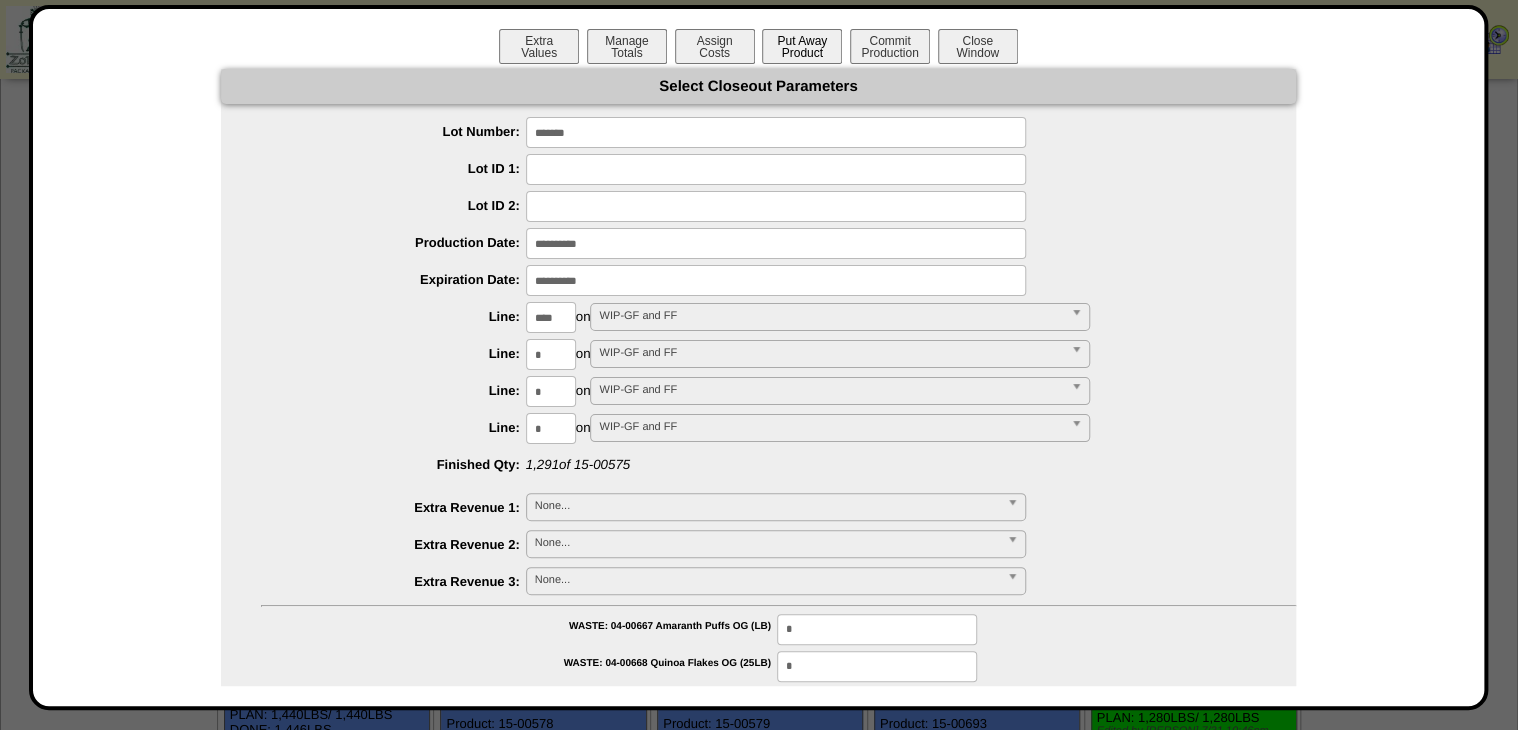 click on "Put Away Product" at bounding box center (802, 46) 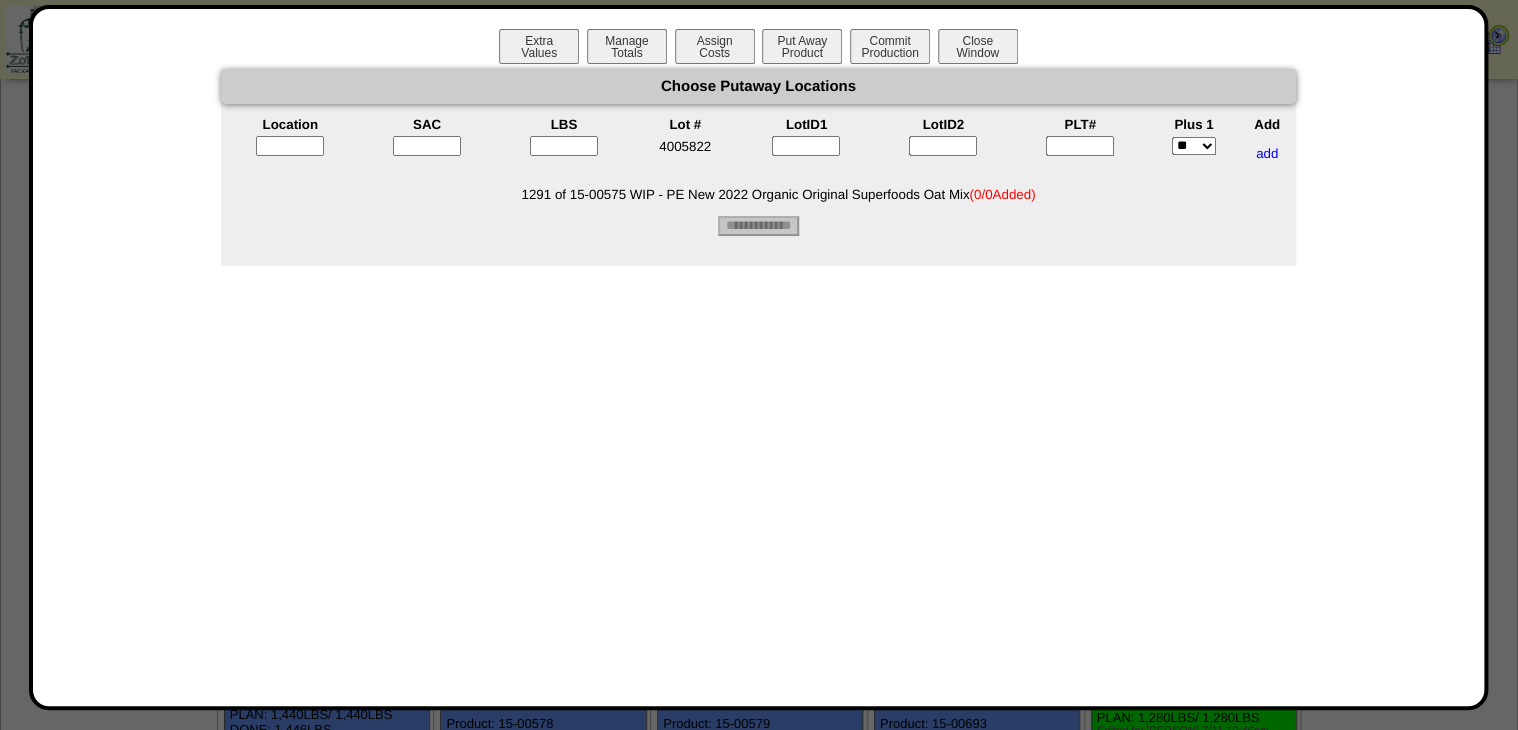 drag, startPoint x: 1068, startPoint y: 155, endPoint x: 995, endPoint y: 158, distance: 73.061615 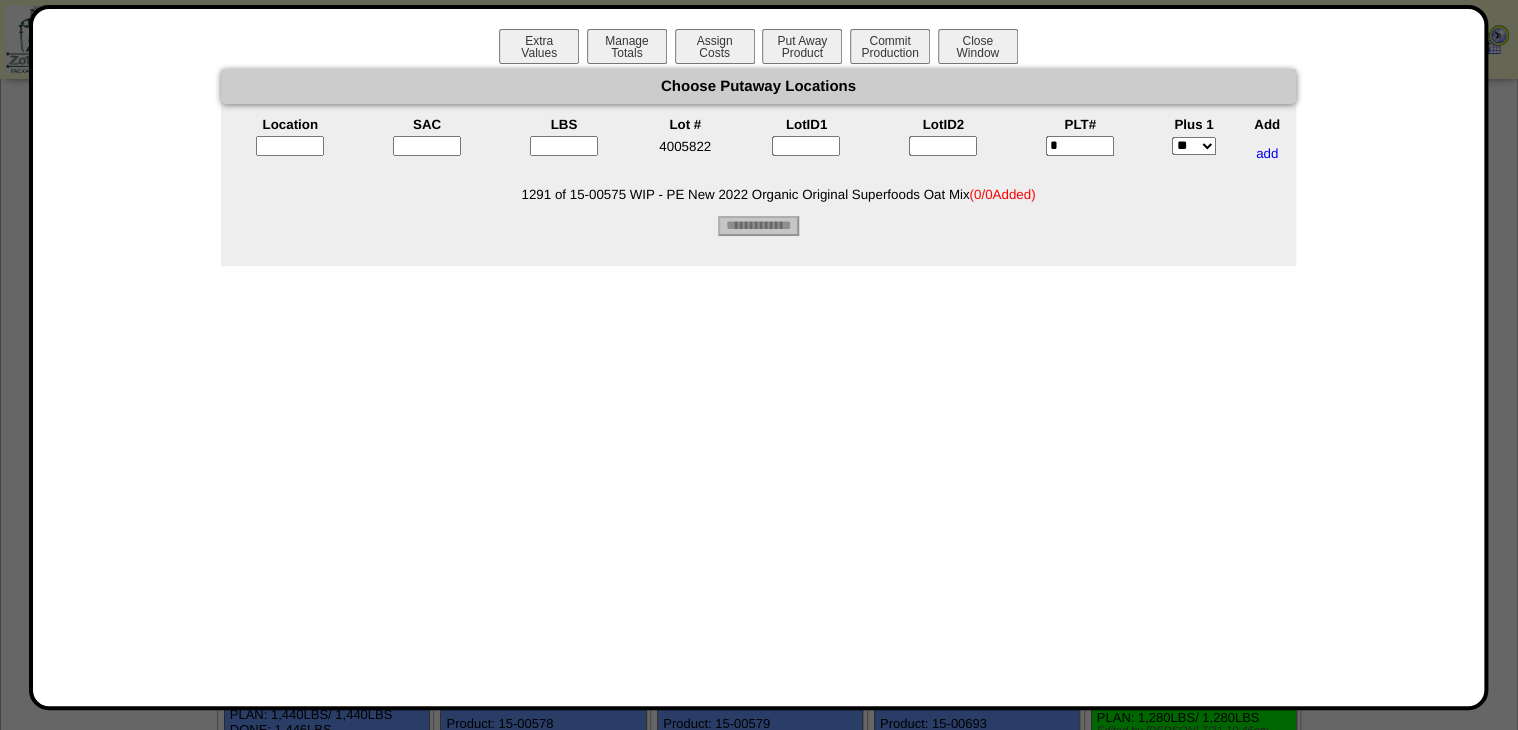 type on "*" 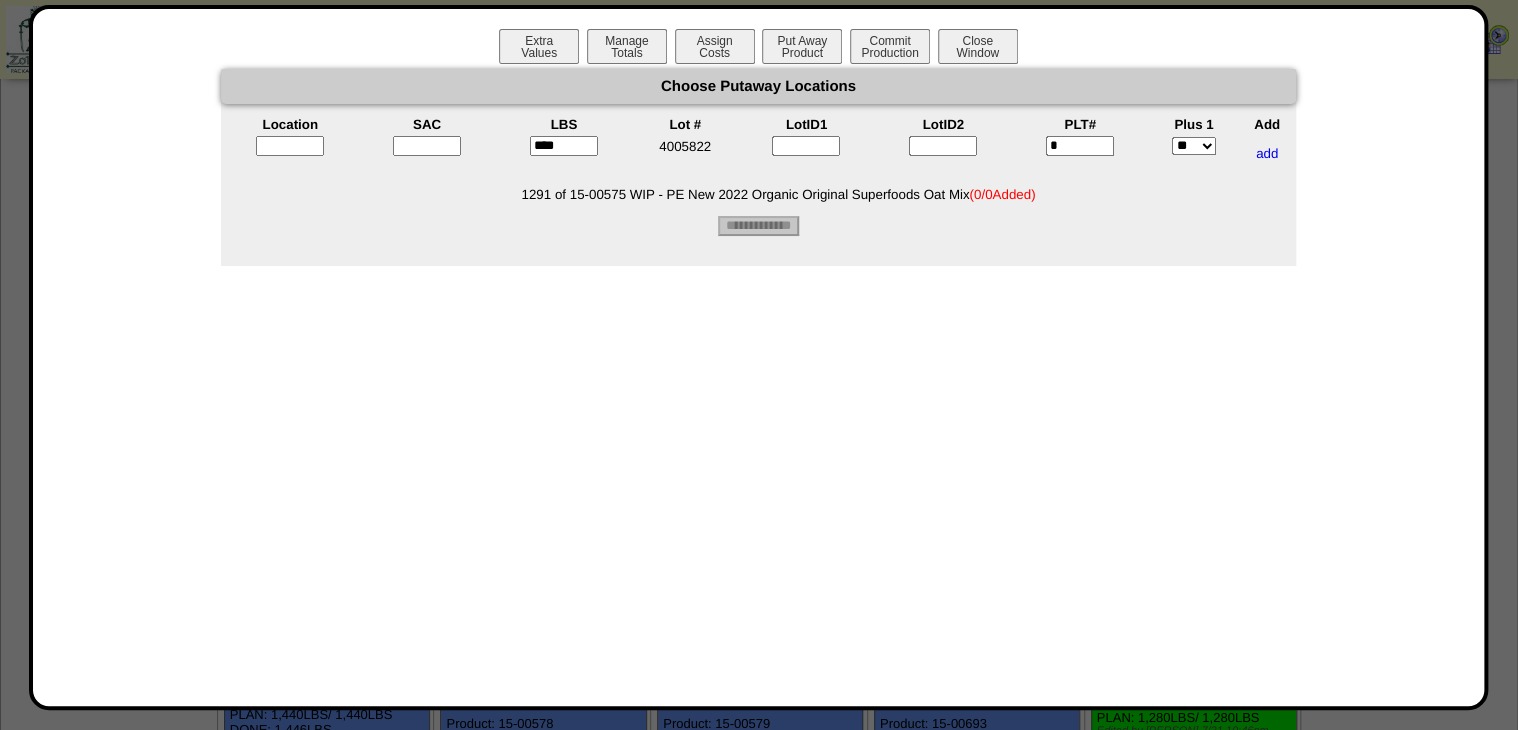 type on "****" 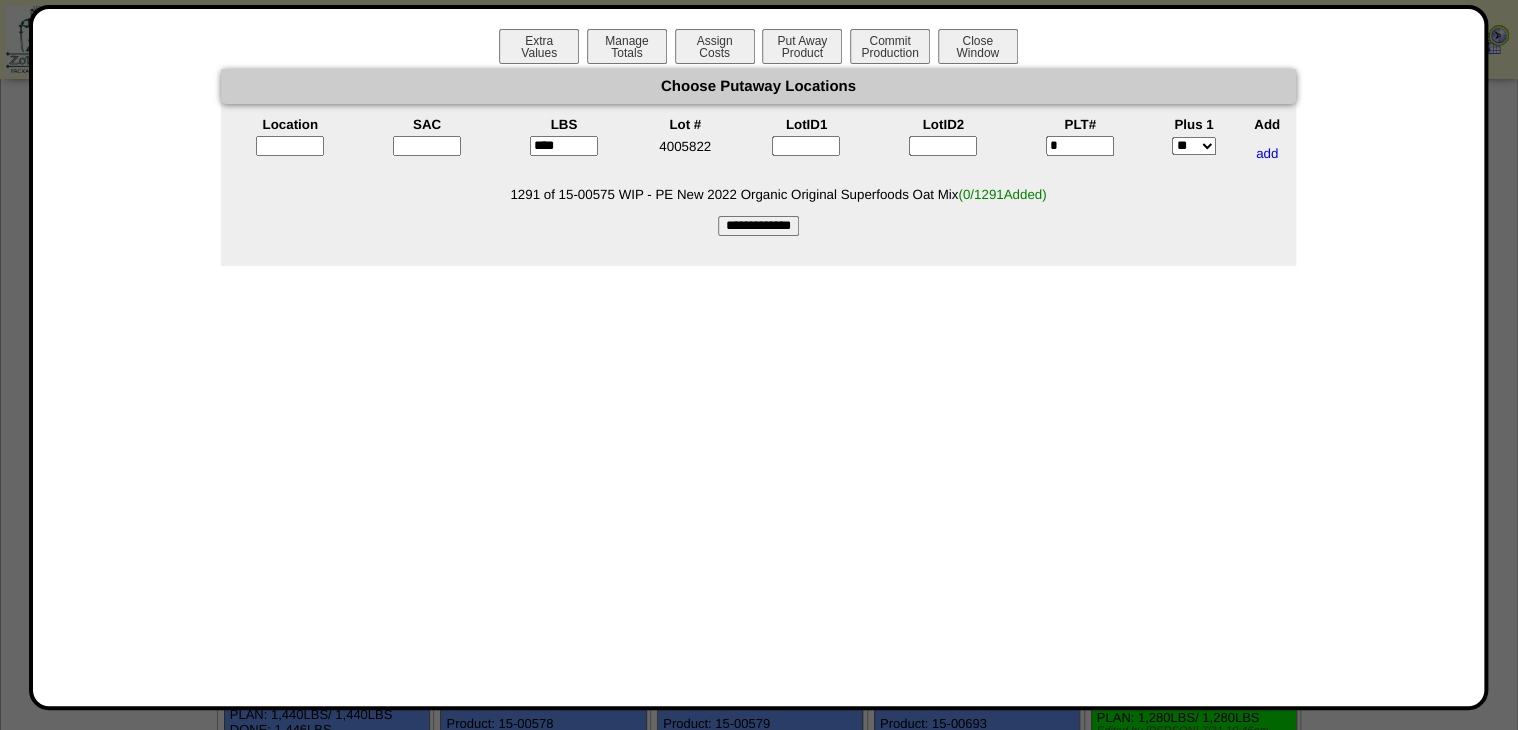 drag, startPoint x: 416, startPoint y: 148, endPoint x: 379, endPoint y: 147, distance: 37.01351 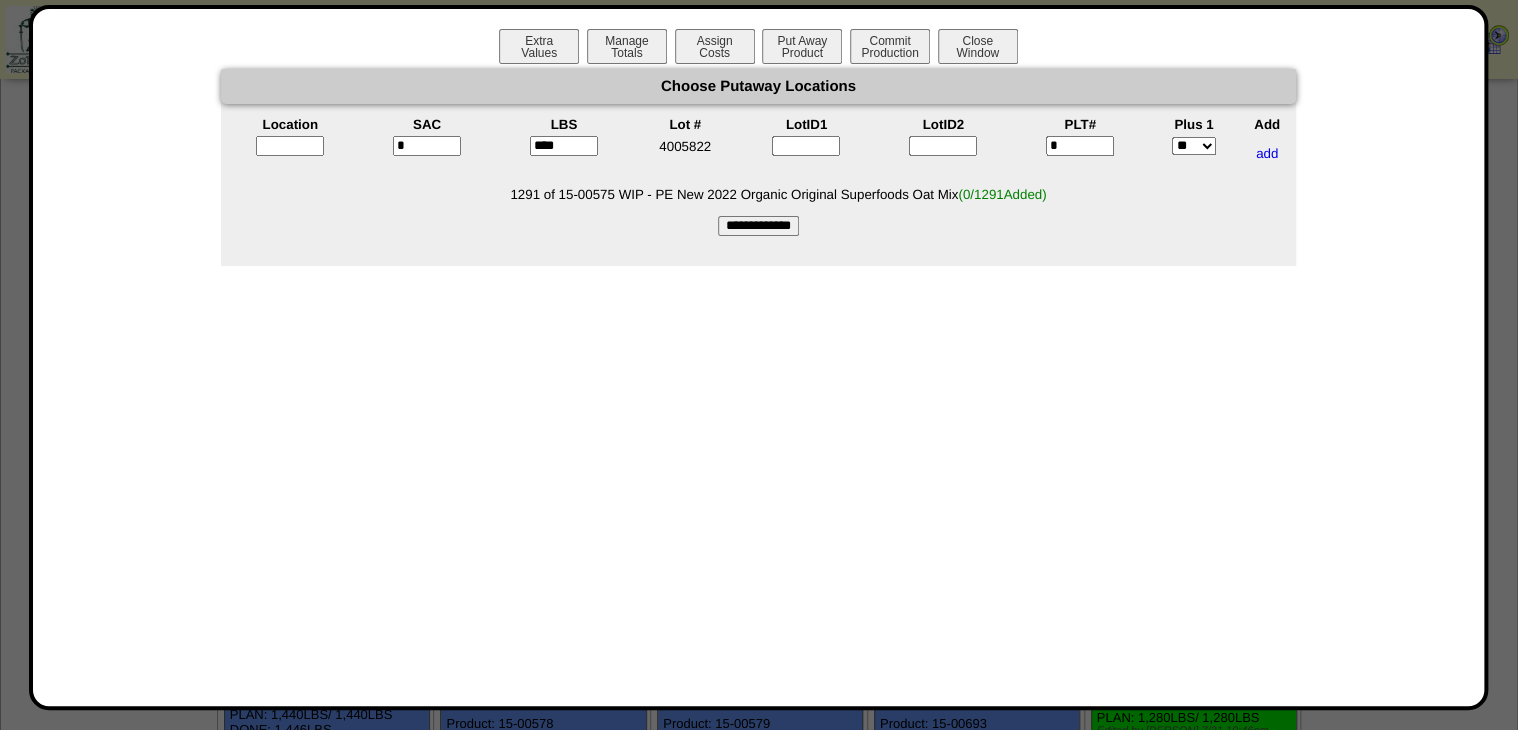 type on "*" 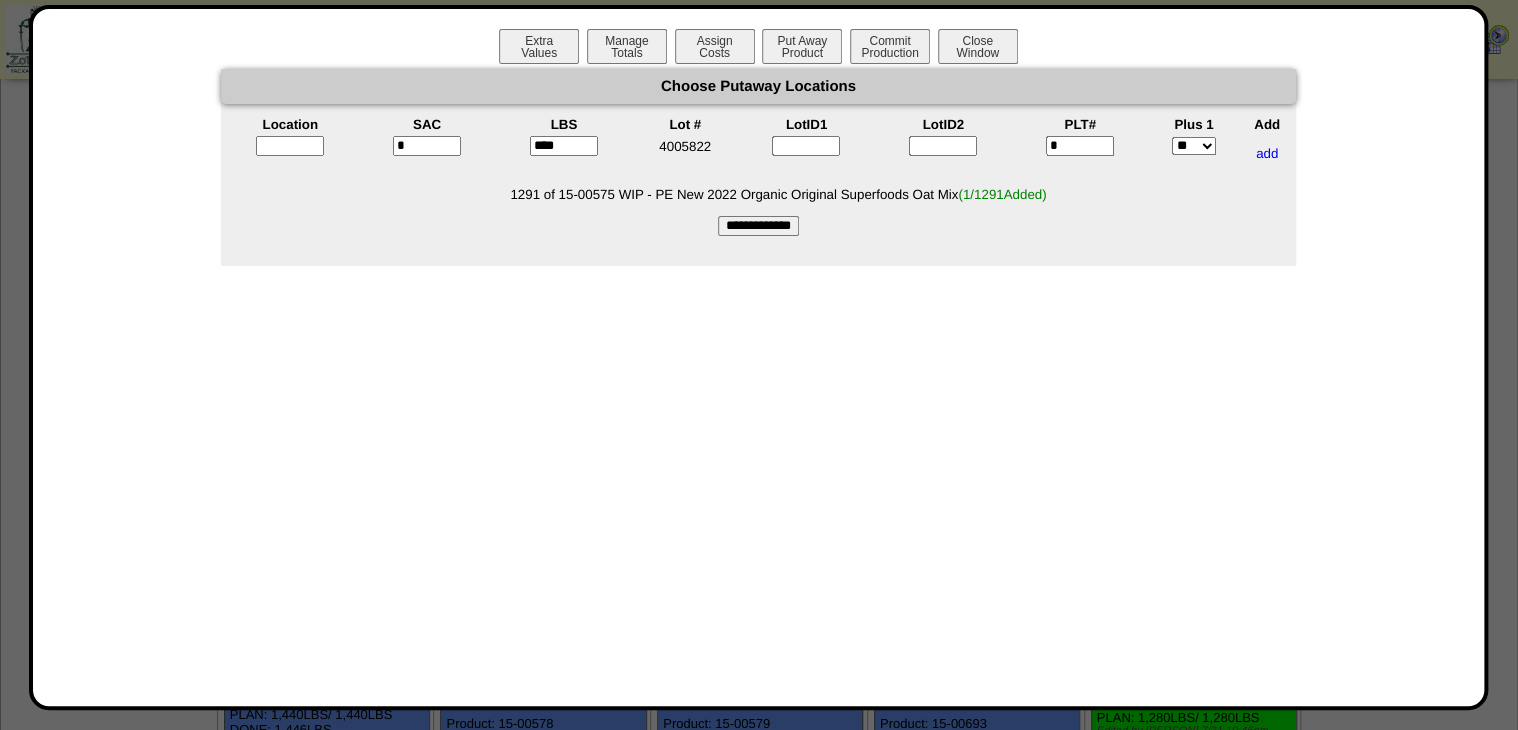 type on "*****" 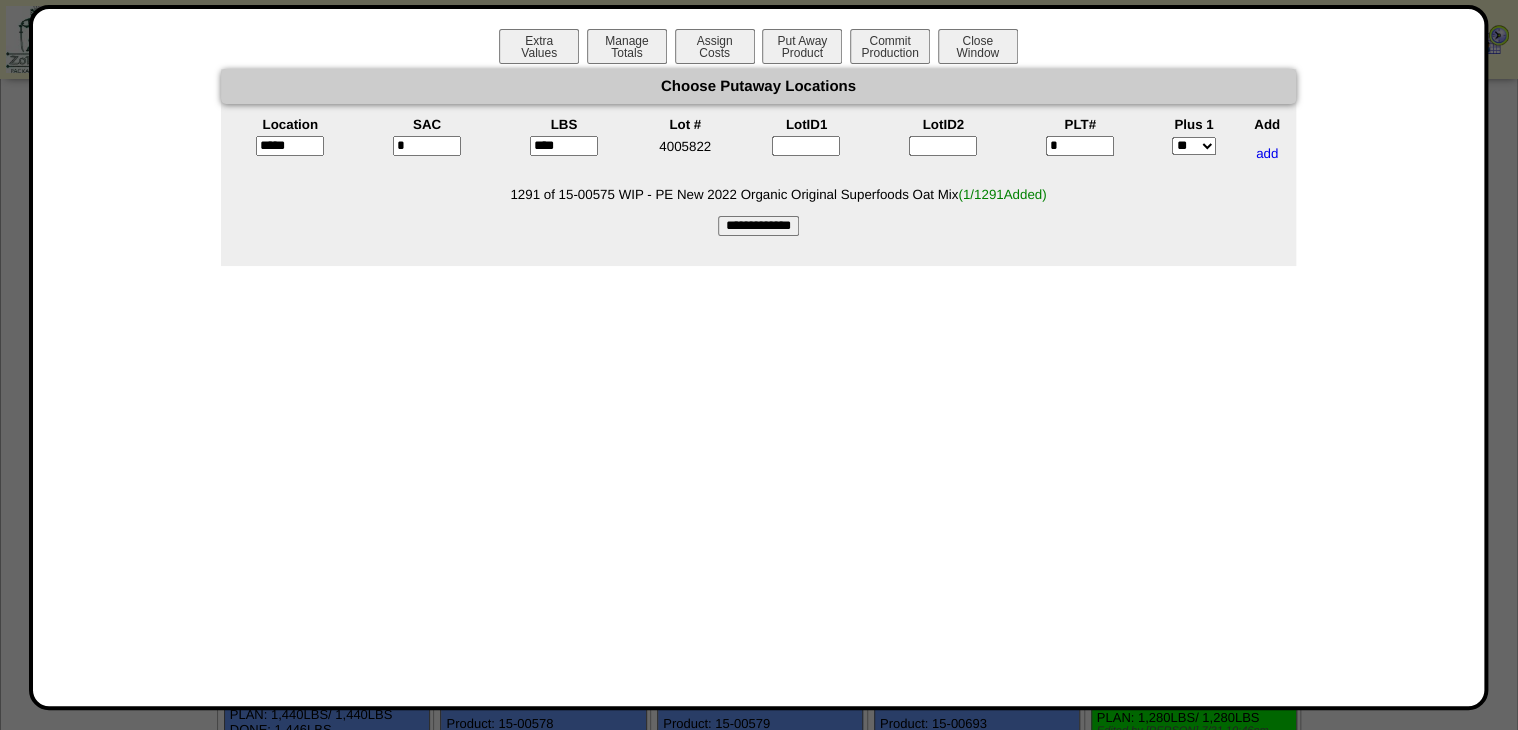 click on "**********" at bounding box center [758, 226] 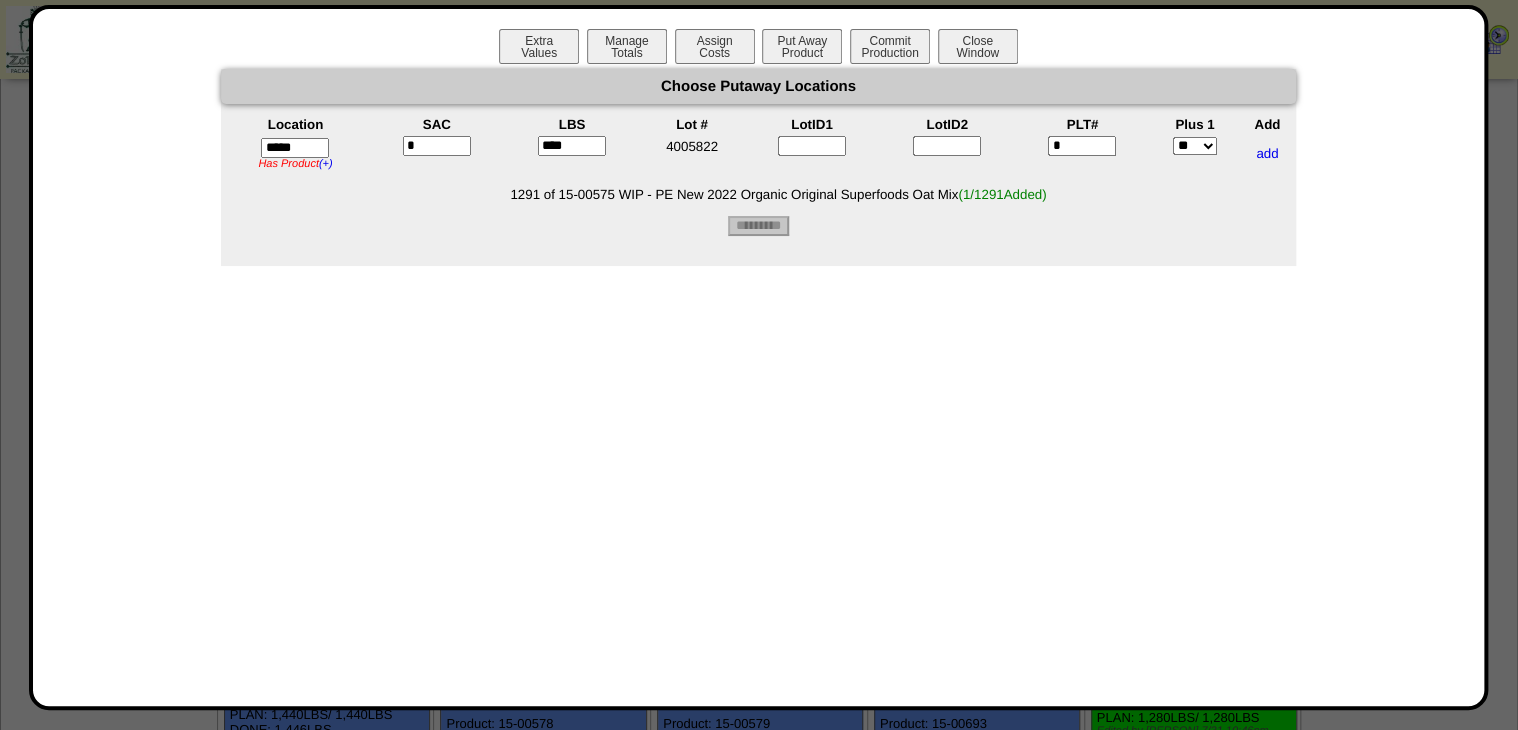 type on "*********" 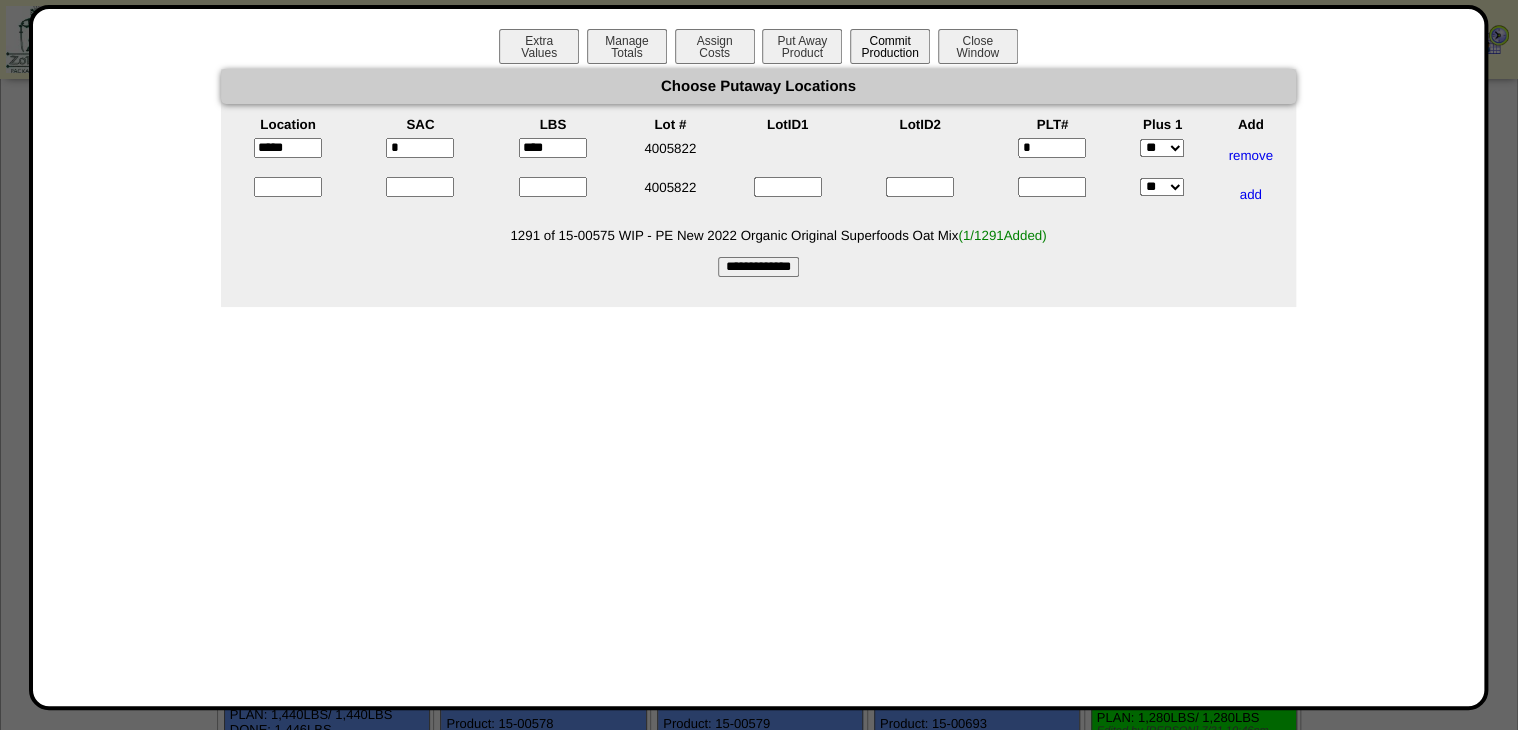 click on "Commit Production" at bounding box center (890, 46) 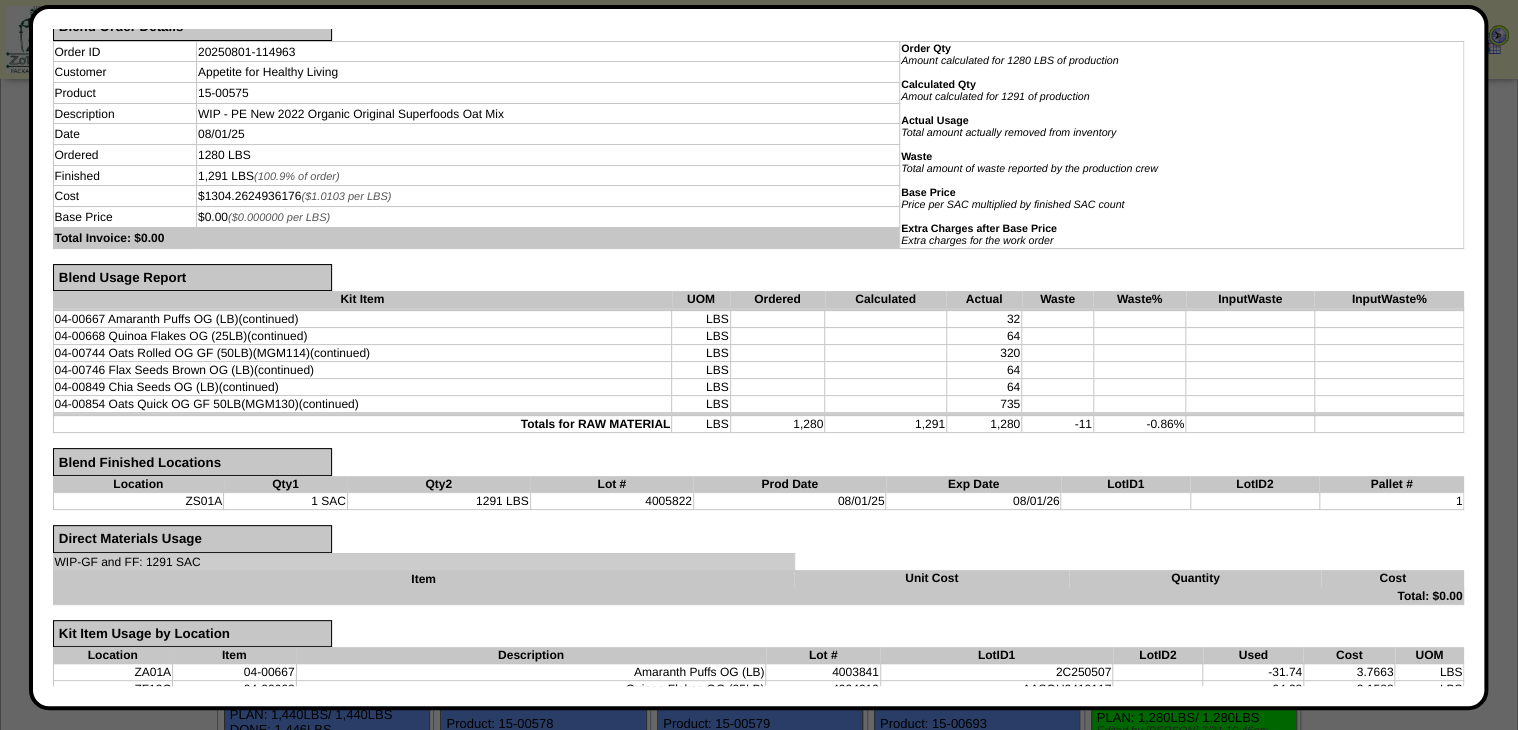 scroll, scrollTop: 314, scrollLeft: 0, axis: vertical 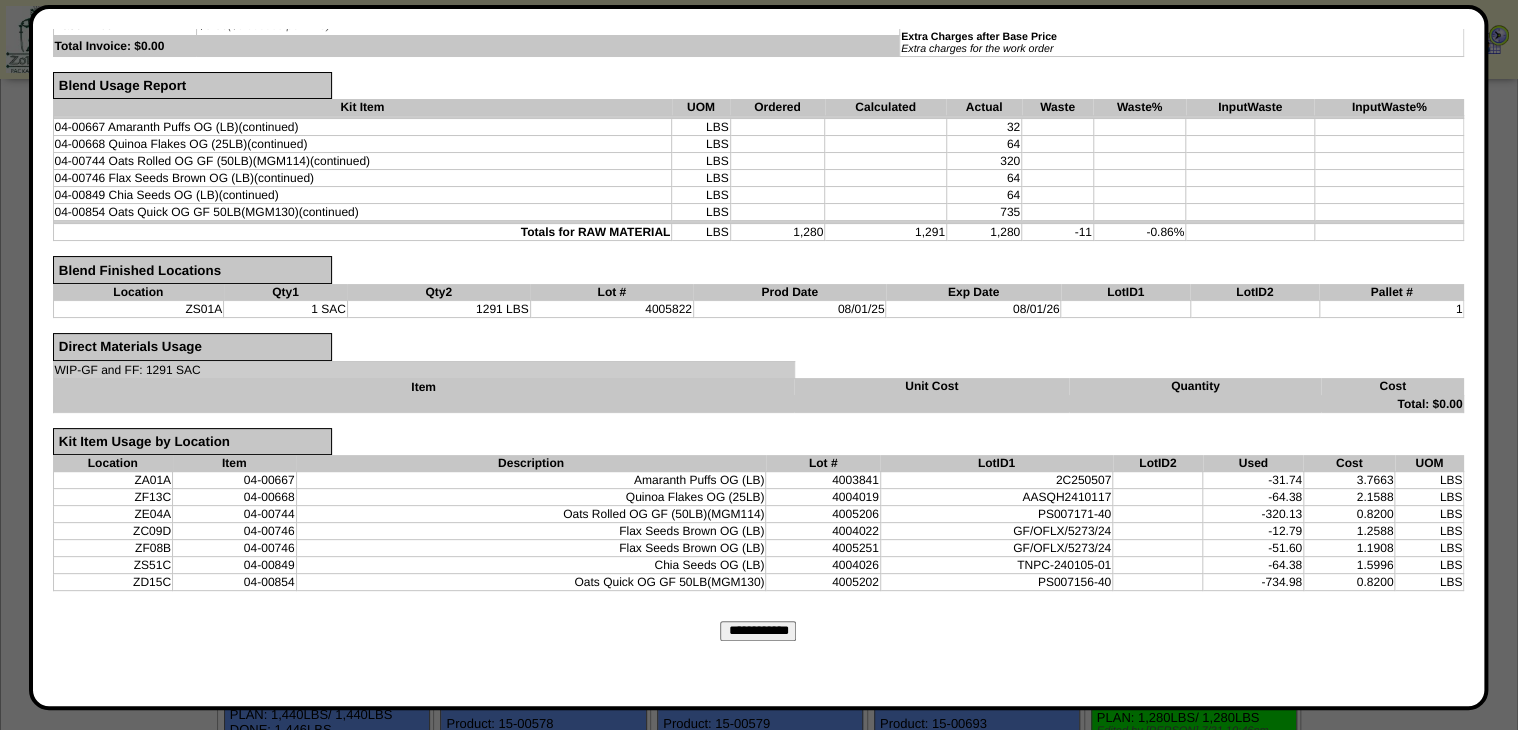click on "**********" at bounding box center (759, 653) 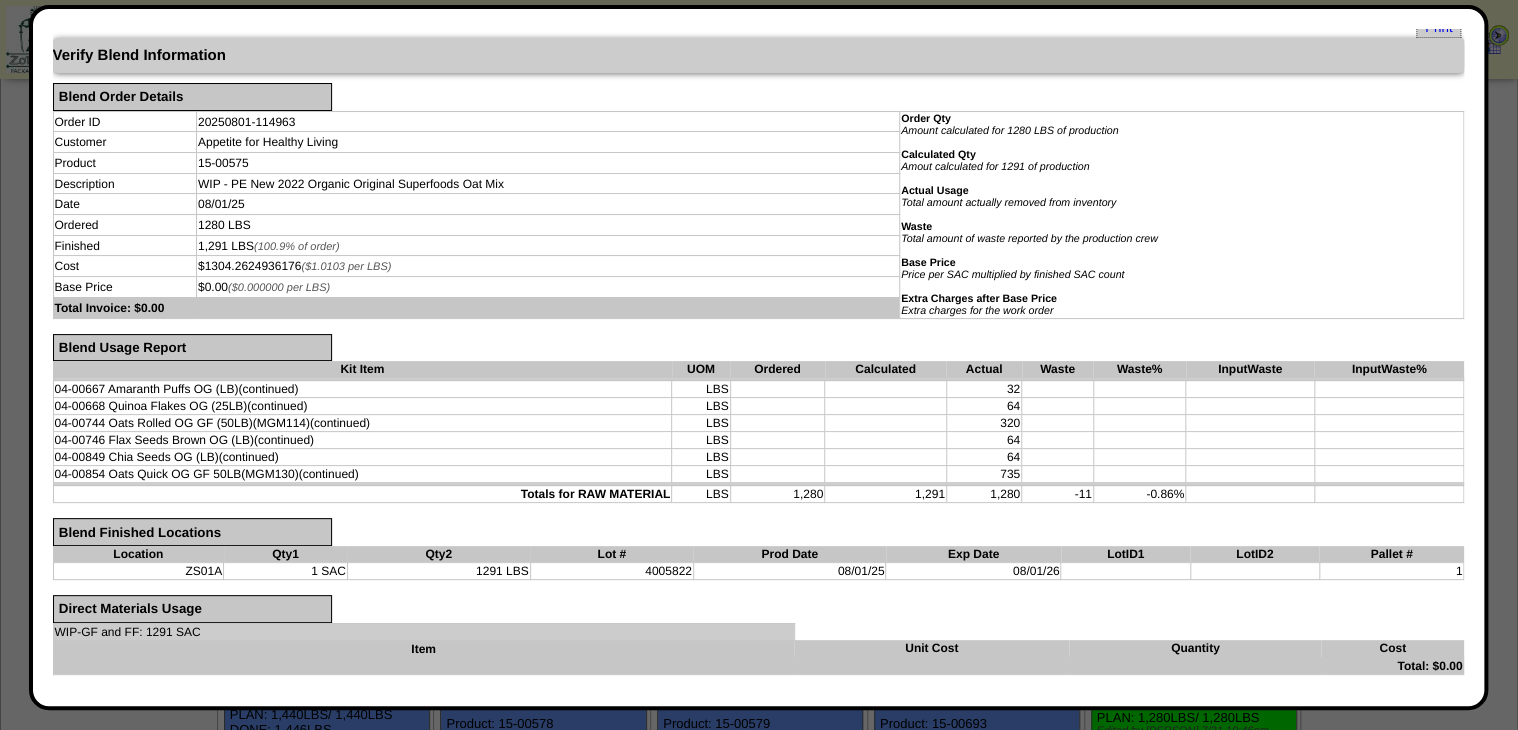 scroll, scrollTop: 0, scrollLeft: 0, axis: both 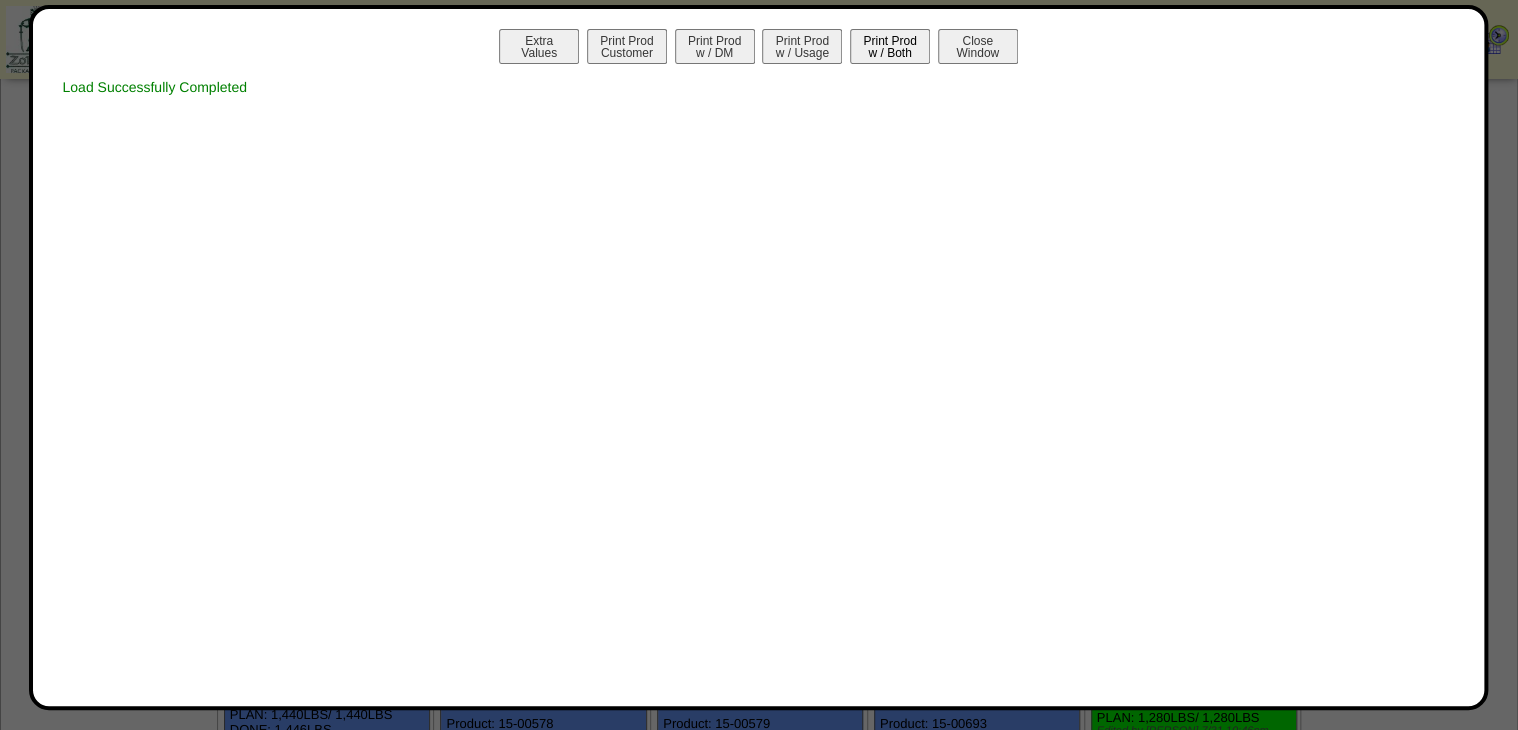 click on "Print Prod w / Both" at bounding box center [890, 46] 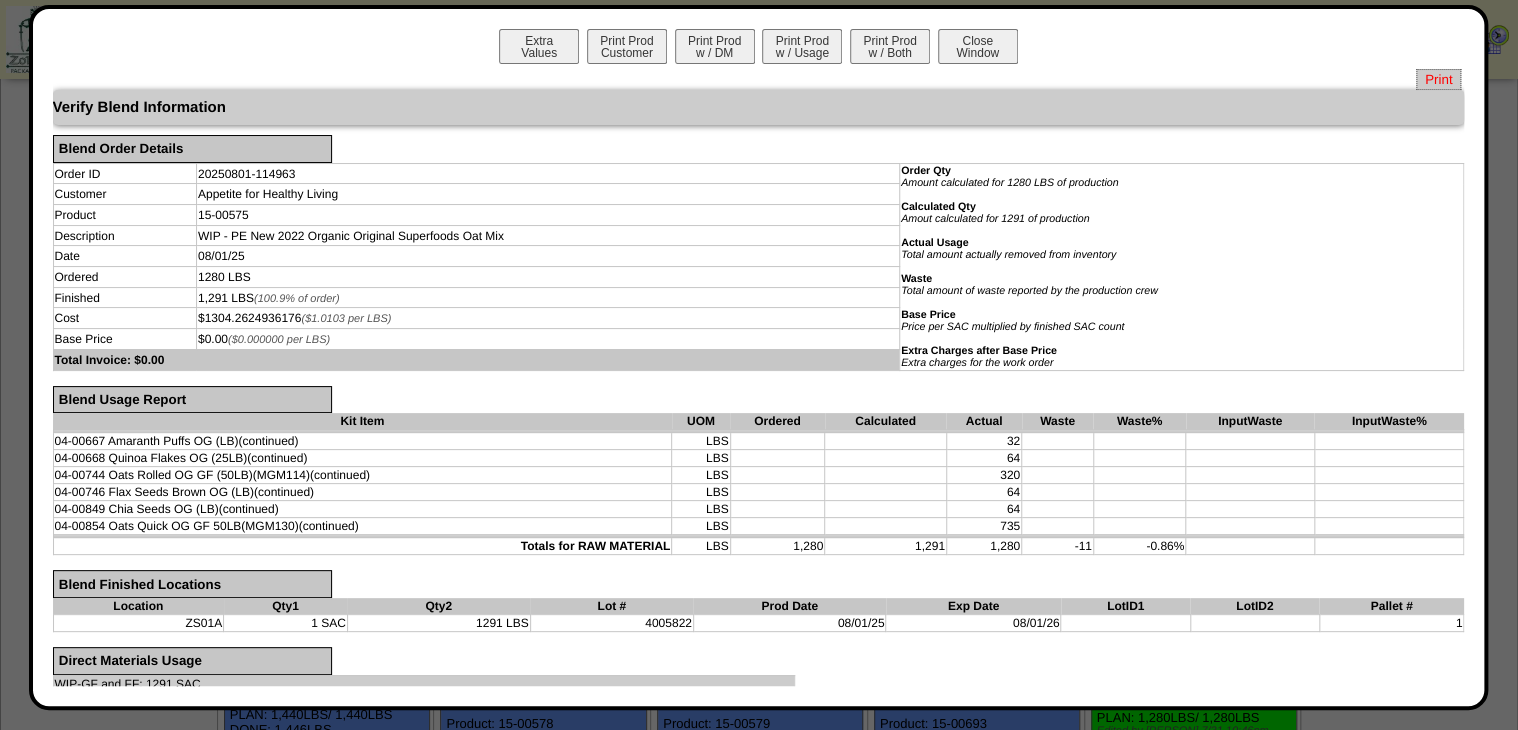click on "Print" at bounding box center (1438, 79) 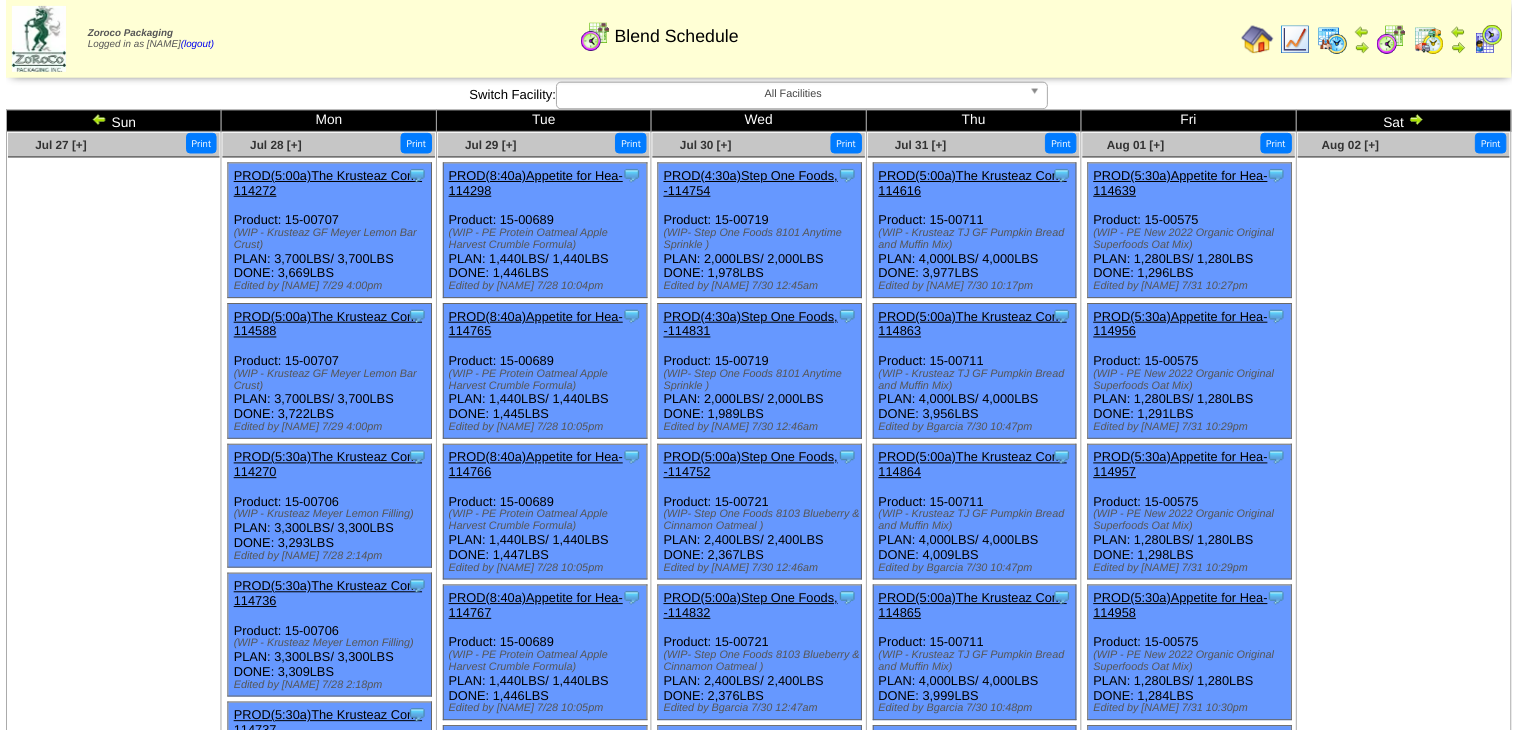 scroll, scrollTop: 1360, scrollLeft: 0, axis: vertical 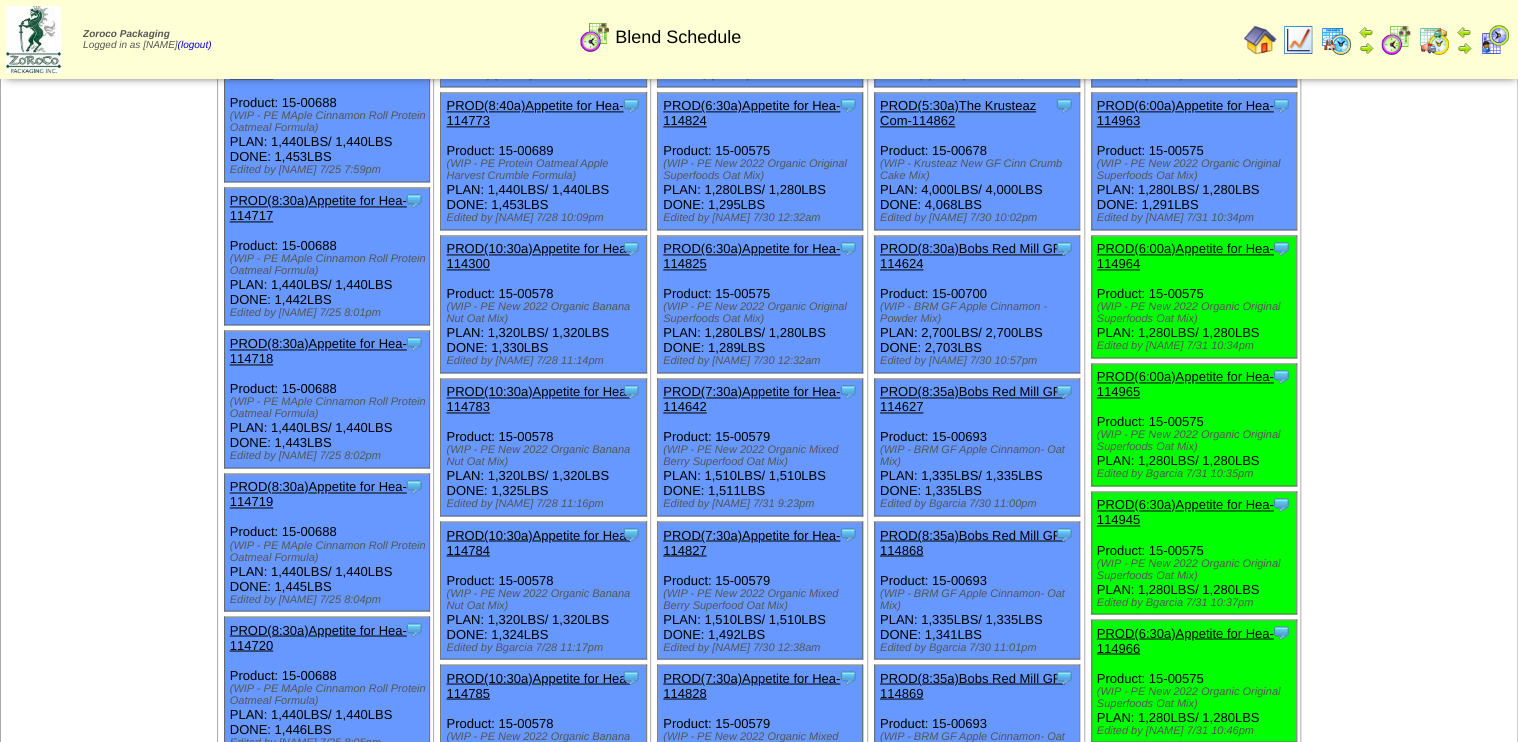 click on "PROD(6:00a)Appetite for Hea-114964" at bounding box center [1185, 256] 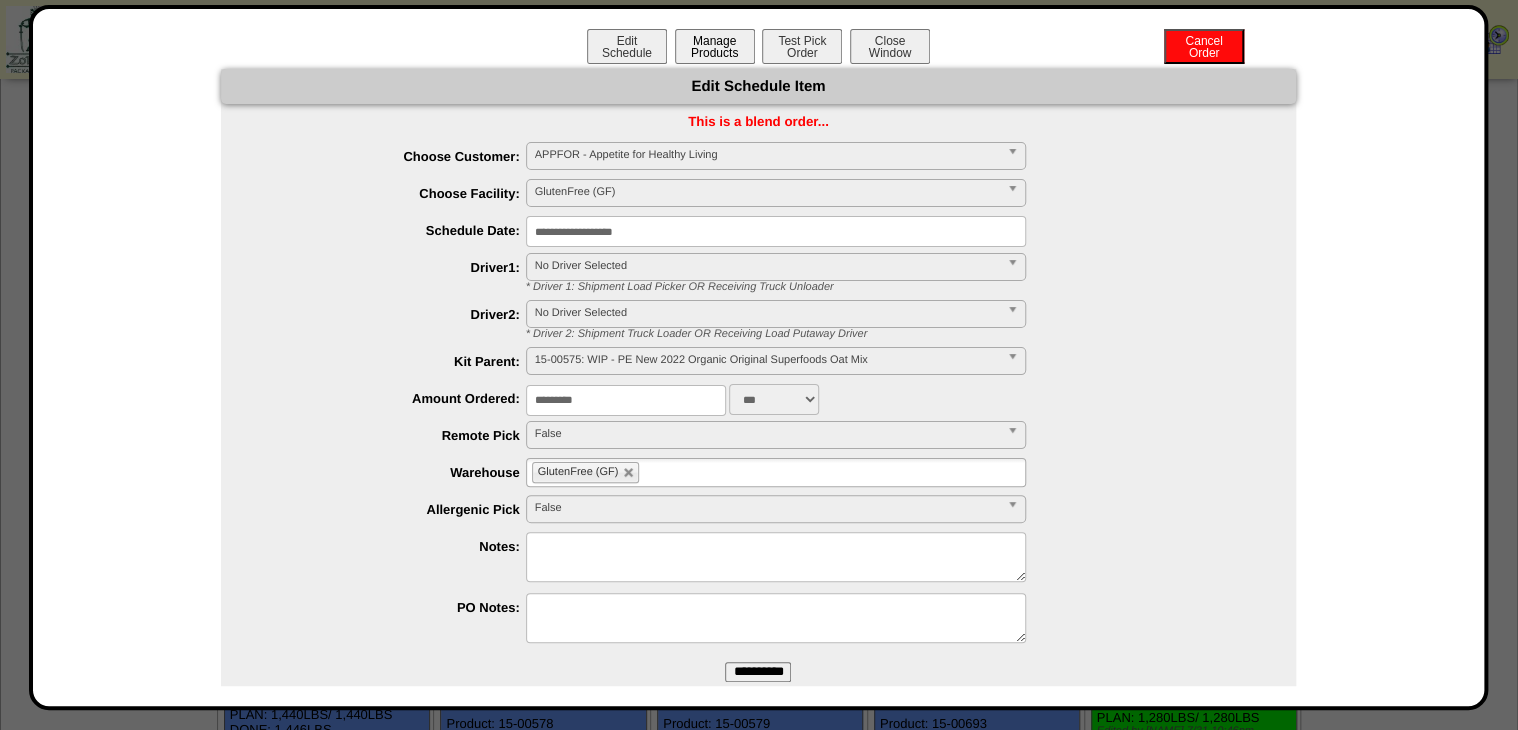 click on "Manage Products" at bounding box center (715, 46) 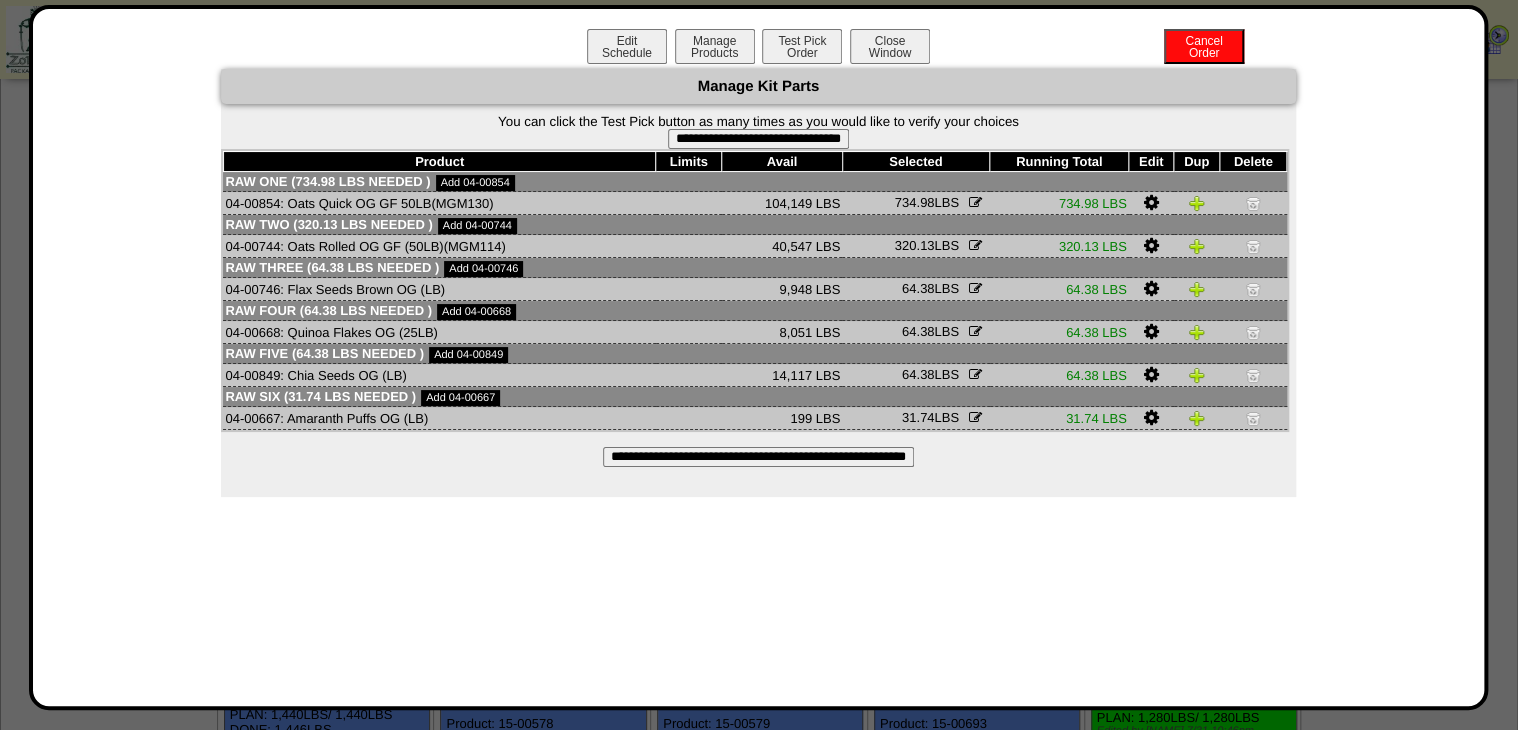 click on "**********" at bounding box center [758, 139] 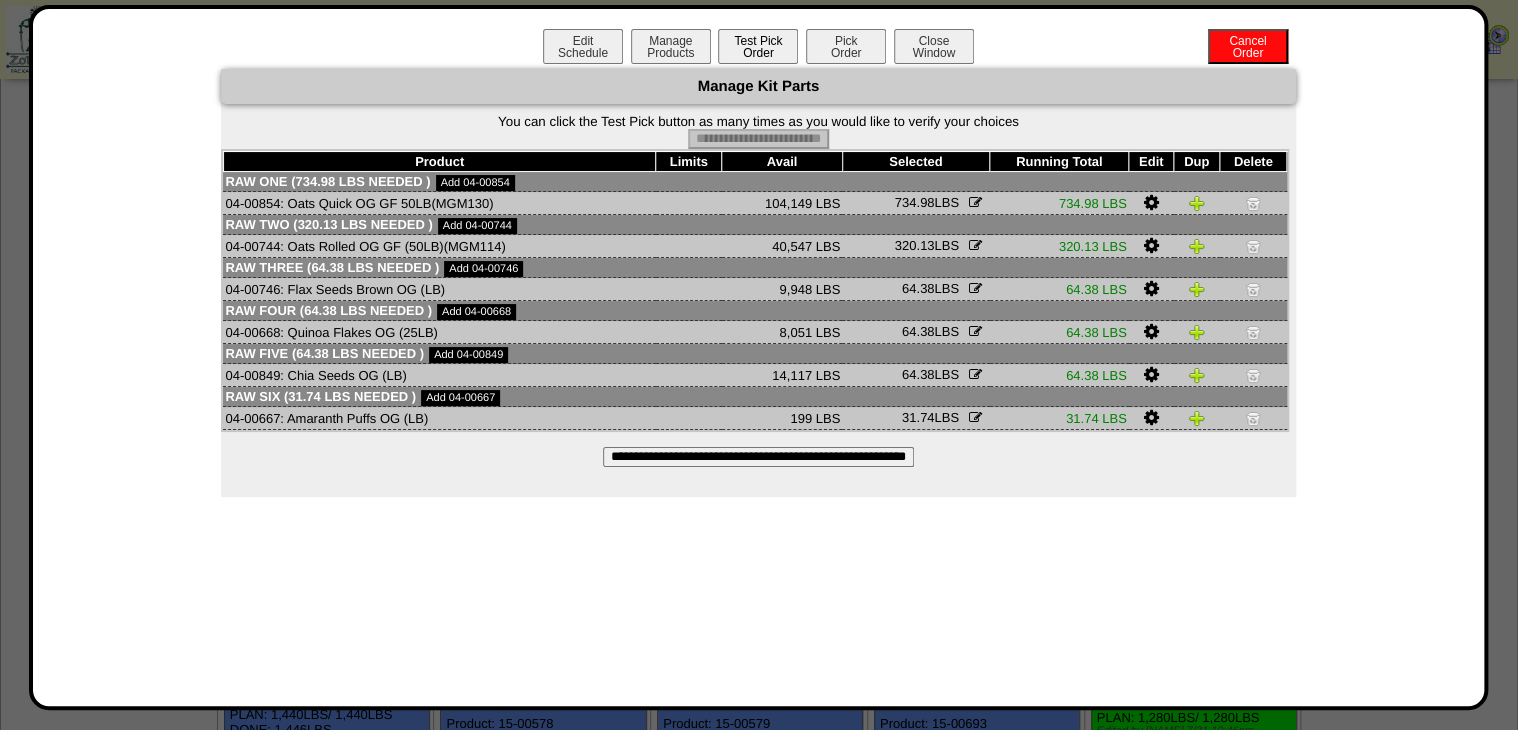 click on "Pick Order" at bounding box center [846, 46] 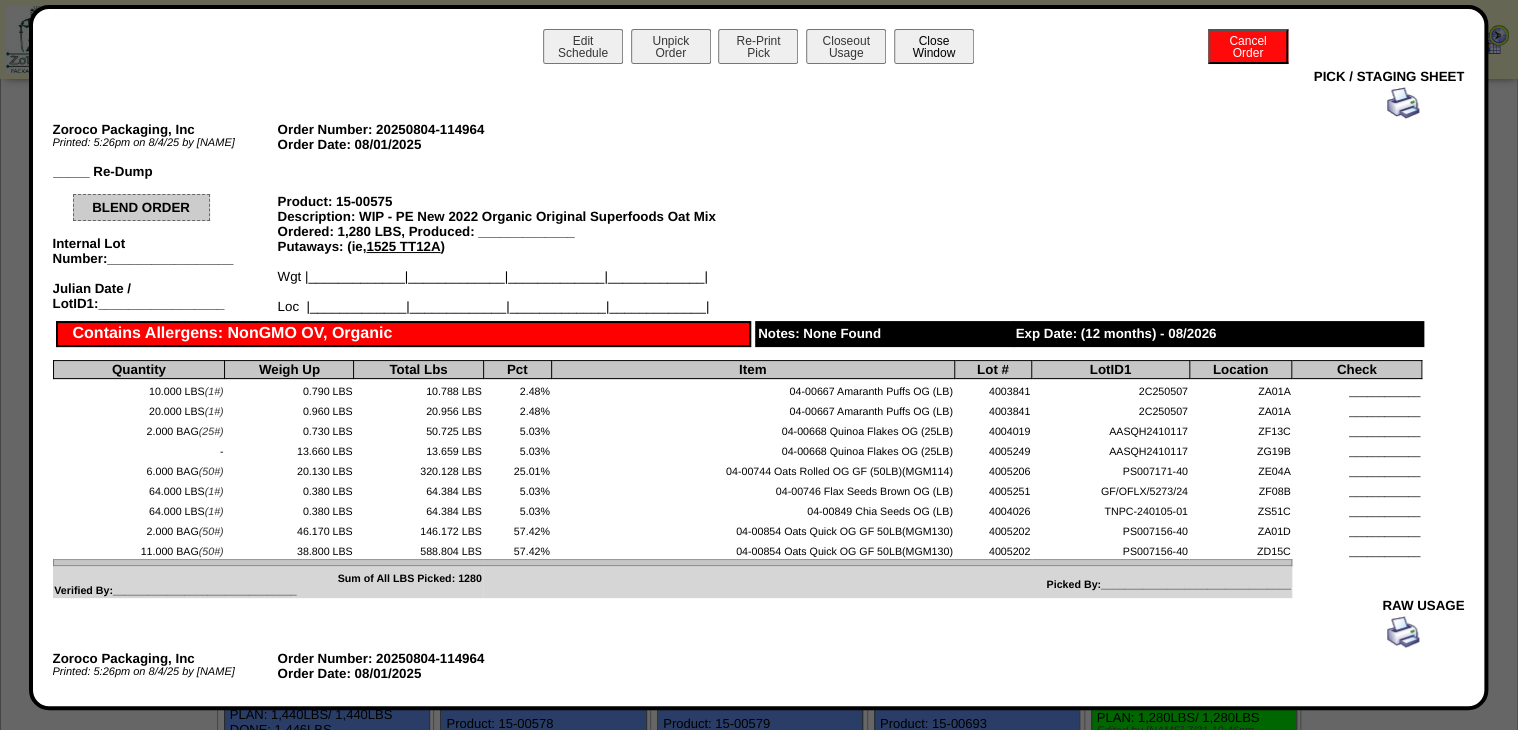 click on "Close Window" at bounding box center (934, 46) 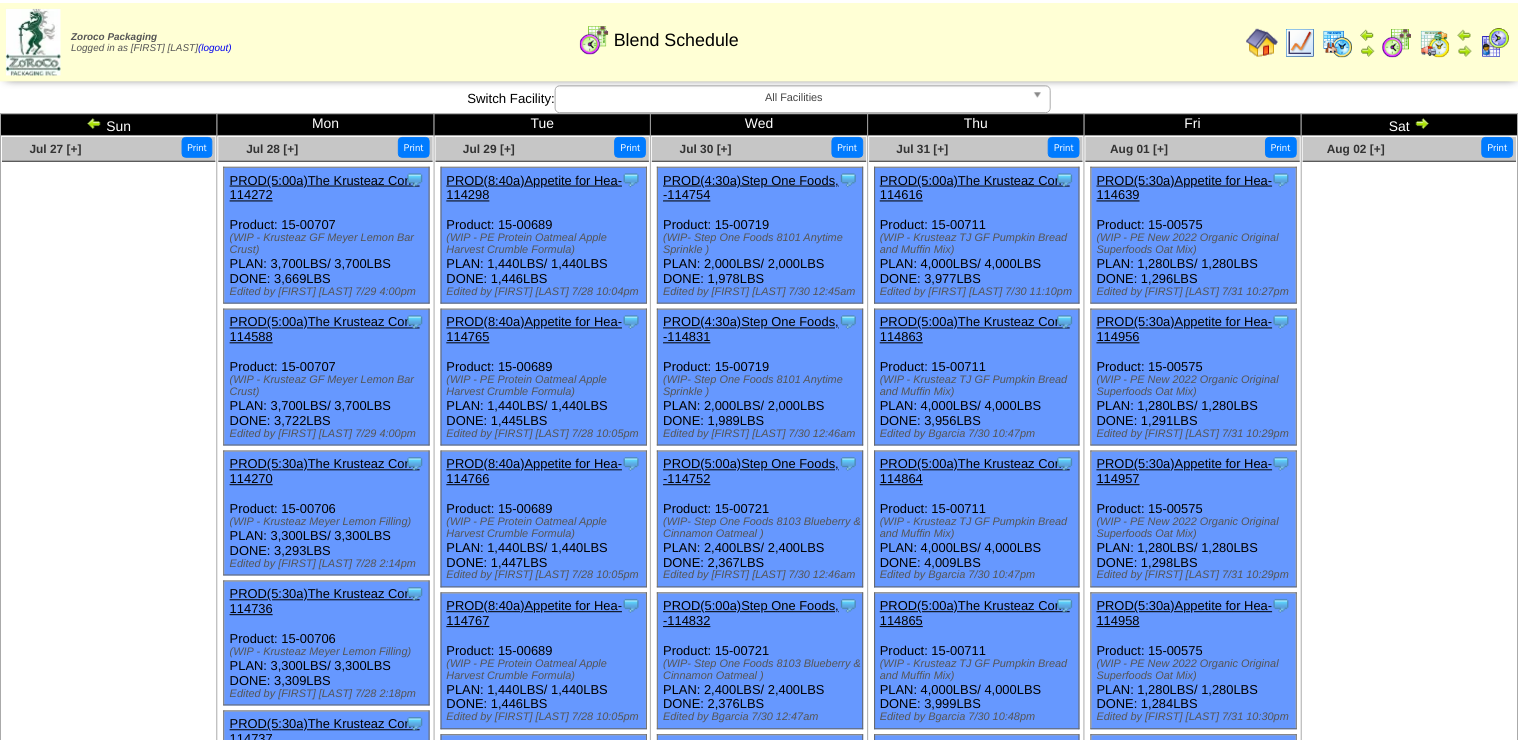 scroll, scrollTop: 0, scrollLeft: 0, axis: both 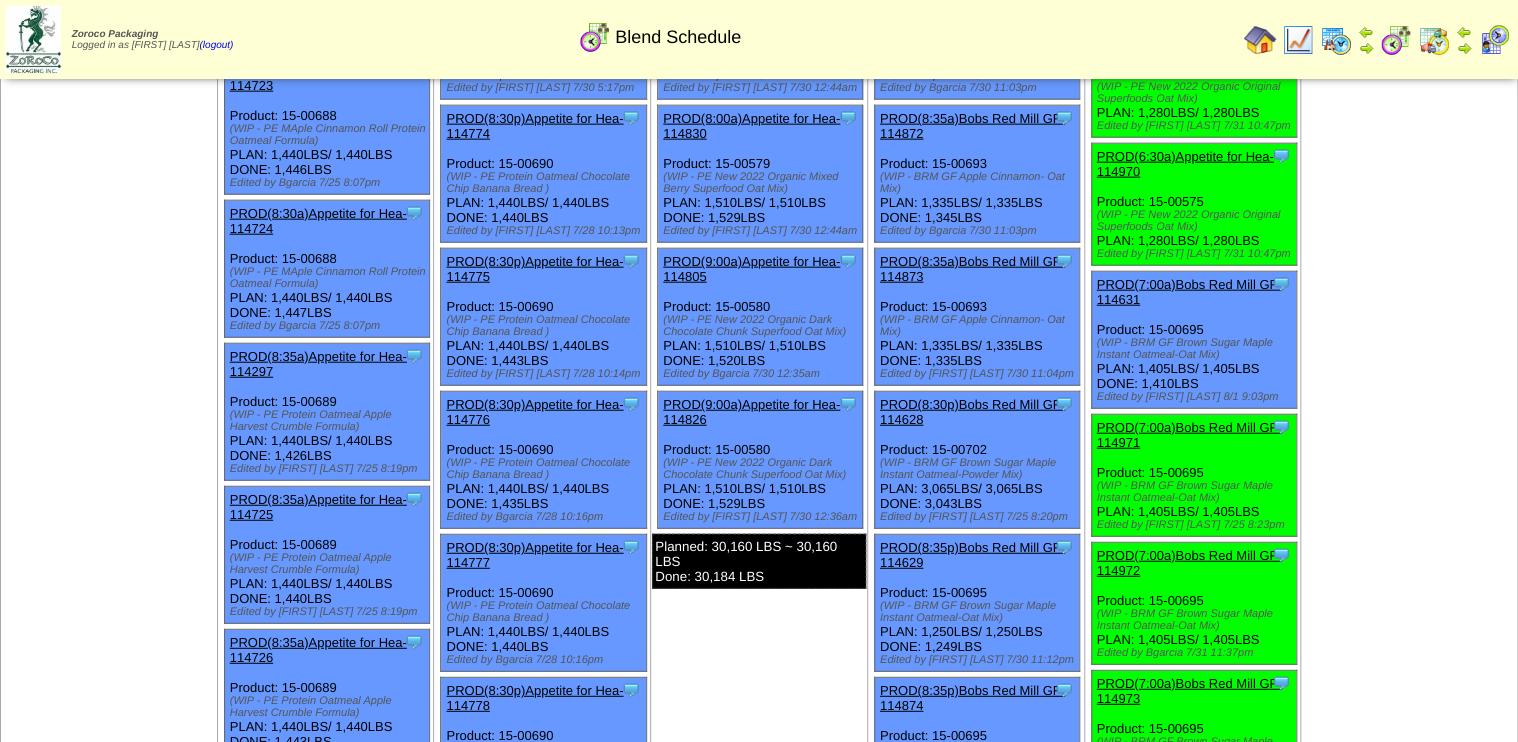 click on "PROD(7:00a)Bobs Red Mill GF-114631" at bounding box center (1189, 292) 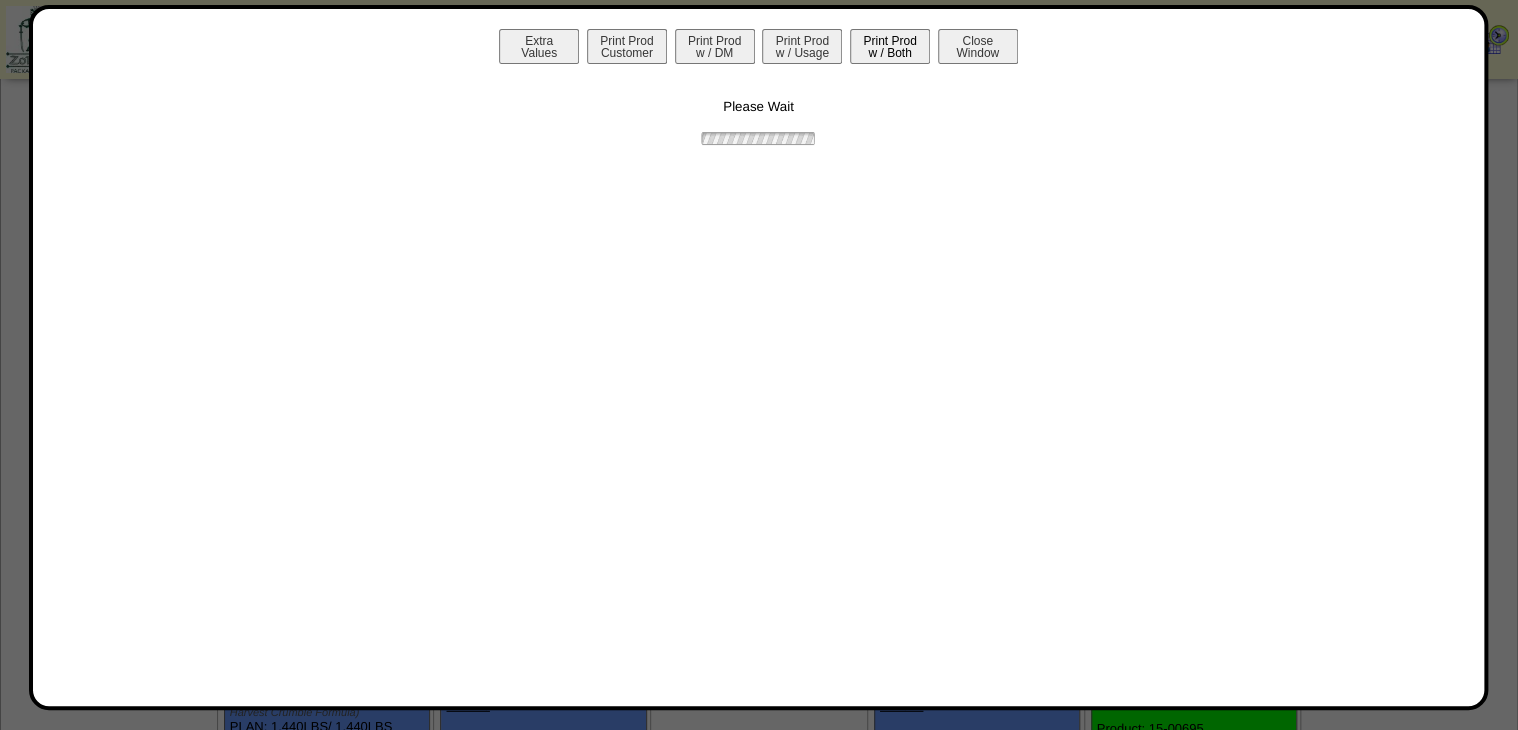 click on "Print Prod w / Both" at bounding box center (890, 46) 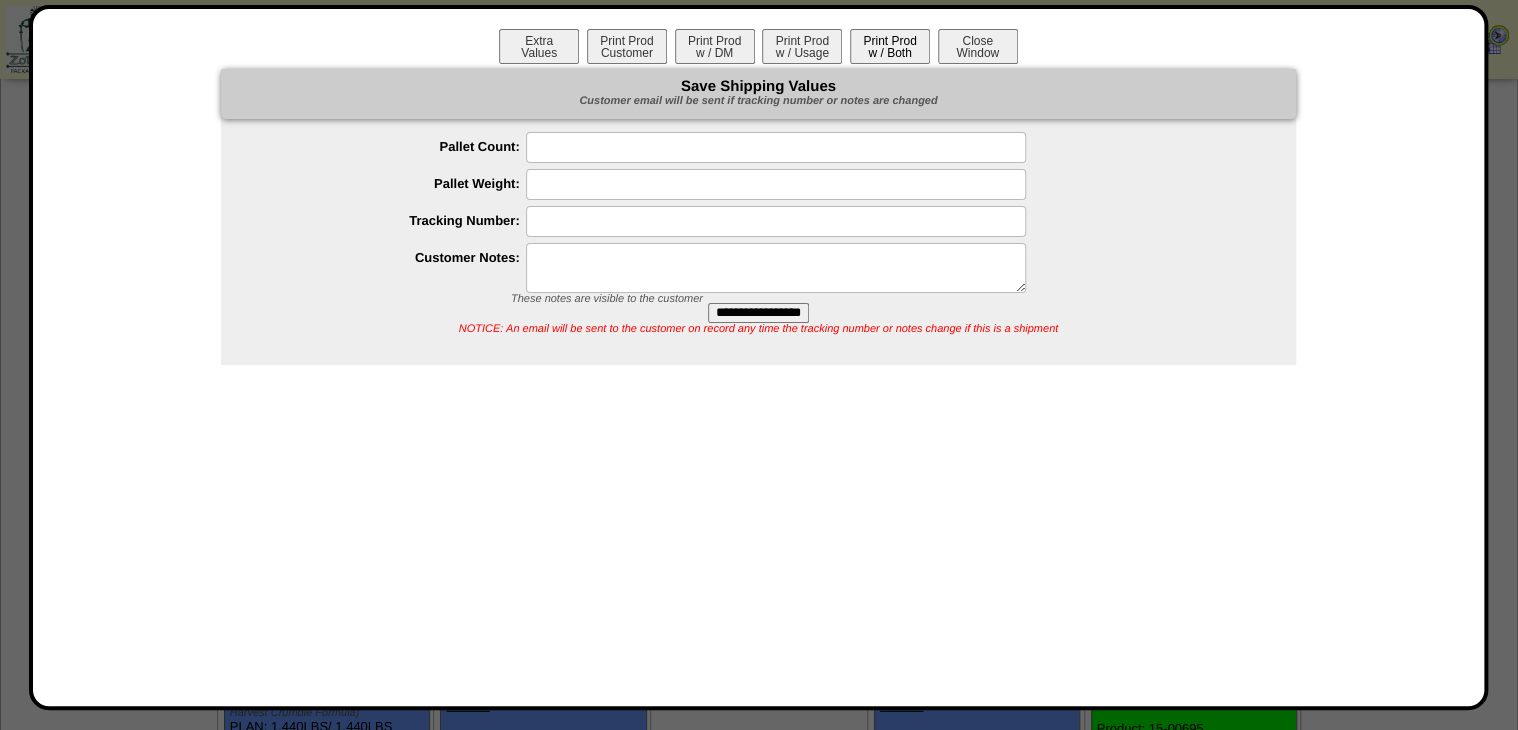click on "Print Prod w / Both" at bounding box center [890, 46] 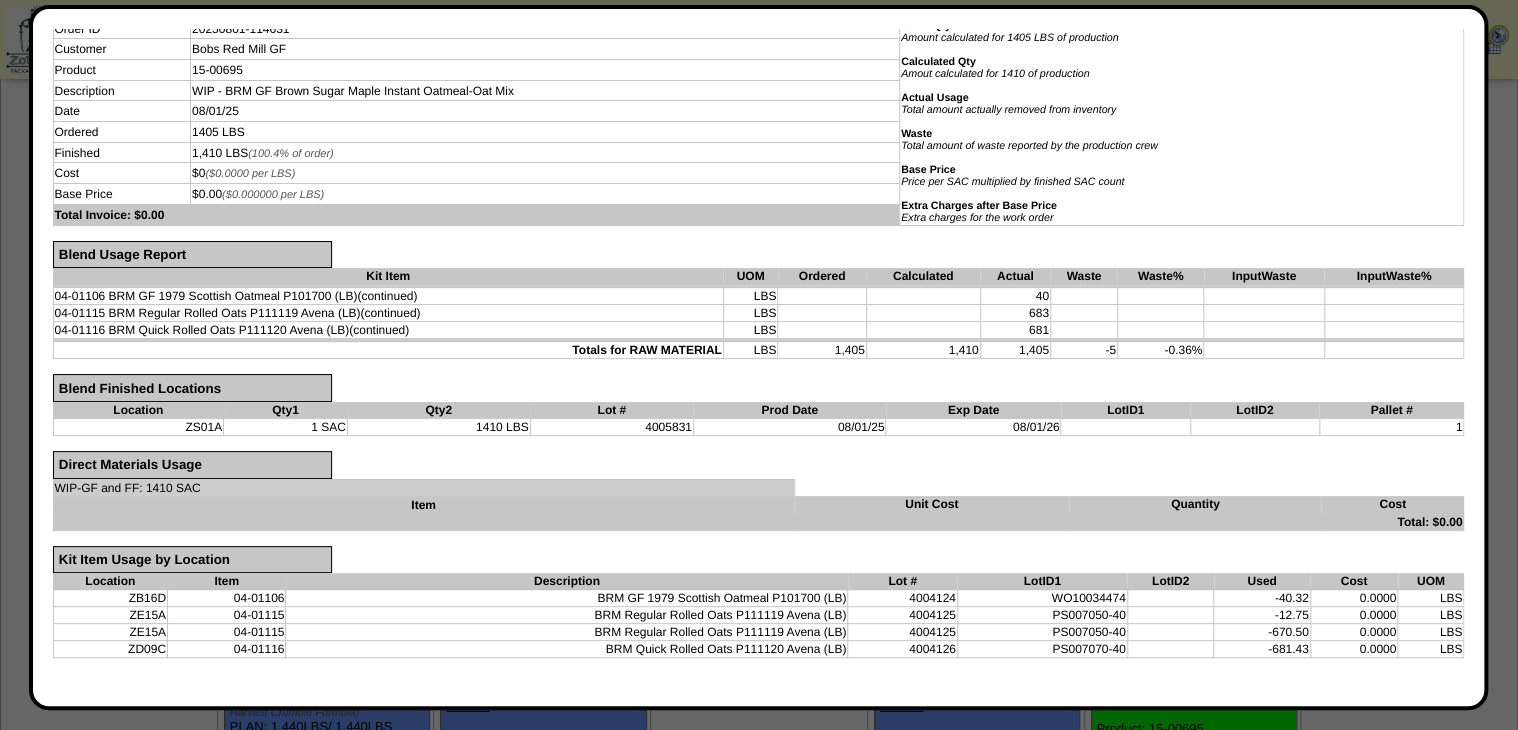 scroll, scrollTop: 146, scrollLeft: 0, axis: vertical 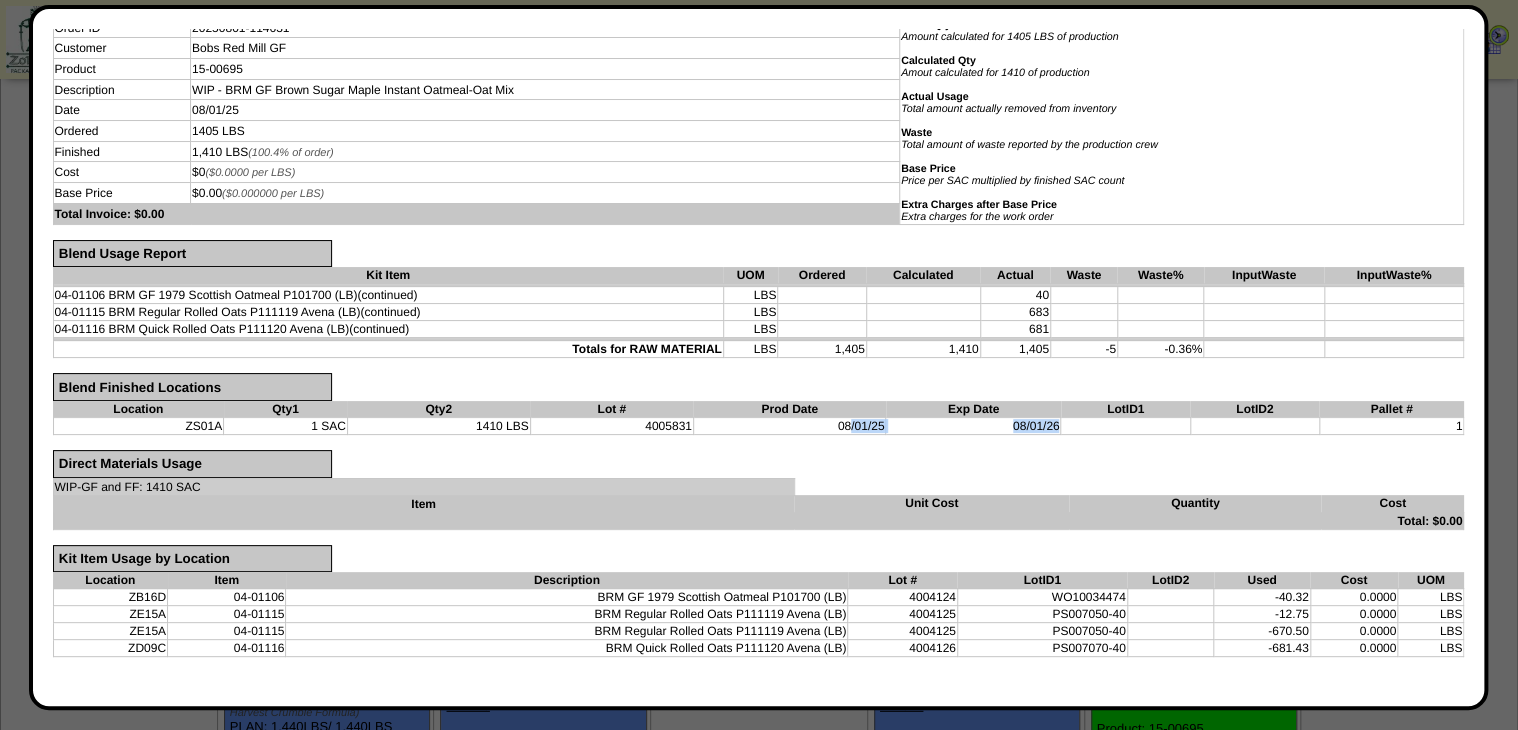 drag, startPoint x: 840, startPoint y: 424, endPoint x: 1049, endPoint y: 424, distance: 209 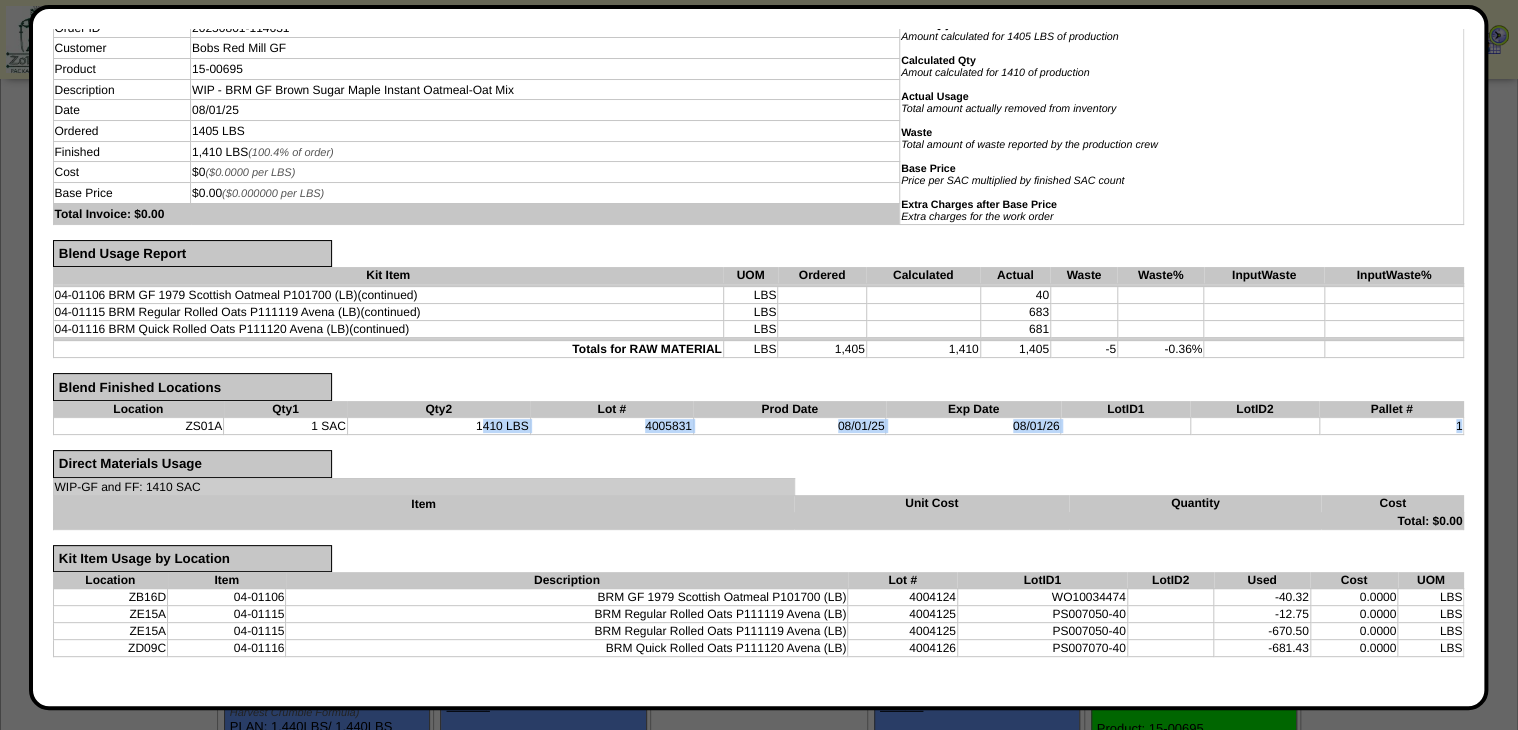 drag, startPoint x: 516, startPoint y: 430, endPoint x: 556, endPoint y: 435, distance: 40.311287 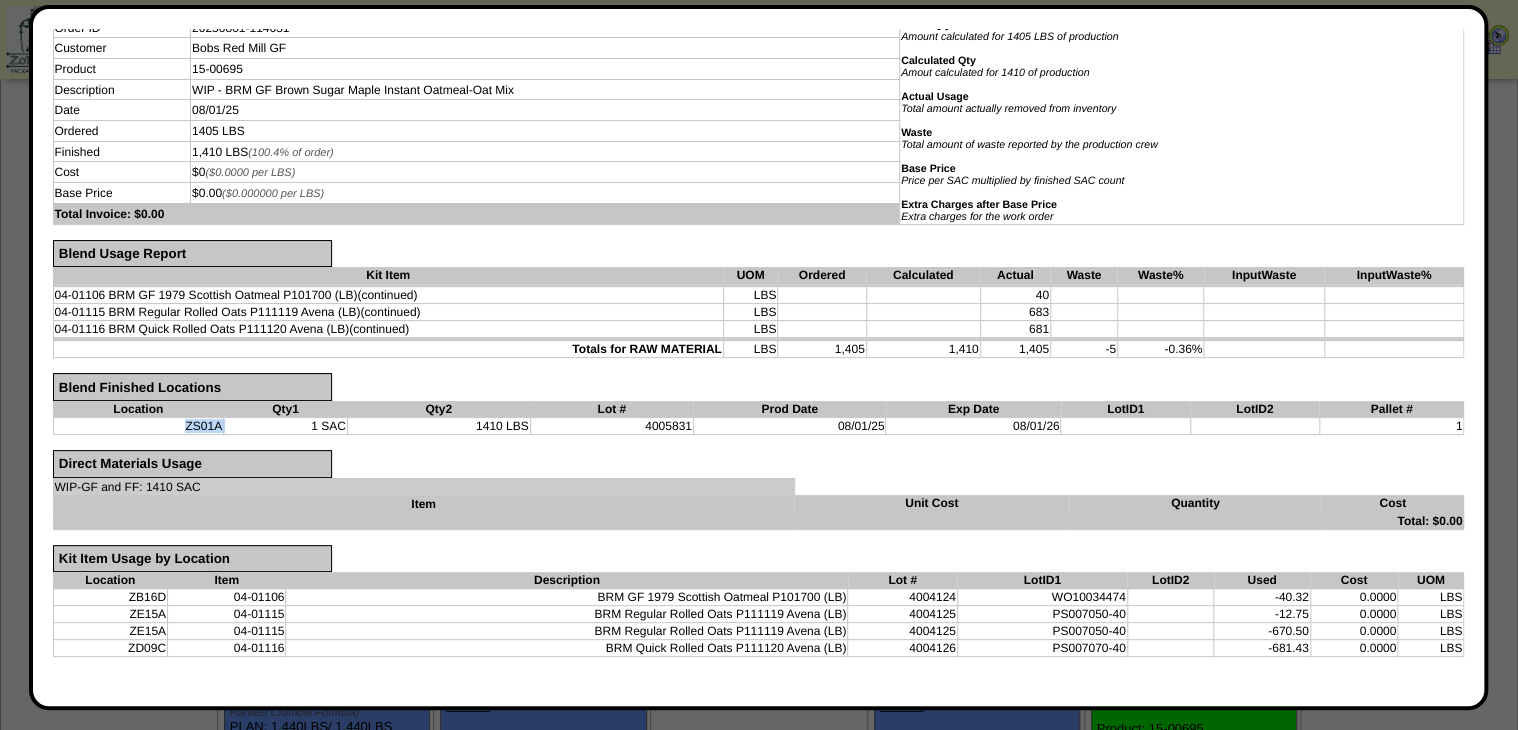 drag, startPoint x: 186, startPoint y: 421, endPoint x: 232, endPoint y: 425, distance: 46.173584 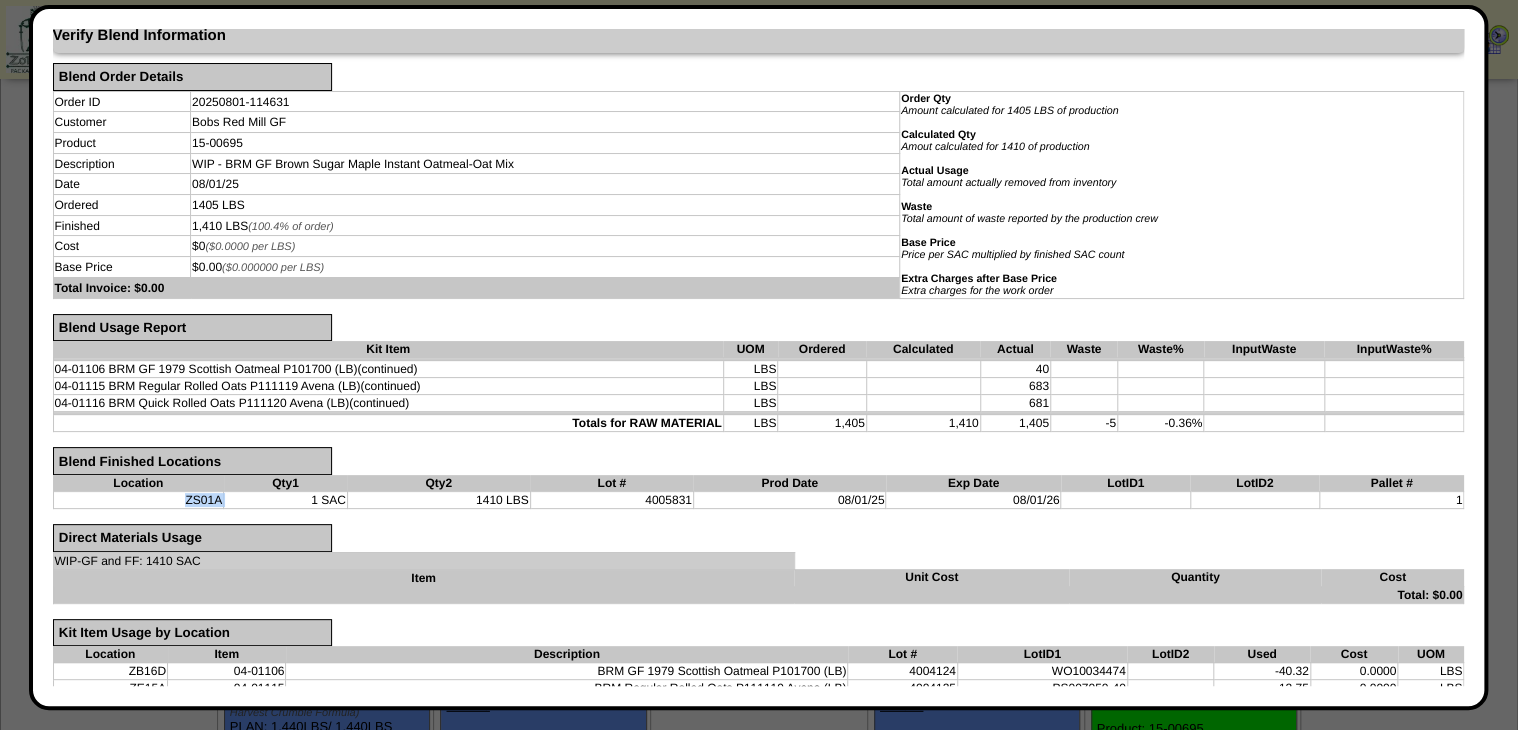 scroll, scrollTop: 0, scrollLeft: 0, axis: both 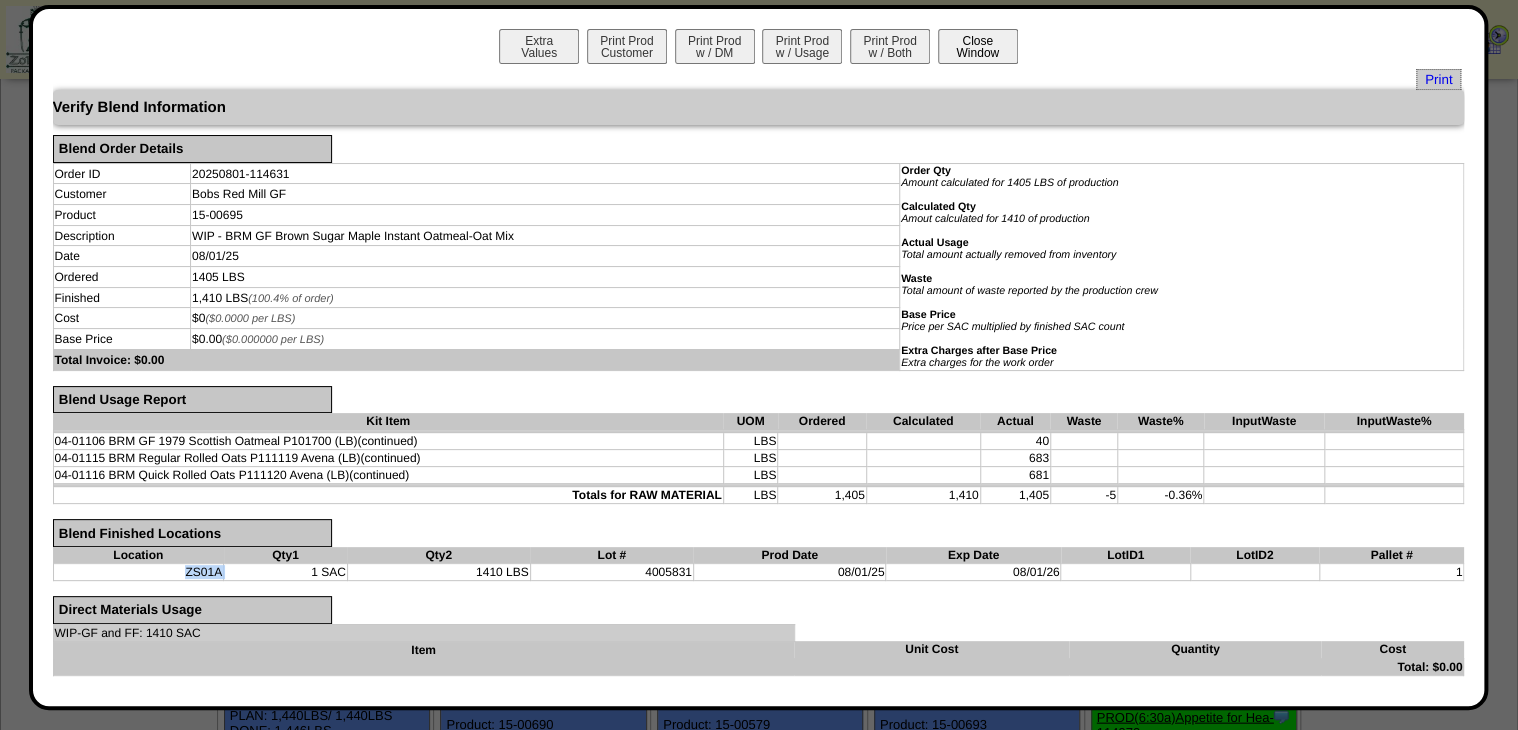 click on "Close Window" at bounding box center (978, 46) 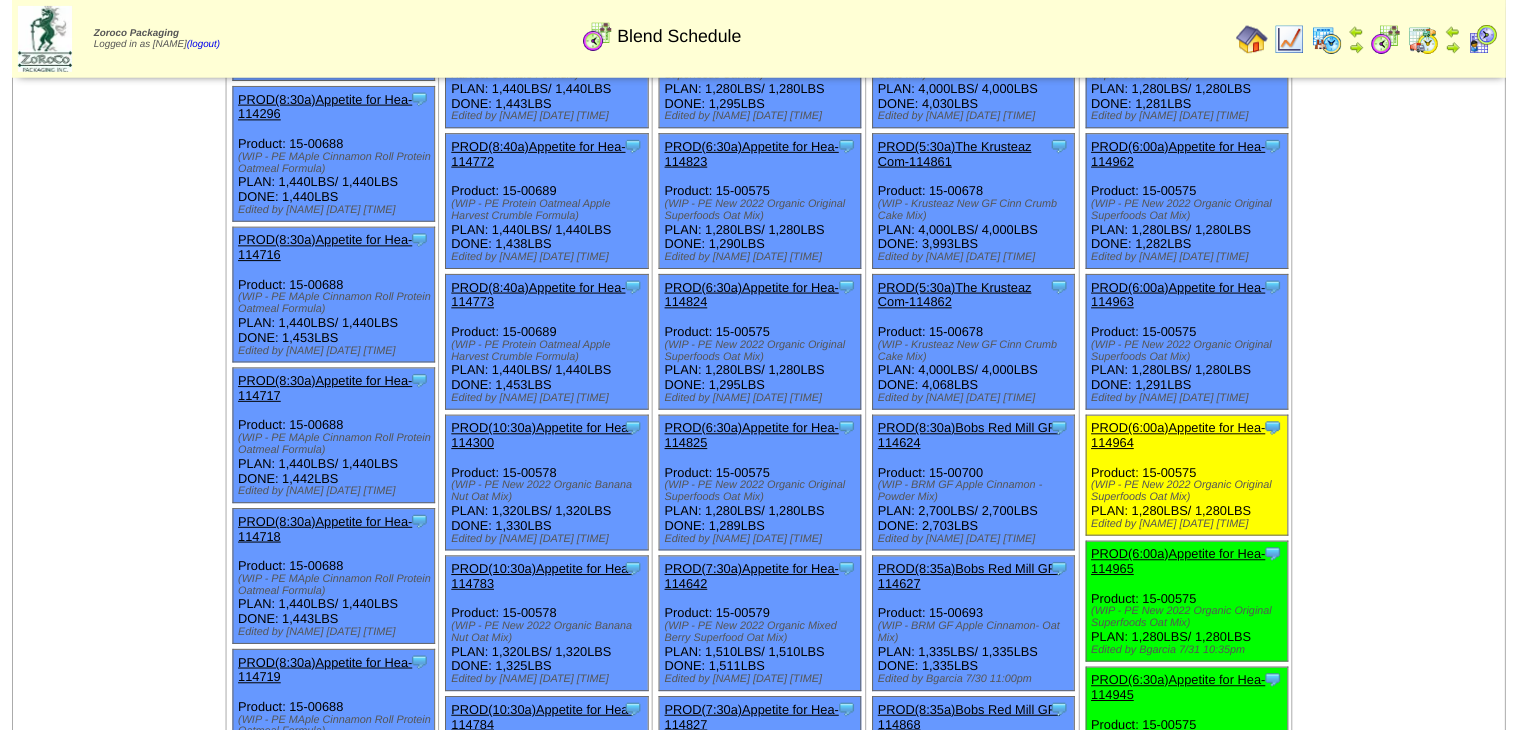 scroll, scrollTop: 1280, scrollLeft: 0, axis: vertical 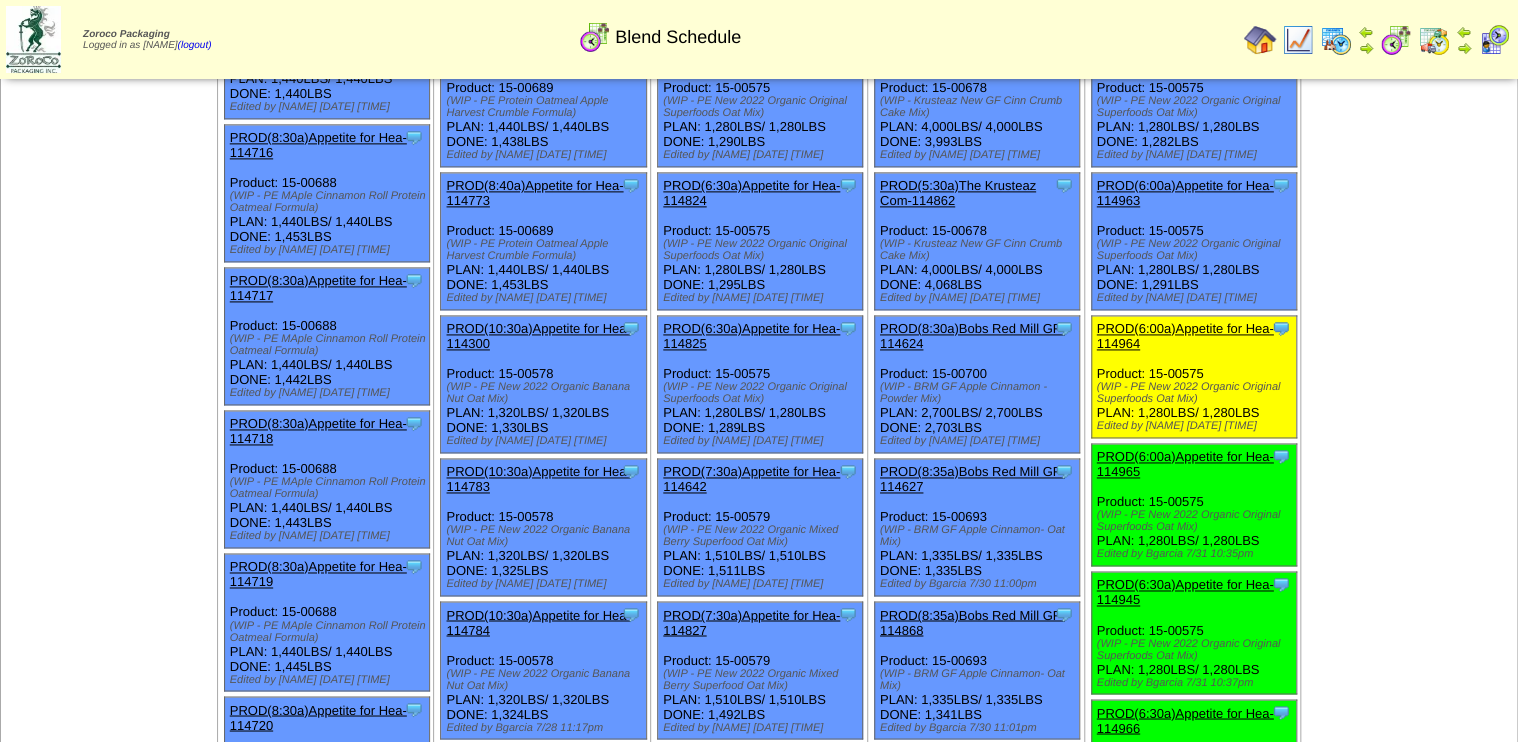 click on "PROD(6:00a)Appetite for Hea-114964" at bounding box center (1185, 336) 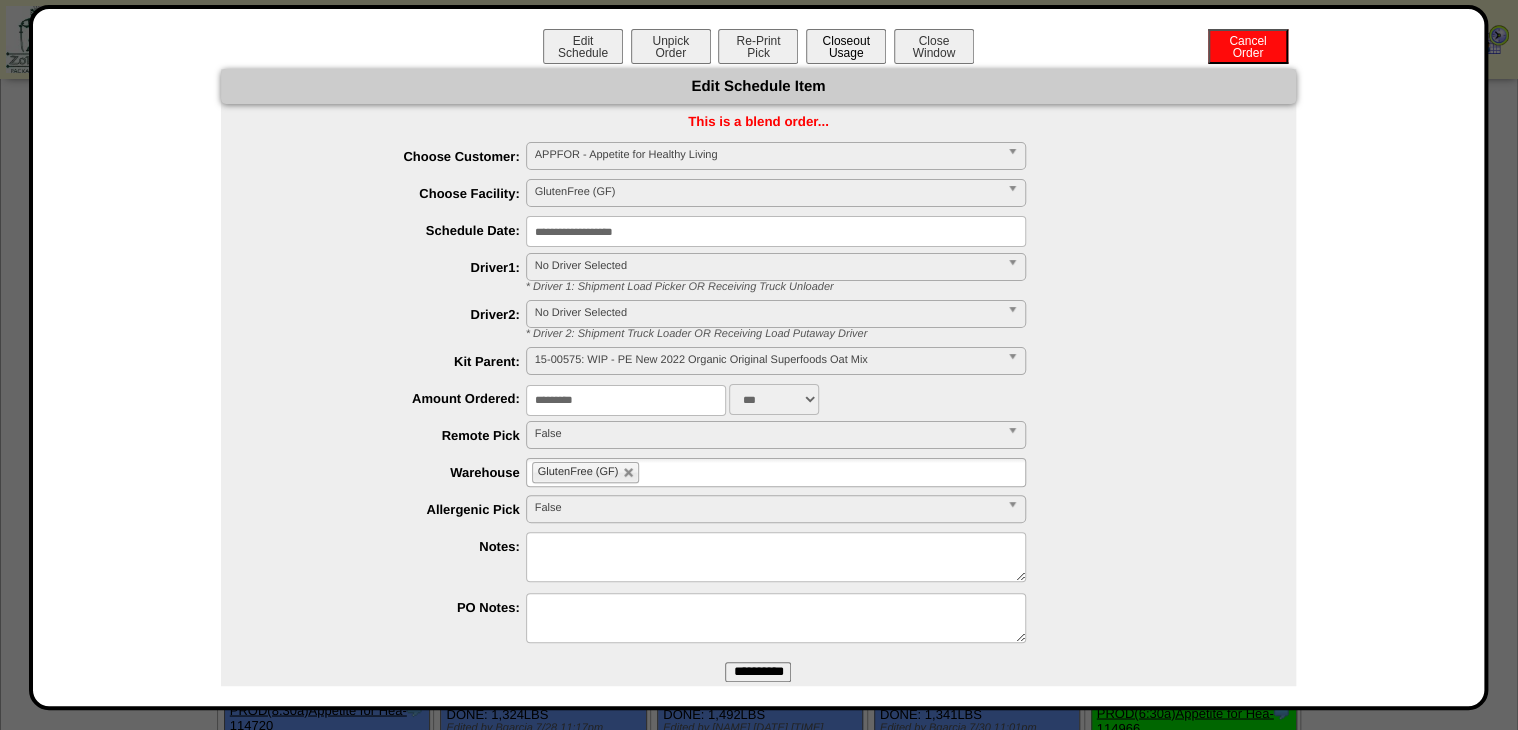 click on "Closeout Usage" at bounding box center [846, 46] 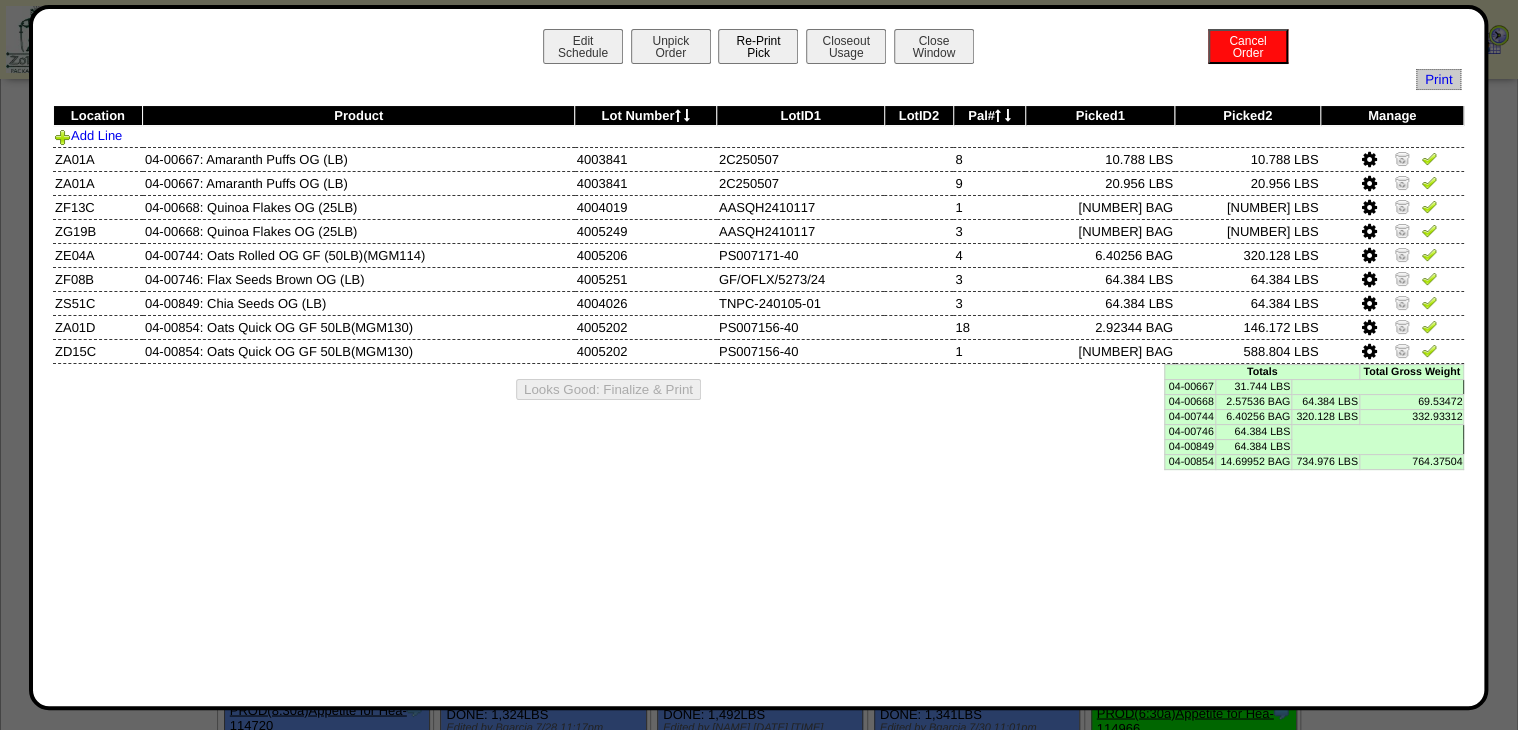 click on "Re-Print Pick" at bounding box center (758, 46) 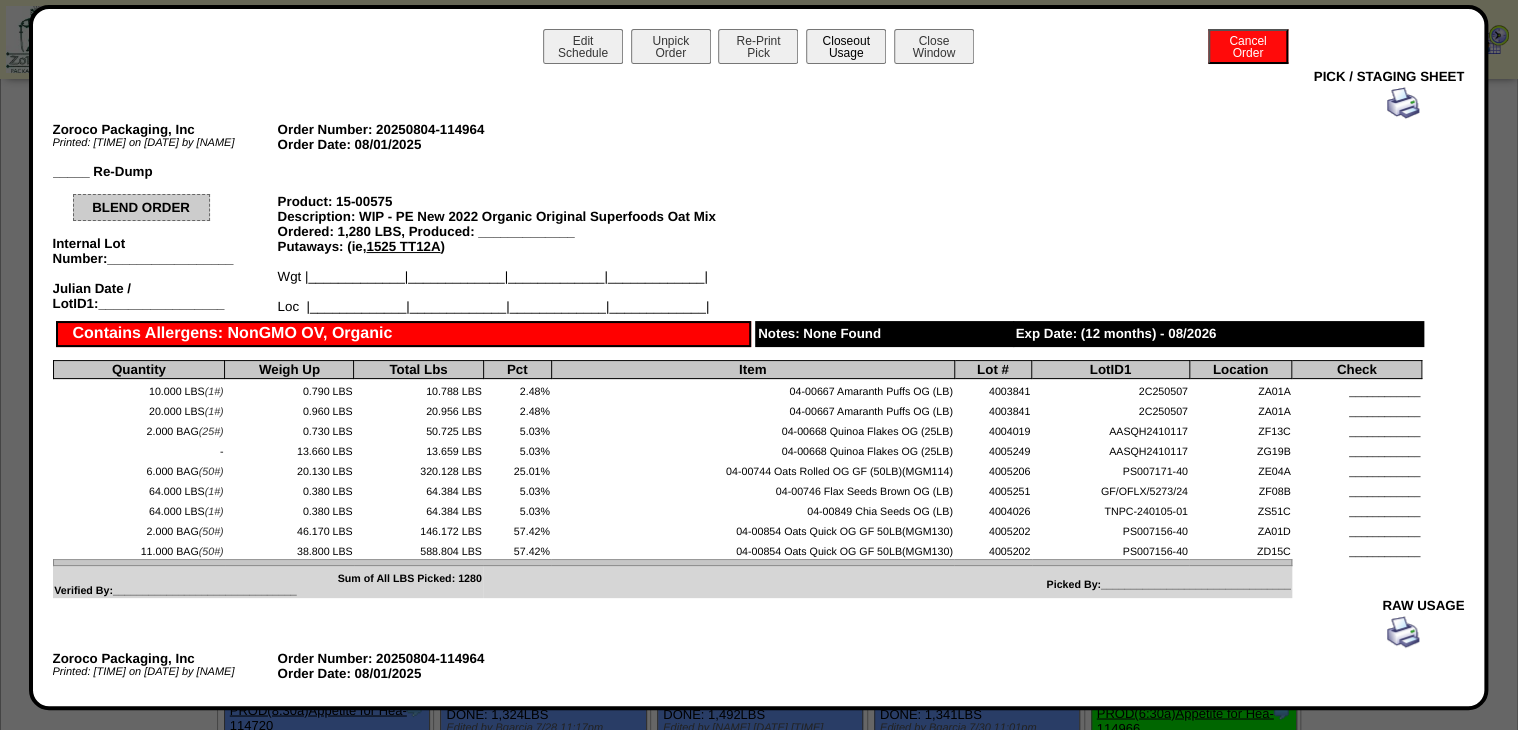 click on "Closeout Usage" at bounding box center [846, 46] 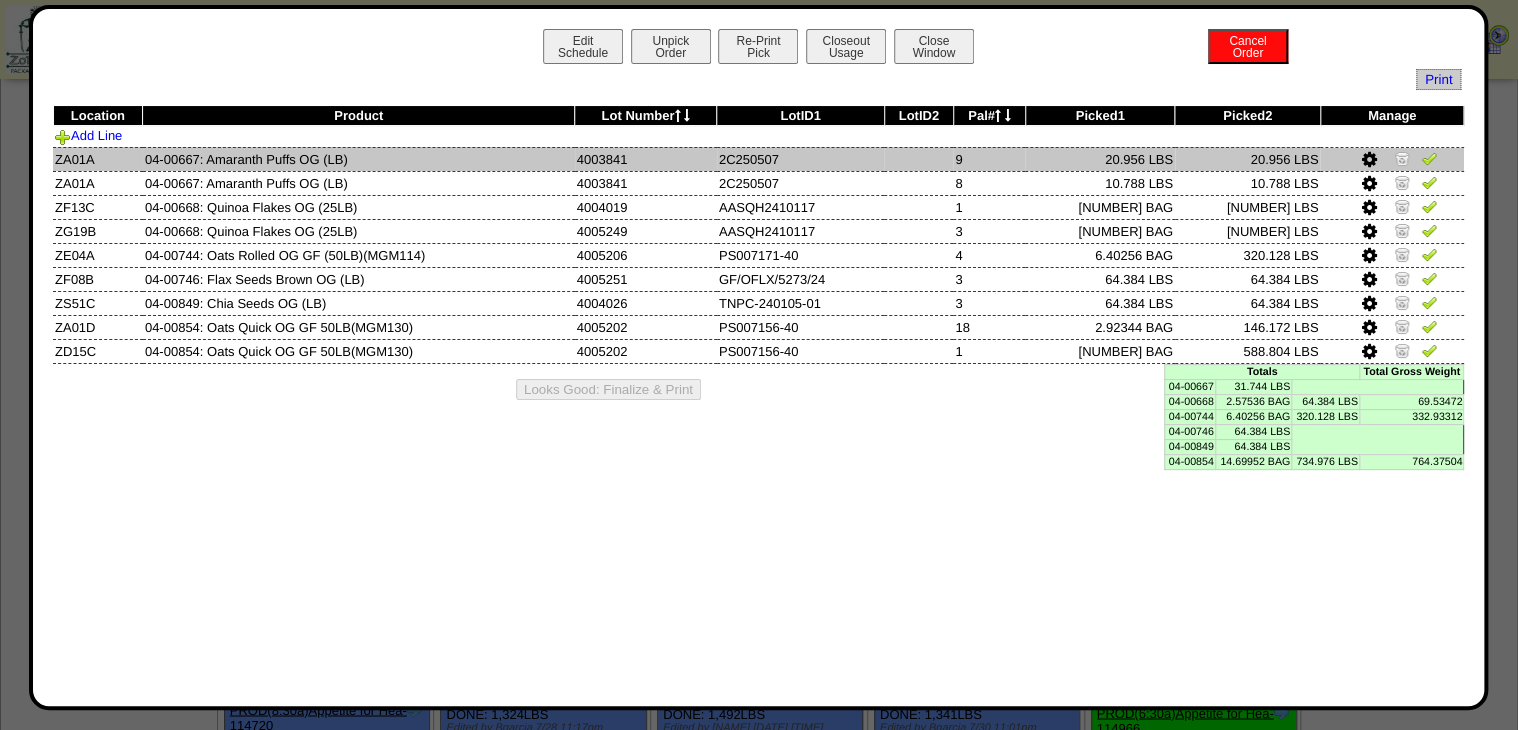 click at bounding box center (1429, 158) 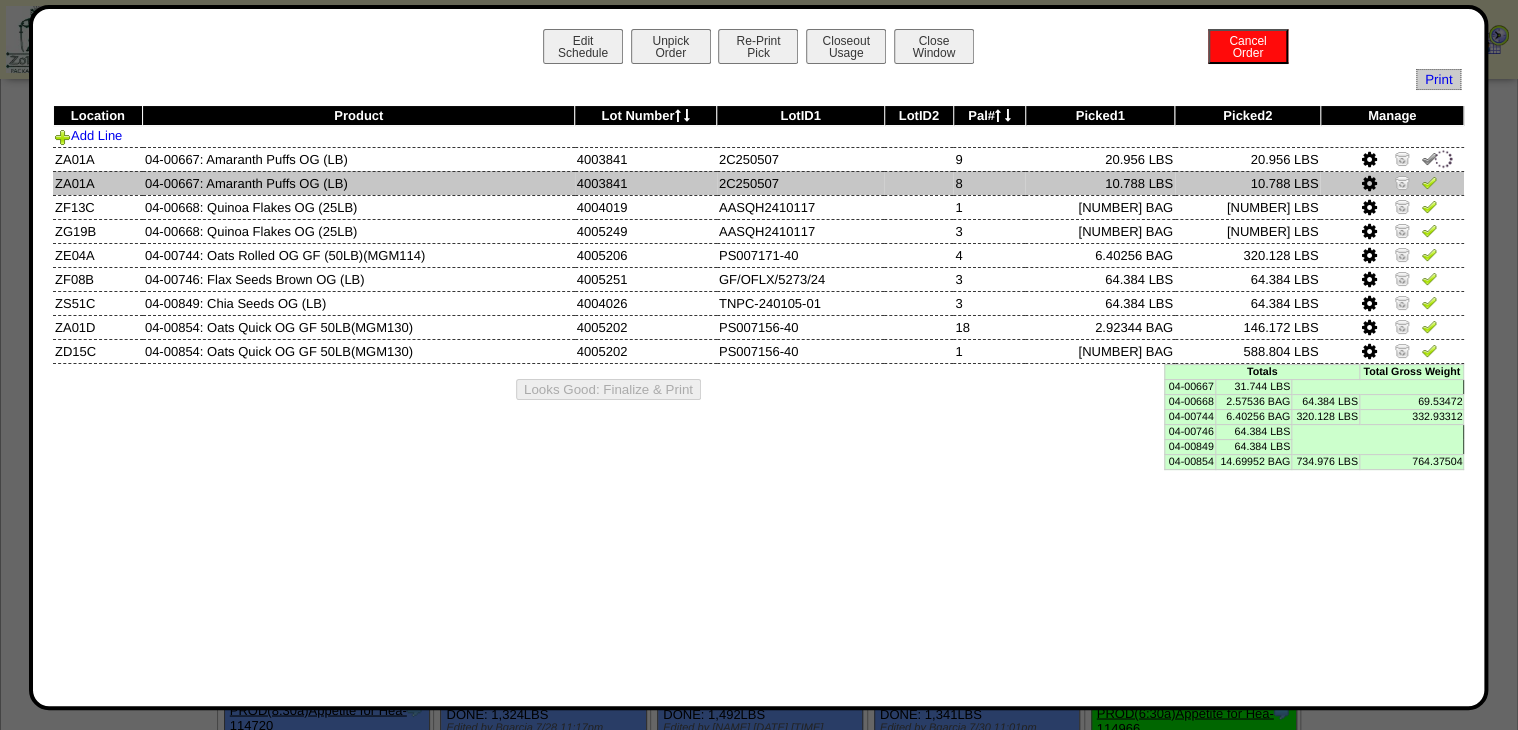 click at bounding box center [1429, 182] 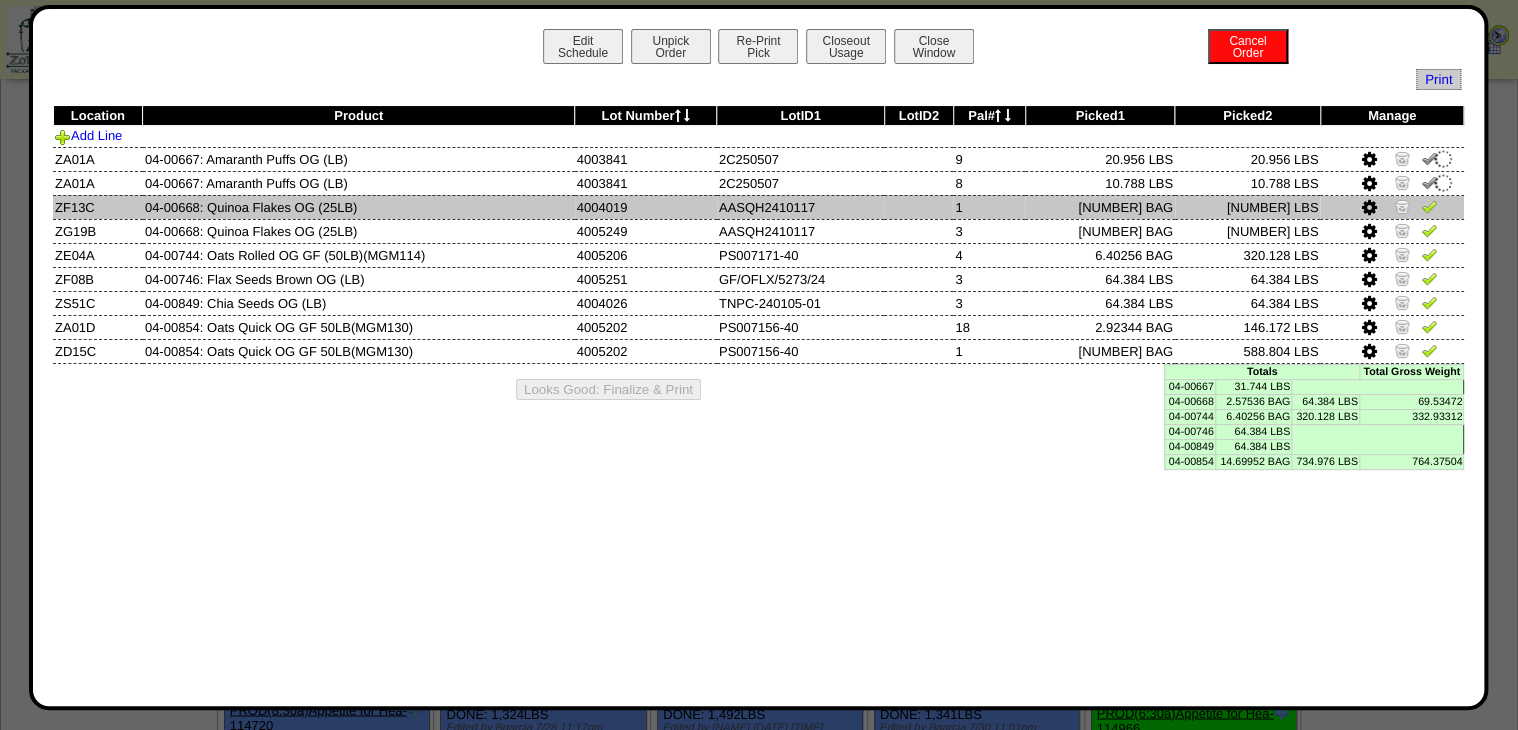 click at bounding box center (1429, 206) 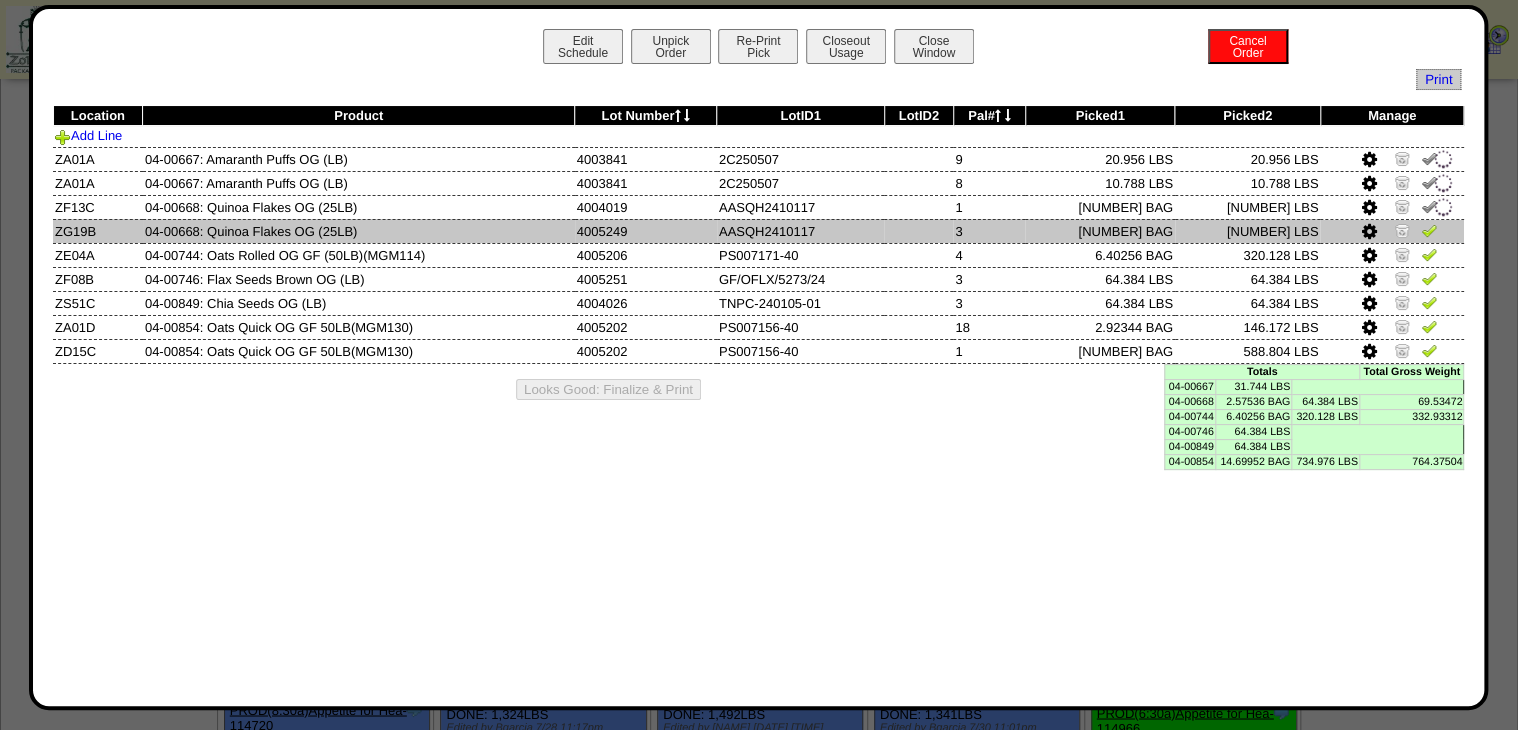 click at bounding box center (1429, 230) 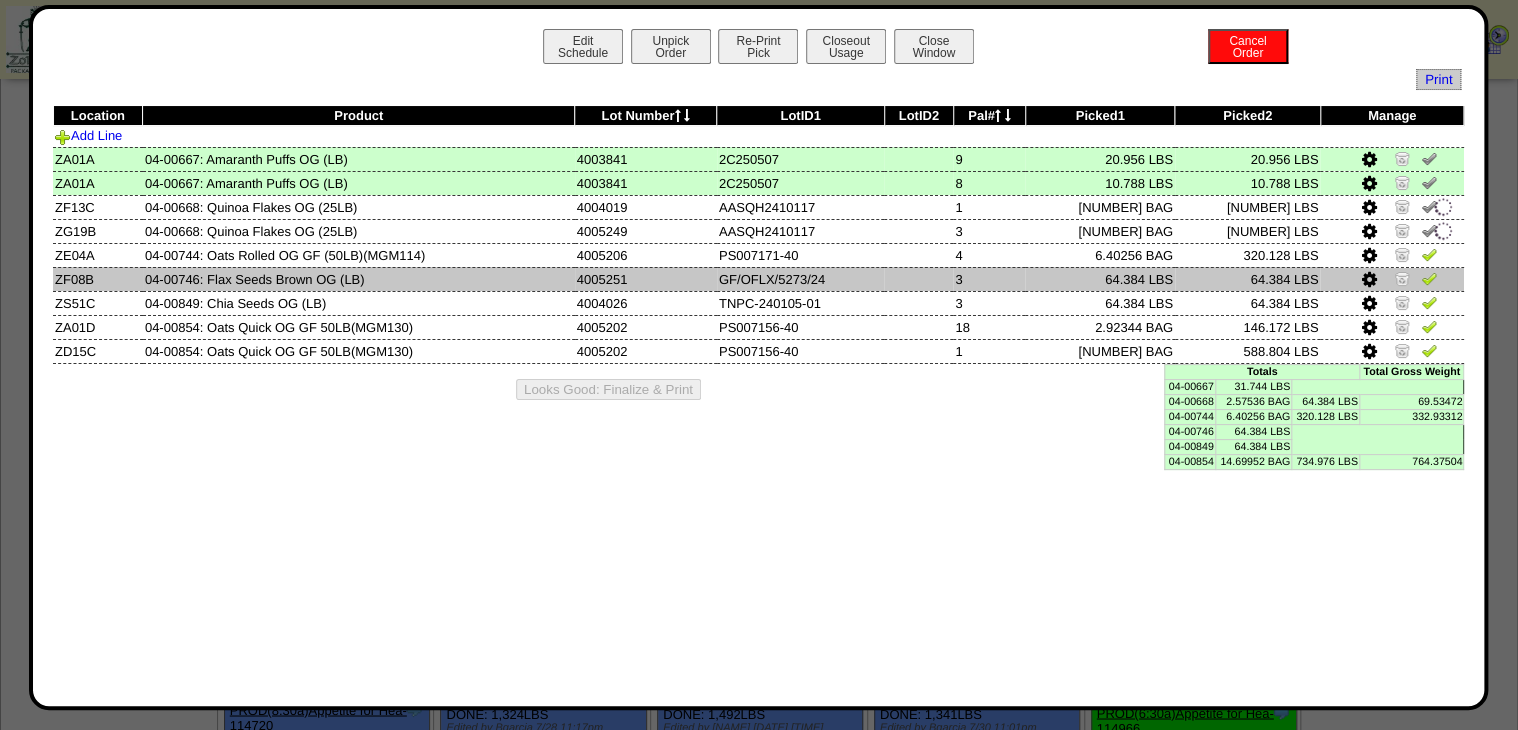 click at bounding box center (1429, 278) 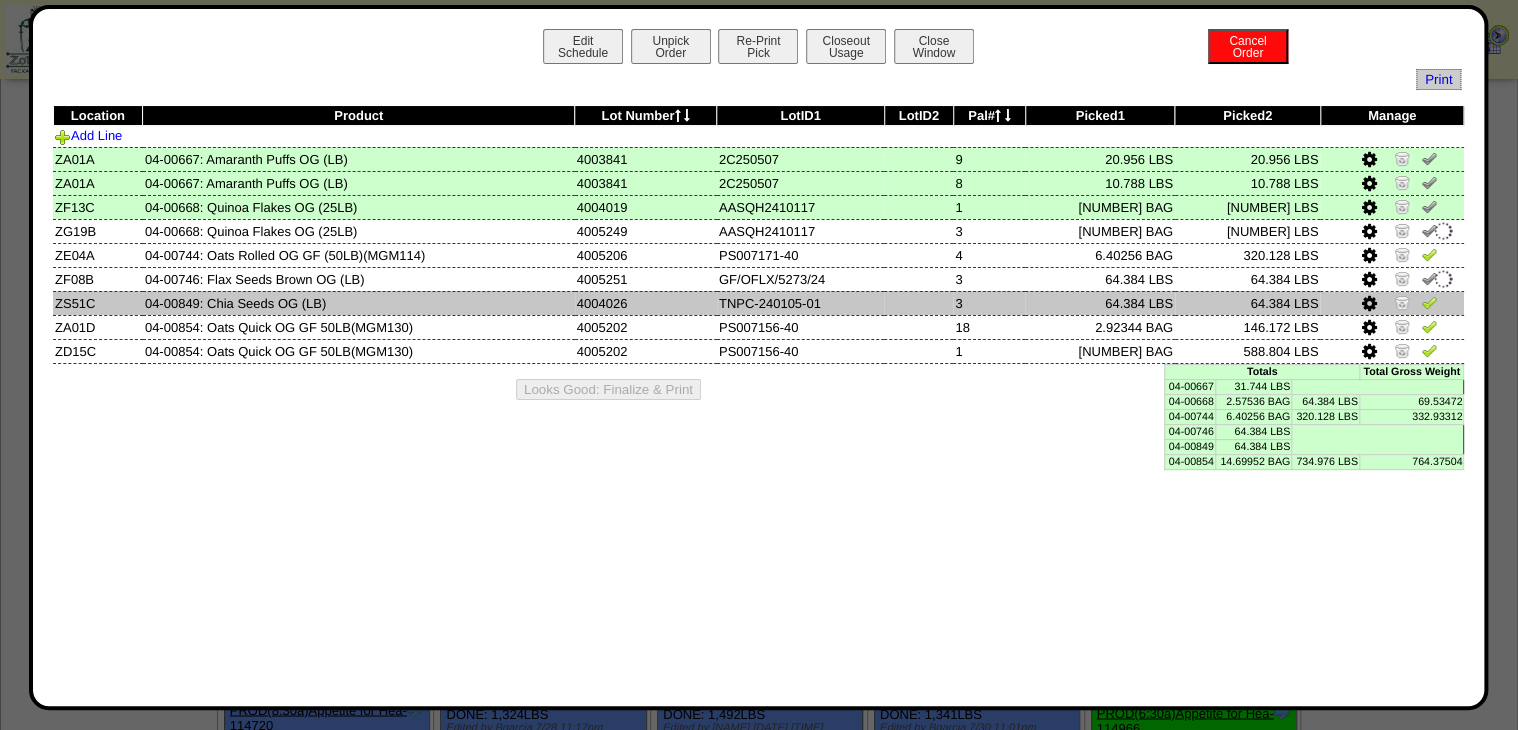 click at bounding box center (1429, 302) 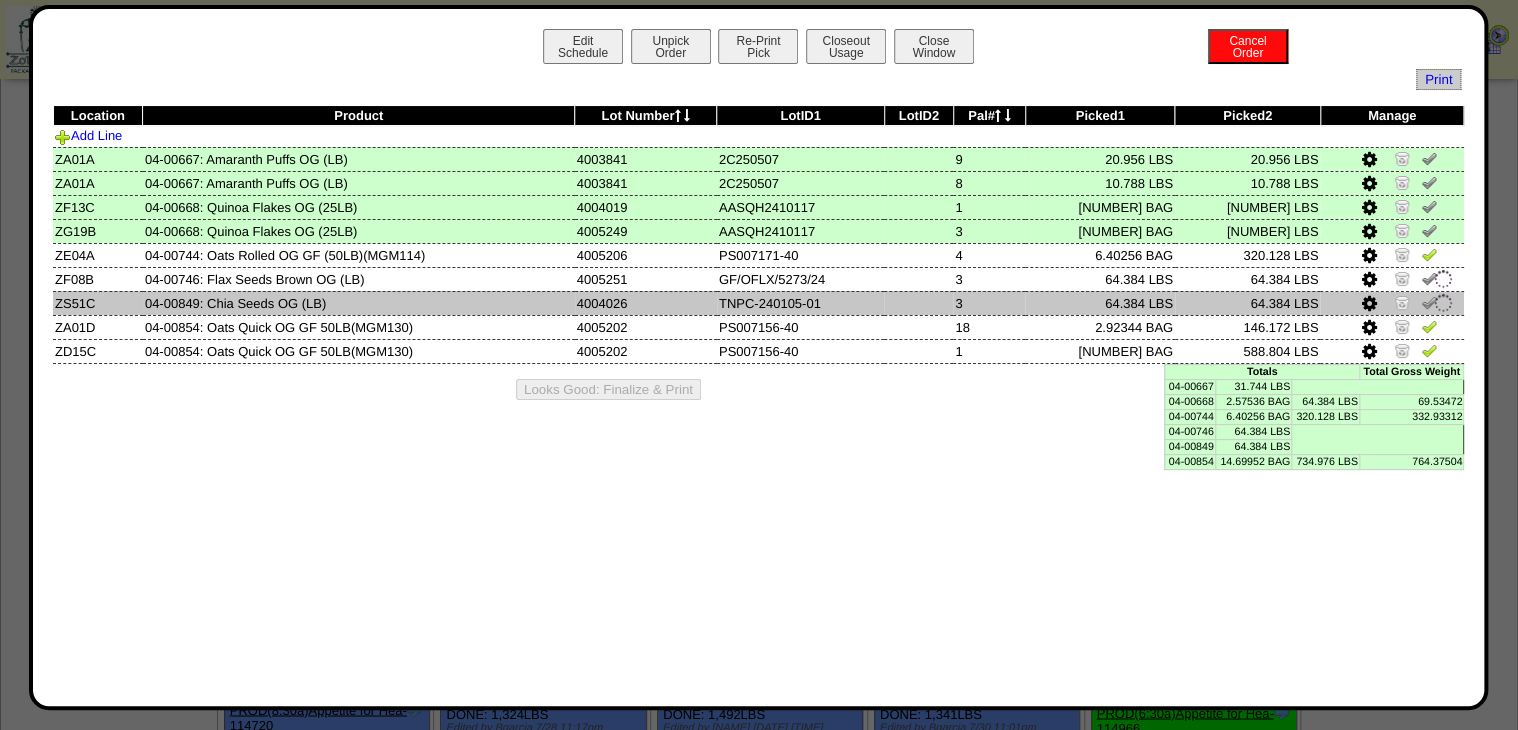 click at bounding box center [1429, 302] 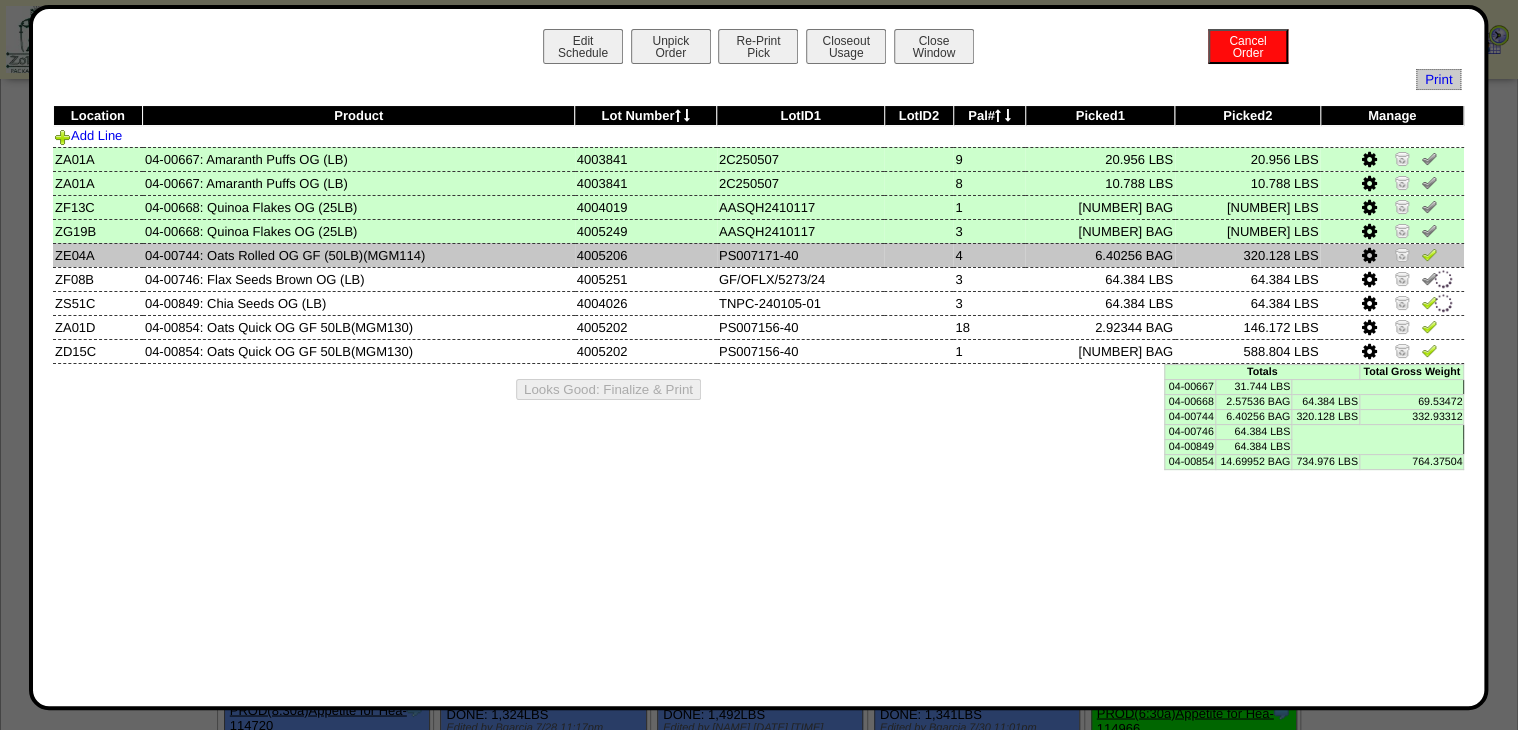 click at bounding box center [1429, 254] 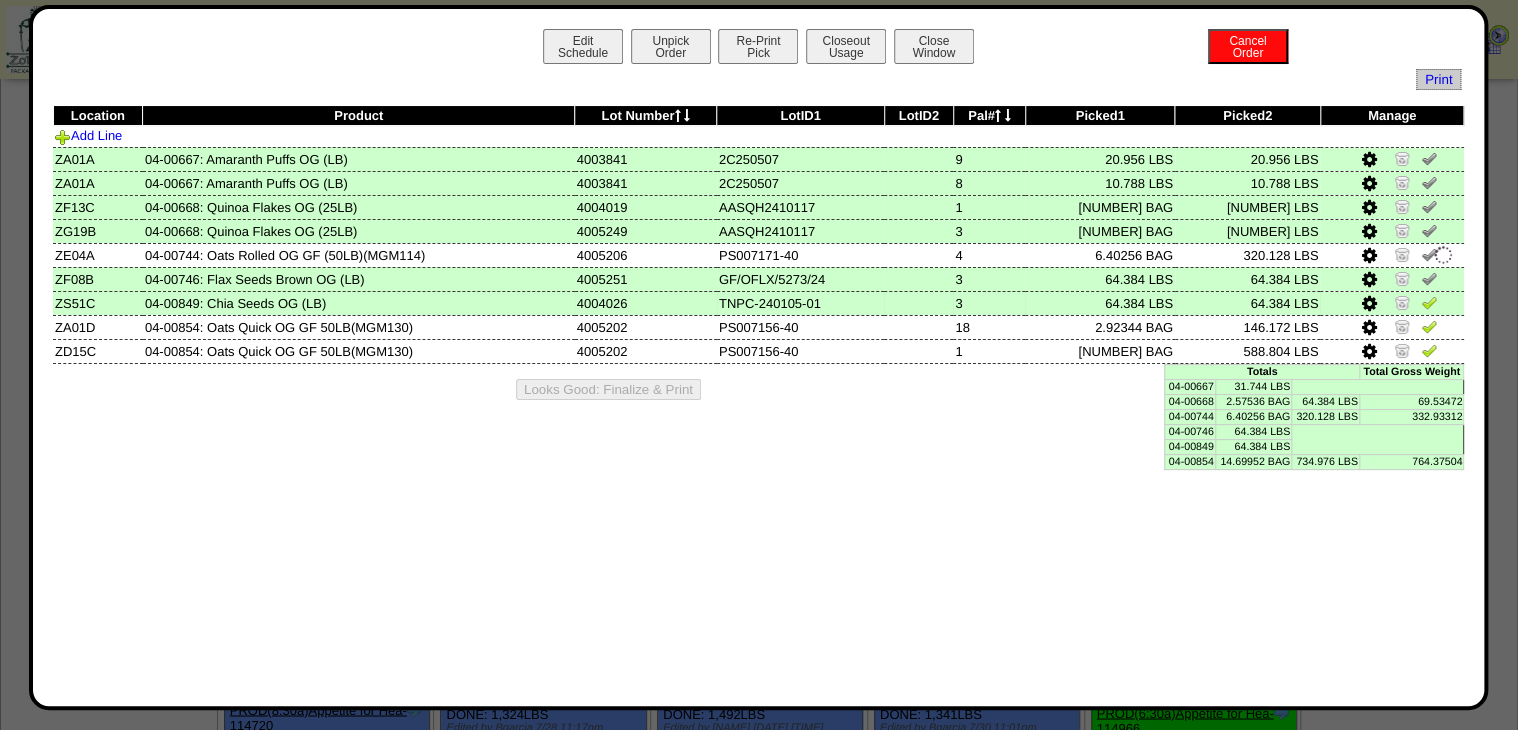 click at bounding box center (1429, 302) 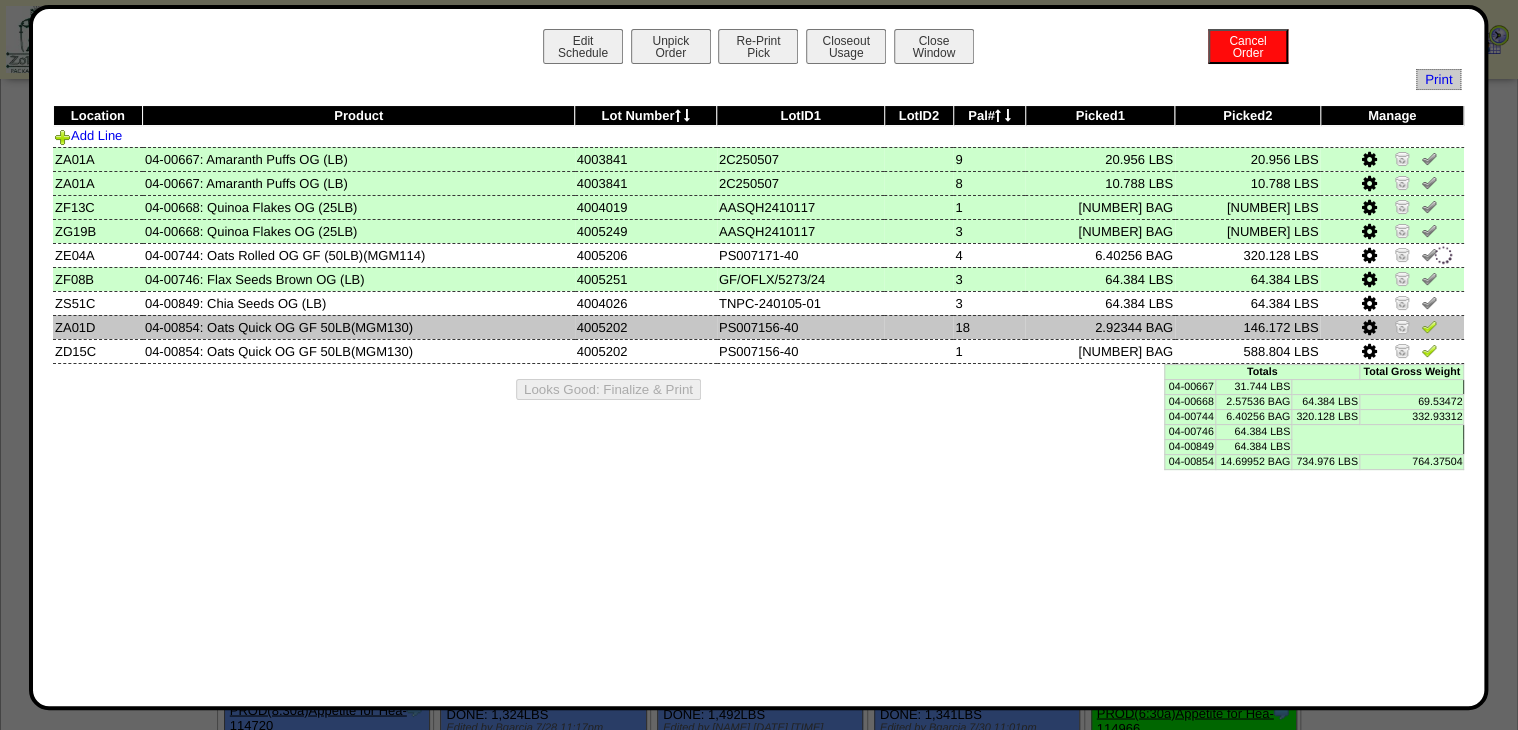 click at bounding box center [1429, 329] 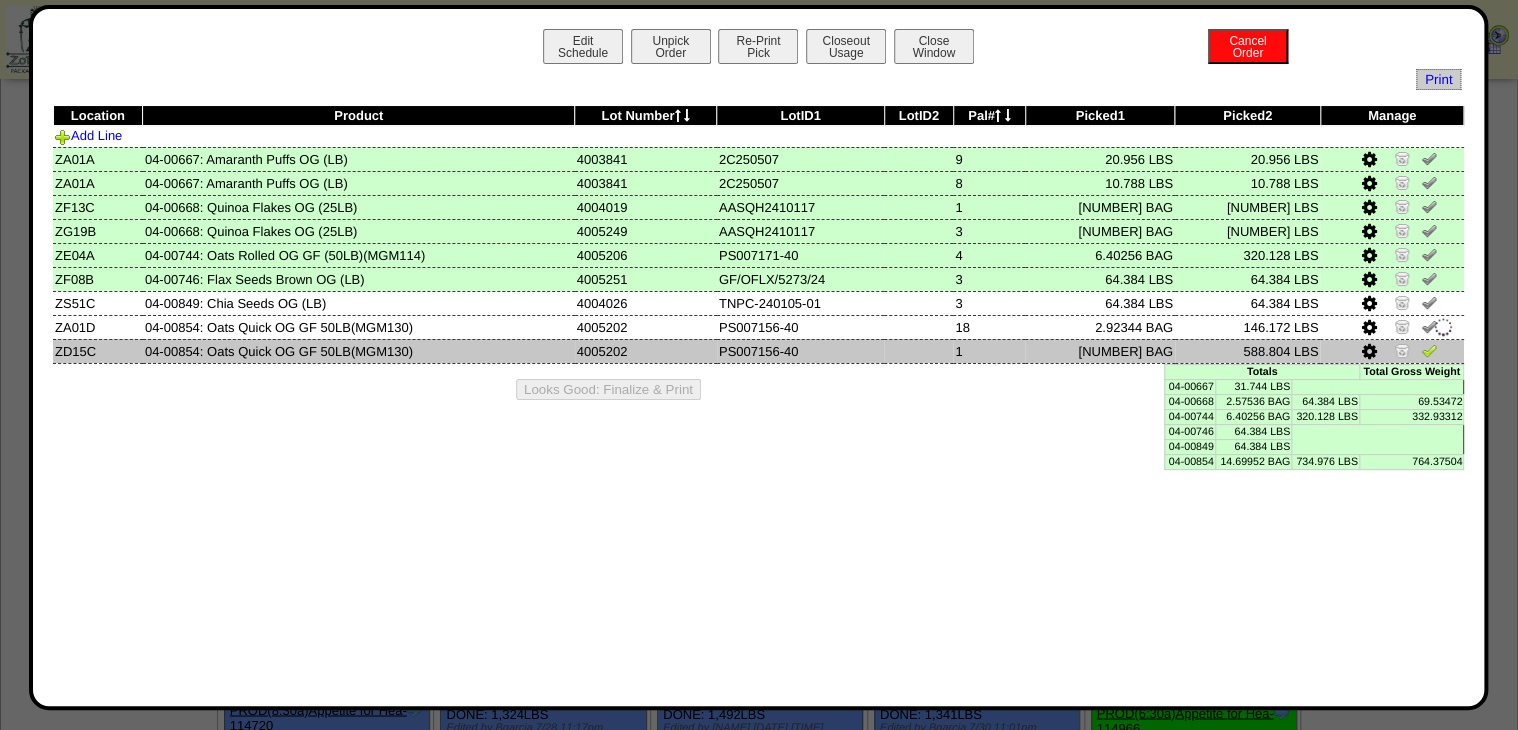 click at bounding box center (1429, 350) 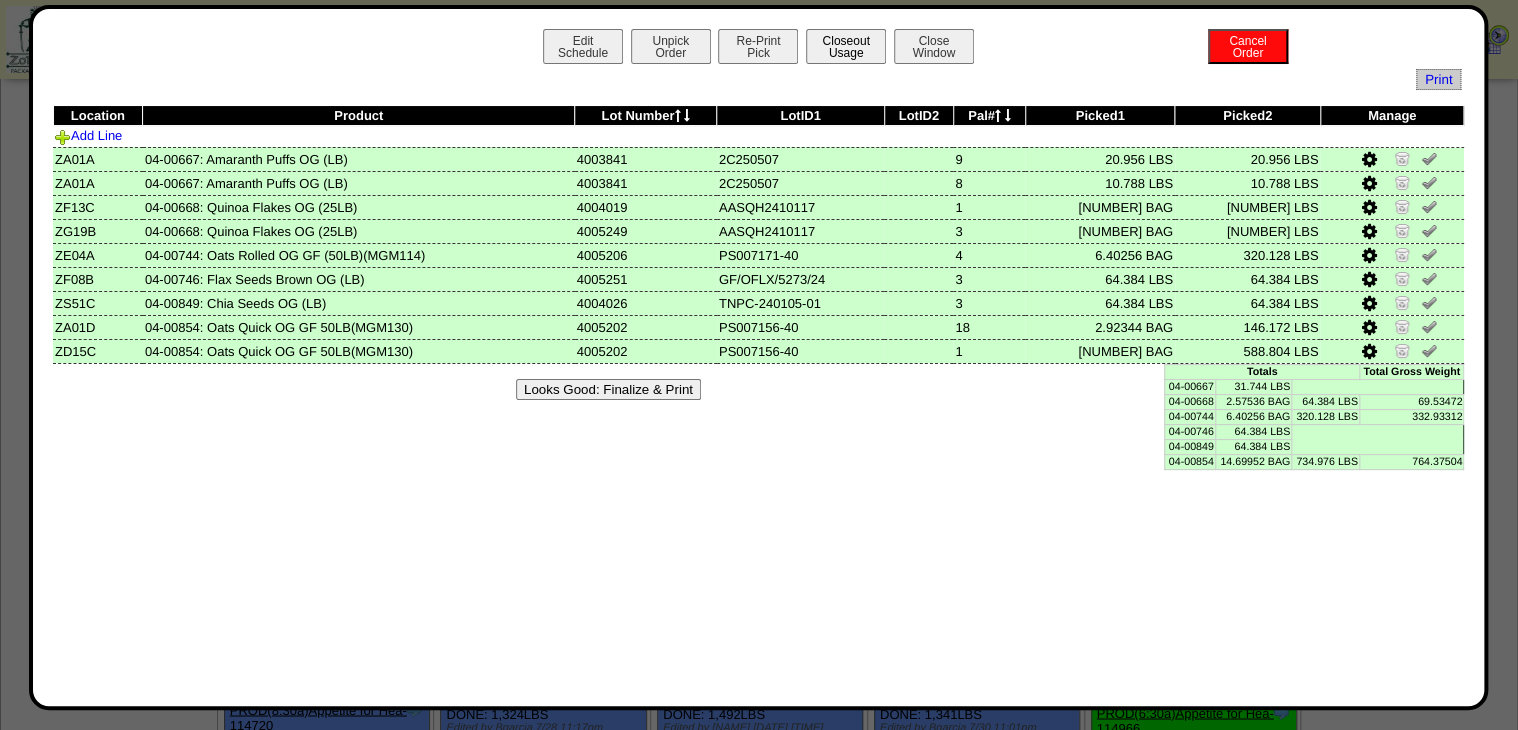 click on "Closeout Usage" at bounding box center (846, 46) 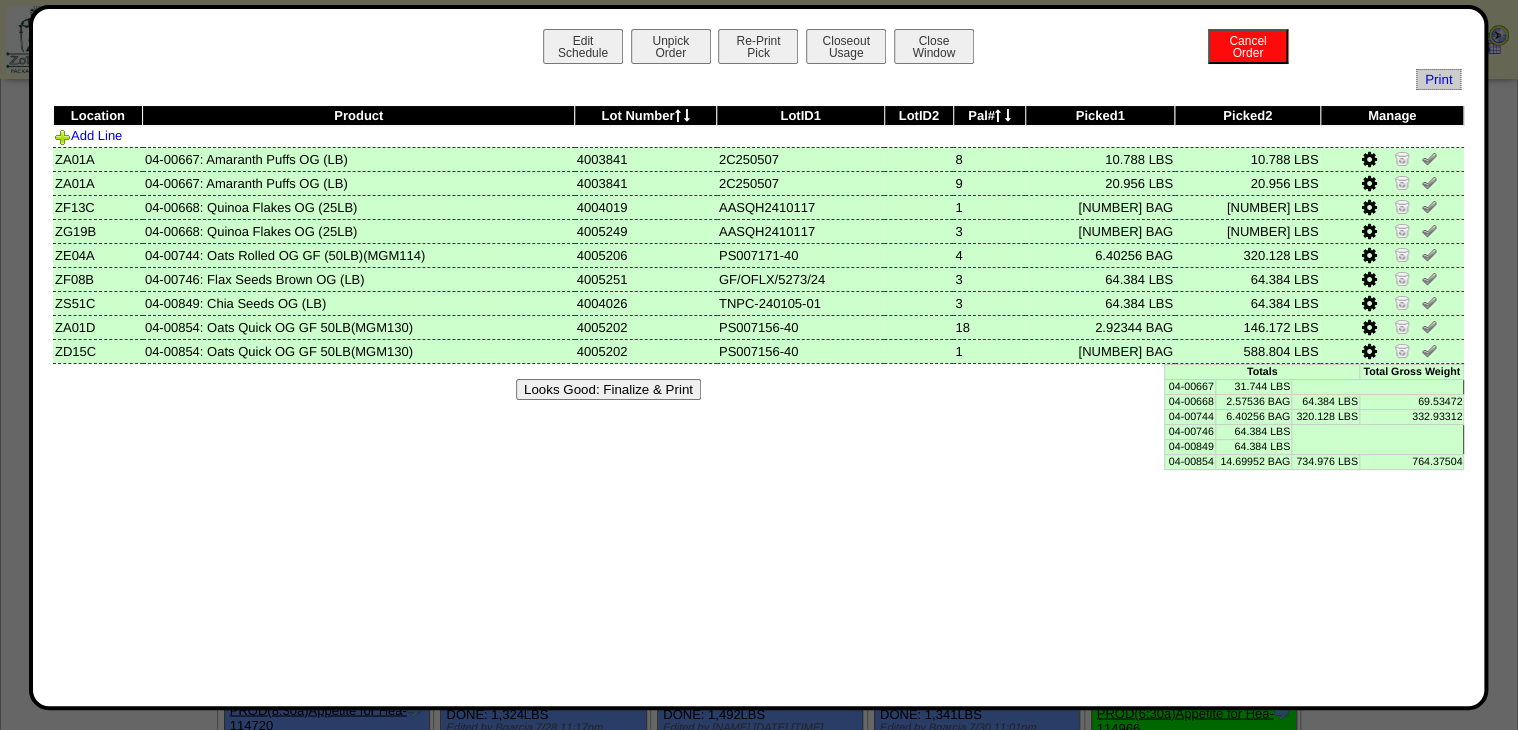 click on "Looks Good: Finalize & Print" at bounding box center [759, 389] 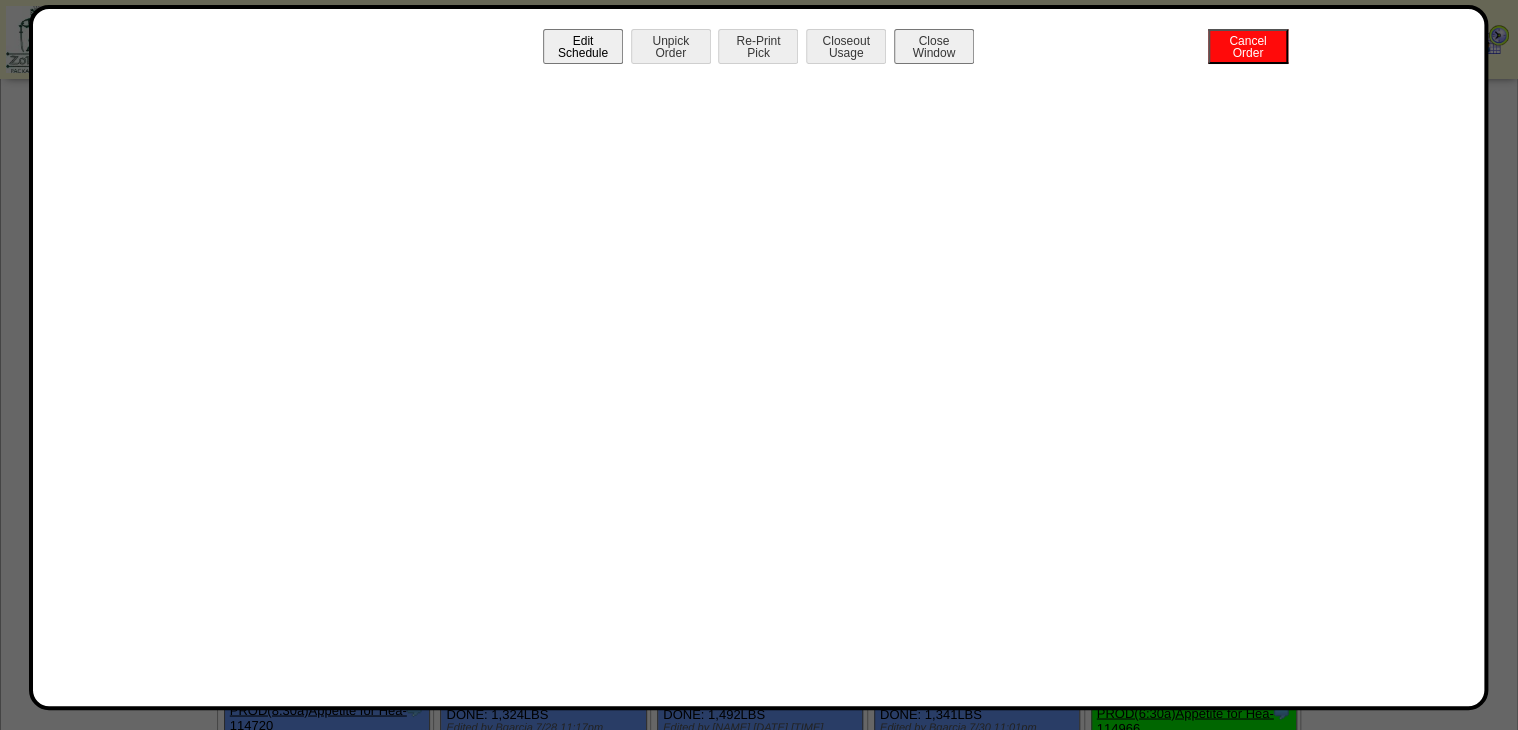 click on "Edit Schedule" at bounding box center (583, 46) 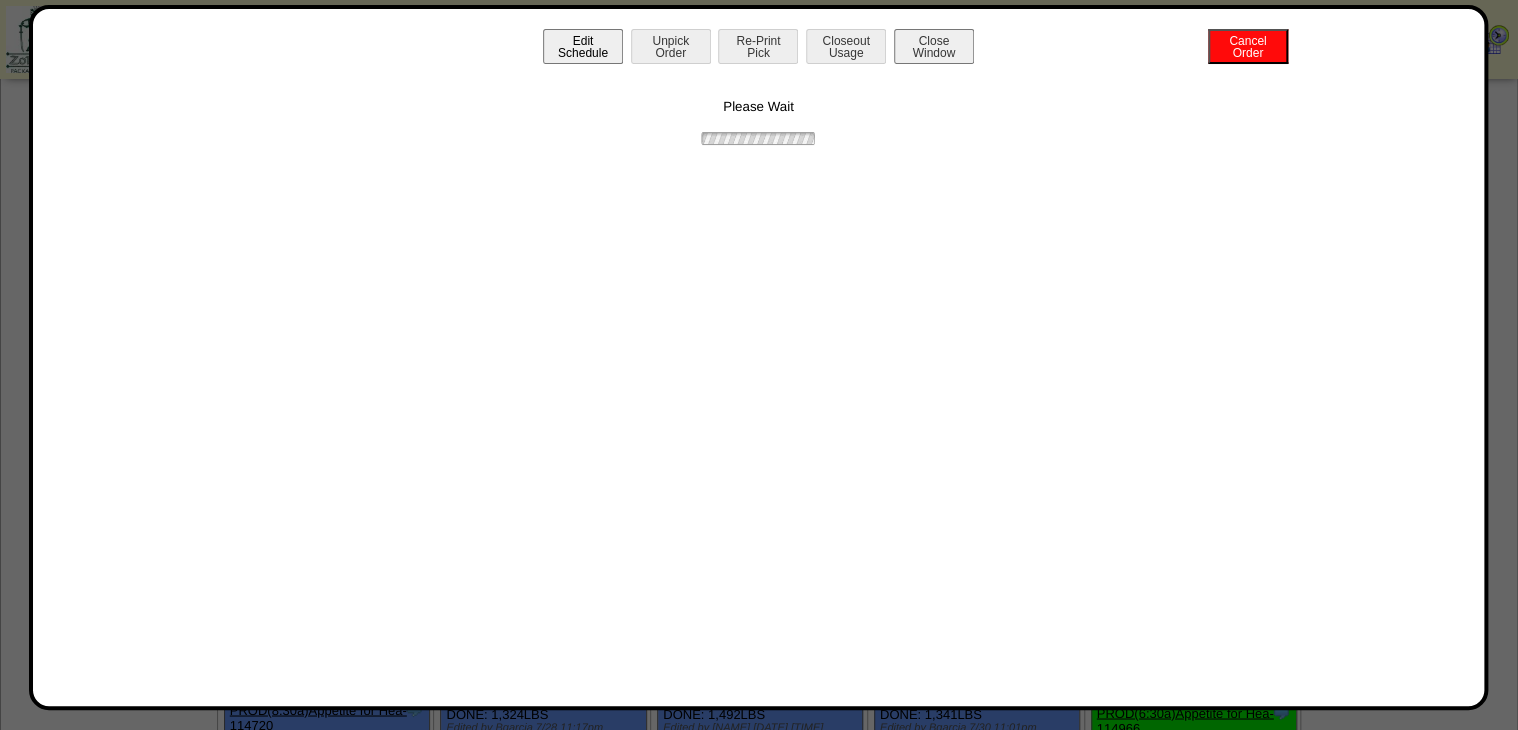 click on "Edit Schedule" at bounding box center [583, 46] 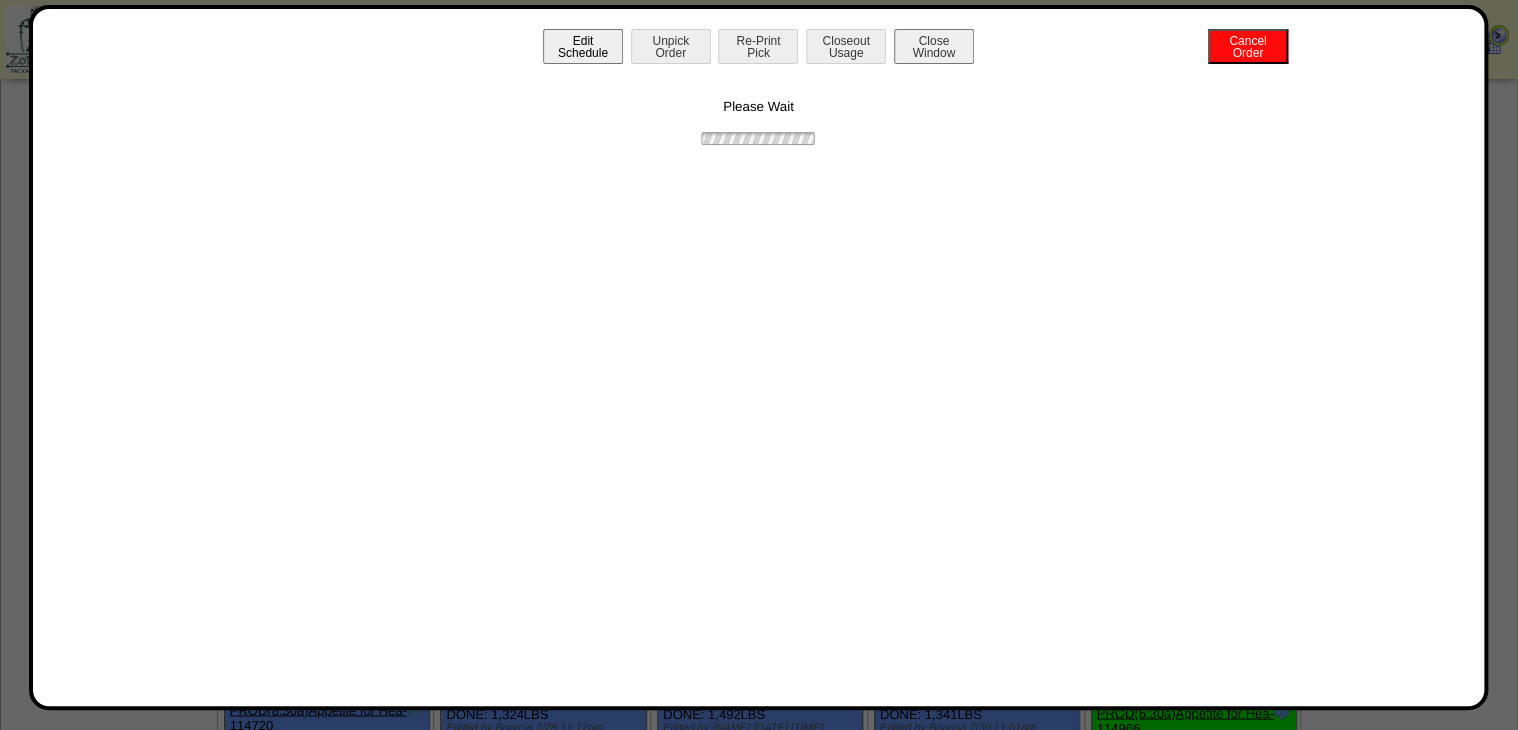 click on "Edit Schedule" at bounding box center [583, 46] 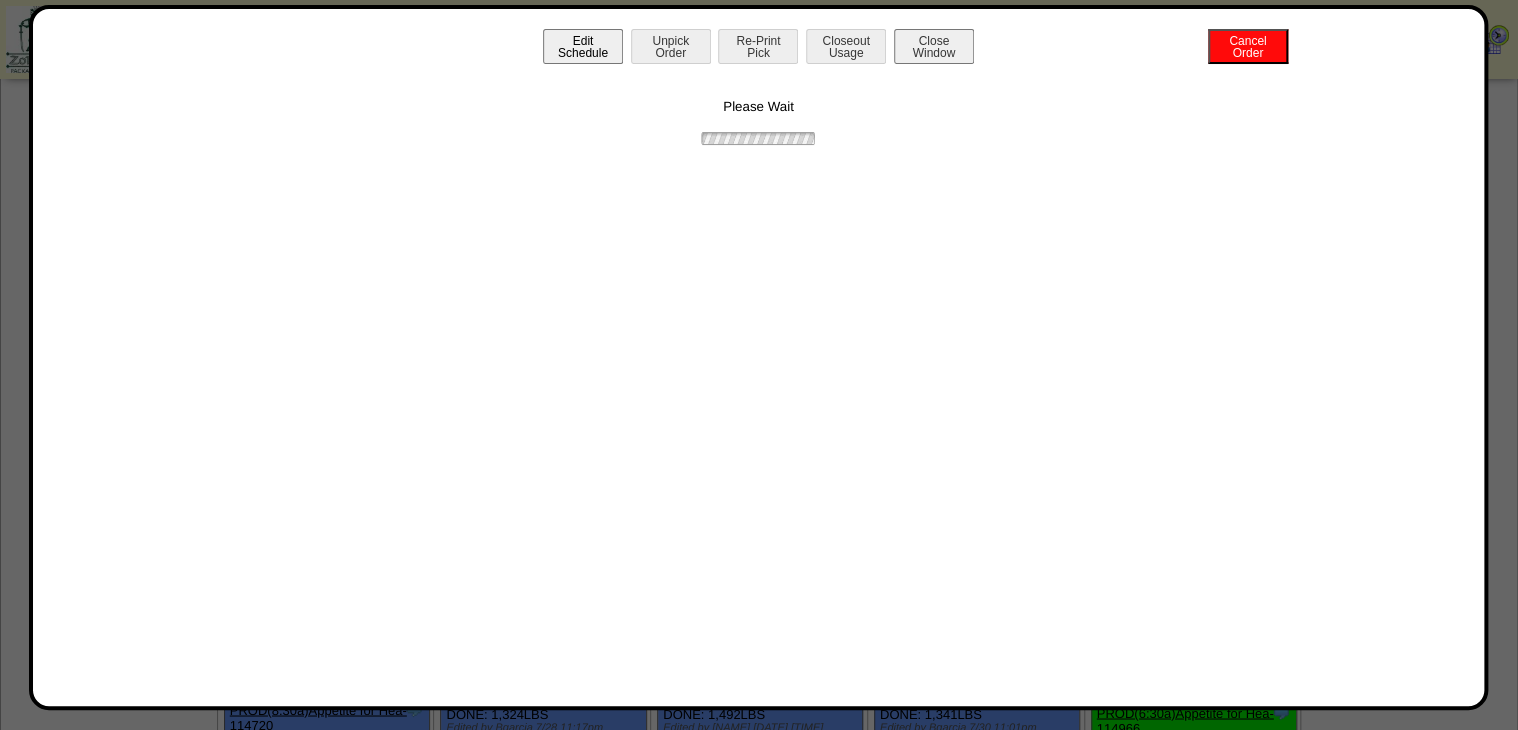 click on "Edit Schedule" at bounding box center (583, 46) 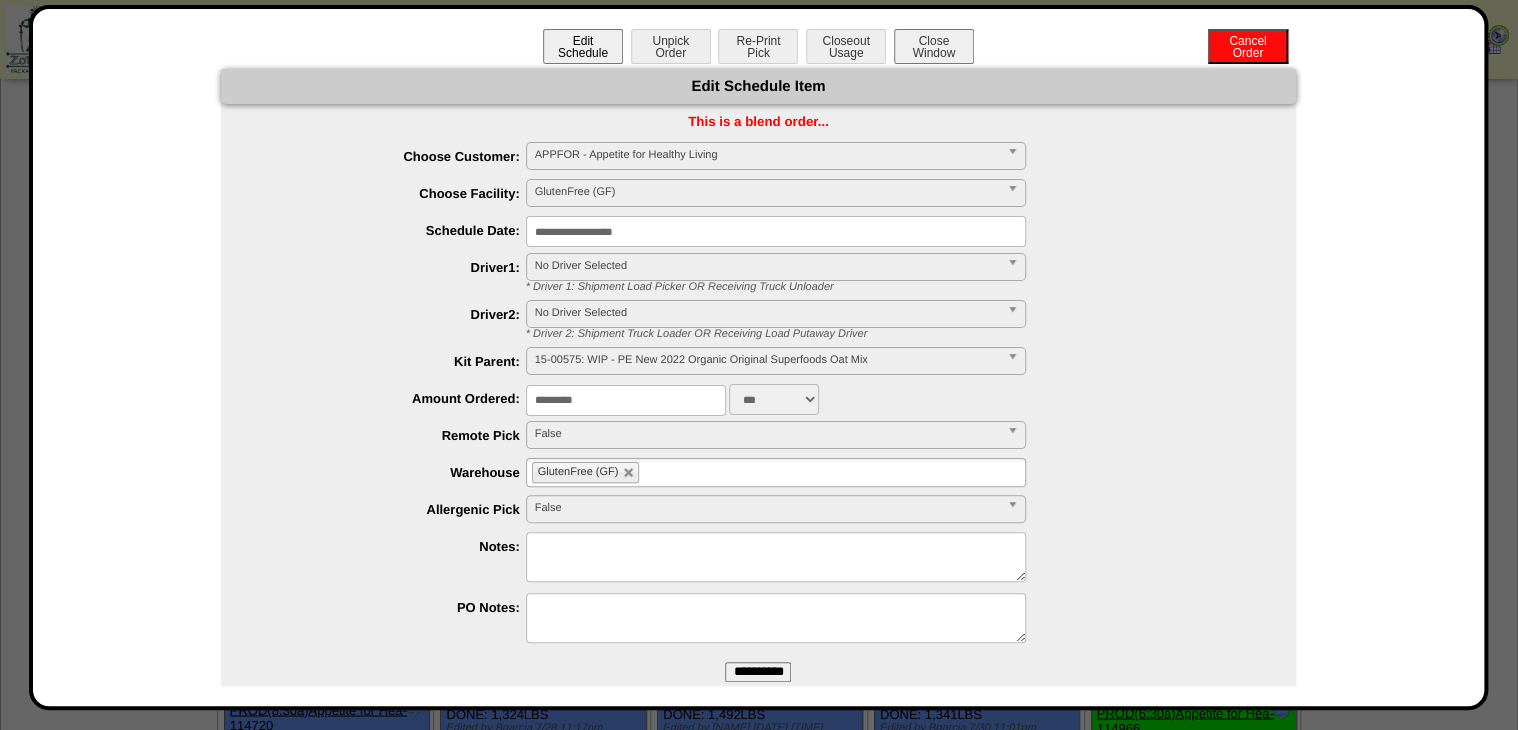 click on "Edit Schedule" at bounding box center (583, 46) 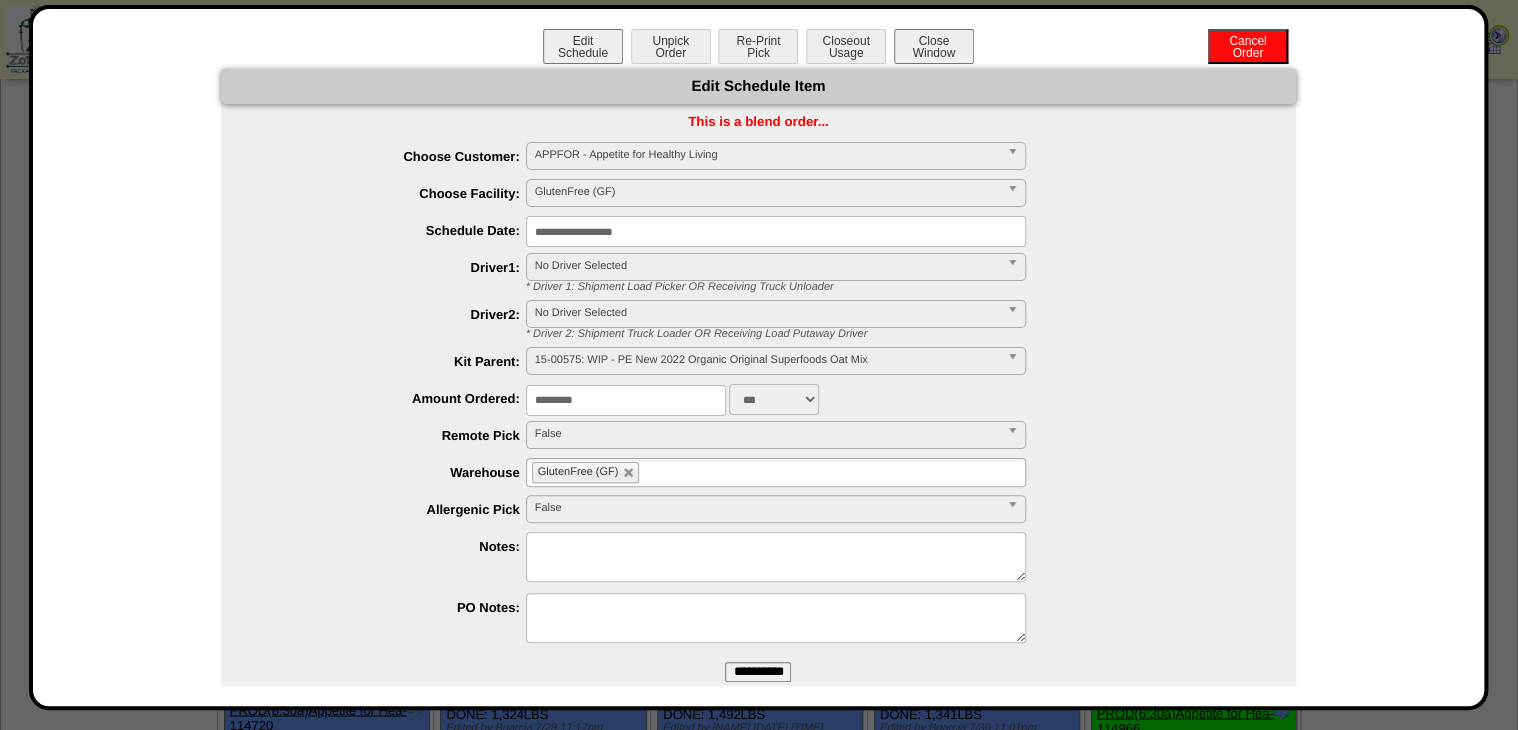 click on "Edit Schedule
Unpick Order
Re-Print Pick
Closeout Usage
Cancel Order
Close Window" at bounding box center [759, 49] 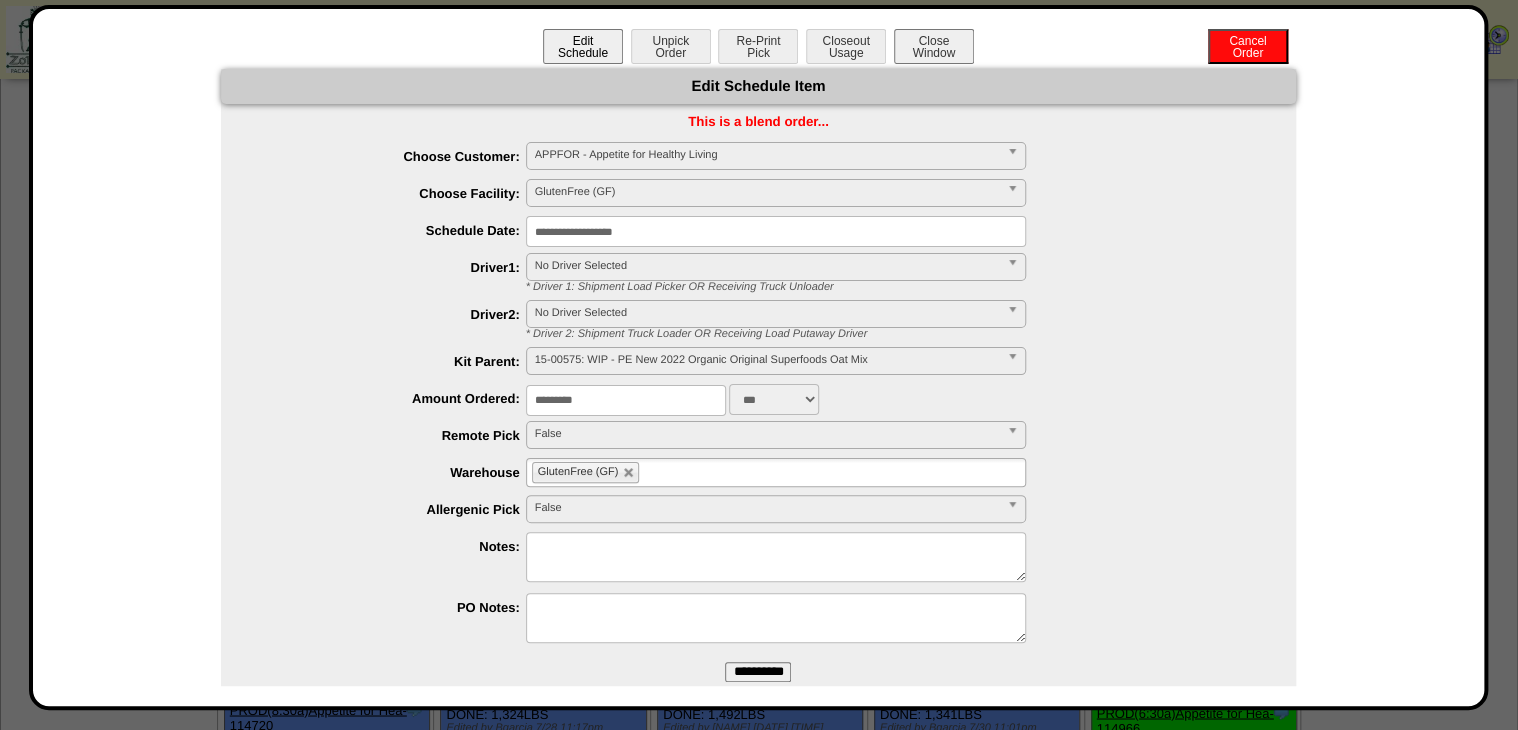 click on "Edit Schedule" at bounding box center [583, 46] 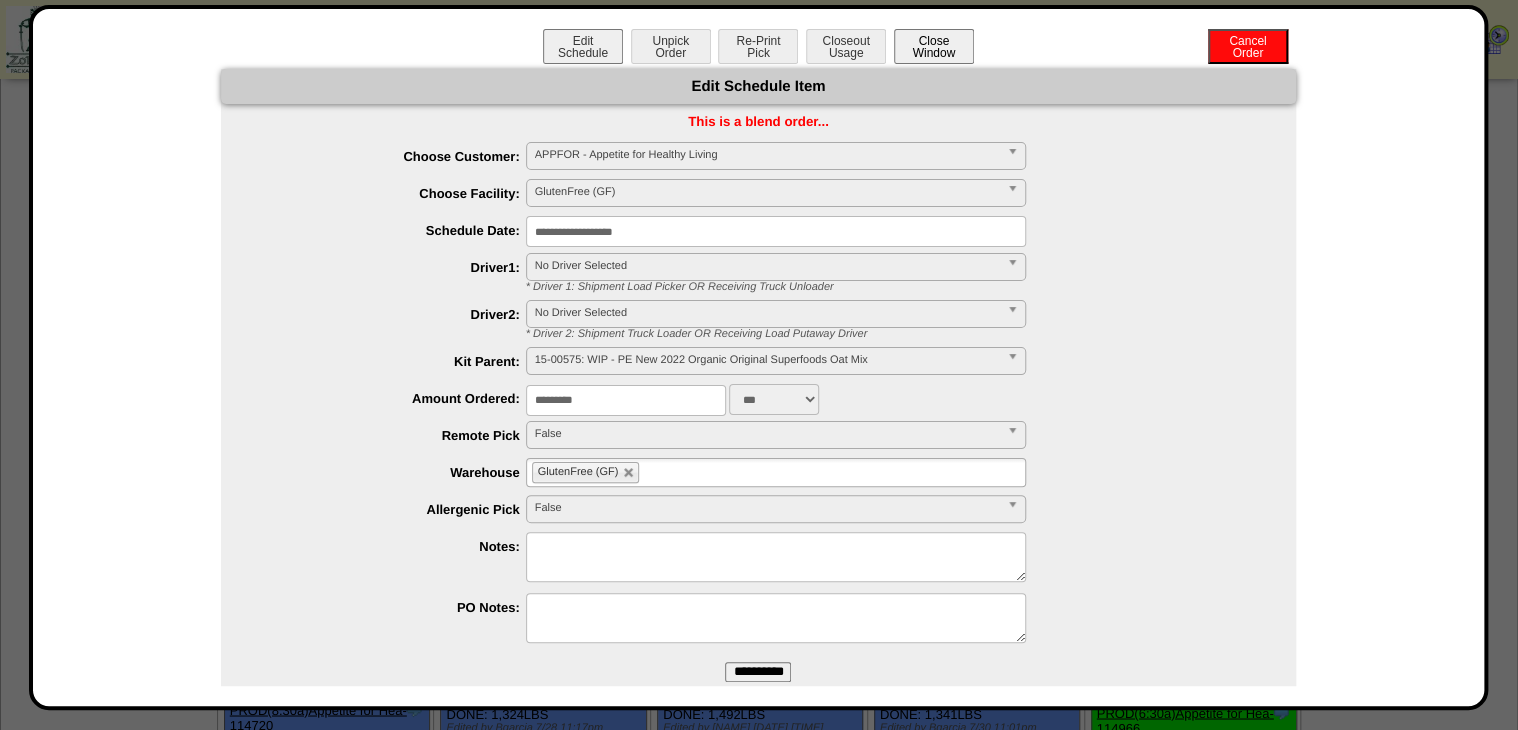 click on "Close Window" at bounding box center [934, 46] 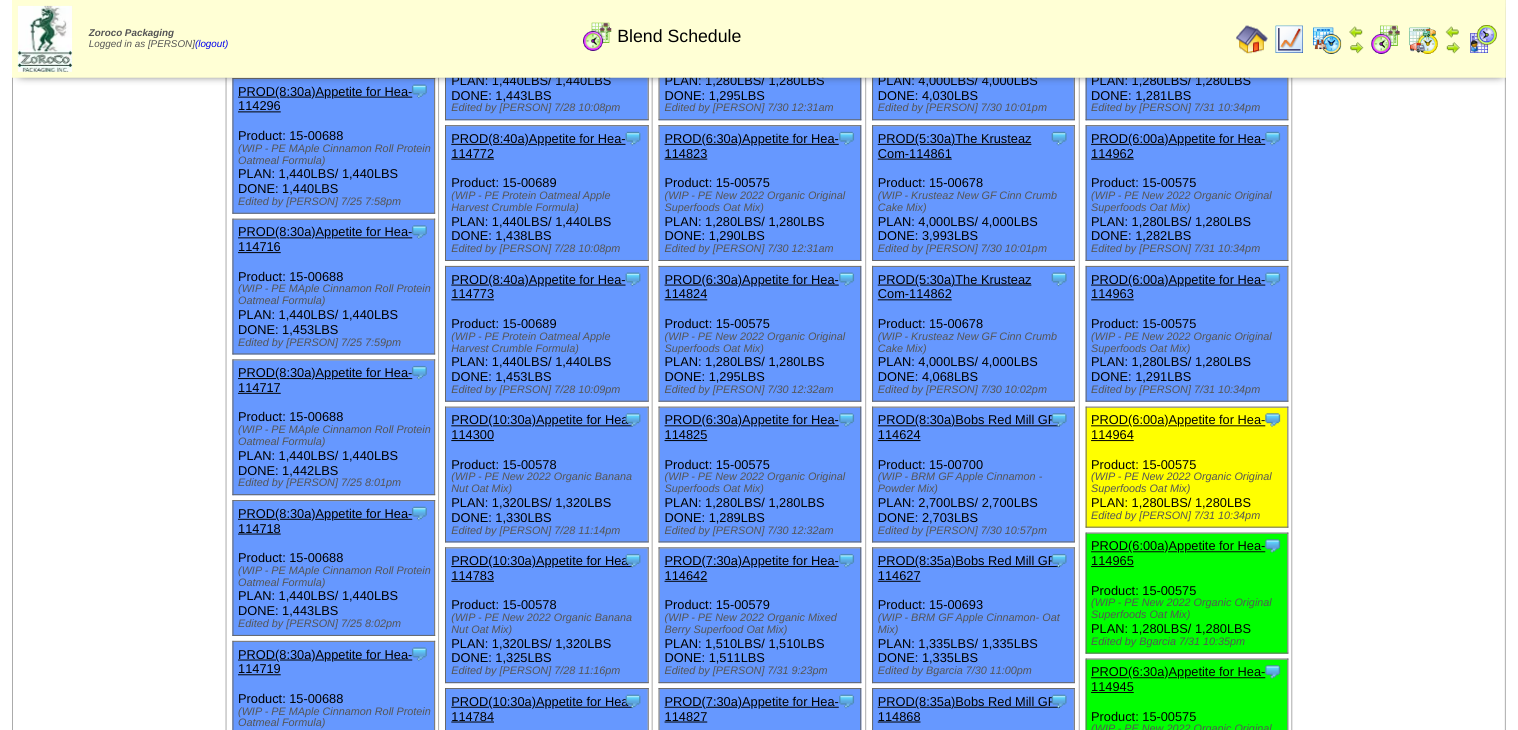 scroll, scrollTop: 1200, scrollLeft: 0, axis: vertical 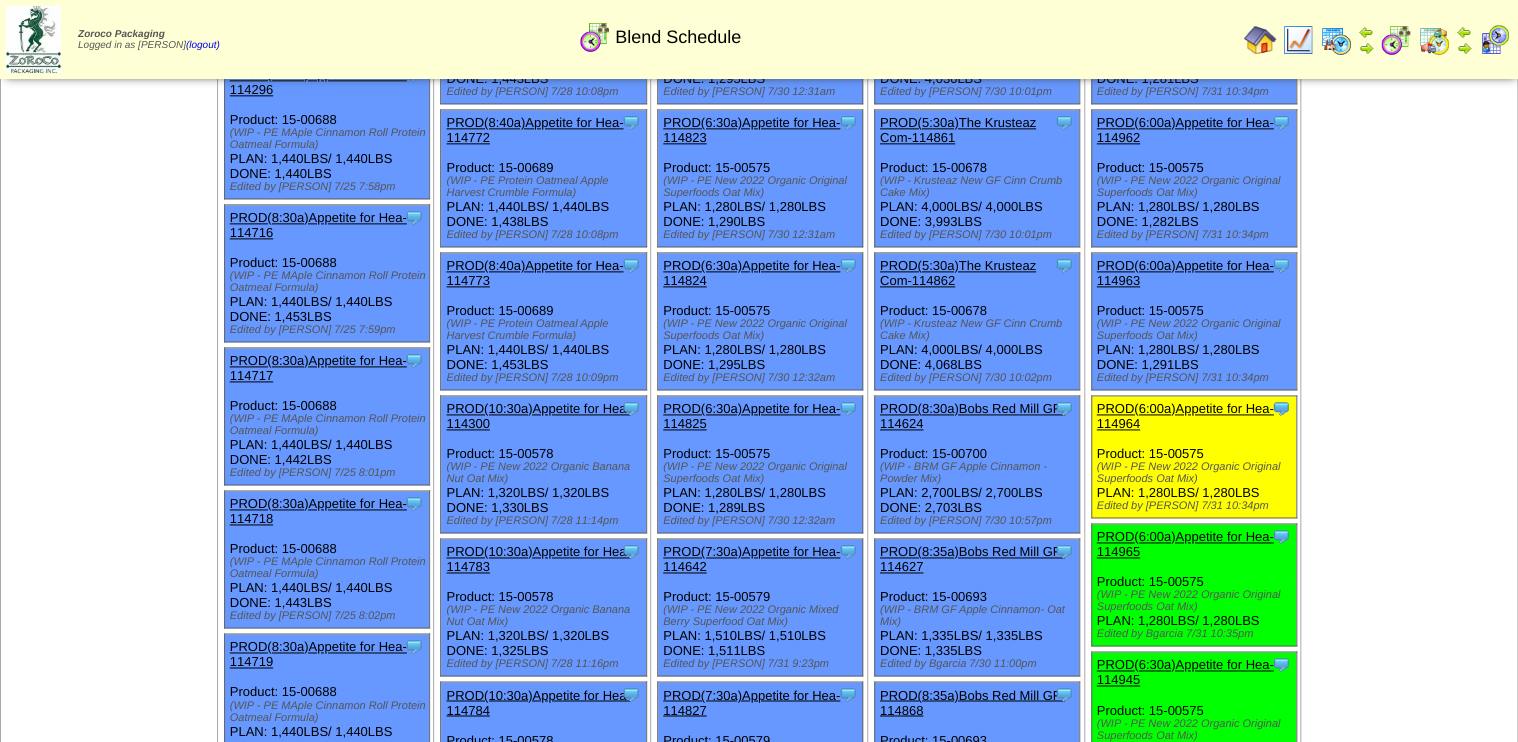 click on "PROD(6:00a)Appetite for Hea-114964" at bounding box center (1185, 416) 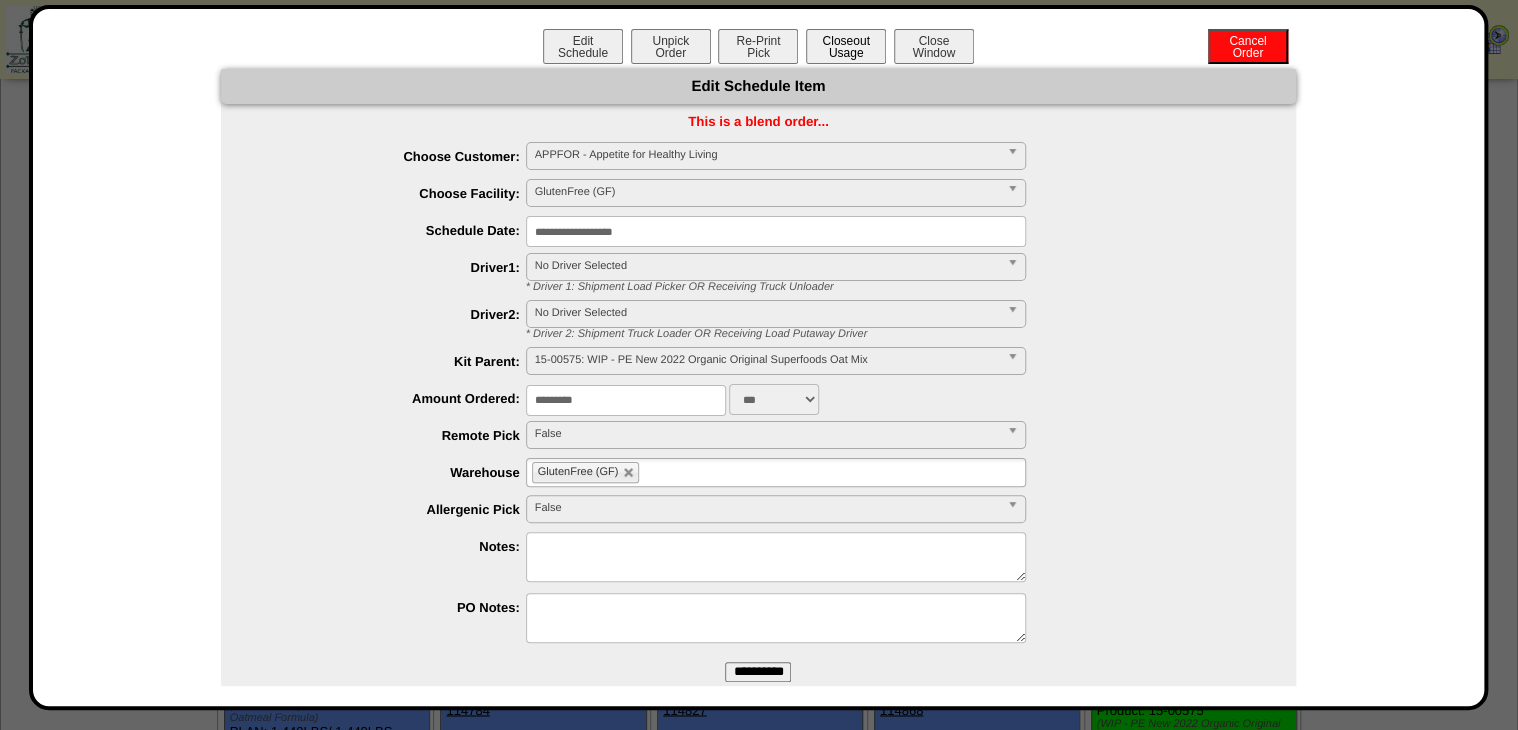 click on "Closeout Usage" at bounding box center [846, 46] 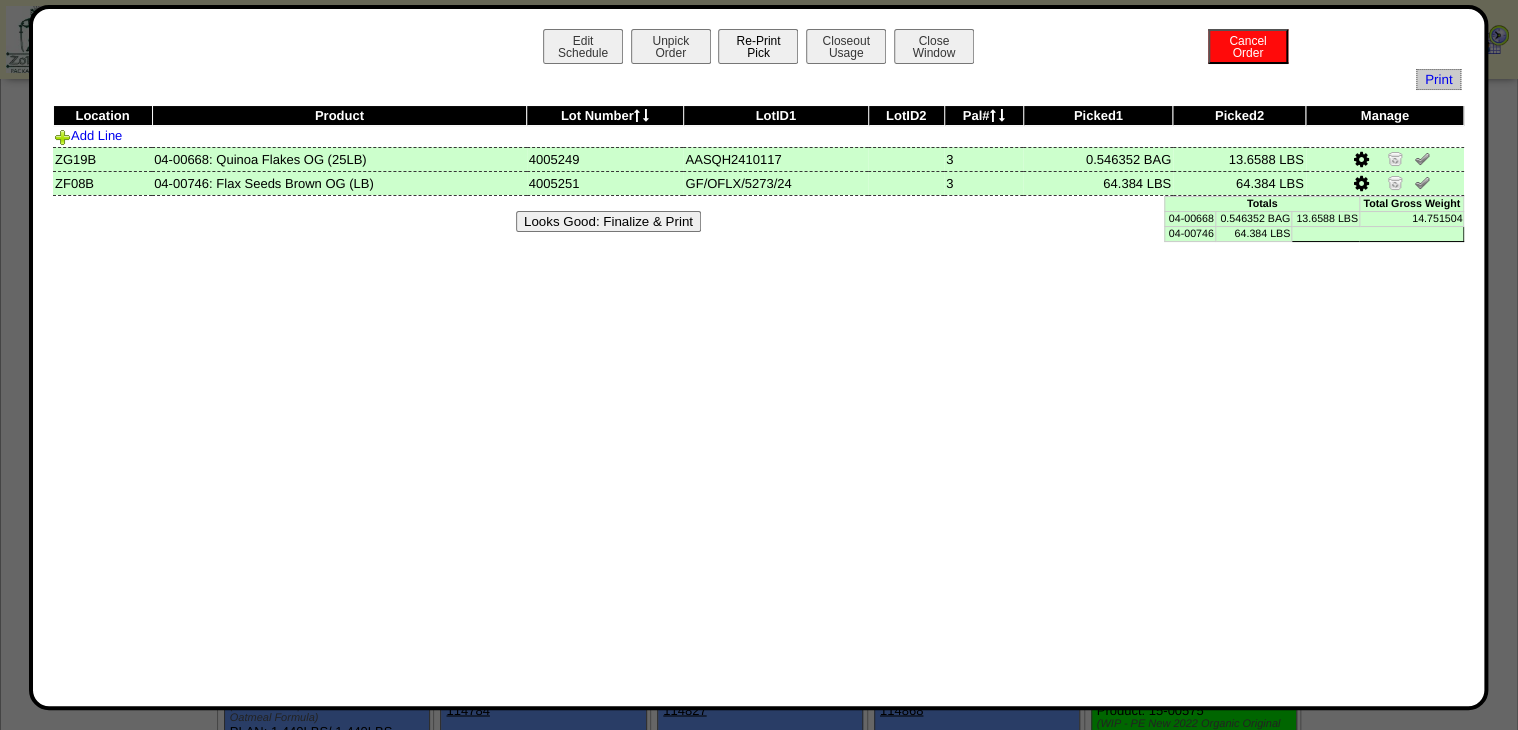 click on "Re-Print Pick" at bounding box center [758, 46] 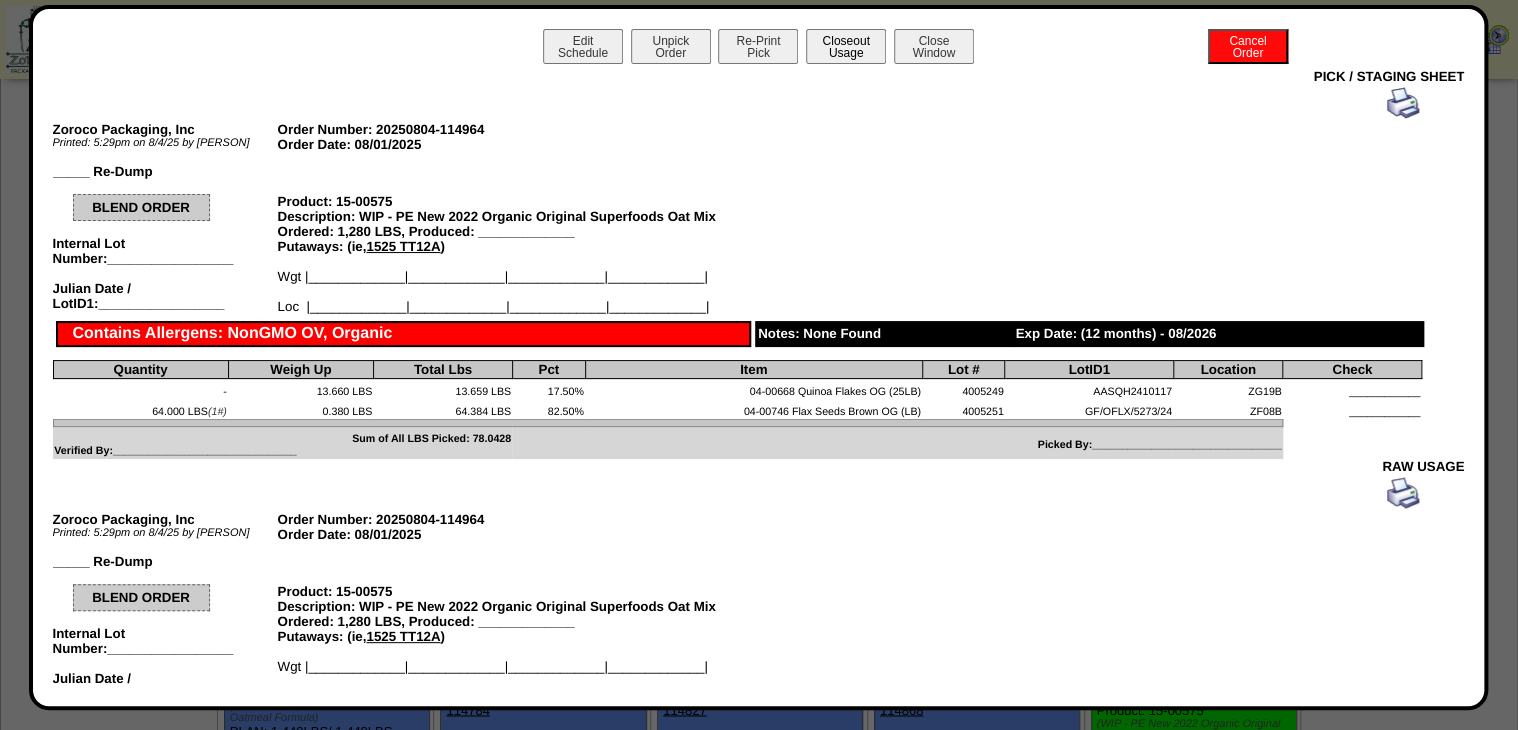 click on "Closeout Usage" at bounding box center (846, 46) 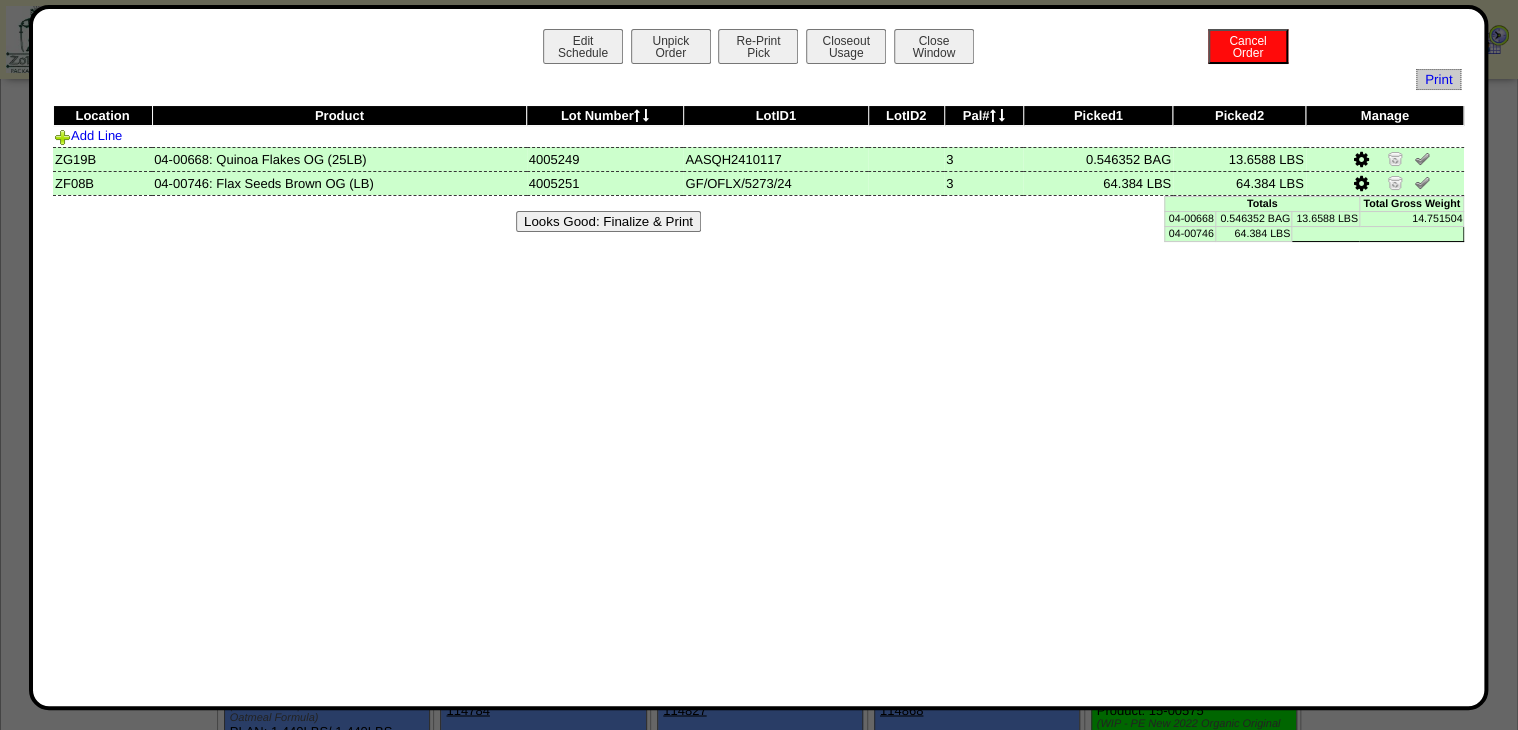 click on "Looks Good: Finalize & Print" at bounding box center (608, 221) 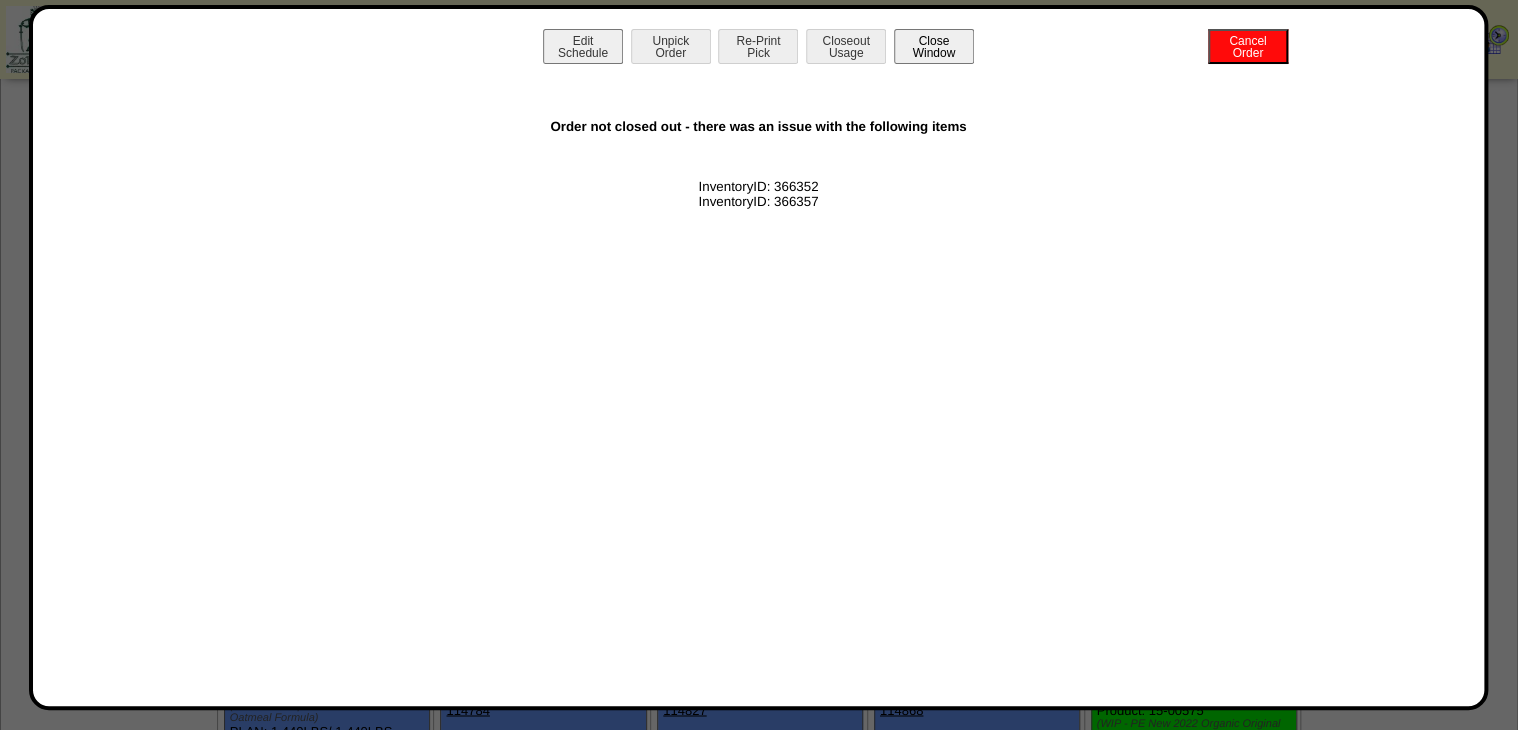 click on "Close Window" at bounding box center [934, 46] 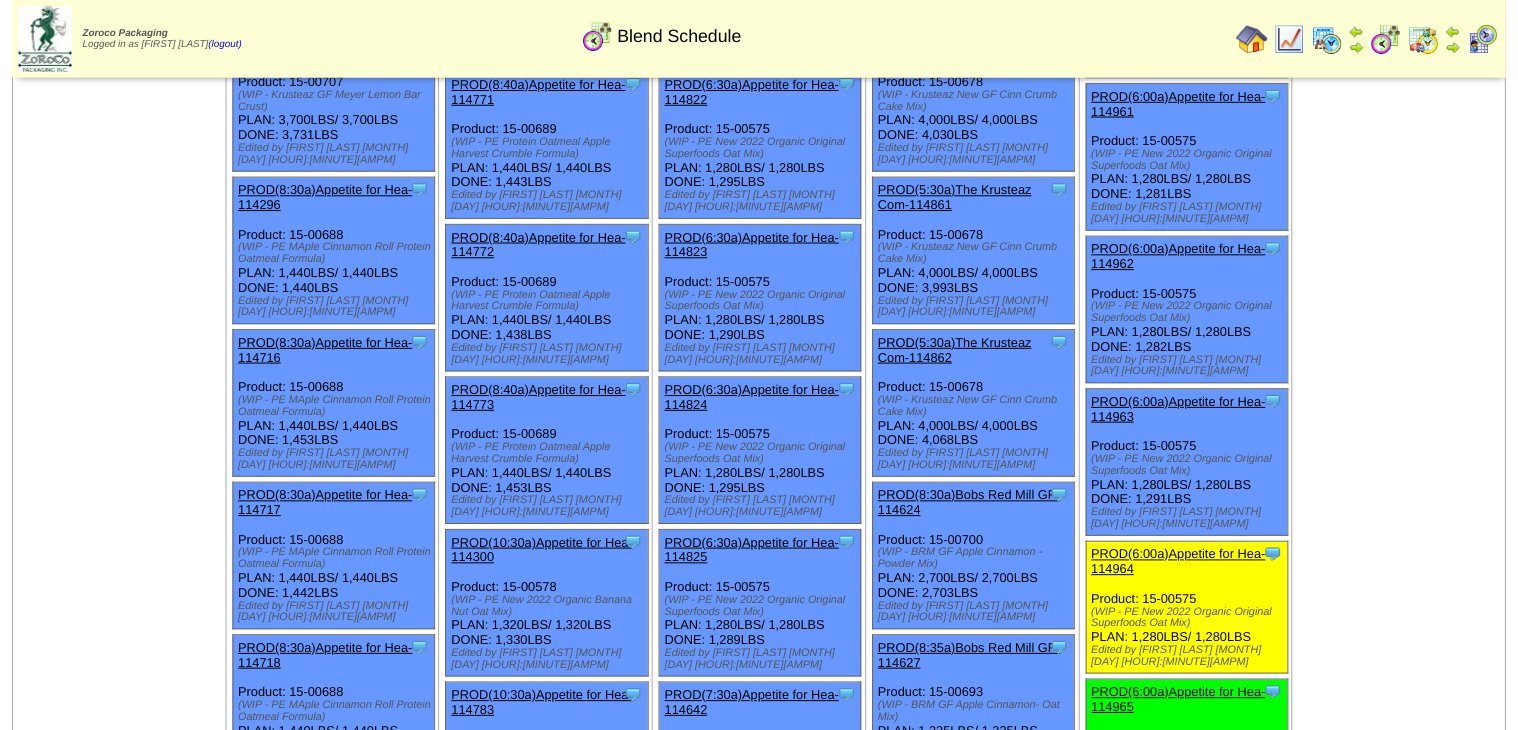scroll, scrollTop: 1200, scrollLeft: 0, axis: vertical 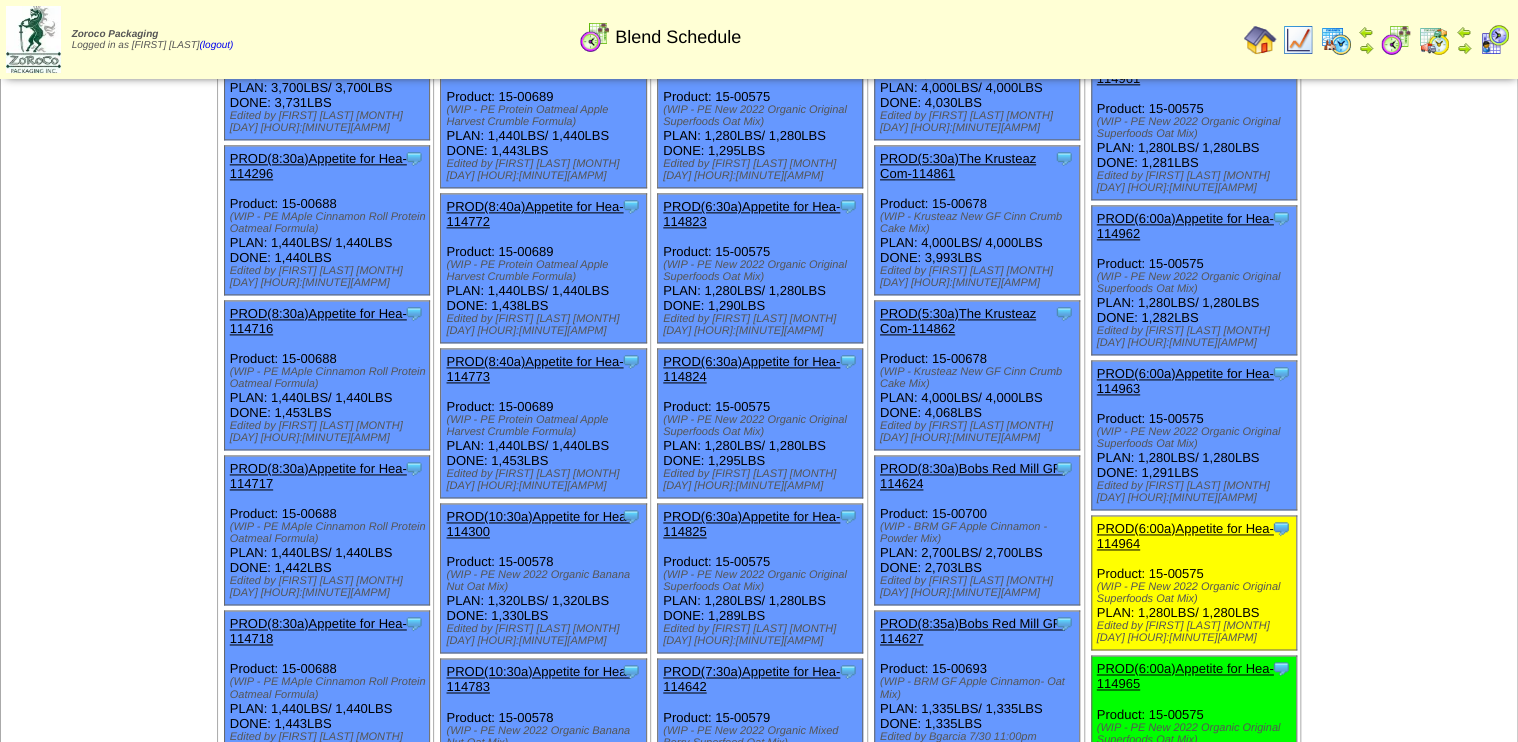click on "PROD(6:00a)Appetite for Hea-114964" at bounding box center [1185, 536] 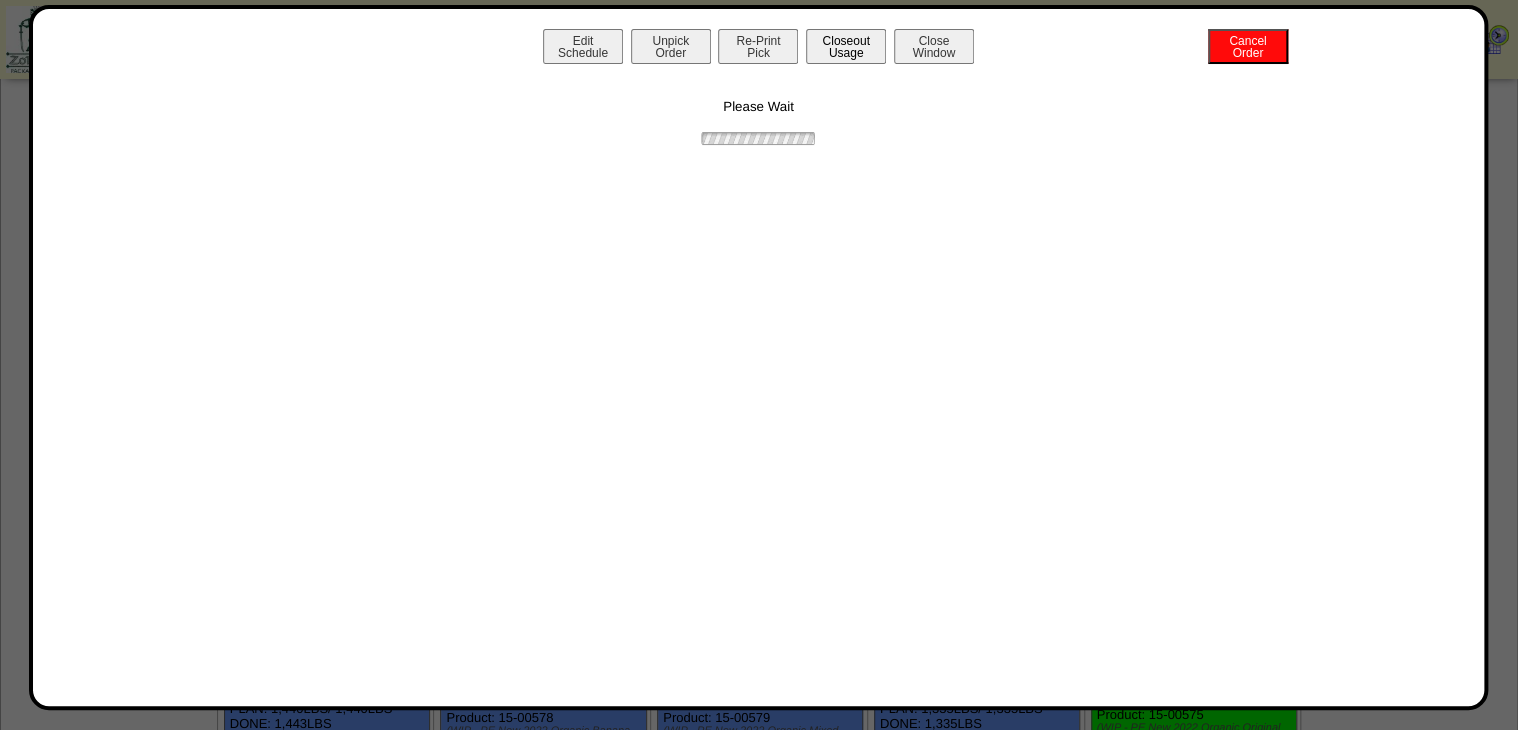 click on "Closeout Usage" at bounding box center (846, 46) 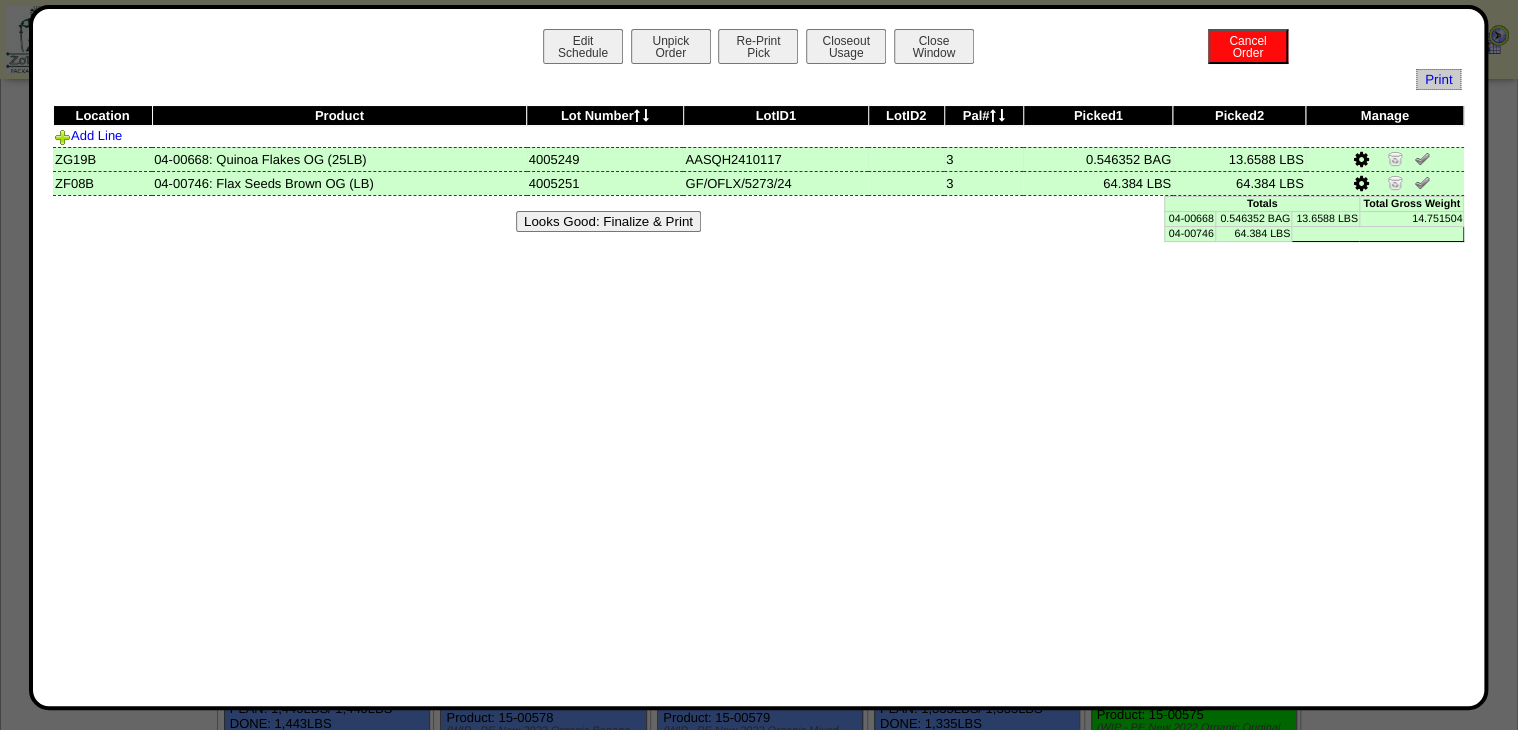 click at bounding box center [1422, 158] 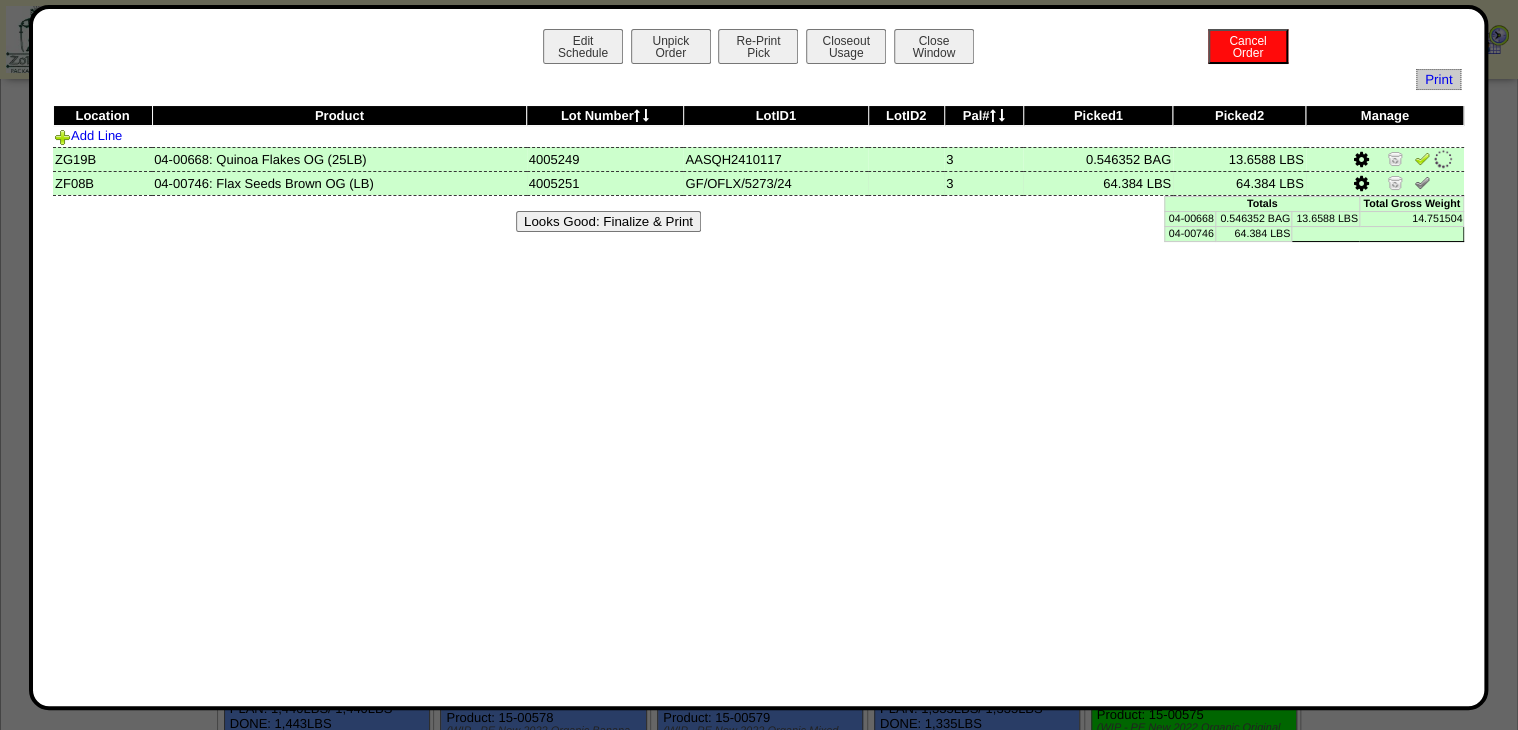click at bounding box center (1422, 182) 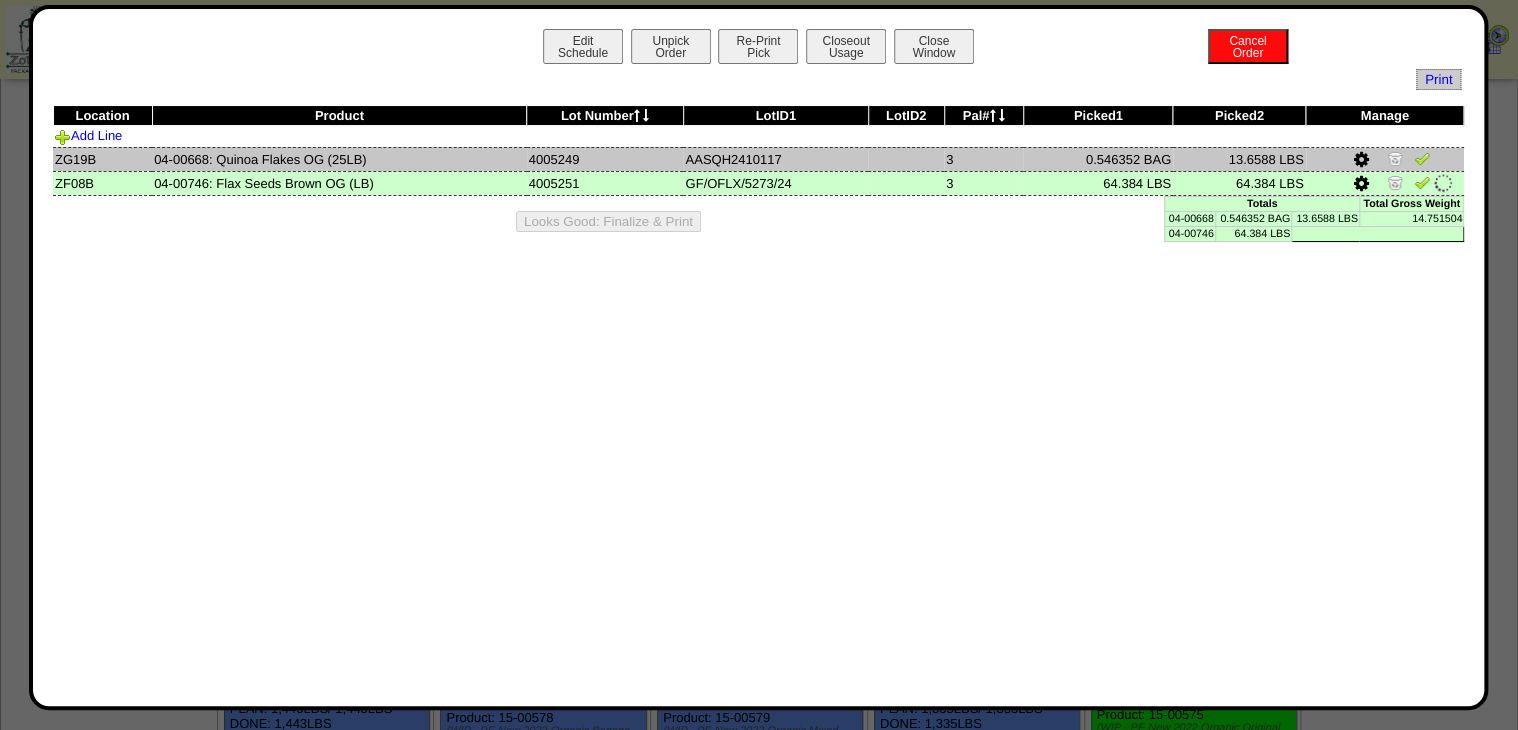 click at bounding box center (1422, 158) 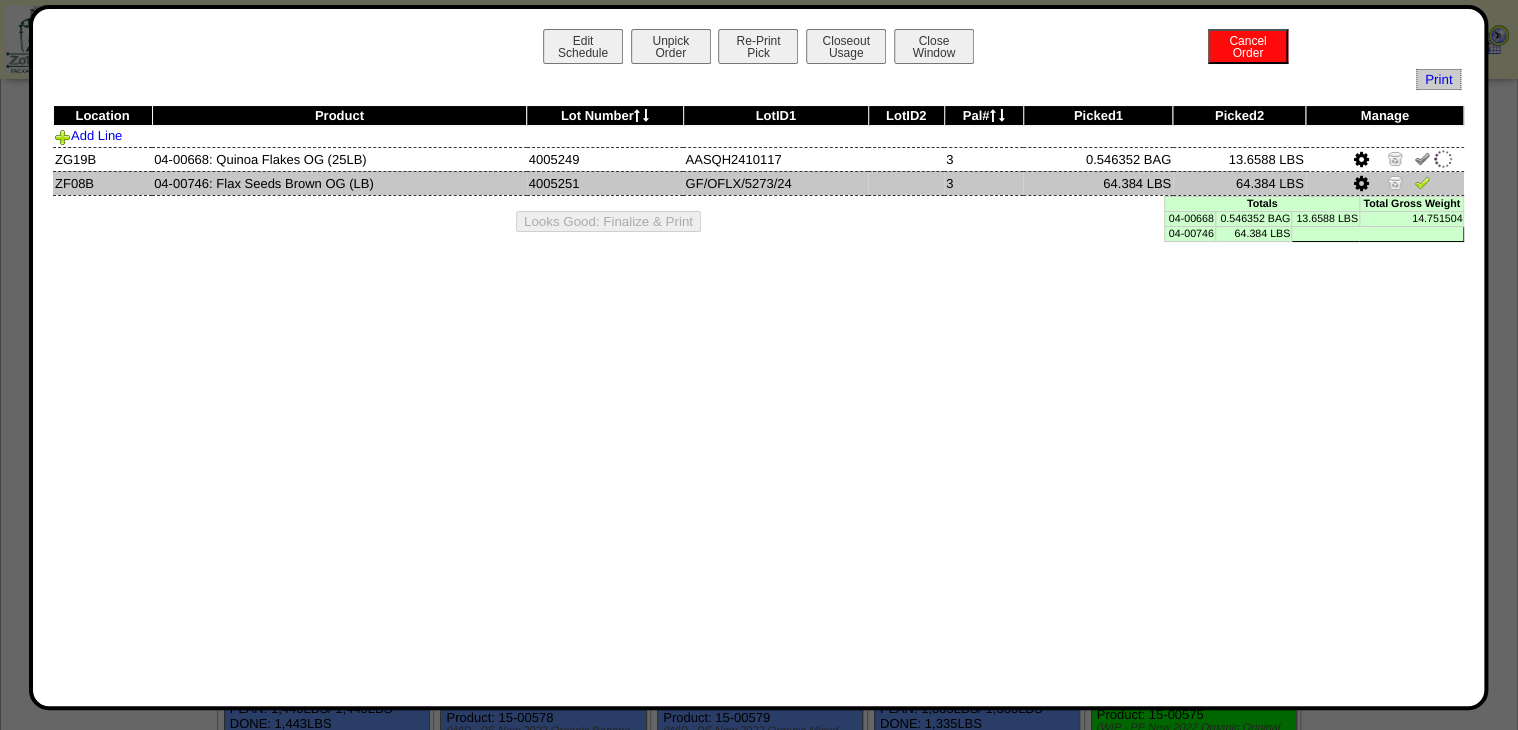 click at bounding box center [1422, 182] 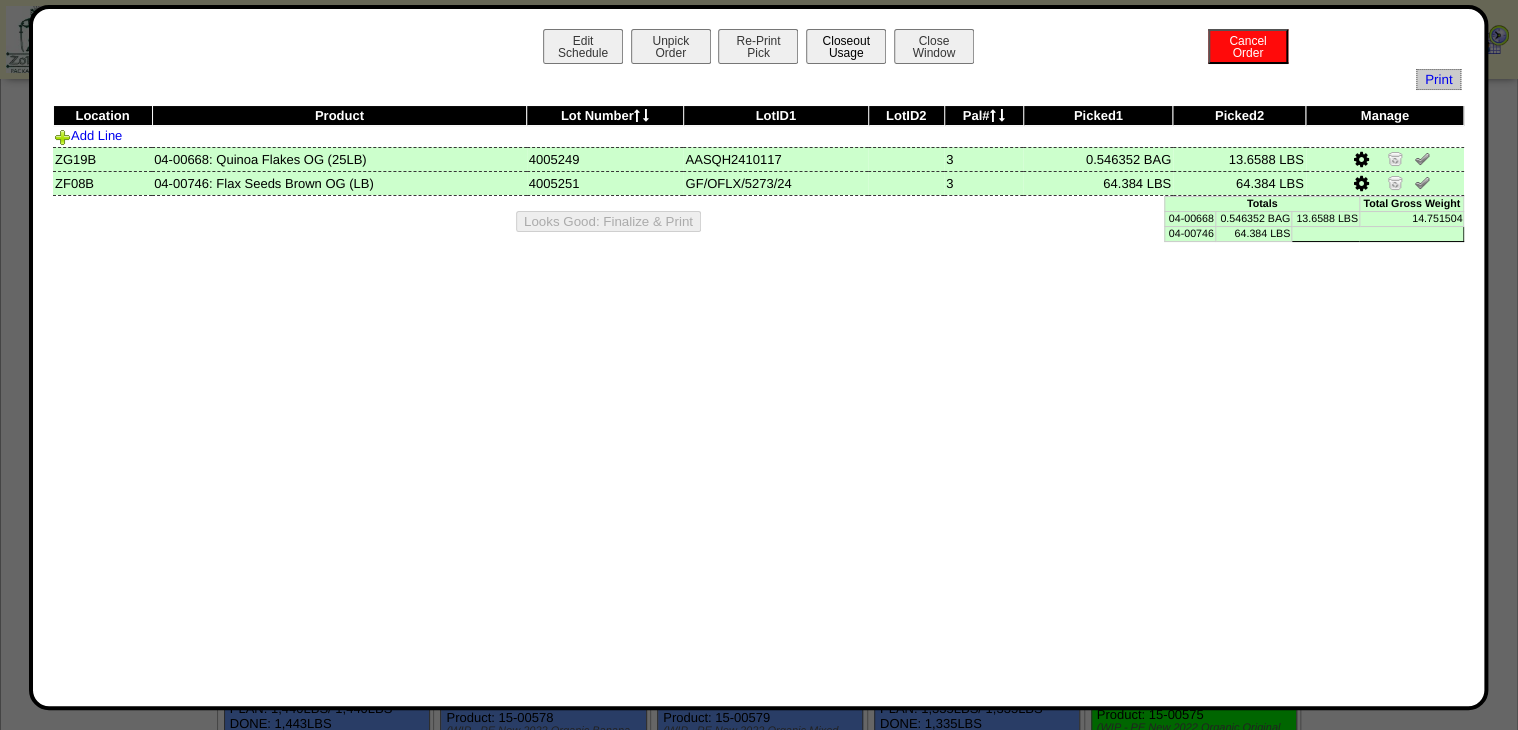 click on "Closeout Usage" at bounding box center (846, 46) 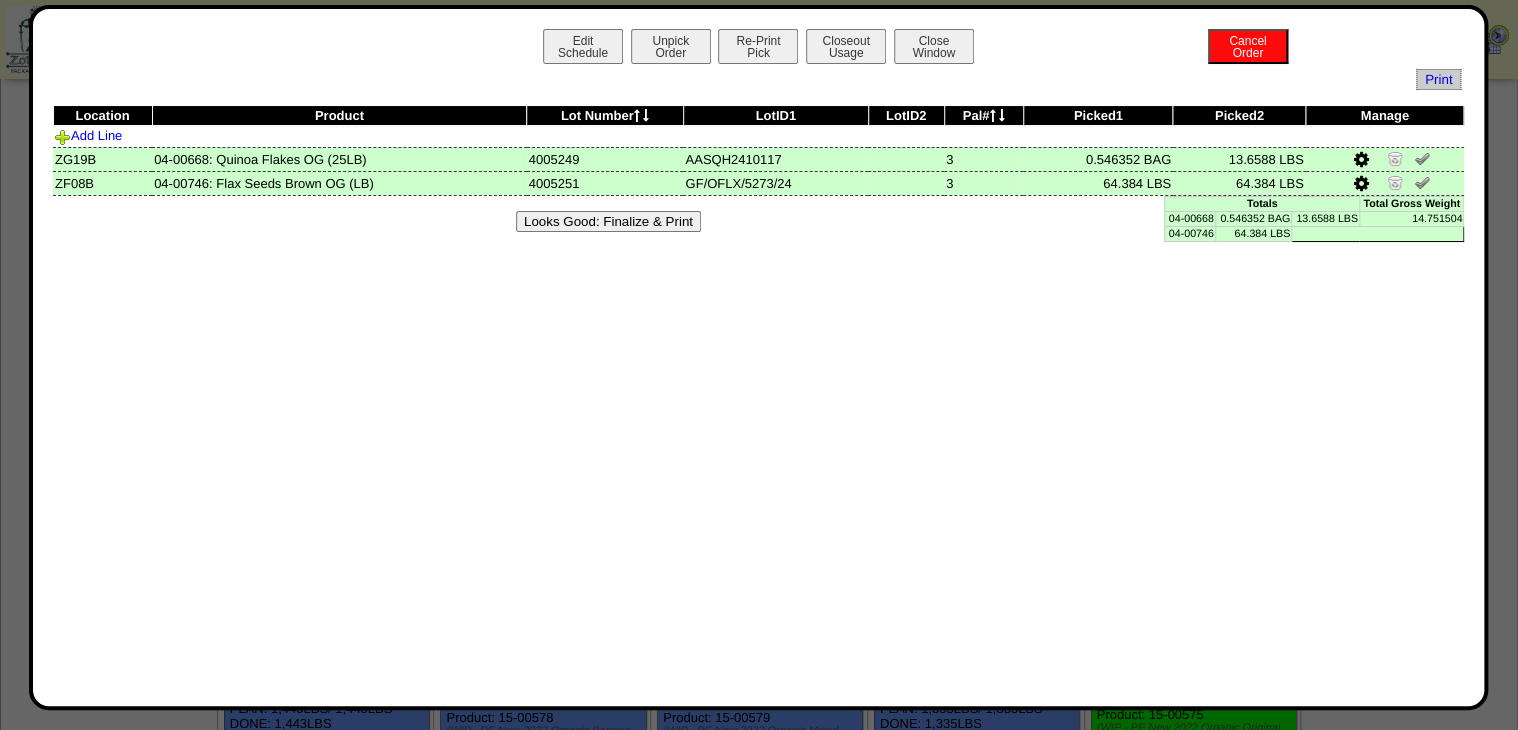 click on "Looks Good: Finalize & Print" at bounding box center (608, 221) 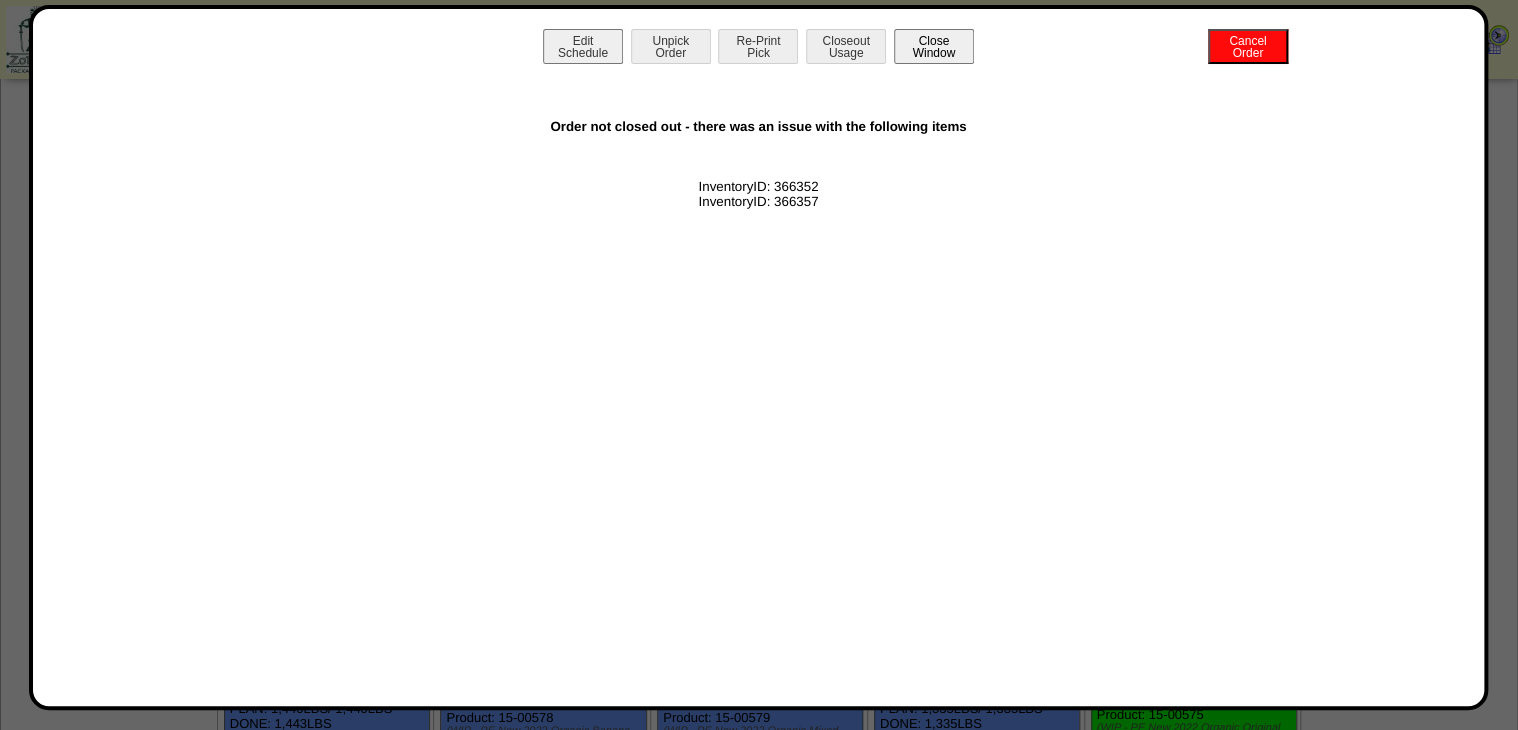 click on "Close Window" at bounding box center (934, 46) 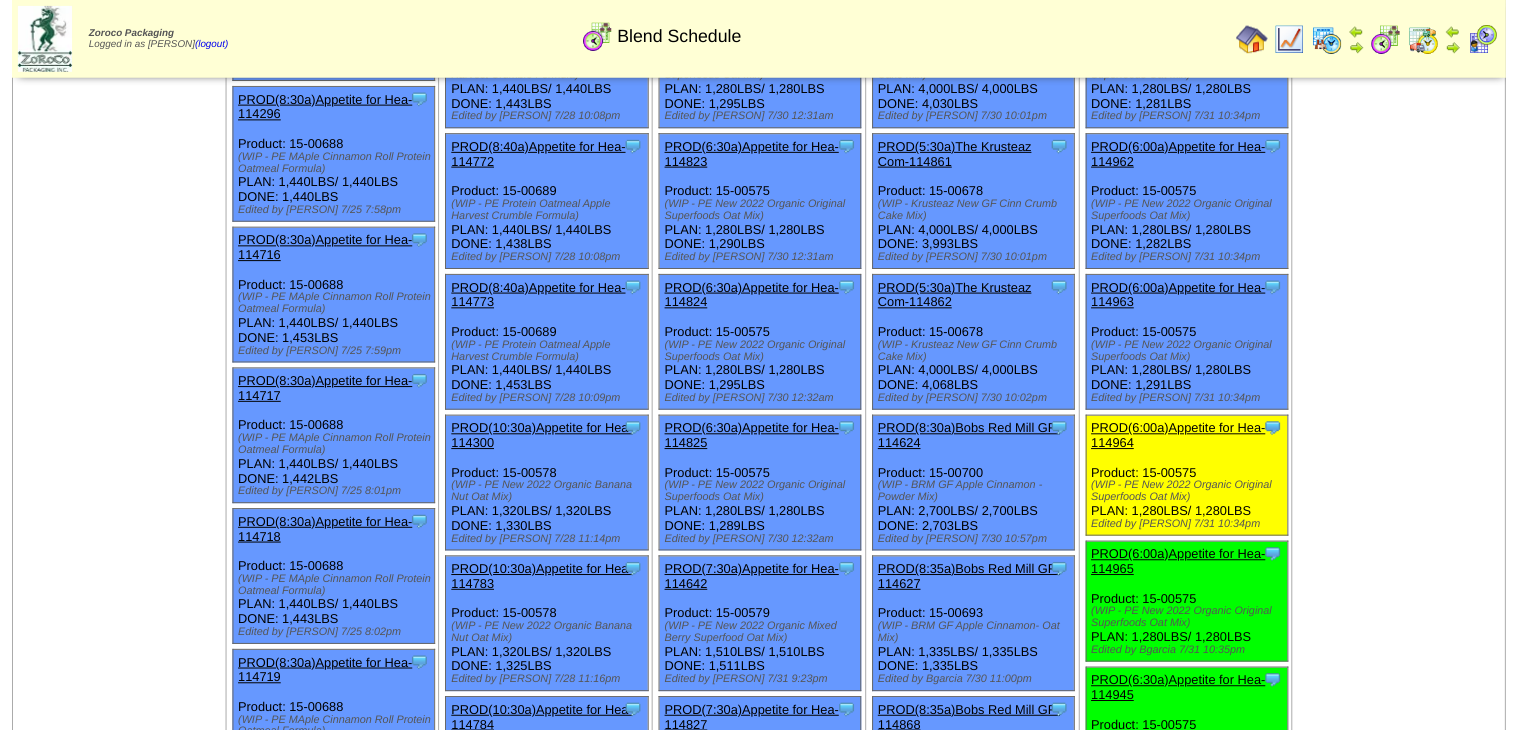scroll, scrollTop: 1200, scrollLeft: 0, axis: vertical 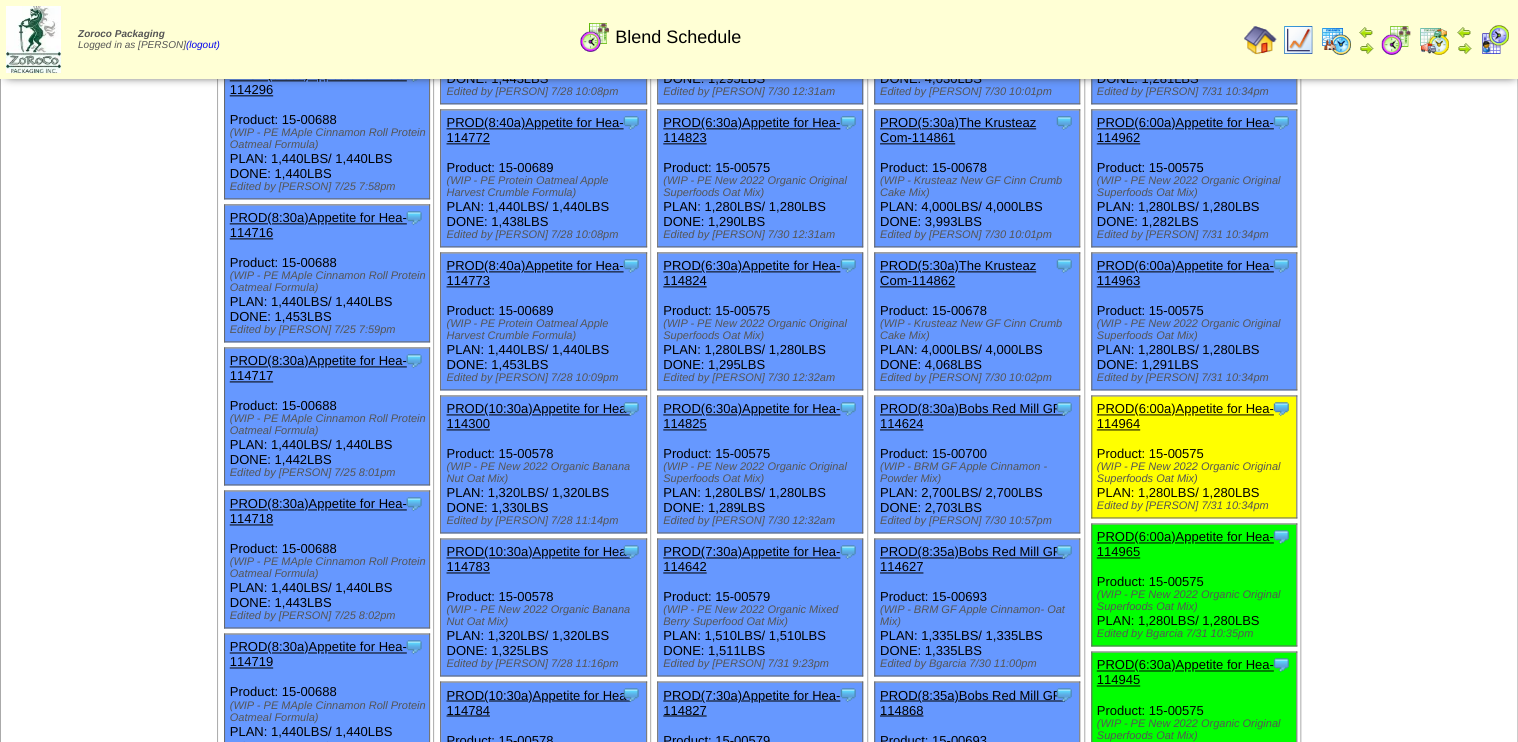 click on "PROD(6:00a)Appetite for Hea-114964" at bounding box center (1185, 416) 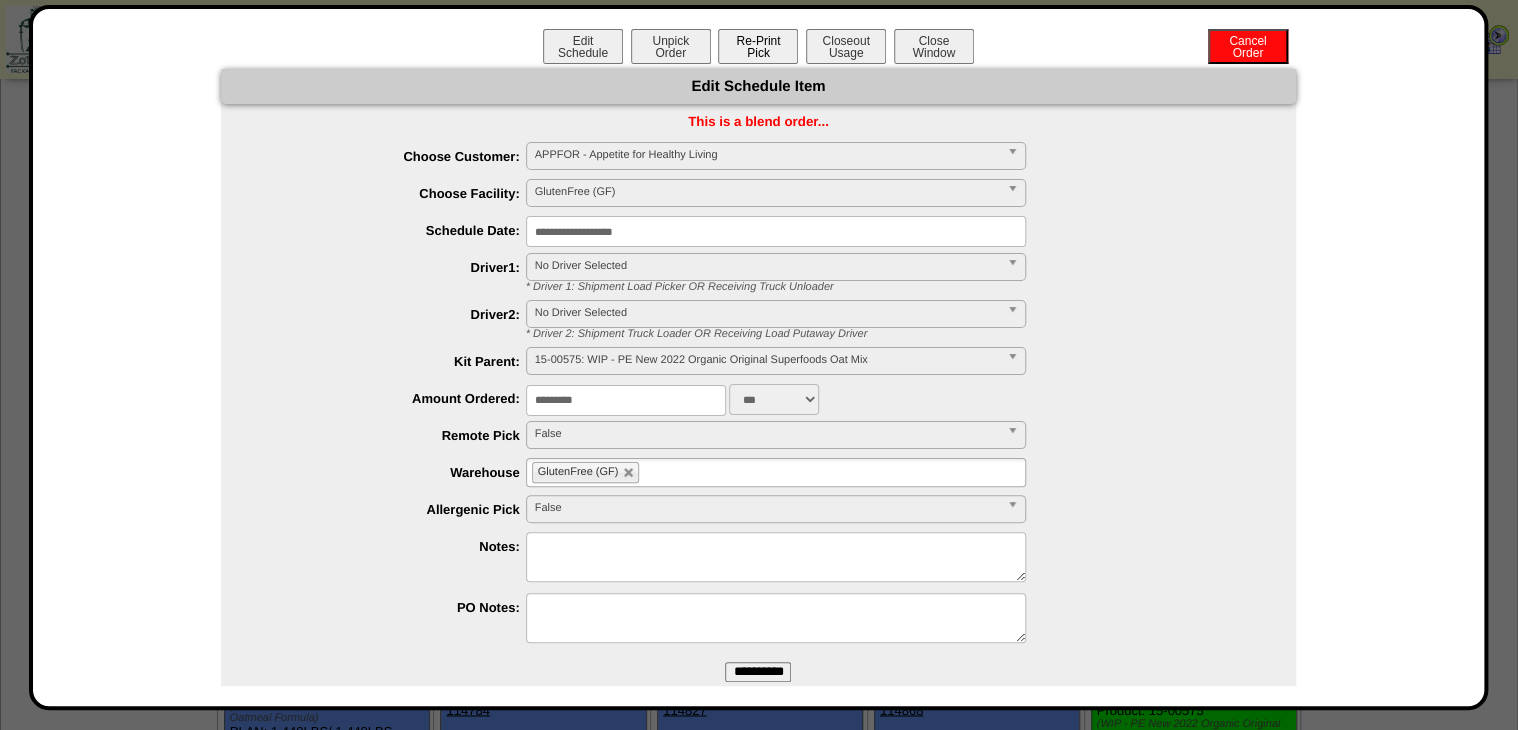 click on "Re-Print Pick" at bounding box center [758, 46] 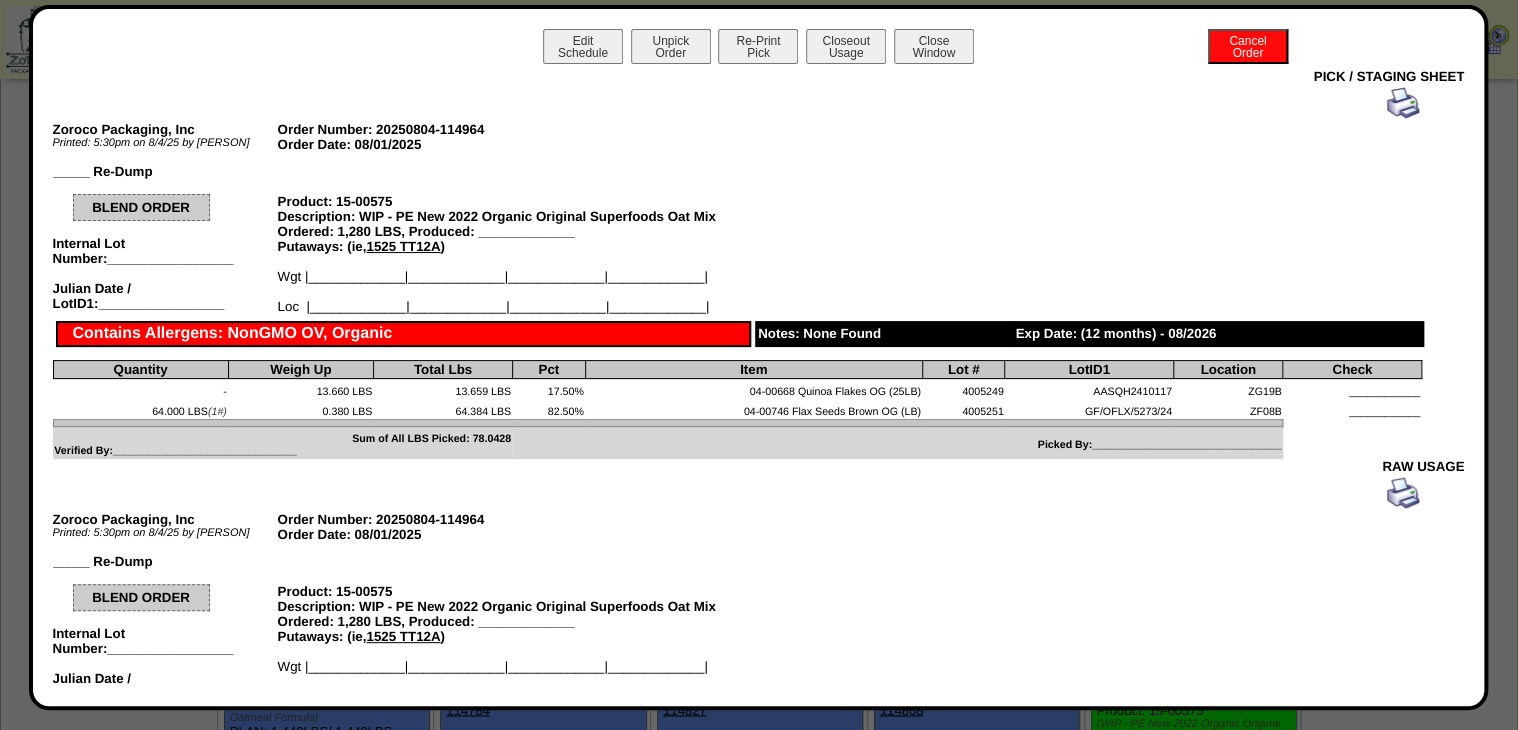 click on "Closeout Usage" at bounding box center [846, 46] 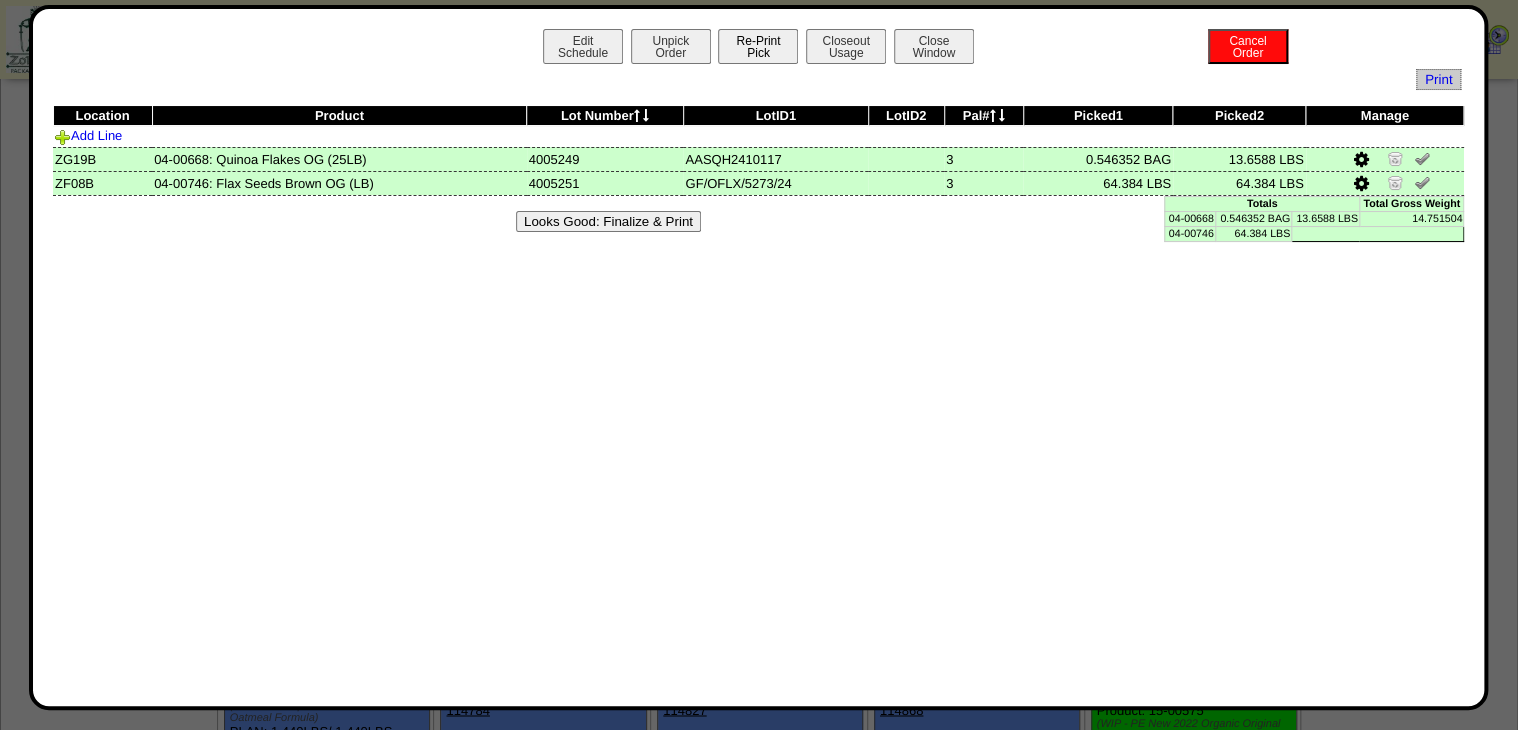 click on "Re-Print Pick" at bounding box center [758, 46] 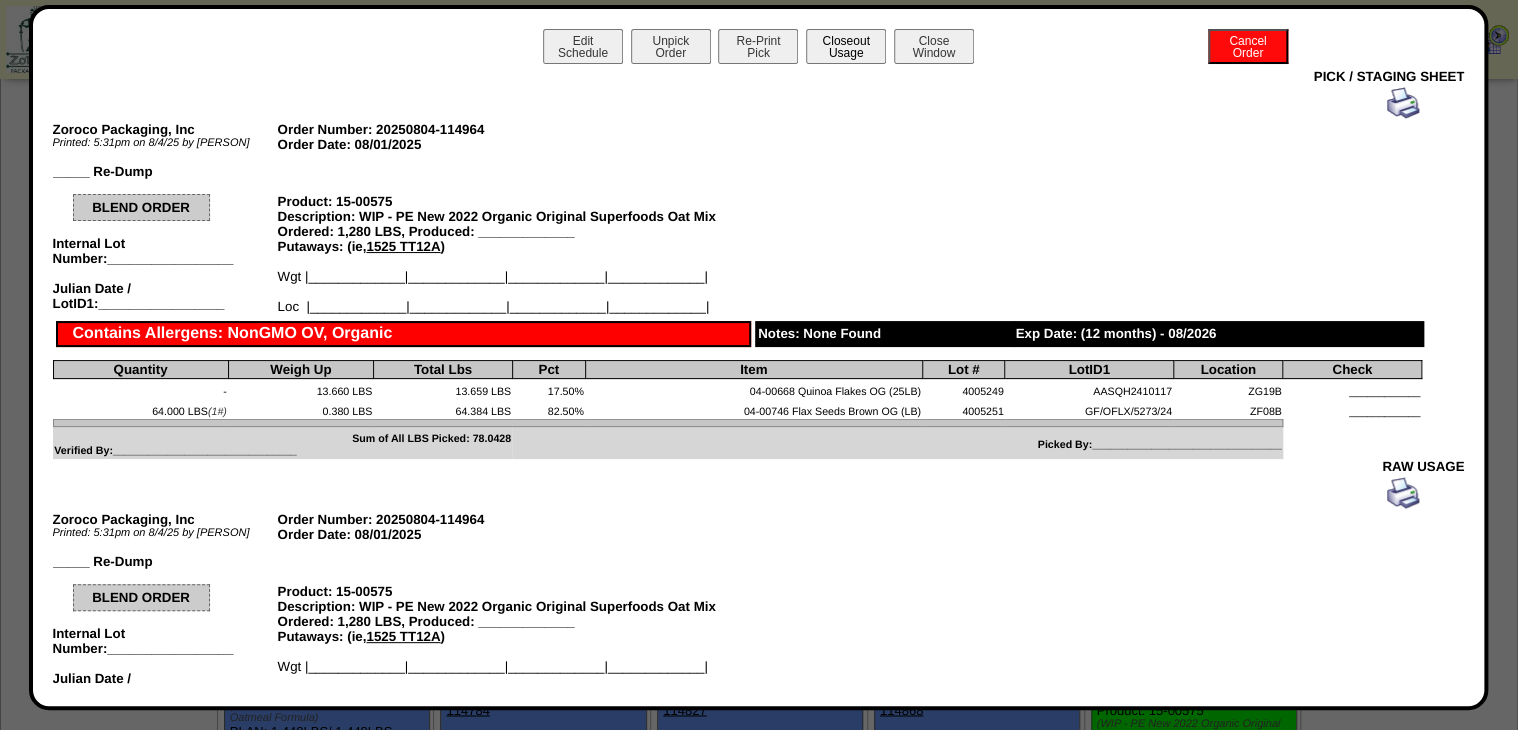 click on "Closeout Usage" at bounding box center [846, 46] 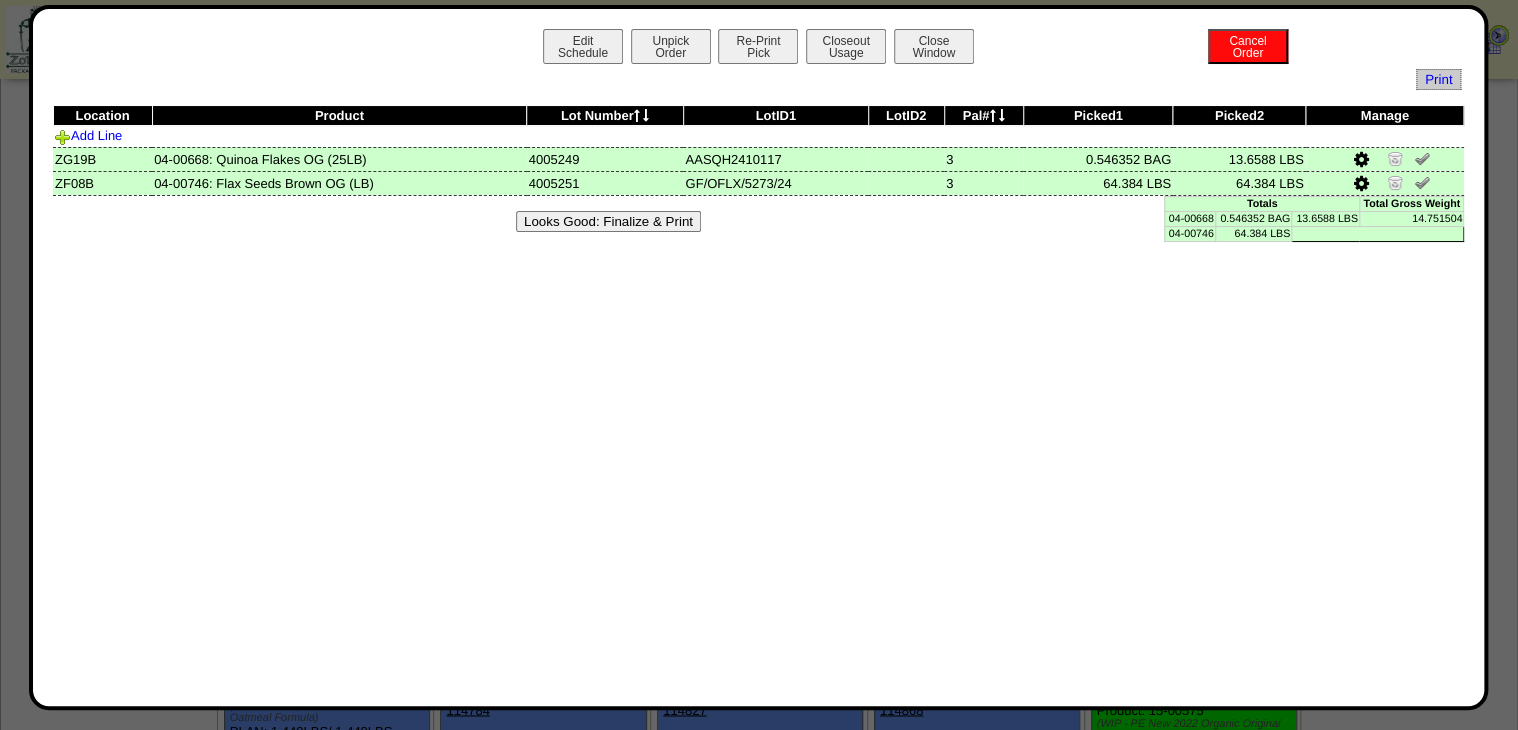 click on "Looks Good: Finalize & Print" at bounding box center (608, 221) 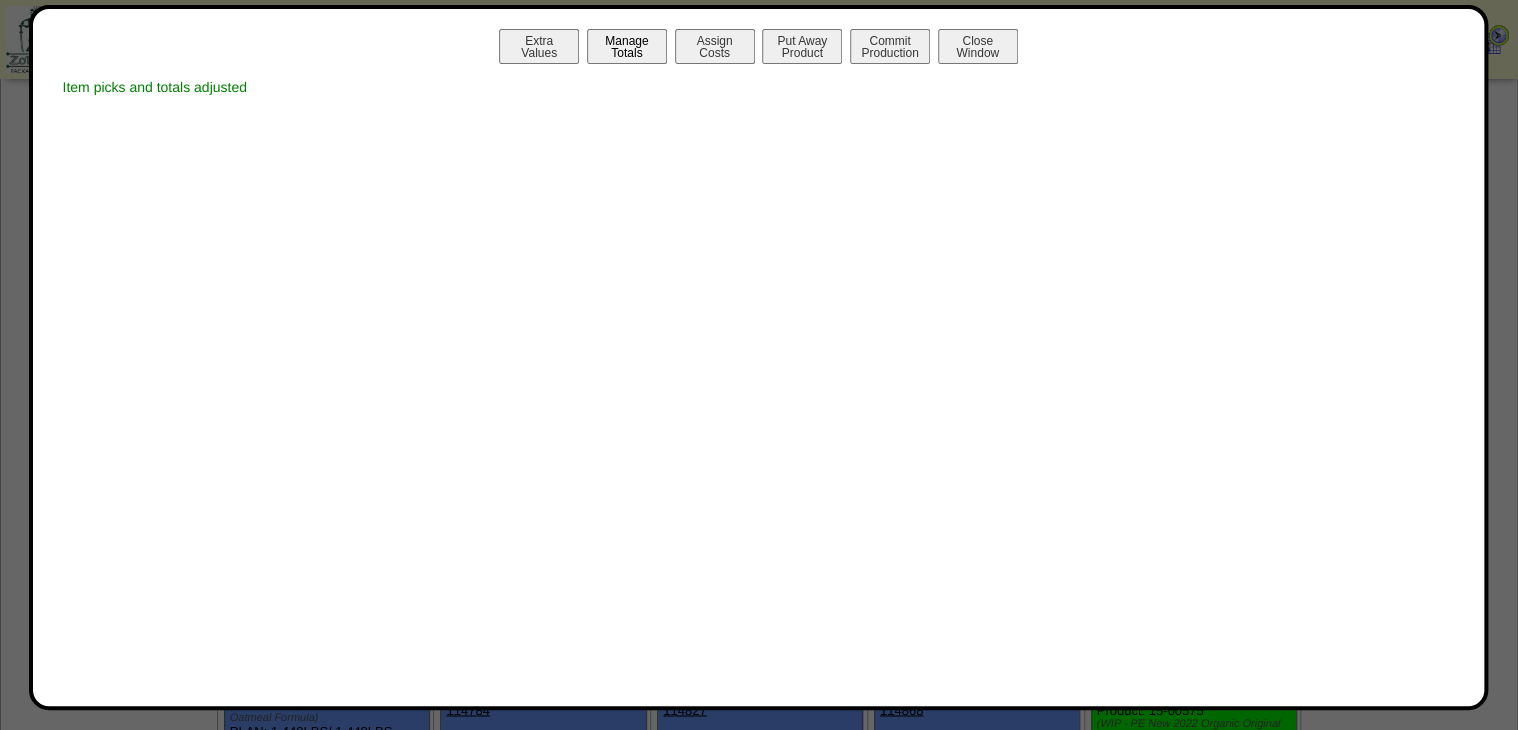 click on "Manage Totals" at bounding box center [627, 46] 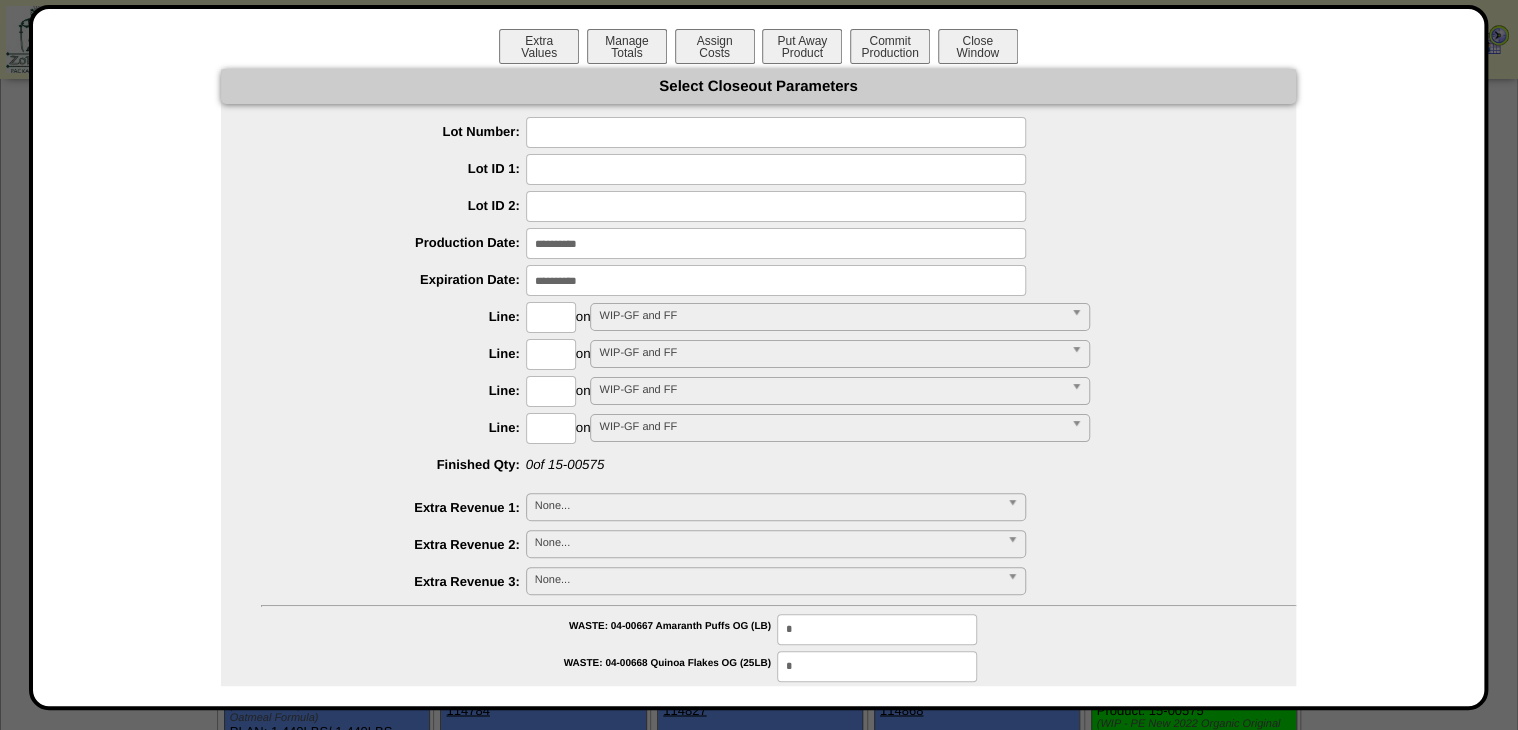 click at bounding box center [776, 132] 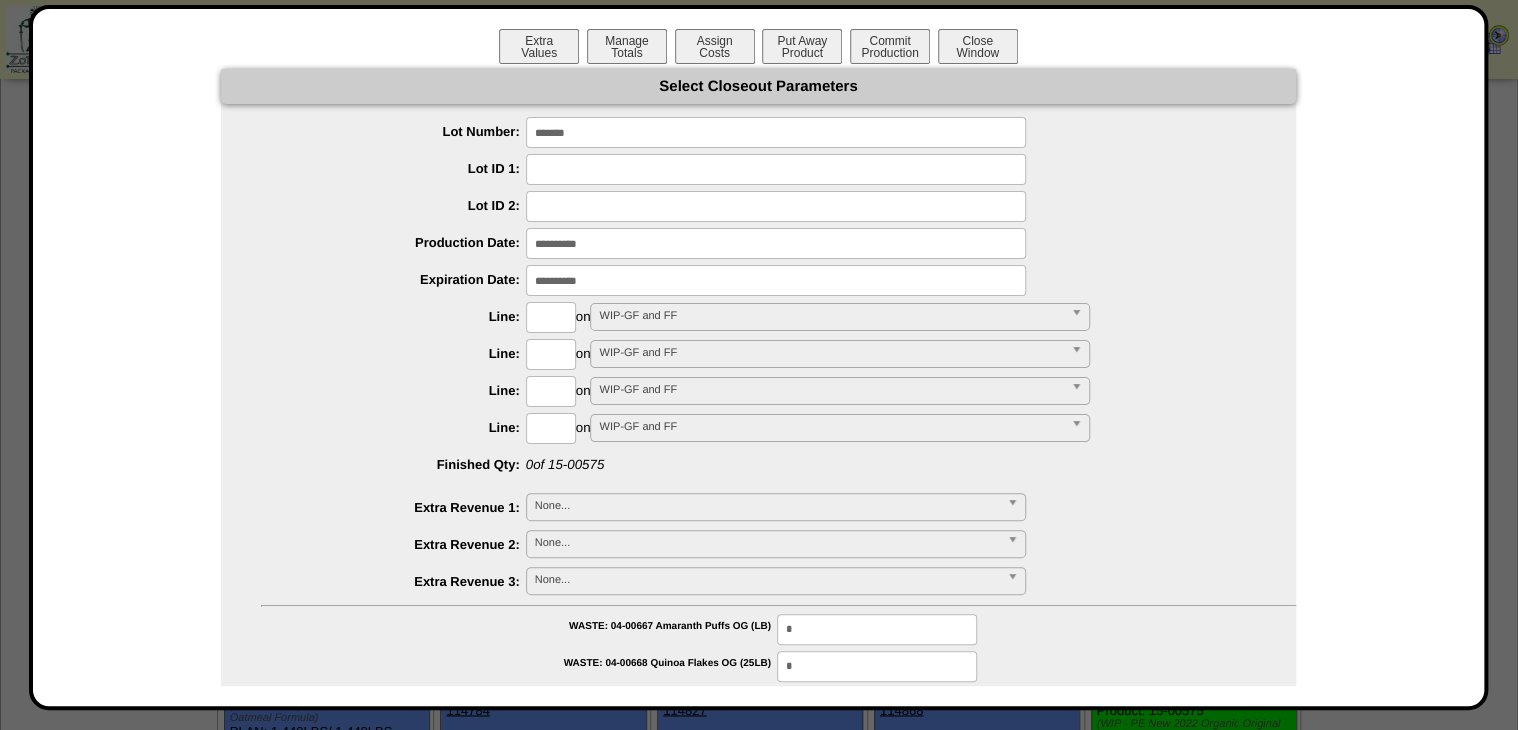 type on "*******" 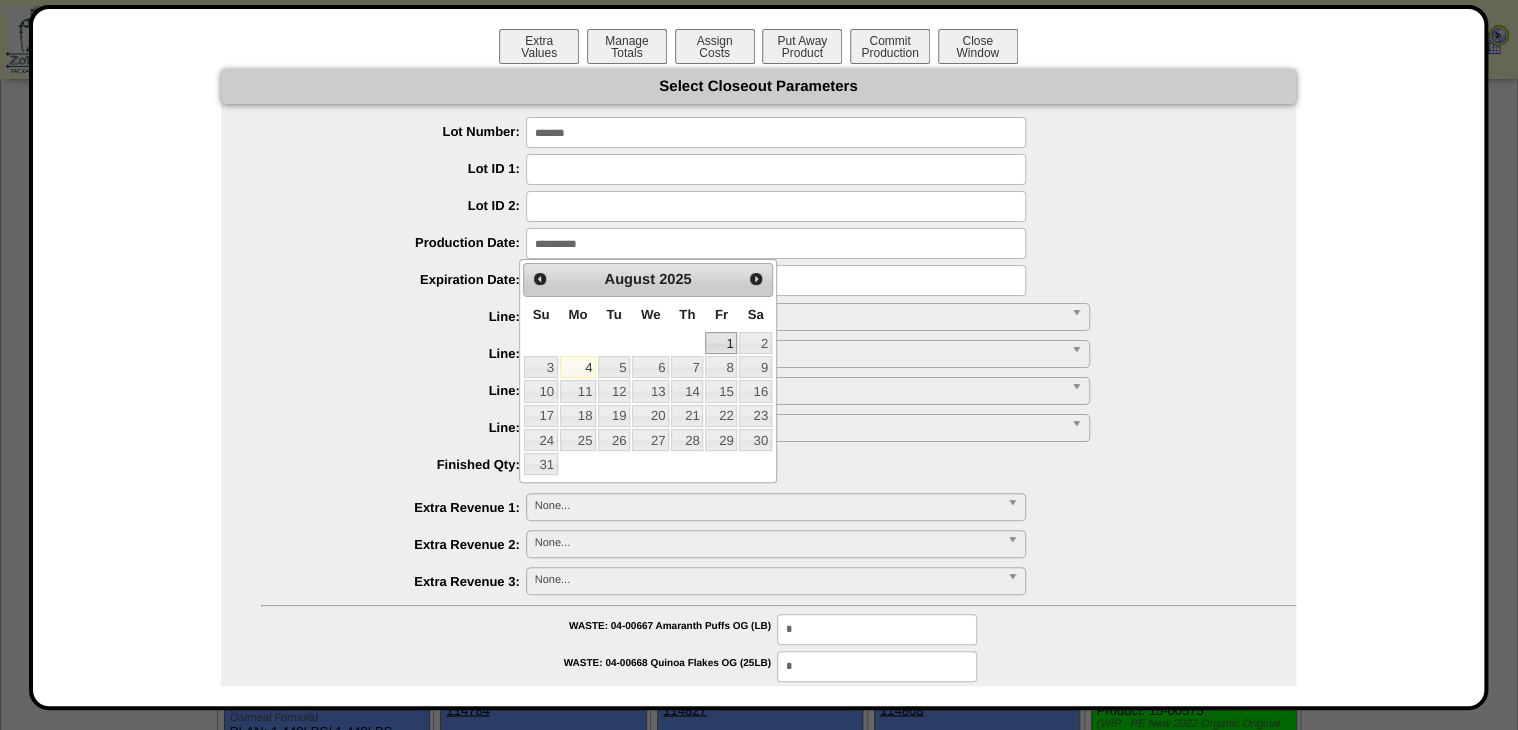 click on "1" at bounding box center (721, 343) 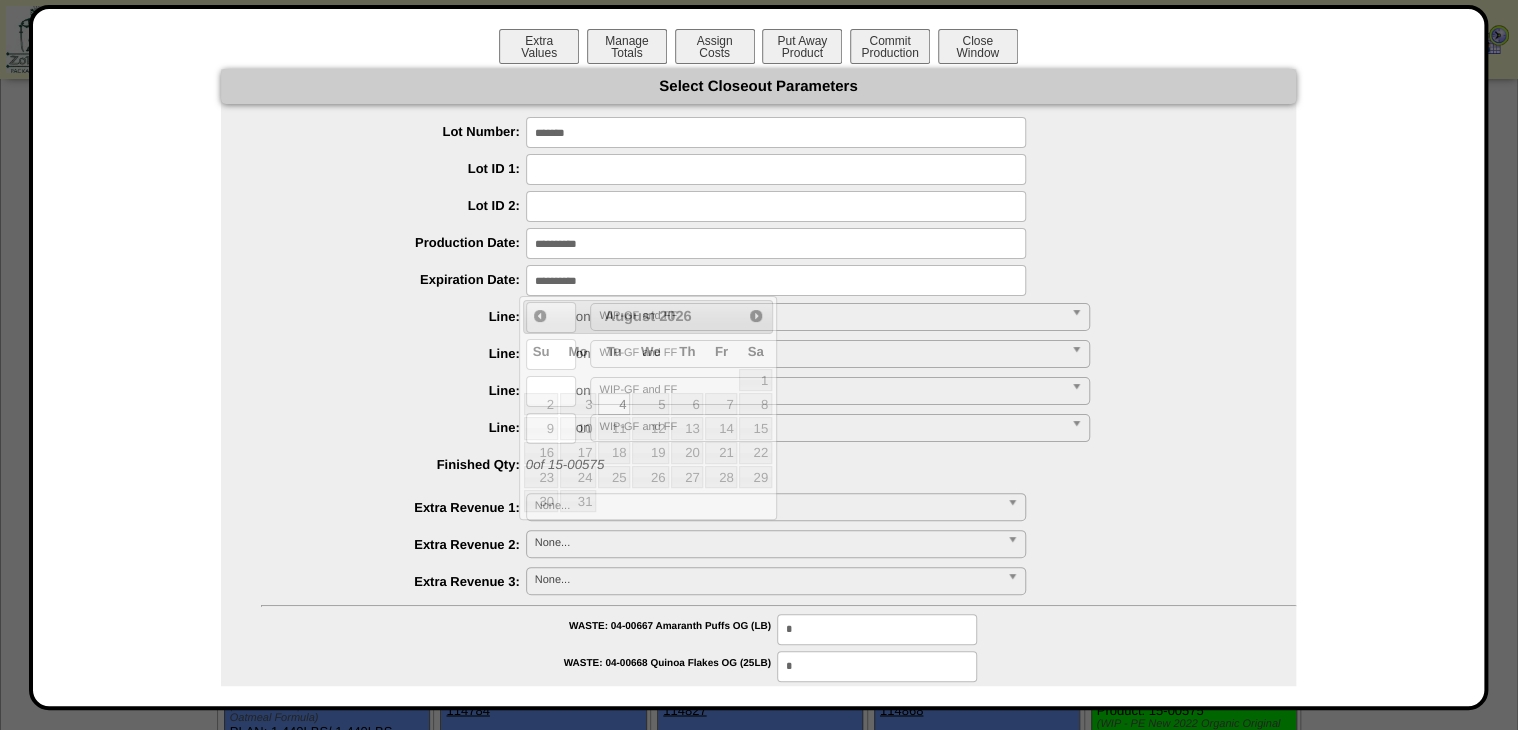 click at bounding box center [776, 280] 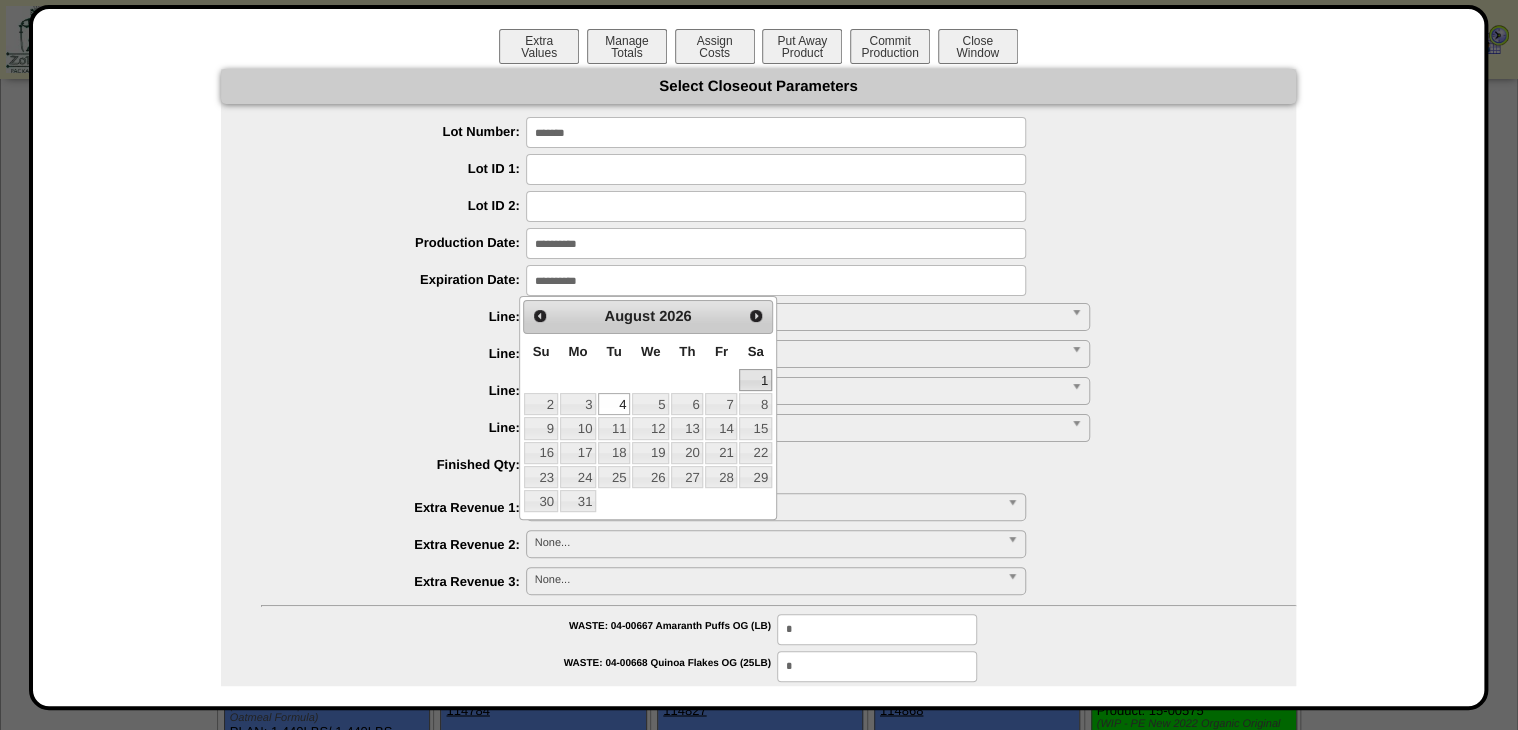 click on "1" at bounding box center [755, 380] 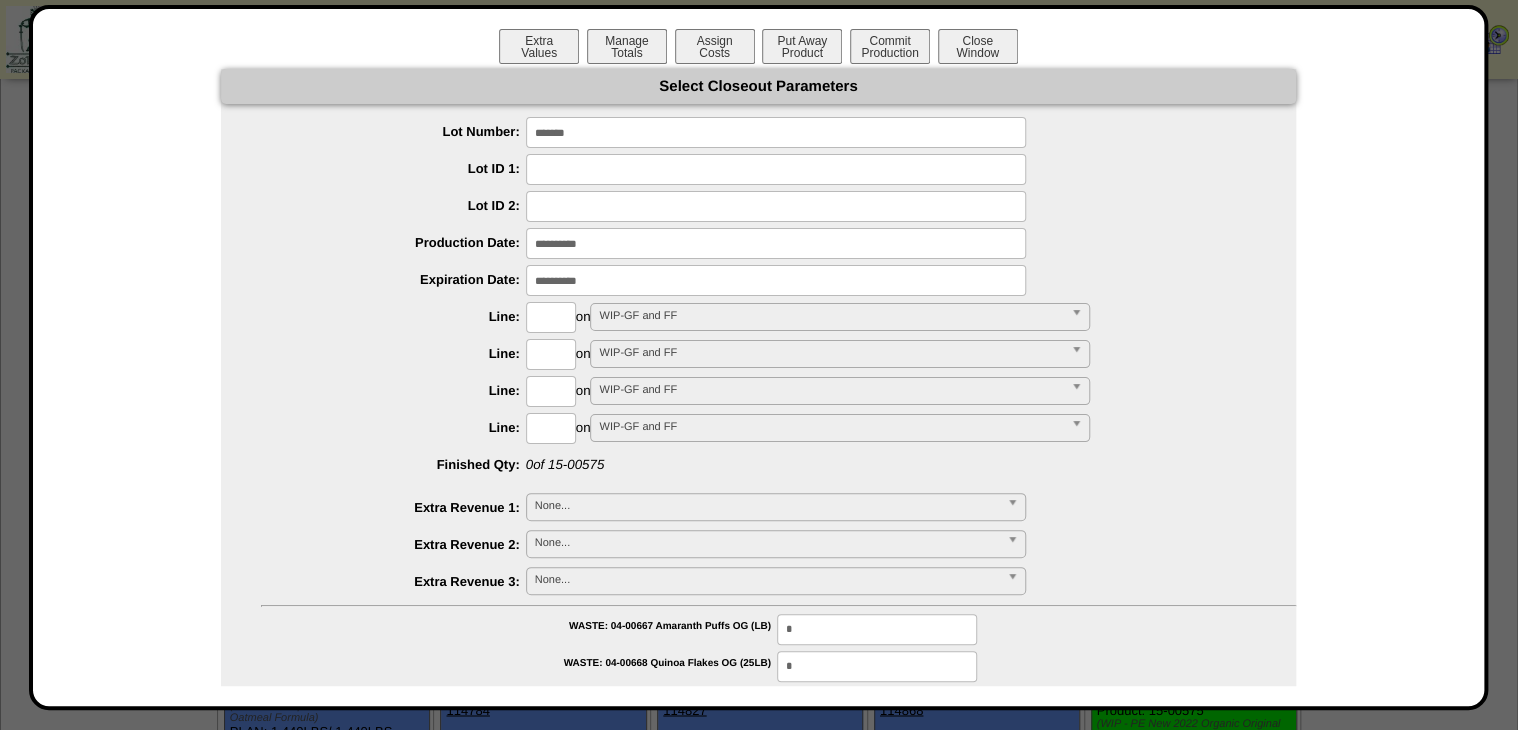 click at bounding box center [551, 317] 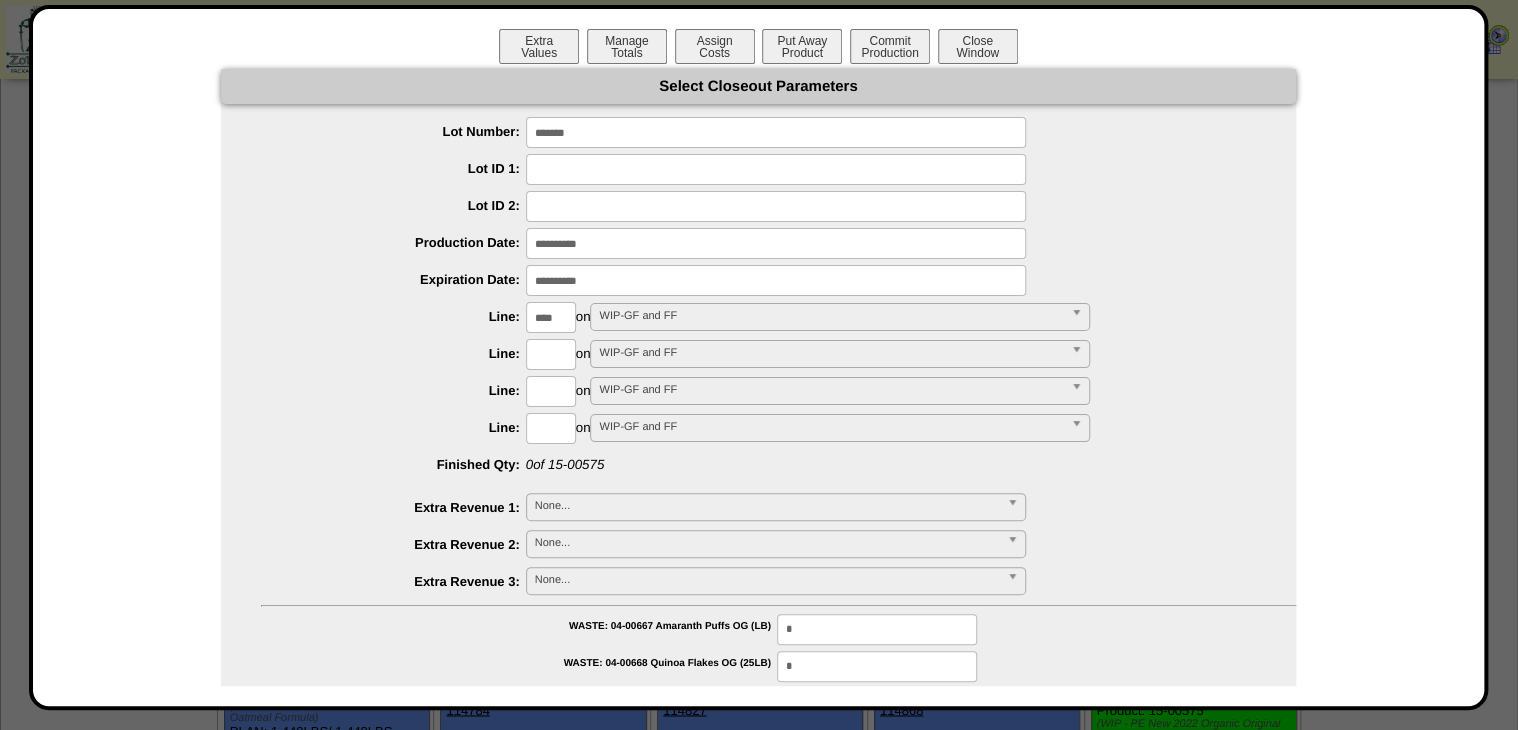 type on "****" 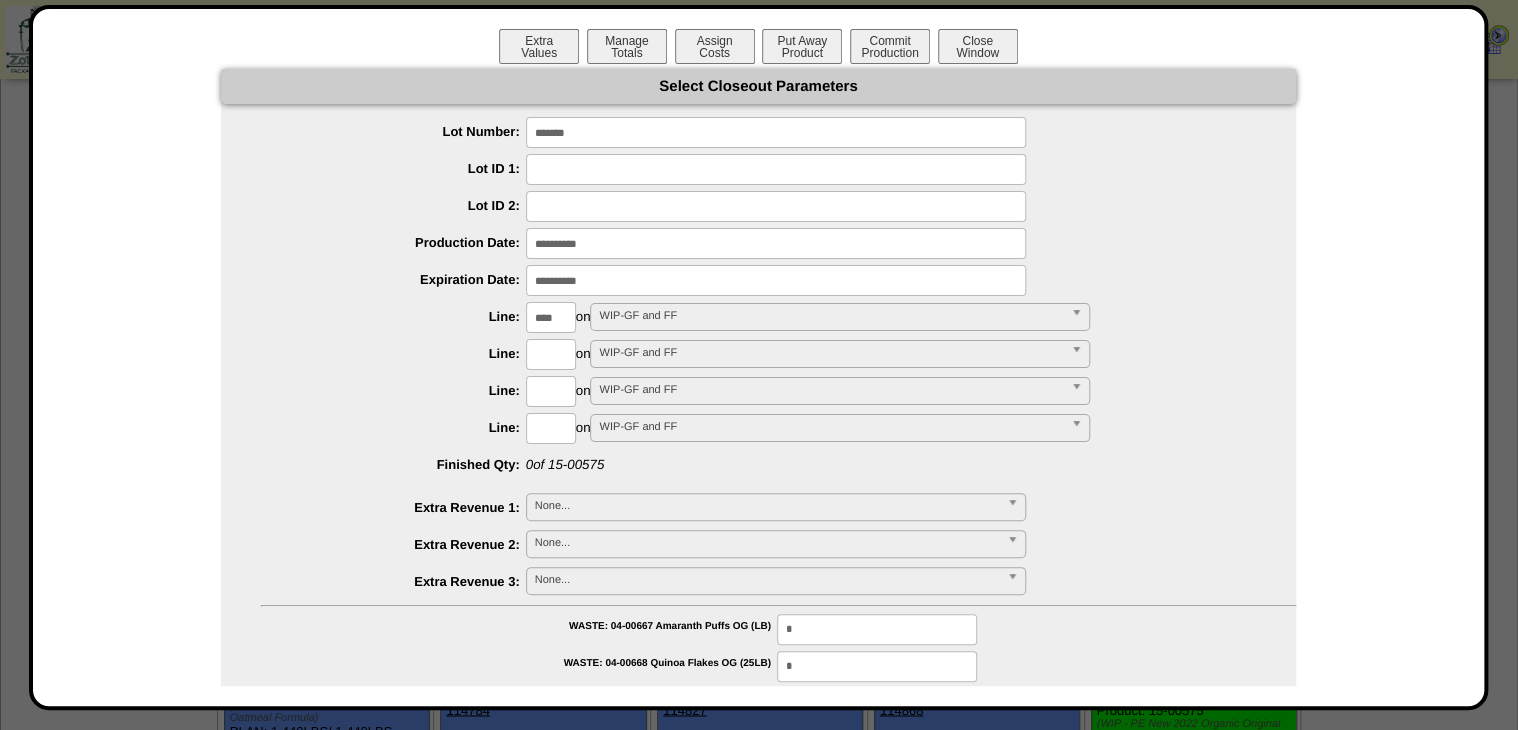 click on "**********" at bounding box center (758, 862) 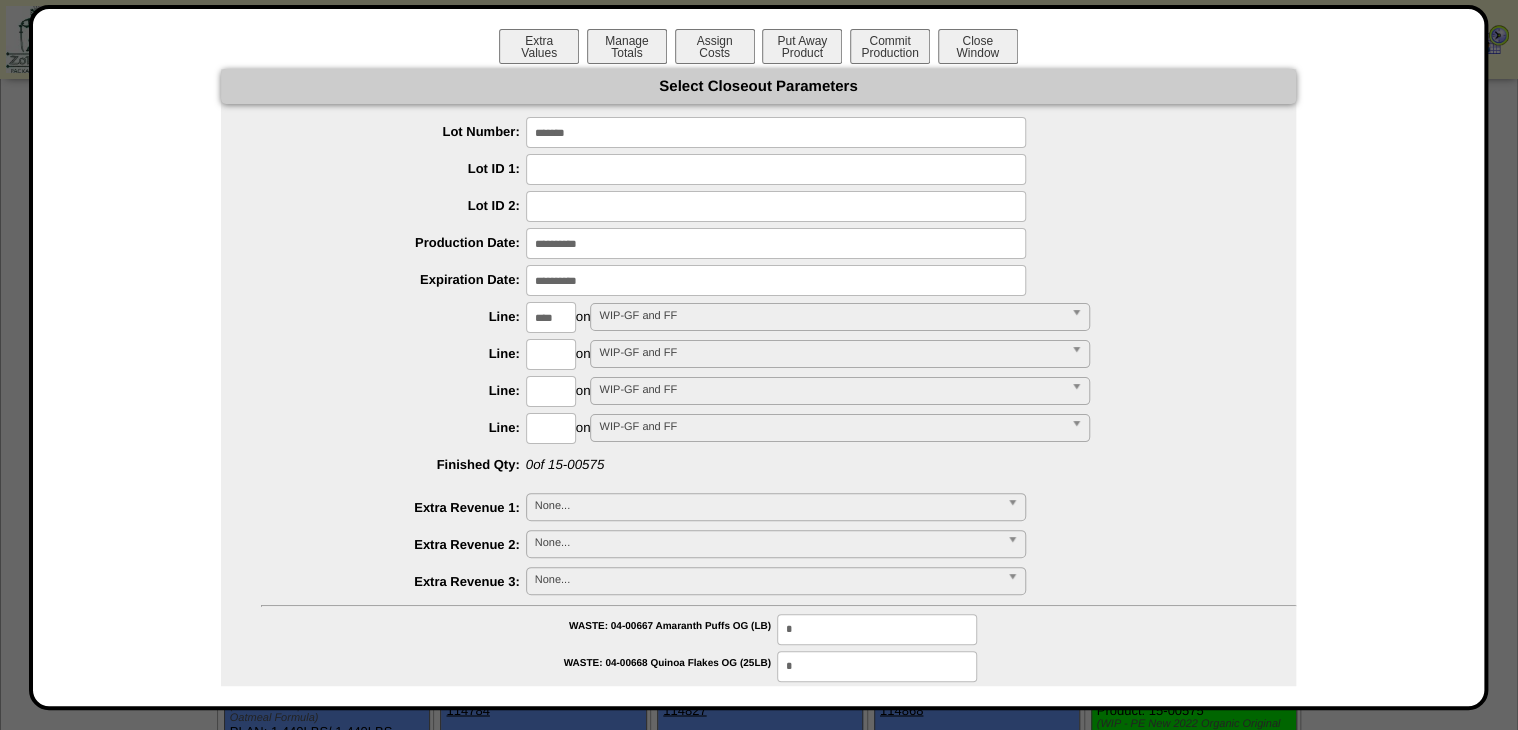 type on "*********" 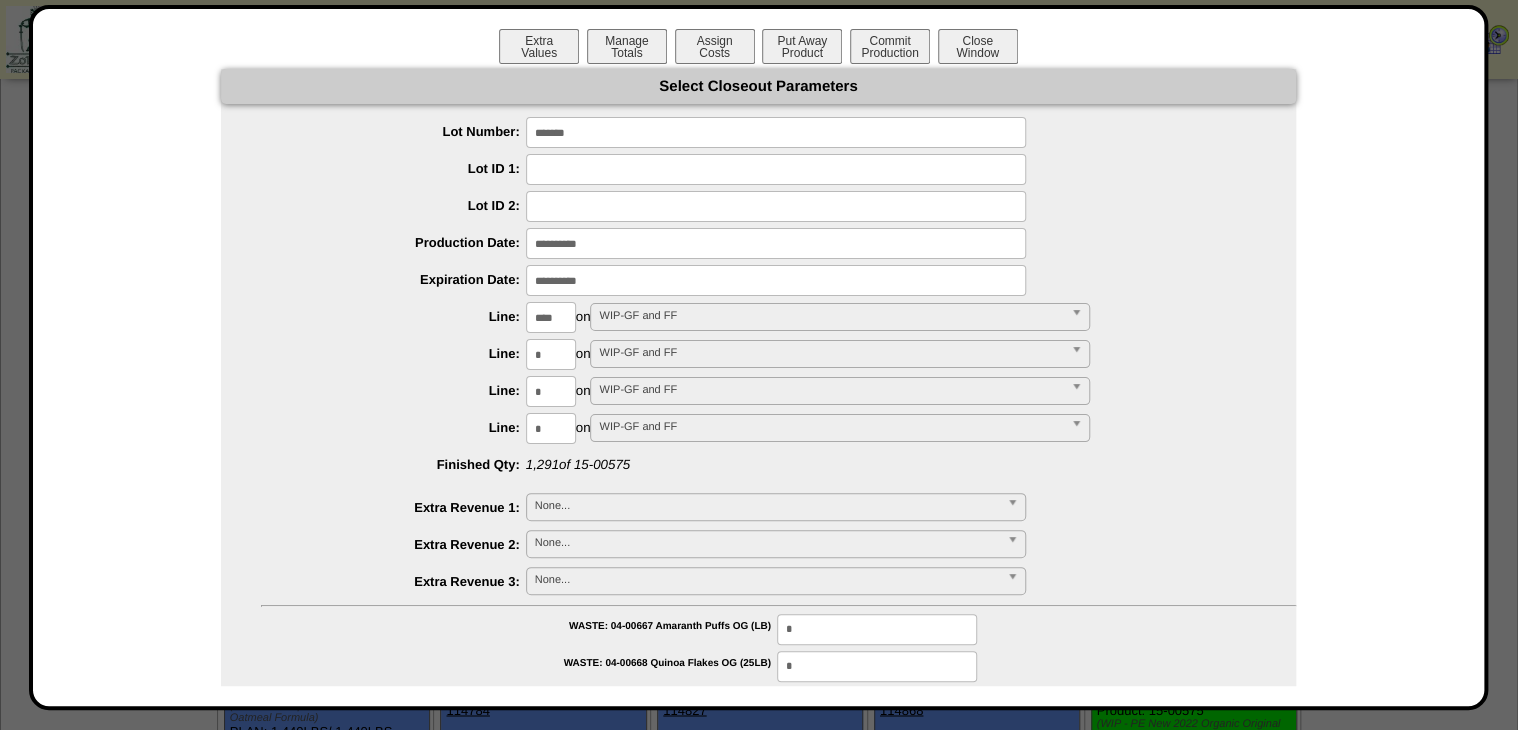click on "Extra Values
Manage Totals
Assign Costs
Put Away Product
Commit Production
Close Window
Select Closeout Parameters
Lot Number:
*******
Lot ID 1:
Lot ID 2:
Production Date:
Expiration Date:
Line:
****" at bounding box center (759, 357) 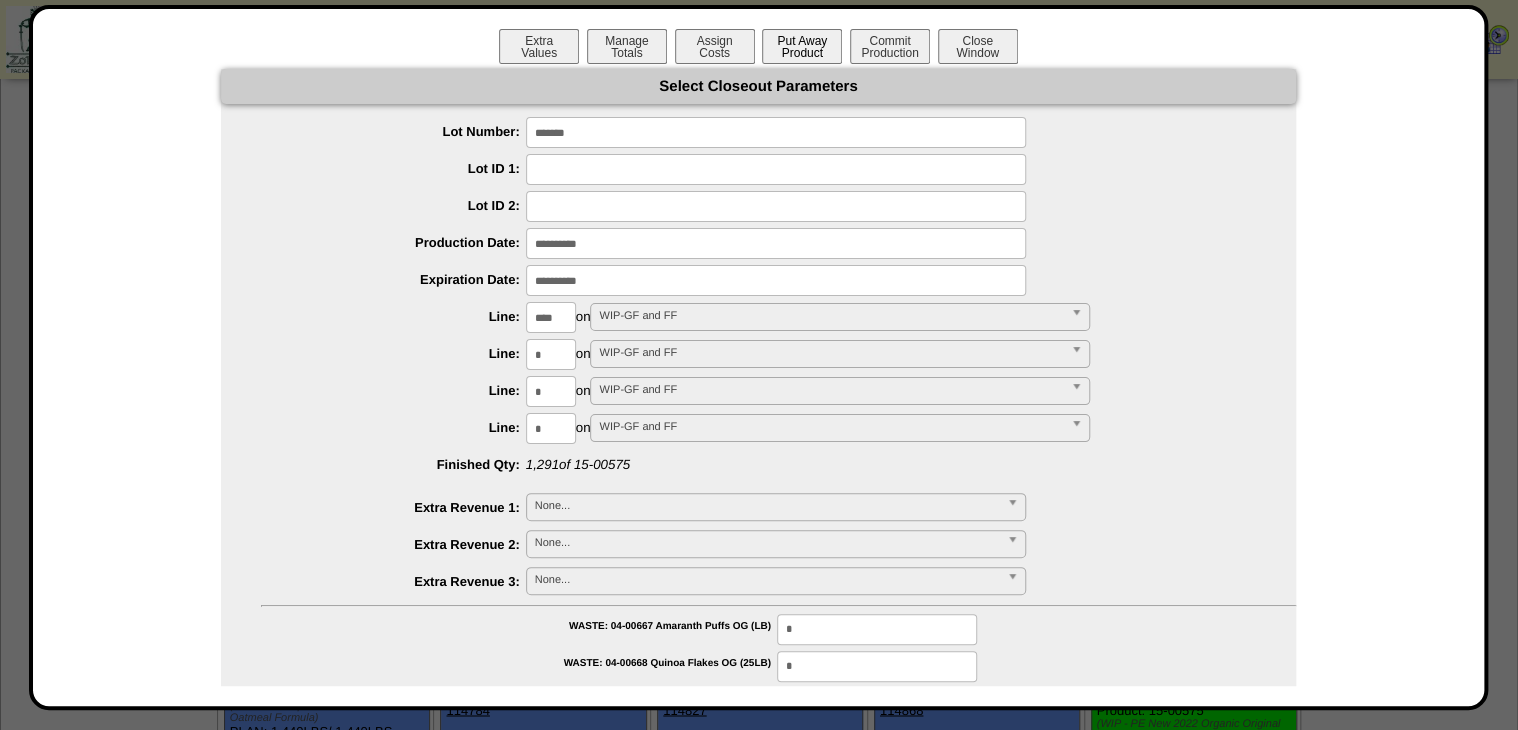 click on "Put Away Product" at bounding box center [802, 46] 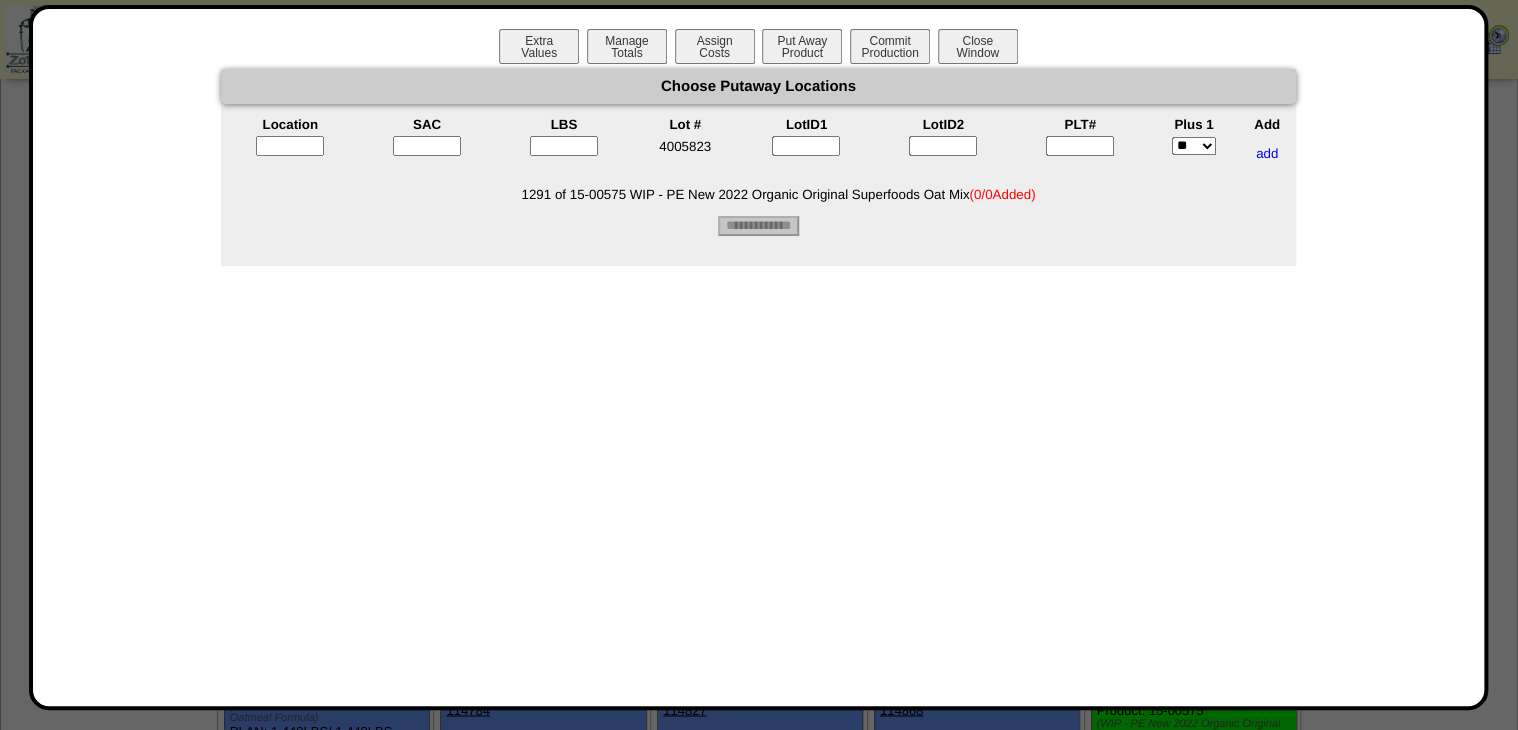 click at bounding box center (1080, 146) 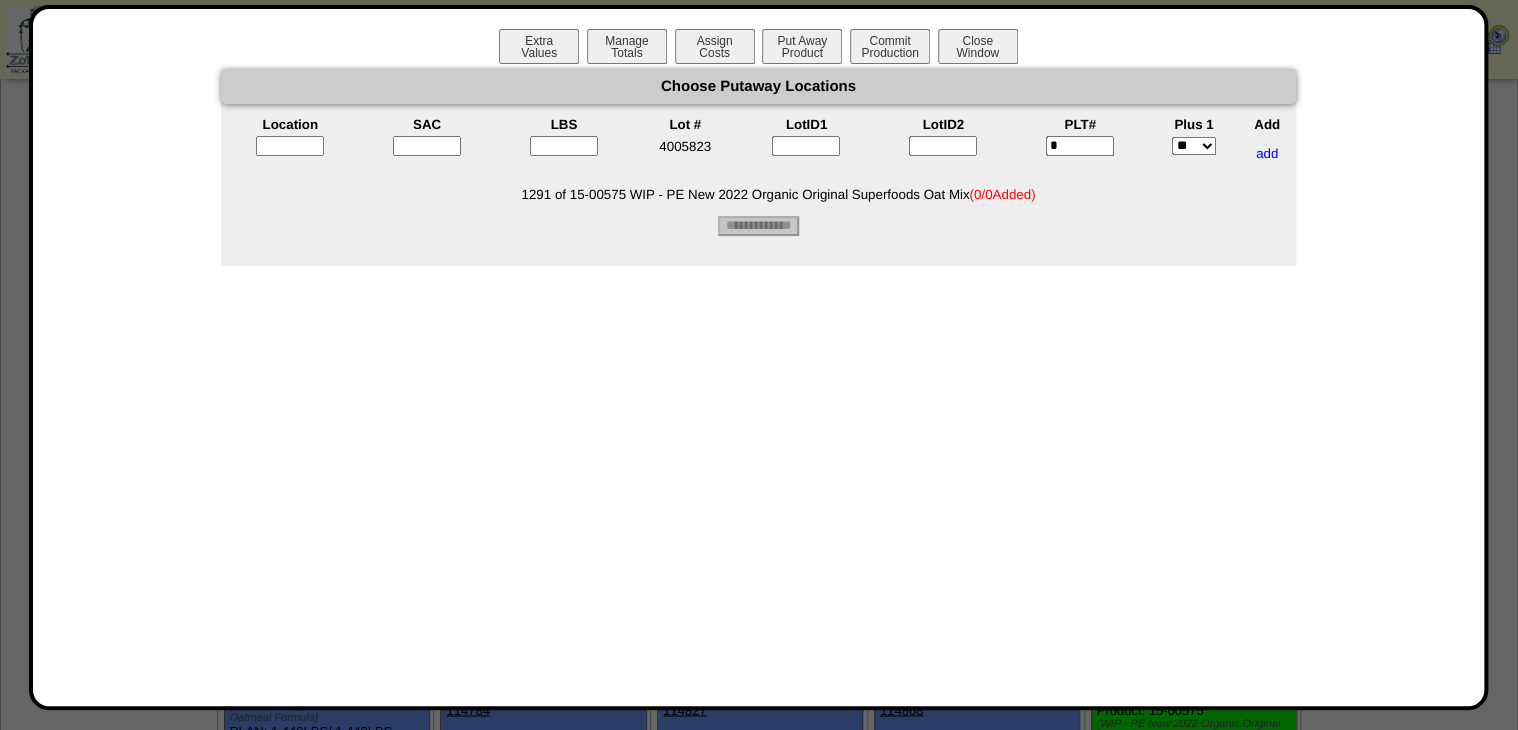 type on "*" 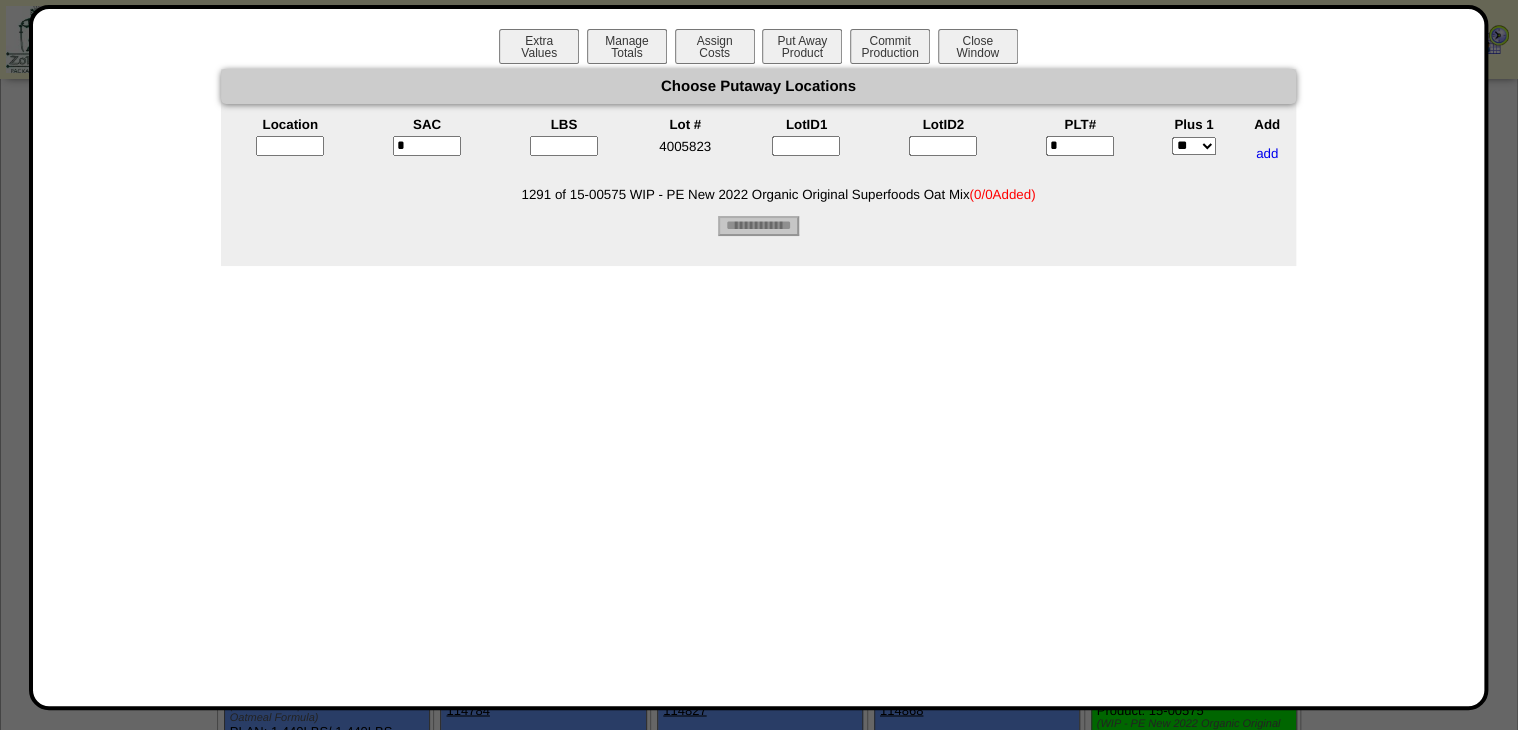type on "*" 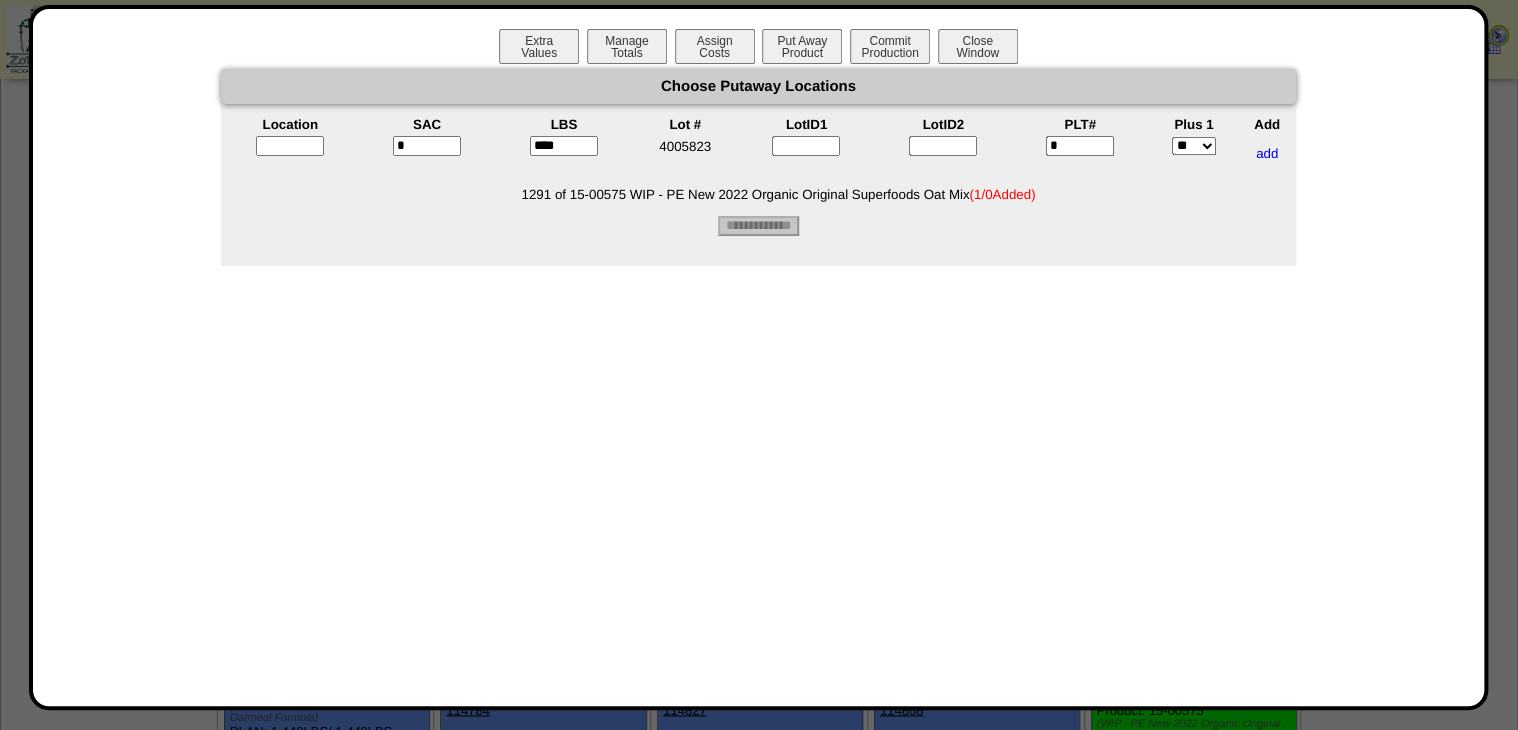 type on "****" 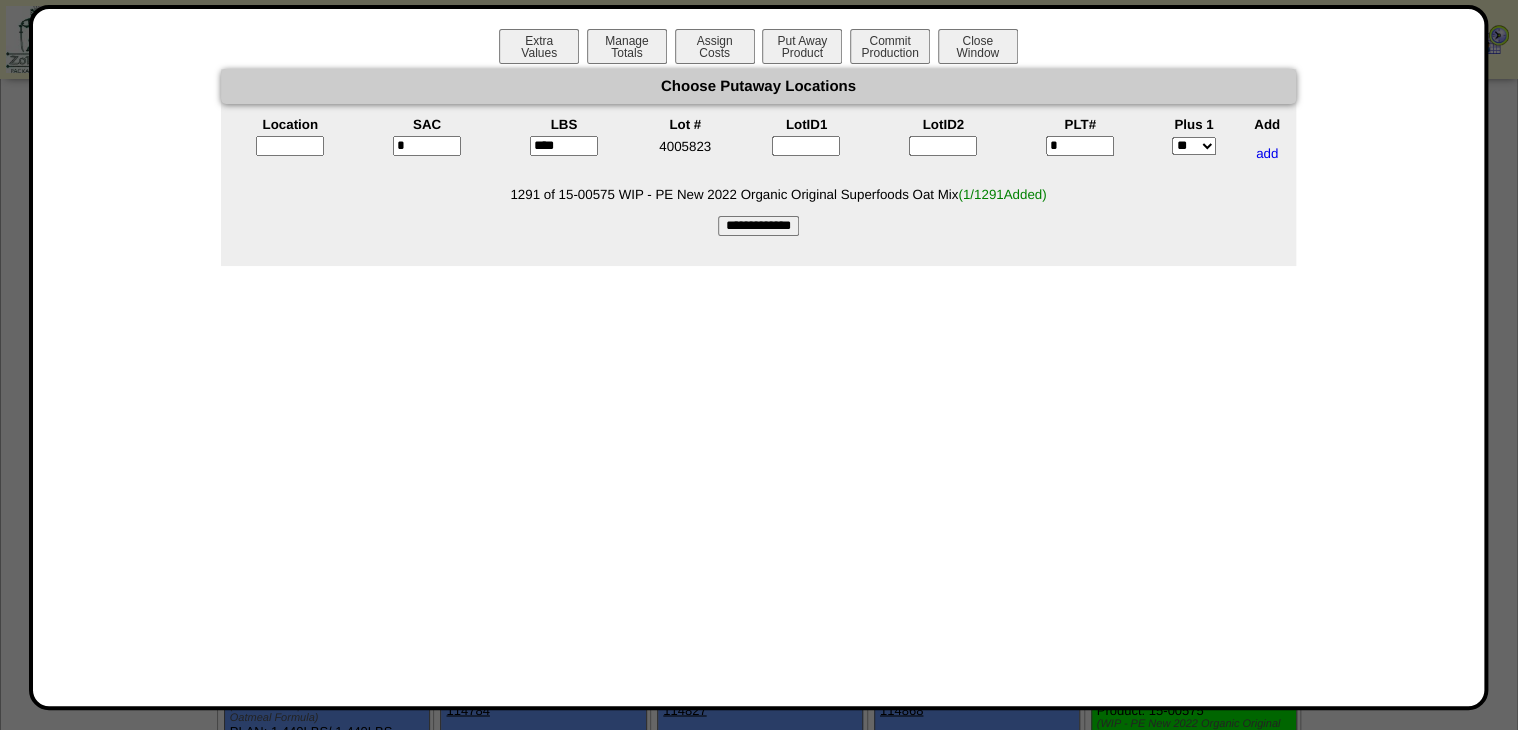 click at bounding box center [290, 146] 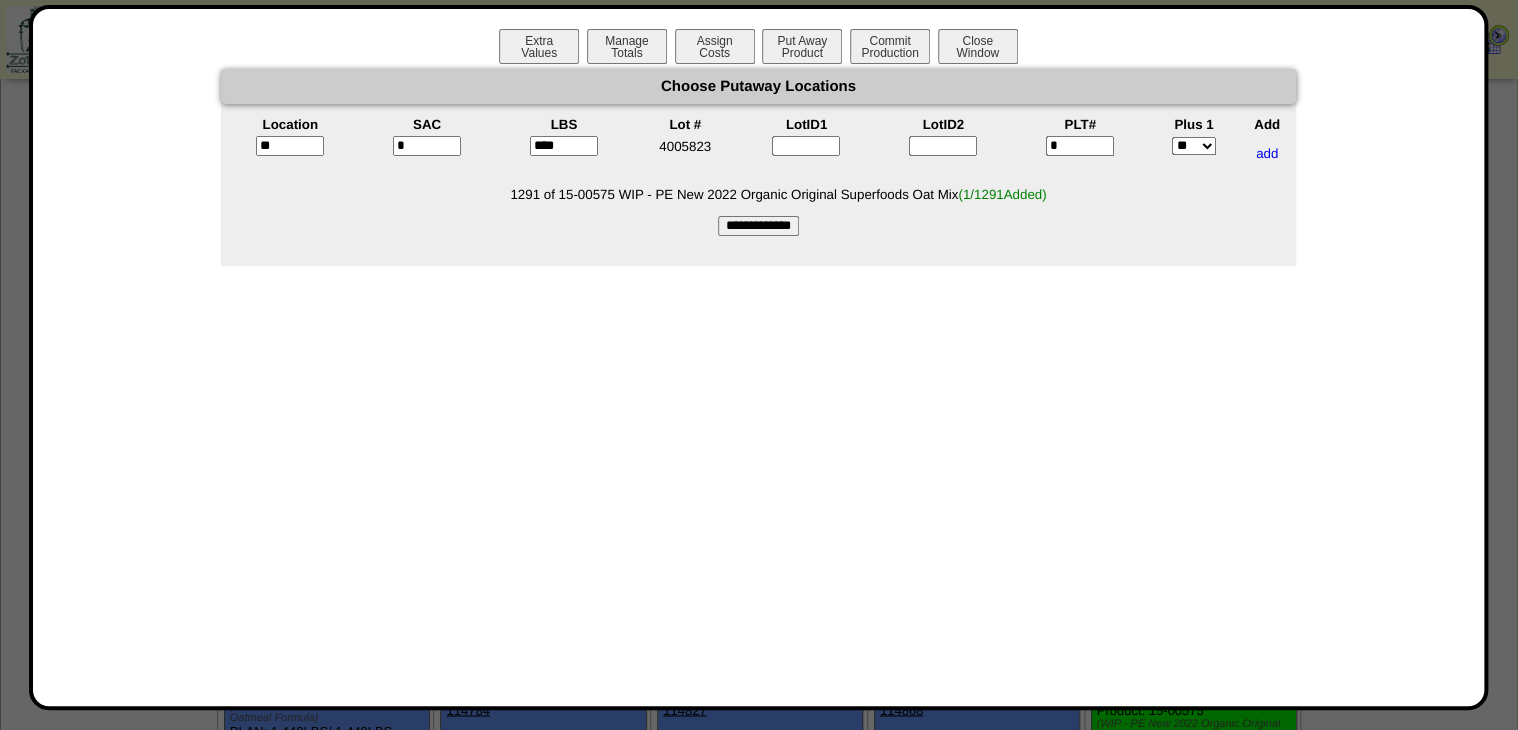 type on "*****" 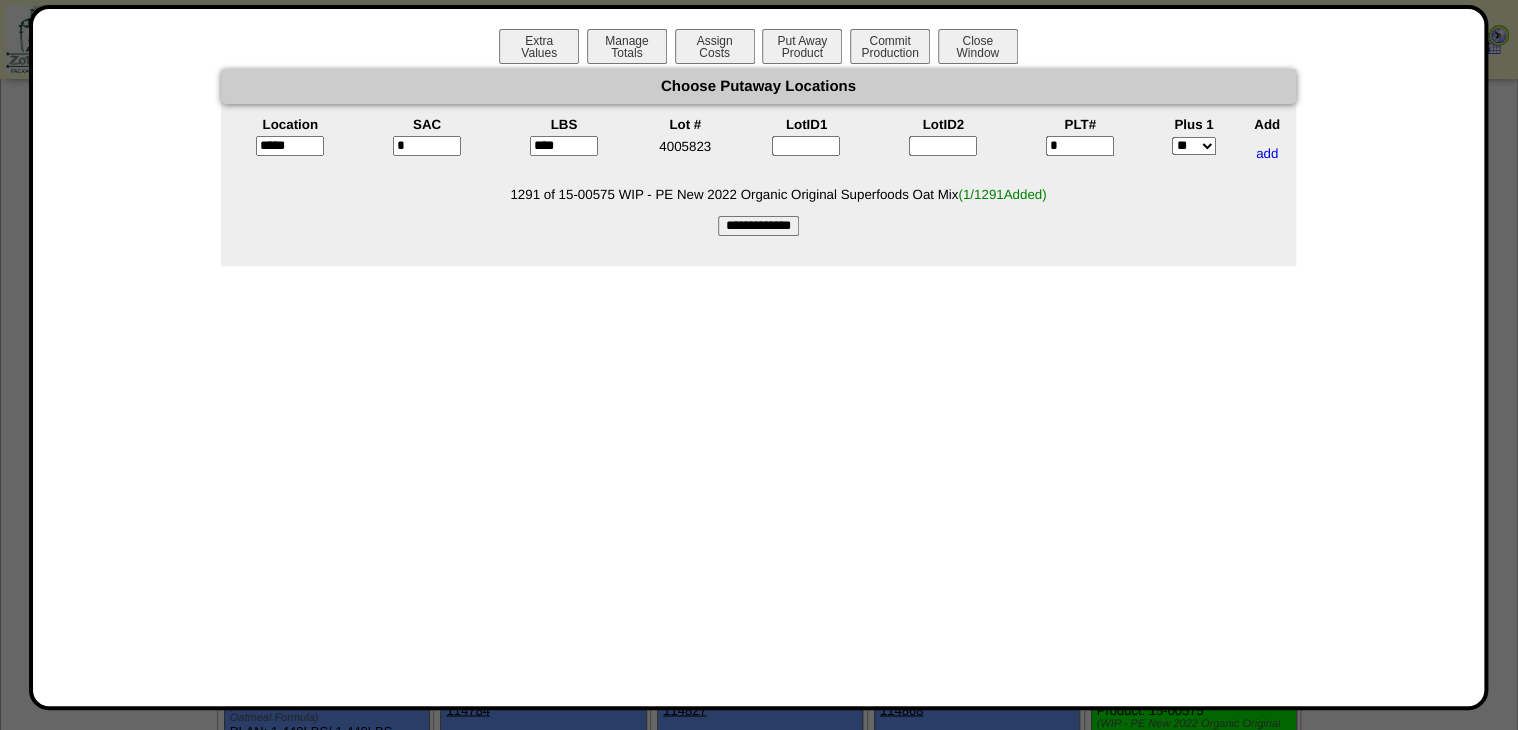 click on "**********" at bounding box center (758, 226) 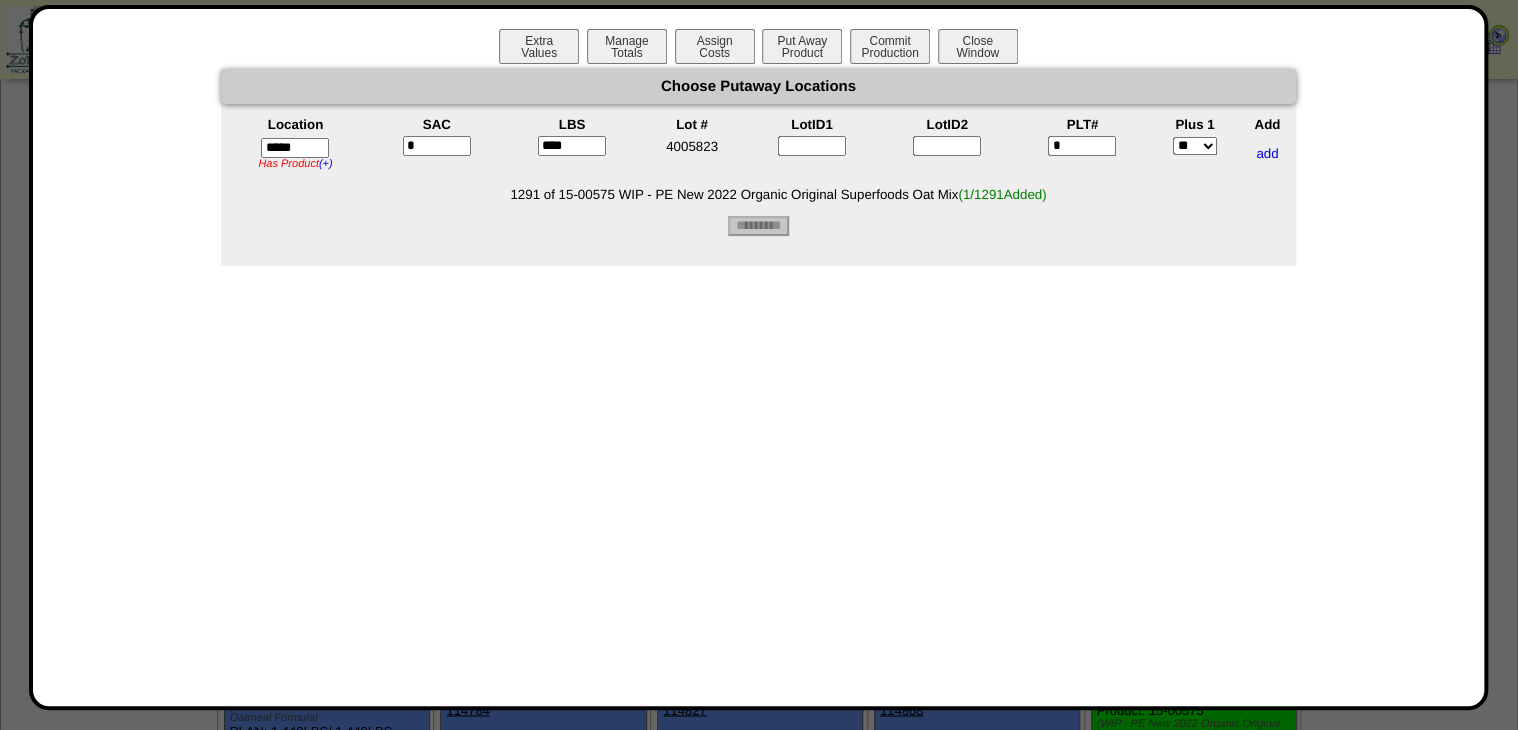 type on "*********" 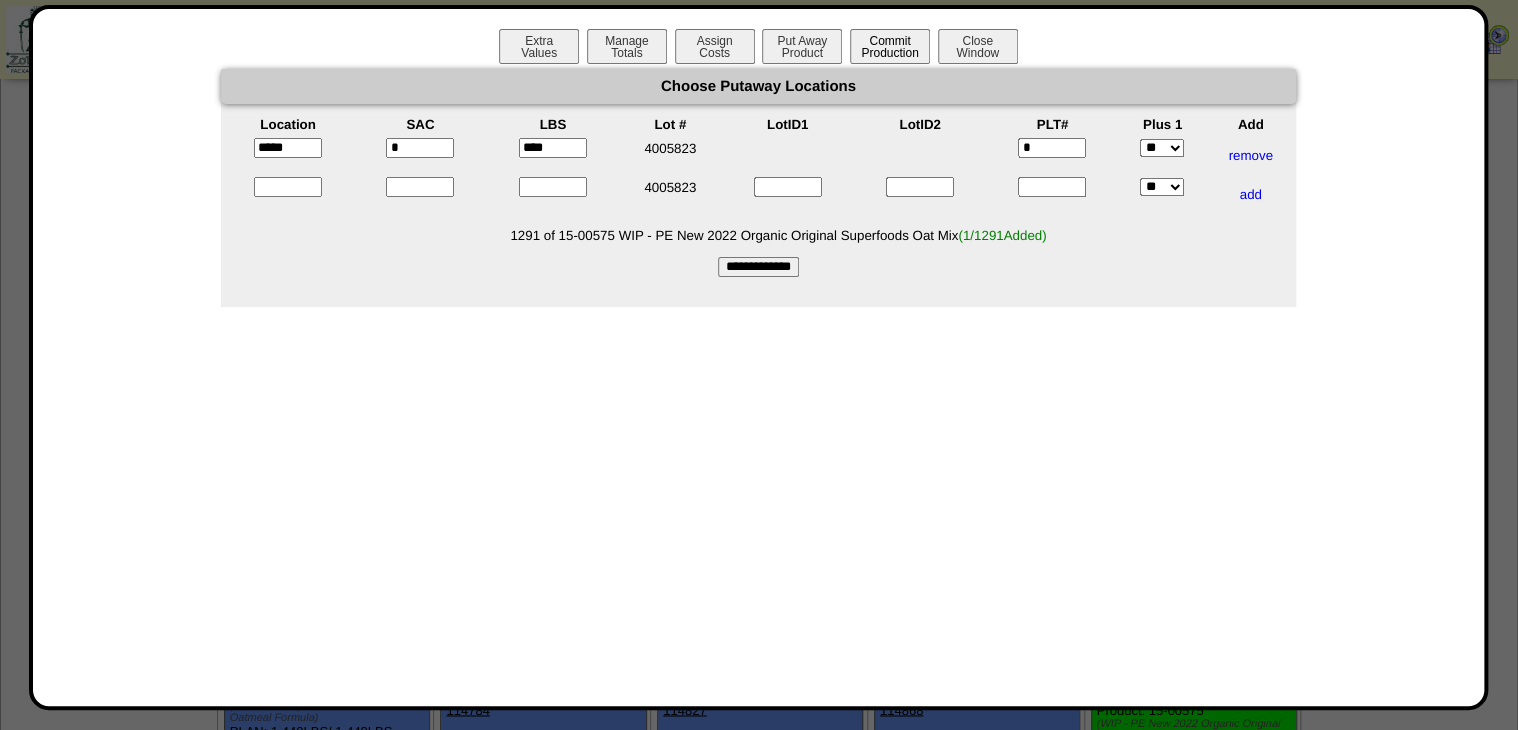 click on "Commit Production" at bounding box center [890, 46] 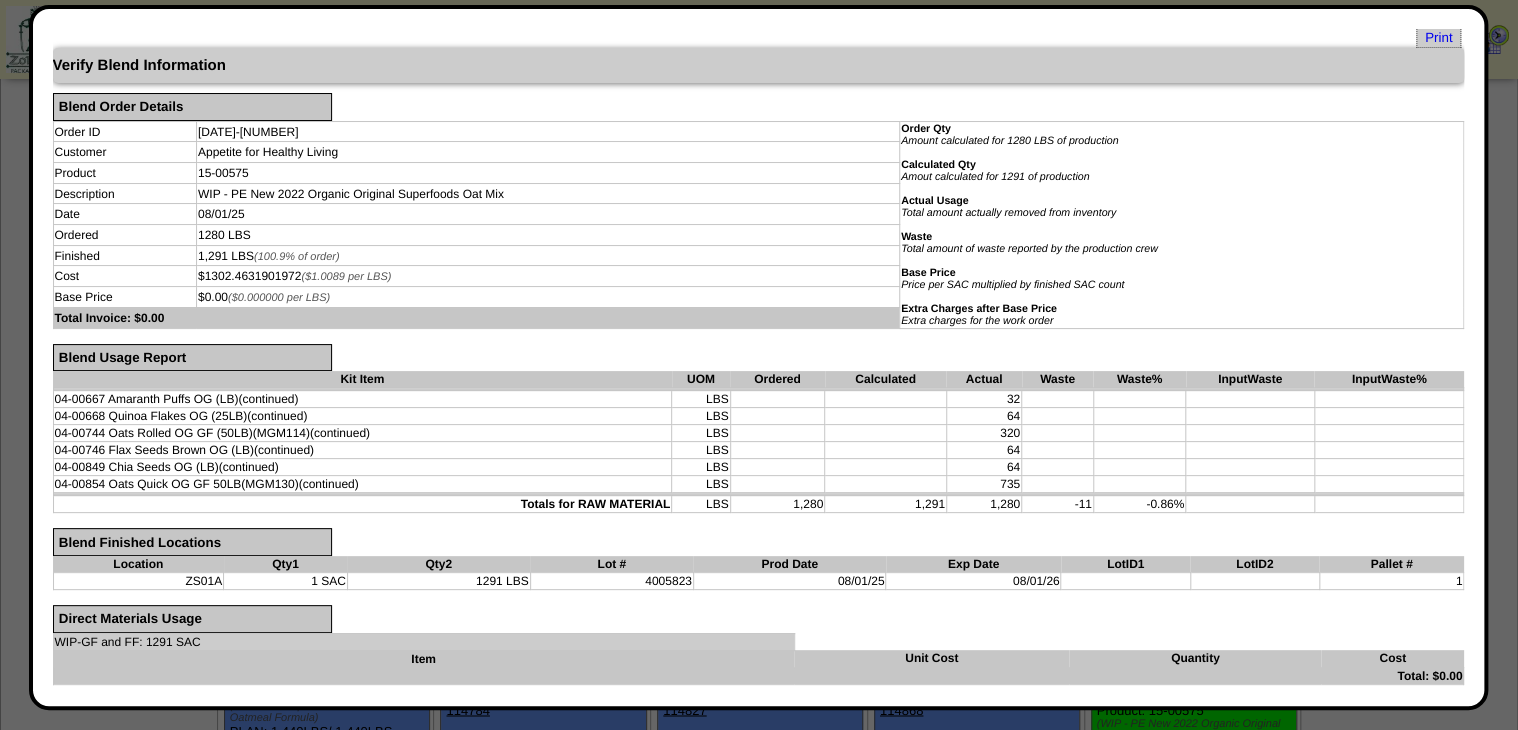 scroll, scrollTop: 0, scrollLeft: 0, axis: both 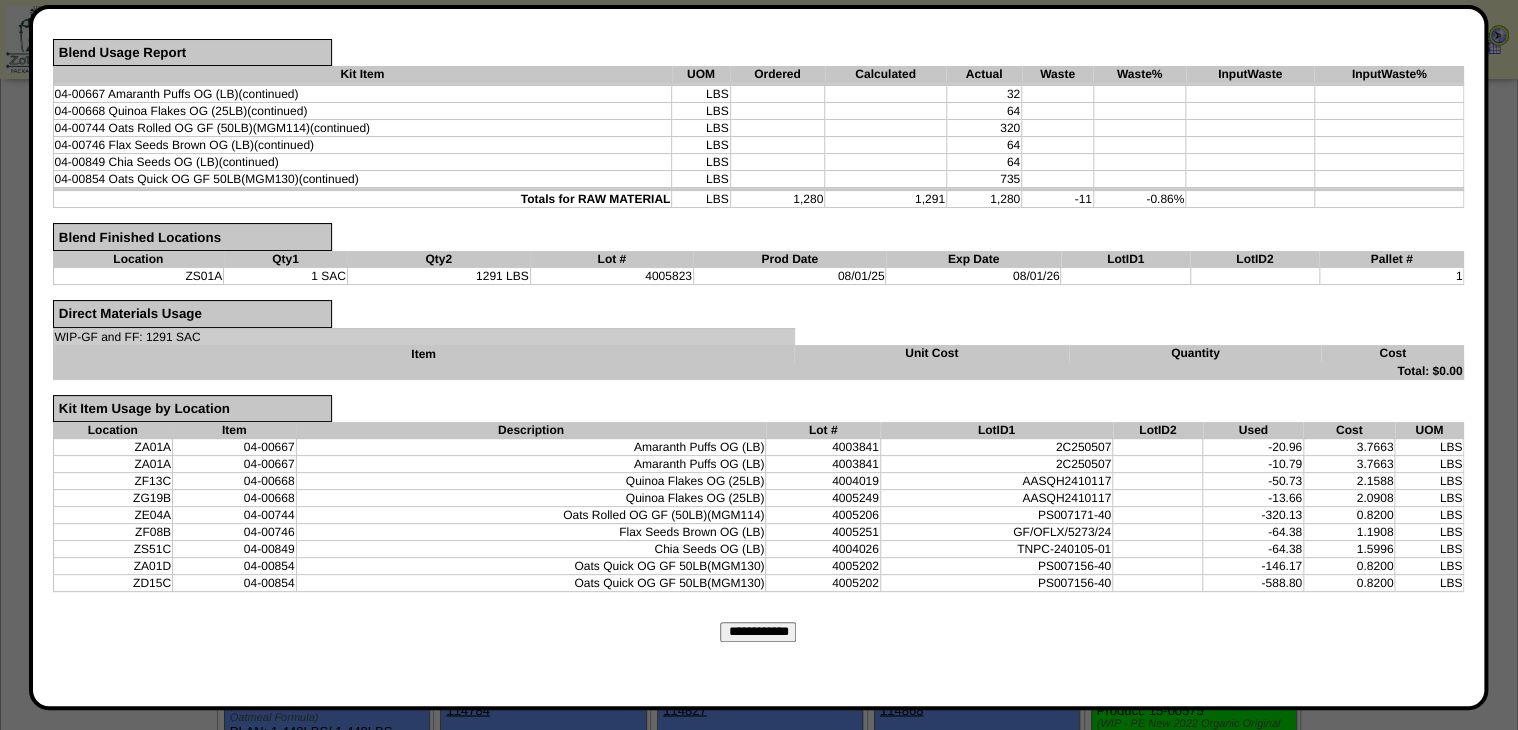 click on "**********" at bounding box center [758, 632] 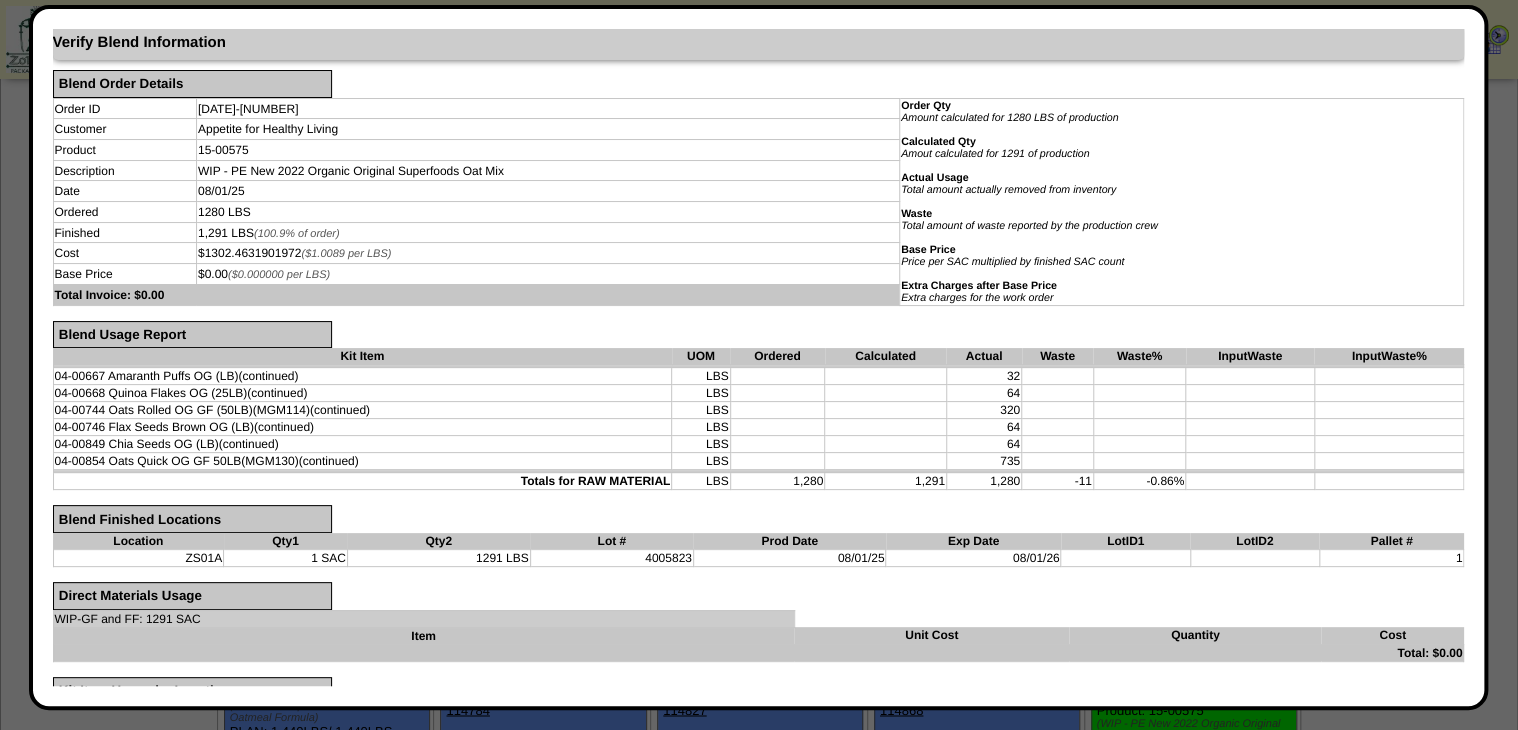 scroll, scrollTop: 0, scrollLeft: 0, axis: both 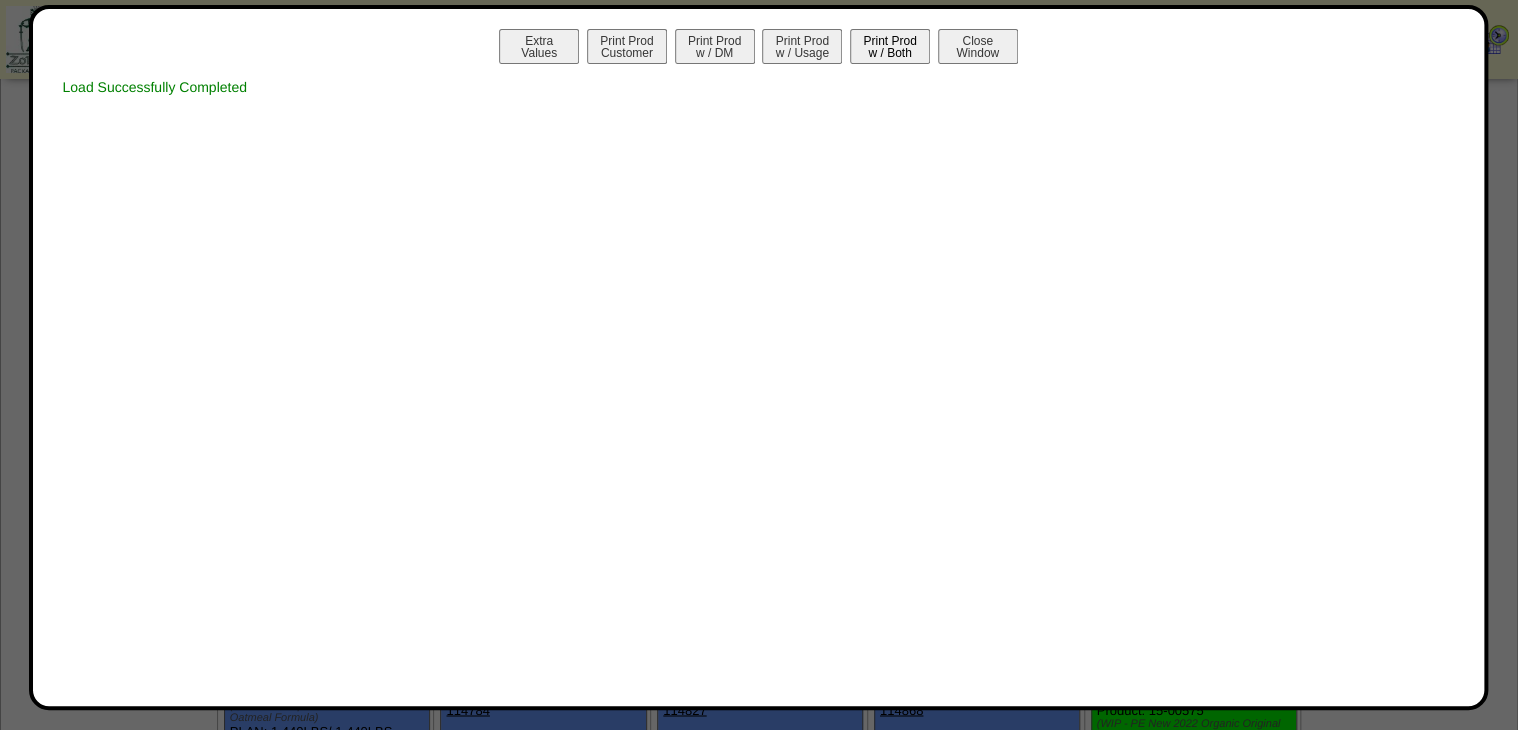 click on "Print Prod w / Both" at bounding box center (890, 46) 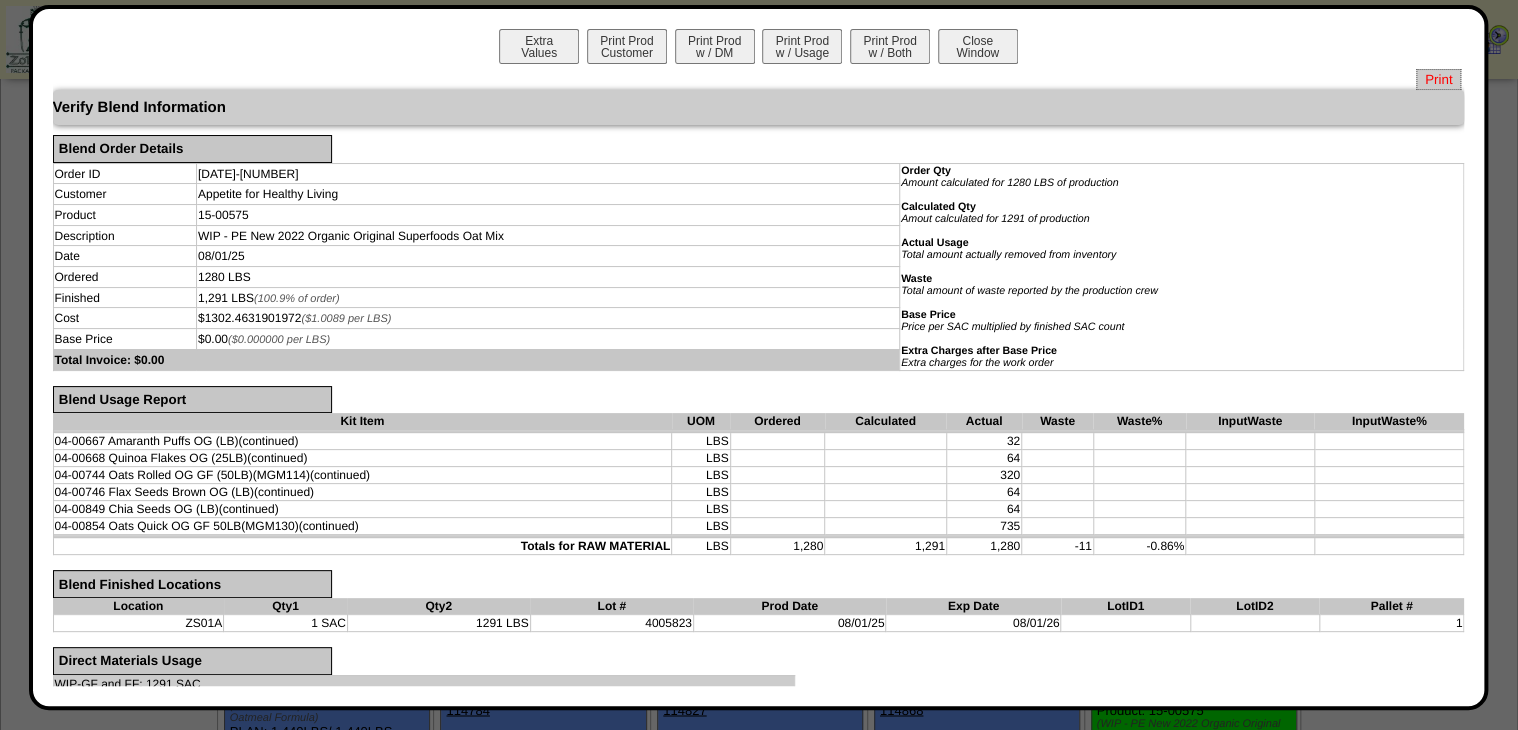click on "Print" at bounding box center [1438, 79] 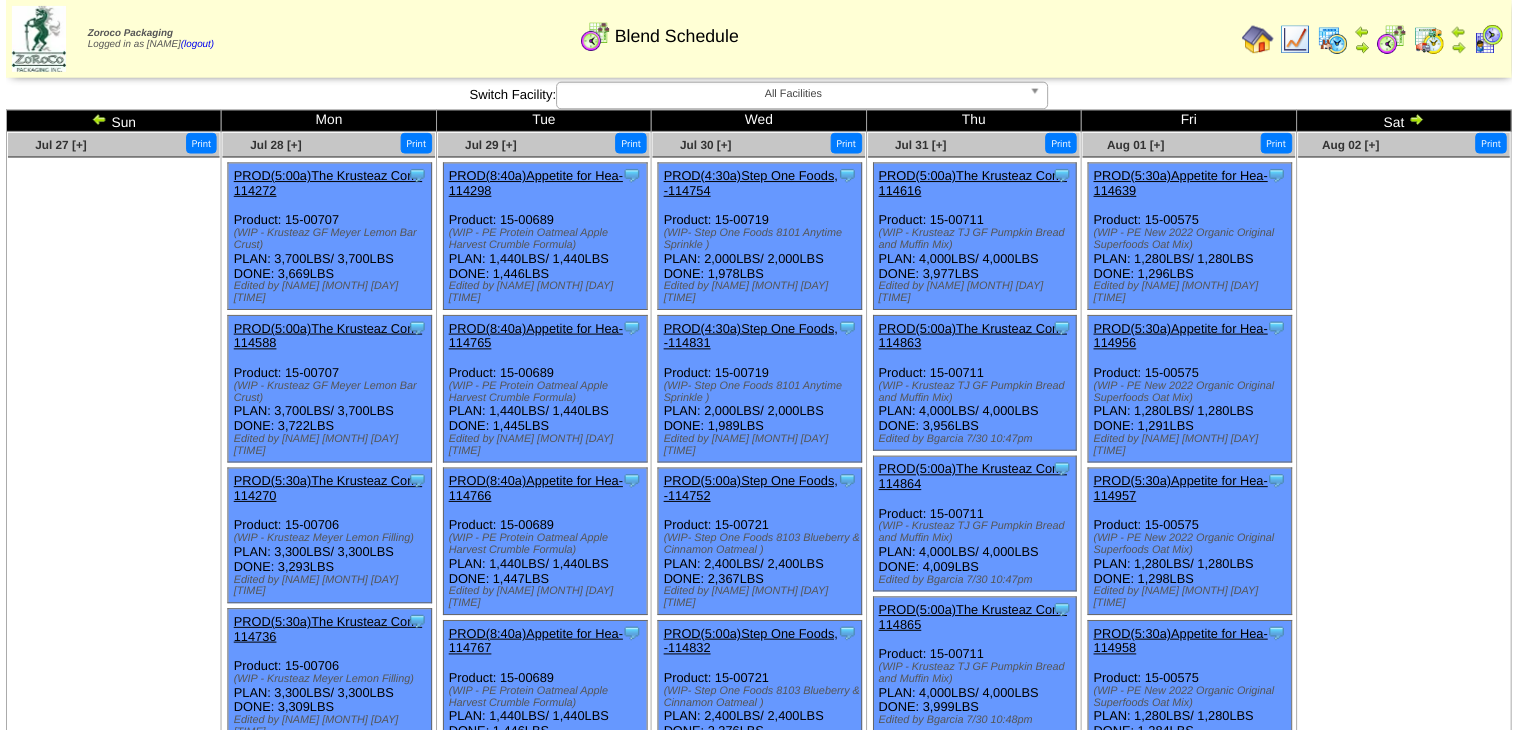 scroll, scrollTop: 1200, scrollLeft: 0, axis: vertical 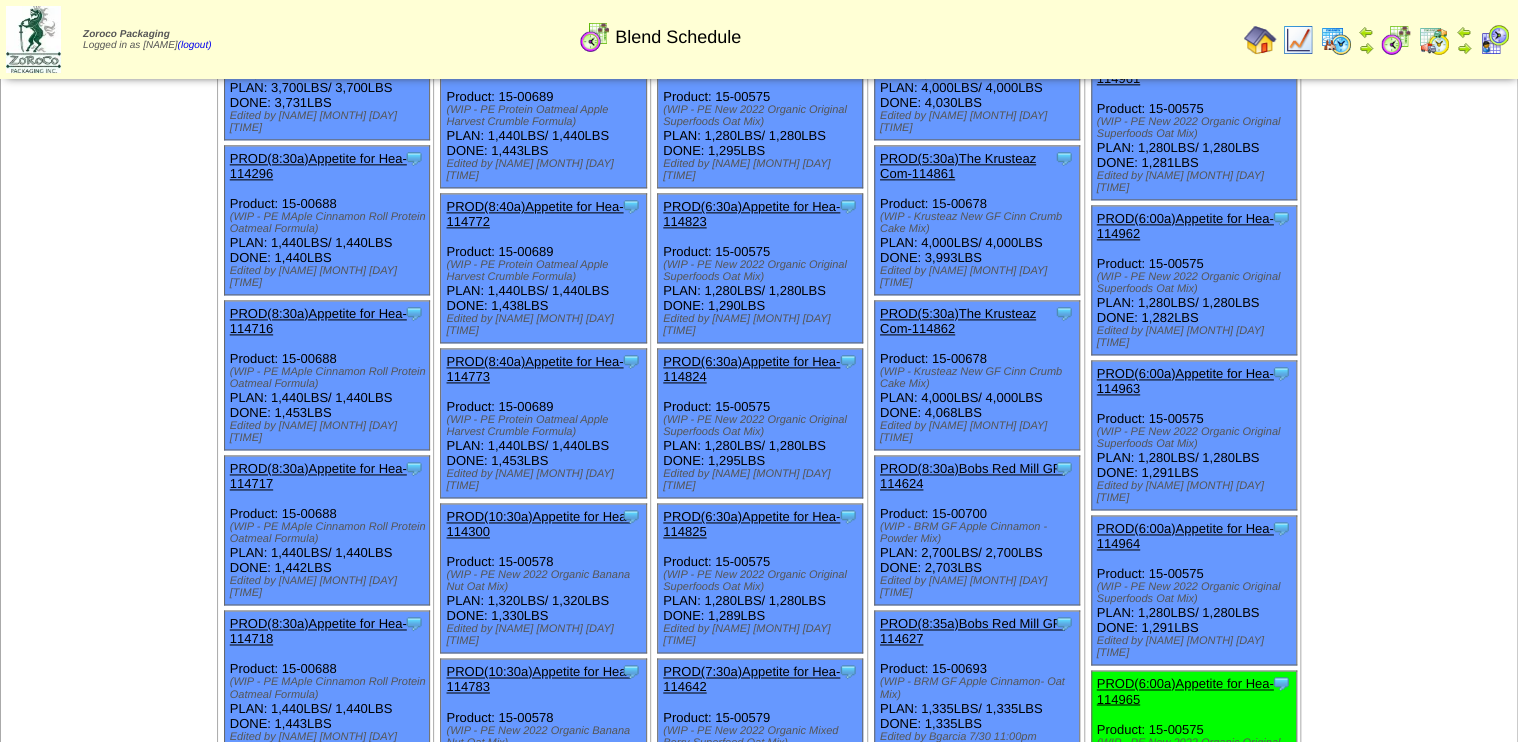 click on "PROD(6:00a)Appetite for Hea-114965" at bounding box center (1185, 691) 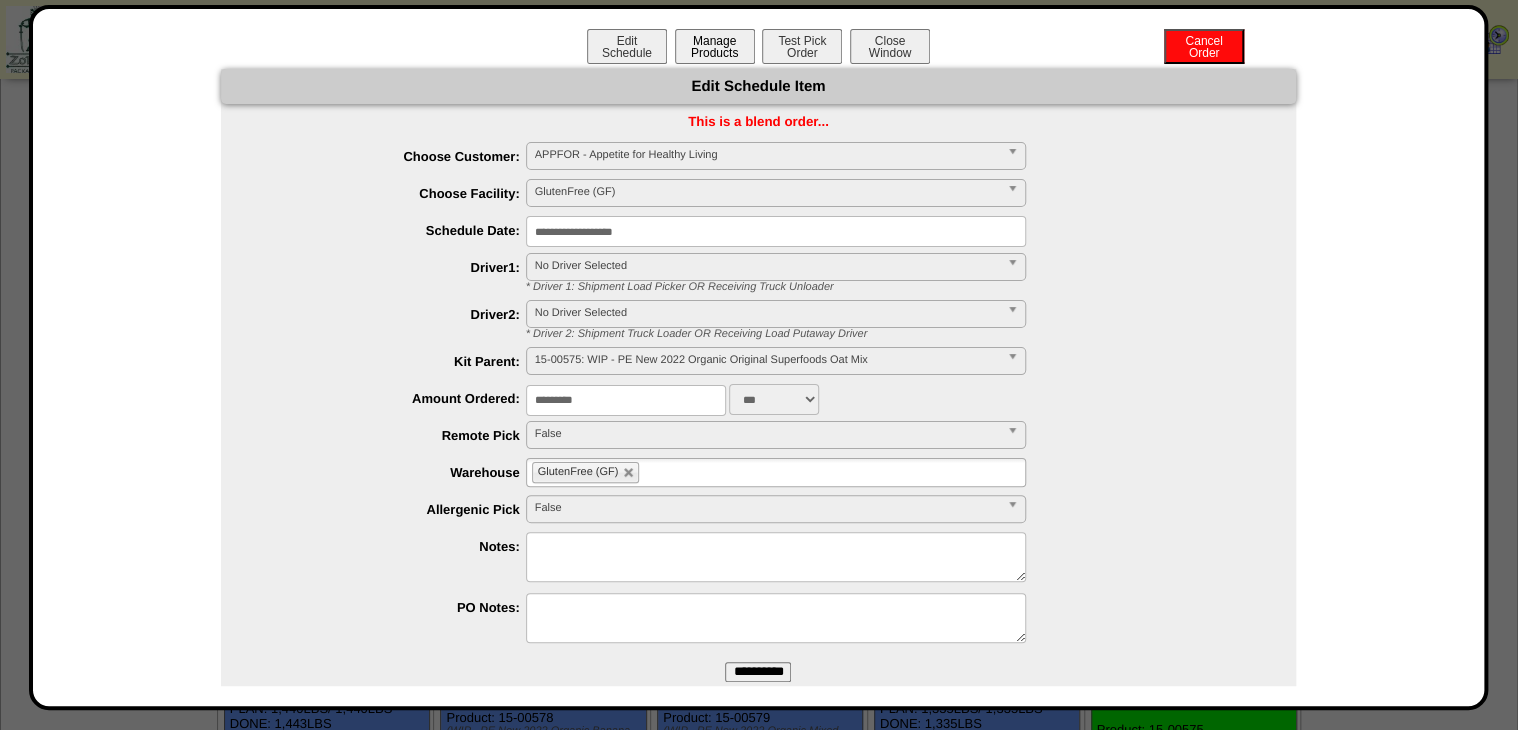click on "Manage Products" at bounding box center [715, 46] 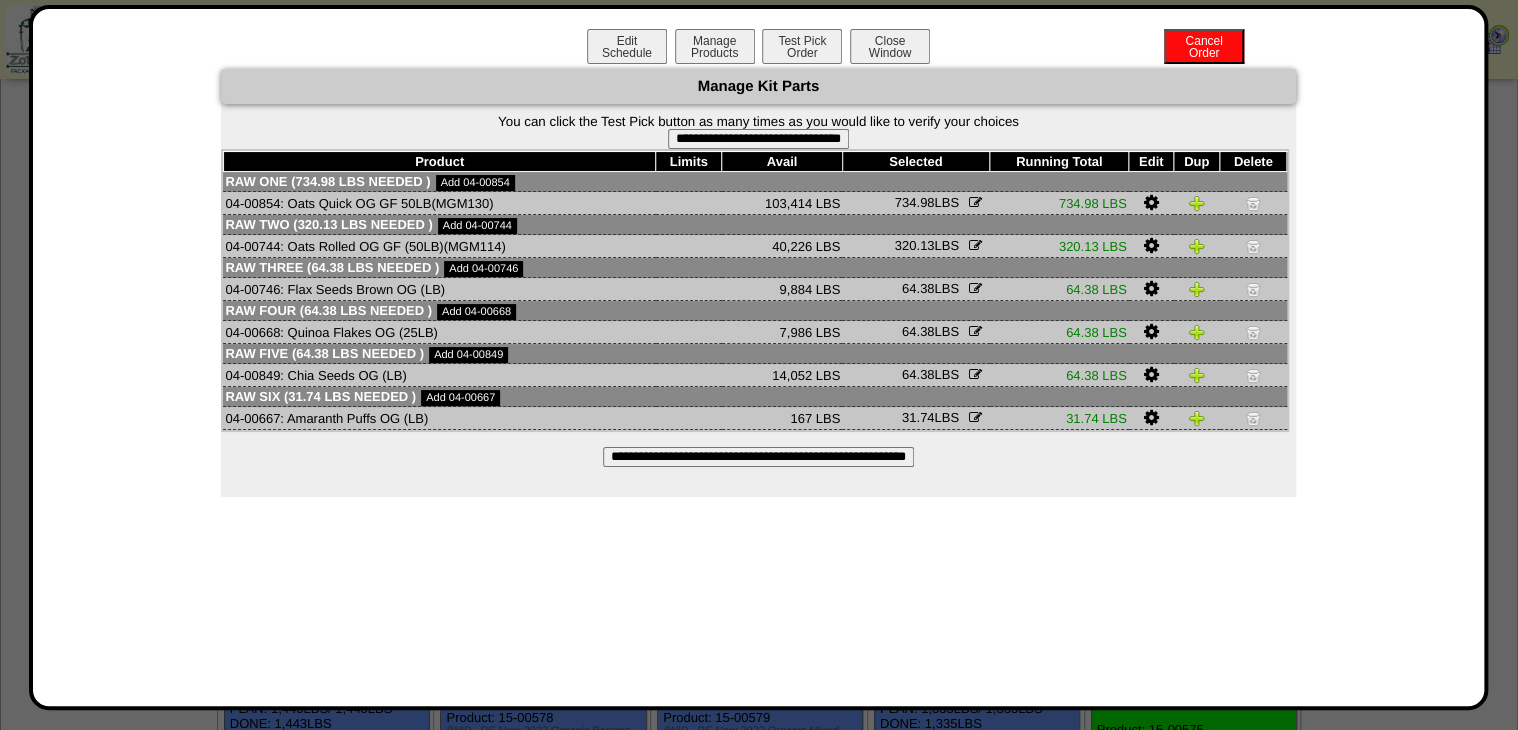 click on "**********" at bounding box center (758, 139) 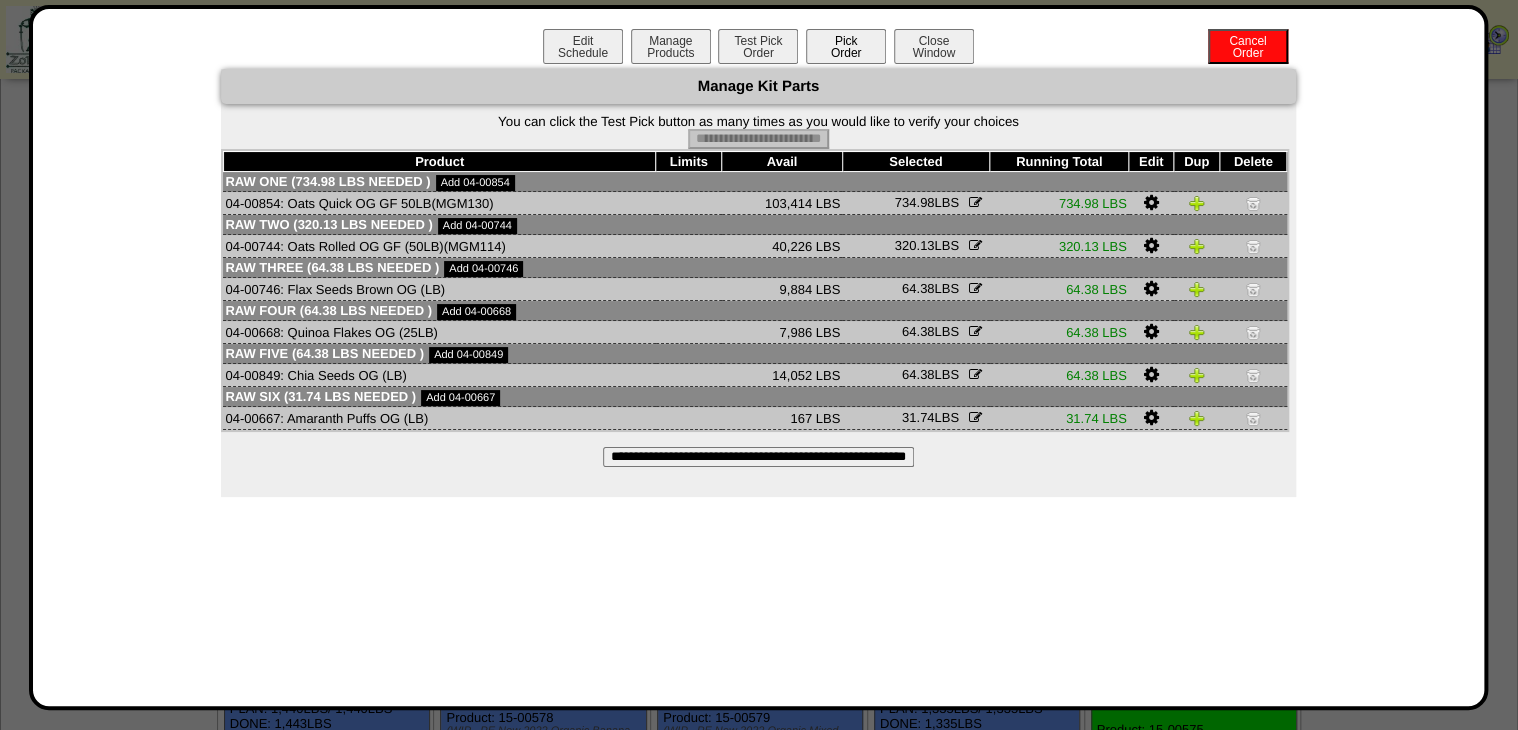 click on "Pick Order" at bounding box center (846, 46) 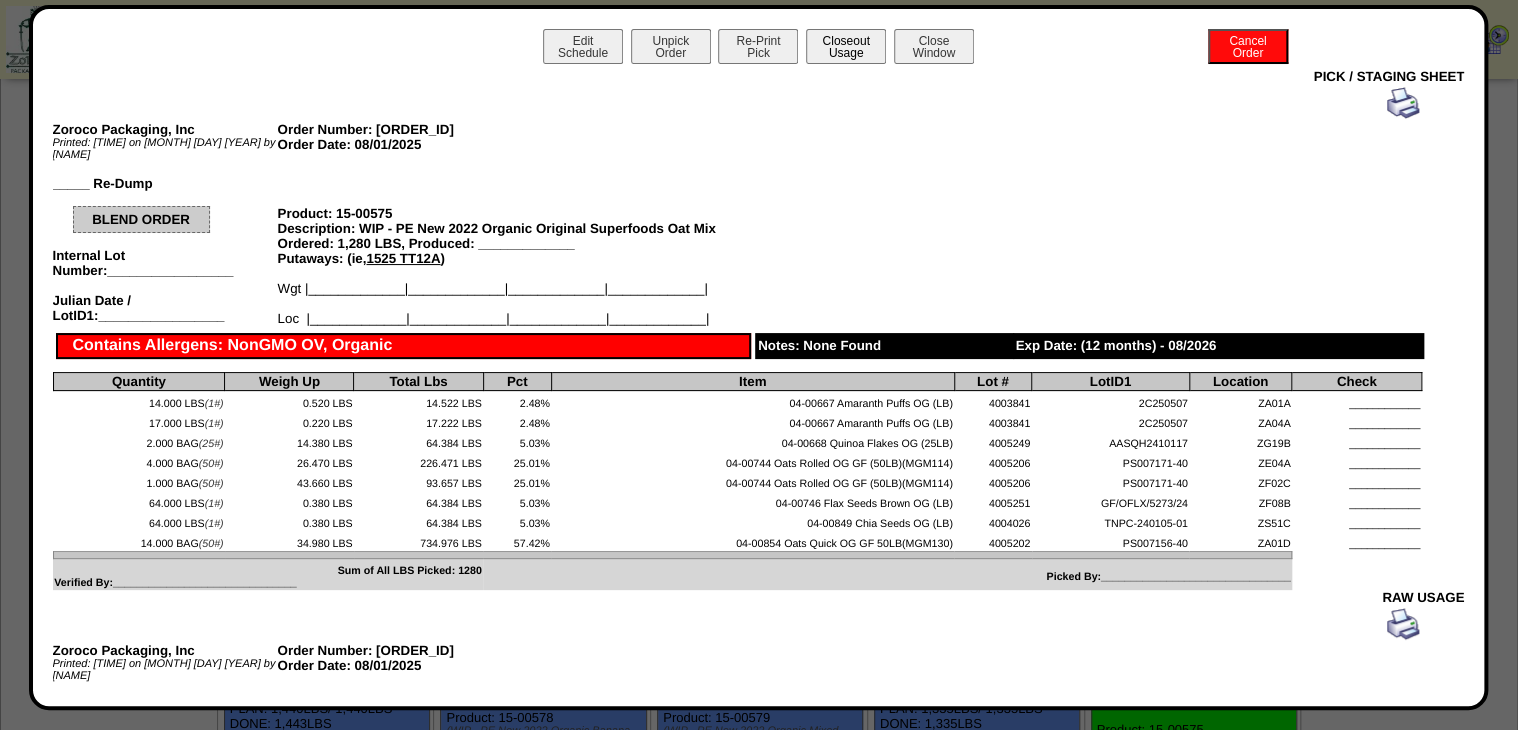 click on "Closeout Usage" at bounding box center [846, 46] 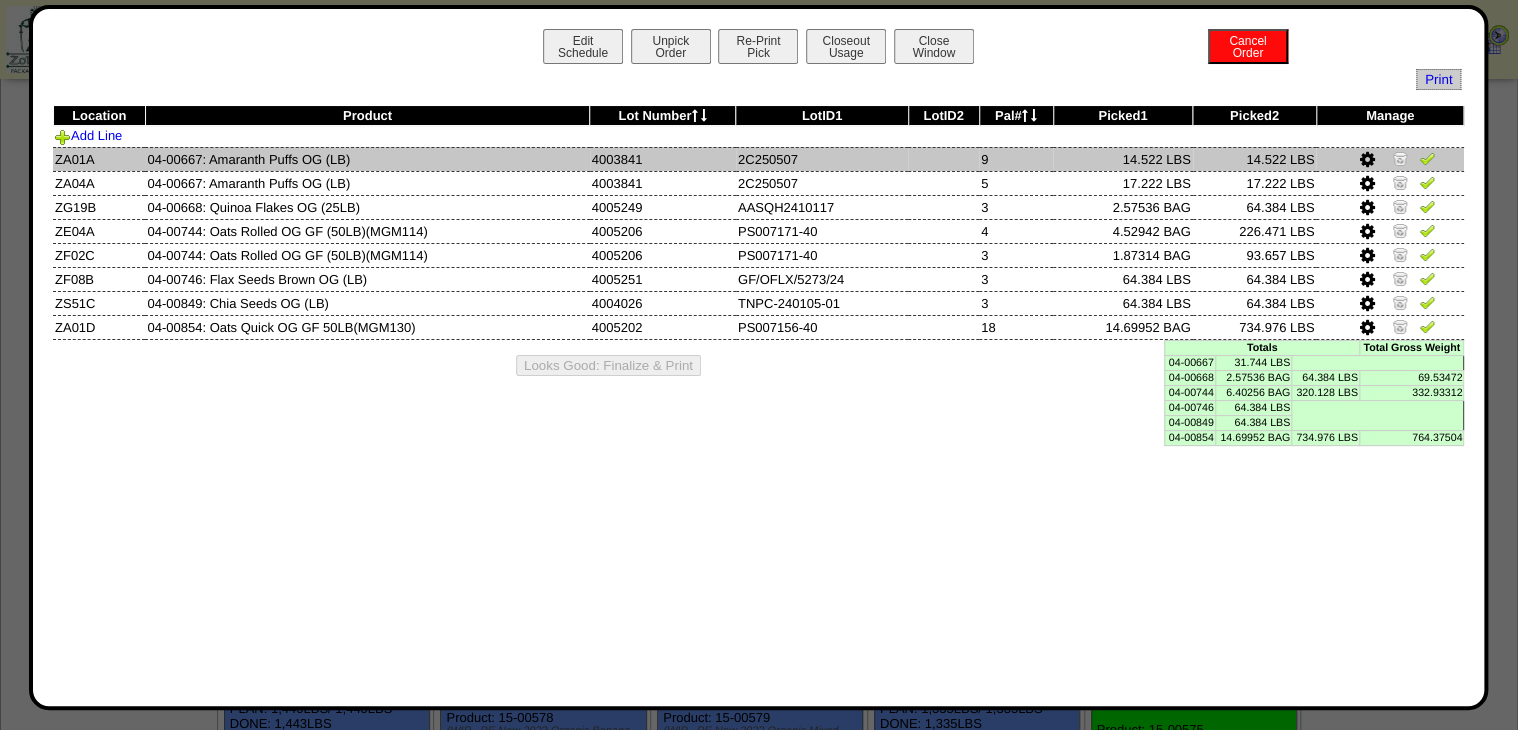 click at bounding box center [1427, 158] 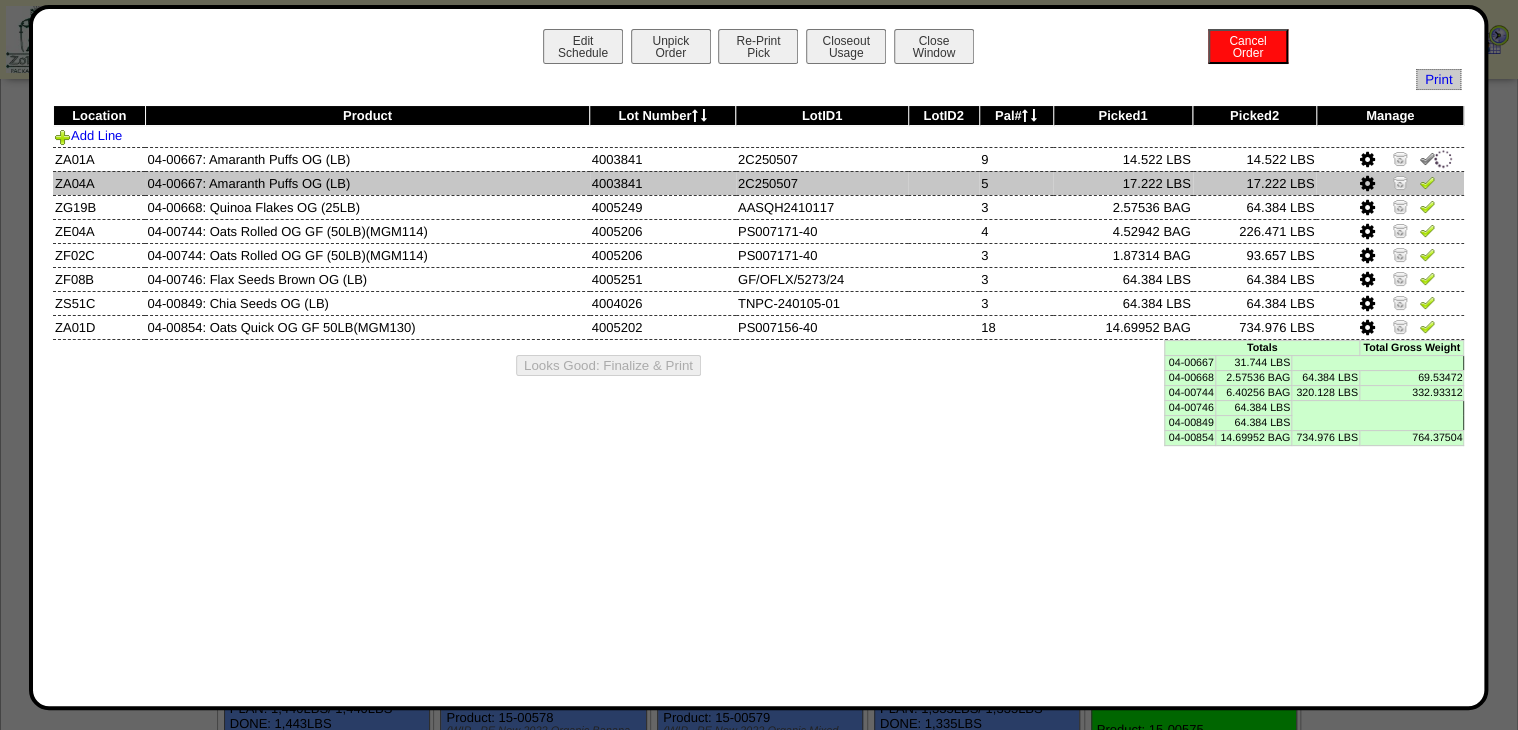 click at bounding box center [1427, 182] 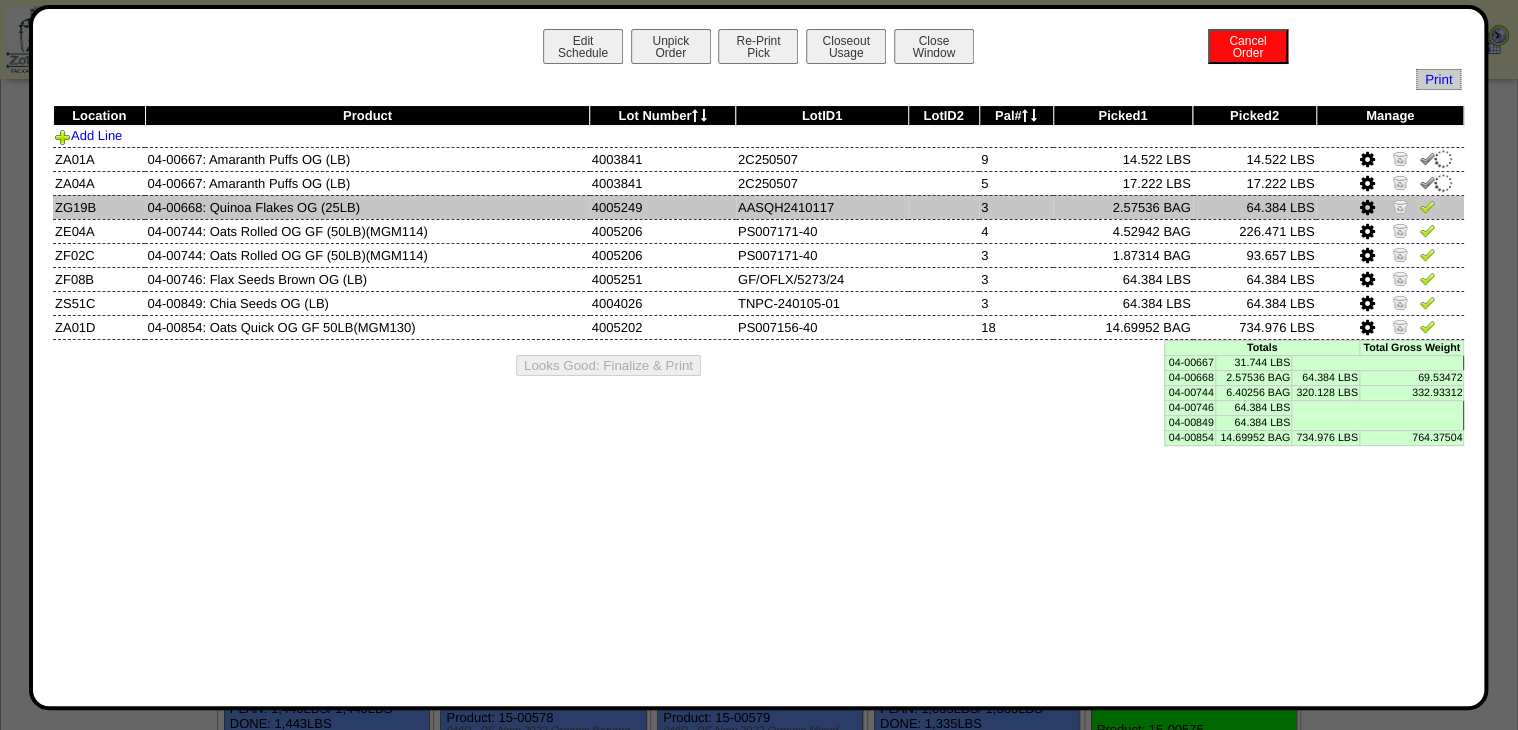 click at bounding box center [1427, 206] 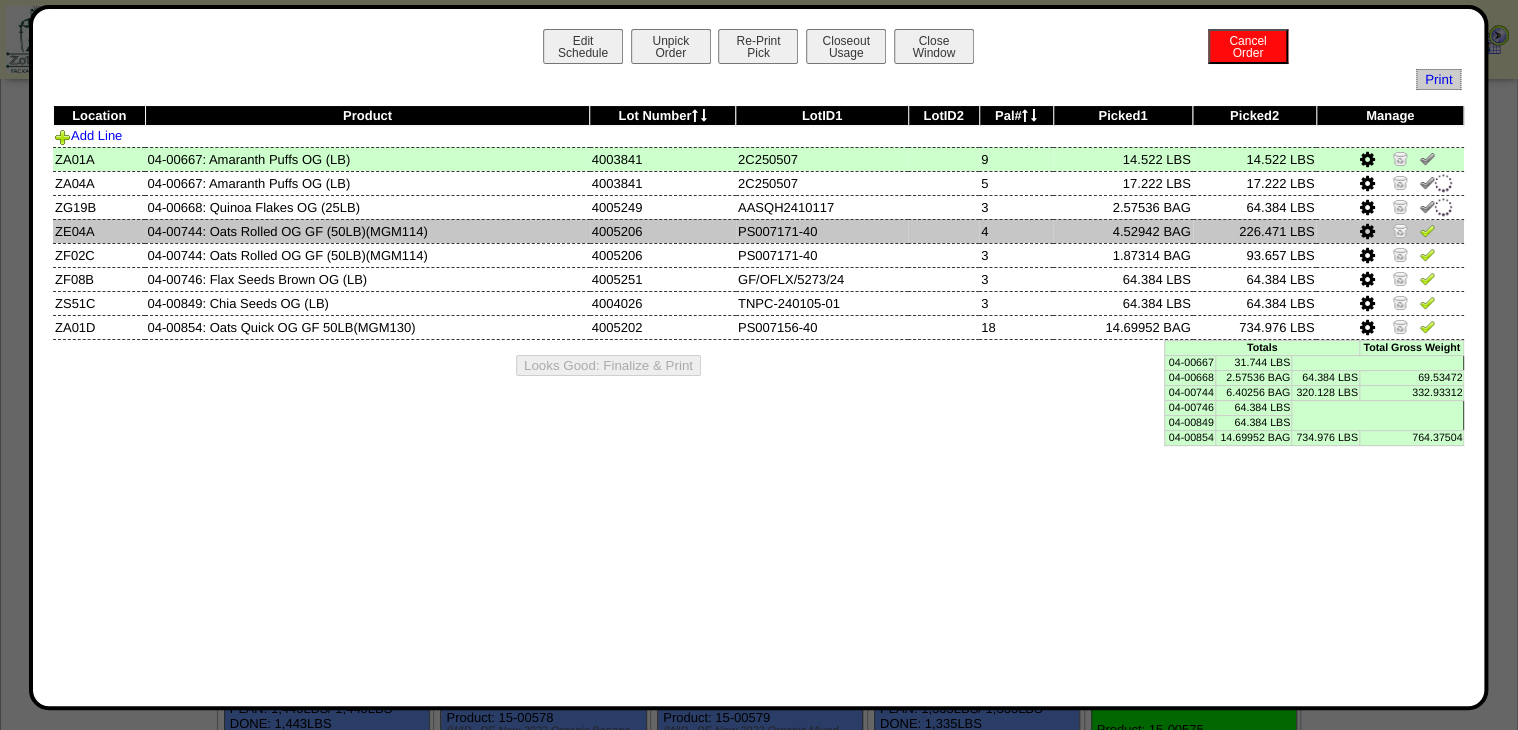 click at bounding box center (1427, 230) 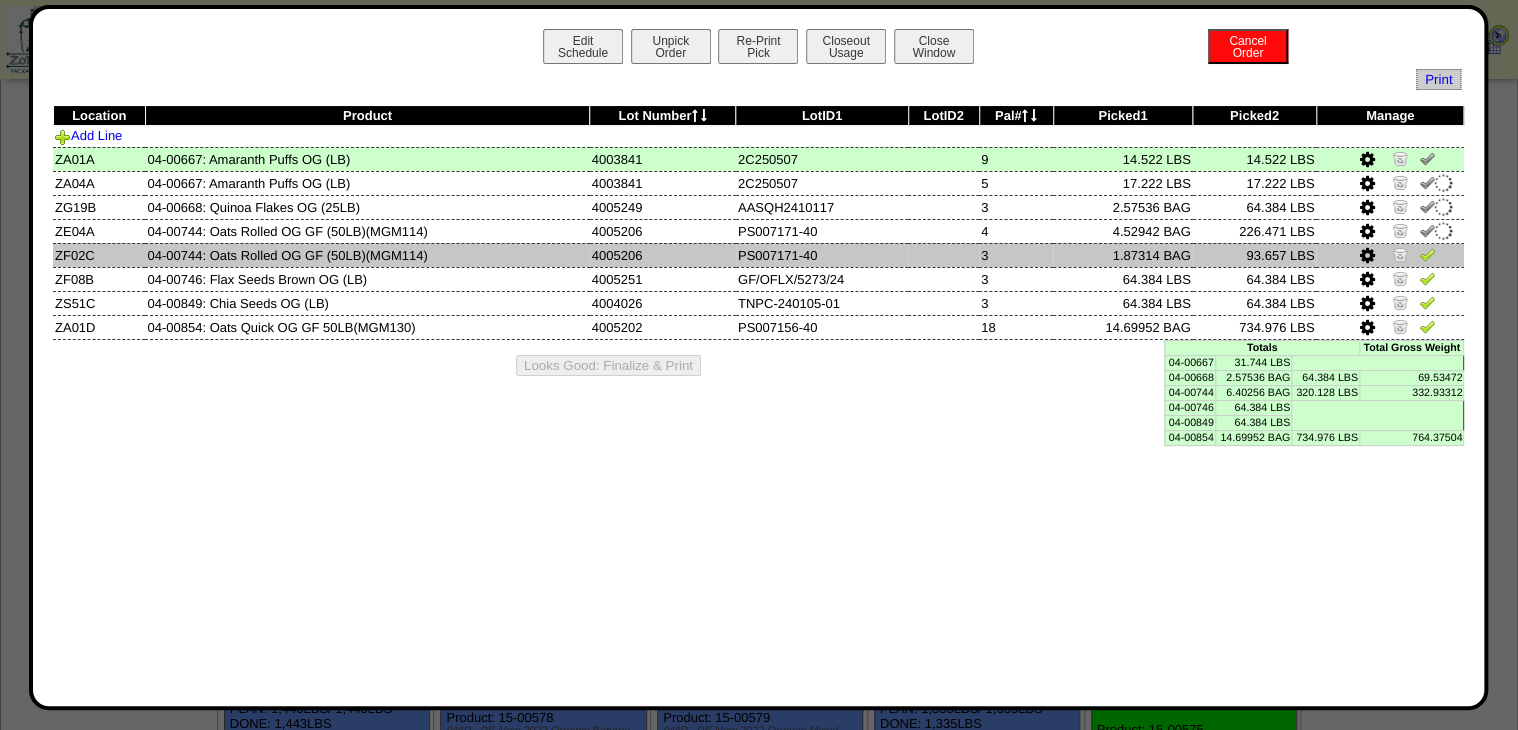 click at bounding box center (1427, 254) 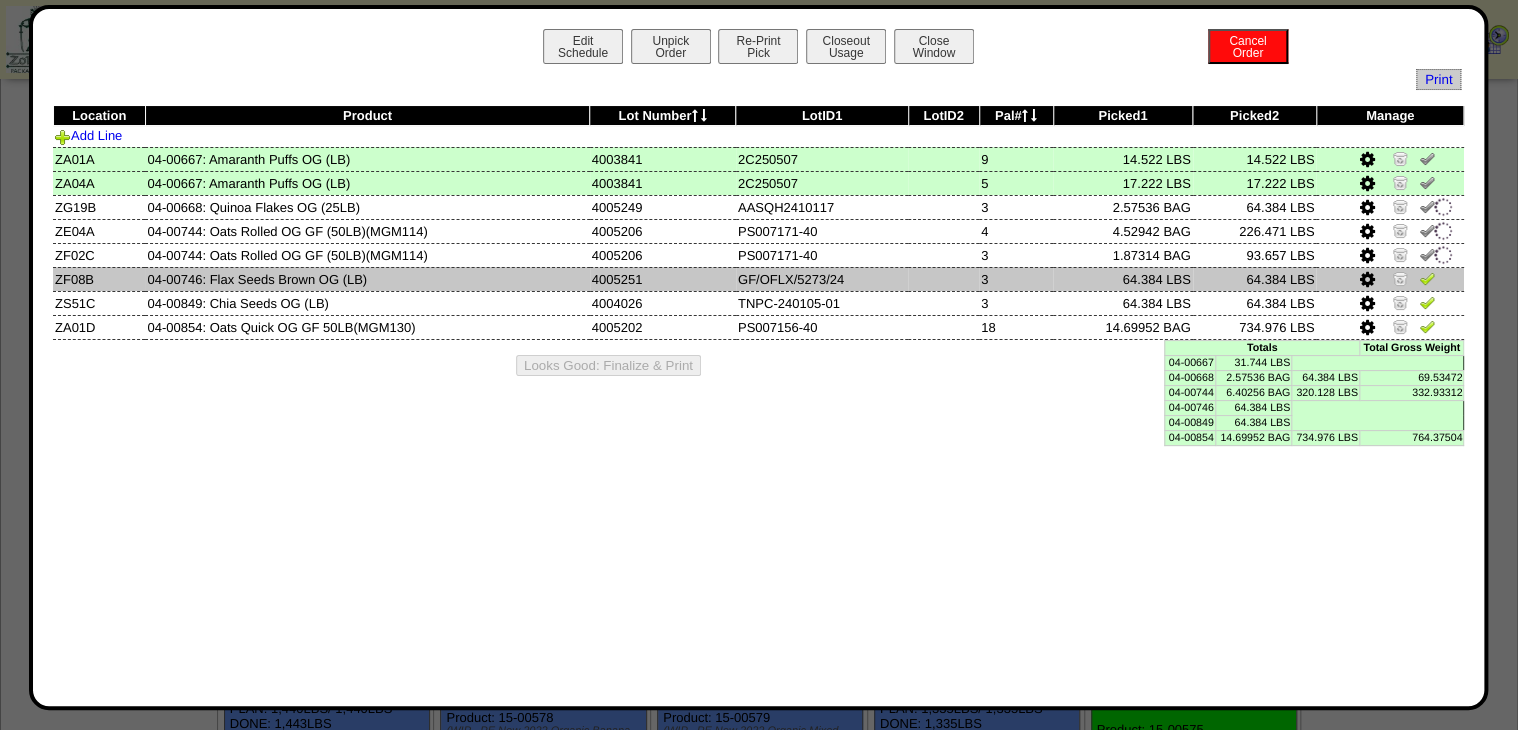 click at bounding box center [1427, 278] 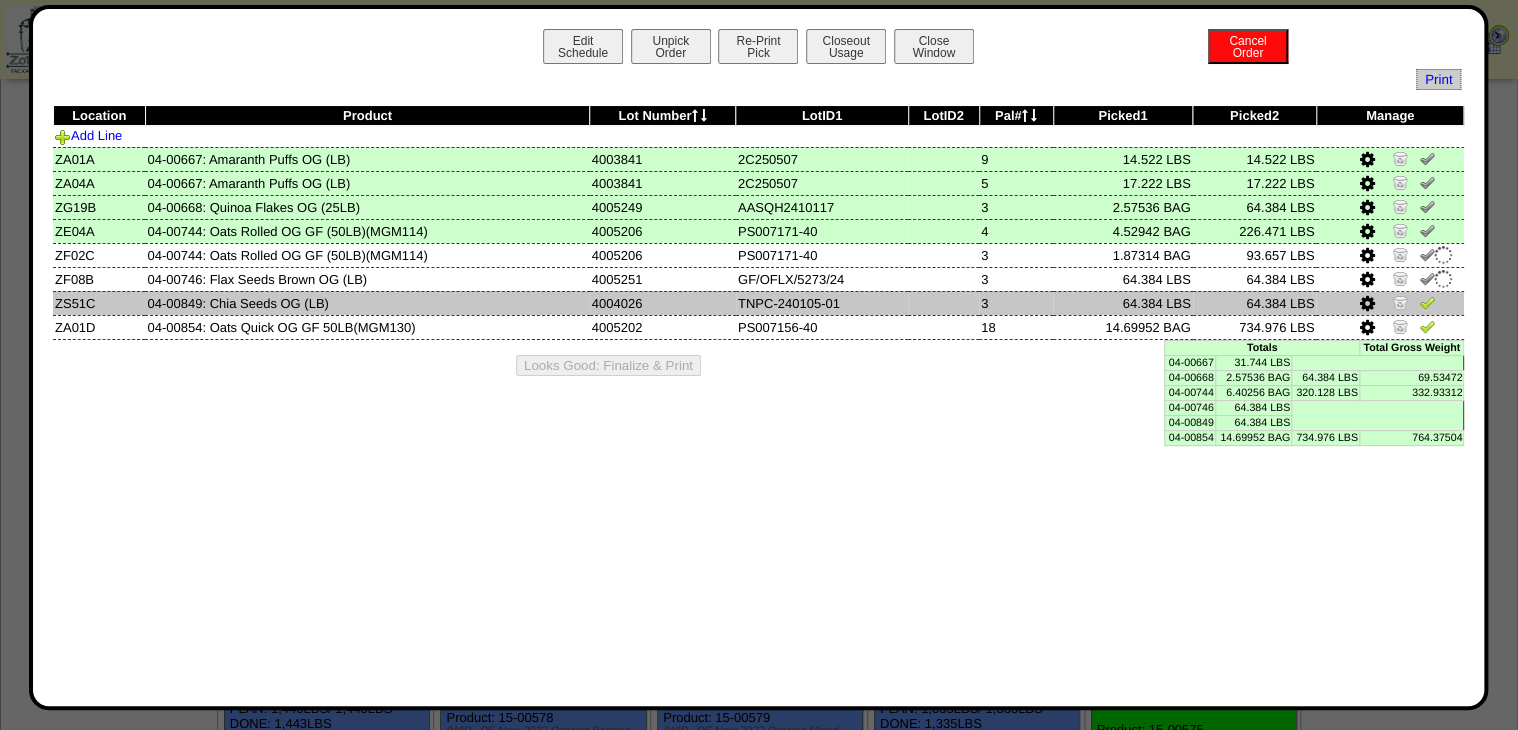 click at bounding box center [1427, 302] 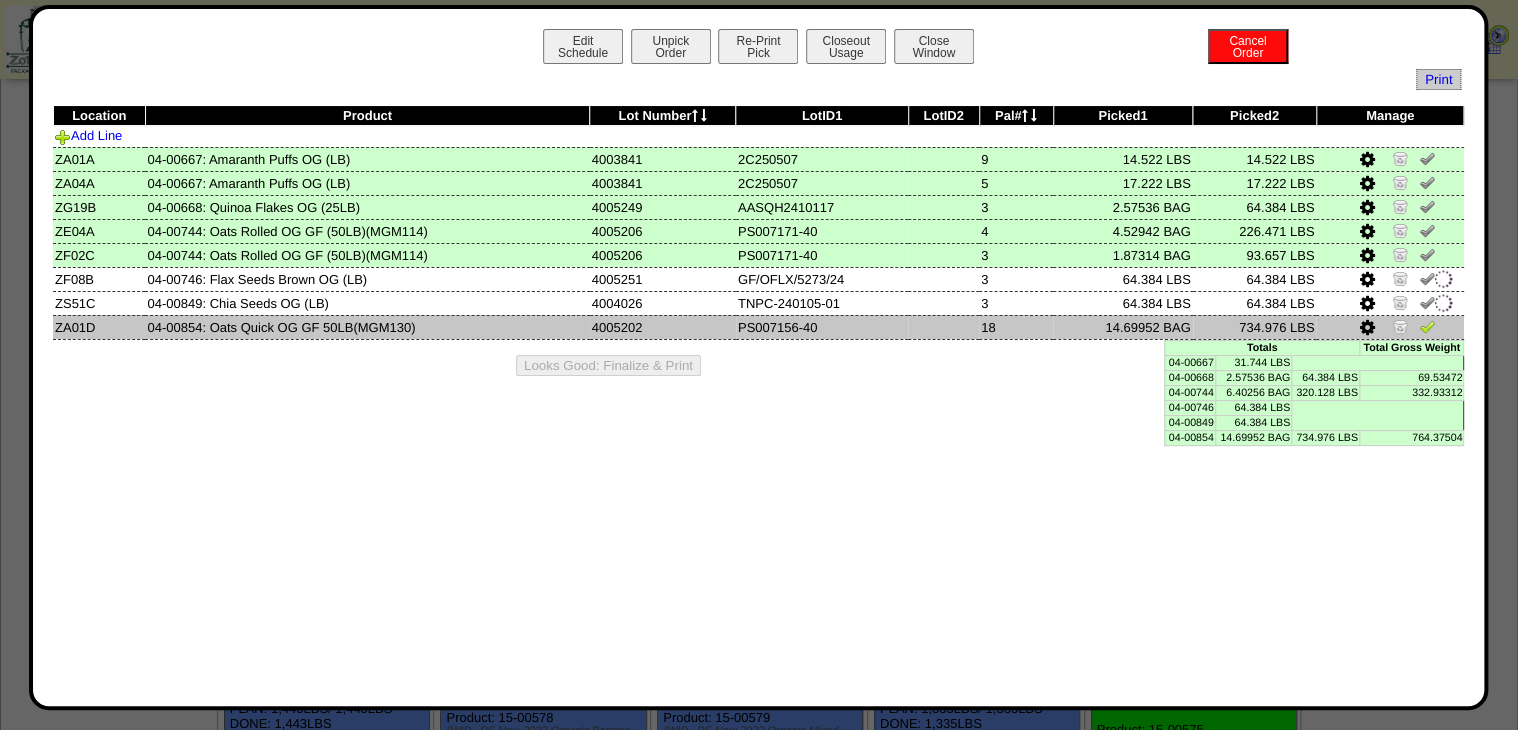 click at bounding box center (1390, 327) 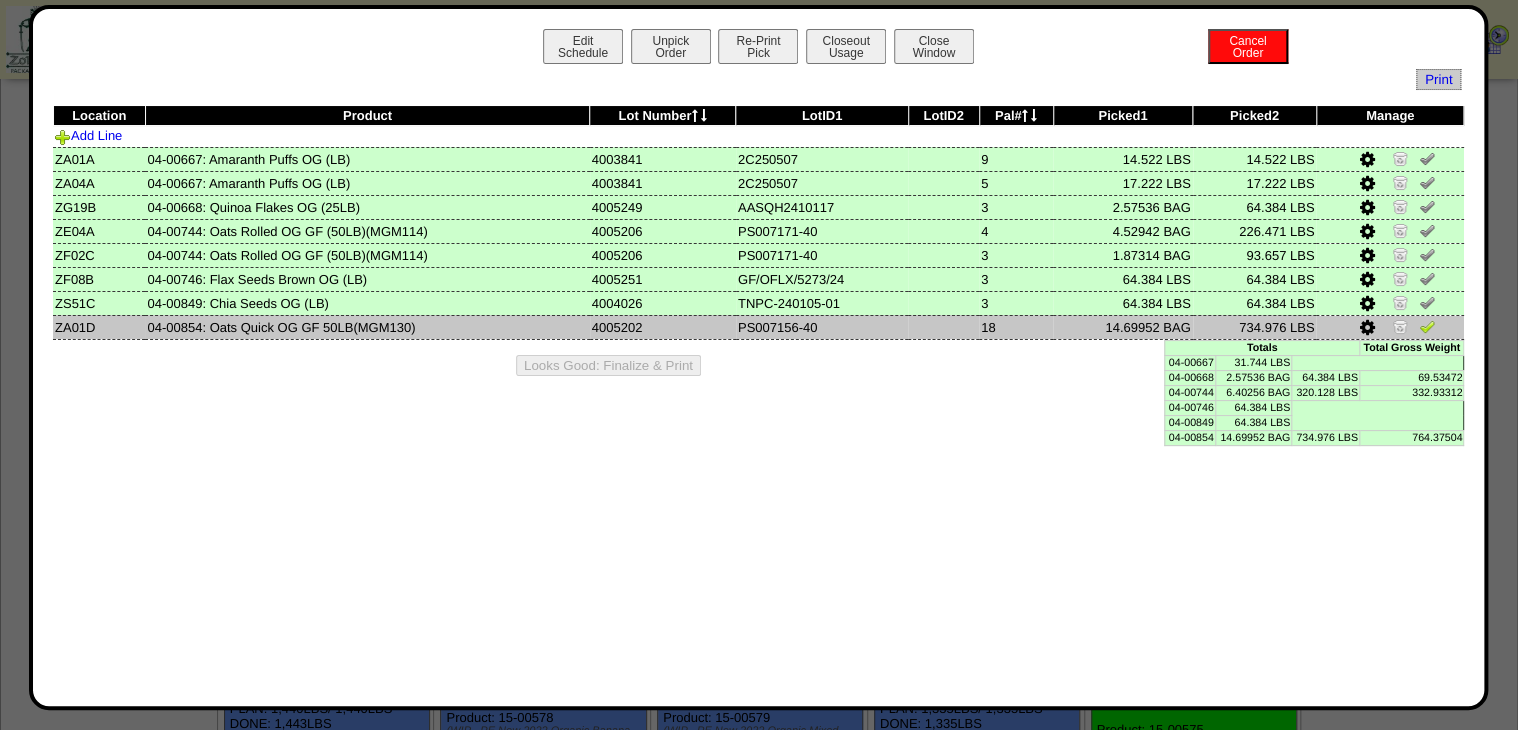 click at bounding box center (1427, 326) 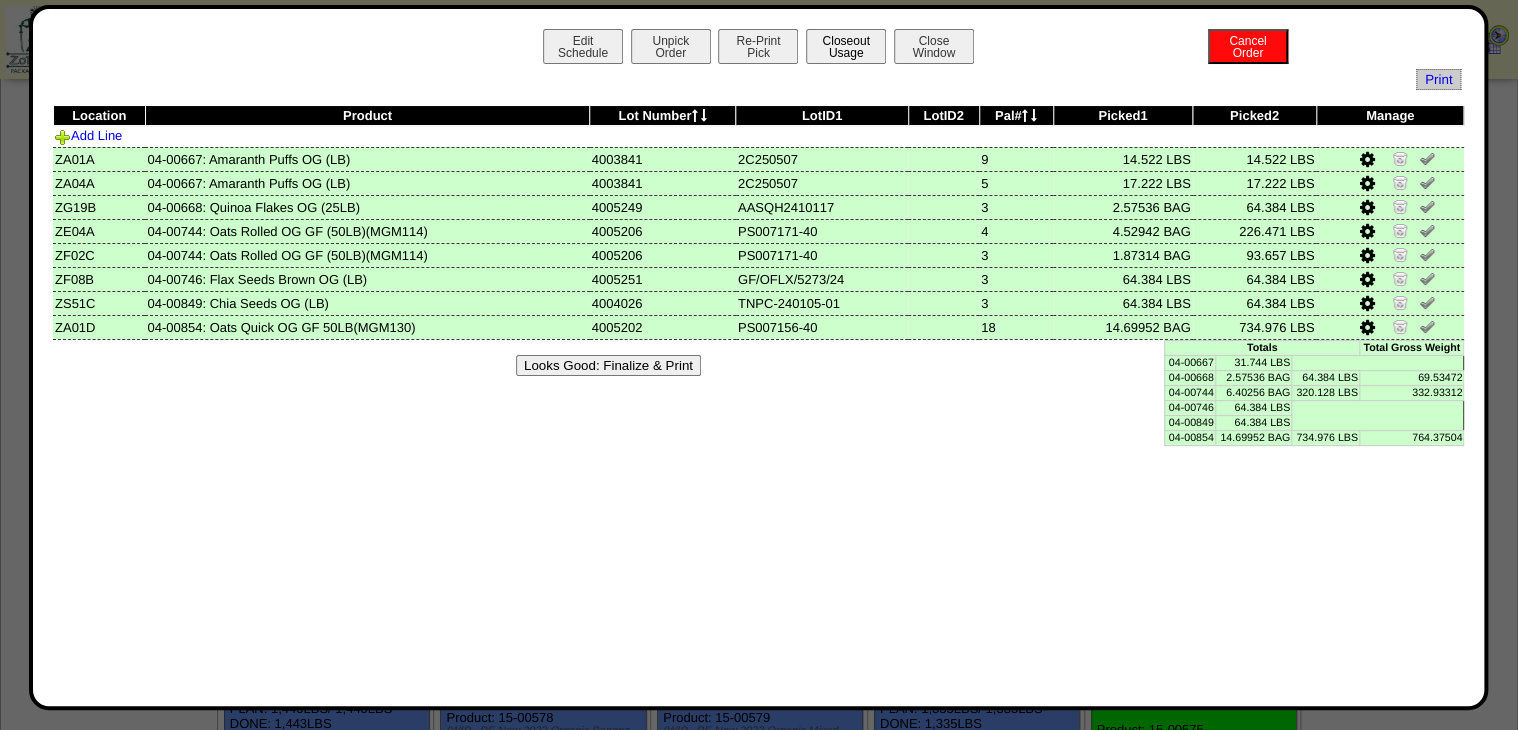 click on "Closeout Usage" at bounding box center [846, 46] 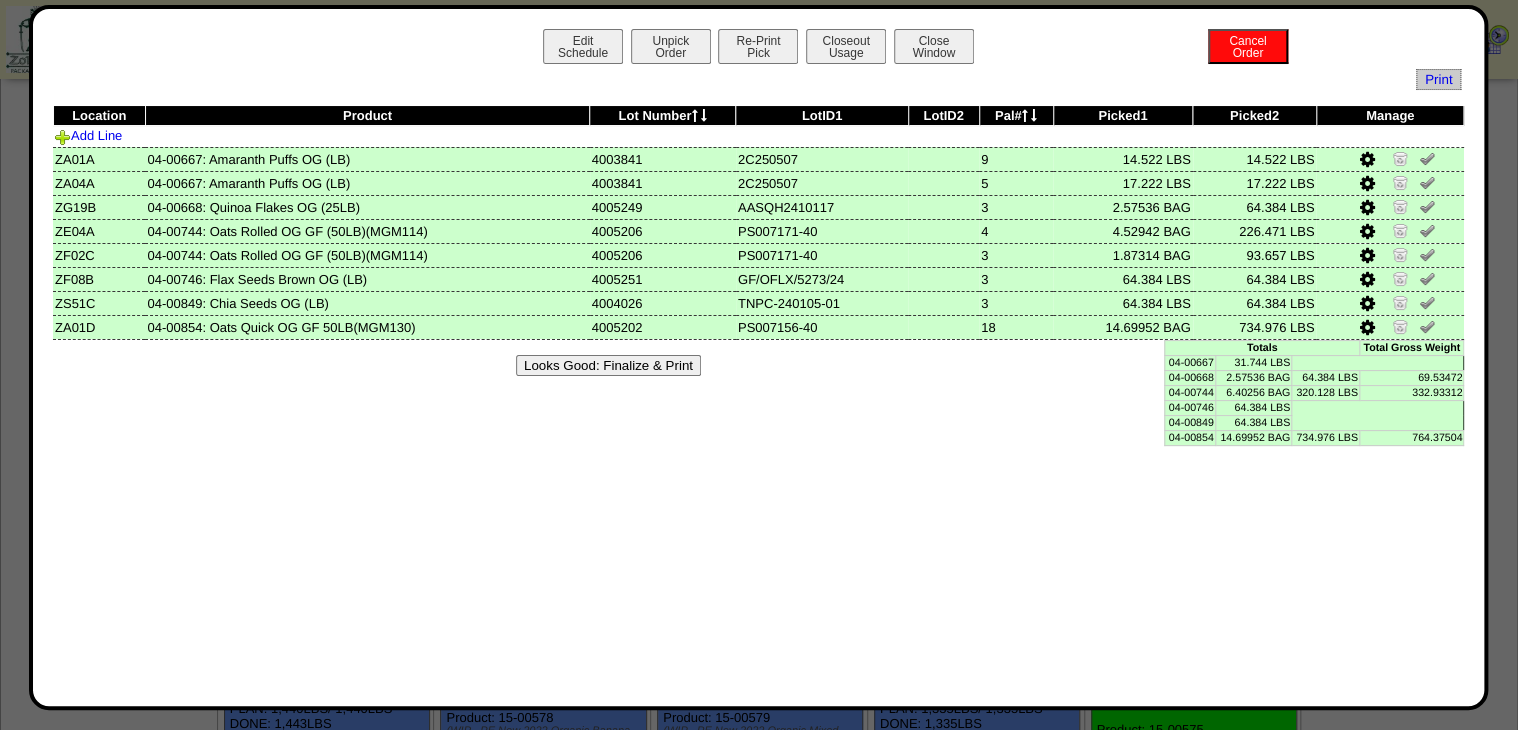click on "Looks Good: Finalize & Print" at bounding box center (608, 365) 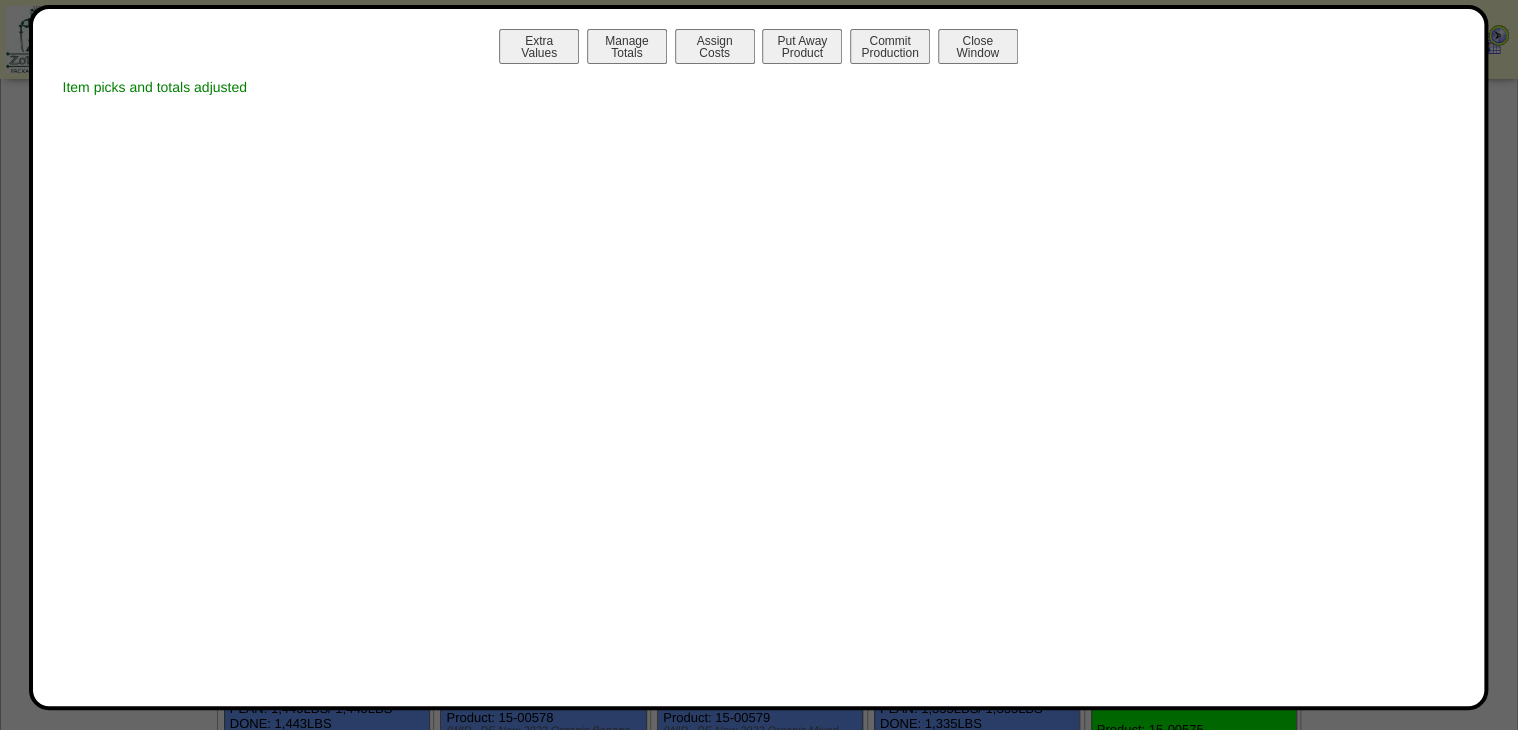 click on "Manage Totals" at bounding box center [627, 46] 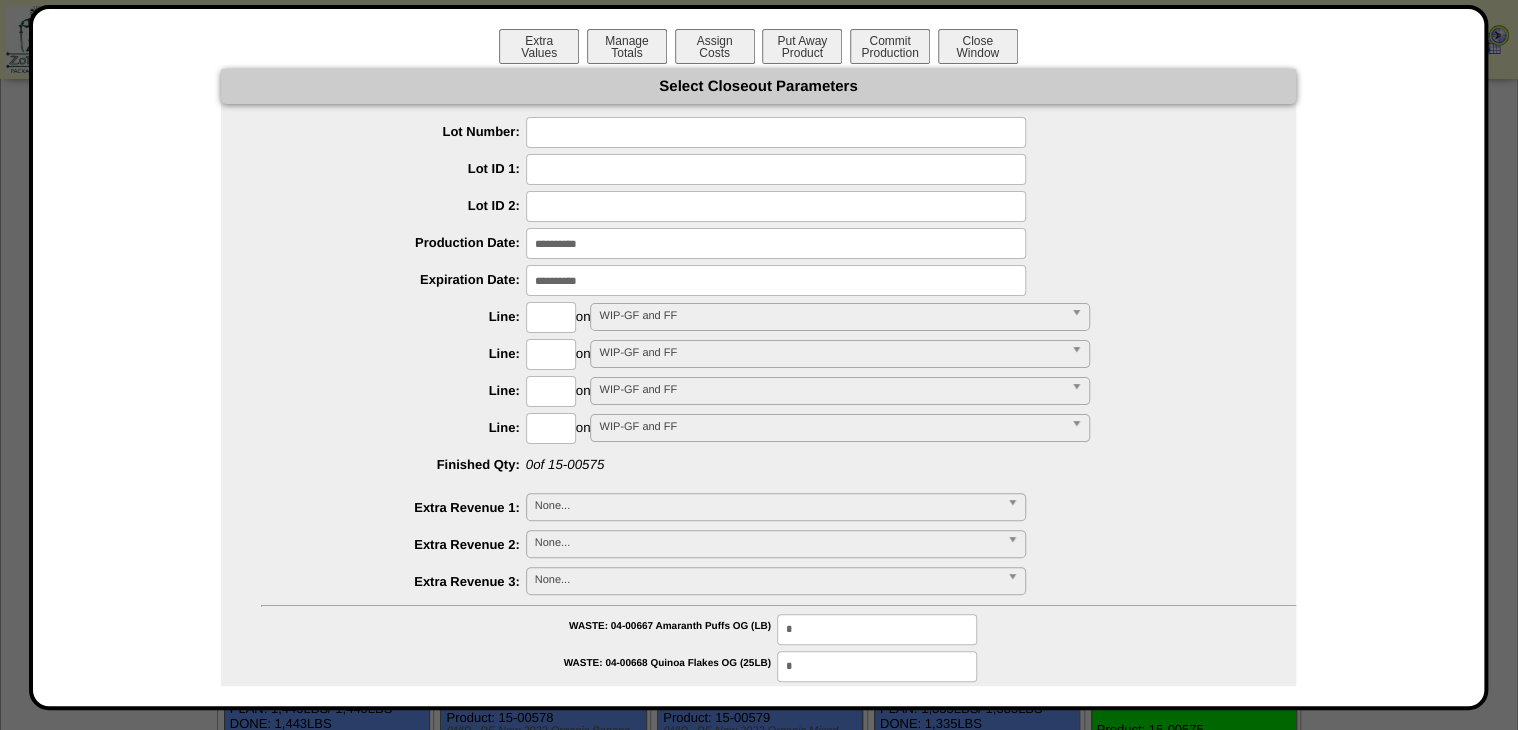 click at bounding box center [776, 132] 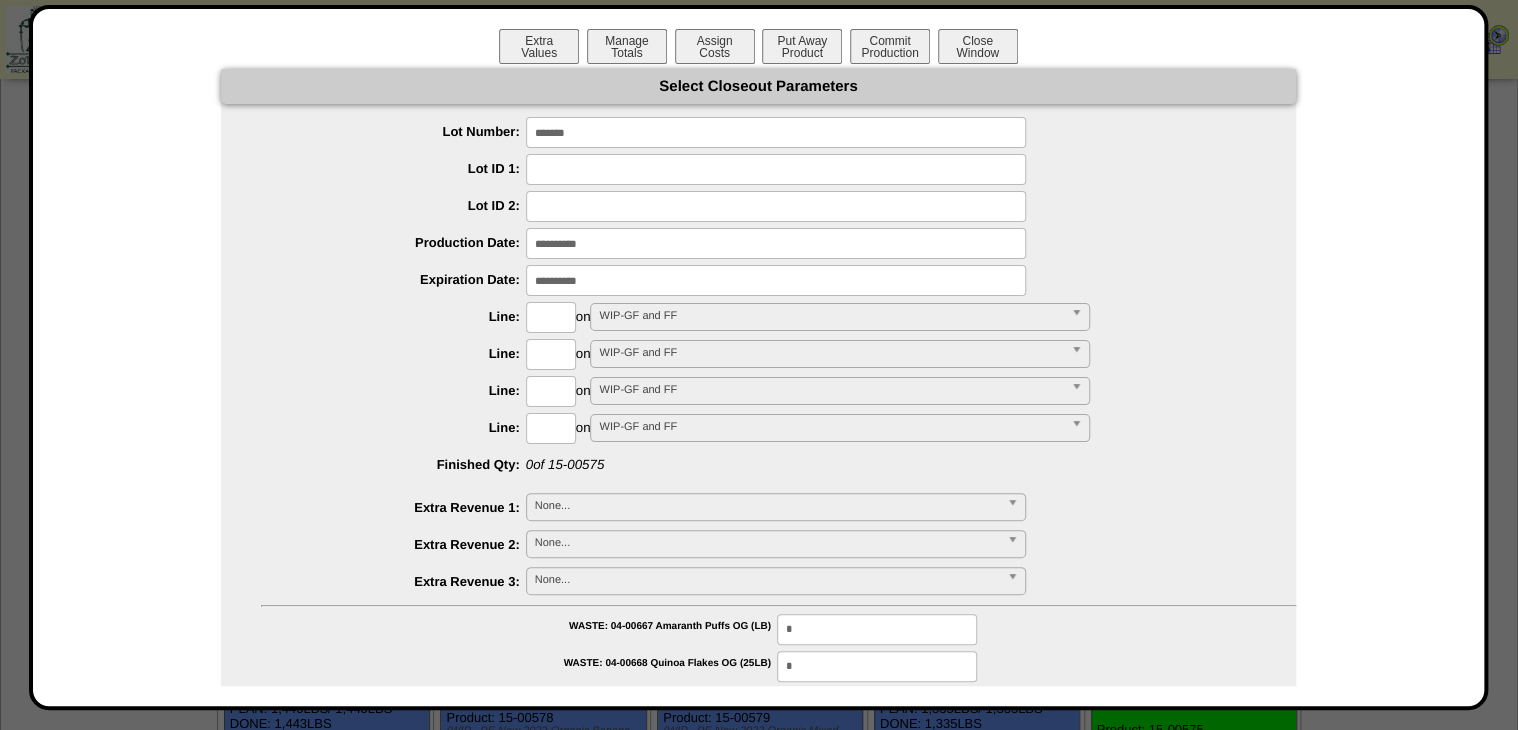 type on "*******" 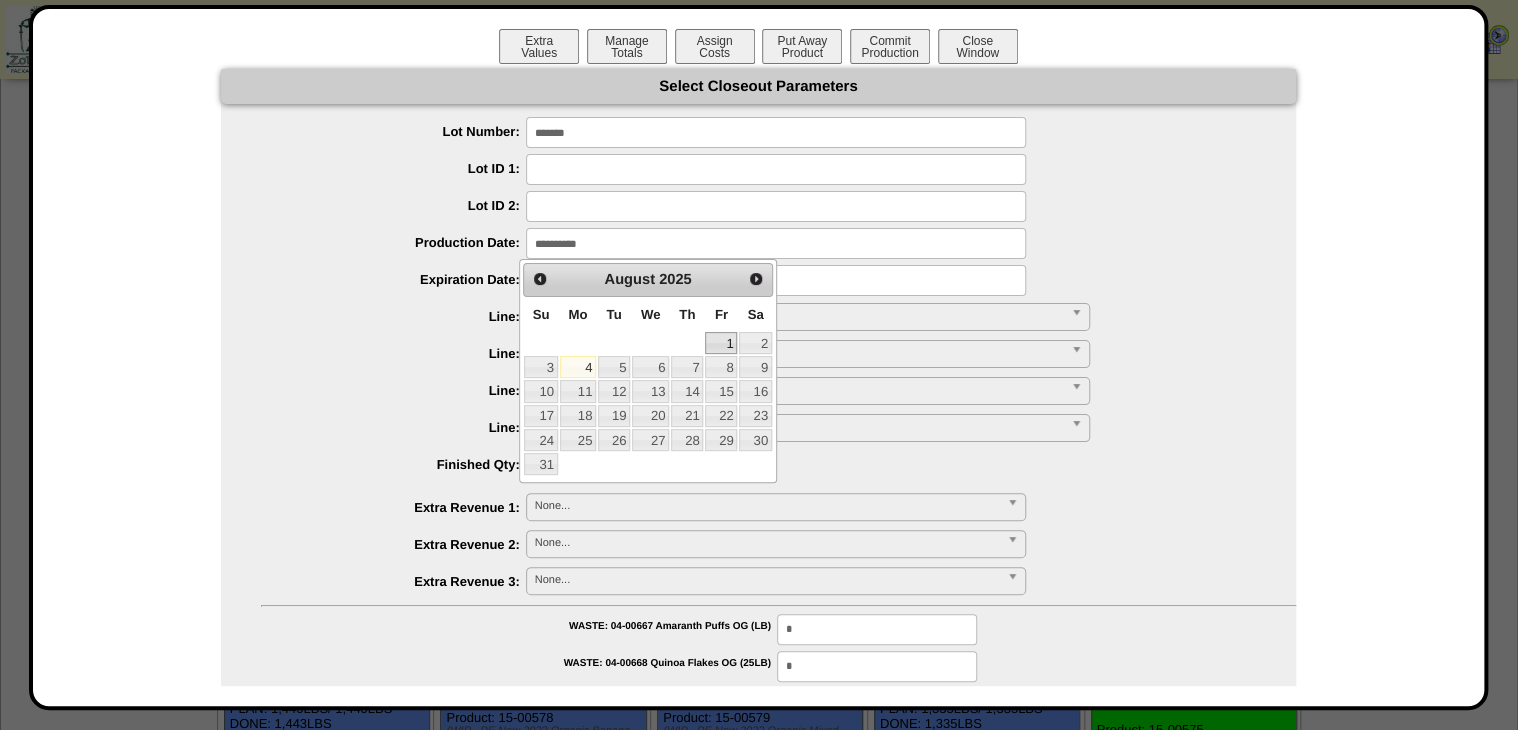 click on "1" at bounding box center (721, 343) 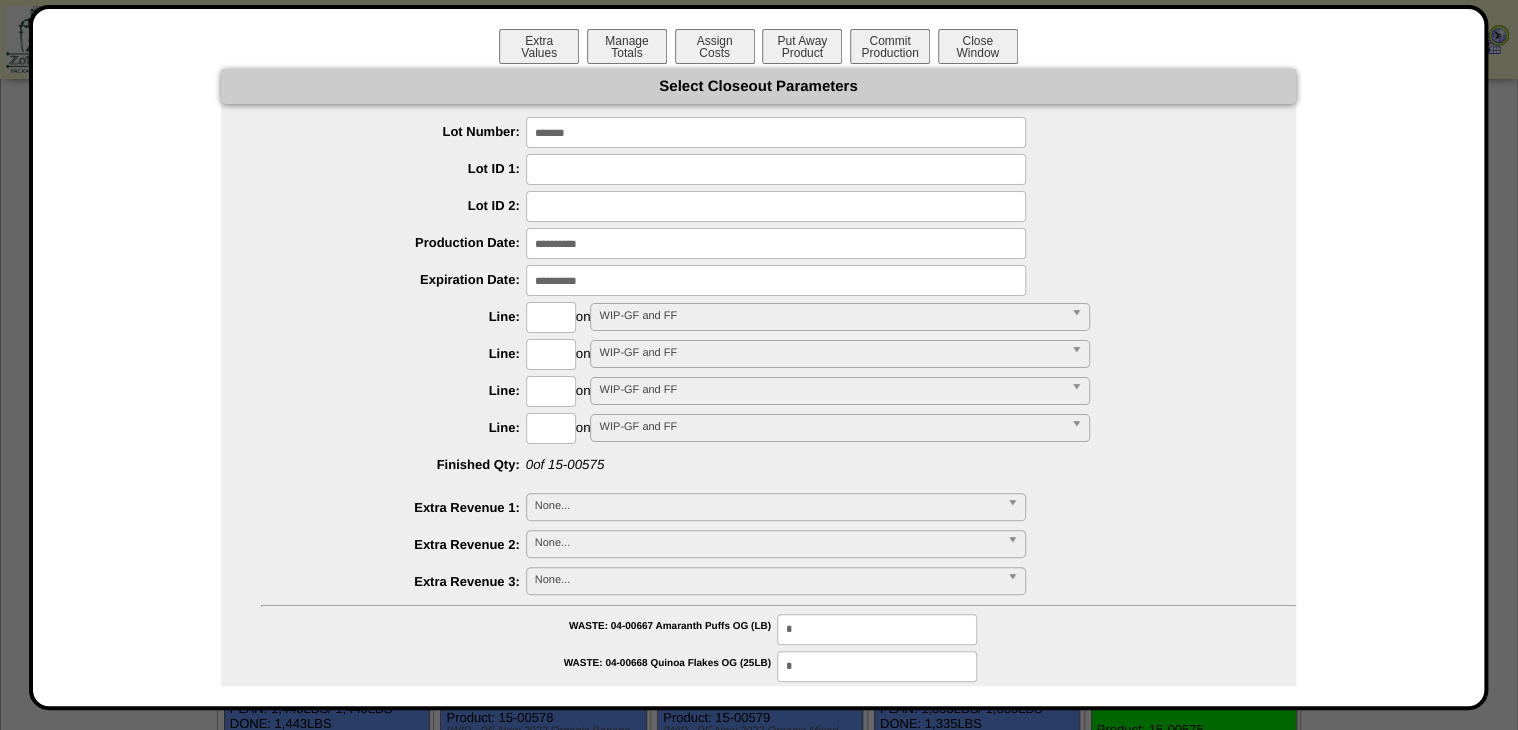 click at bounding box center [776, 280] 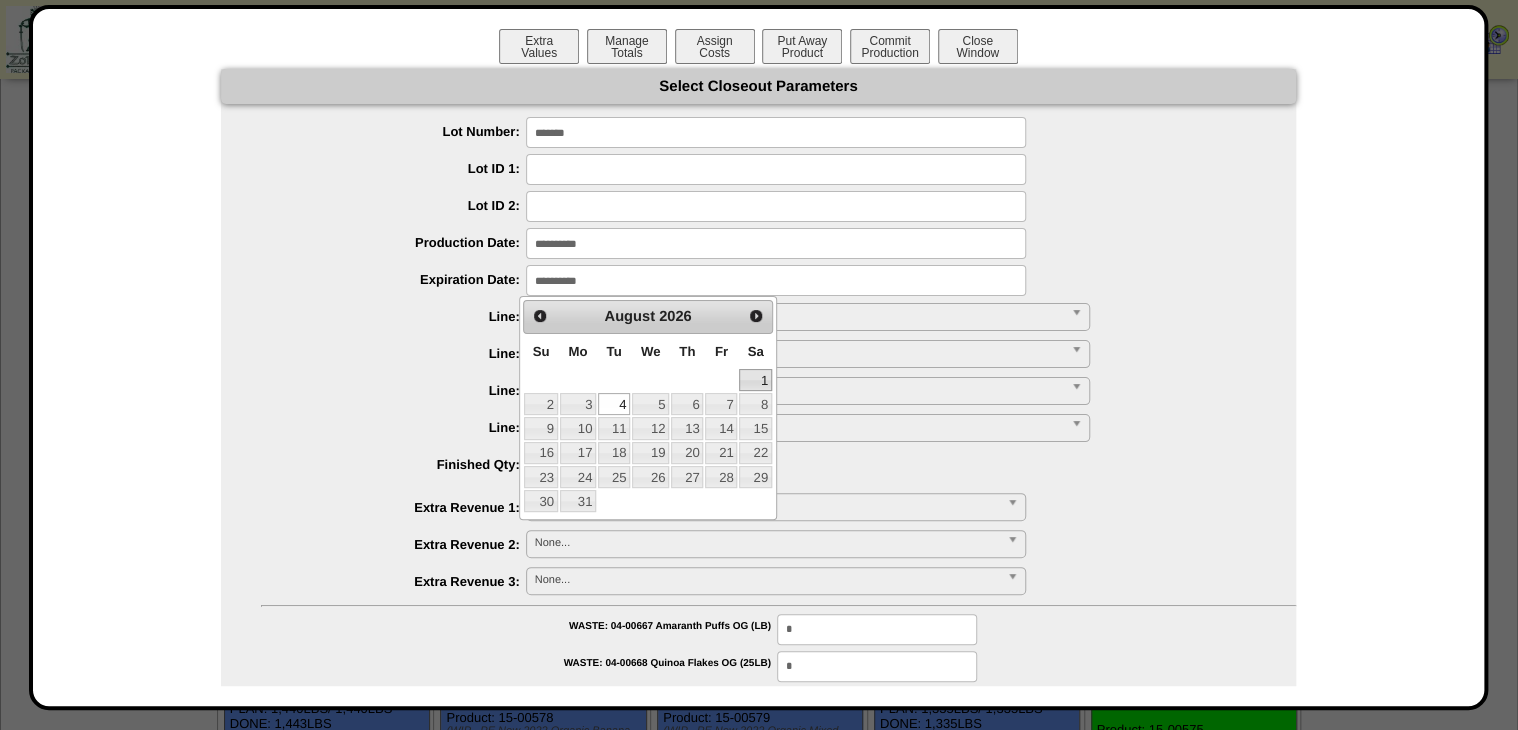 click on "1" at bounding box center [755, 380] 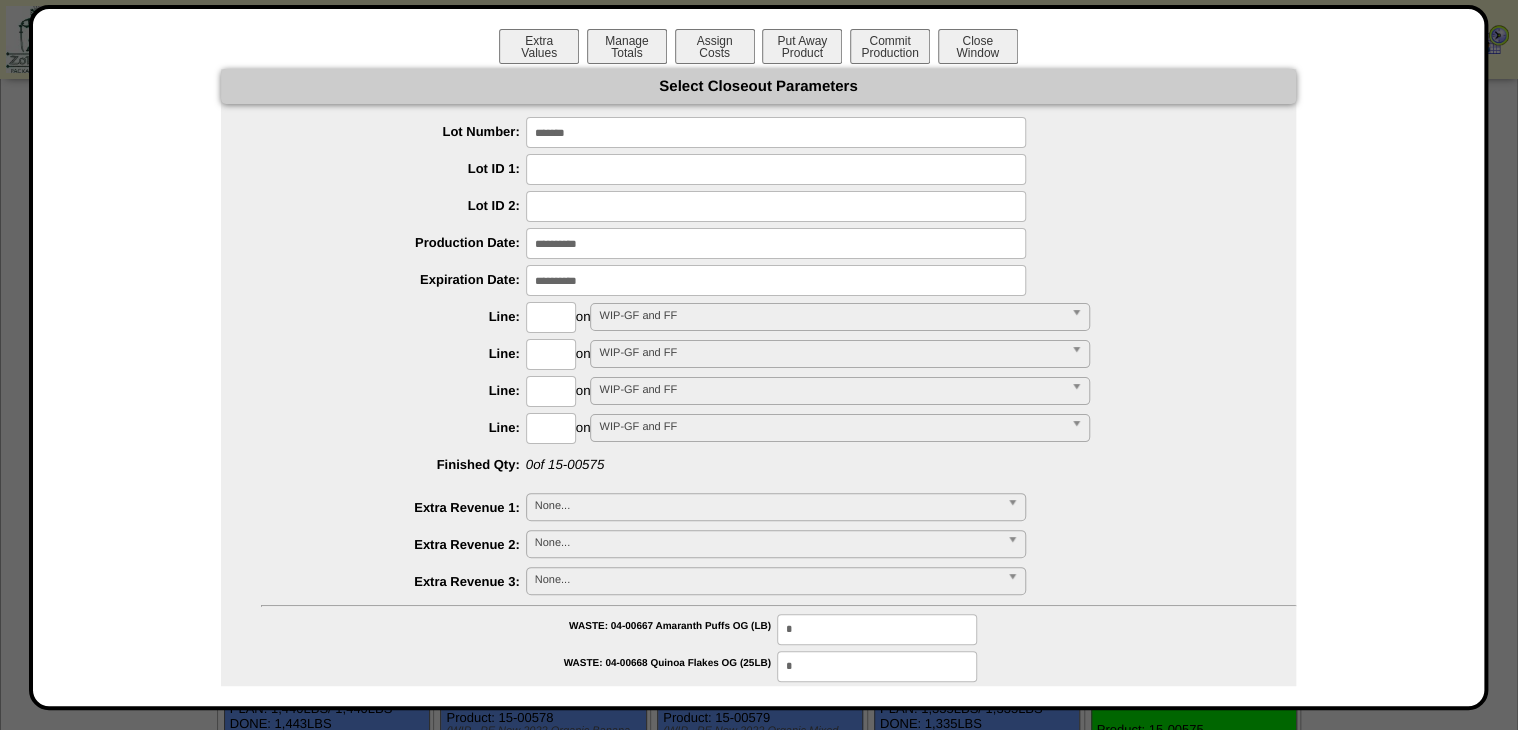 click at bounding box center (551, 317) 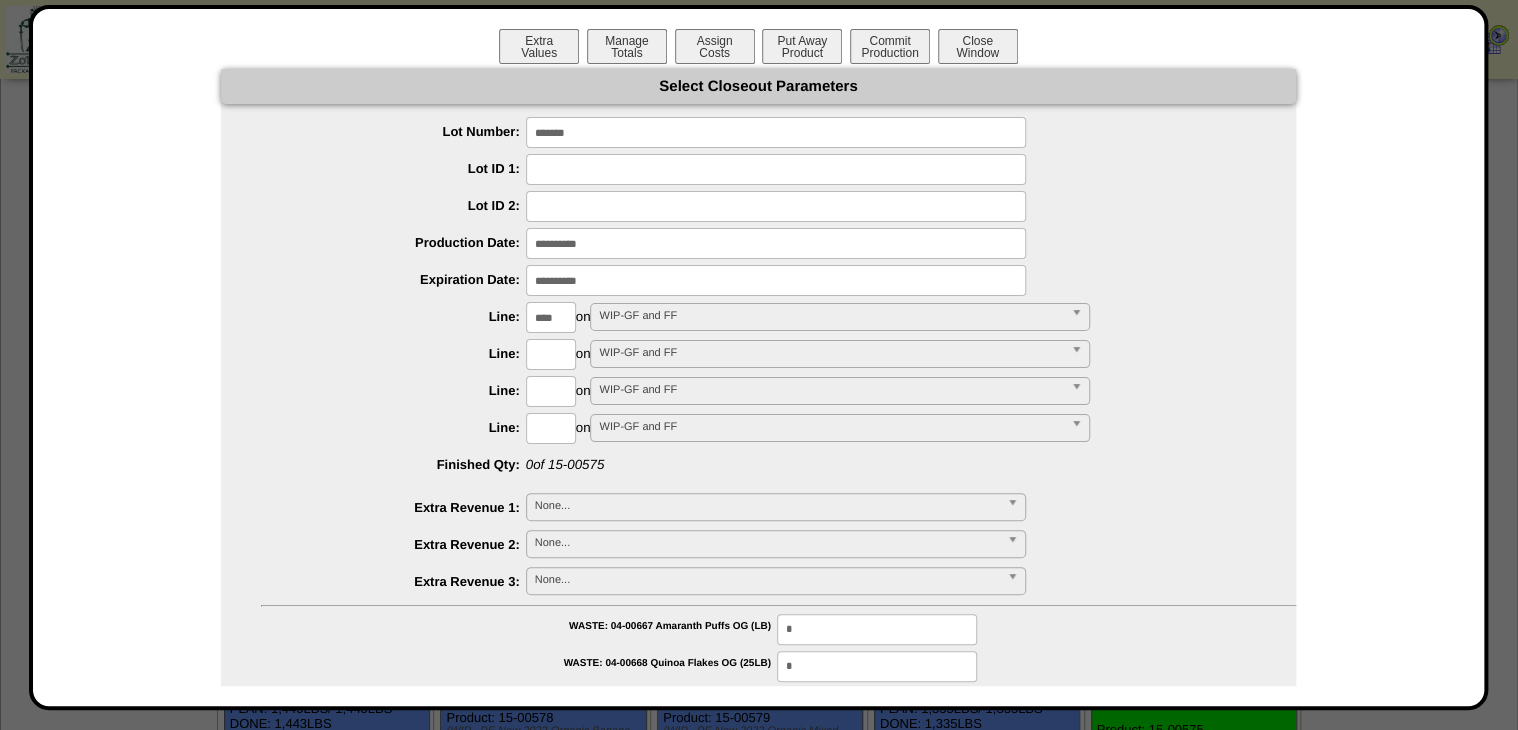 type on "****" 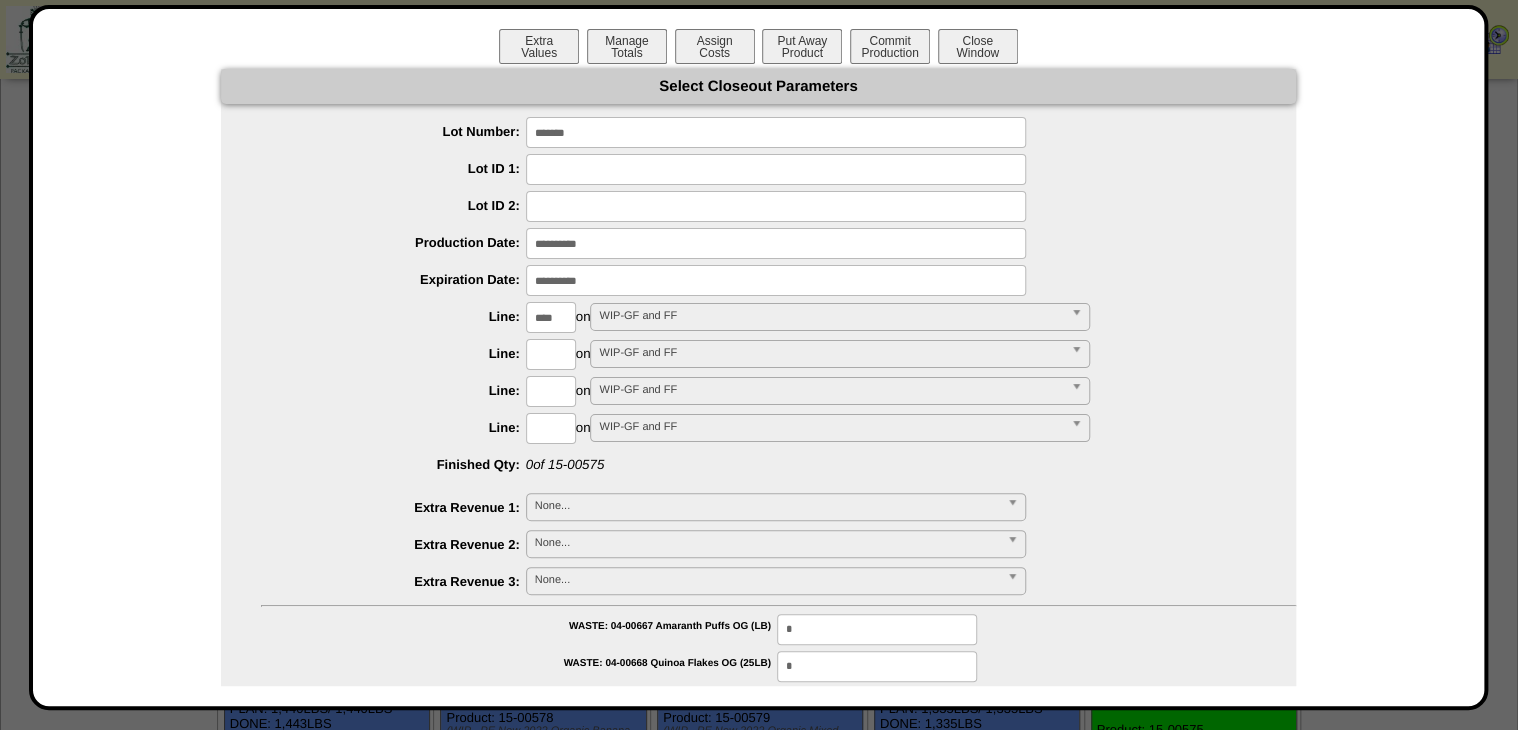 click on "**********" at bounding box center [758, 862] 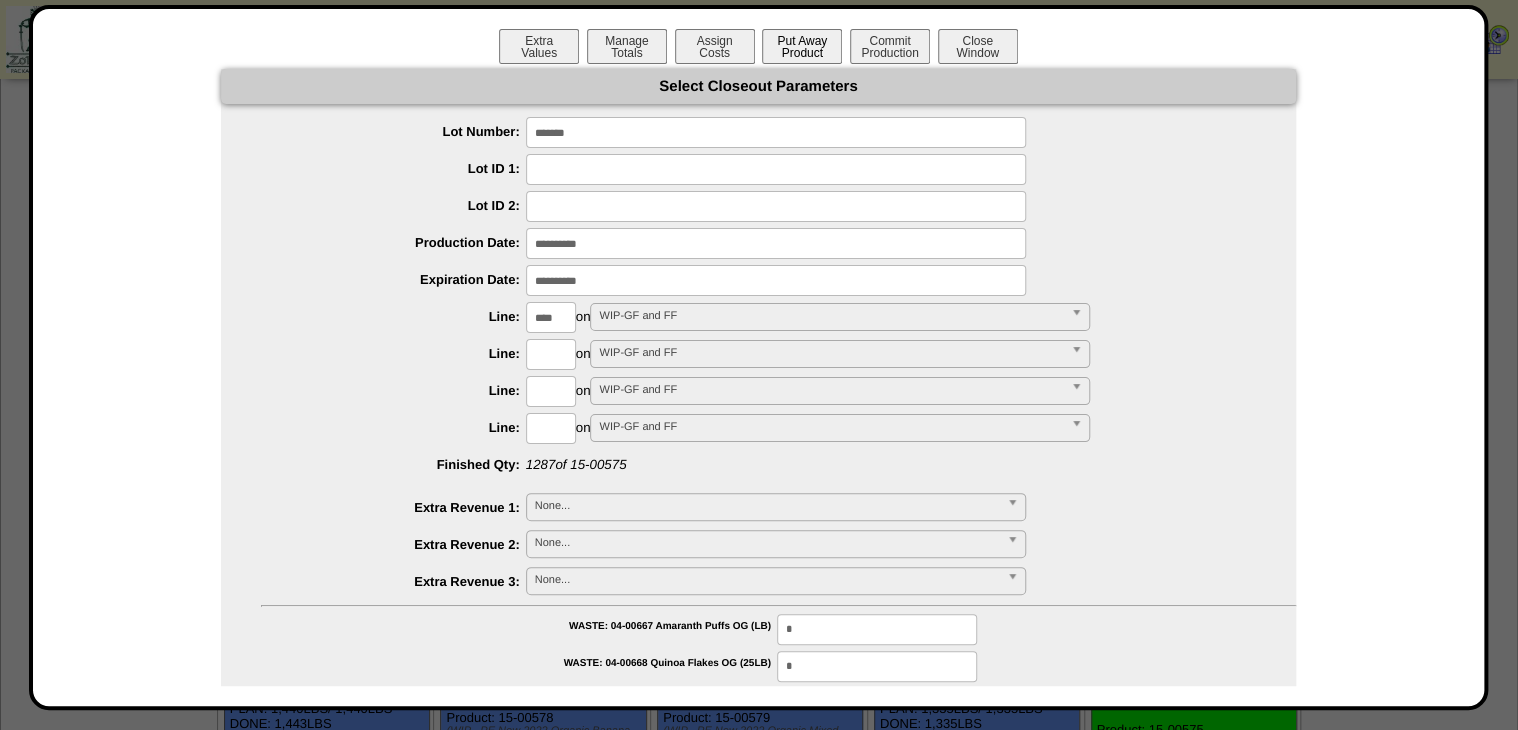 click on "Put Away Product" at bounding box center [802, 46] 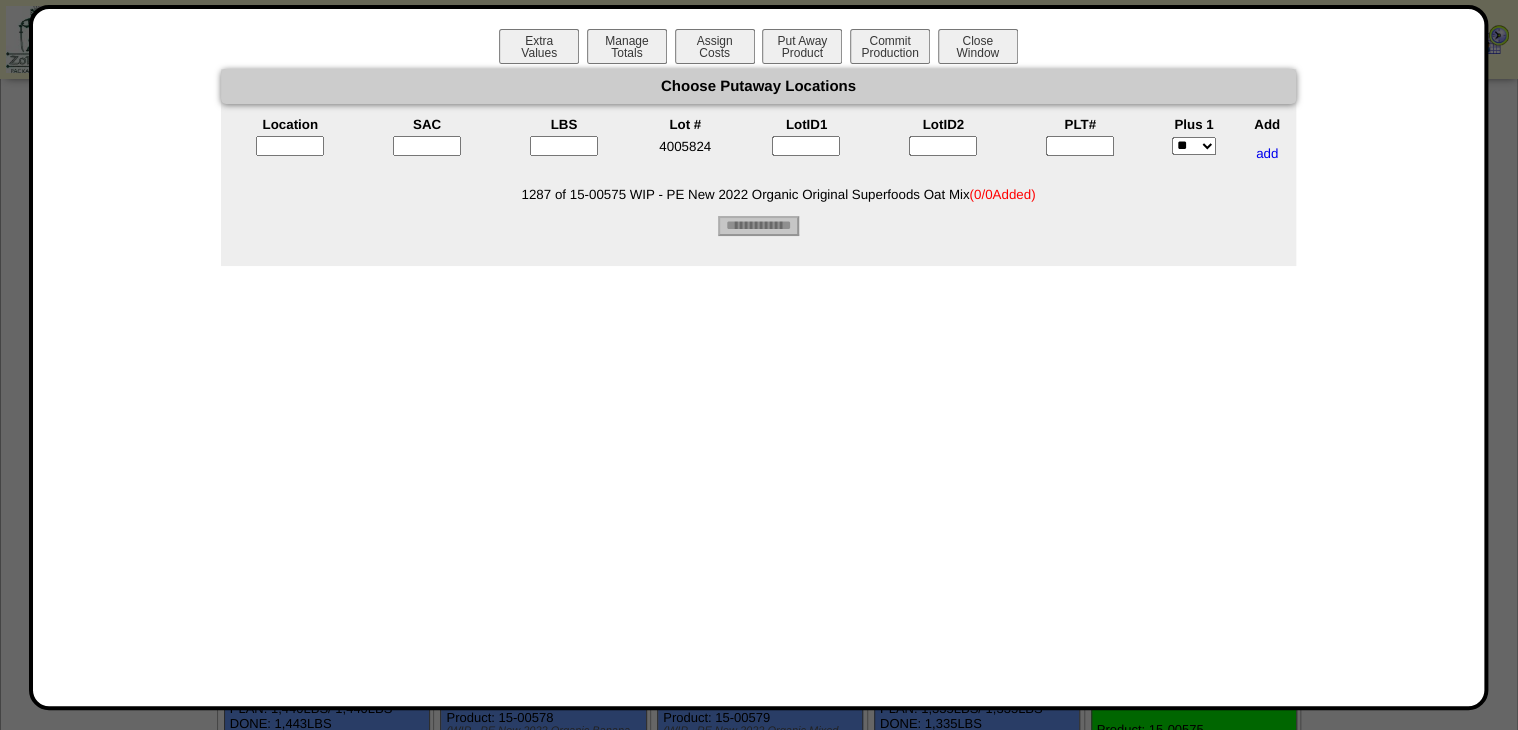 drag, startPoint x: 1205, startPoint y: 140, endPoint x: 1172, endPoint y: 143, distance: 33.13608 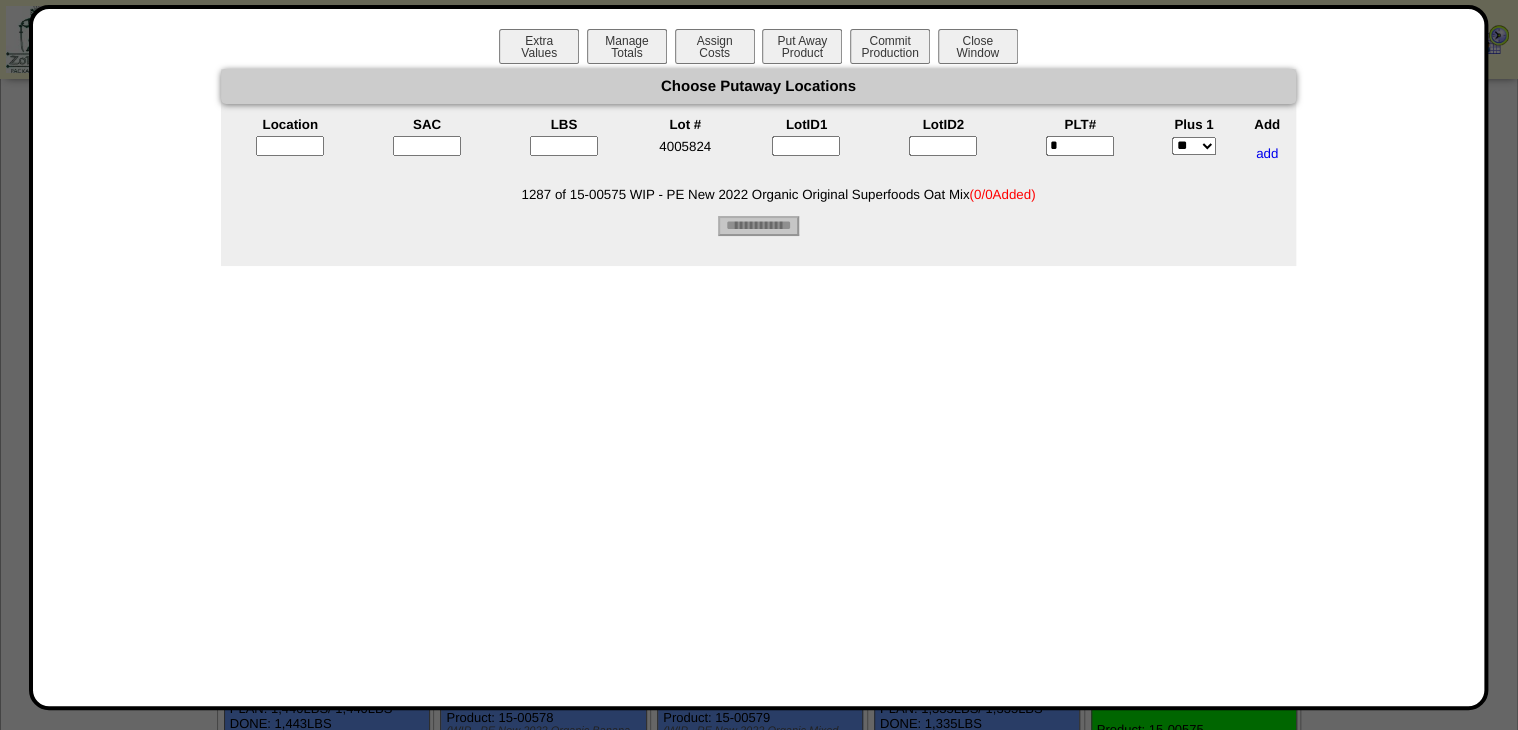 type on "*" 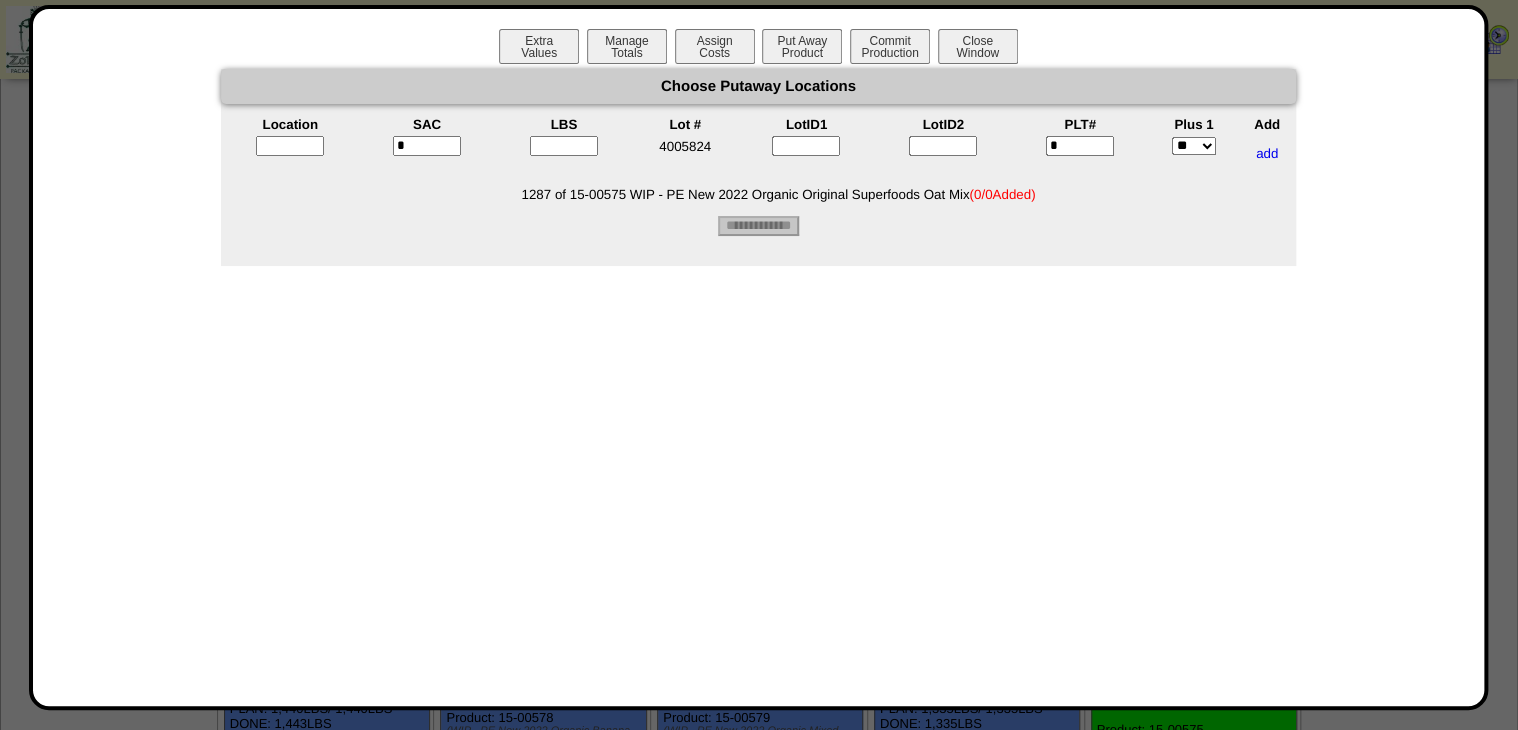 type on "*" 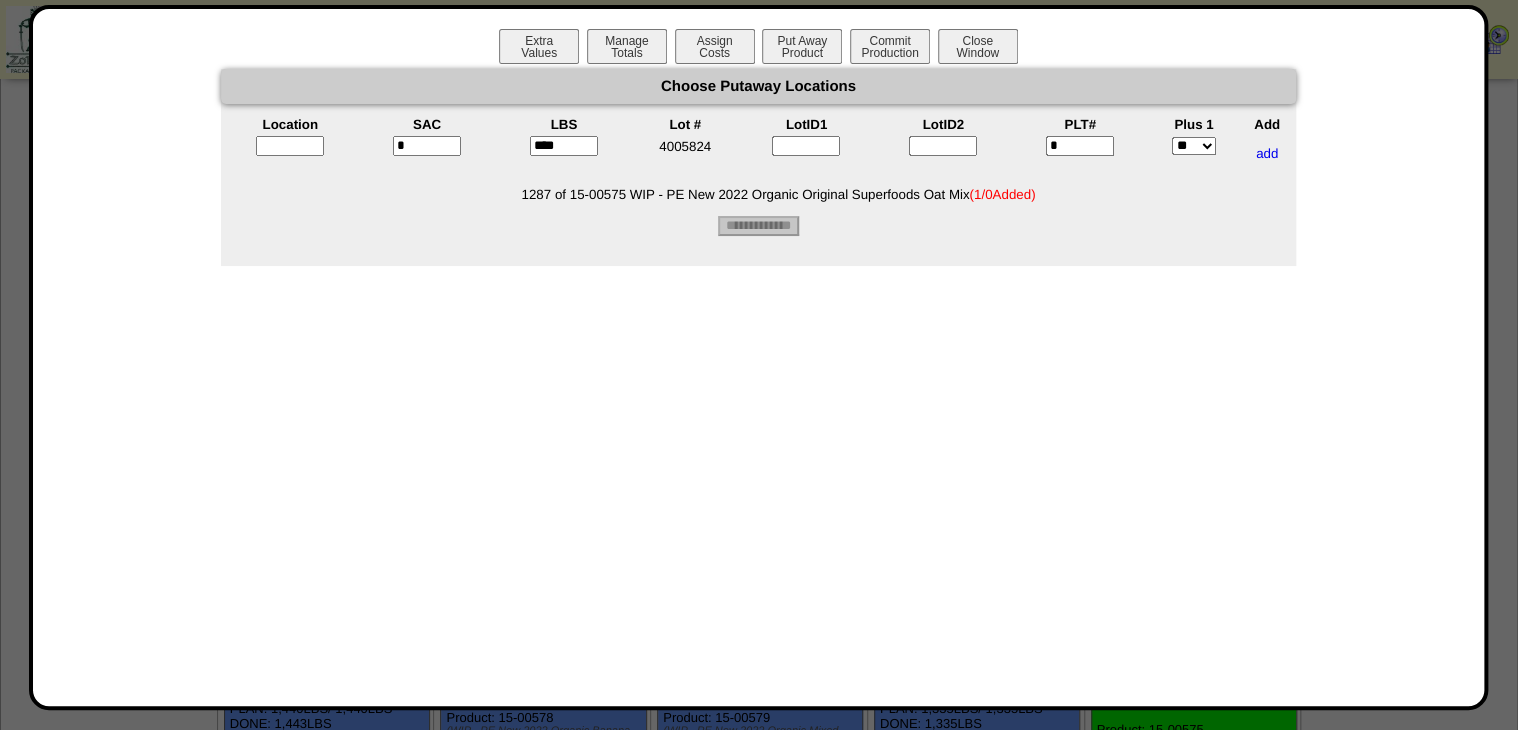 type on "****" 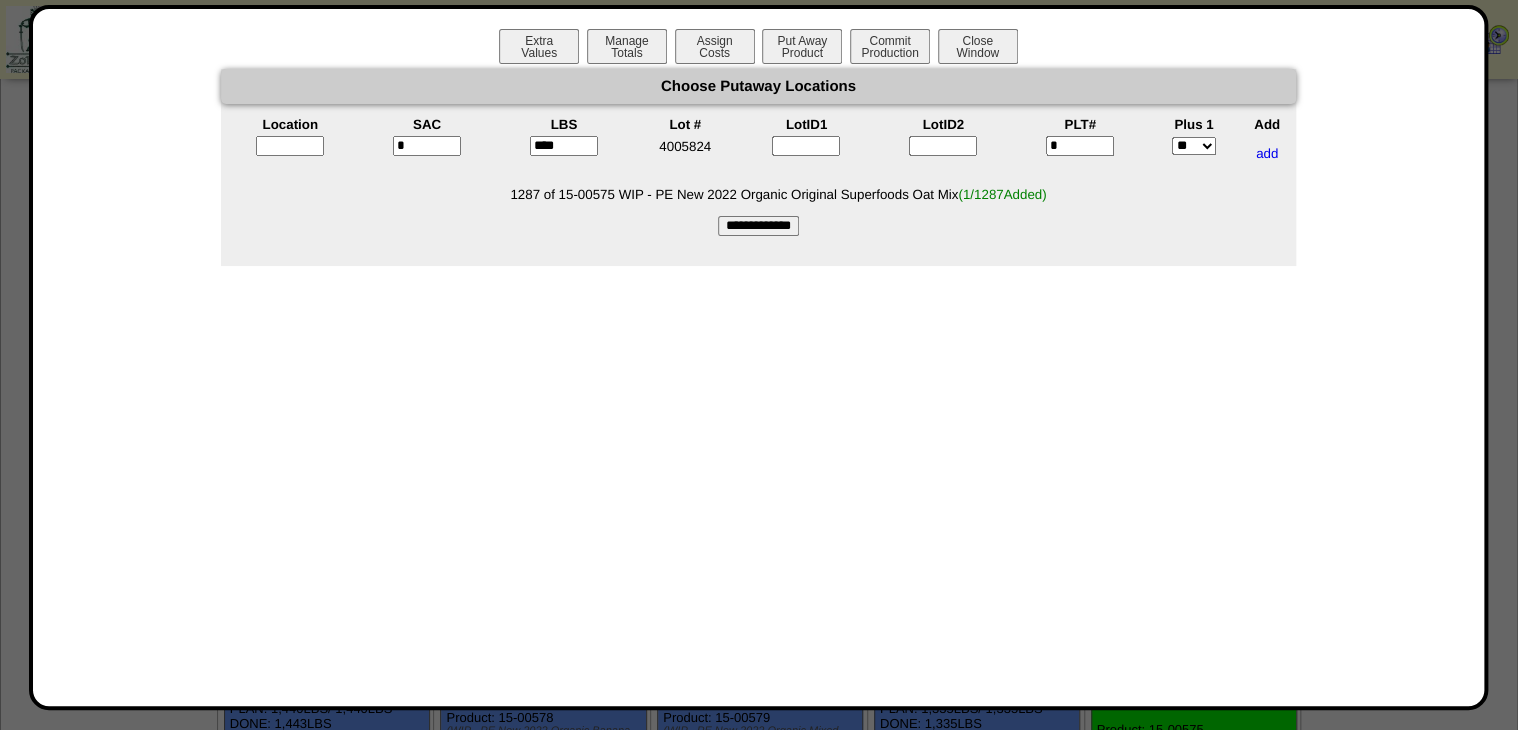 click on "1287                of 15-00575 WIP - PE New 2022 Organic Original Superfoods Oat Mix                 ( 1/1287  Added)" at bounding box center [778, 194] 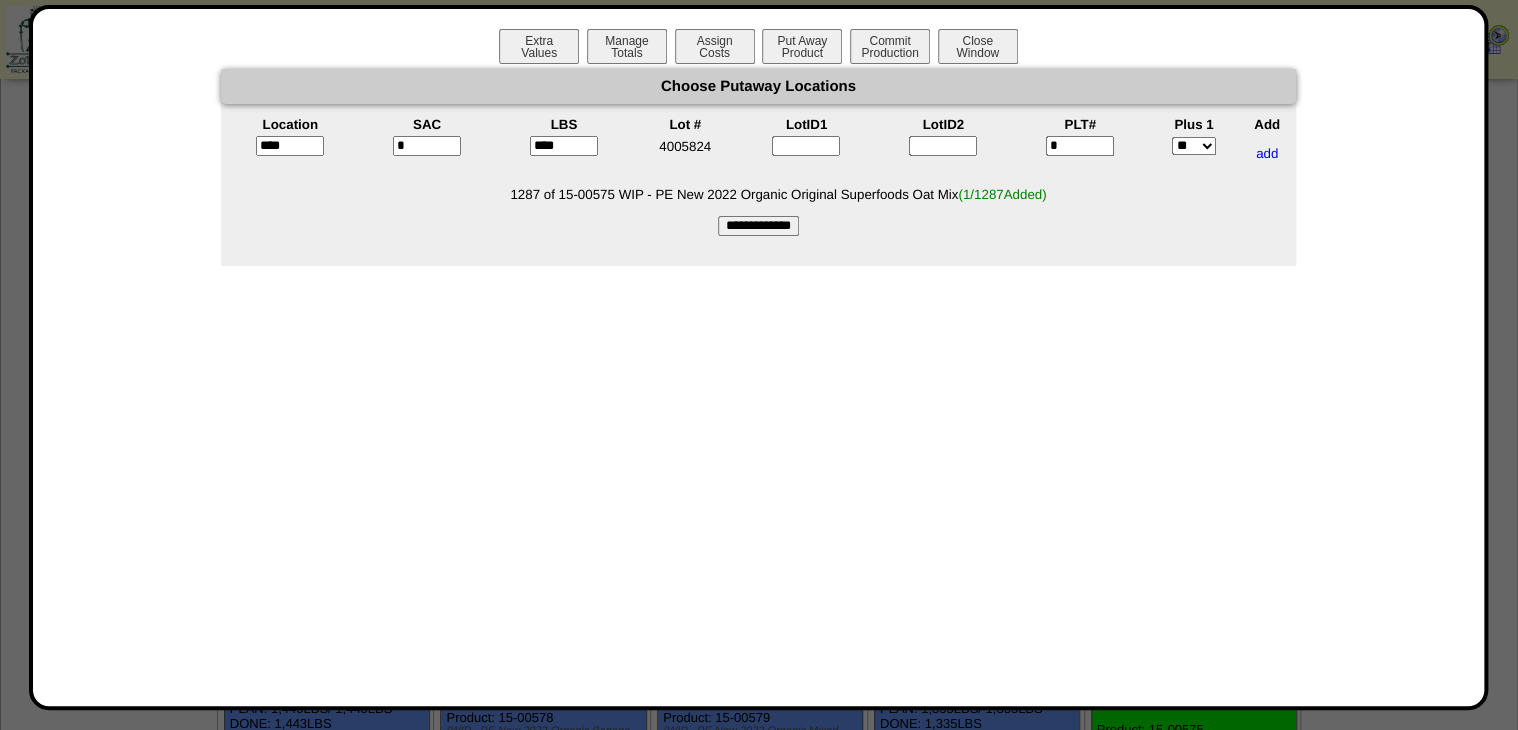type on "*****" 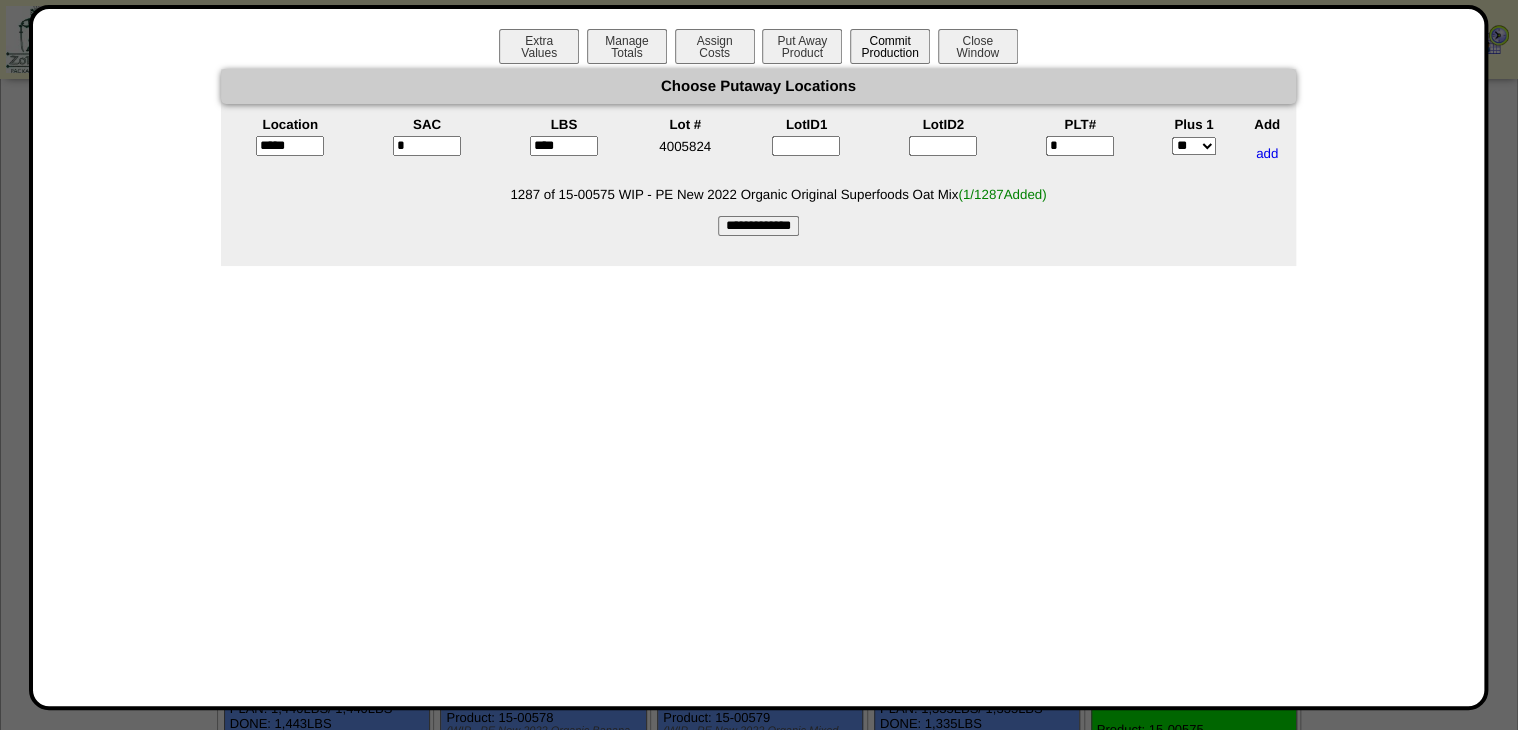 click on "**********" at bounding box center [758, 226] 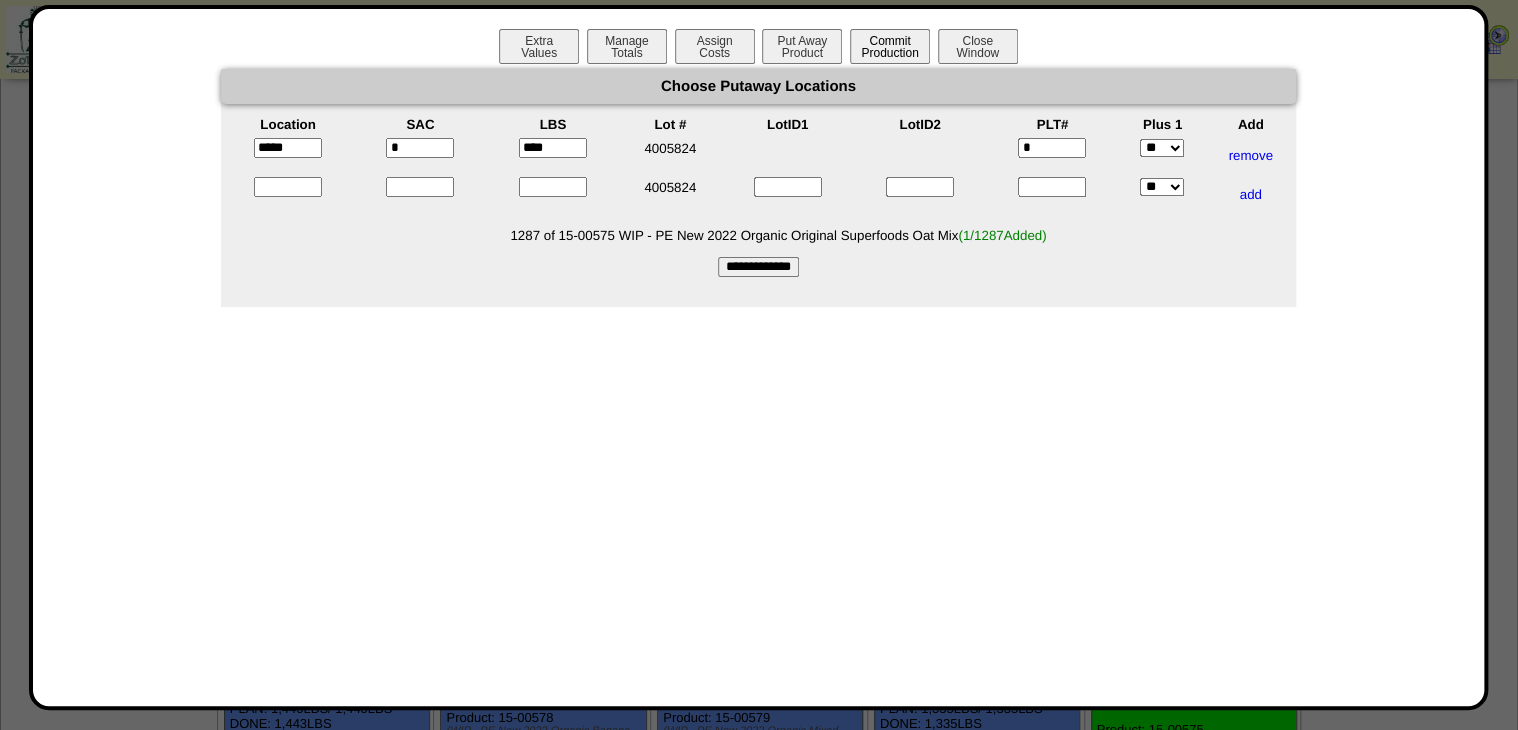 click on "Commit Production" at bounding box center [890, 46] 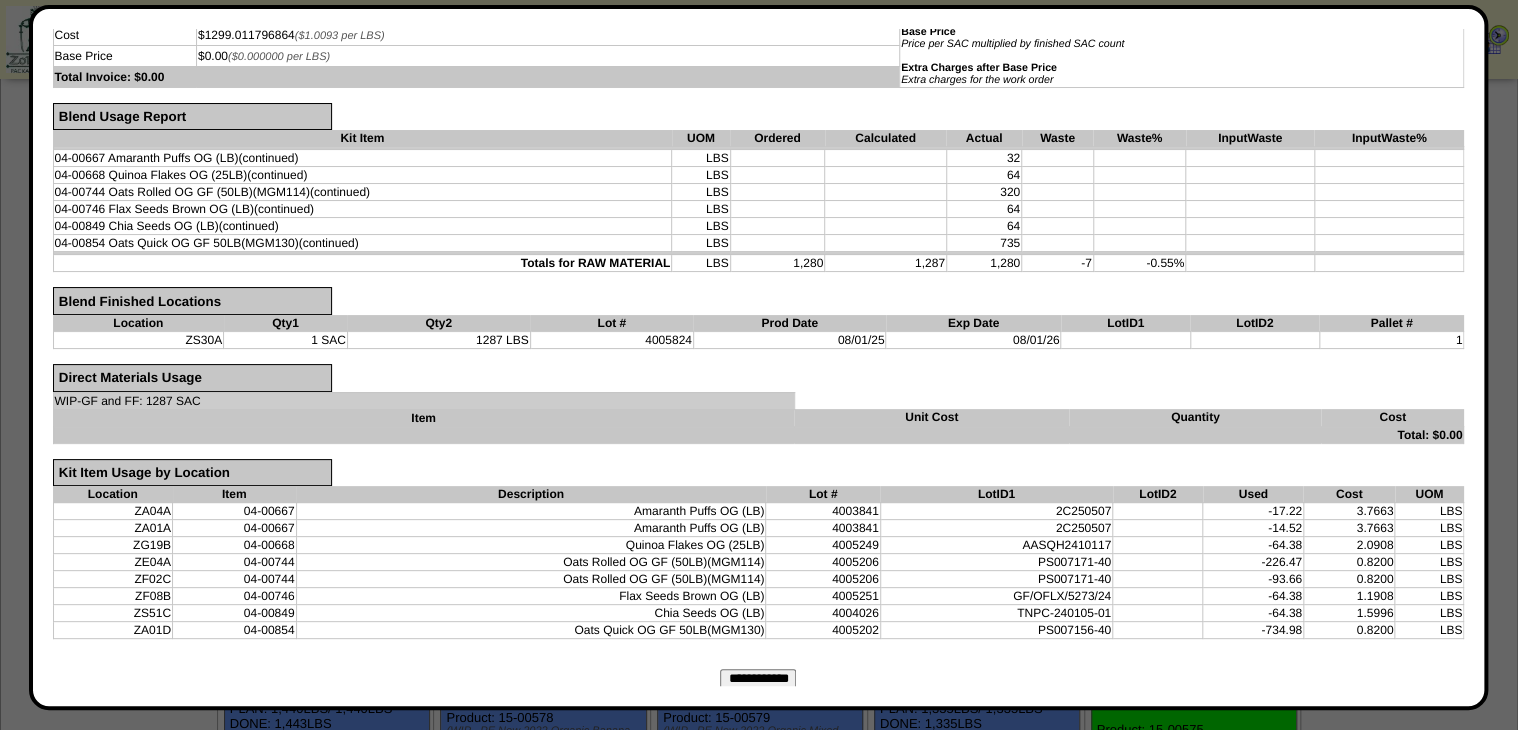 scroll, scrollTop: 330, scrollLeft: 0, axis: vertical 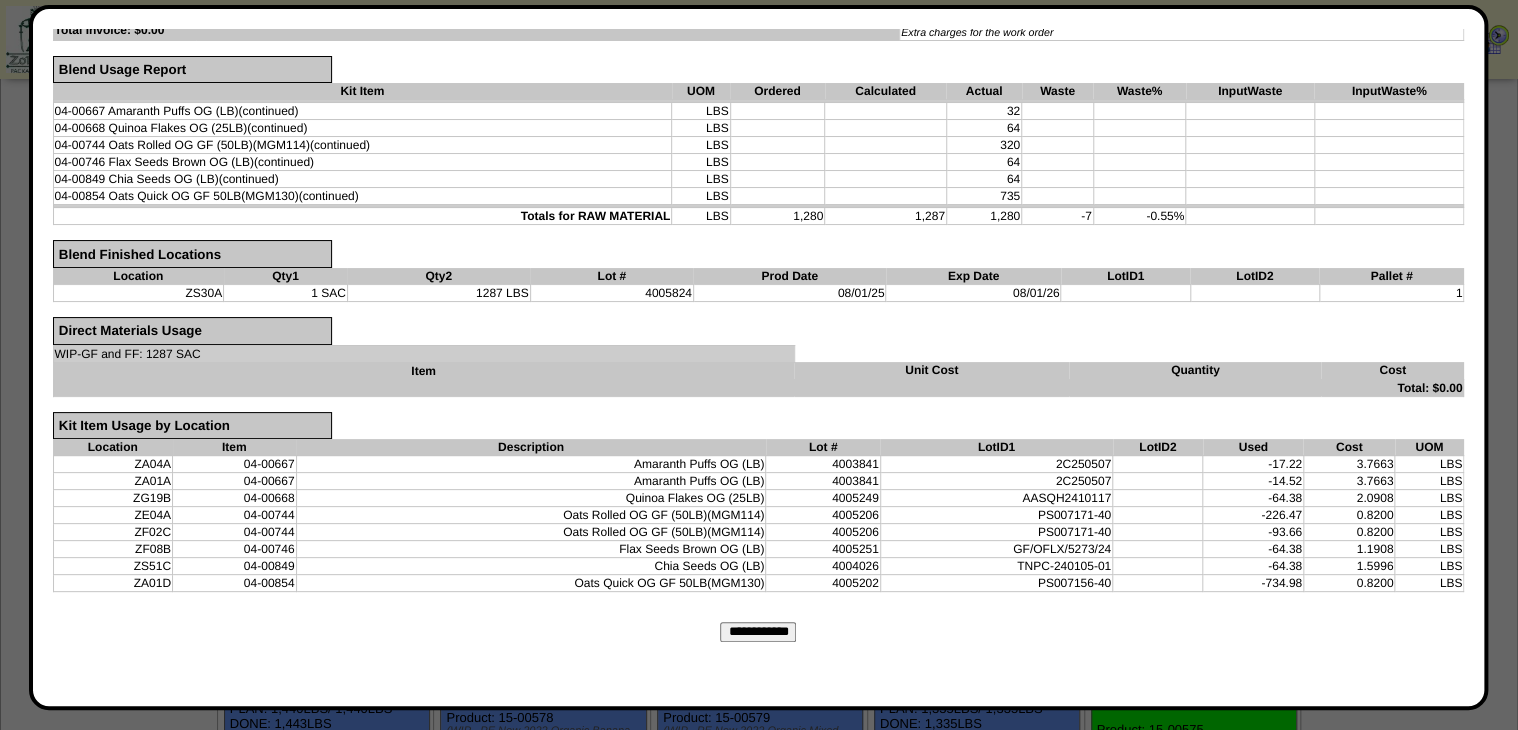 click on "**********" at bounding box center [758, 632] 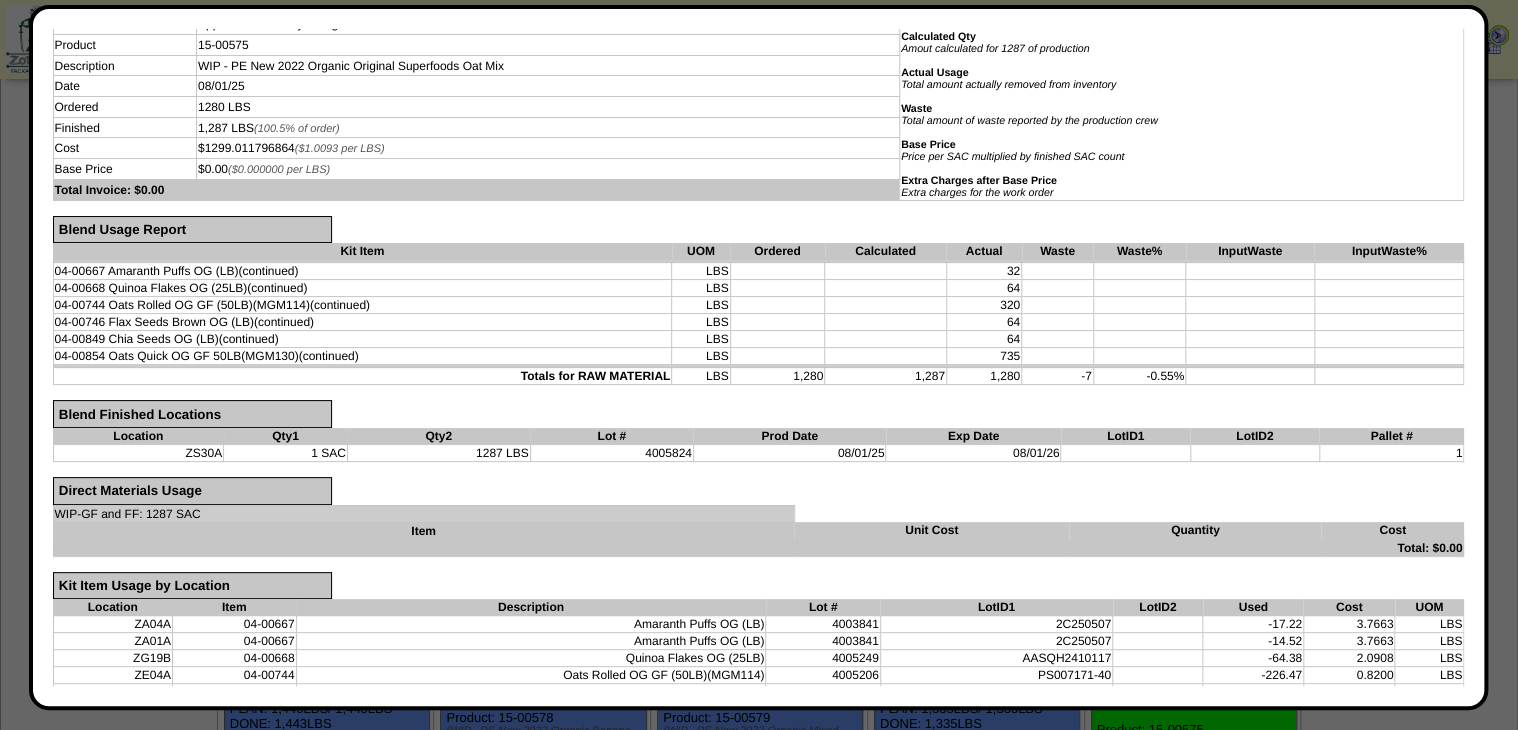 scroll, scrollTop: 0, scrollLeft: 0, axis: both 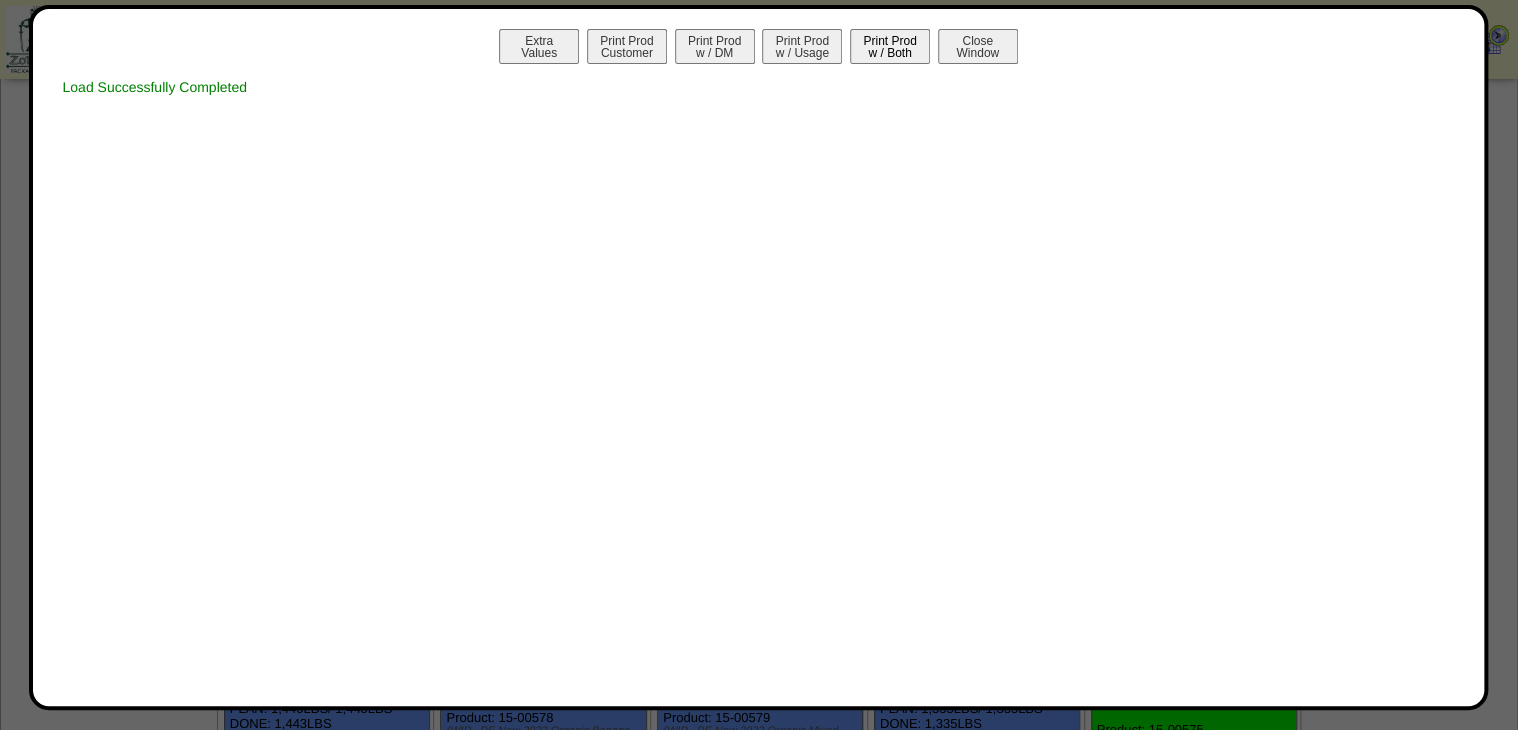 click on "Print Prod w / Both" at bounding box center (890, 46) 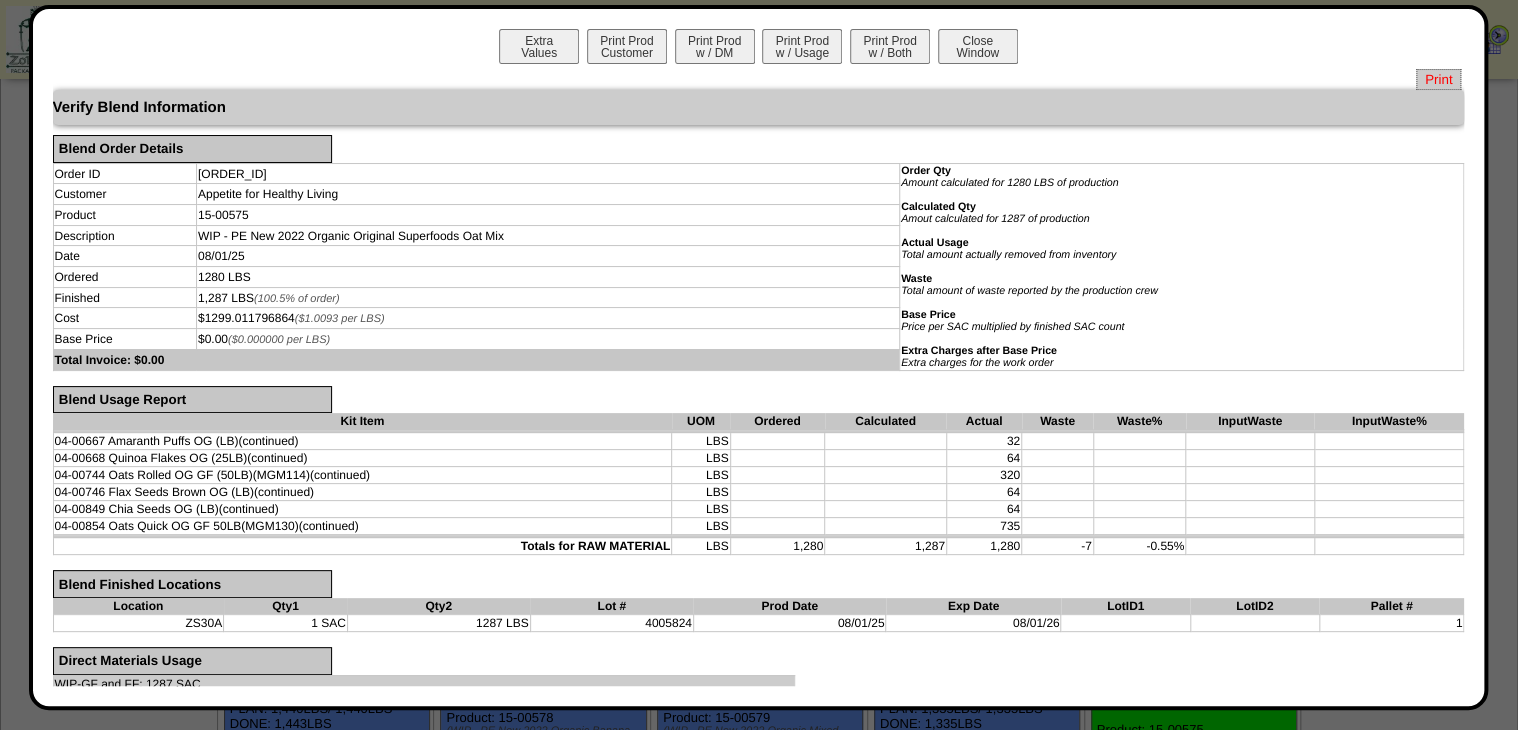 click on "Print" at bounding box center [1438, 79] 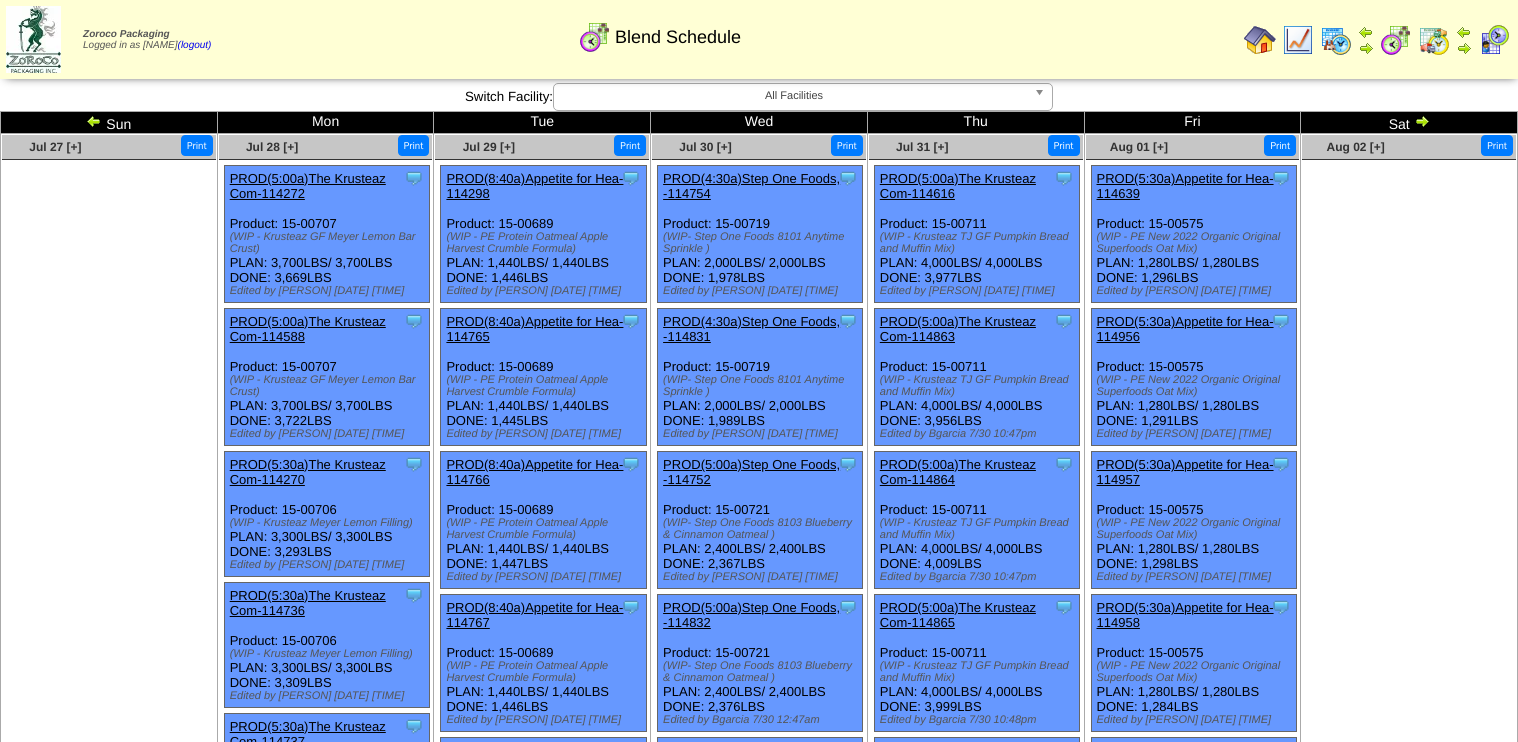 scroll, scrollTop: 0, scrollLeft: 0, axis: both 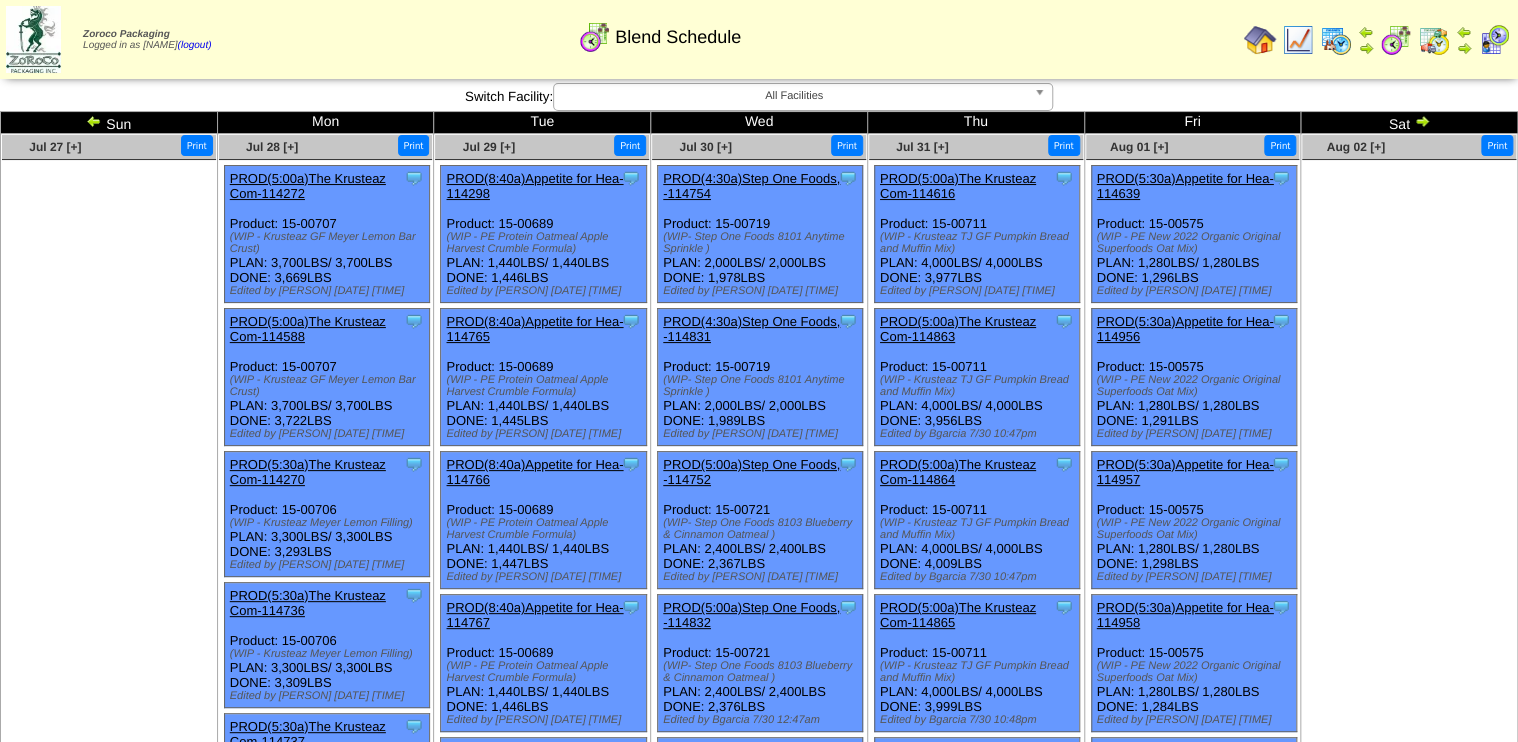 click at bounding box center [1298, 40] 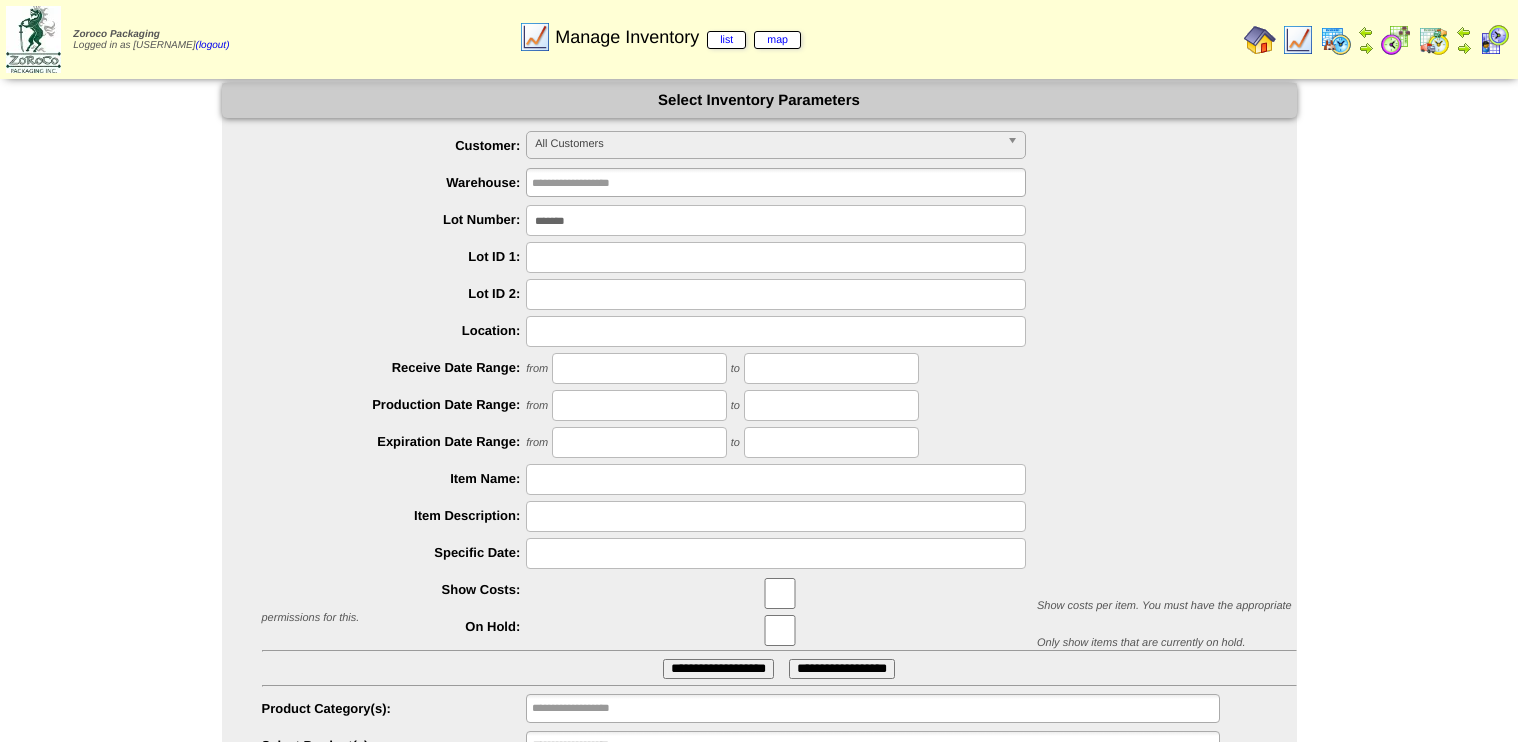 scroll, scrollTop: 0, scrollLeft: 0, axis: both 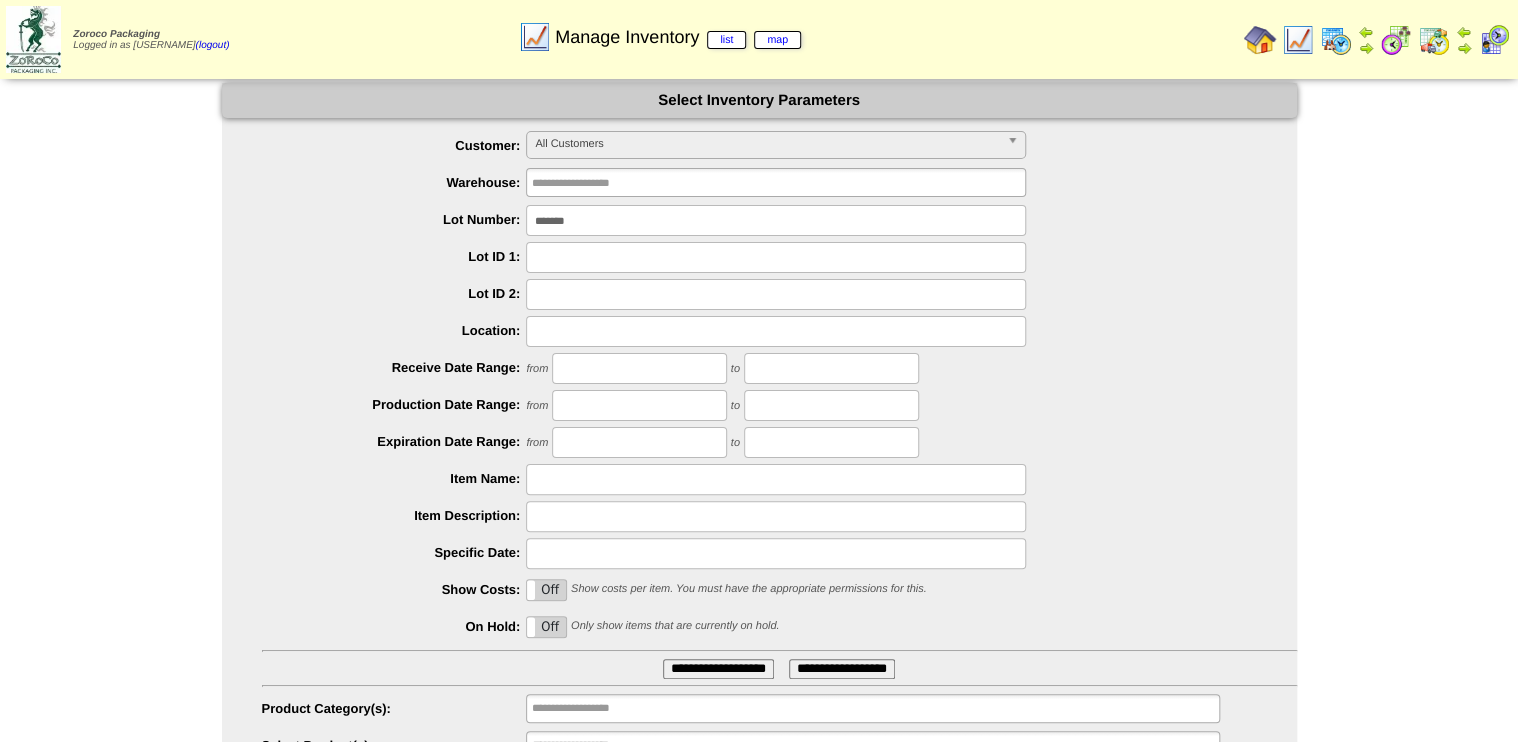 click on "*******" at bounding box center (776, 220) 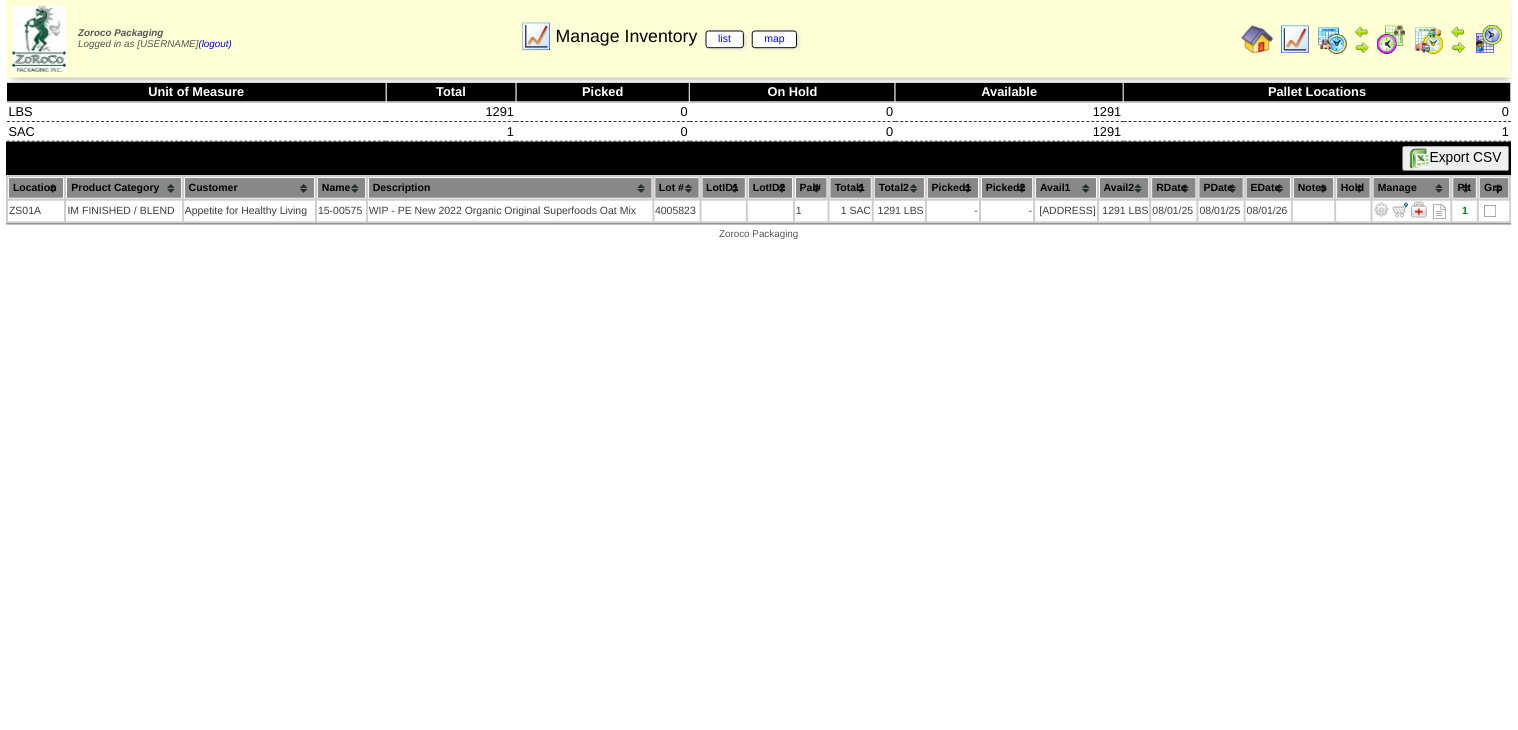 scroll, scrollTop: 0, scrollLeft: 0, axis: both 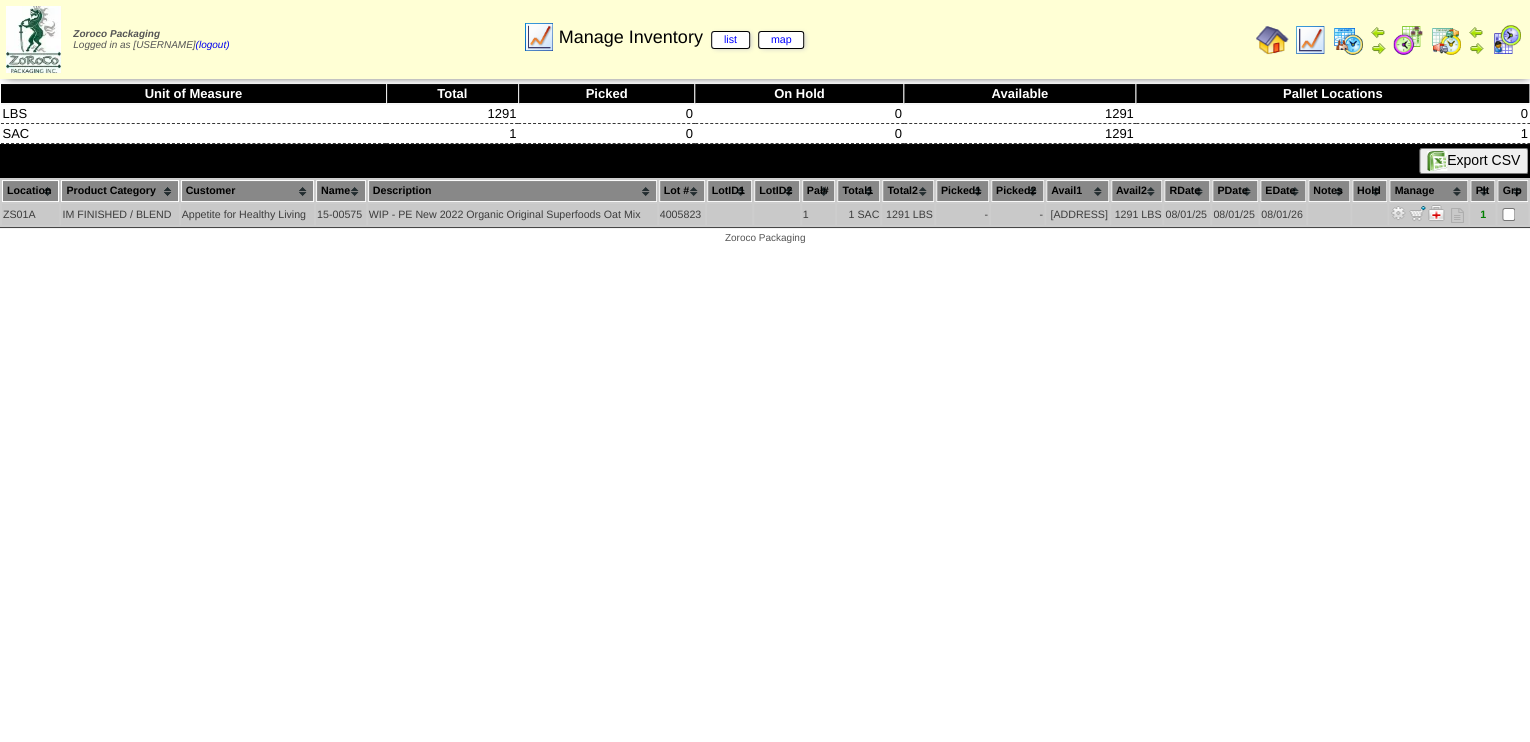 click at bounding box center (1398, 213) 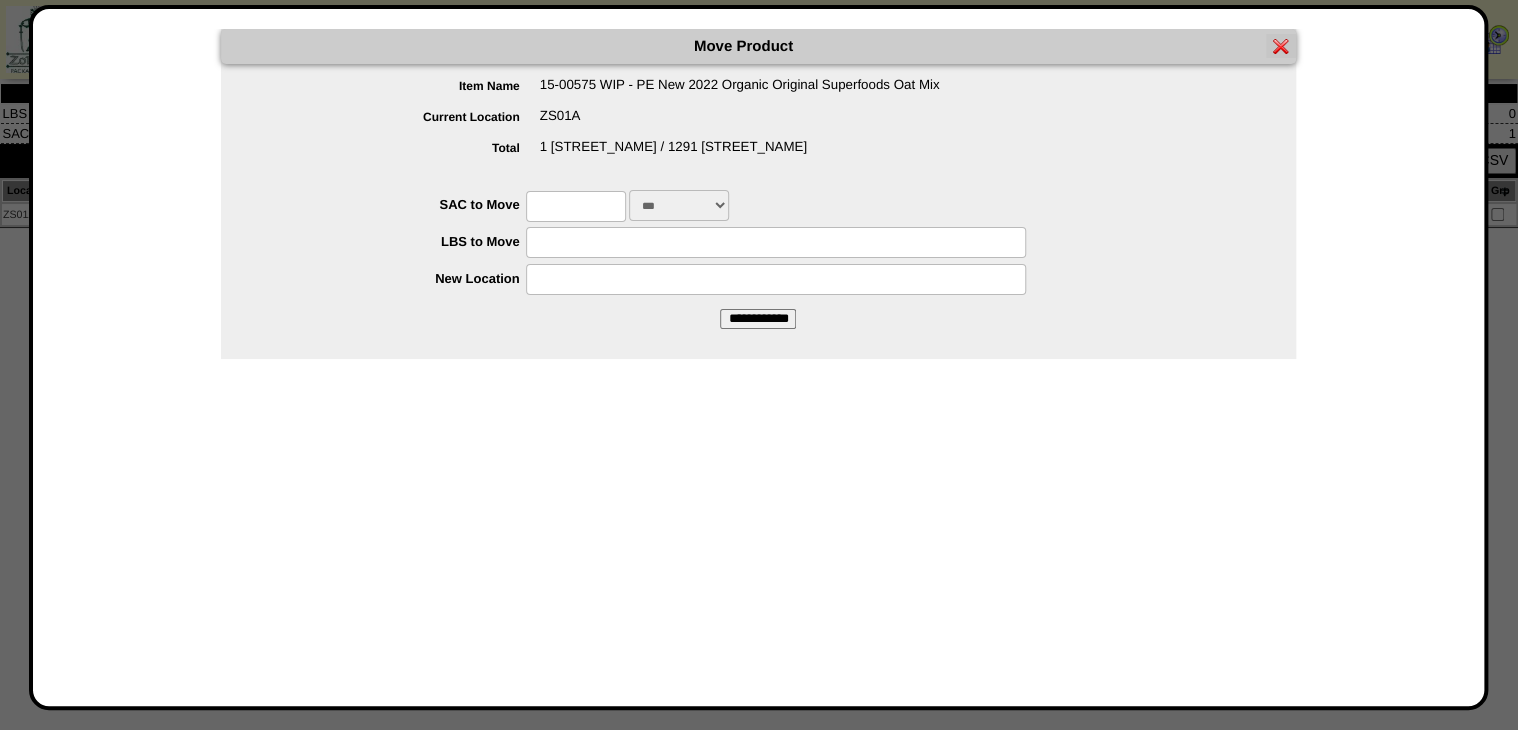 click at bounding box center [576, 206] 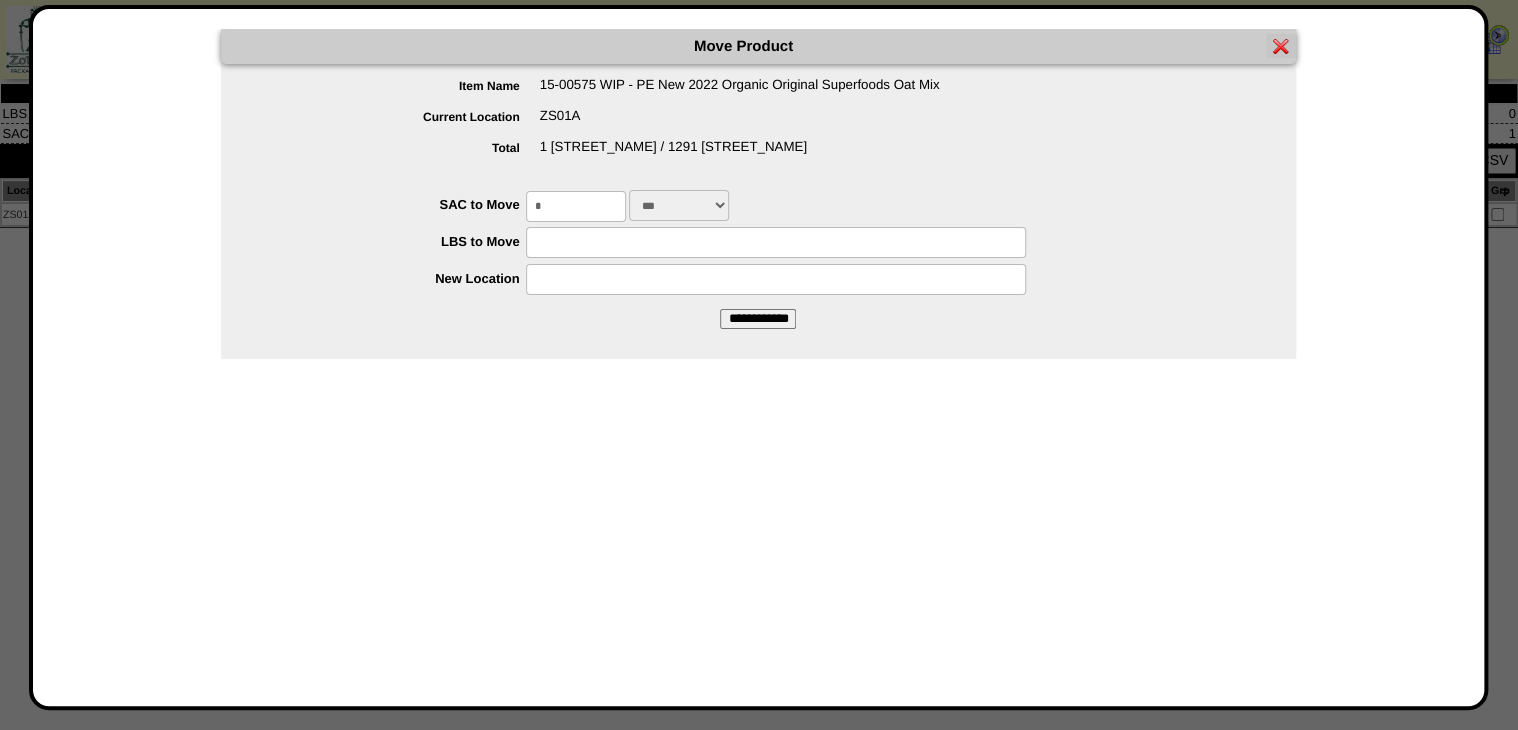 type on "*" 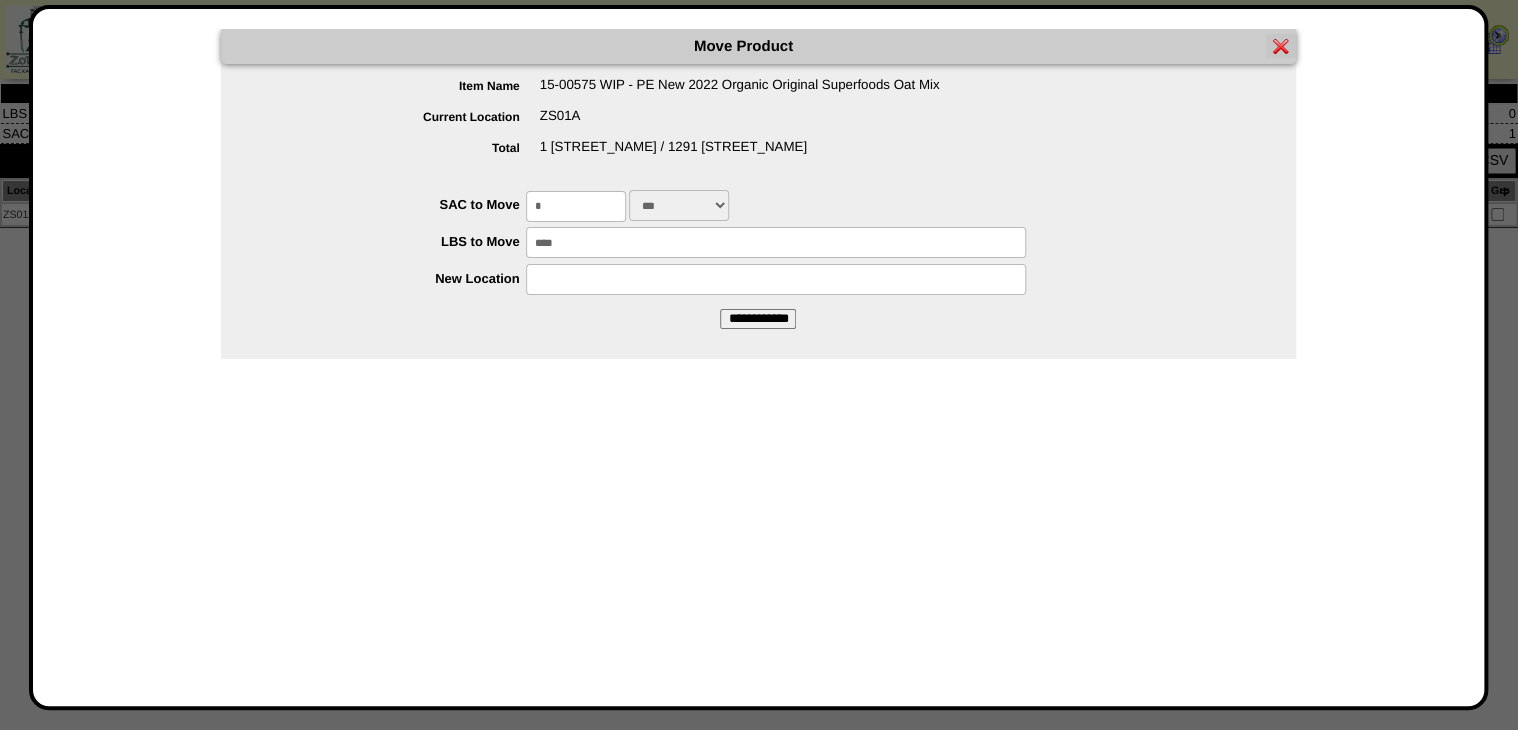 type on "****" 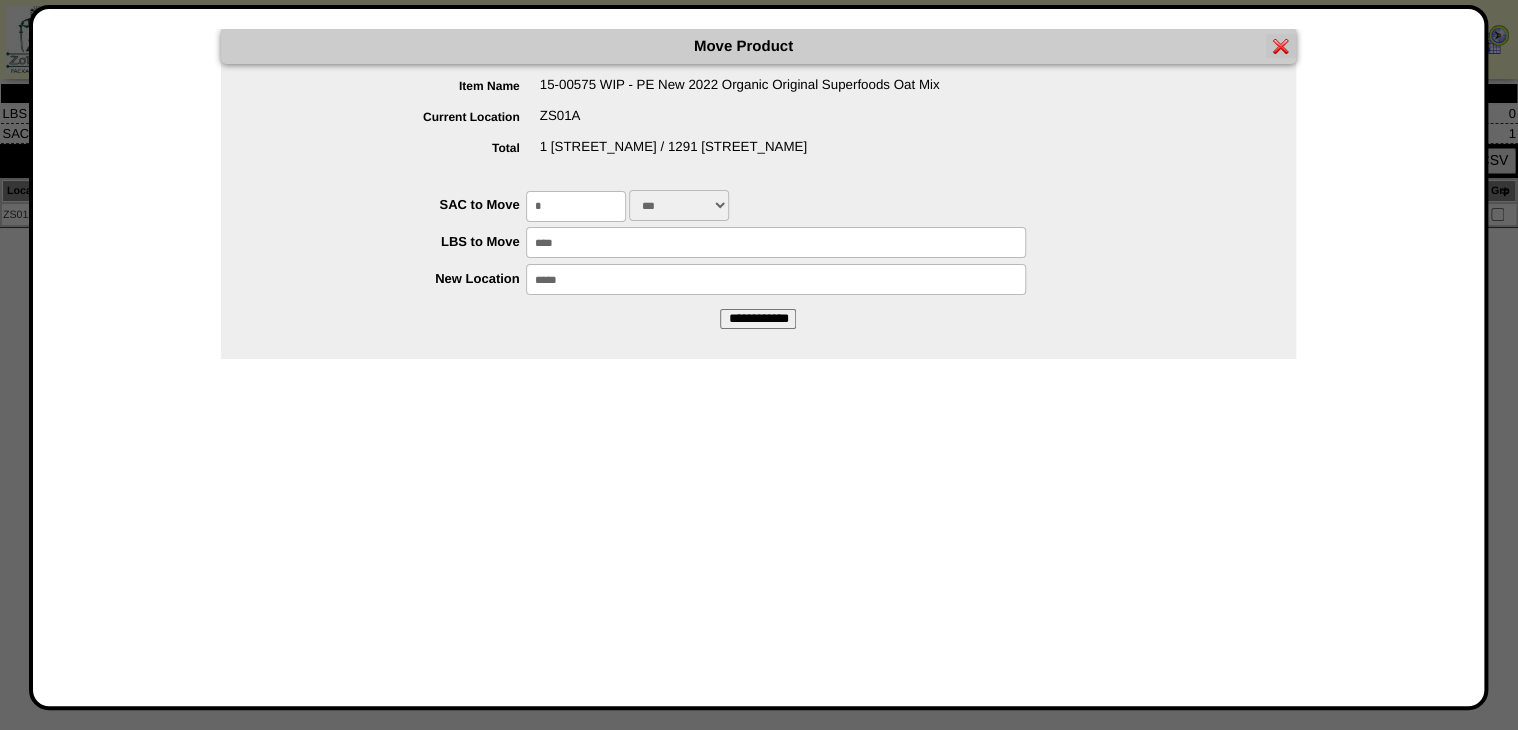 type on "*****" 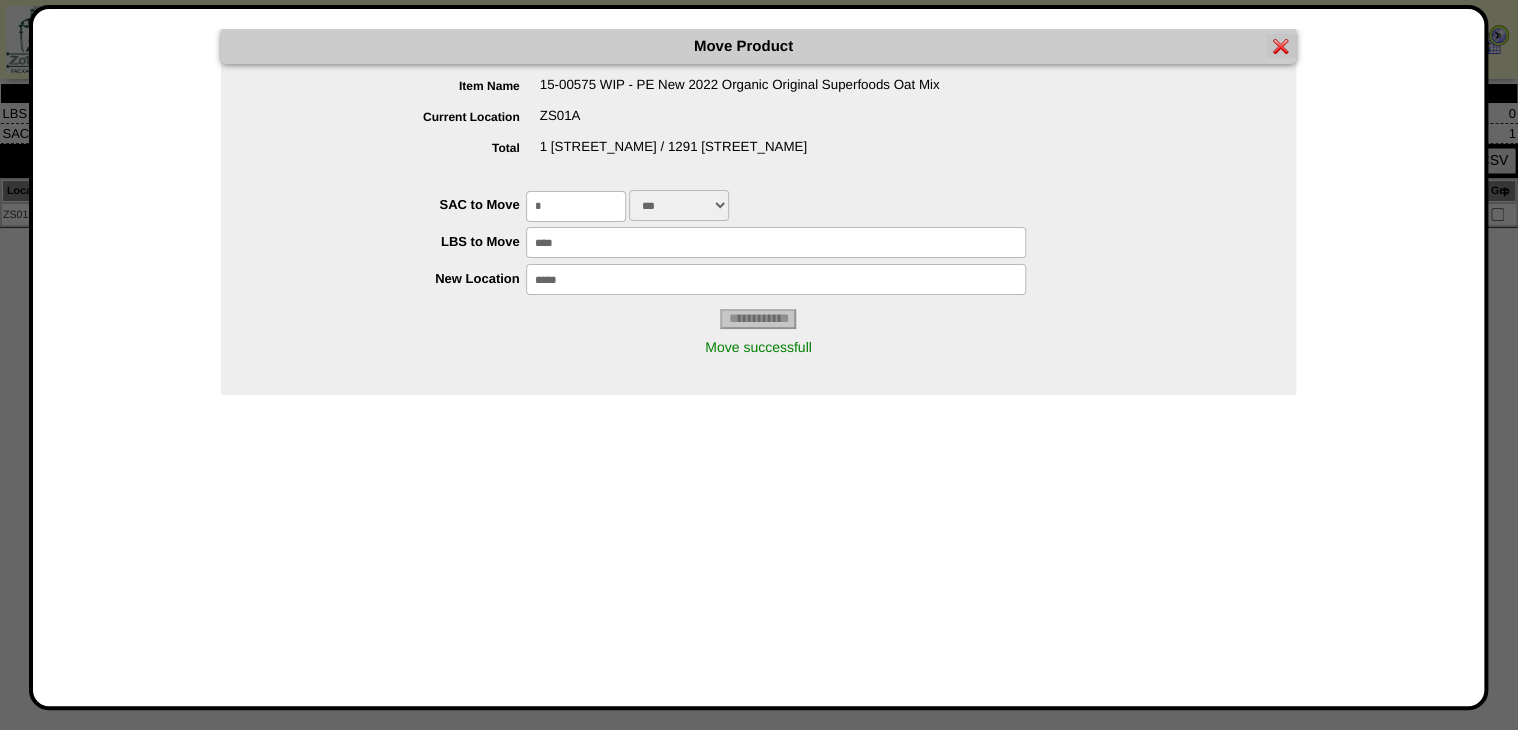 click at bounding box center [1281, 46] 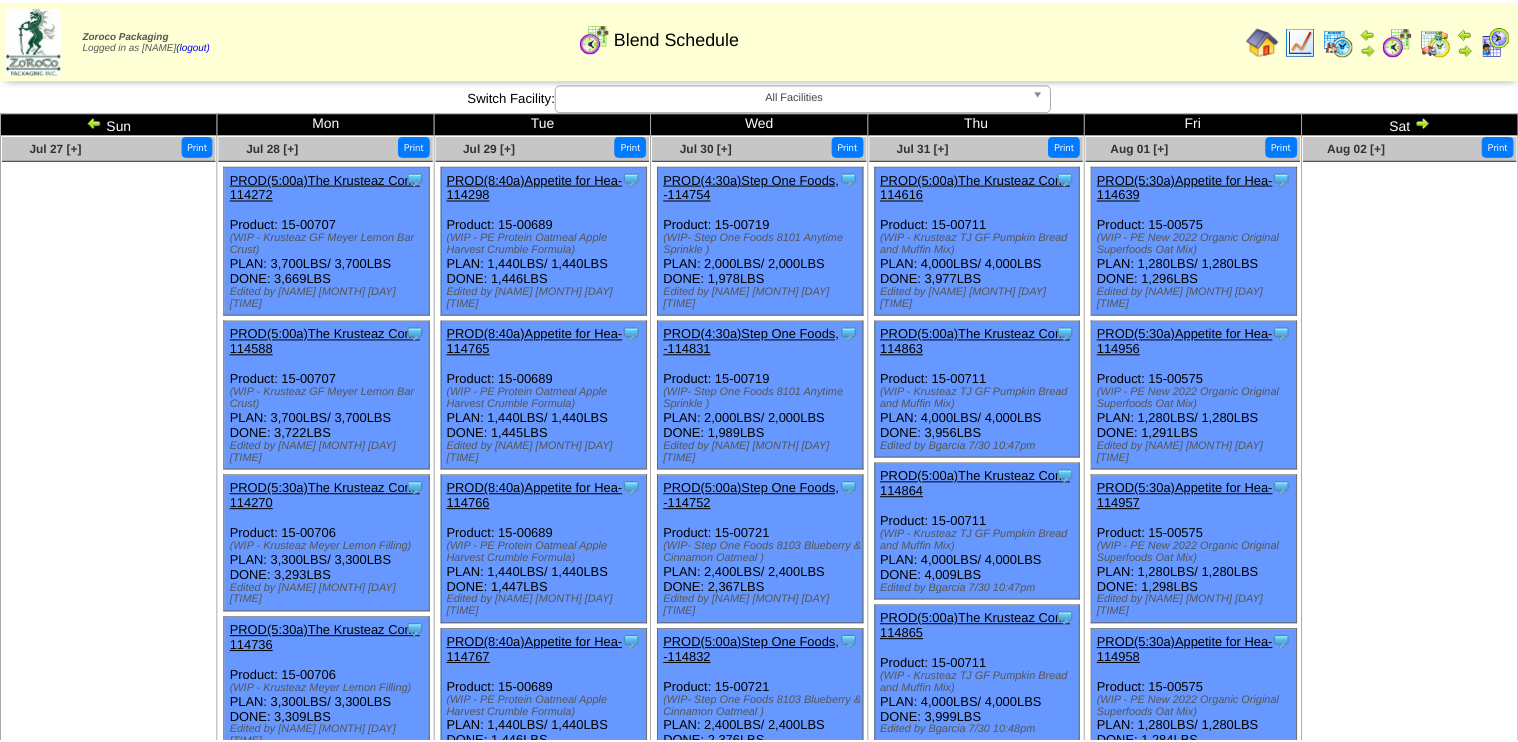 scroll, scrollTop: 1200, scrollLeft: 0, axis: vertical 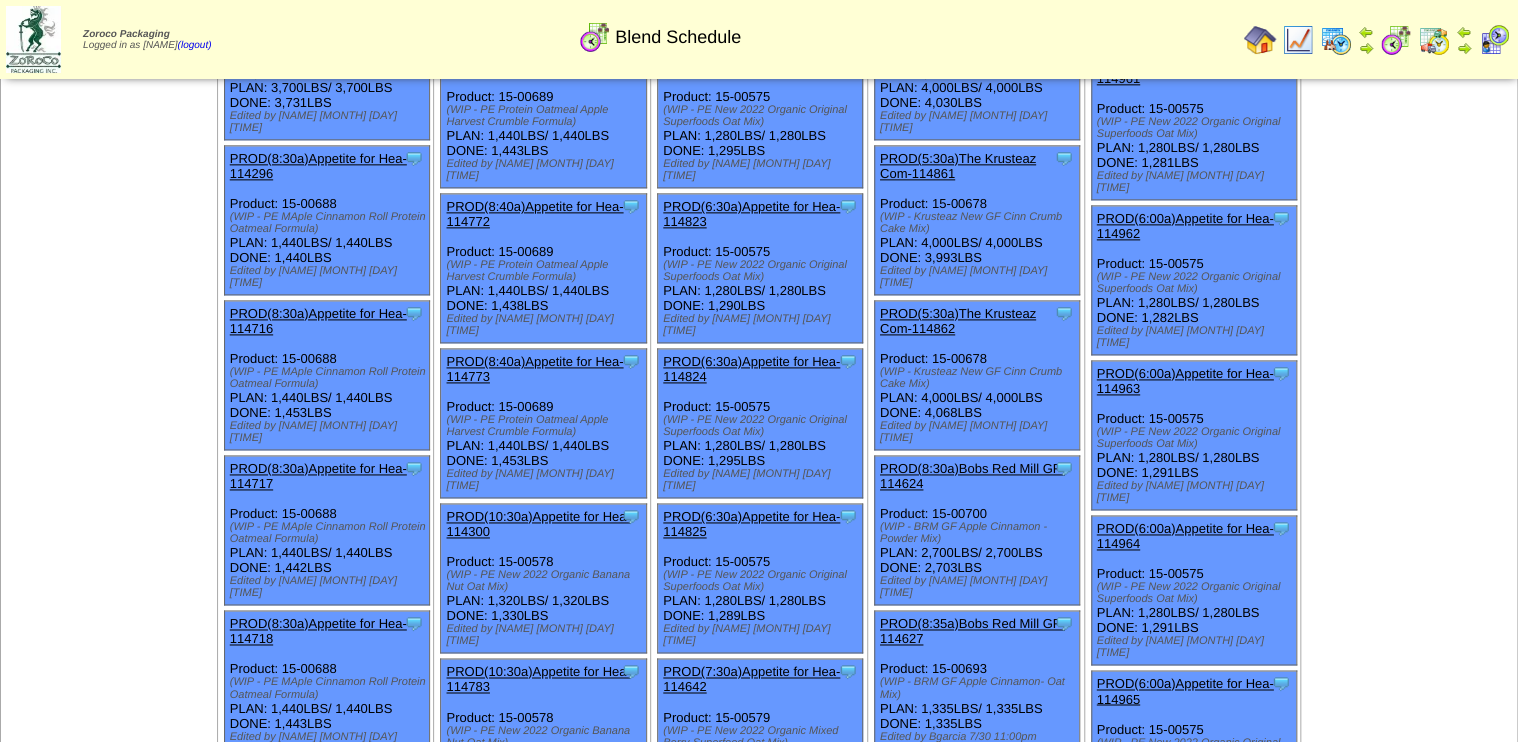 click at bounding box center (1336, 40) 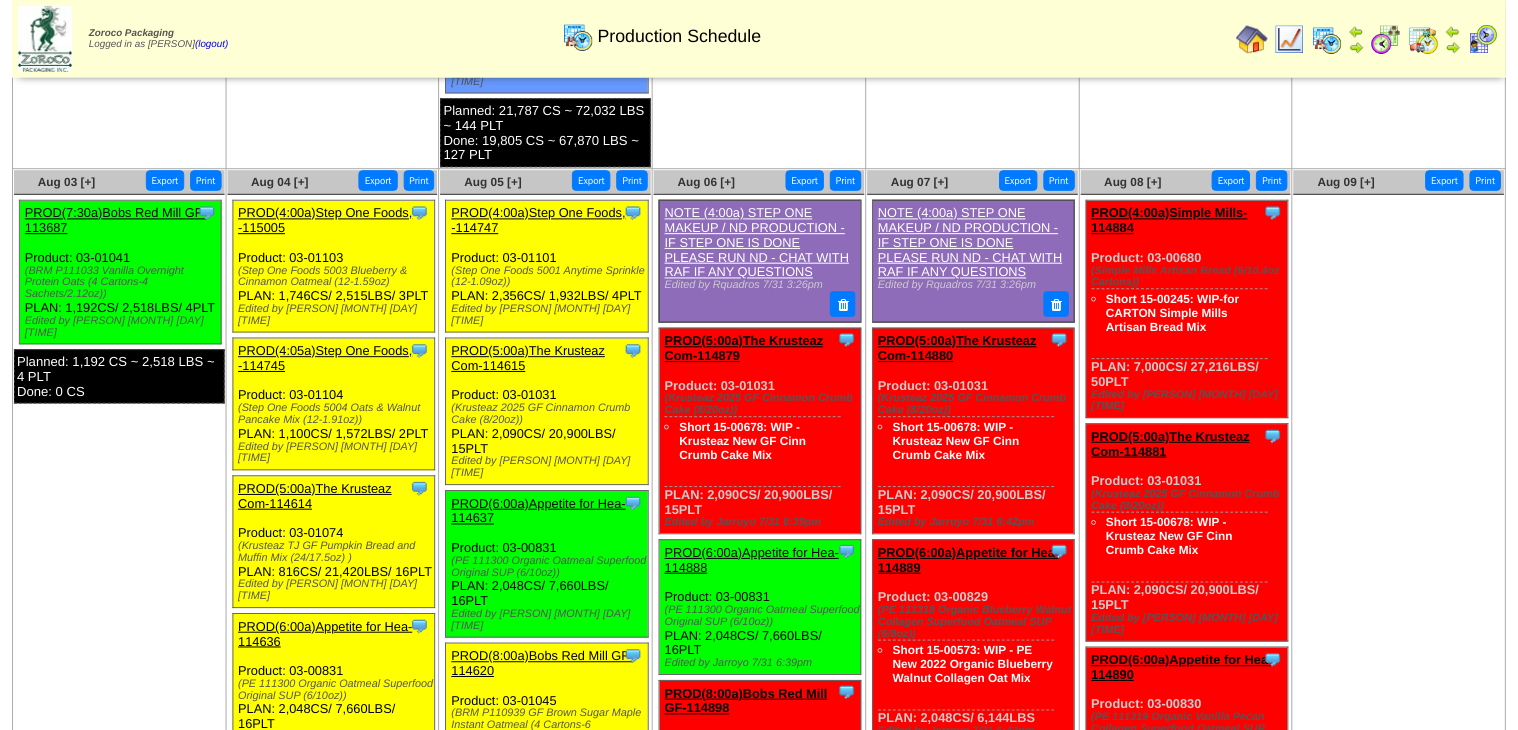 scroll, scrollTop: 1520, scrollLeft: 0, axis: vertical 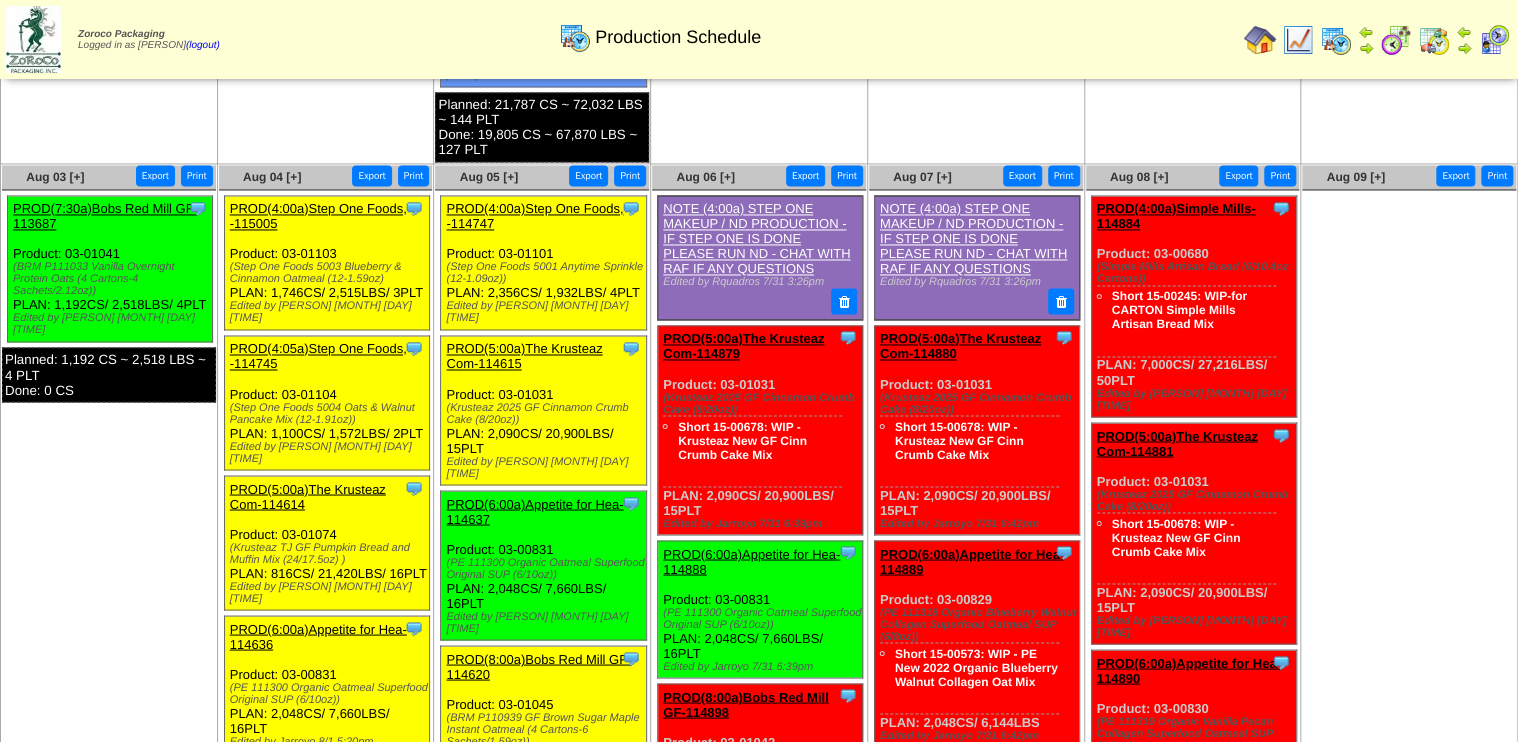 click on "PROD(6:00a)Appetite for Hea-114637" at bounding box center (534, 511) 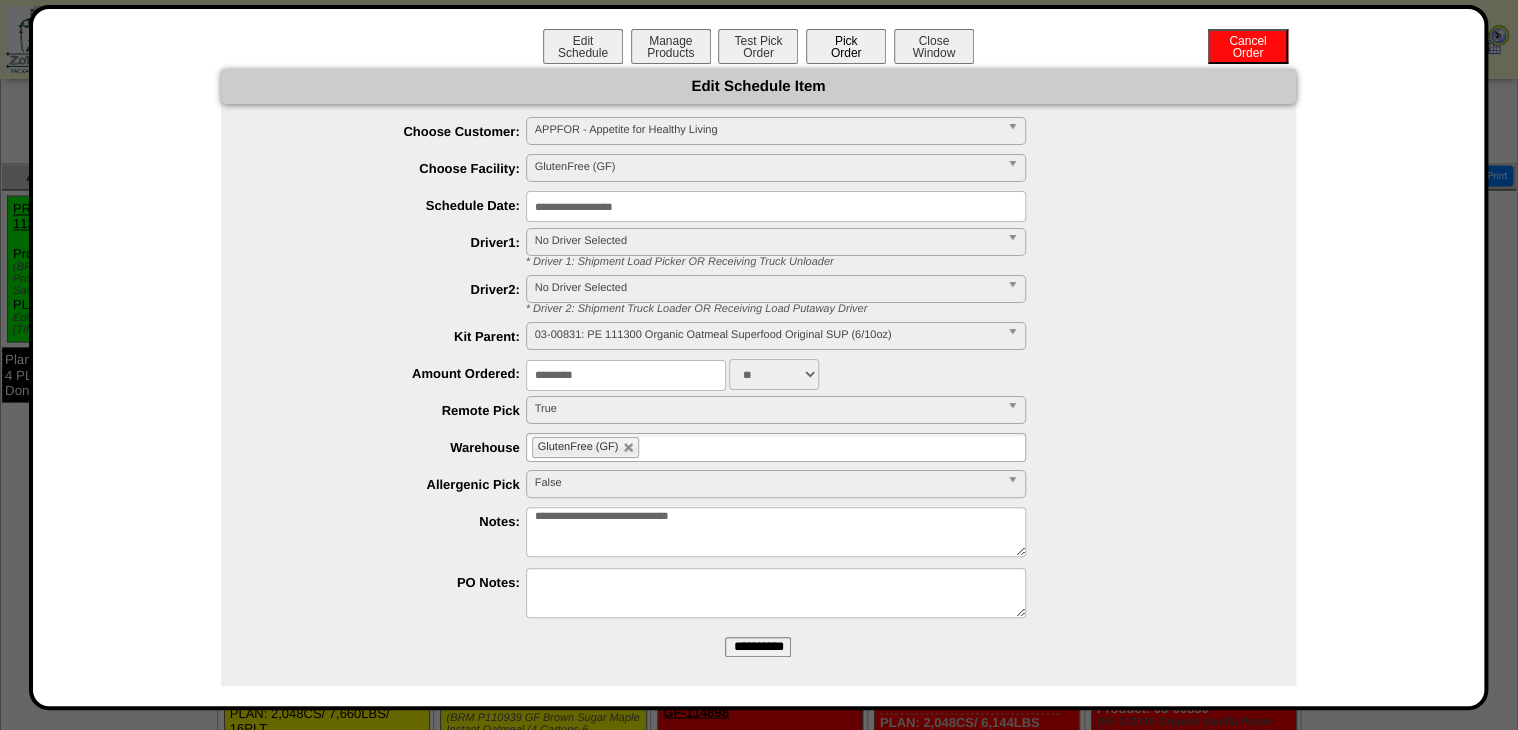 click on "Pick Order" at bounding box center (846, 46) 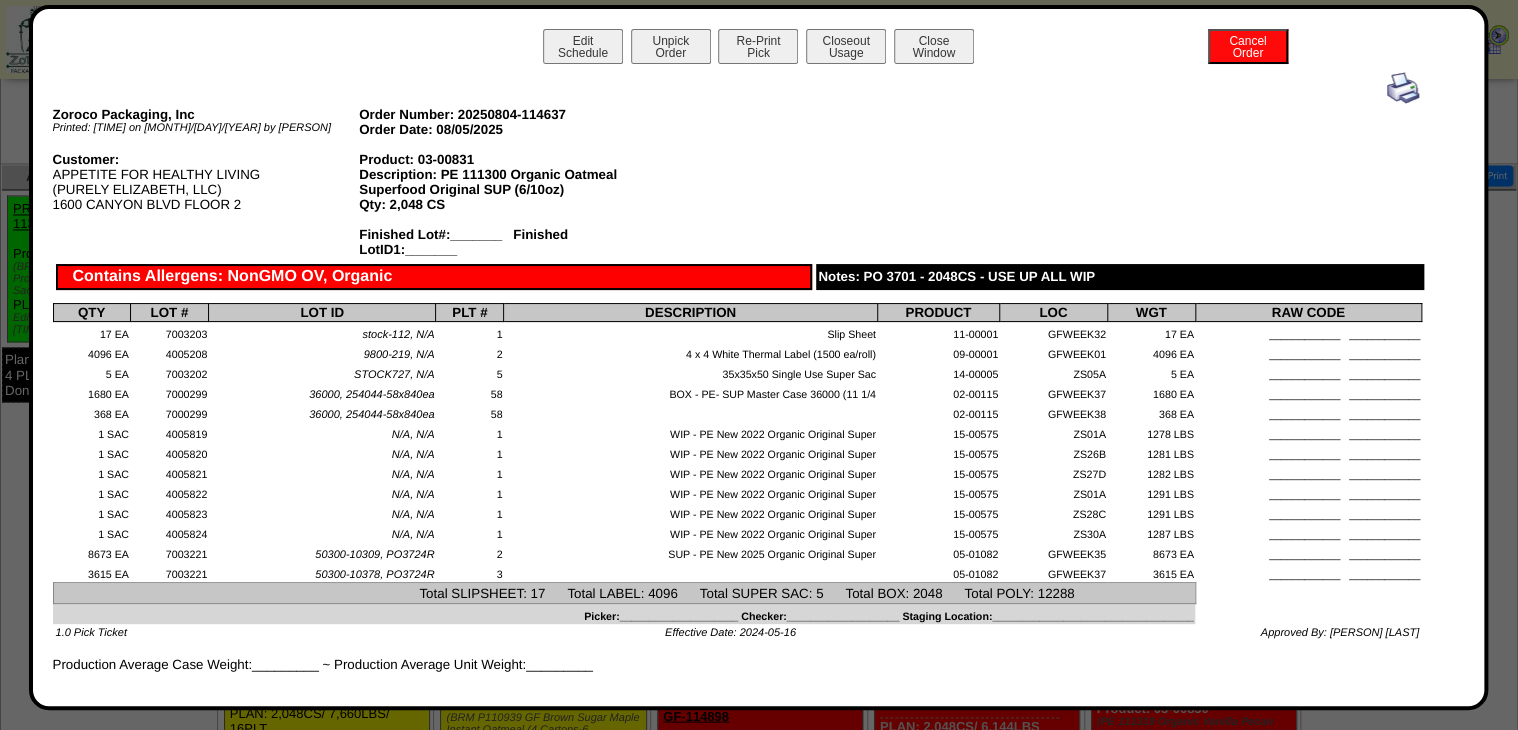 click at bounding box center [1403, 88] 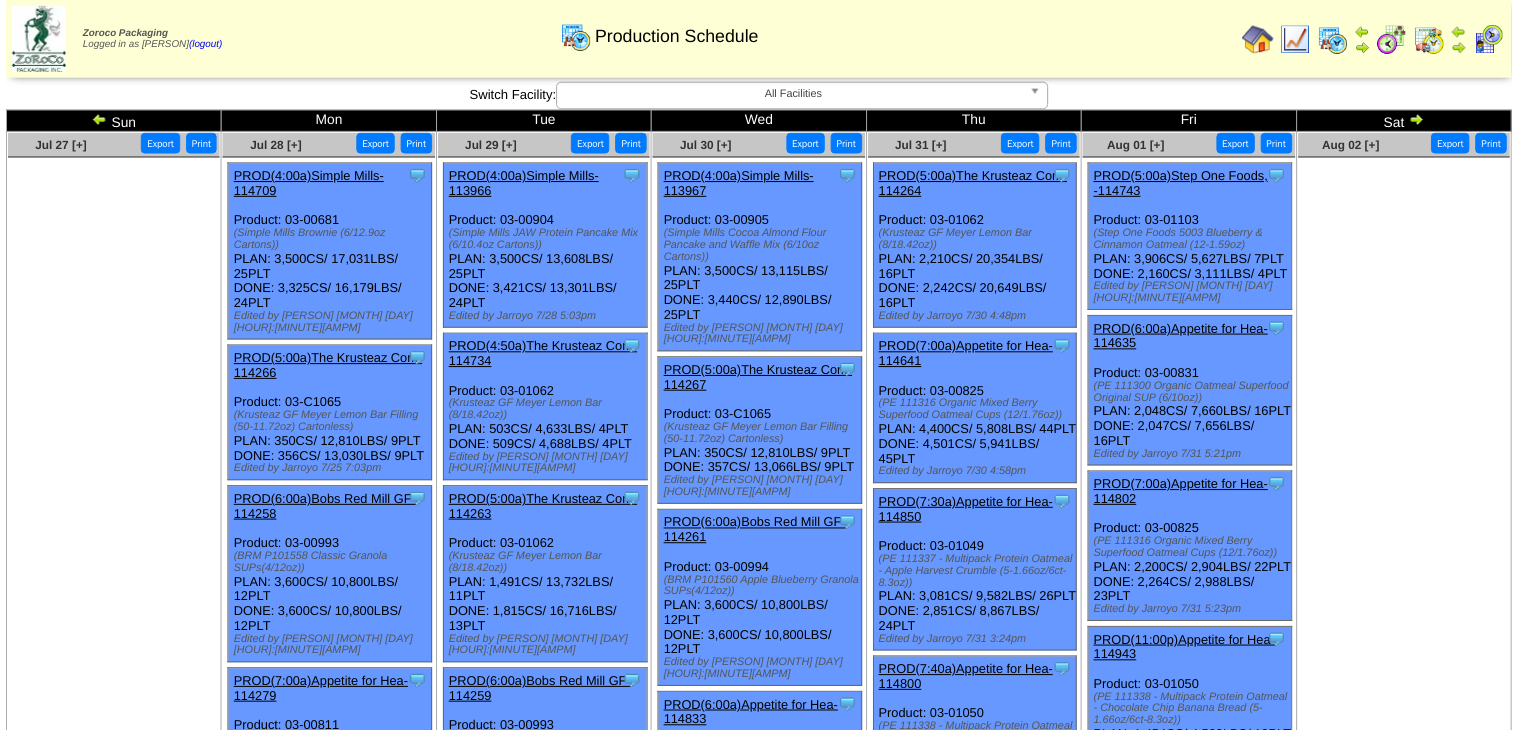 scroll, scrollTop: 1520, scrollLeft: 0, axis: vertical 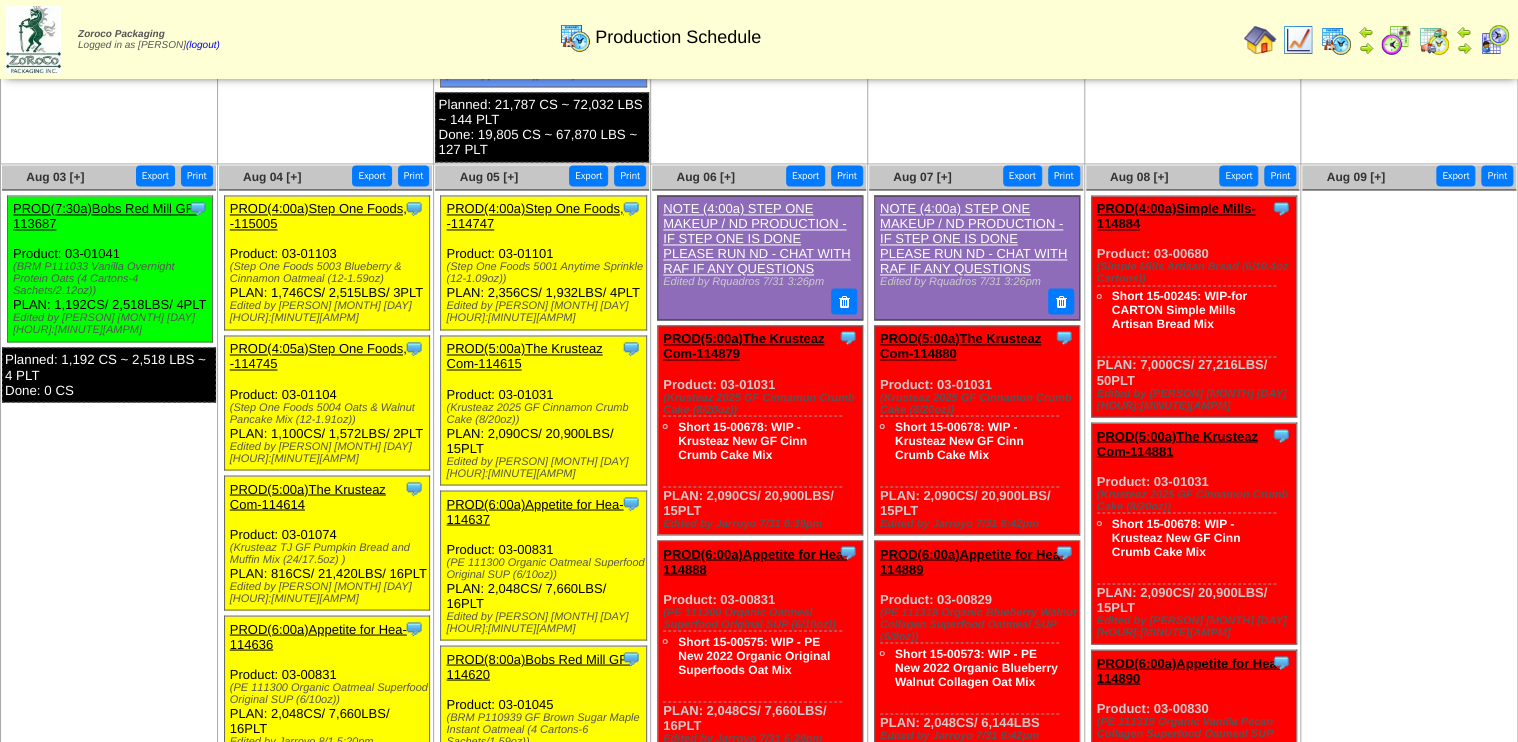 click on "PROD(6:00a)Appetite for Hea-114637" at bounding box center (534, 511) 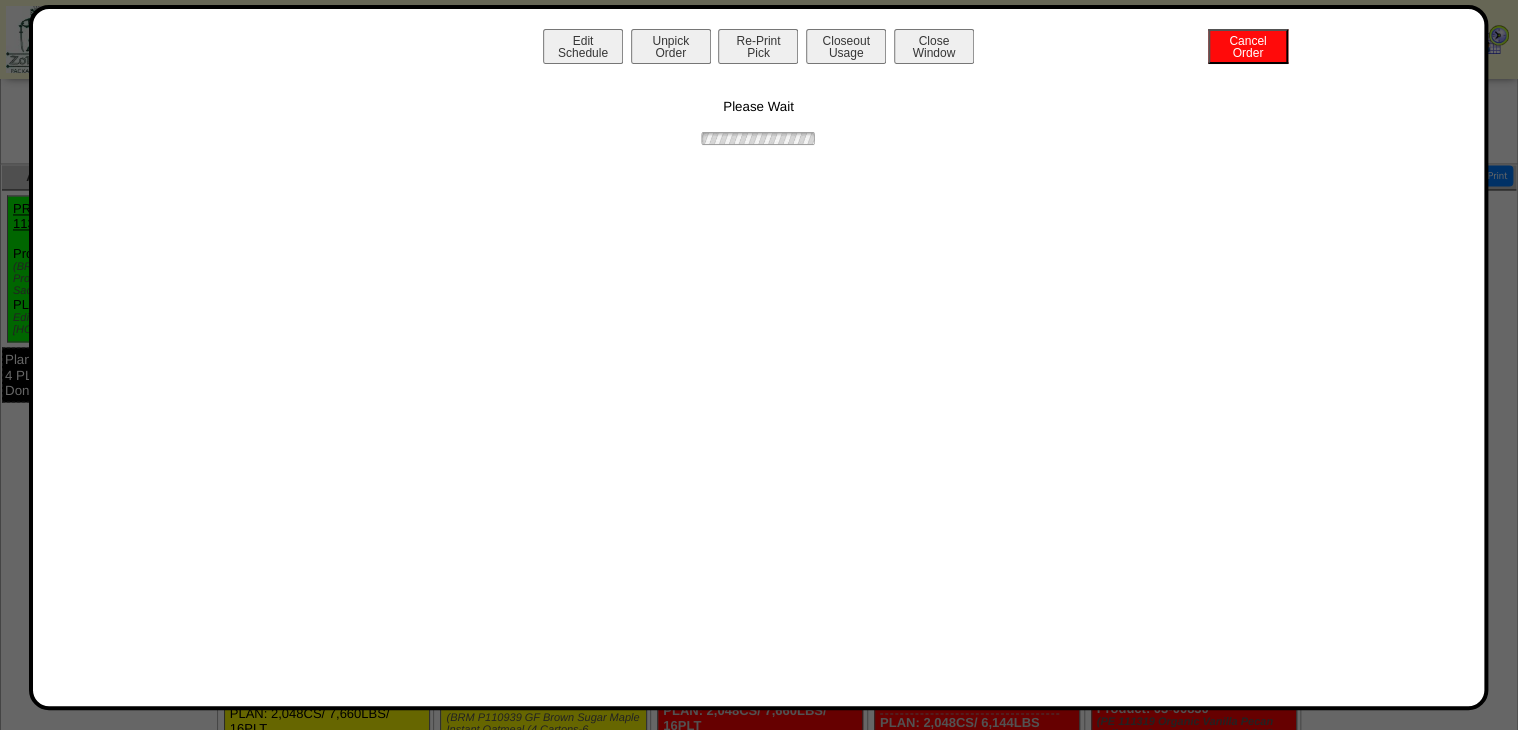click on "Unpick Order" at bounding box center (671, 46) 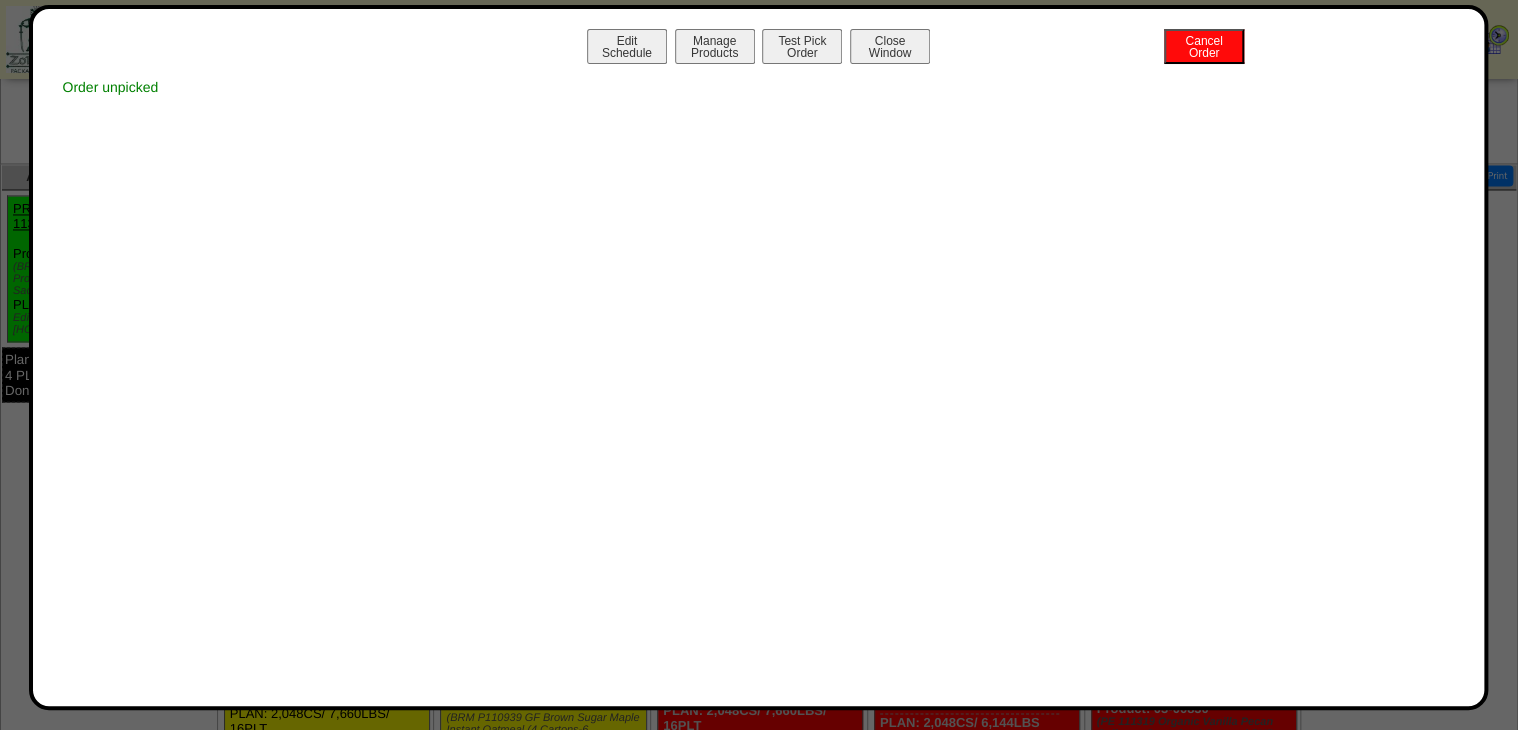 click on "Close Window" at bounding box center [890, 46] 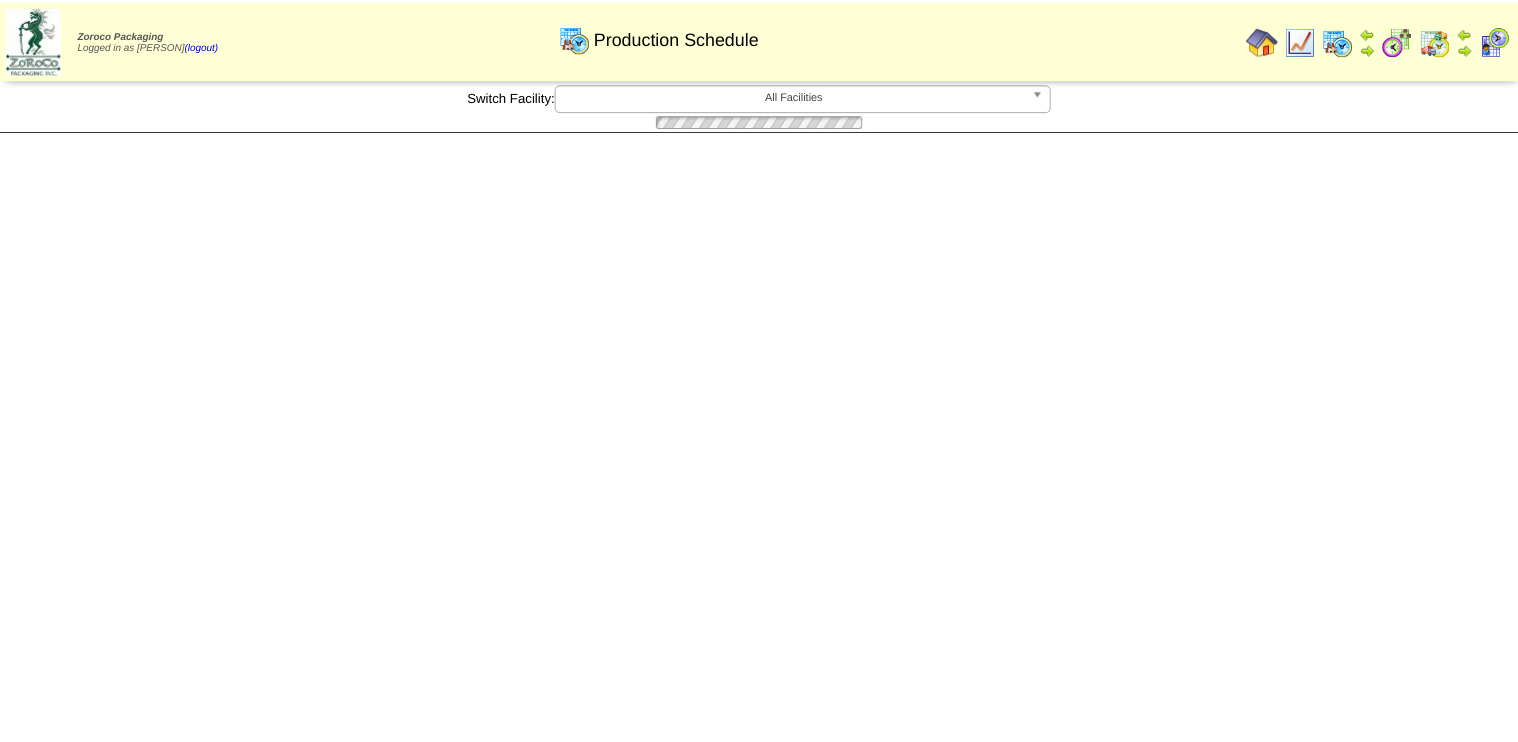 scroll, scrollTop: 0, scrollLeft: 0, axis: both 